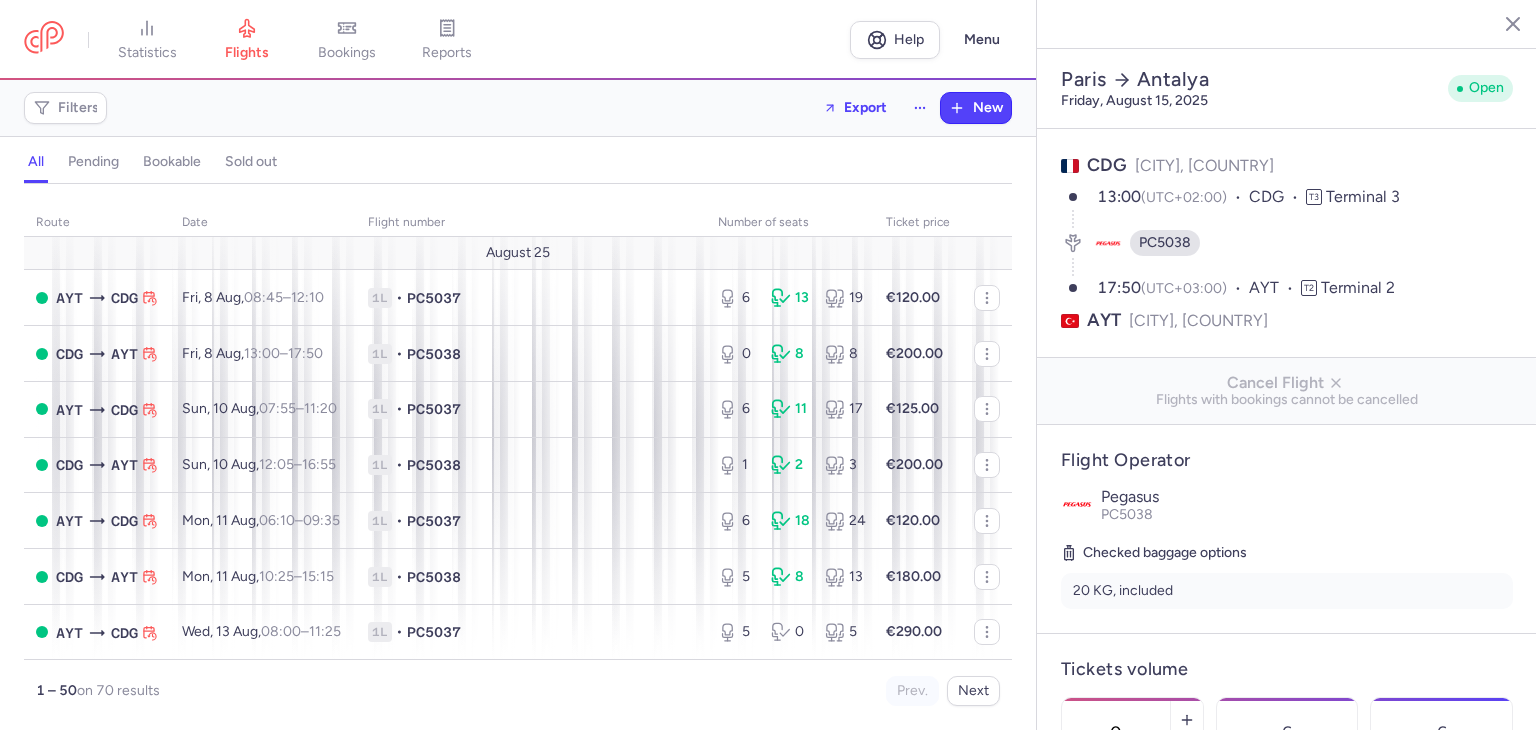 select on "hours" 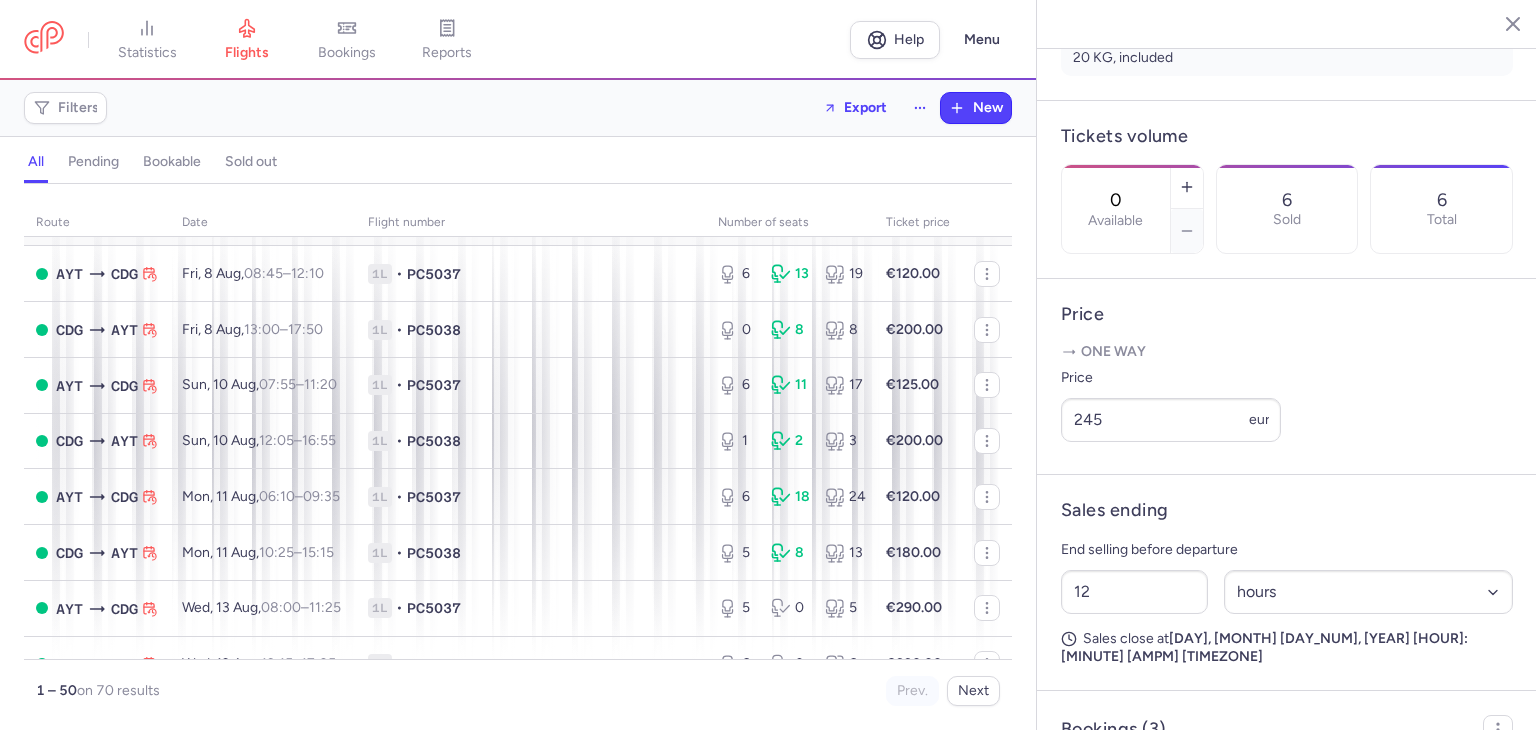 scroll, scrollTop: 0, scrollLeft: 0, axis: both 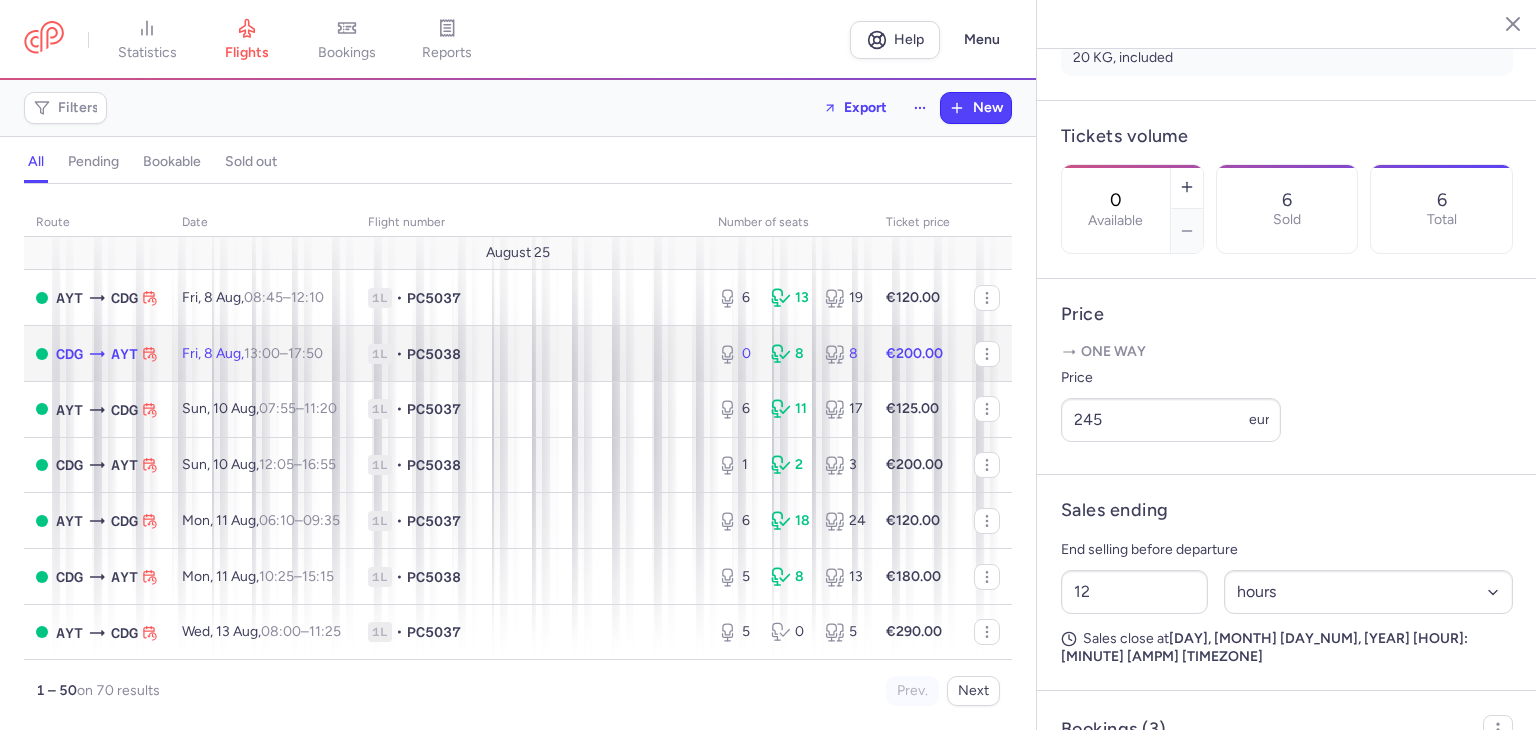 click on "1L • PC5038" at bounding box center (531, 354) 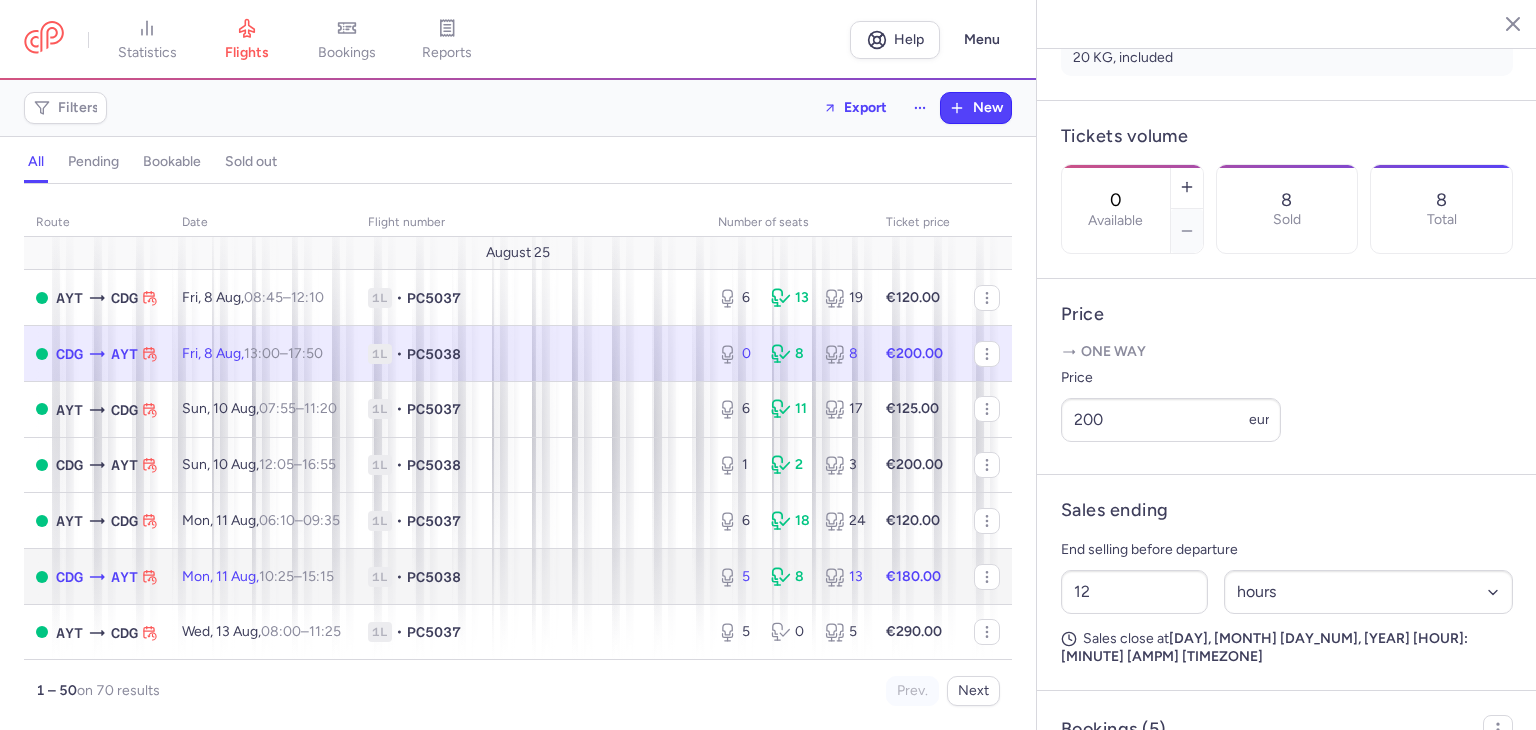click on "1L • PC5038" at bounding box center [531, 577] 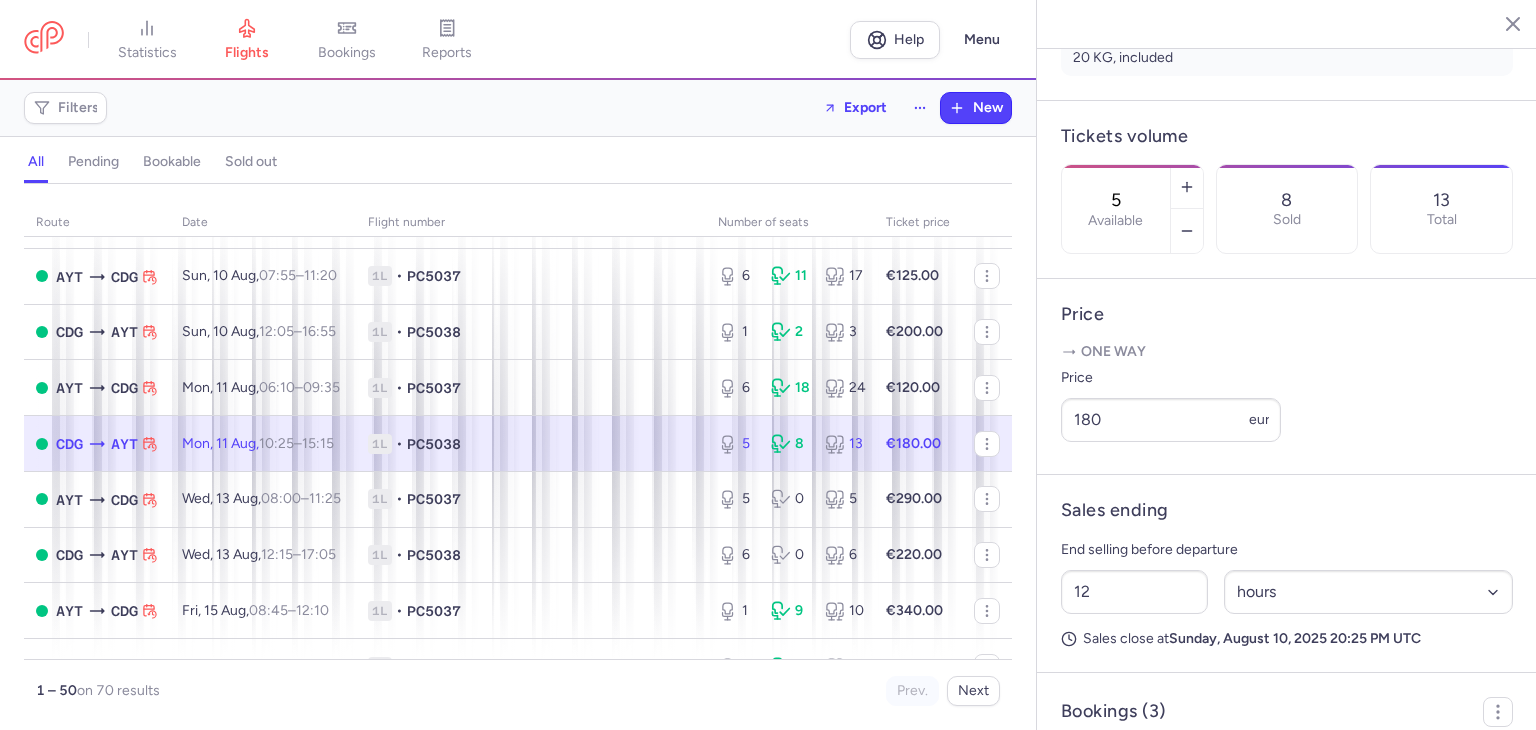 scroll, scrollTop: 200, scrollLeft: 0, axis: vertical 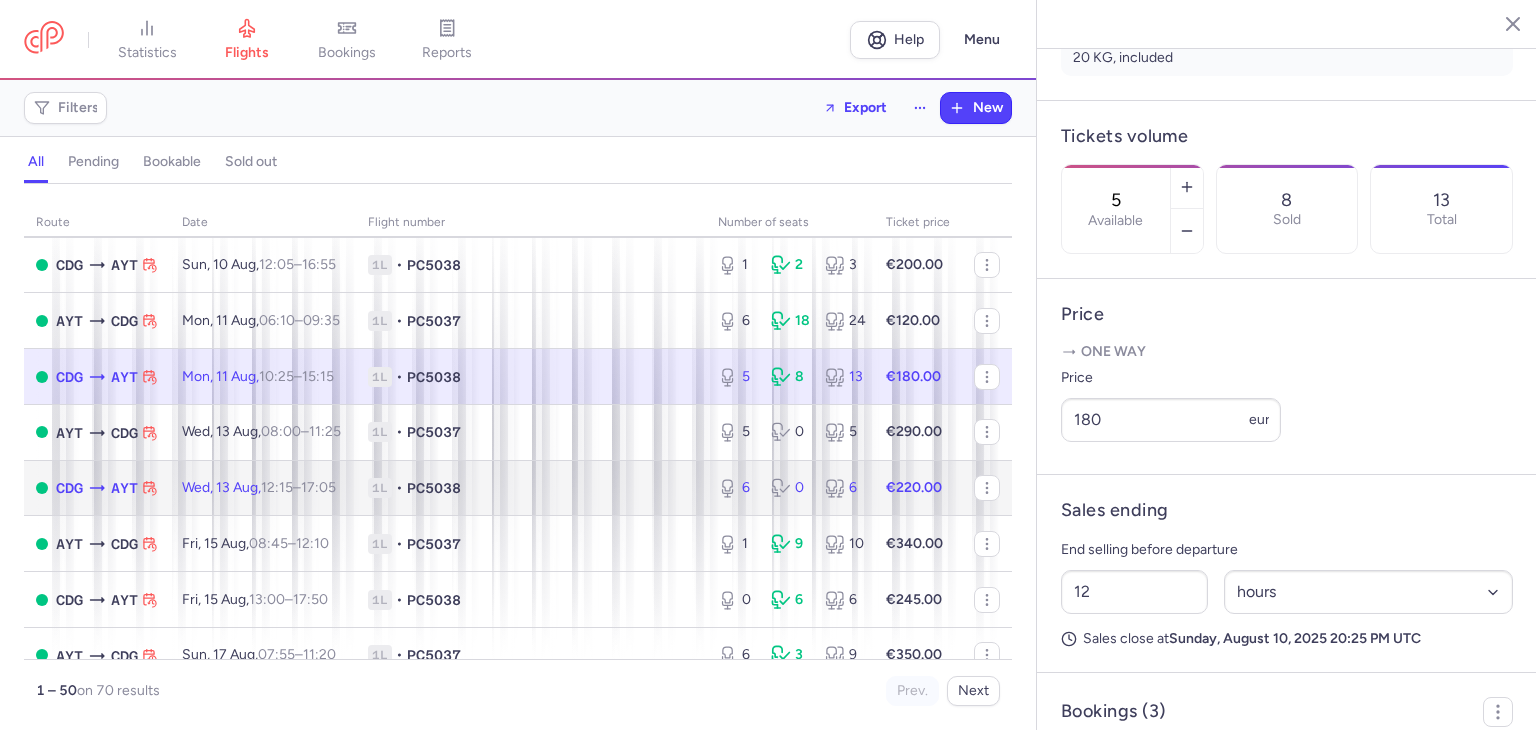 click on "1L • PC5038" at bounding box center (531, 488) 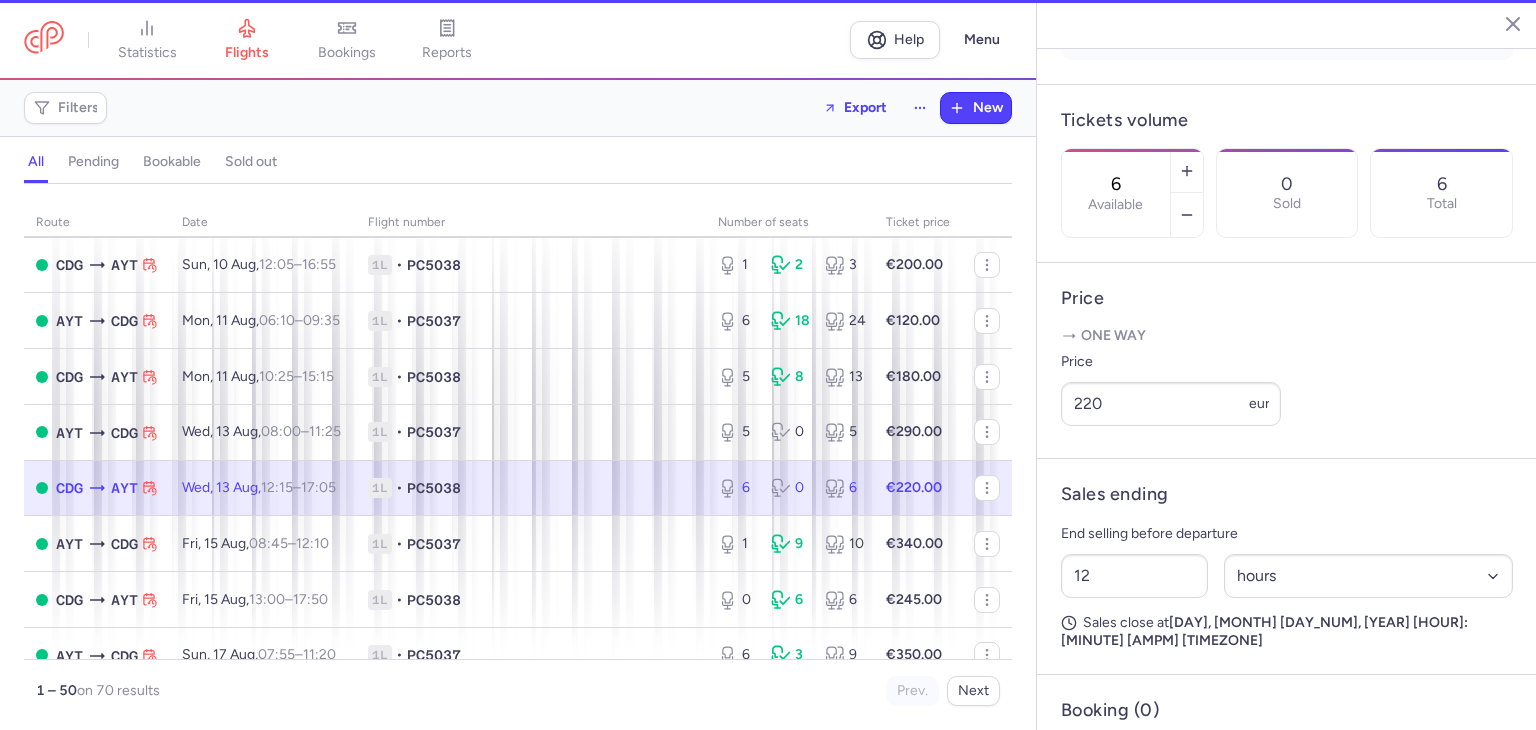 scroll, scrollTop: 517, scrollLeft: 0, axis: vertical 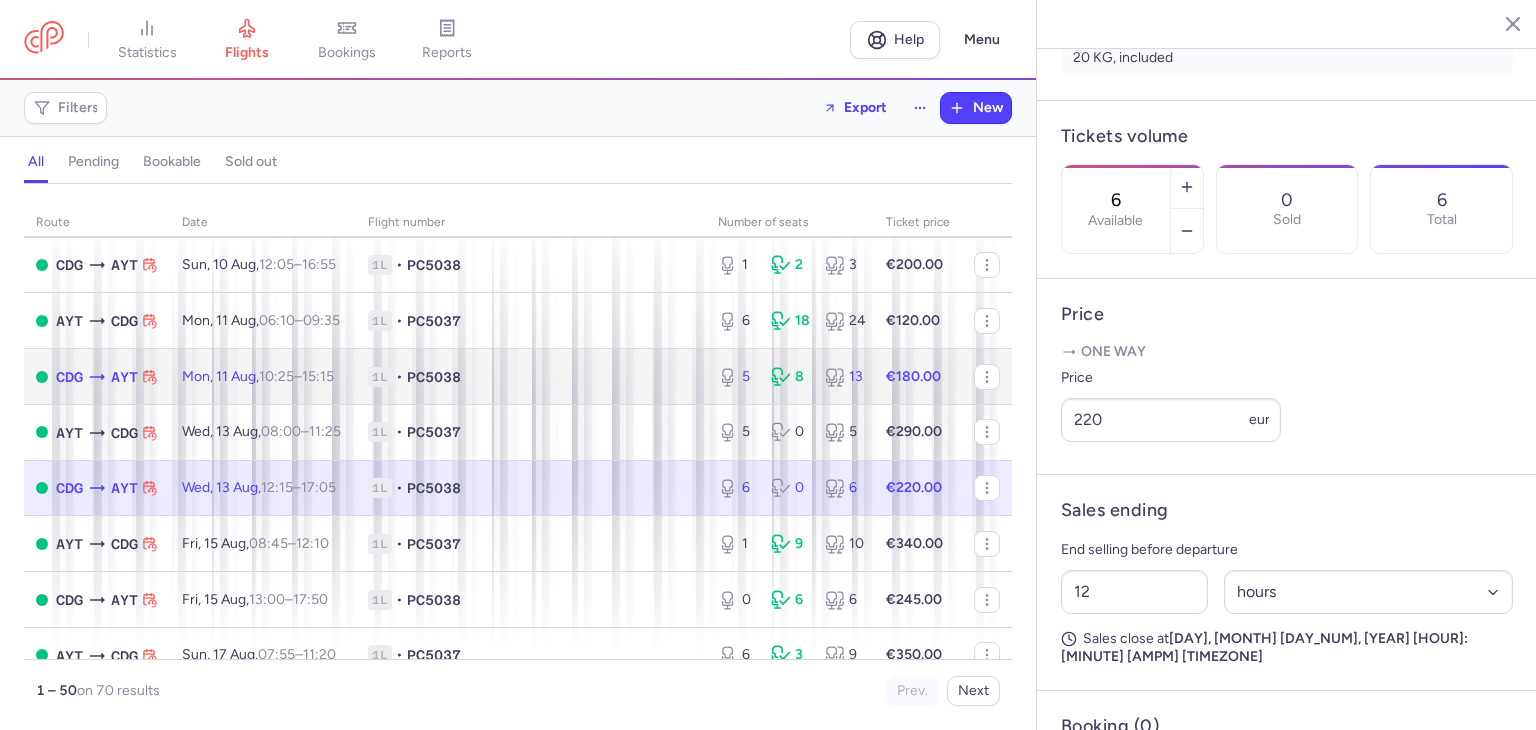 click on "1L • PC5038" at bounding box center (531, 377) 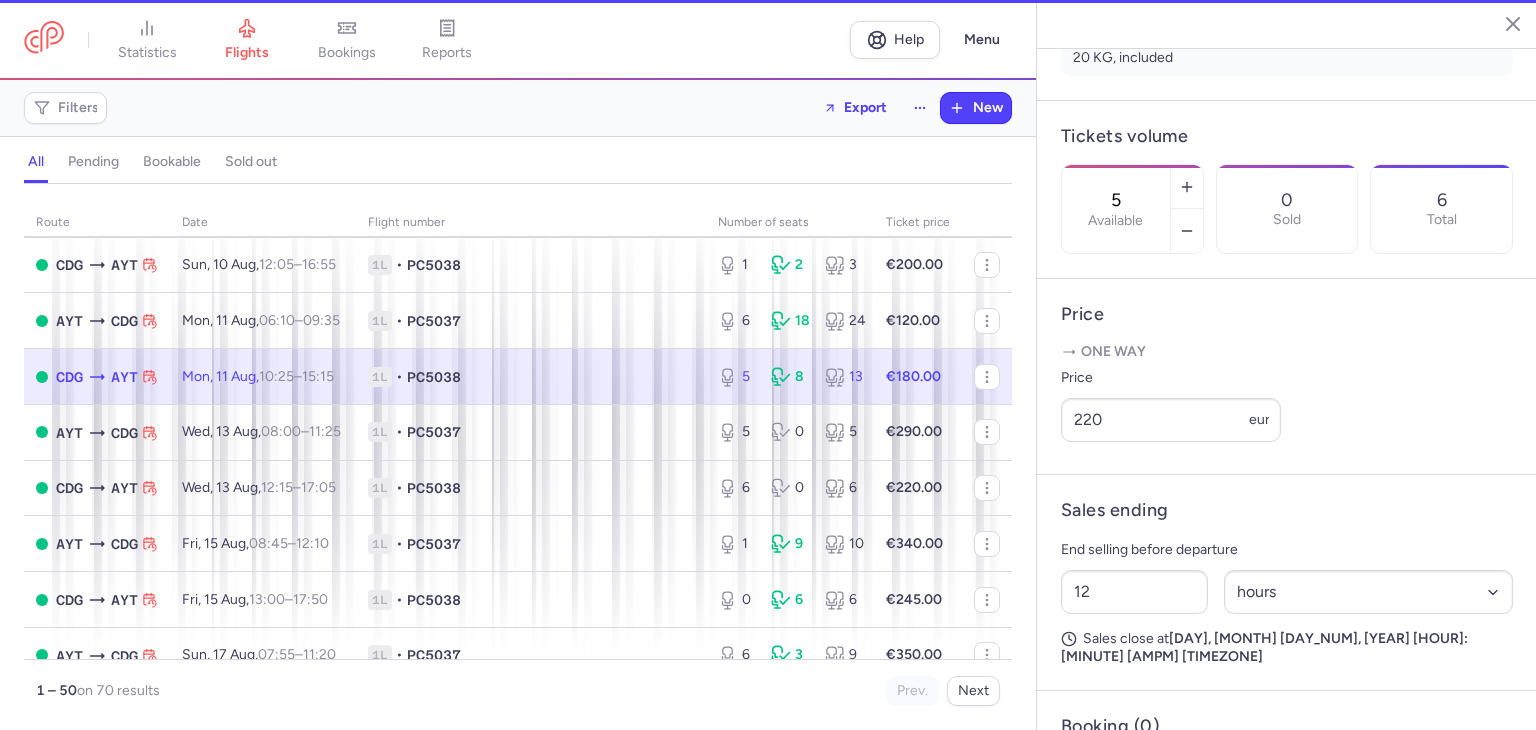 scroll, scrollTop: 533, scrollLeft: 0, axis: vertical 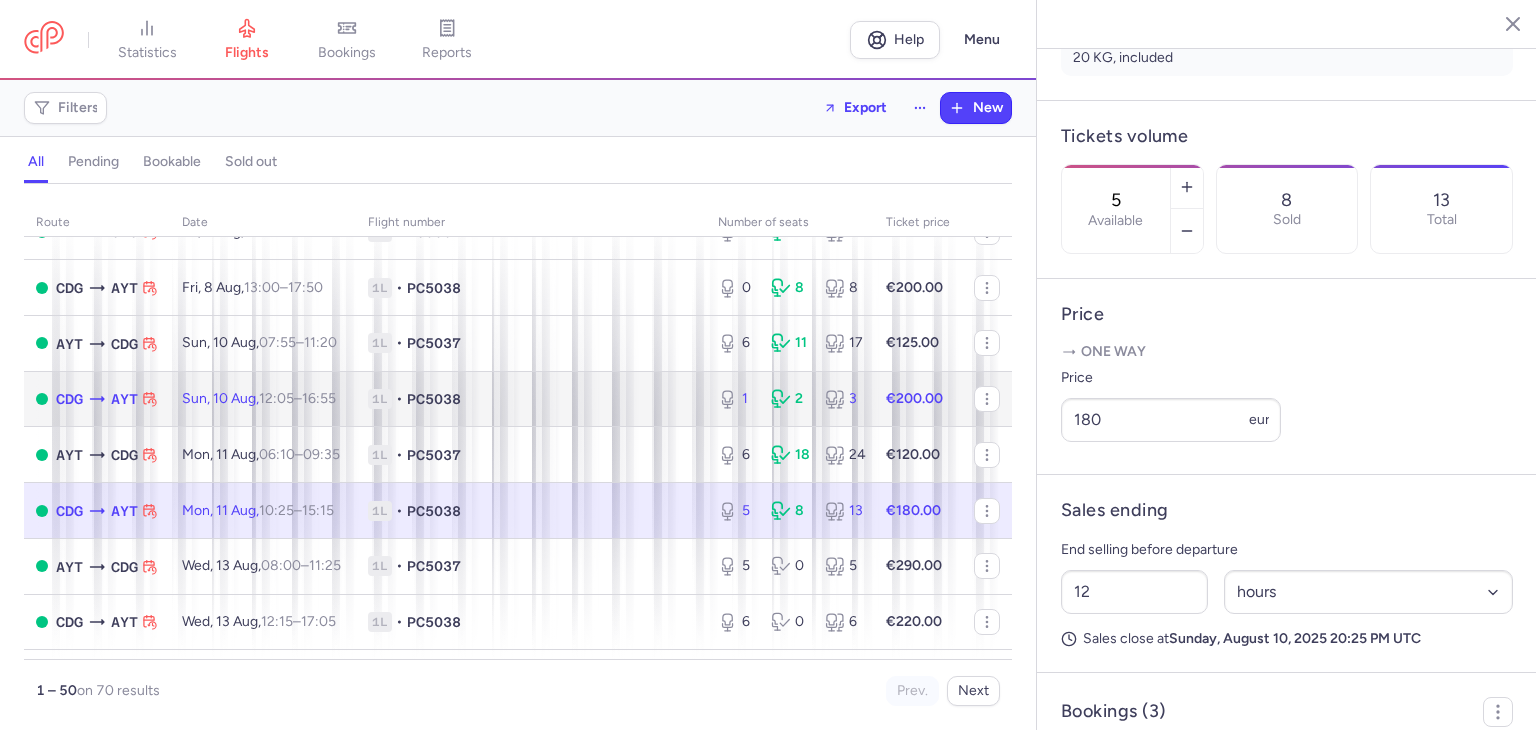click on "1L • PC5038" at bounding box center (531, 399) 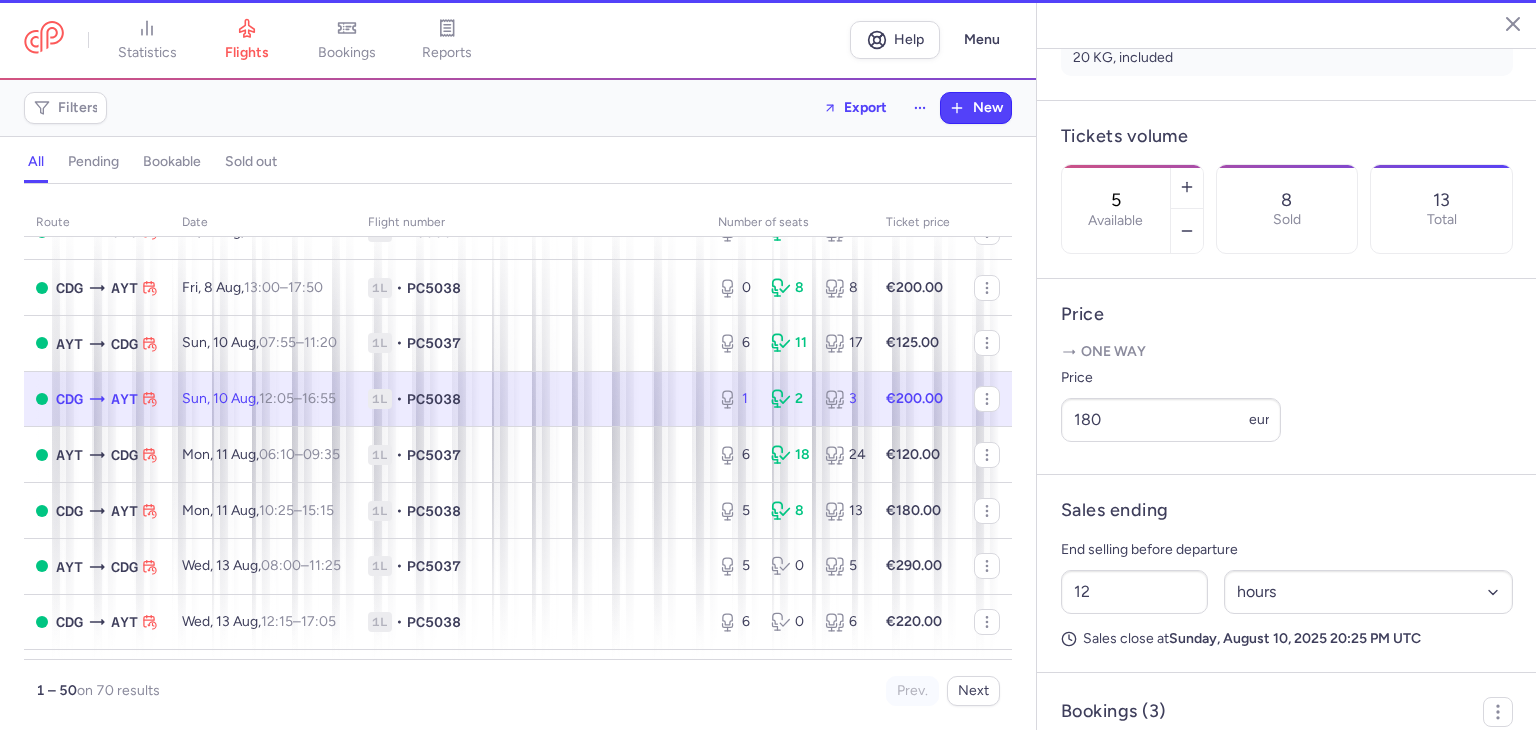 type on "1" 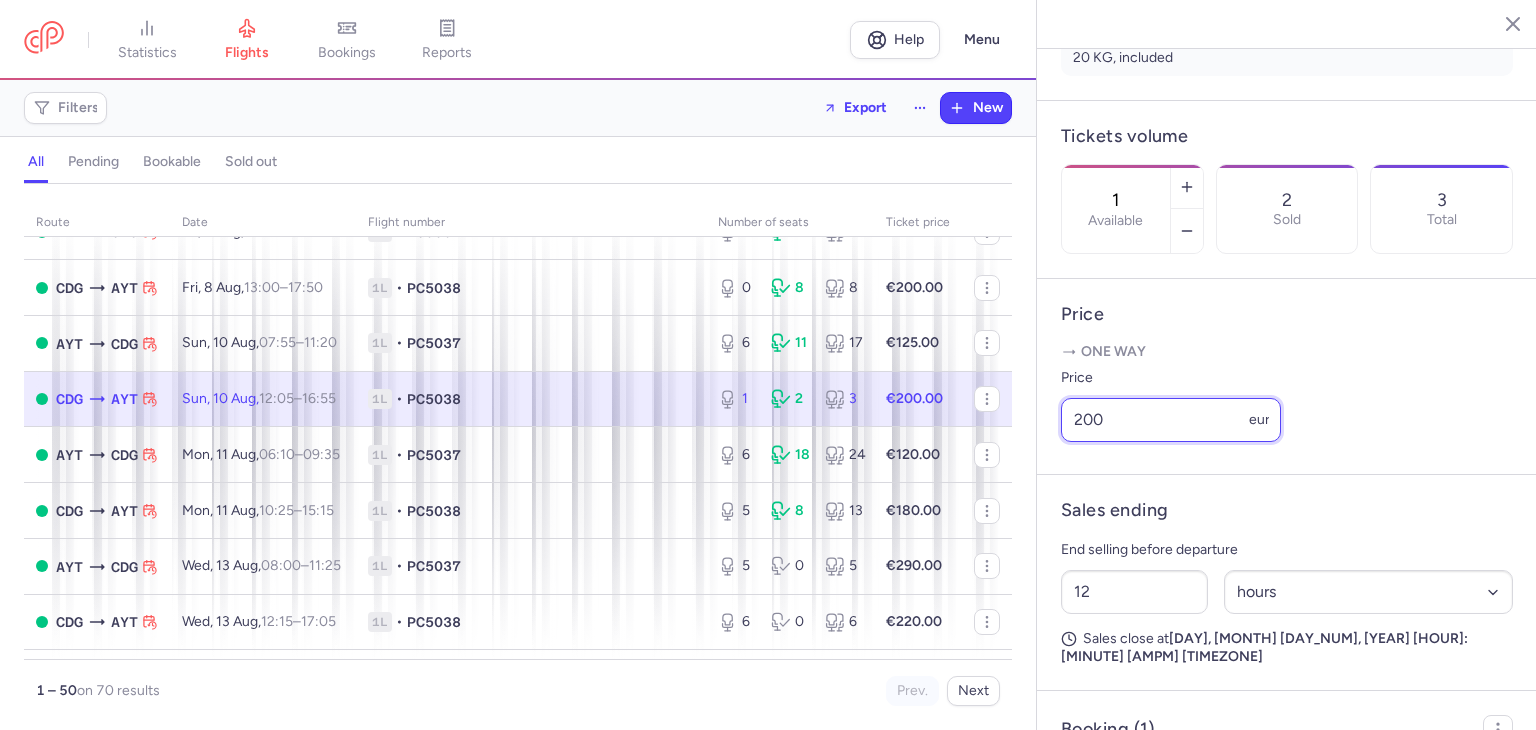 drag, startPoint x: 1136, startPoint y: 464, endPoint x: 1079, endPoint y: 470, distance: 57.31492 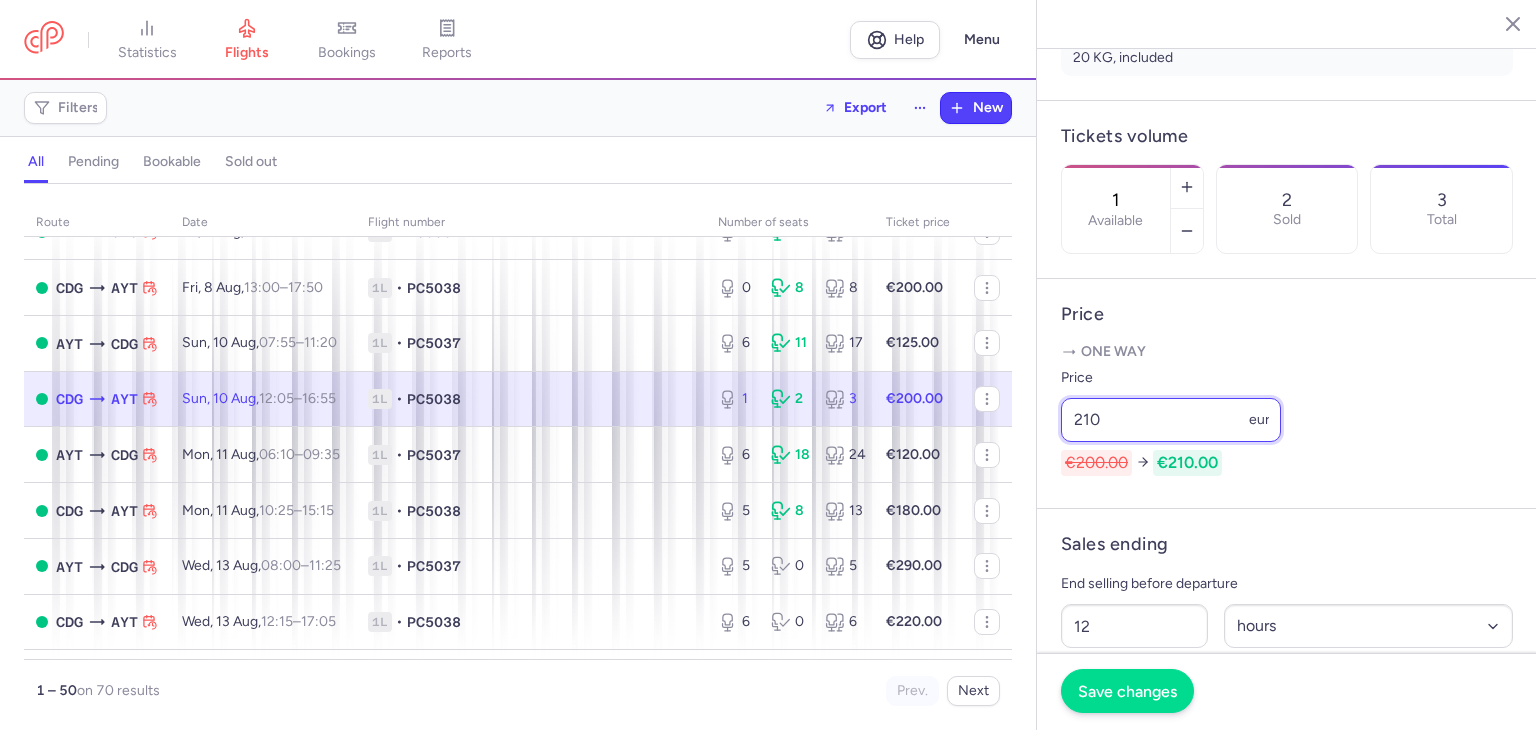 type on "210" 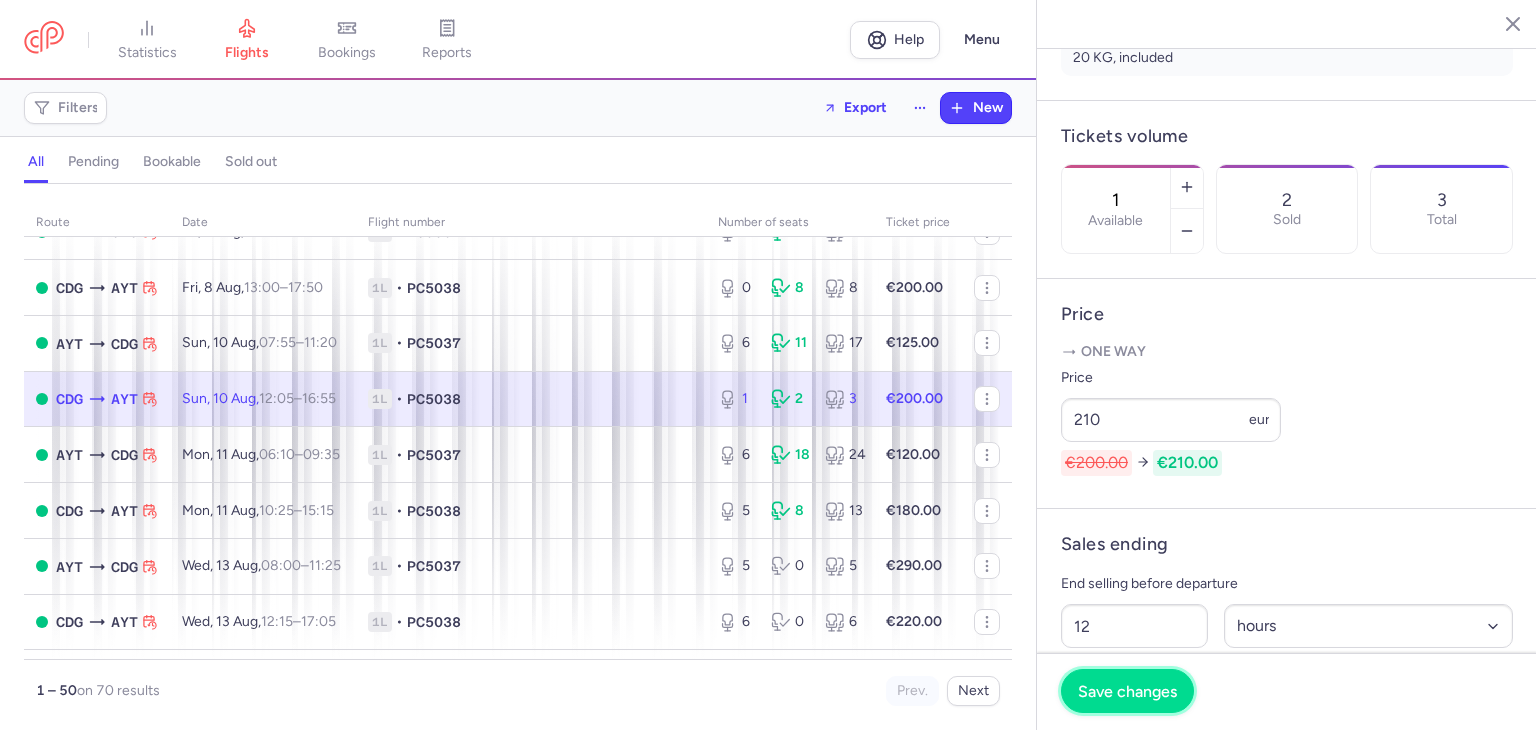 click on "Save changes" at bounding box center [1127, 691] 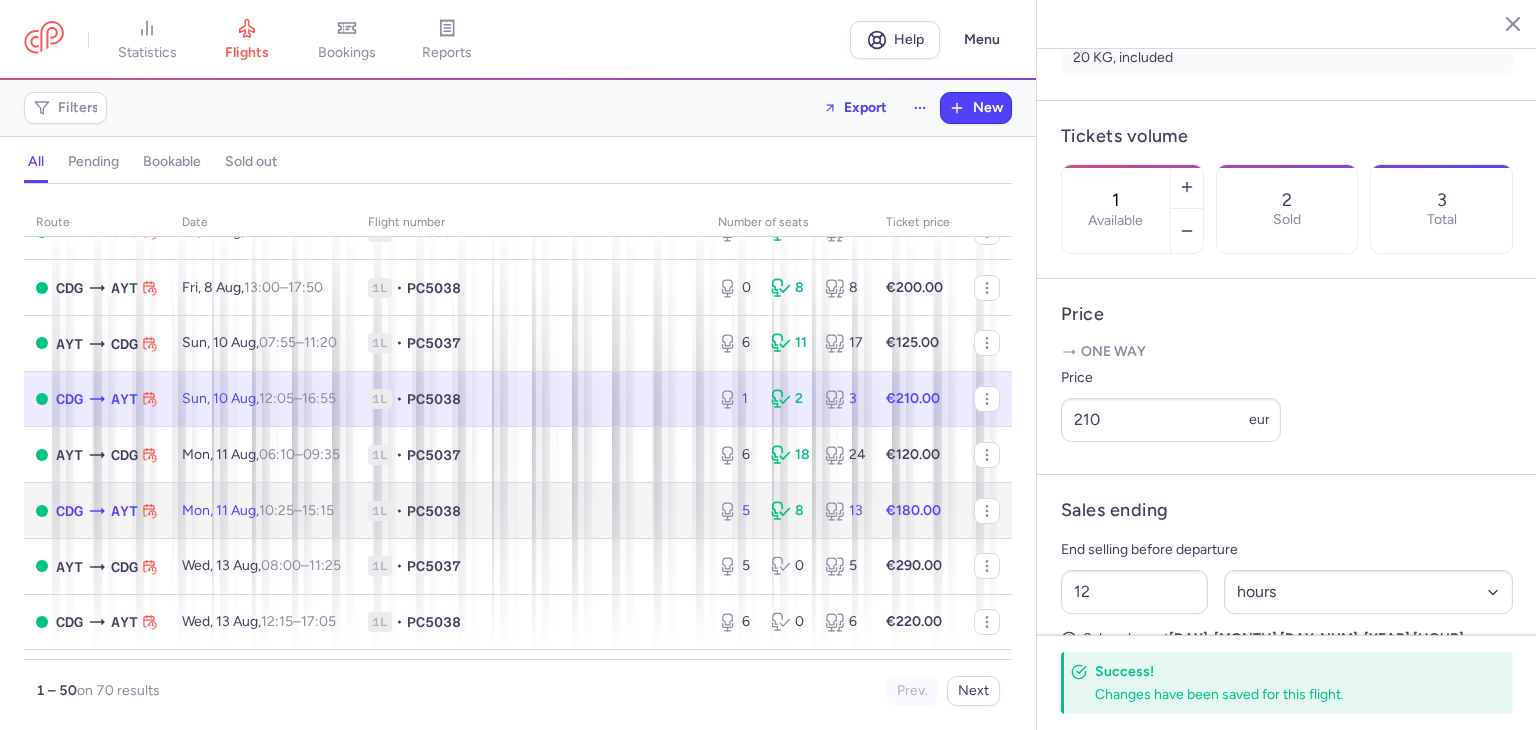 click on "Mon, 11 Aug,  10:25  –  15:15  +0" at bounding box center [258, 510] 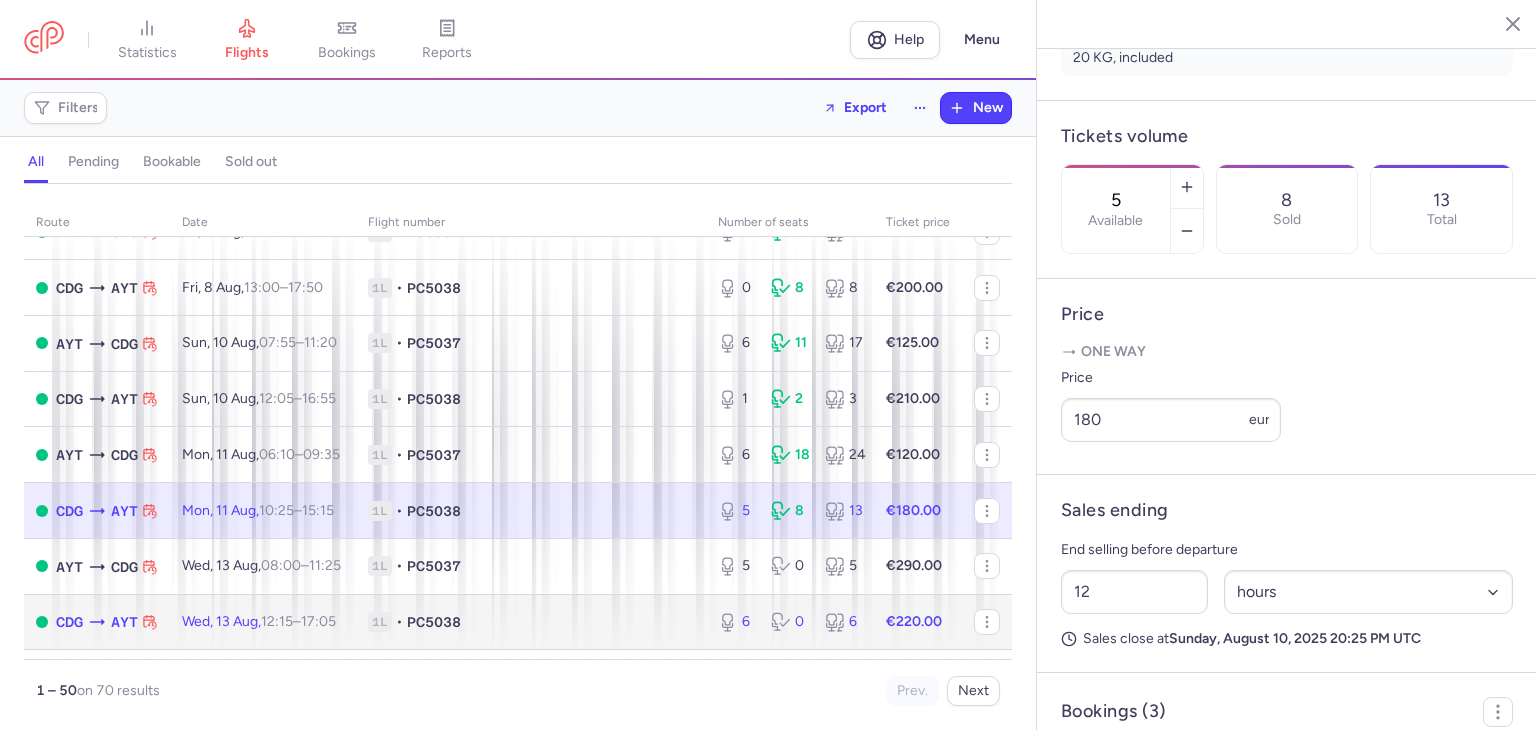 click on "1L • PC5038" at bounding box center [531, 622] 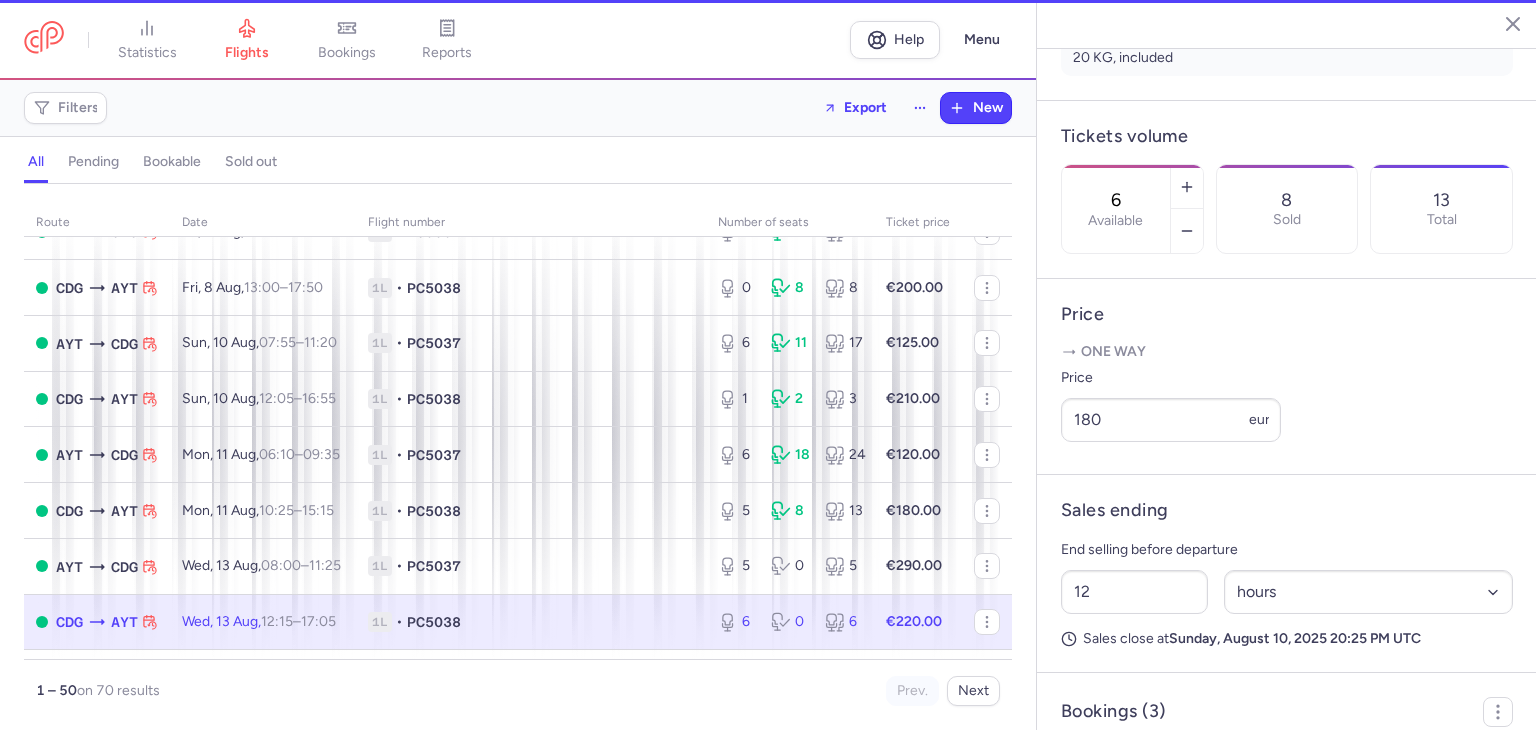 scroll, scrollTop: 517, scrollLeft: 0, axis: vertical 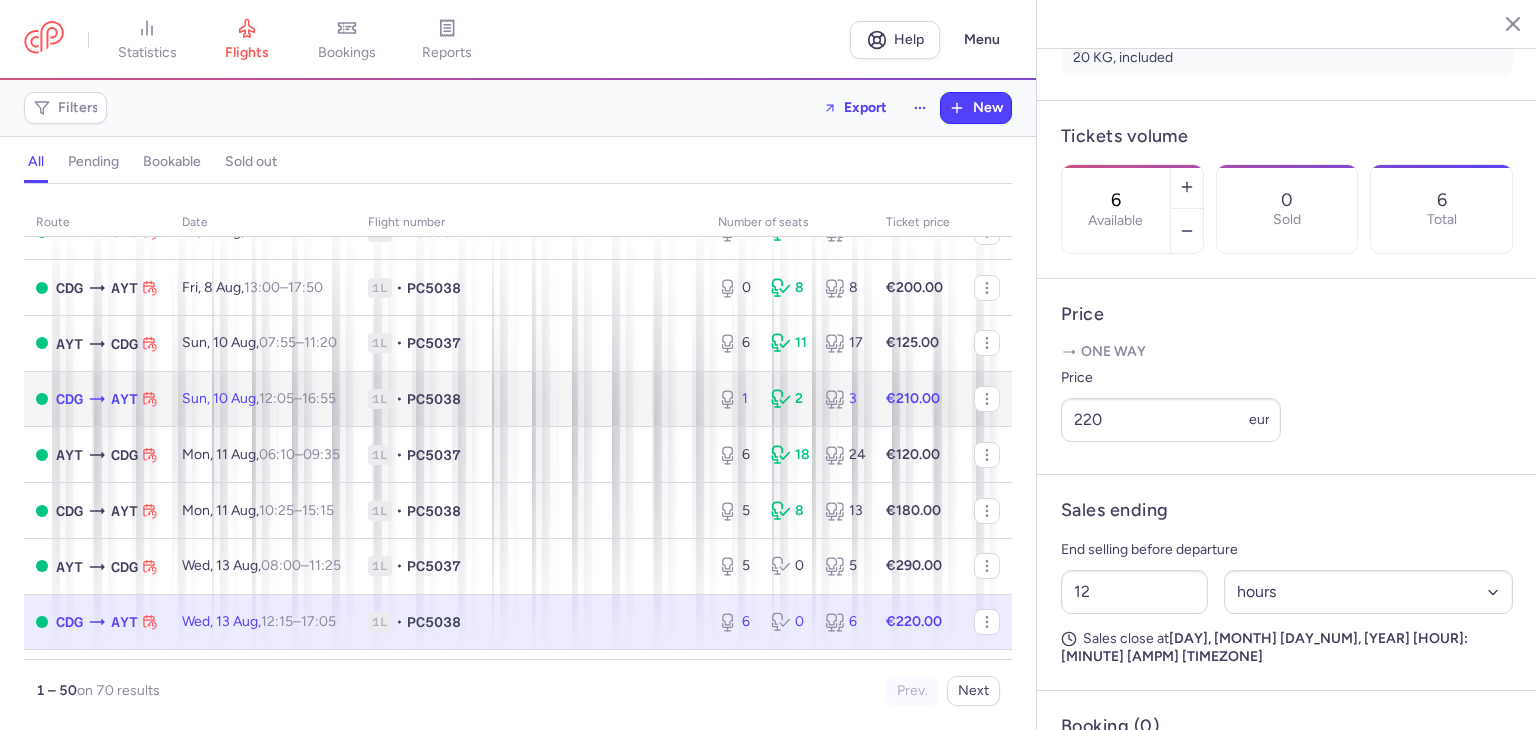 click on "1L • PC5038" at bounding box center [531, 399] 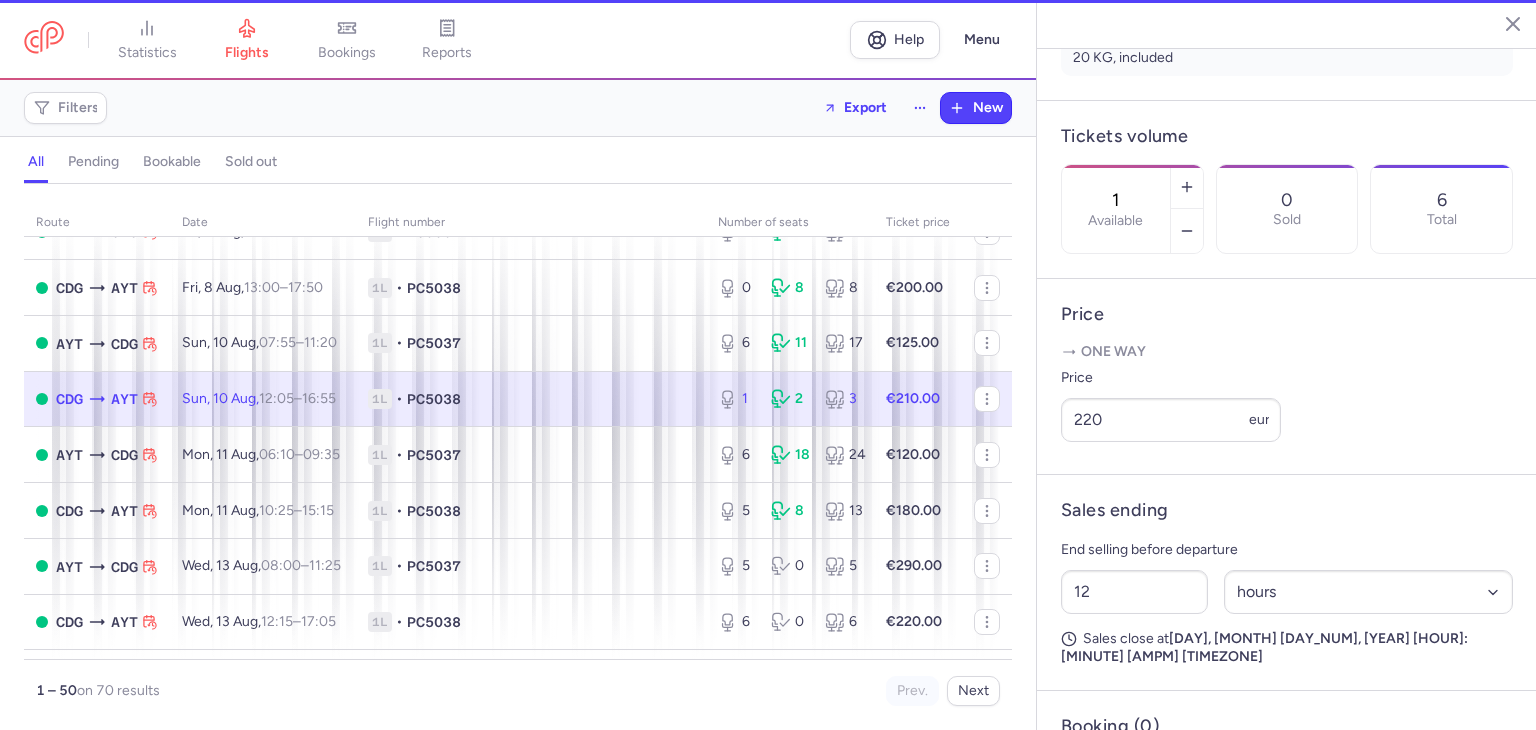 scroll, scrollTop: 533, scrollLeft: 0, axis: vertical 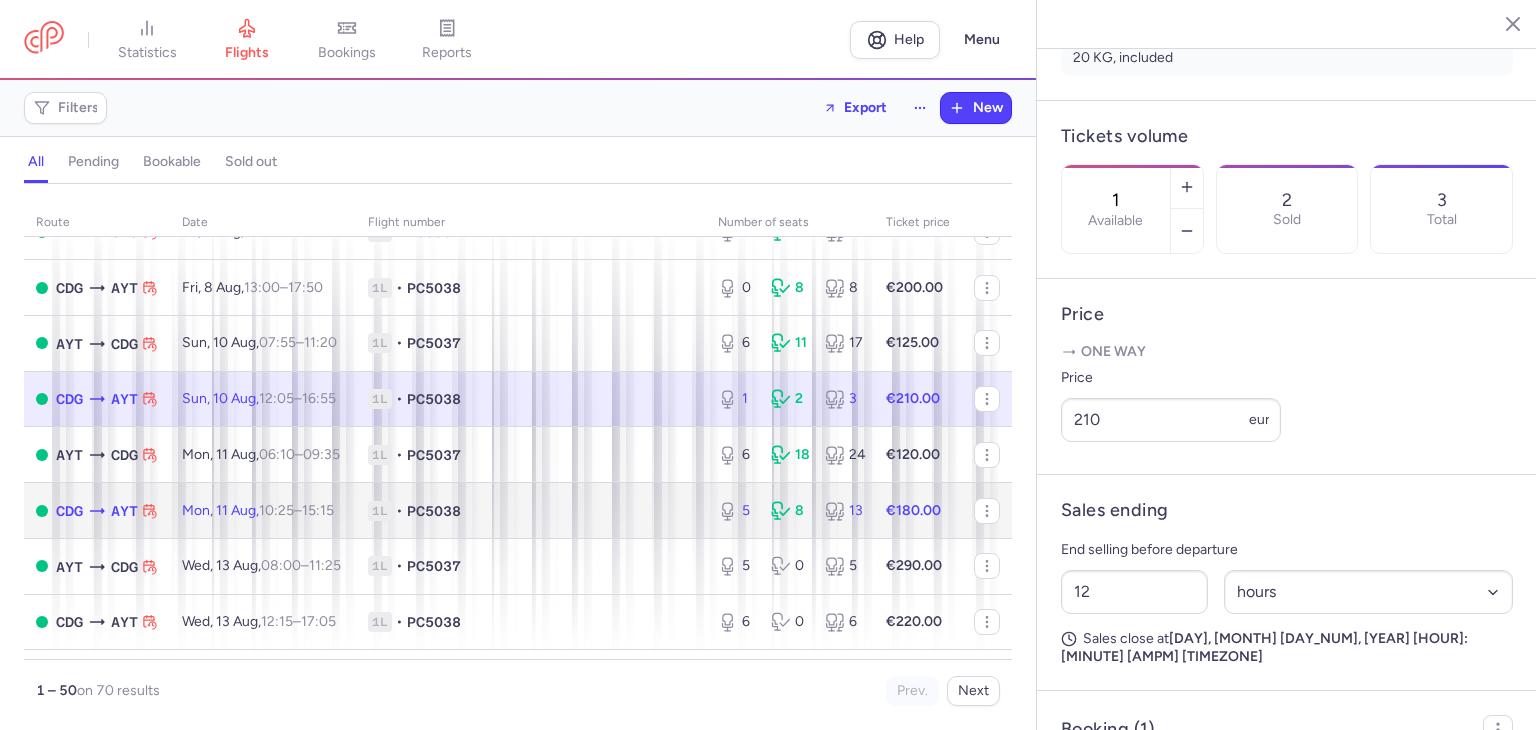 click on "1L" at bounding box center (380, 511) 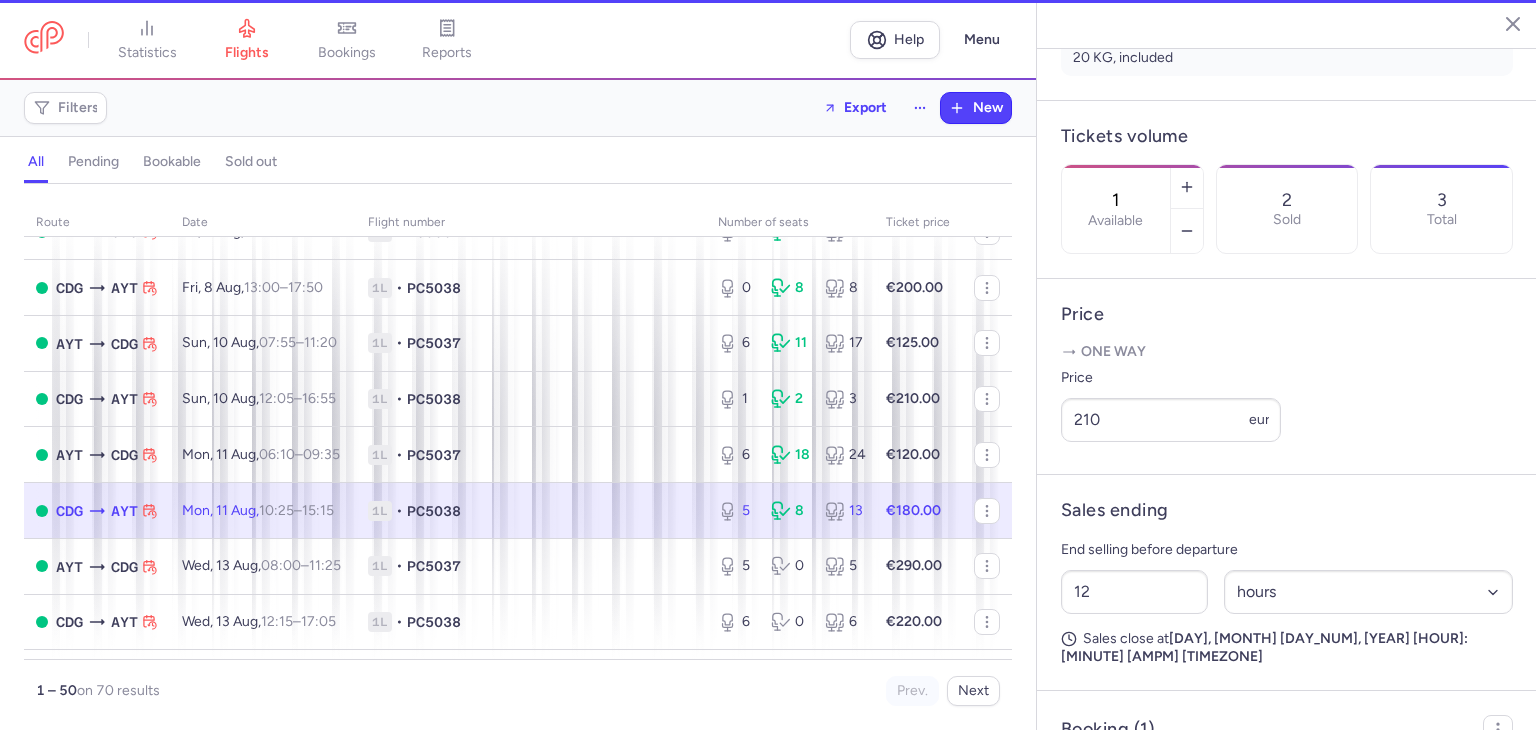 type on "5" 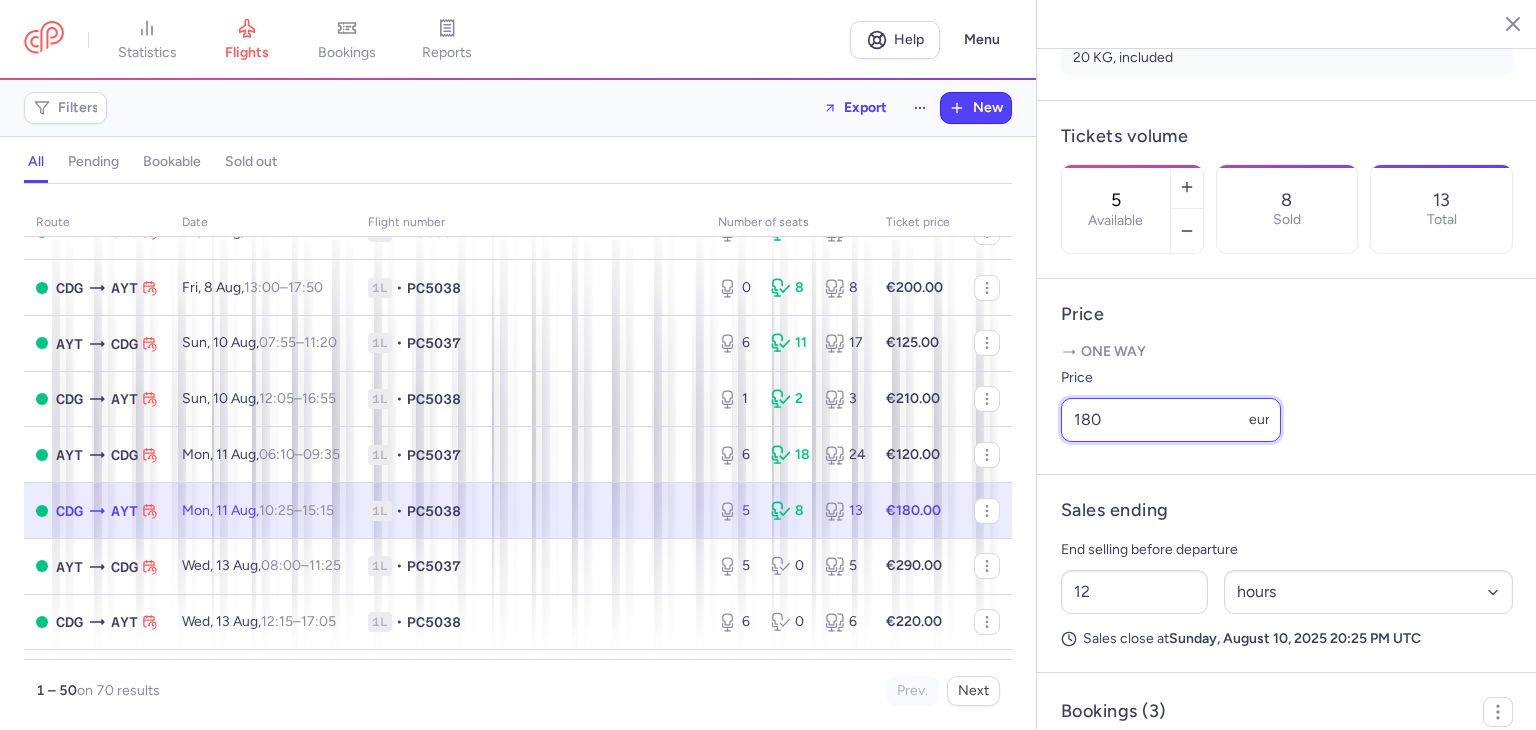 drag, startPoint x: 1124, startPoint y: 473, endPoint x: 1080, endPoint y: 474, distance: 44.011364 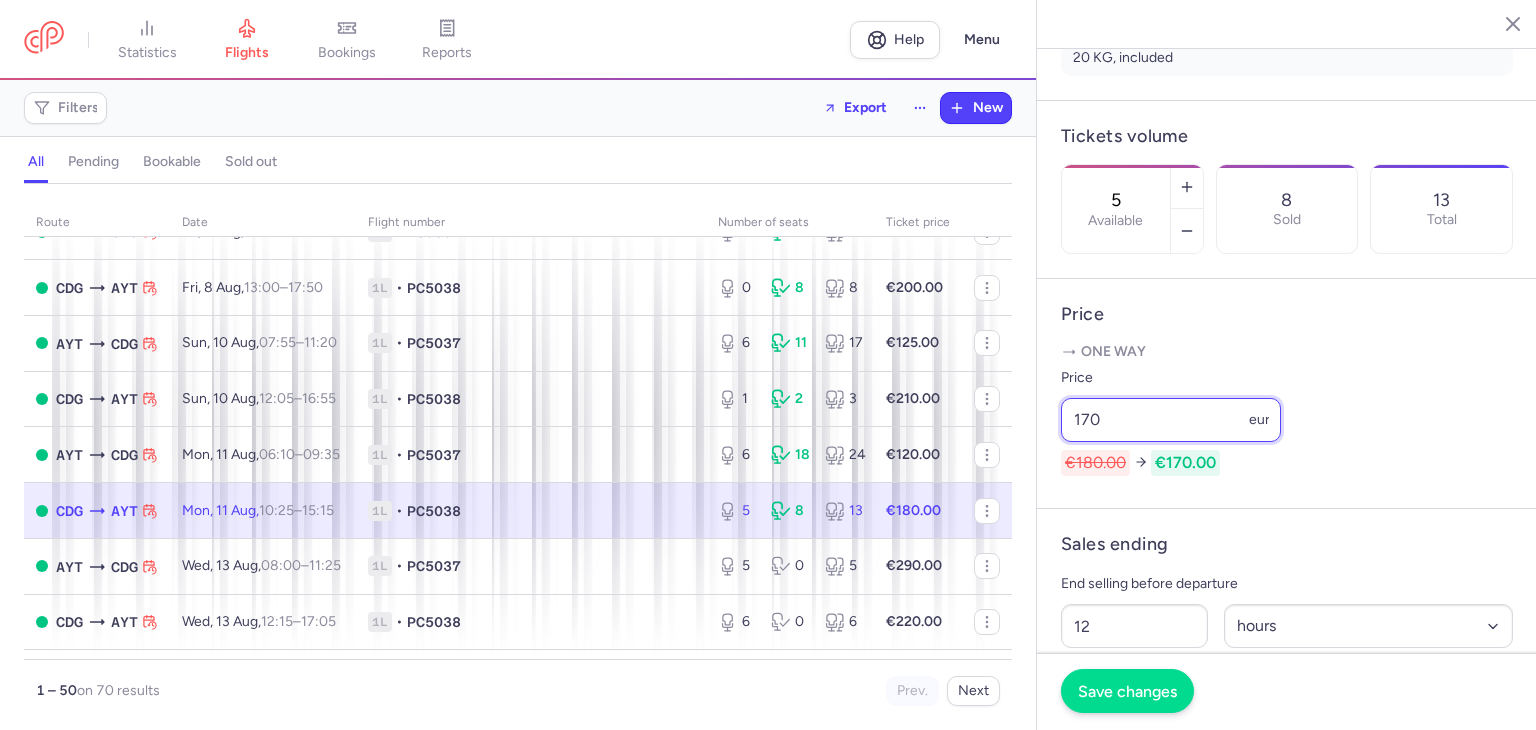 type on "170" 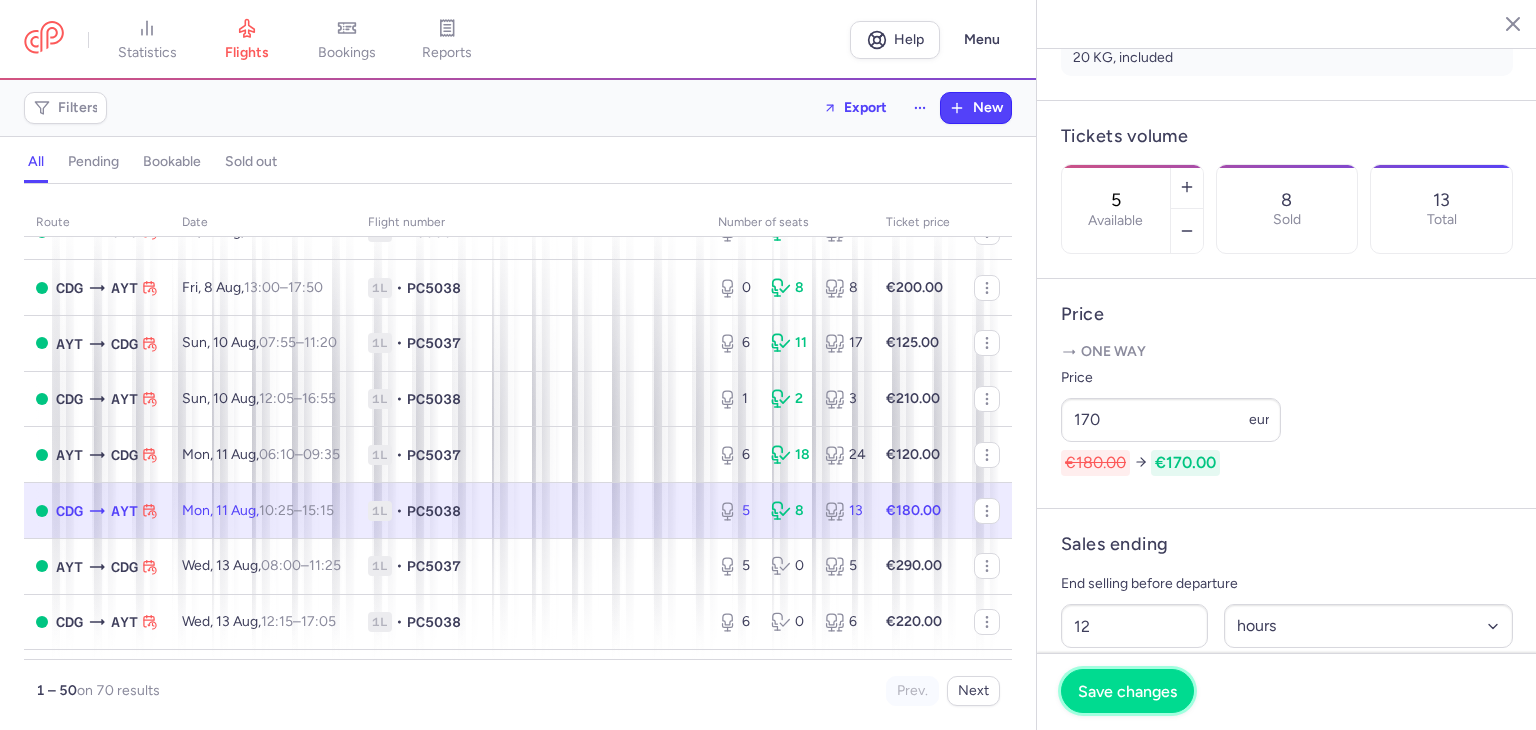 click on "Save changes" at bounding box center [1127, 691] 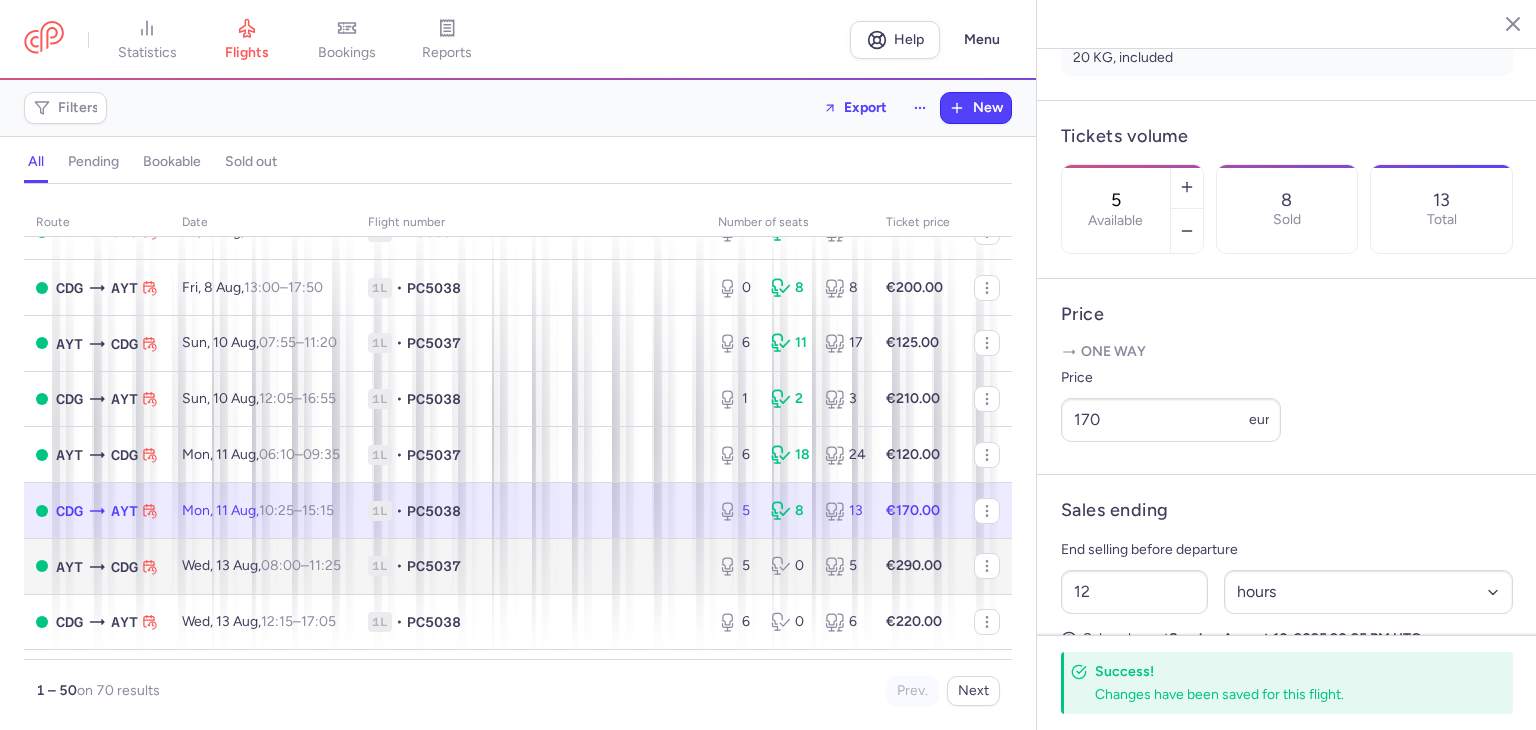 scroll, scrollTop: 133, scrollLeft: 0, axis: vertical 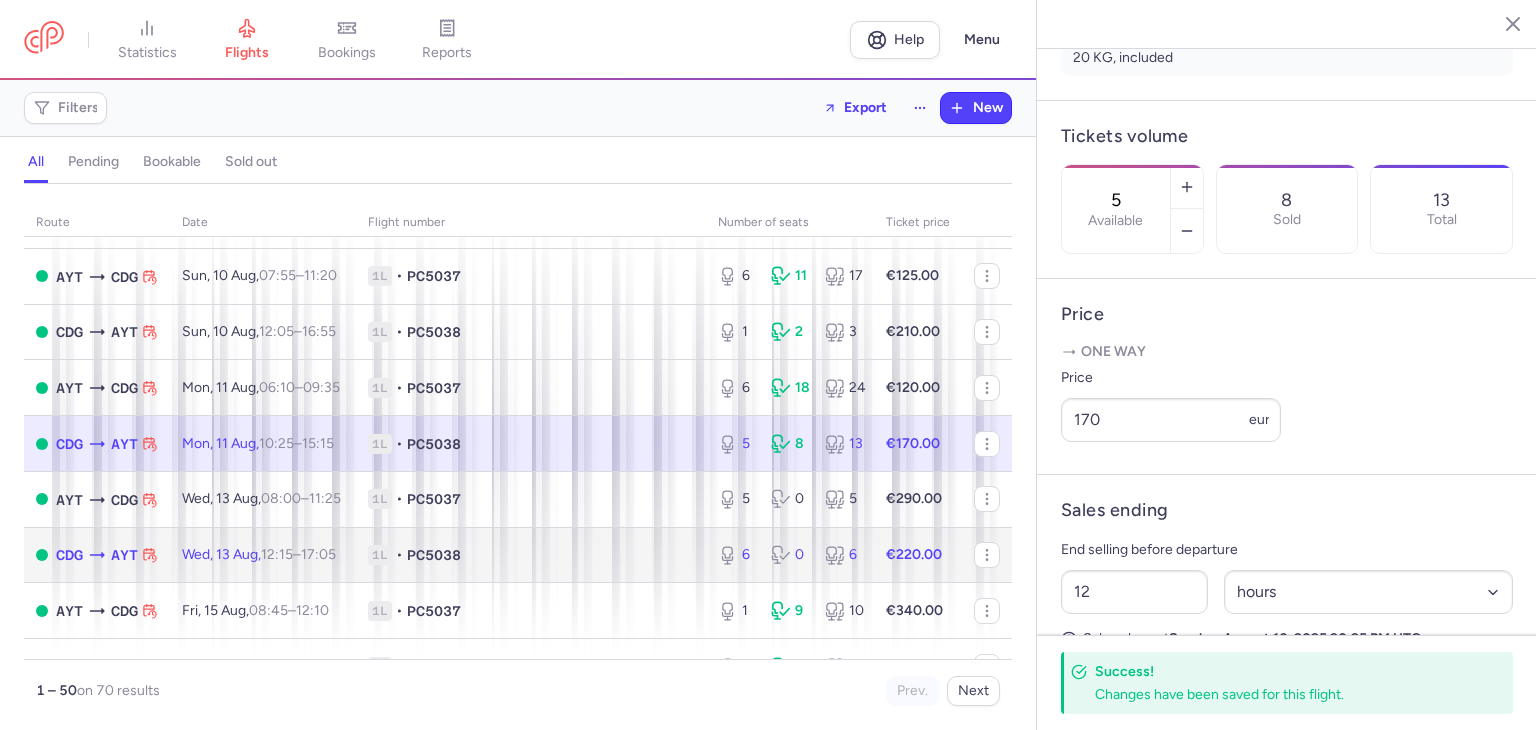click on "PC5038" at bounding box center [434, 555] 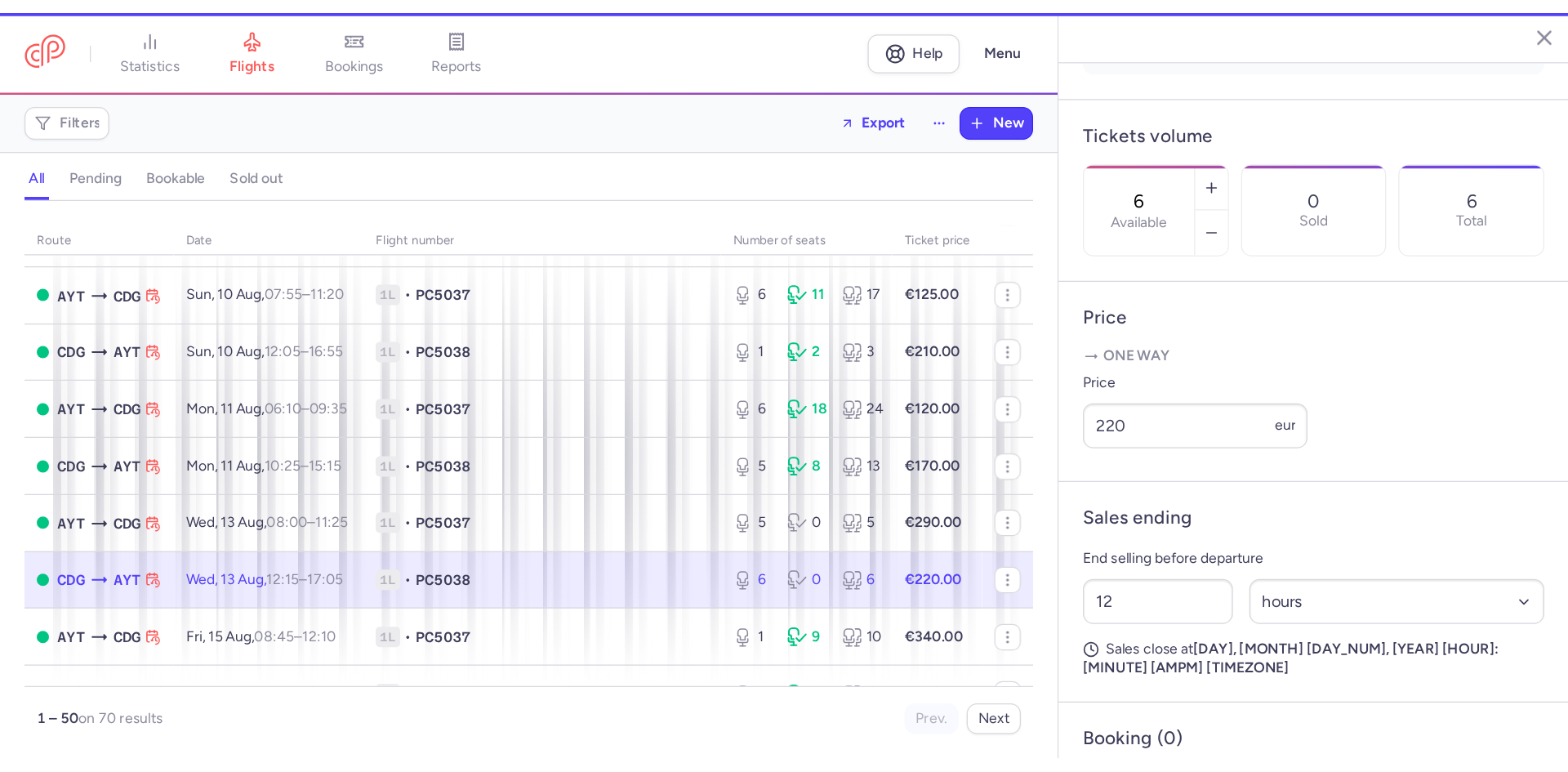 scroll, scrollTop: 422, scrollLeft: 0, axis: vertical 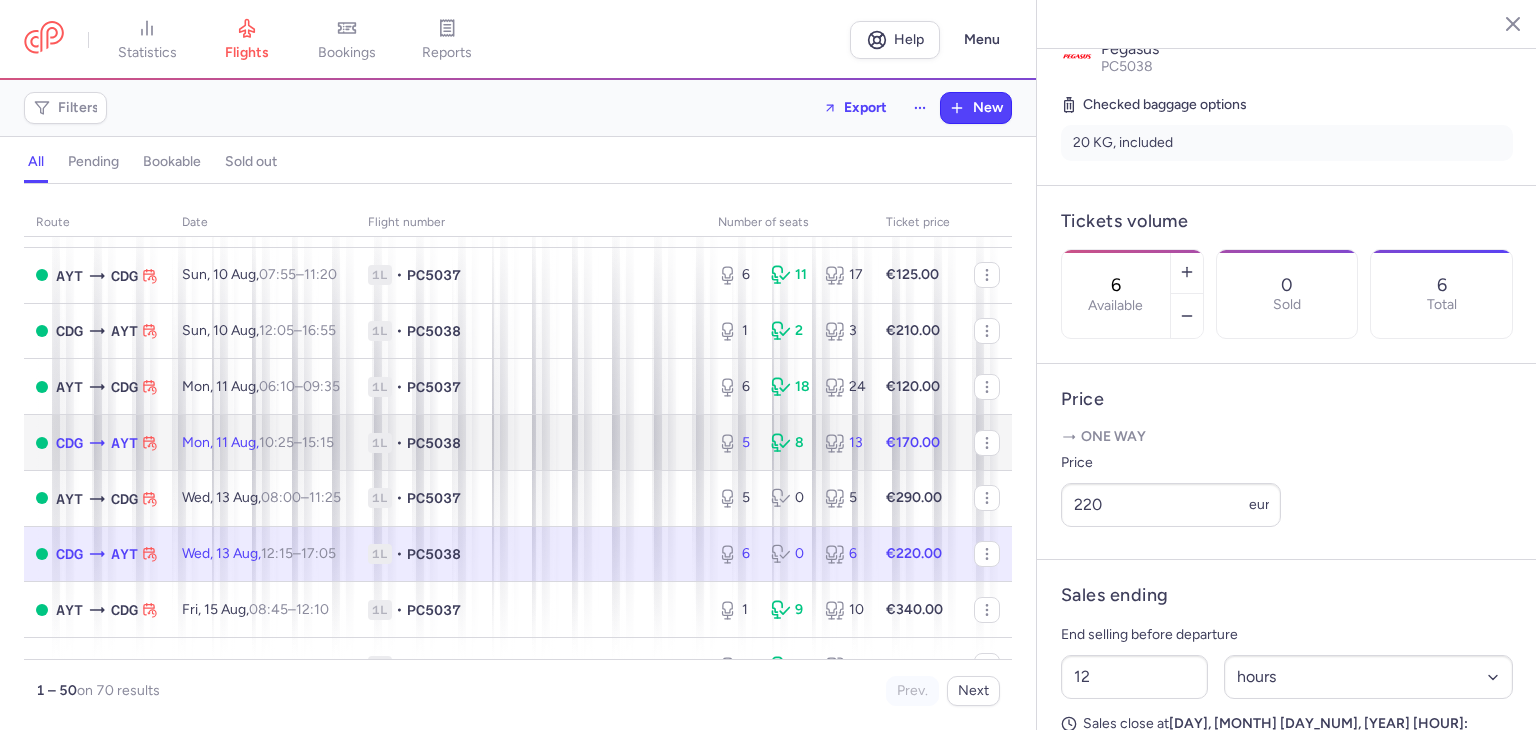click on "1L • PC5038" at bounding box center [531, 443] 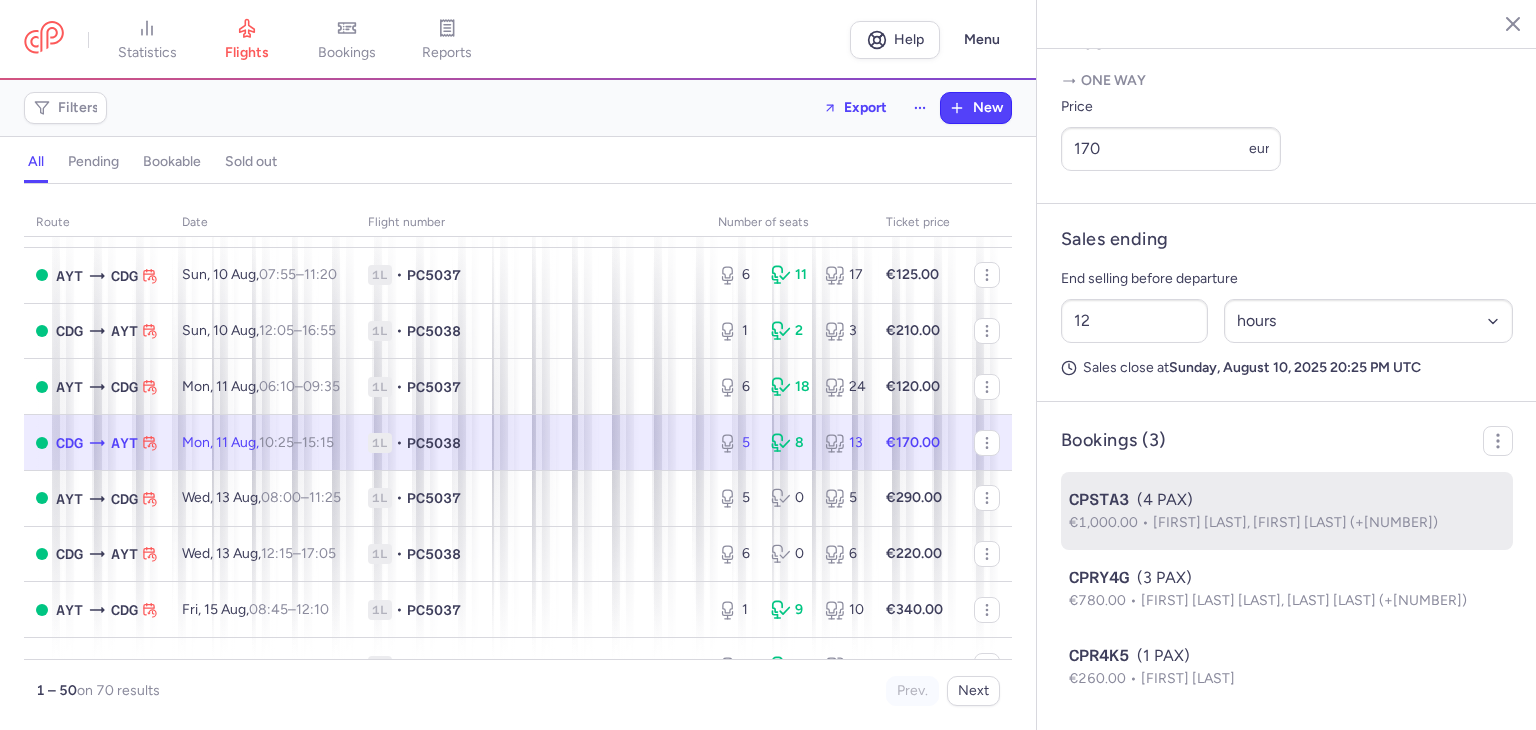 scroll, scrollTop: 848, scrollLeft: 0, axis: vertical 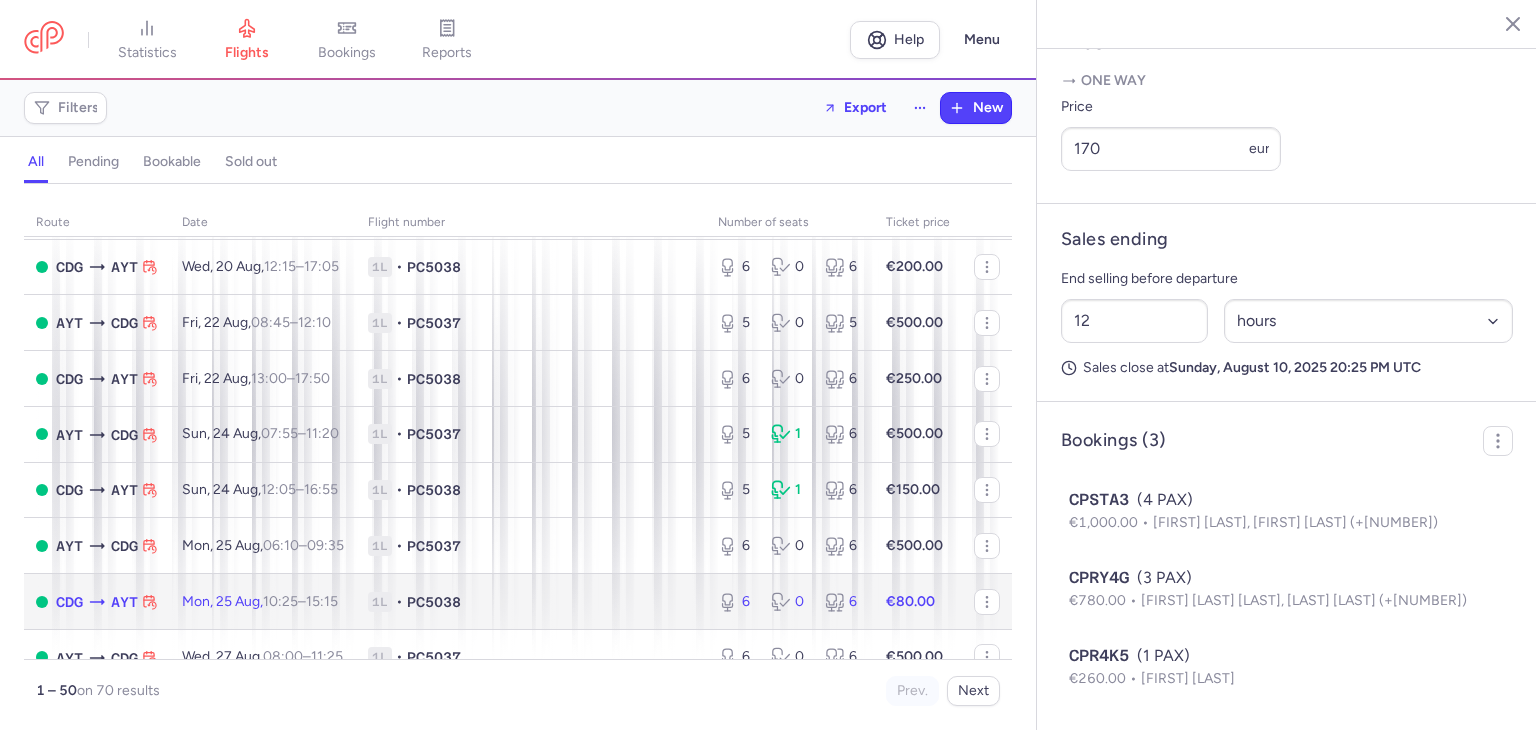 click on "1L • PC5038" at bounding box center (531, 602) 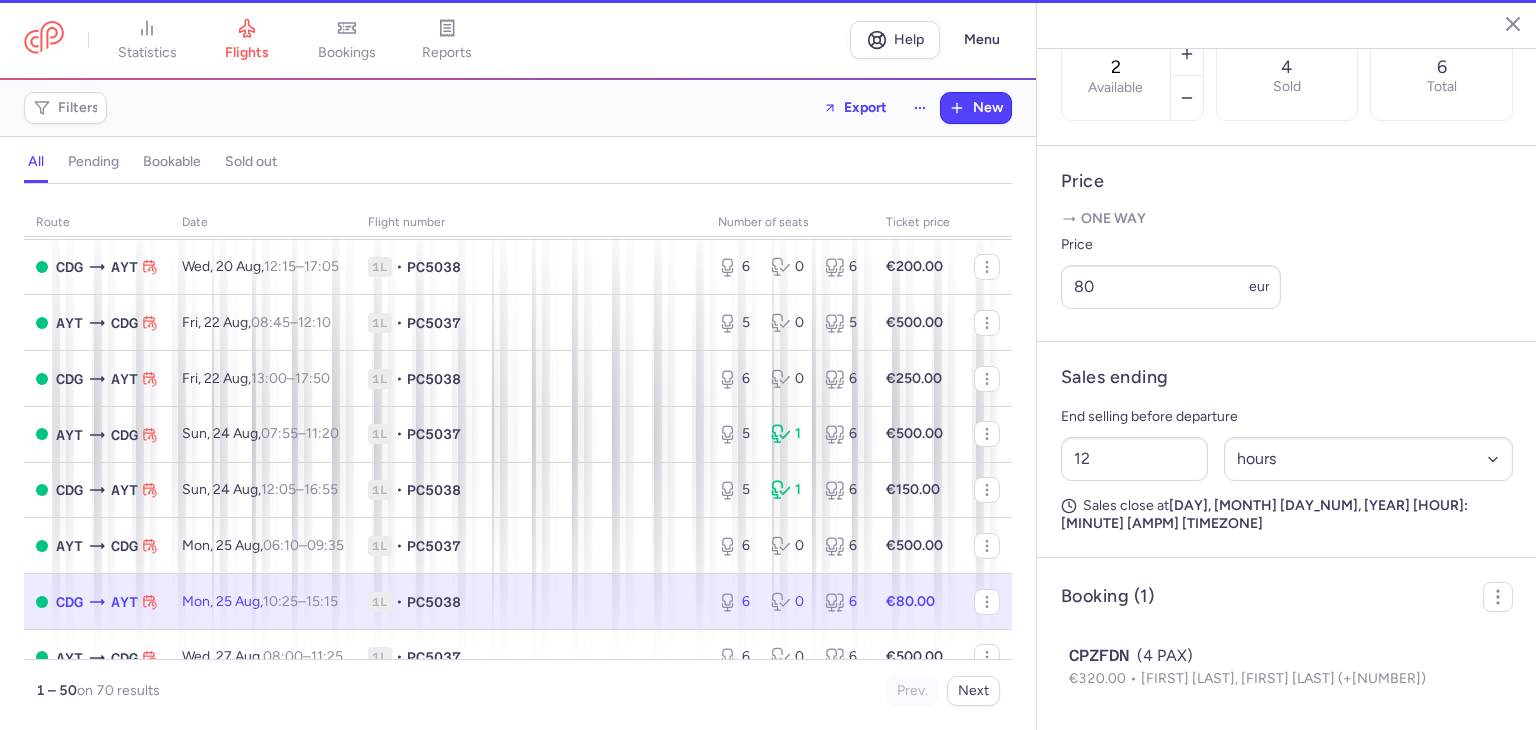 scroll, scrollTop: 700, scrollLeft: 0, axis: vertical 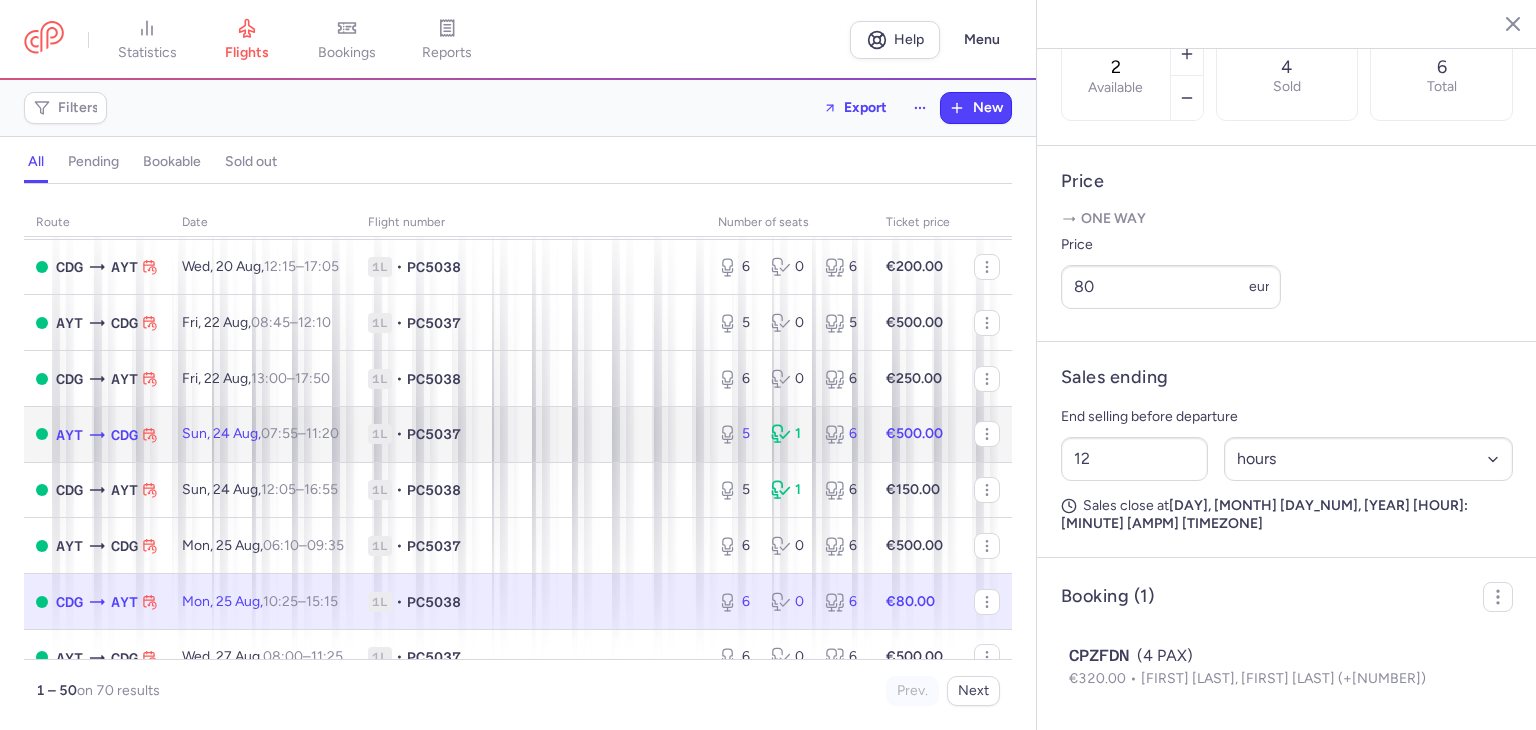 click on "1L • PC5037" at bounding box center (531, 434) 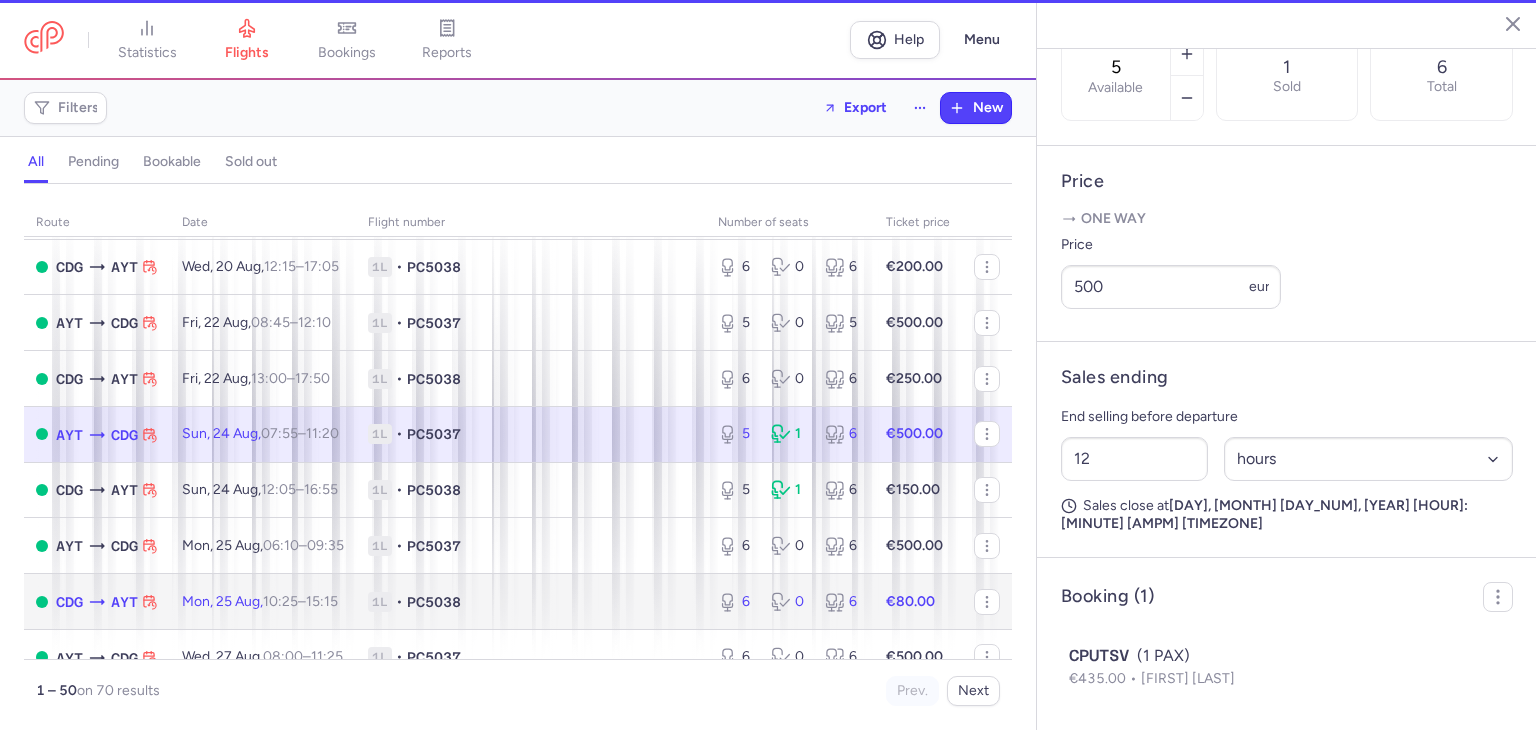 click on "1L • PC5038" at bounding box center (531, 602) 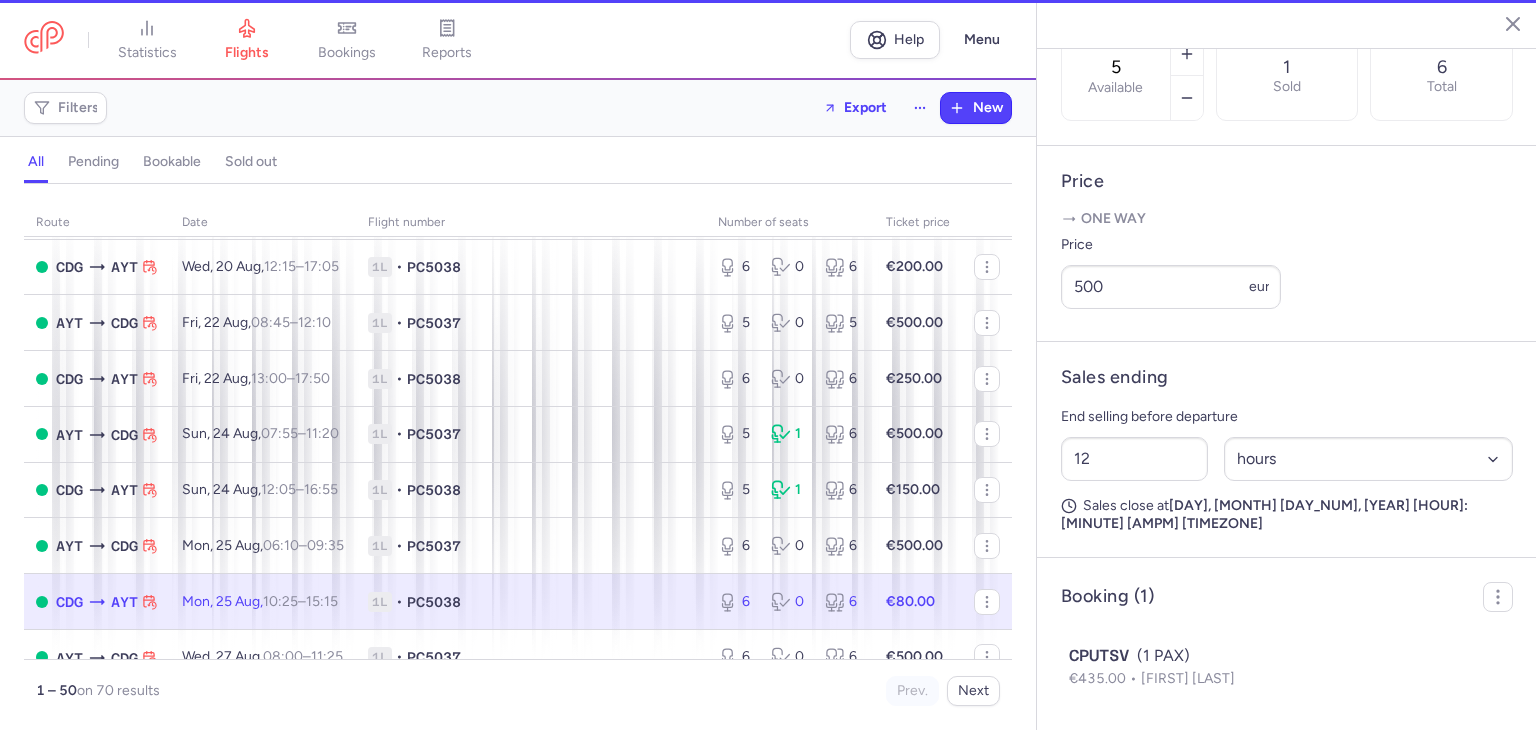 type on "2" 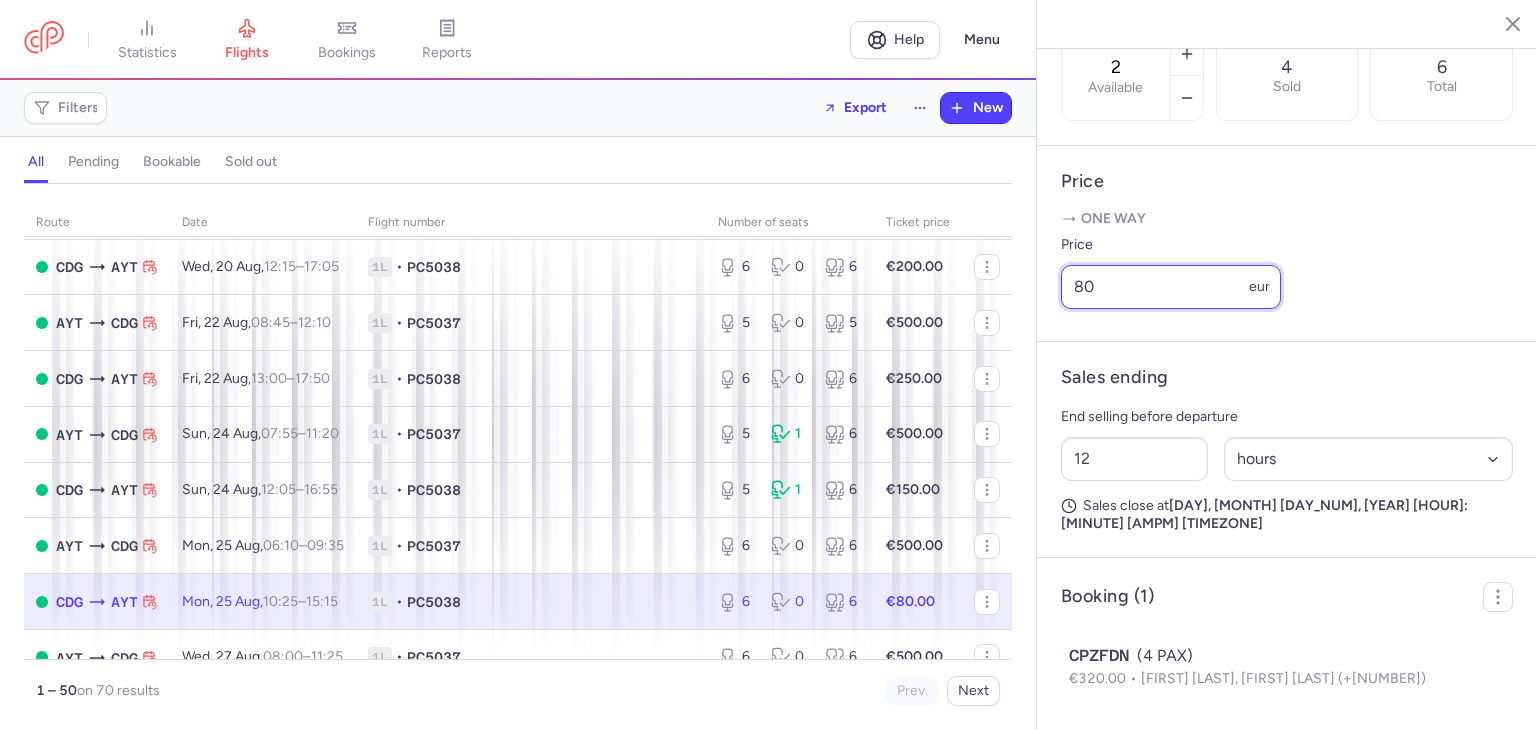 drag, startPoint x: 1110, startPoint y: 318, endPoint x: 1054, endPoint y: 314, distance: 56.142673 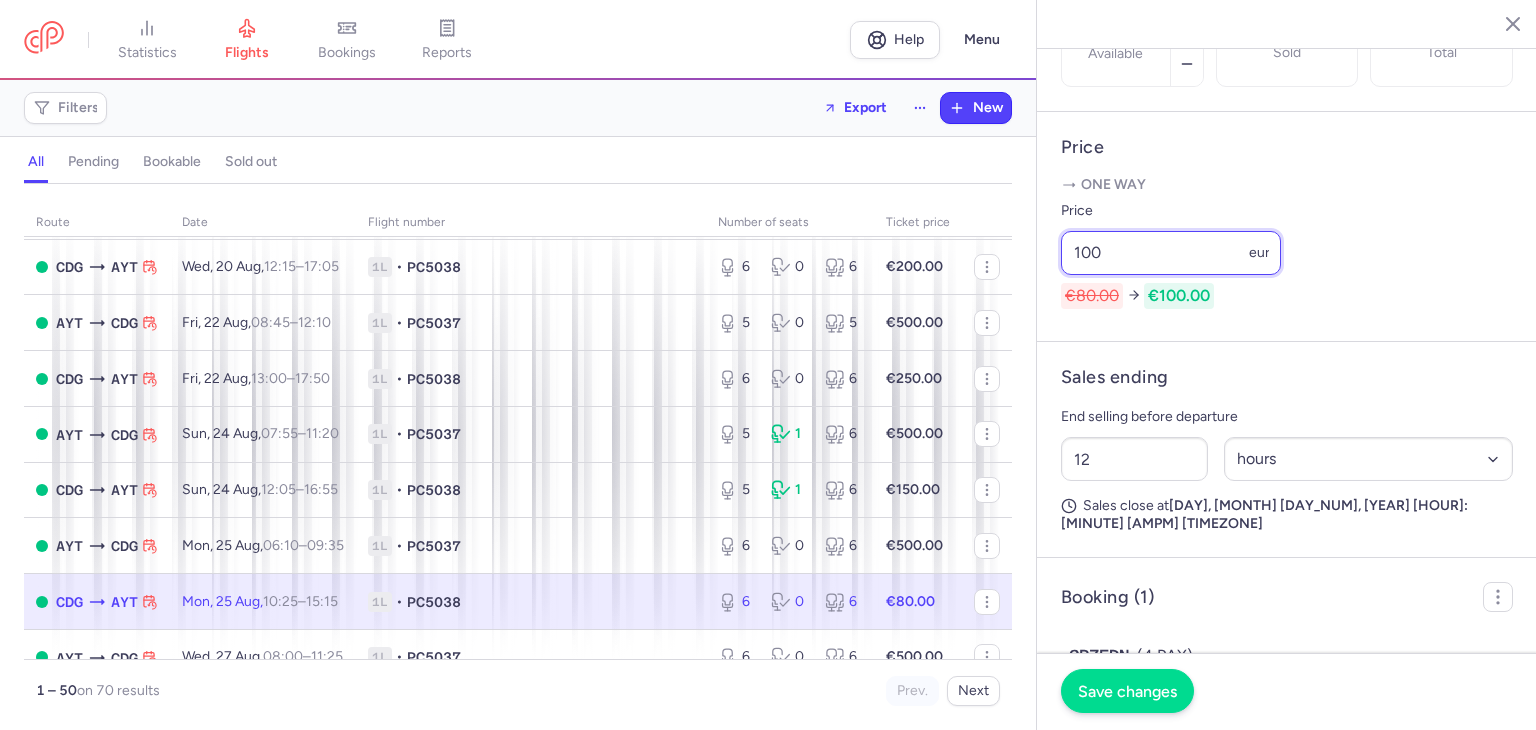 type on "100" 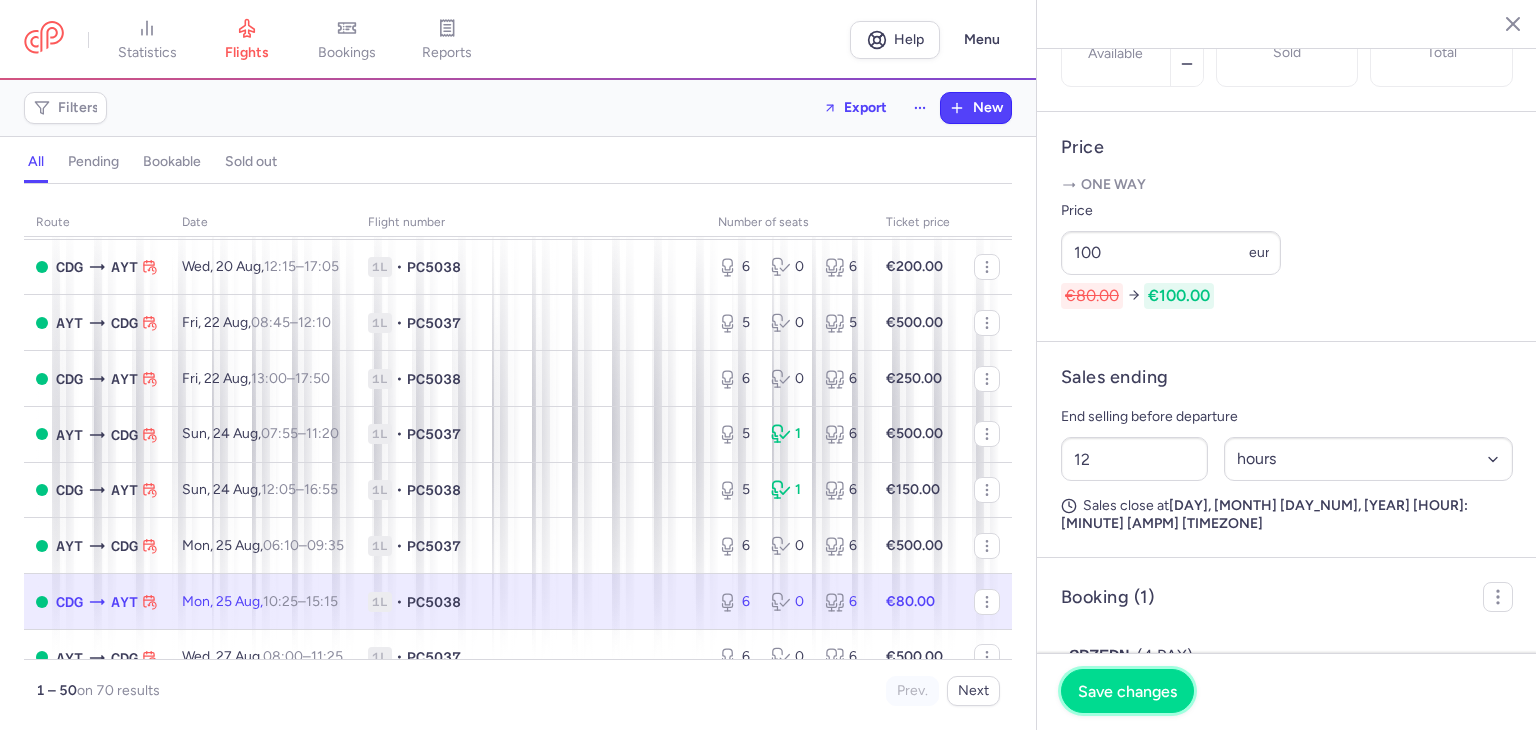 click on "Save changes" at bounding box center [1127, 691] 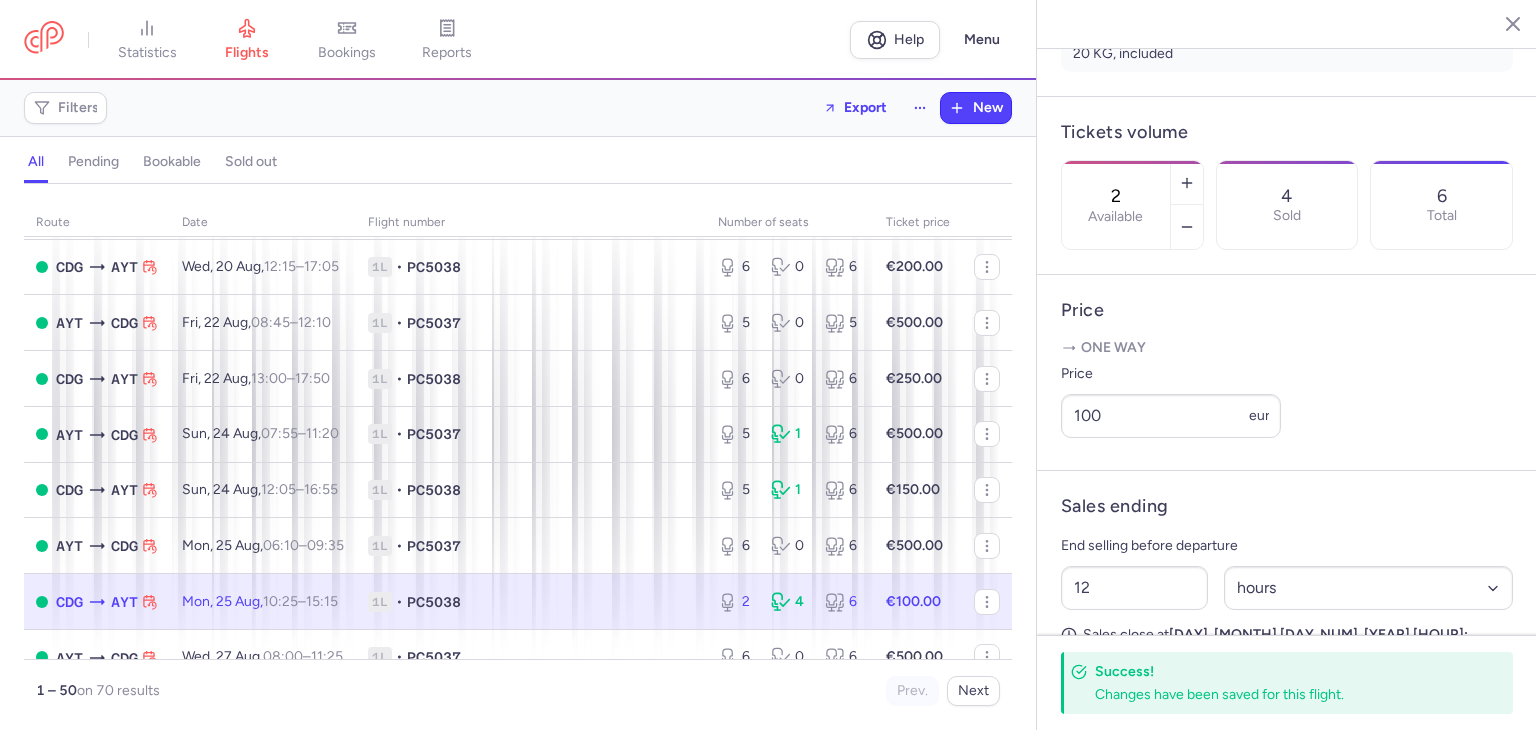 scroll, scrollTop: 367, scrollLeft: 0, axis: vertical 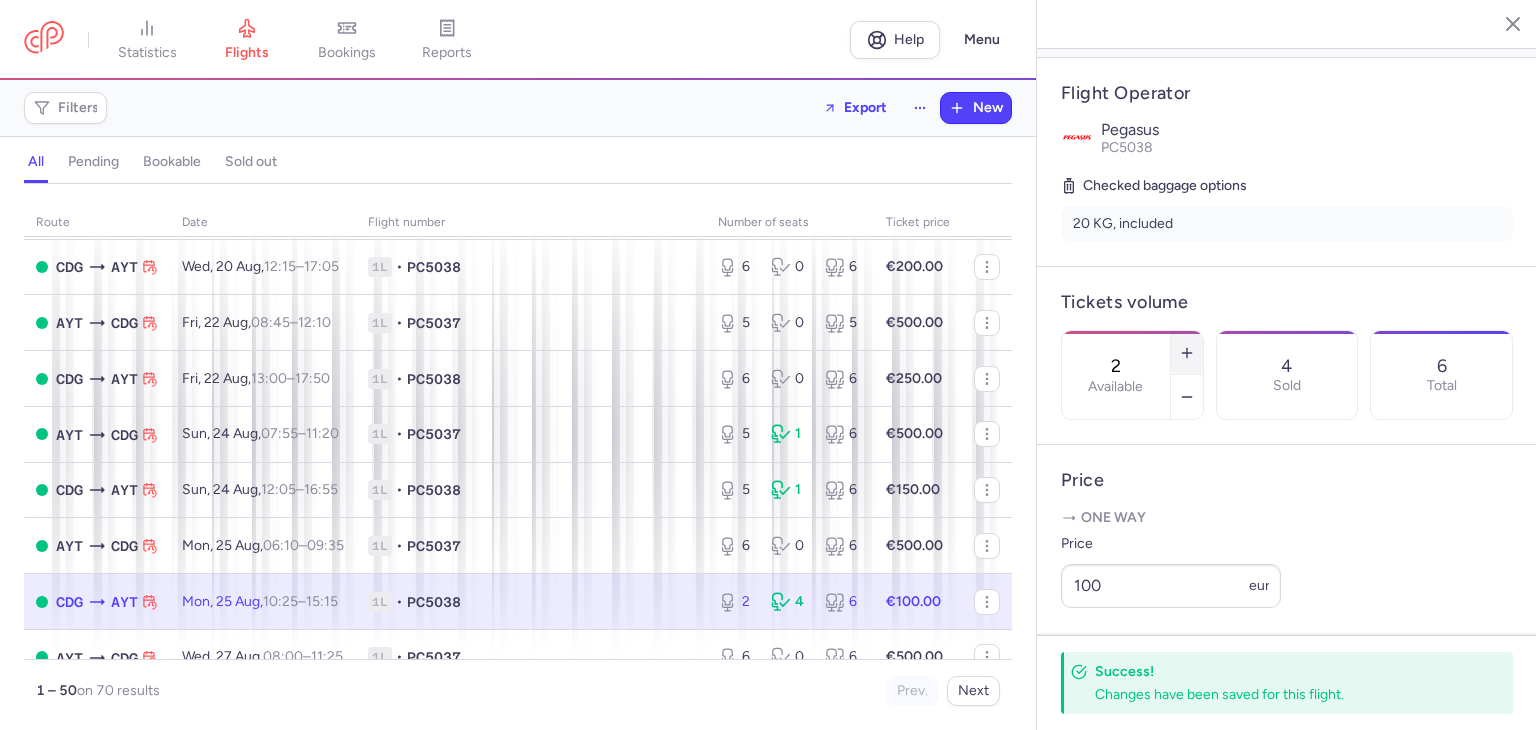 click 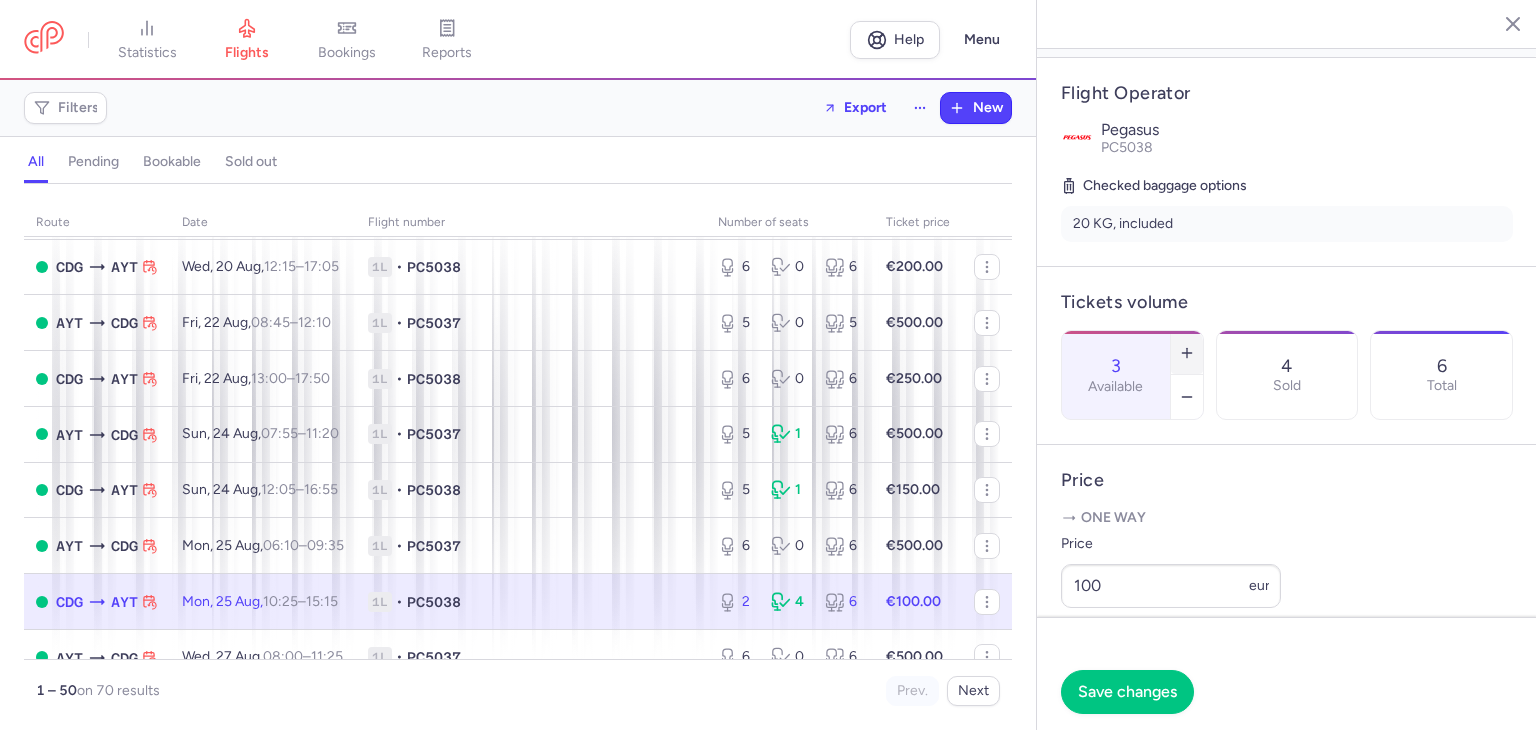 click 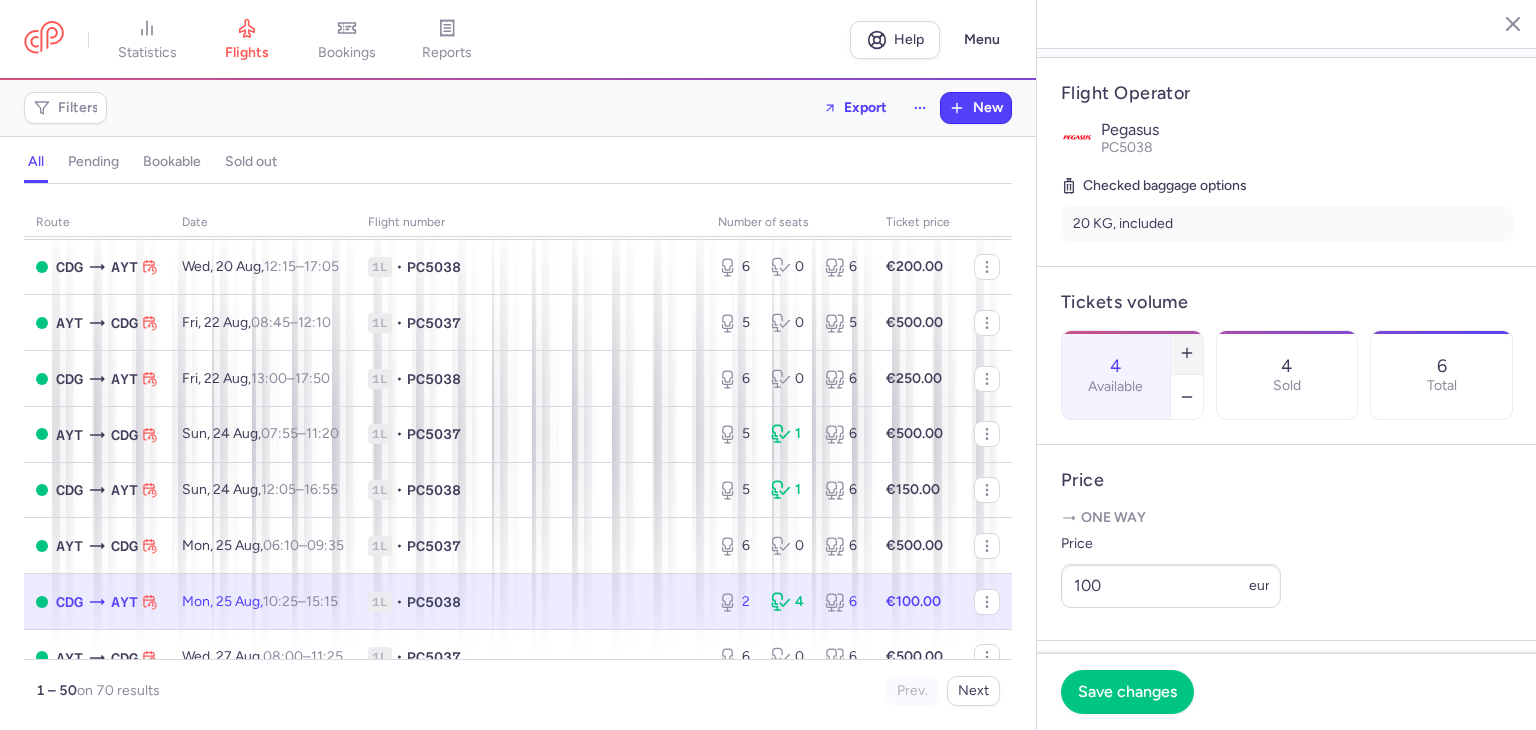 click 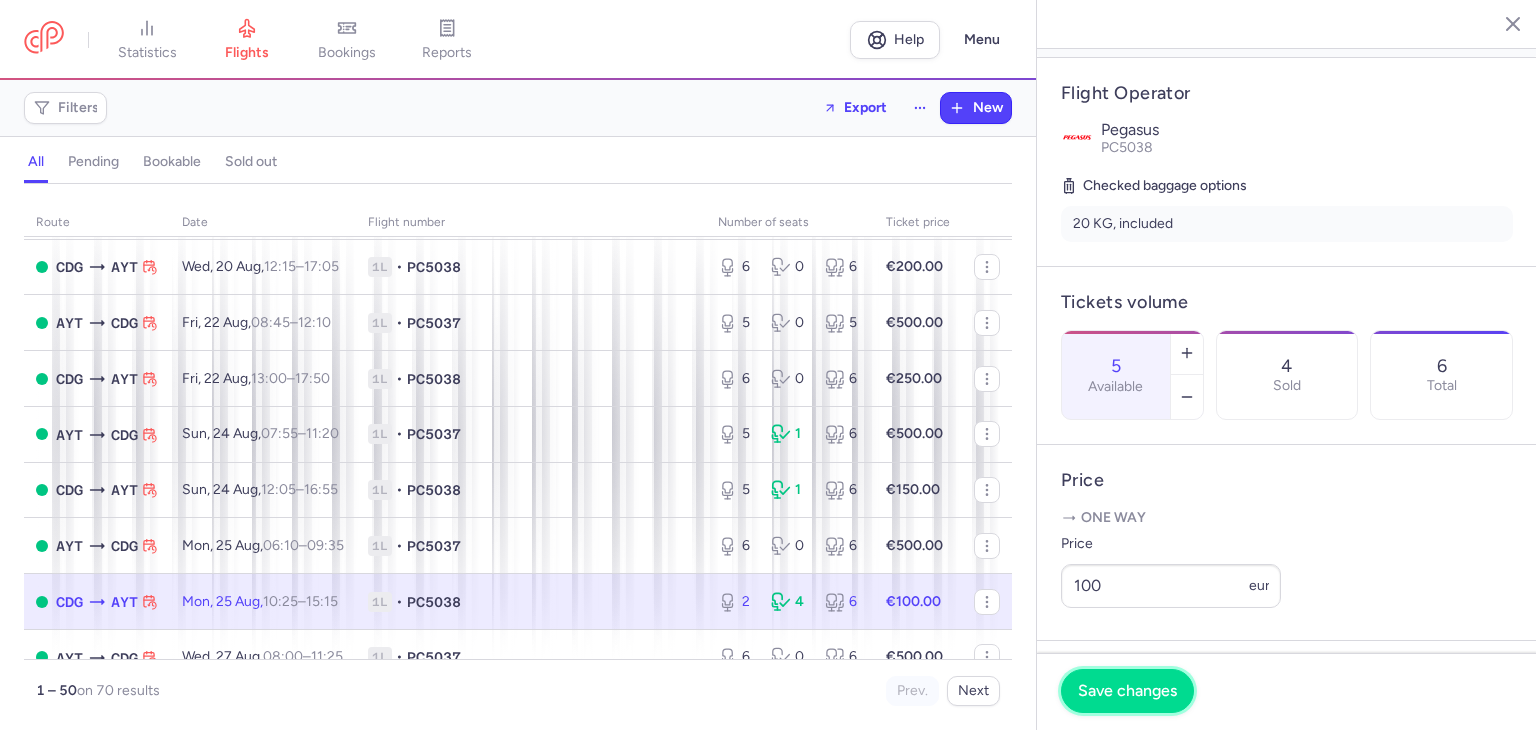 click on "Save changes" at bounding box center [1127, 691] 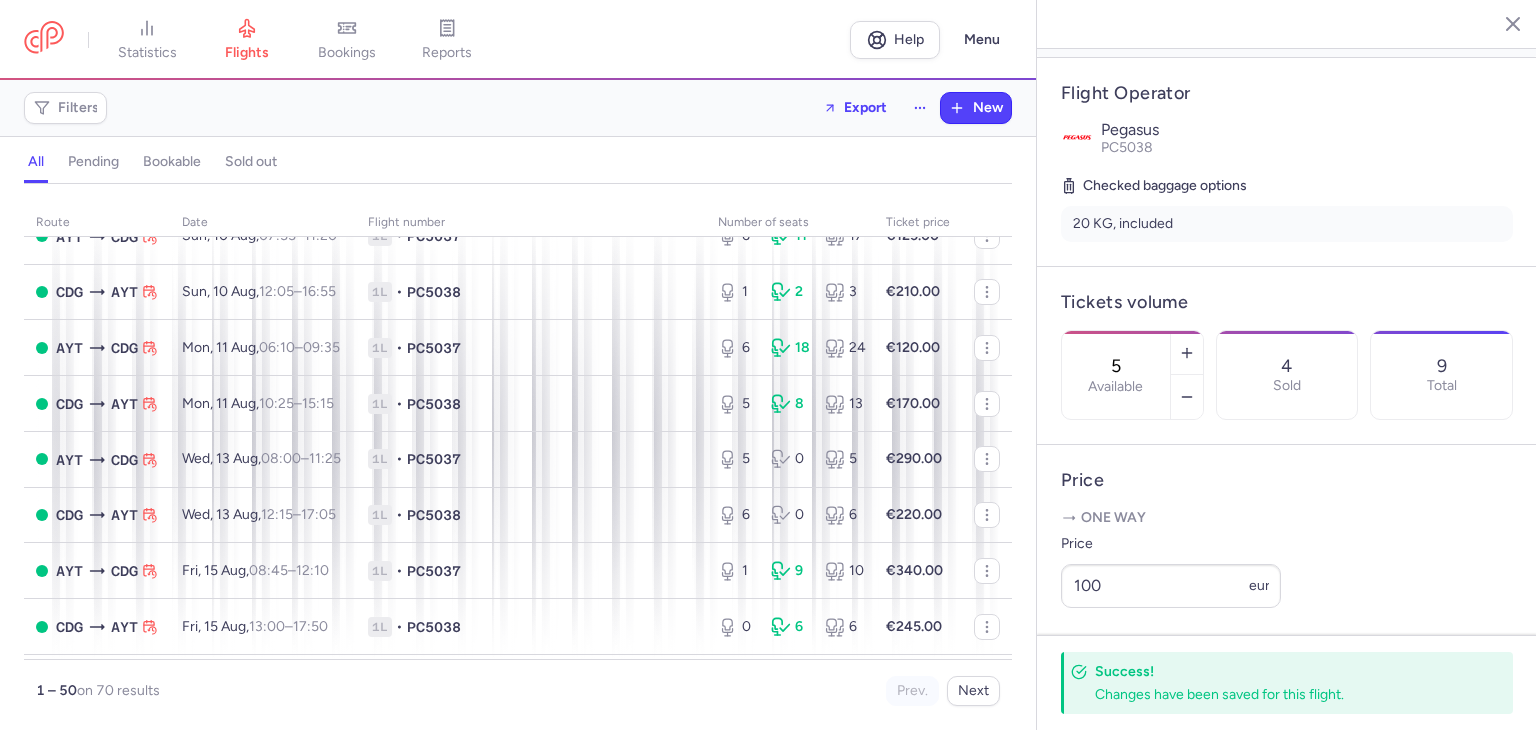 scroll, scrollTop: 134, scrollLeft: 0, axis: vertical 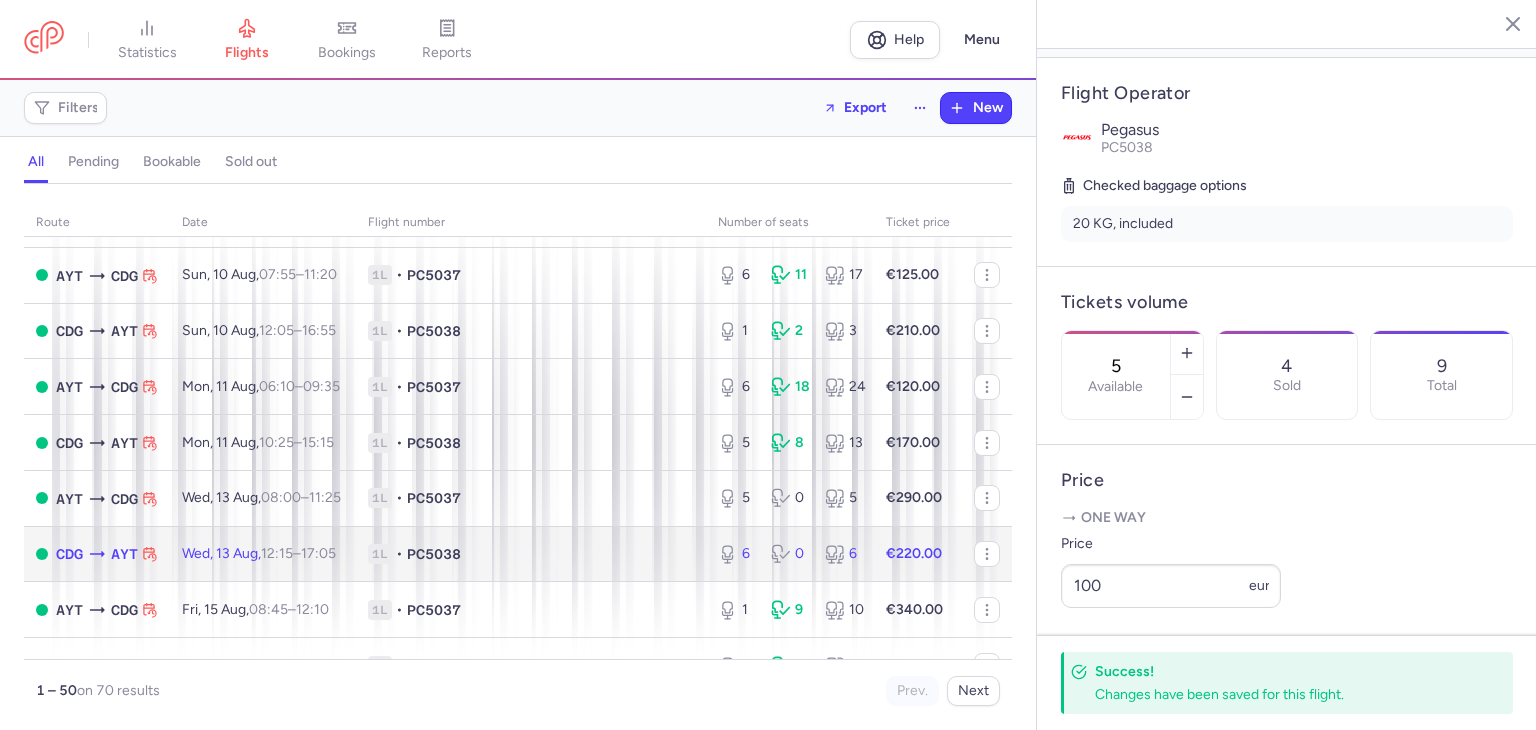 click on "1L" at bounding box center [380, 554] 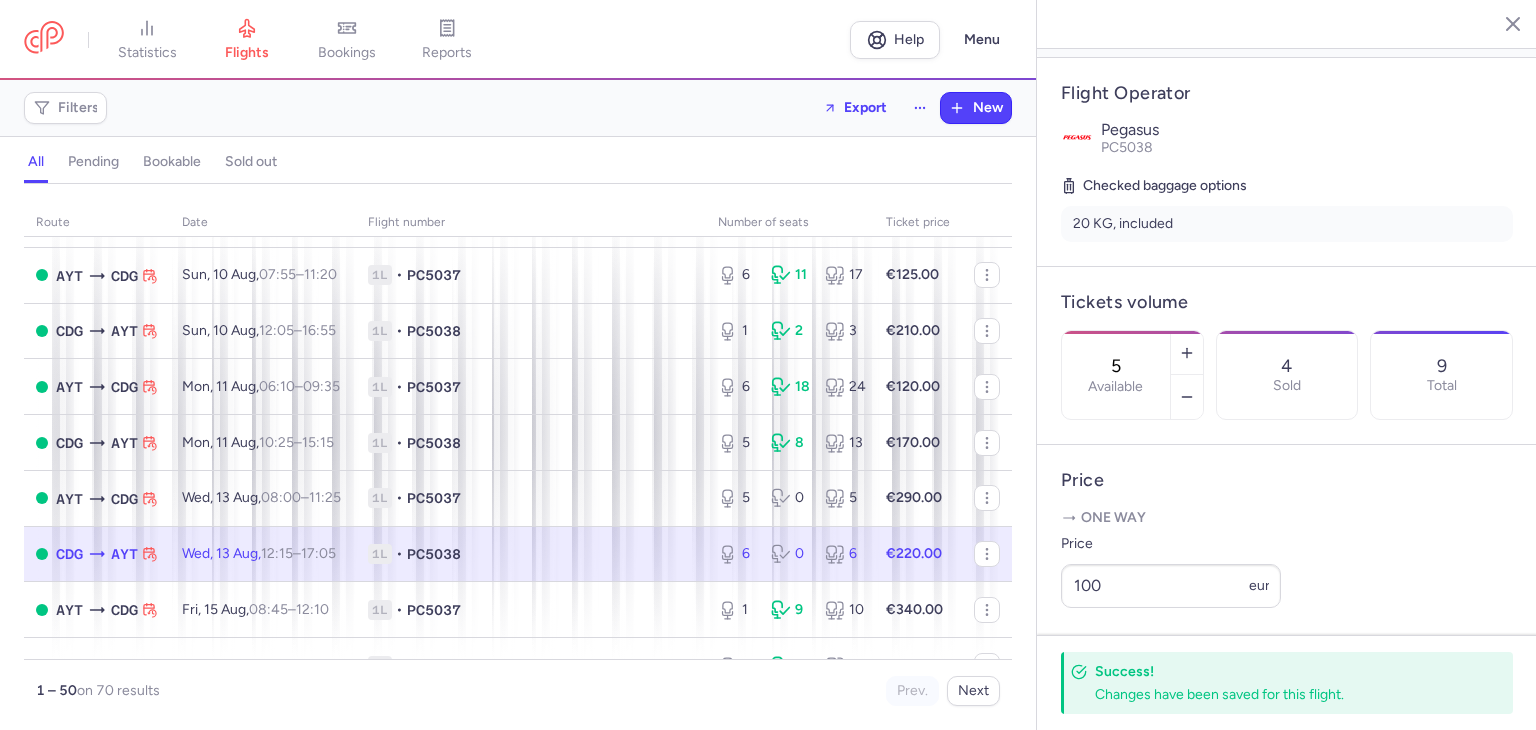 click on "1L • PC5038" at bounding box center (531, 554) 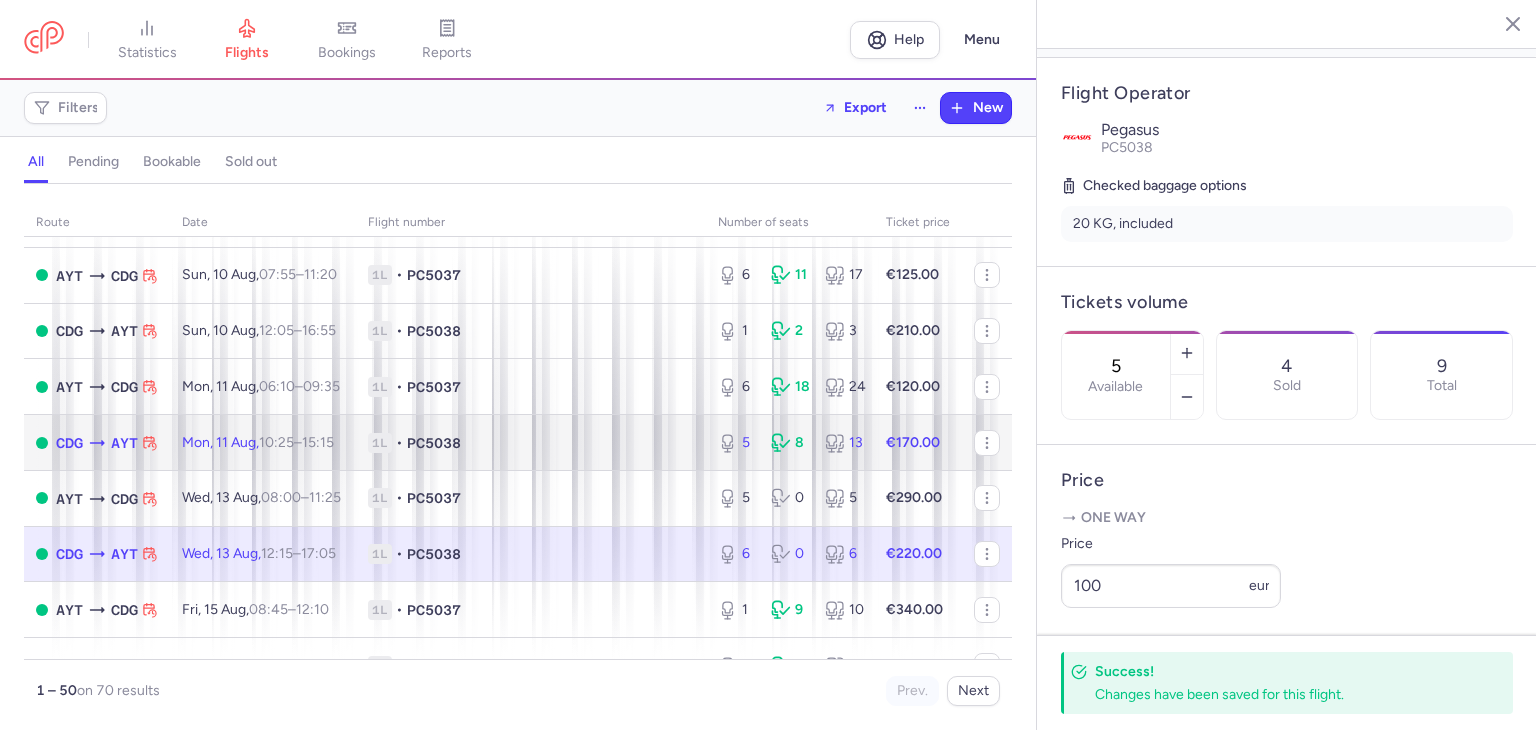 click on "1L • PC5038" at bounding box center (531, 443) 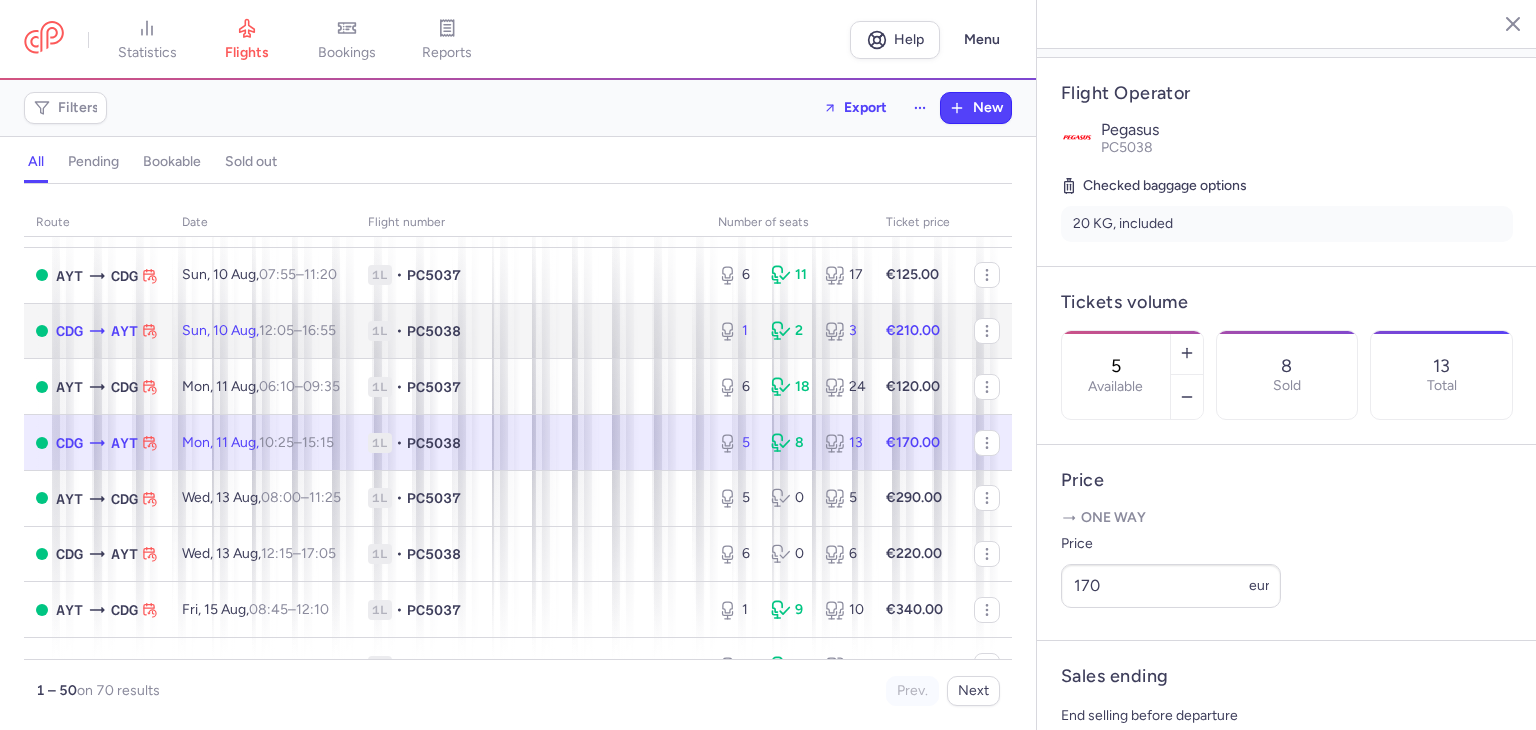 click on "1L • PC5038" at bounding box center [531, 331] 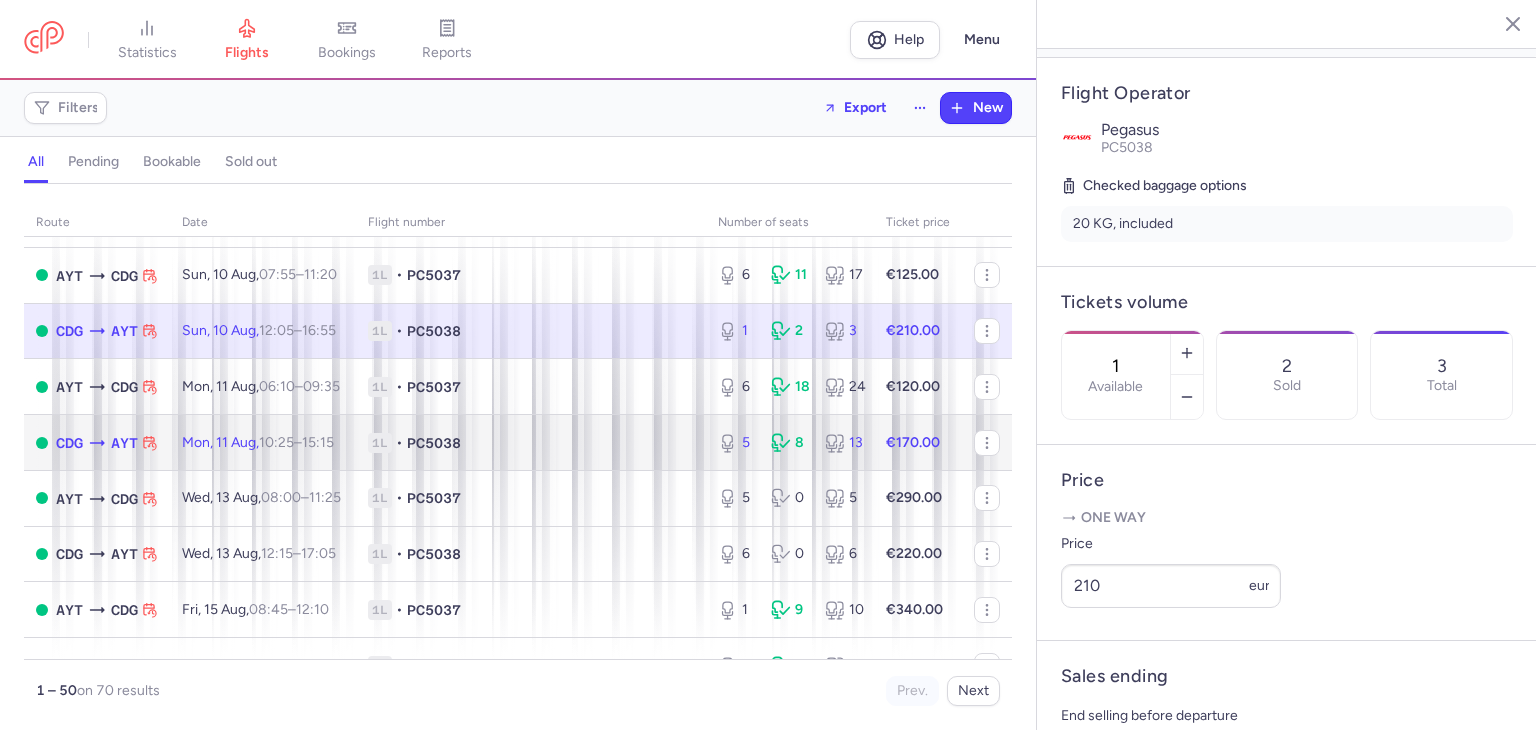 click on "1L • PC5038" at bounding box center (531, 443) 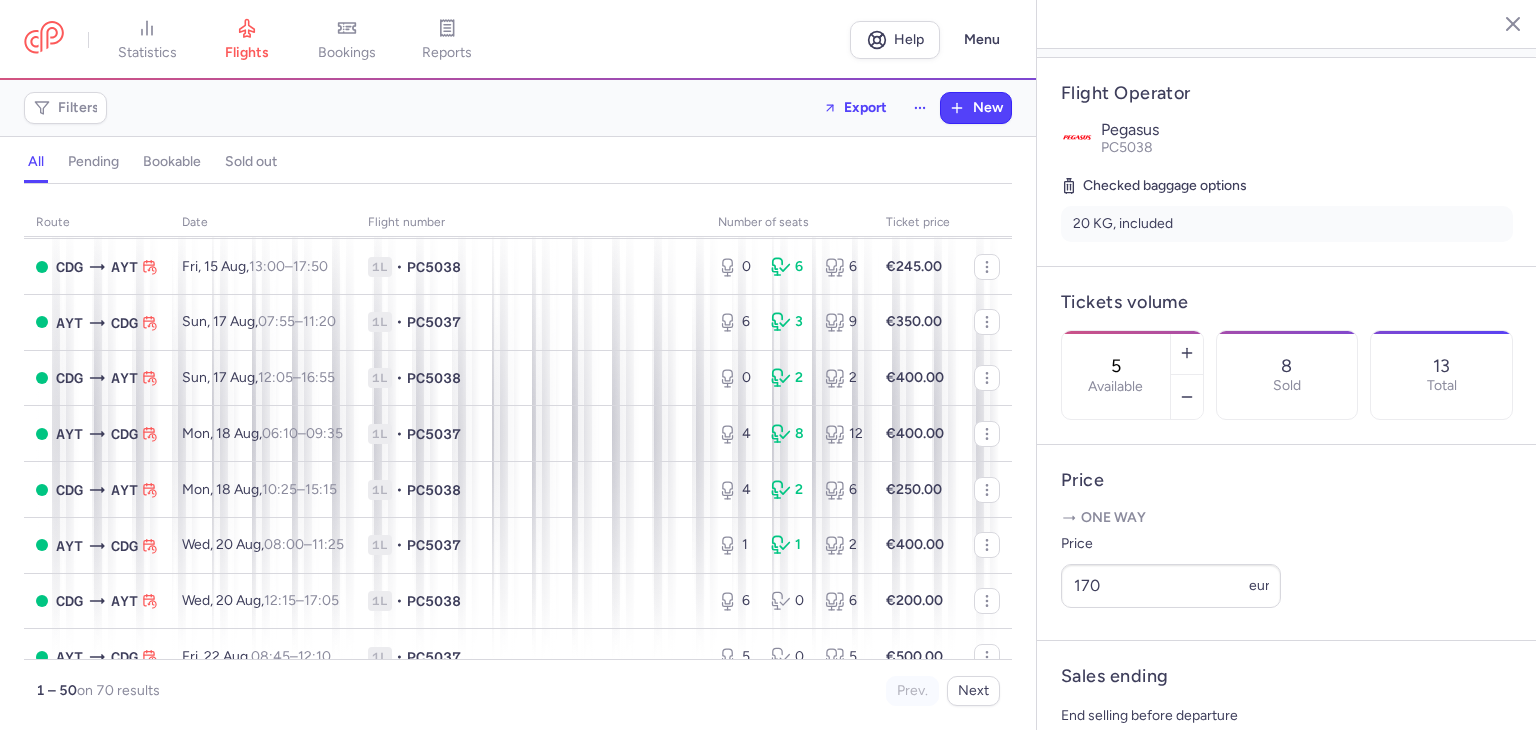 scroll, scrollTop: 866, scrollLeft: 0, axis: vertical 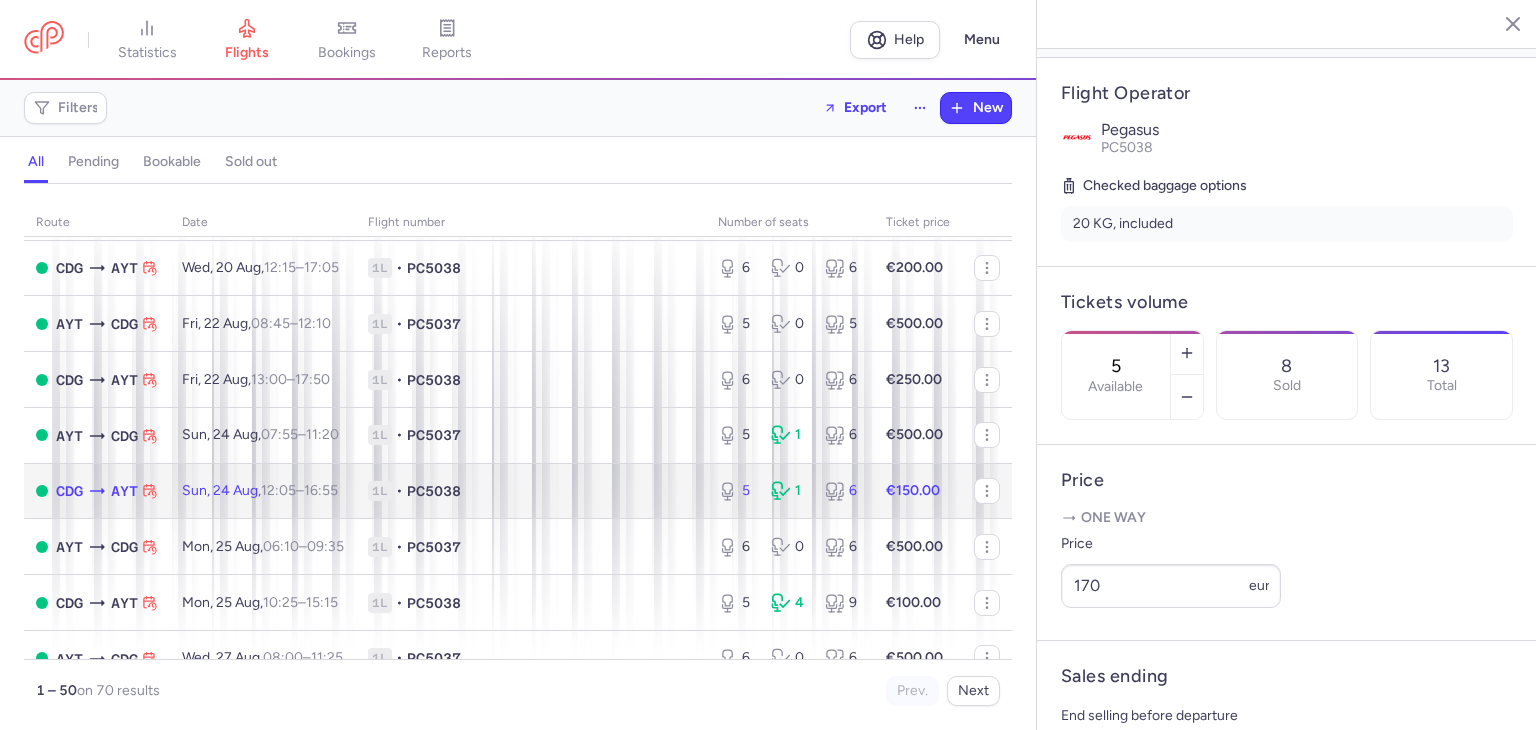 click on "1L • PC5038" at bounding box center (531, 491) 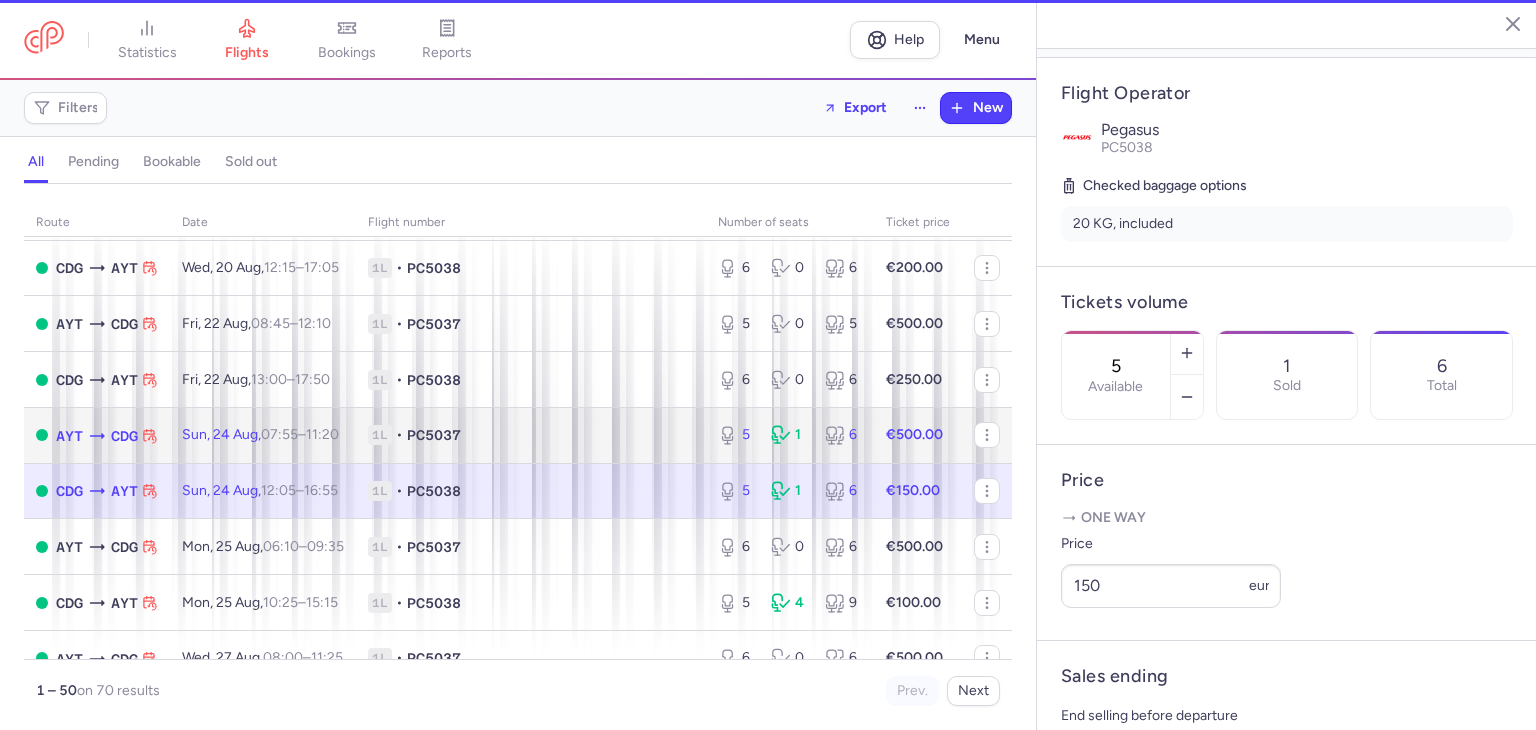 click on "1L • PC5037" at bounding box center (531, 435) 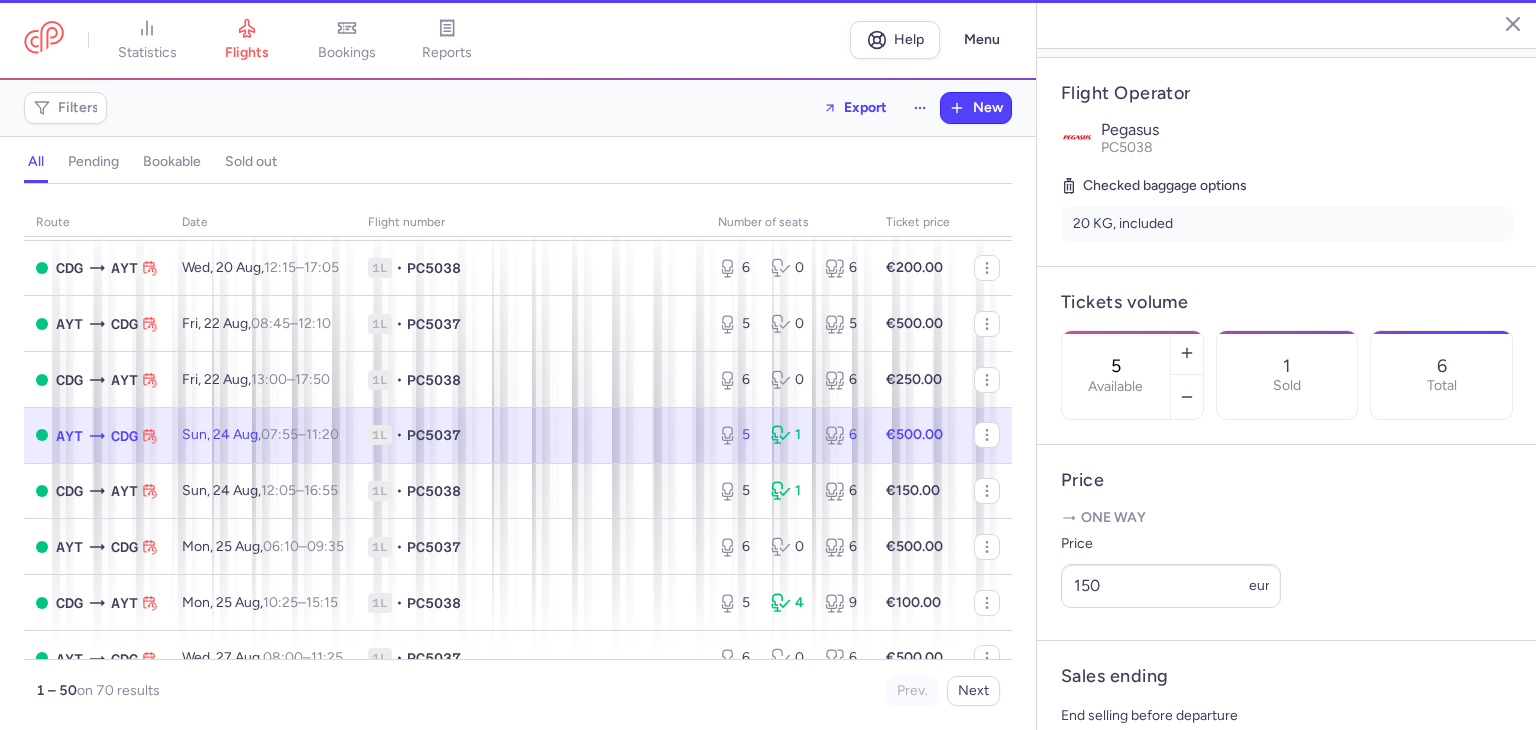 type on "3" 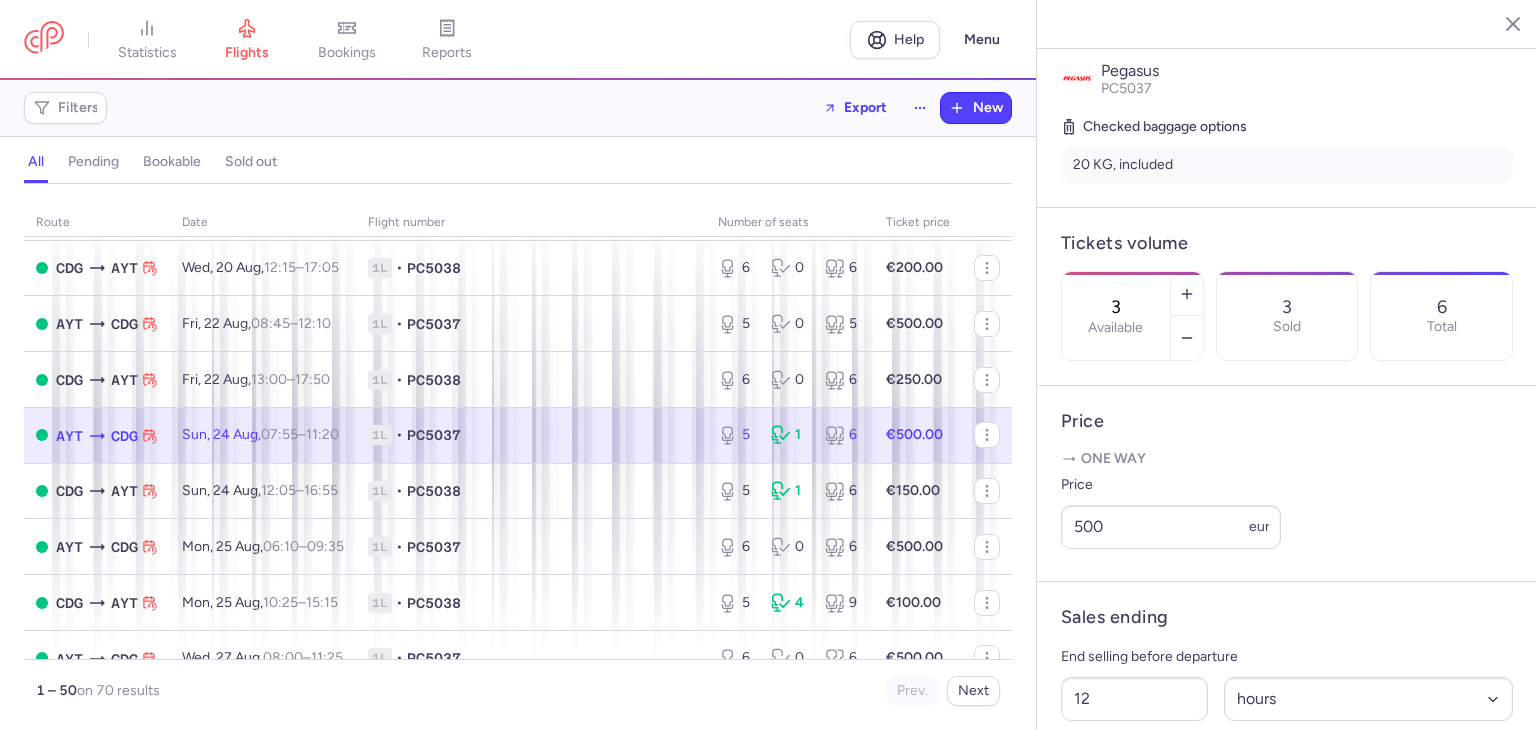 scroll, scrollTop: 567, scrollLeft: 0, axis: vertical 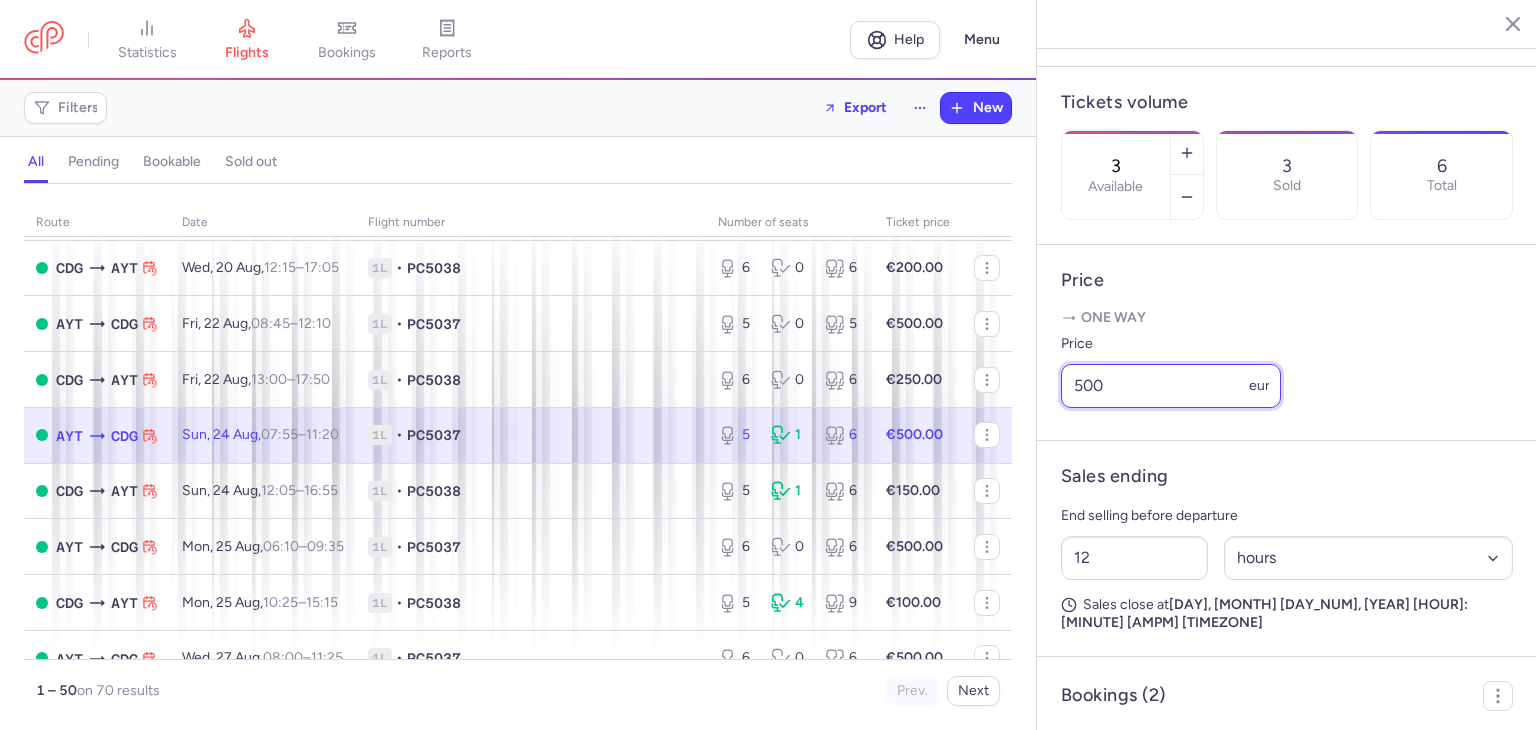 drag, startPoint x: 1152, startPoint y: 443, endPoint x: 1074, endPoint y: 441, distance: 78.025635 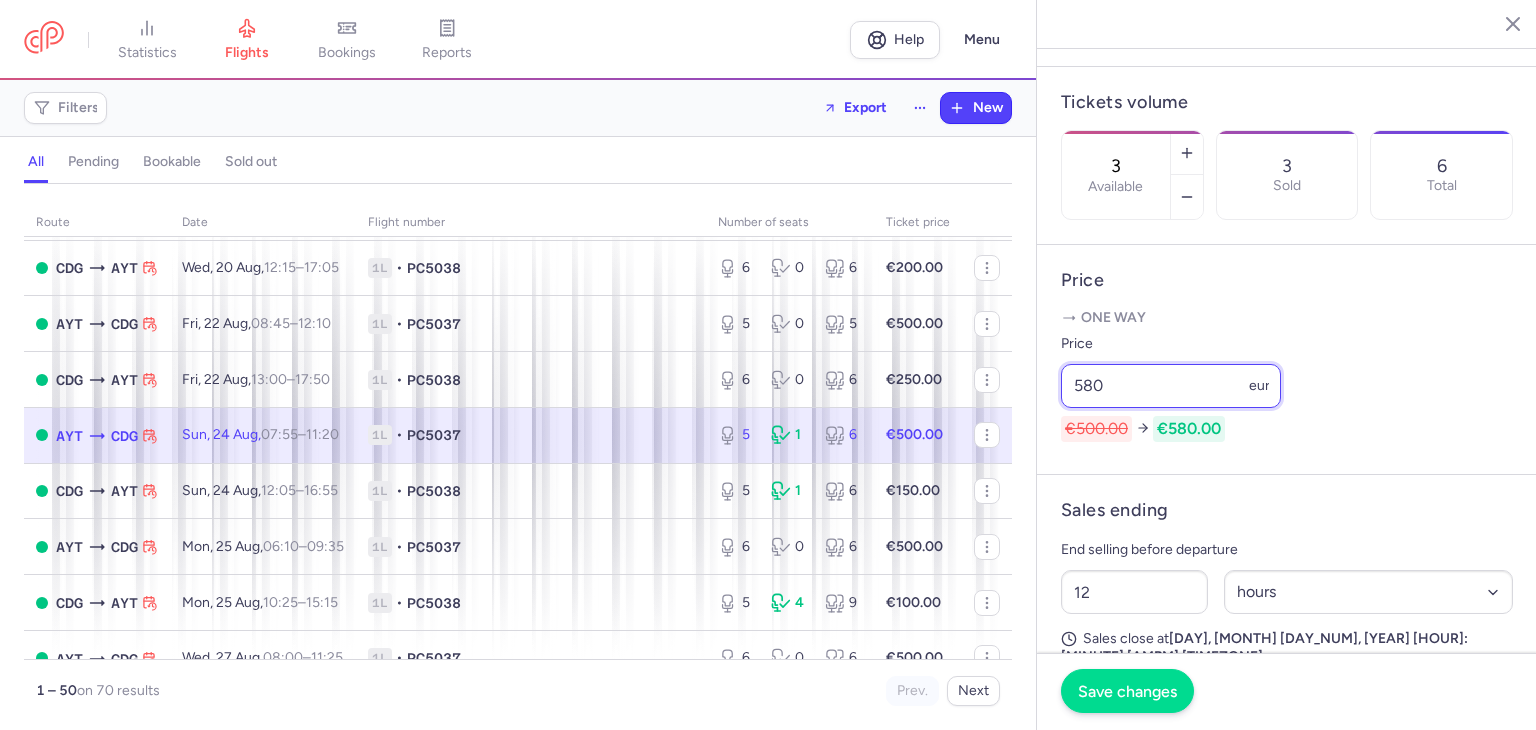 type on "580" 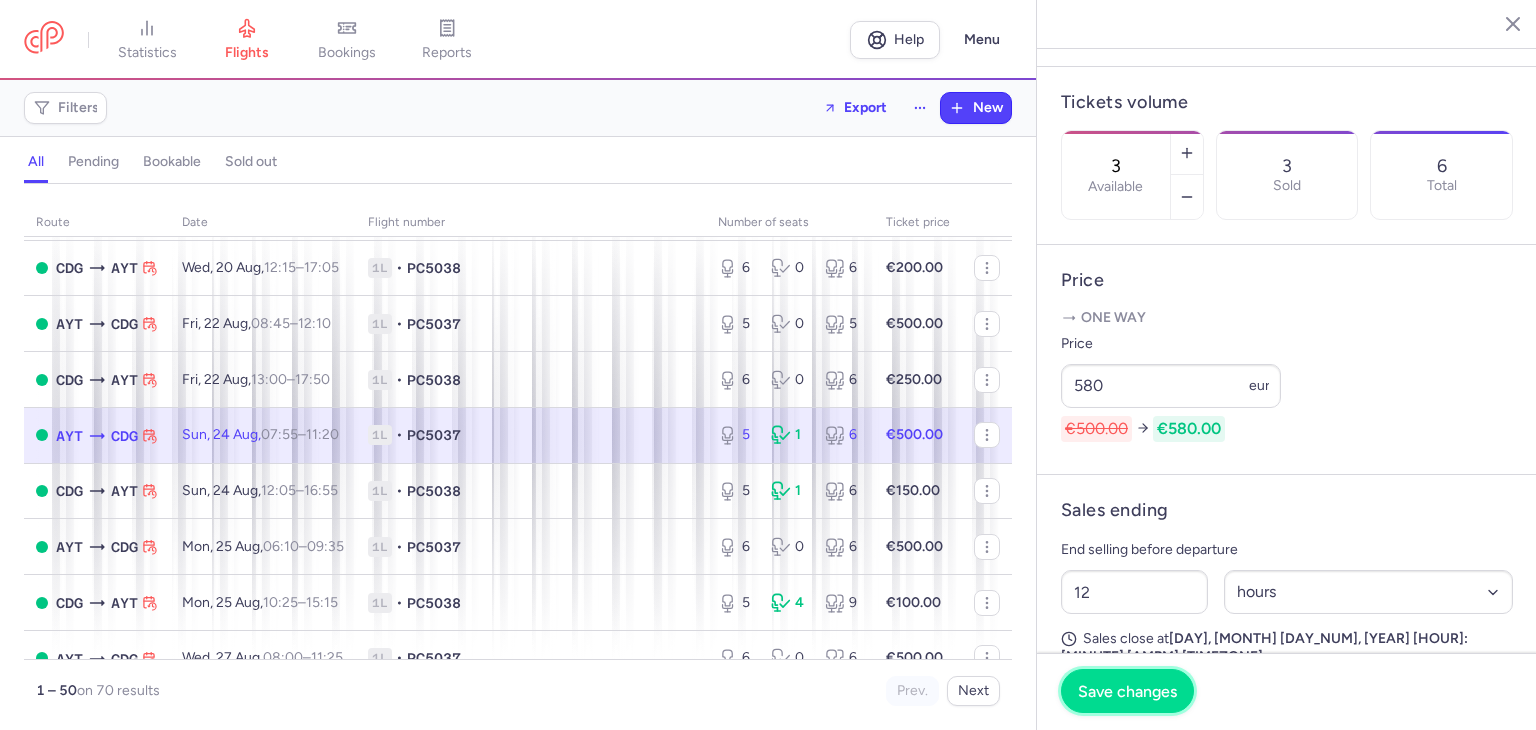click on "Save changes" at bounding box center [1127, 691] 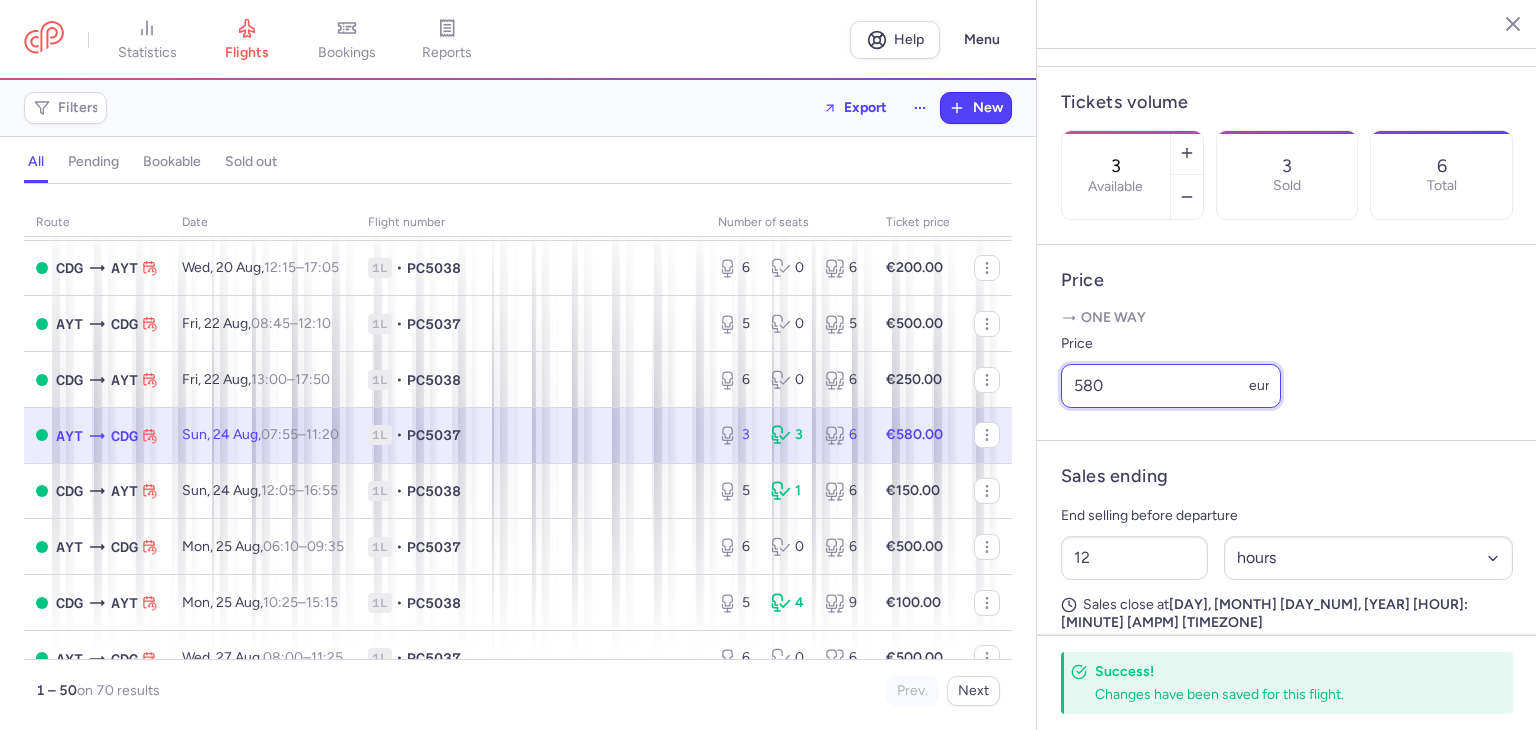 drag, startPoint x: 1143, startPoint y: 448, endPoint x: 1058, endPoint y: 437, distance: 85.70881 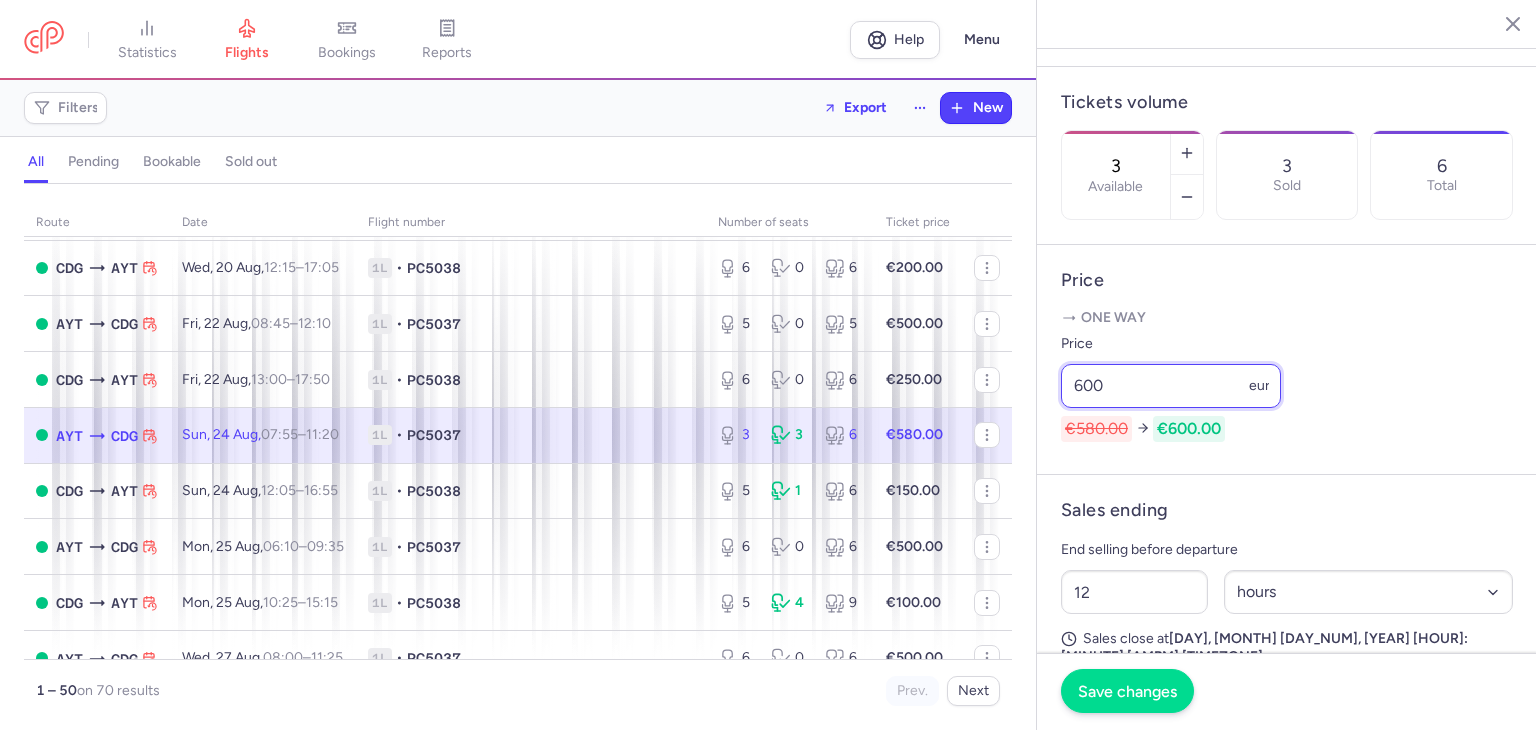 type on "600" 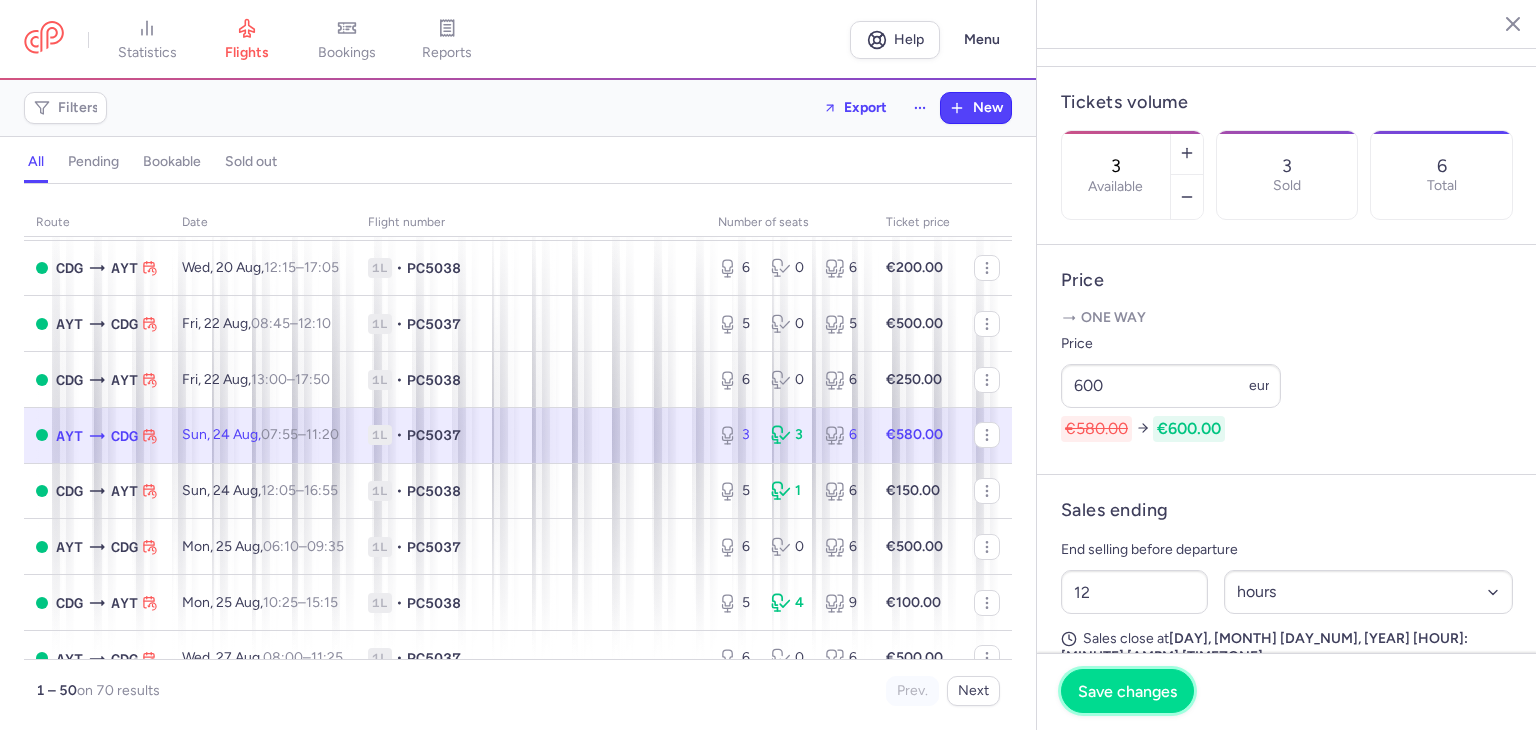 click on "Save changes" at bounding box center [1127, 691] 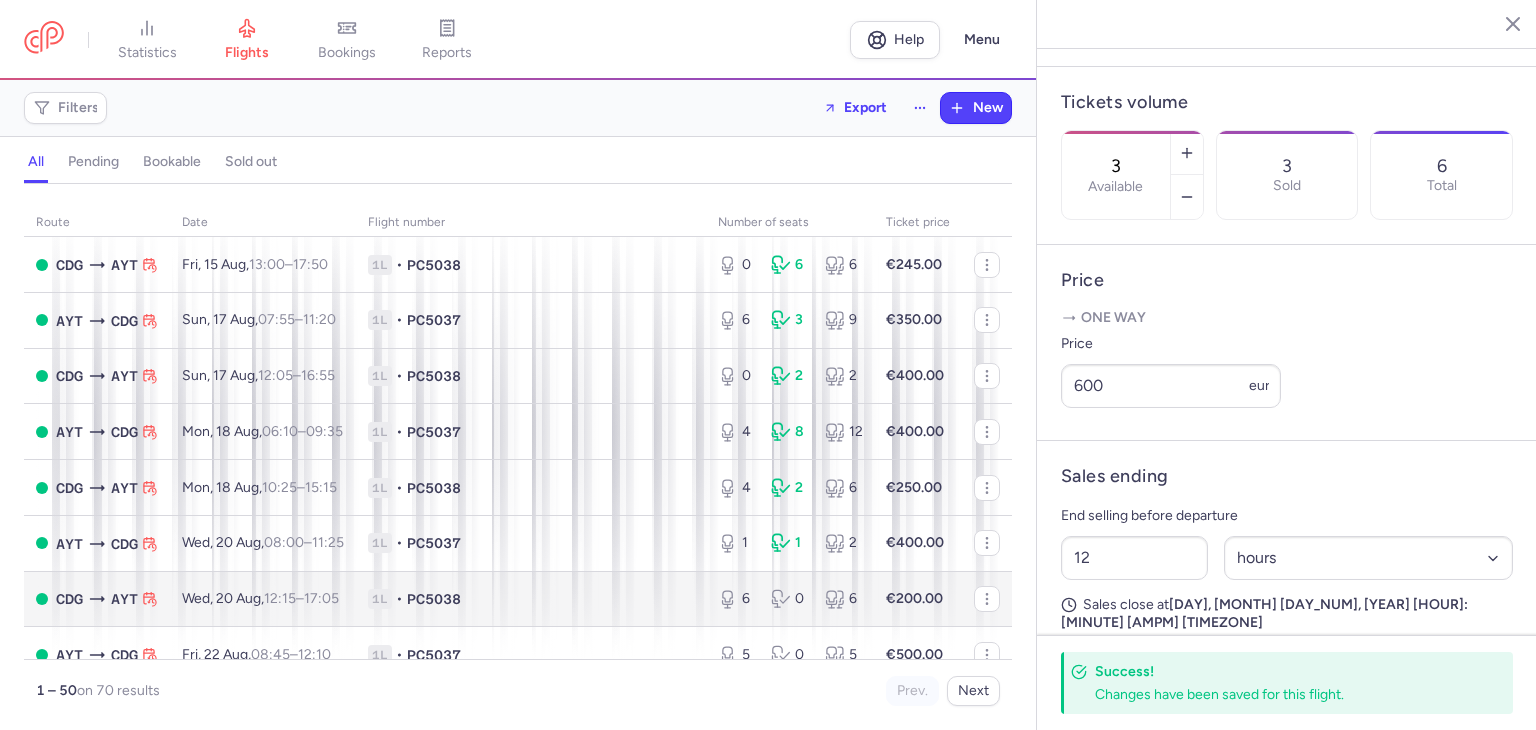 scroll, scrollTop: 533, scrollLeft: 0, axis: vertical 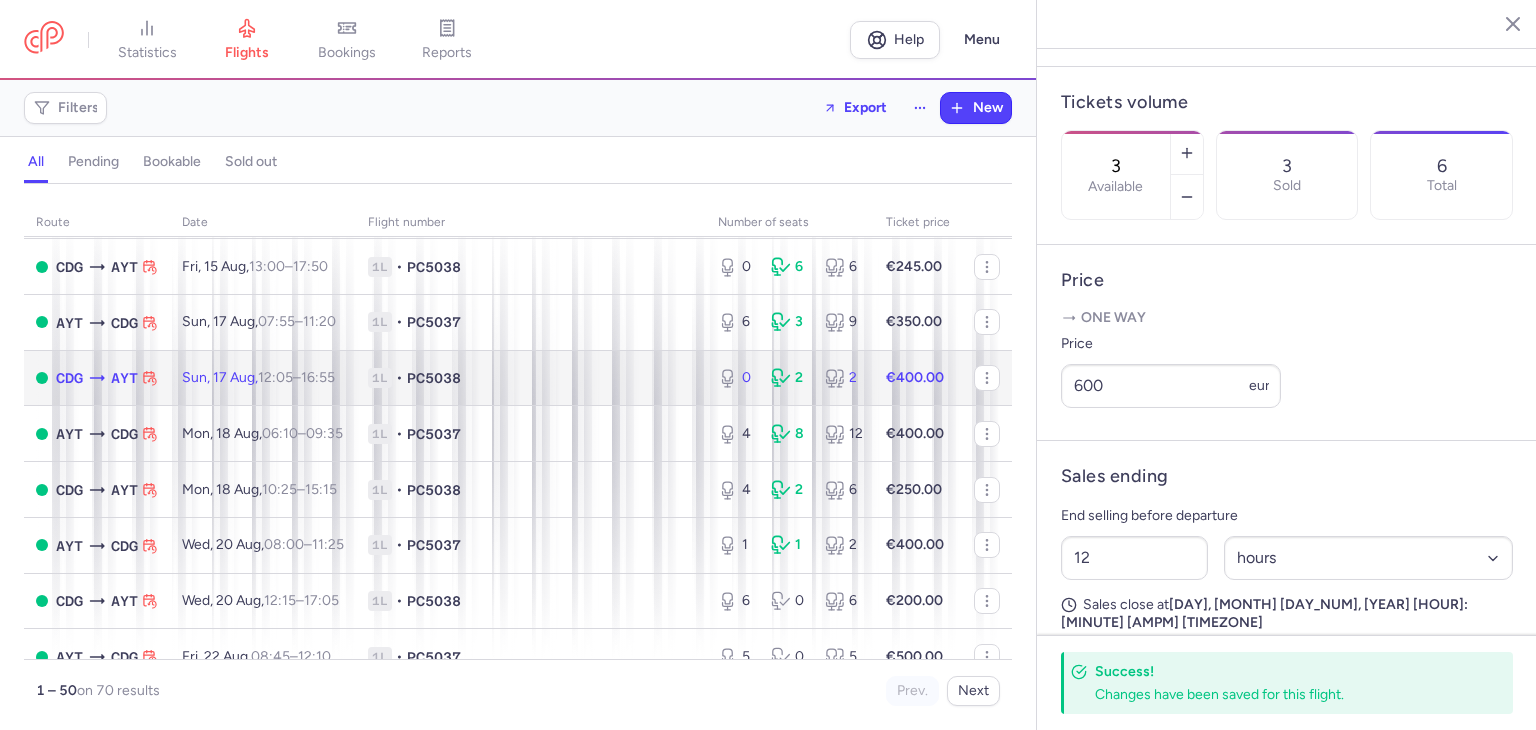 click on "1L • PC5038" at bounding box center [531, 378] 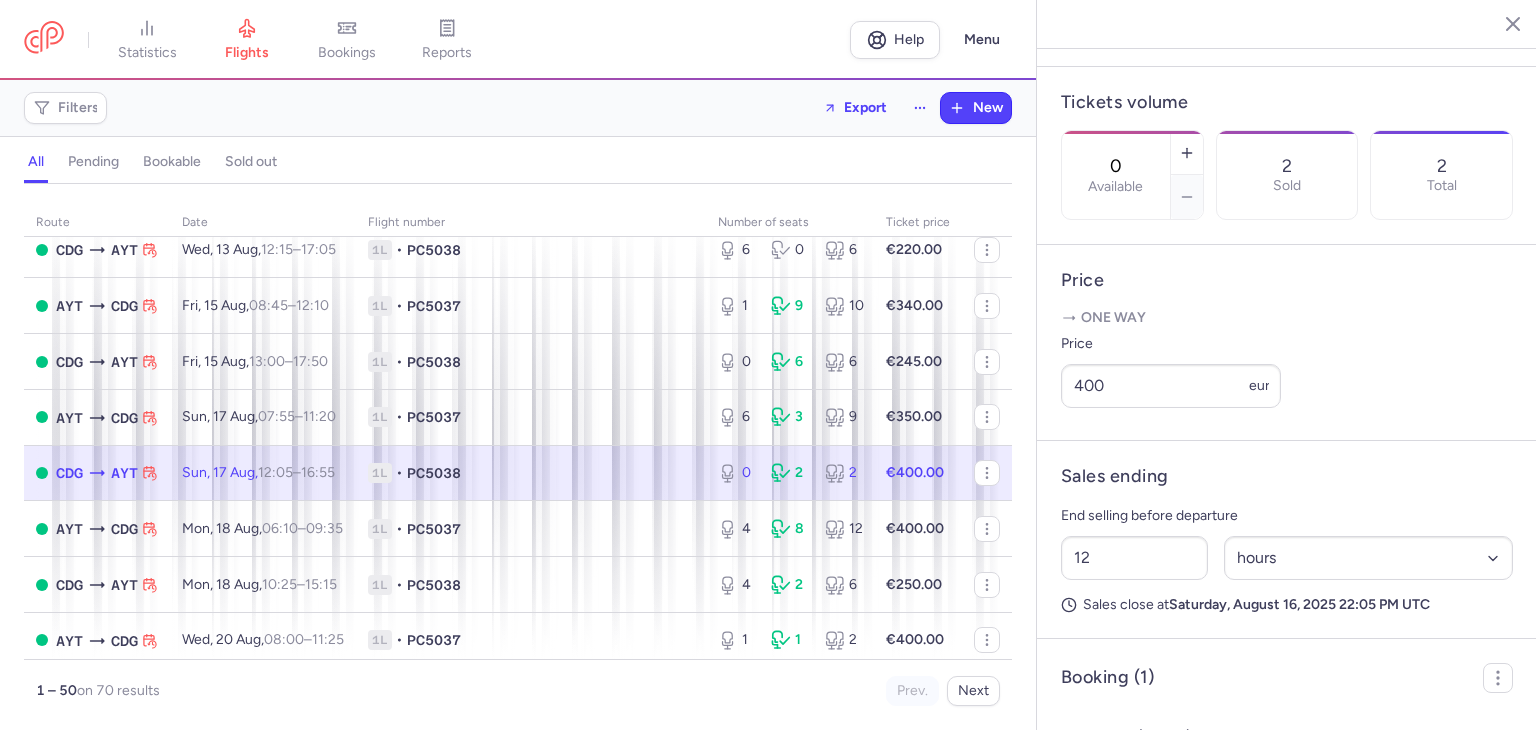 scroll, scrollTop: 400, scrollLeft: 0, axis: vertical 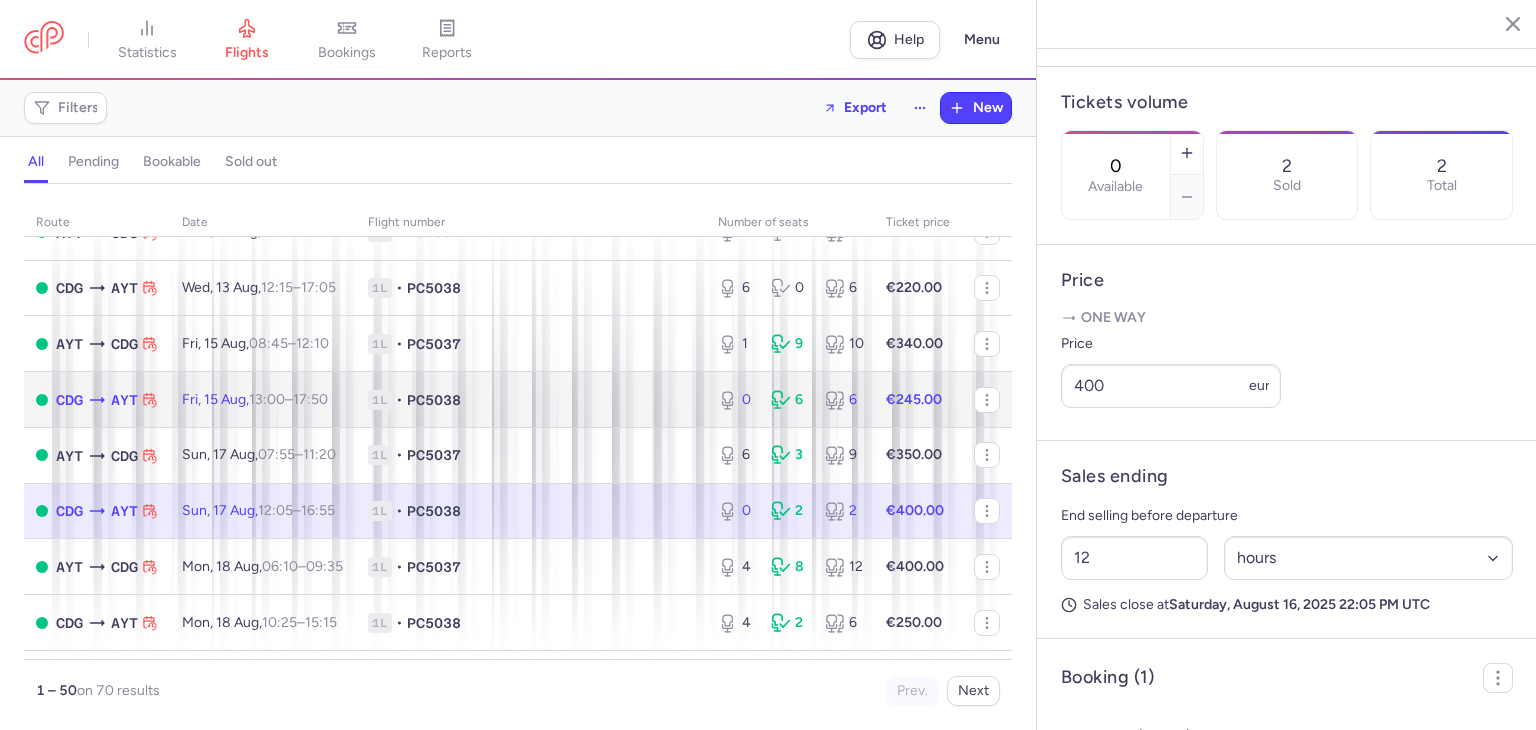 click on "1L • PC5038" at bounding box center [531, 400] 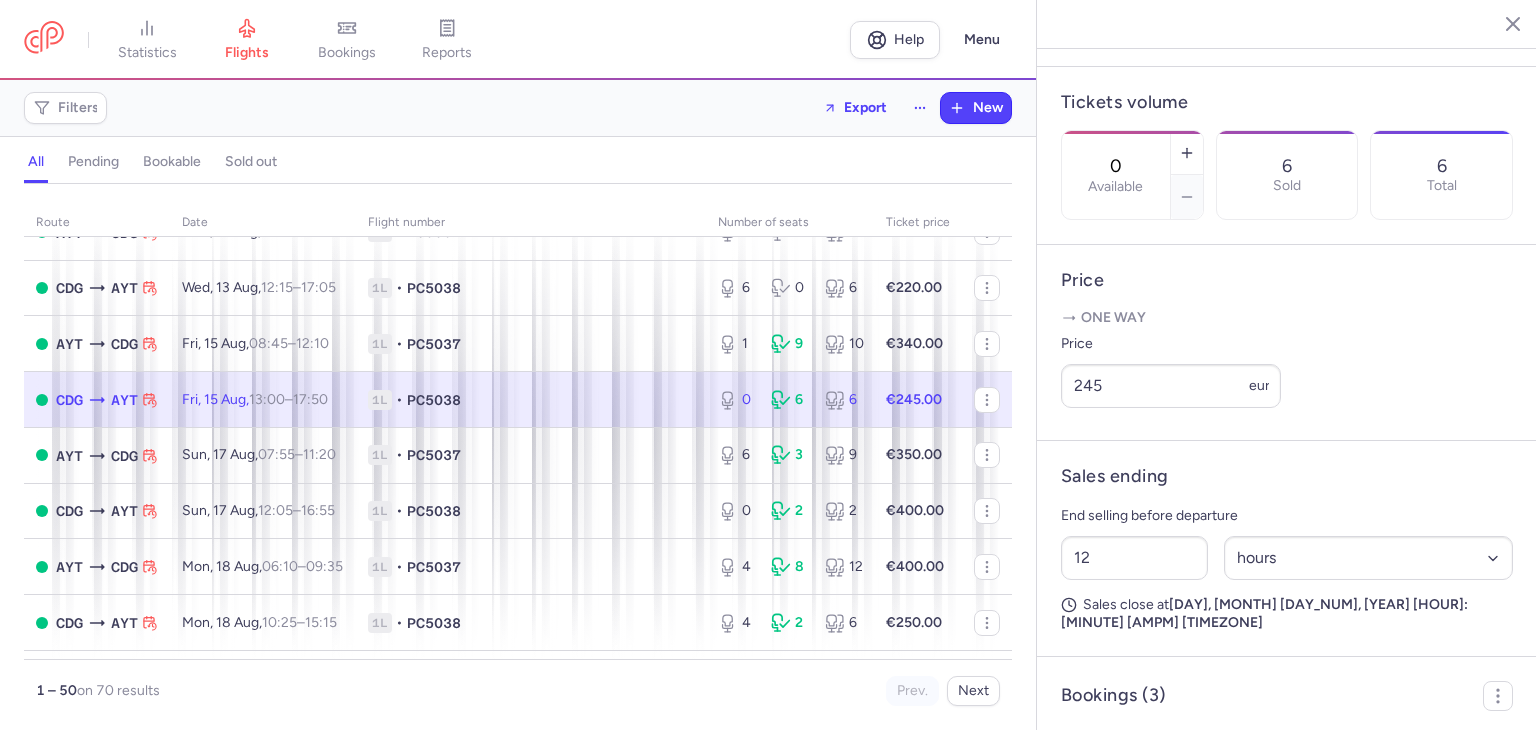 scroll, scrollTop: 333, scrollLeft: 0, axis: vertical 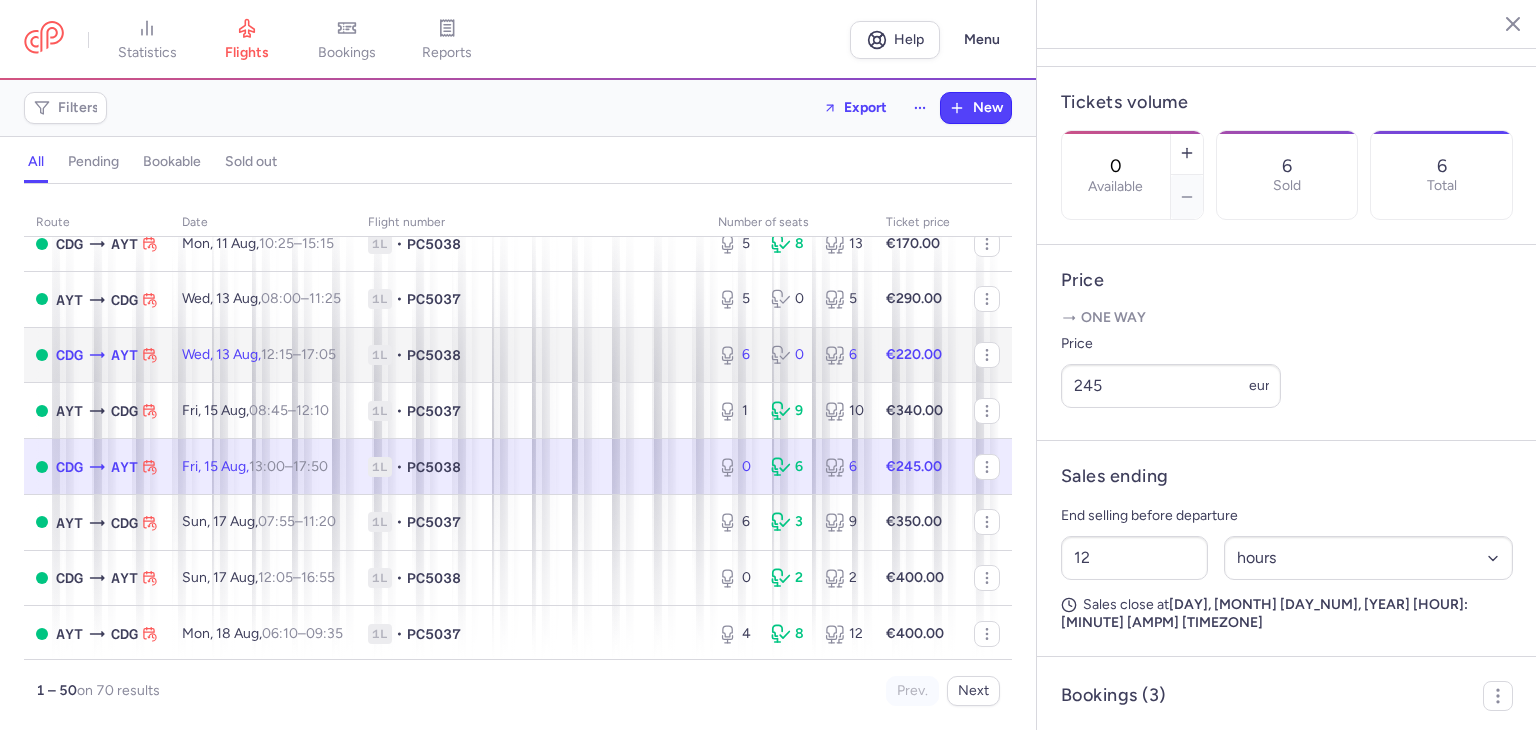click on "1L • PC5038" at bounding box center (531, 355) 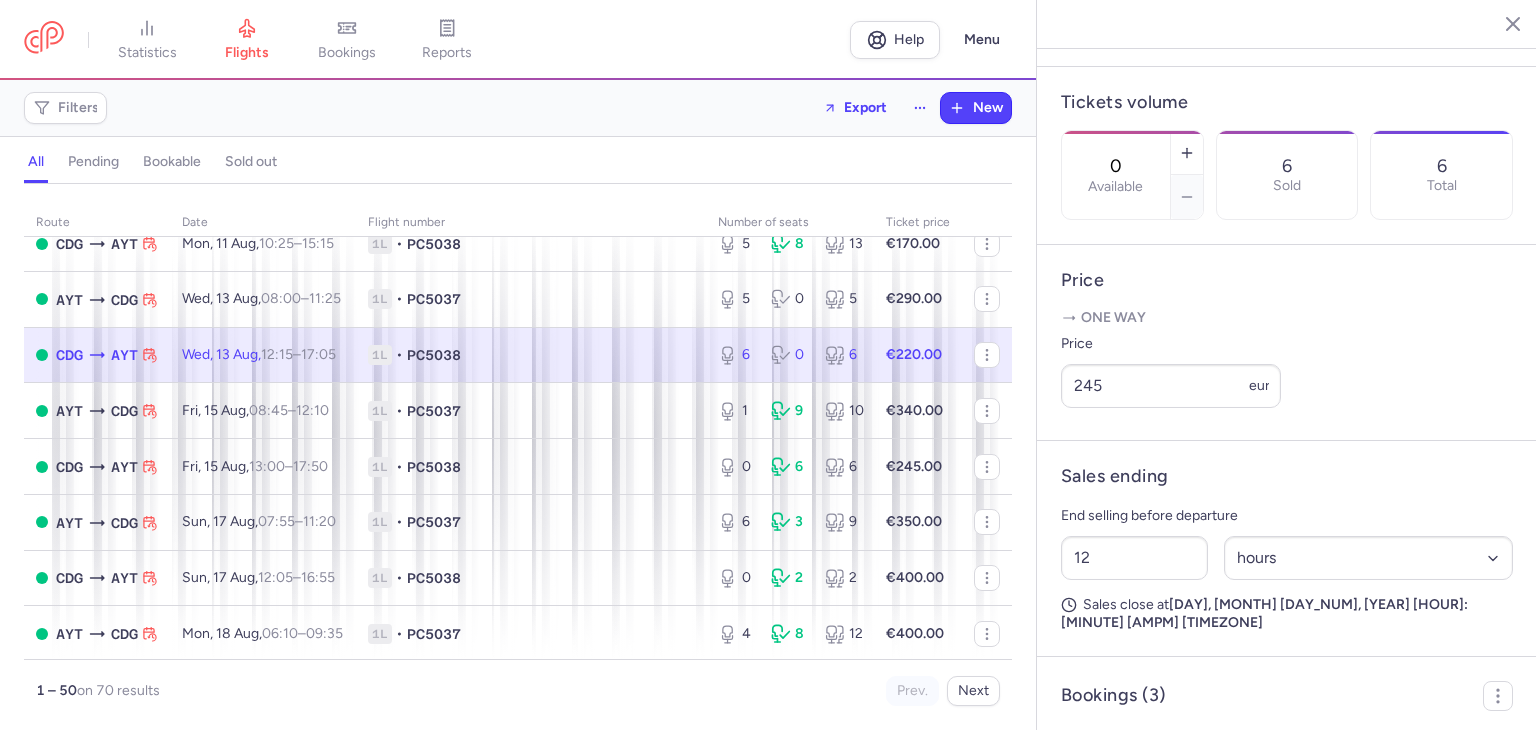 click on "1L • PC5038" at bounding box center (531, 355) 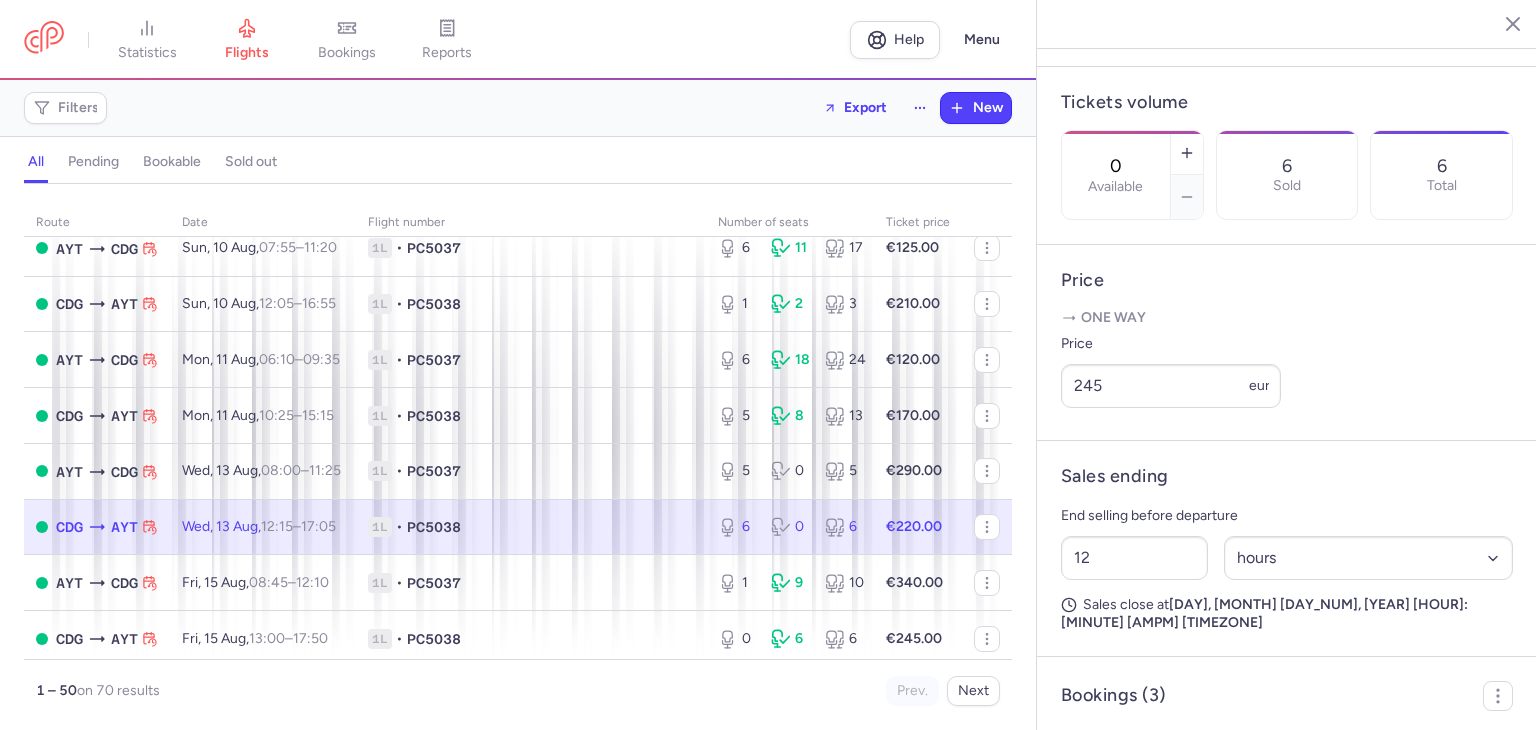 scroll, scrollTop: 133, scrollLeft: 0, axis: vertical 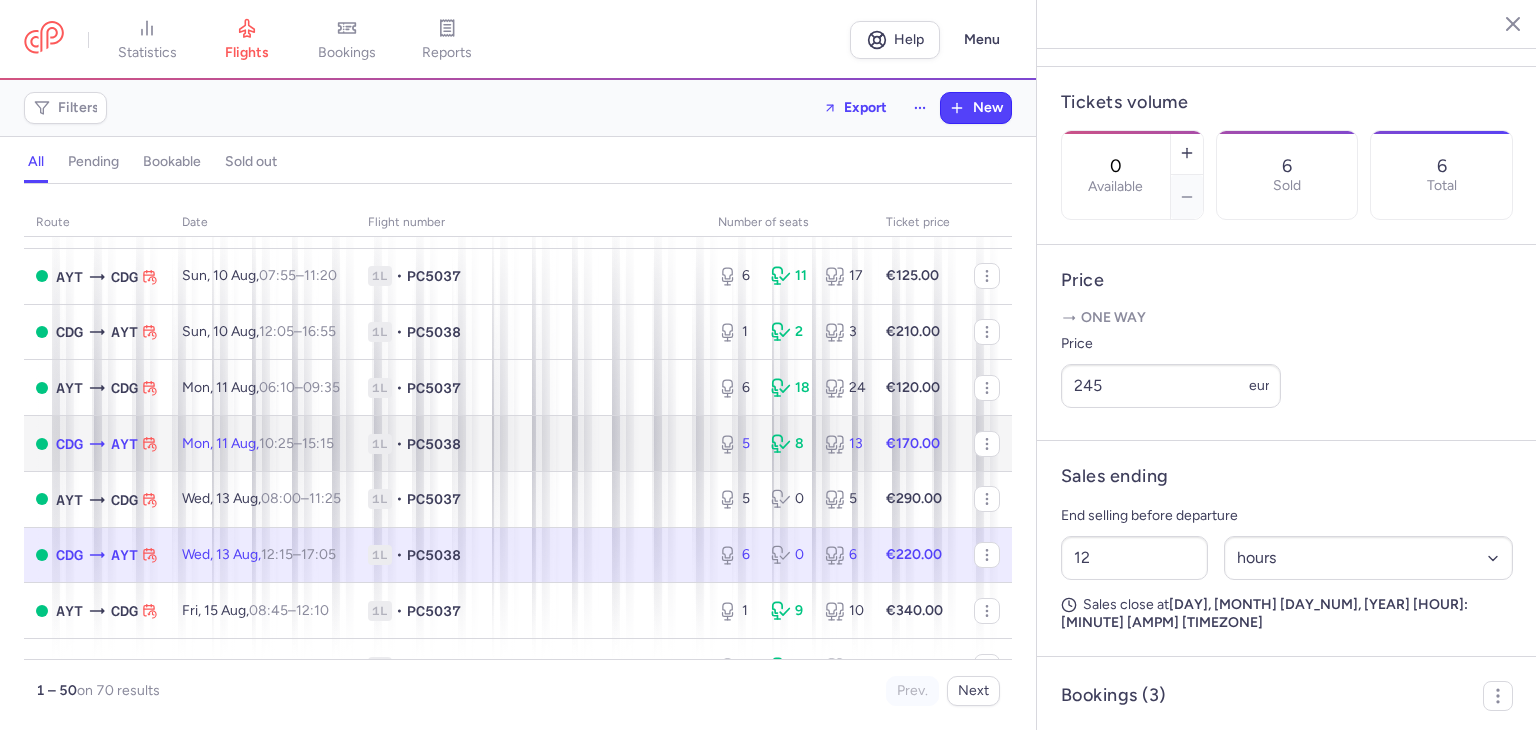 click on "1L • PC5038" at bounding box center [531, 444] 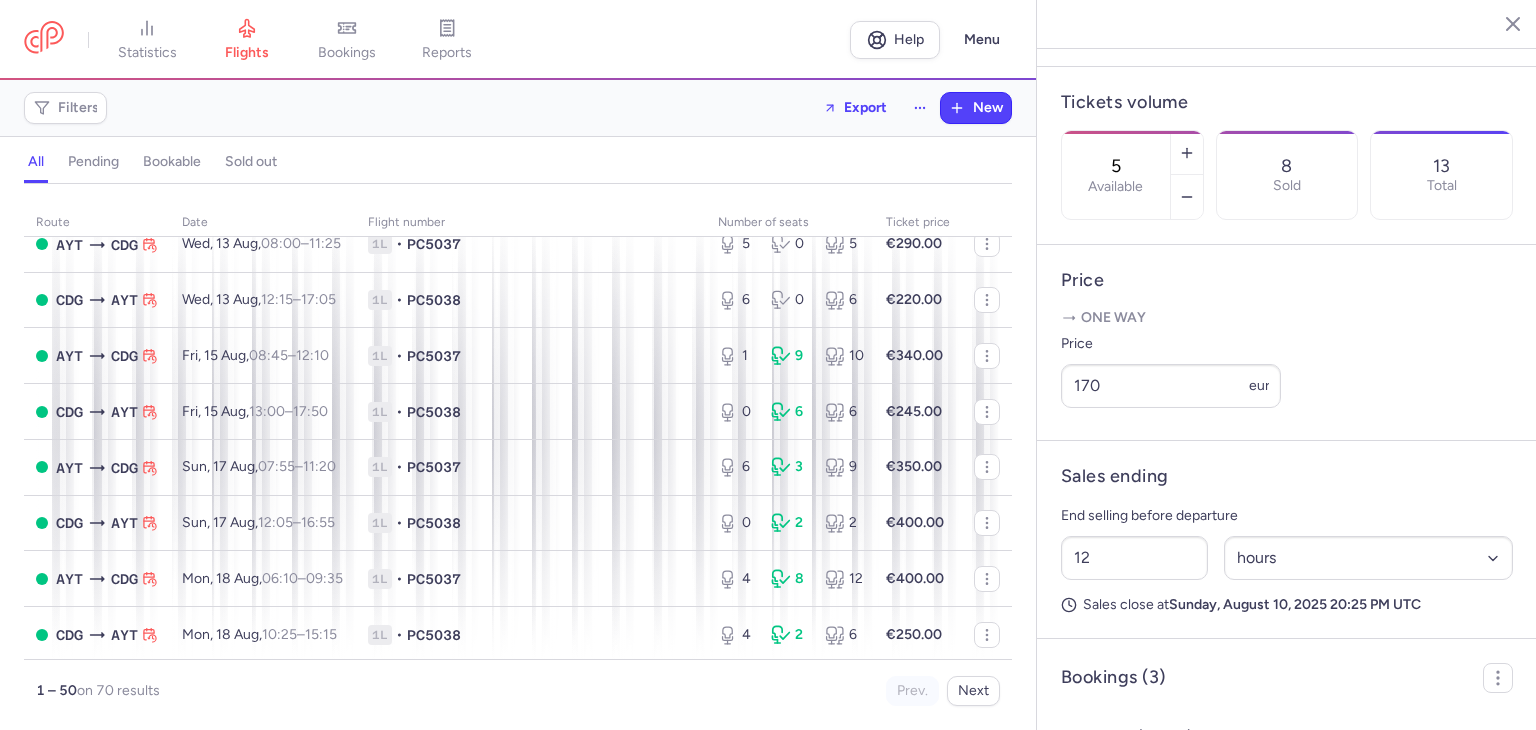 scroll, scrollTop: 400, scrollLeft: 0, axis: vertical 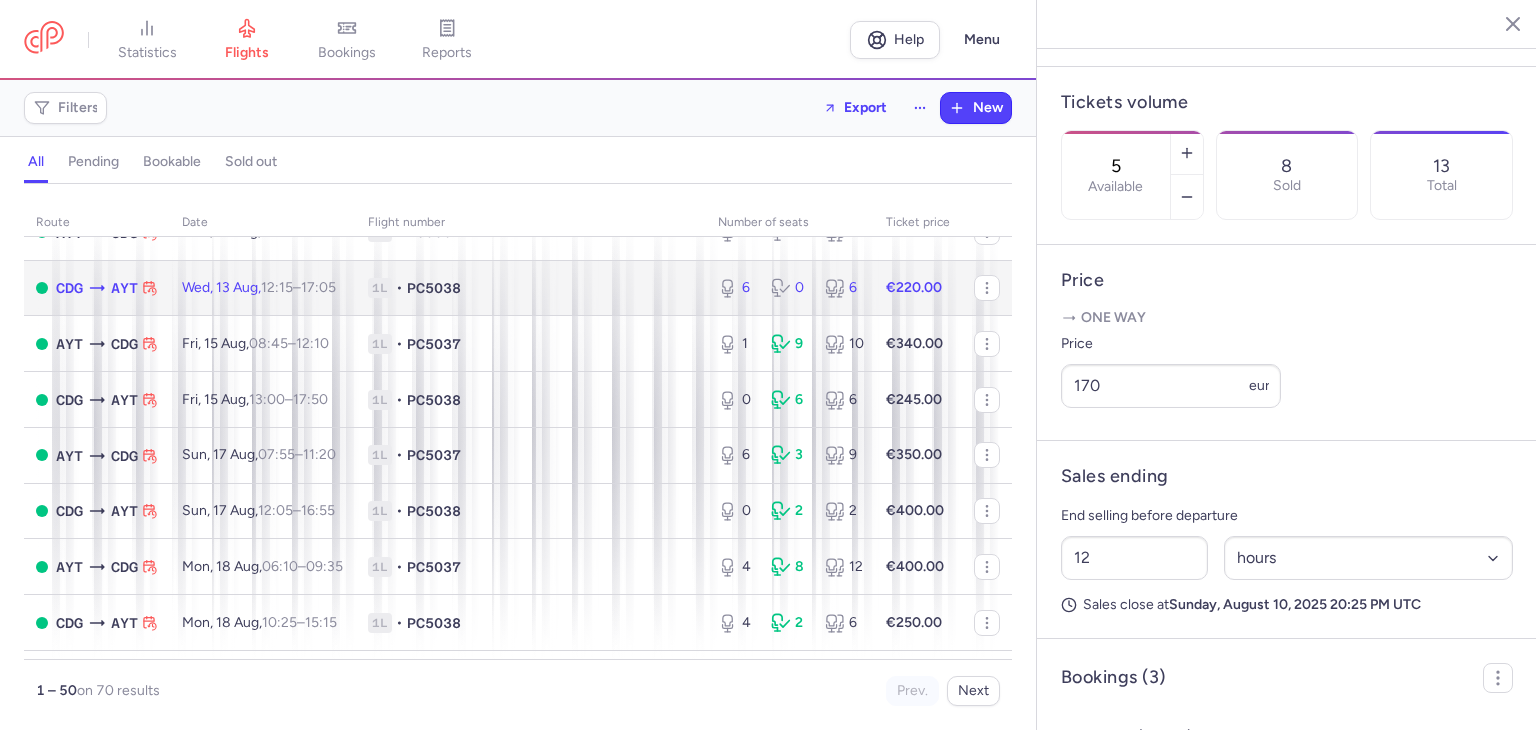 click on "1L • PC5038" at bounding box center [531, 288] 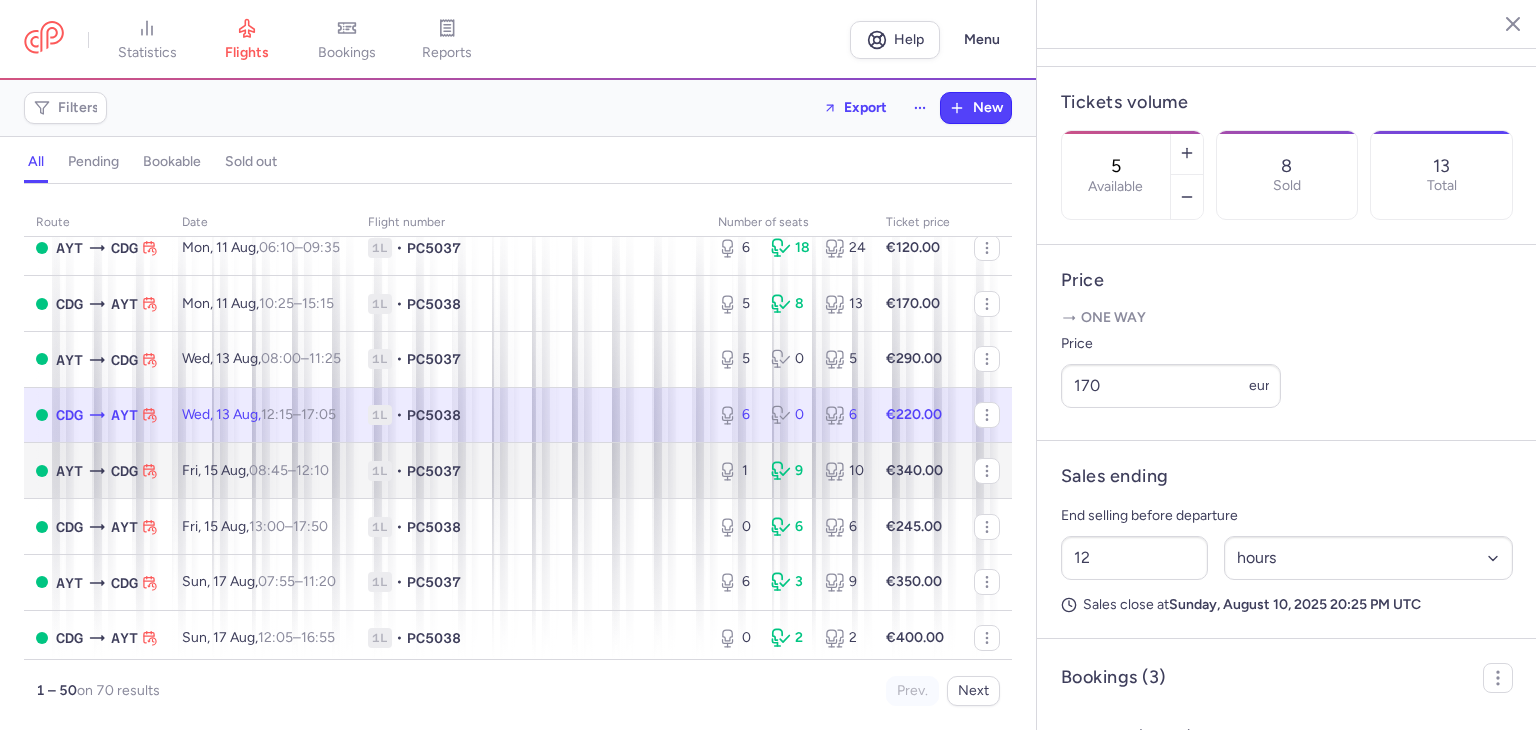 scroll, scrollTop: 266, scrollLeft: 0, axis: vertical 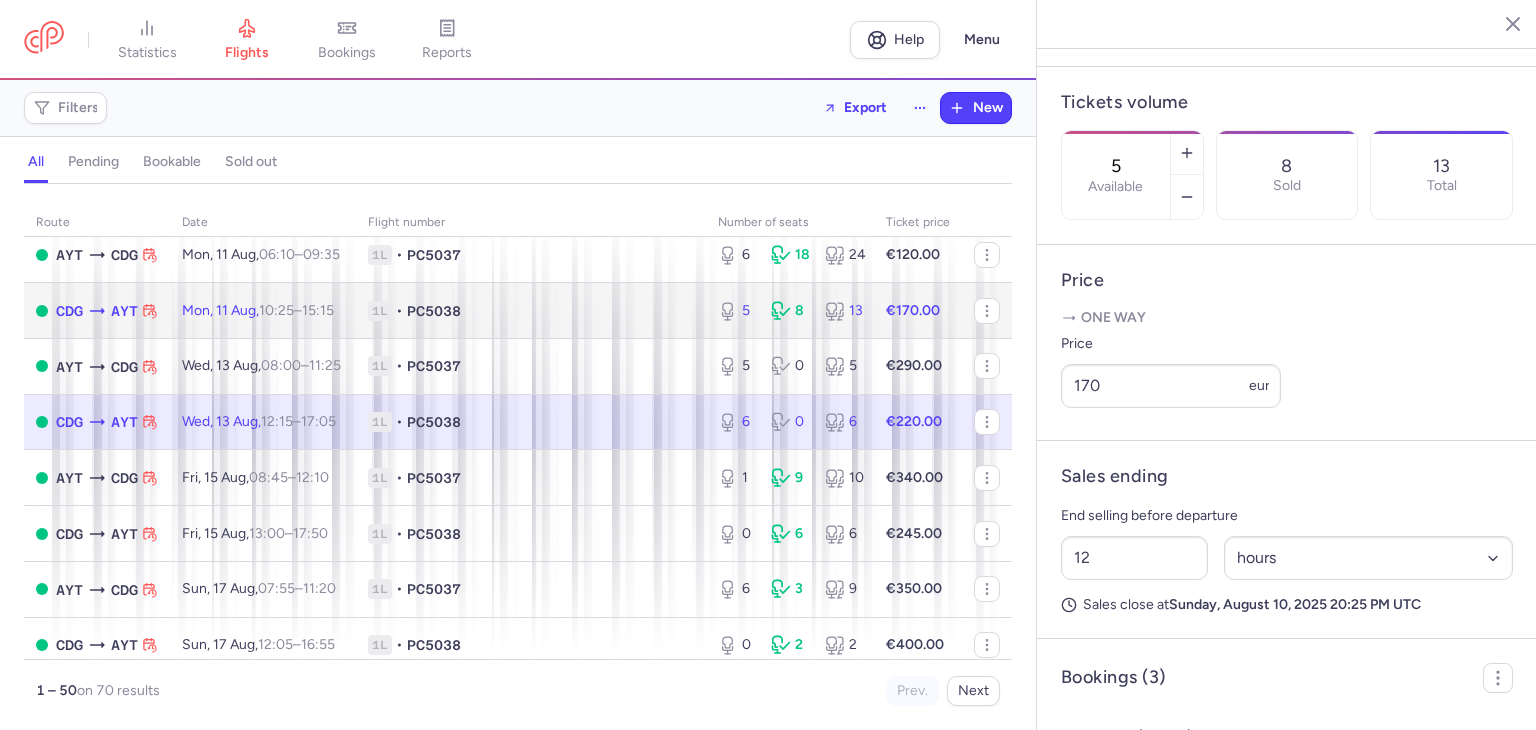 click on "1L • PC5038" at bounding box center (531, 311) 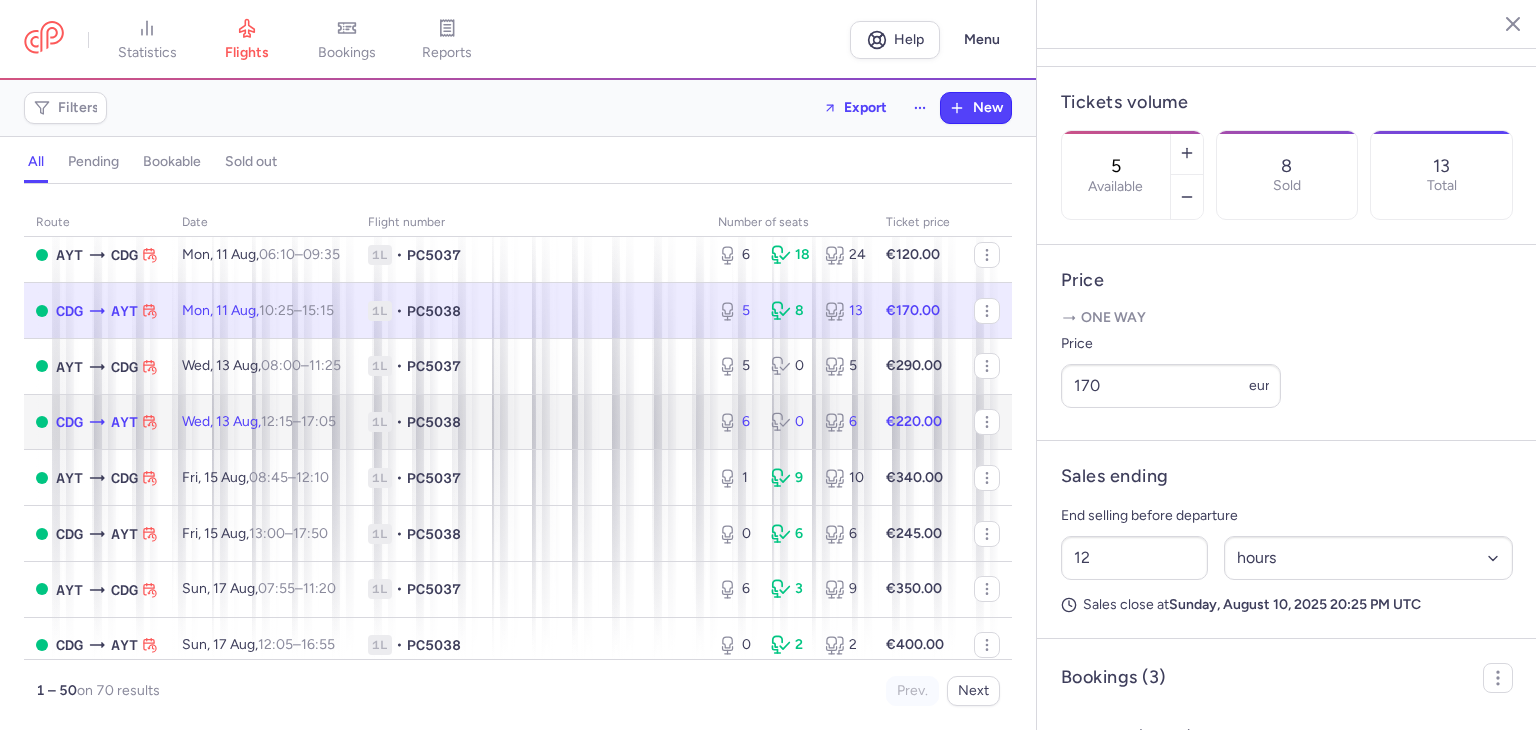 click on "1L • PC5038" at bounding box center [531, 422] 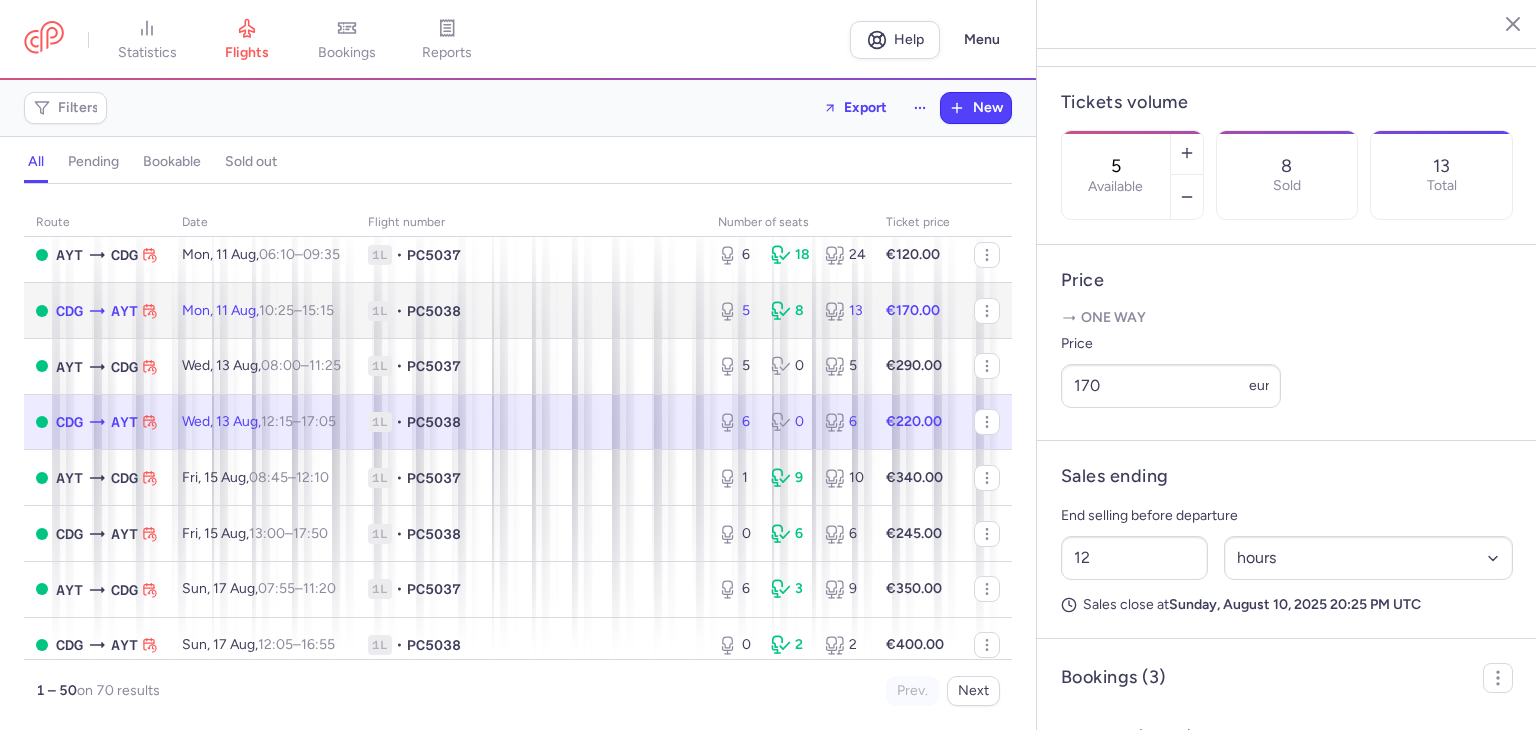 click on "1L • PC5038" at bounding box center (531, 311) 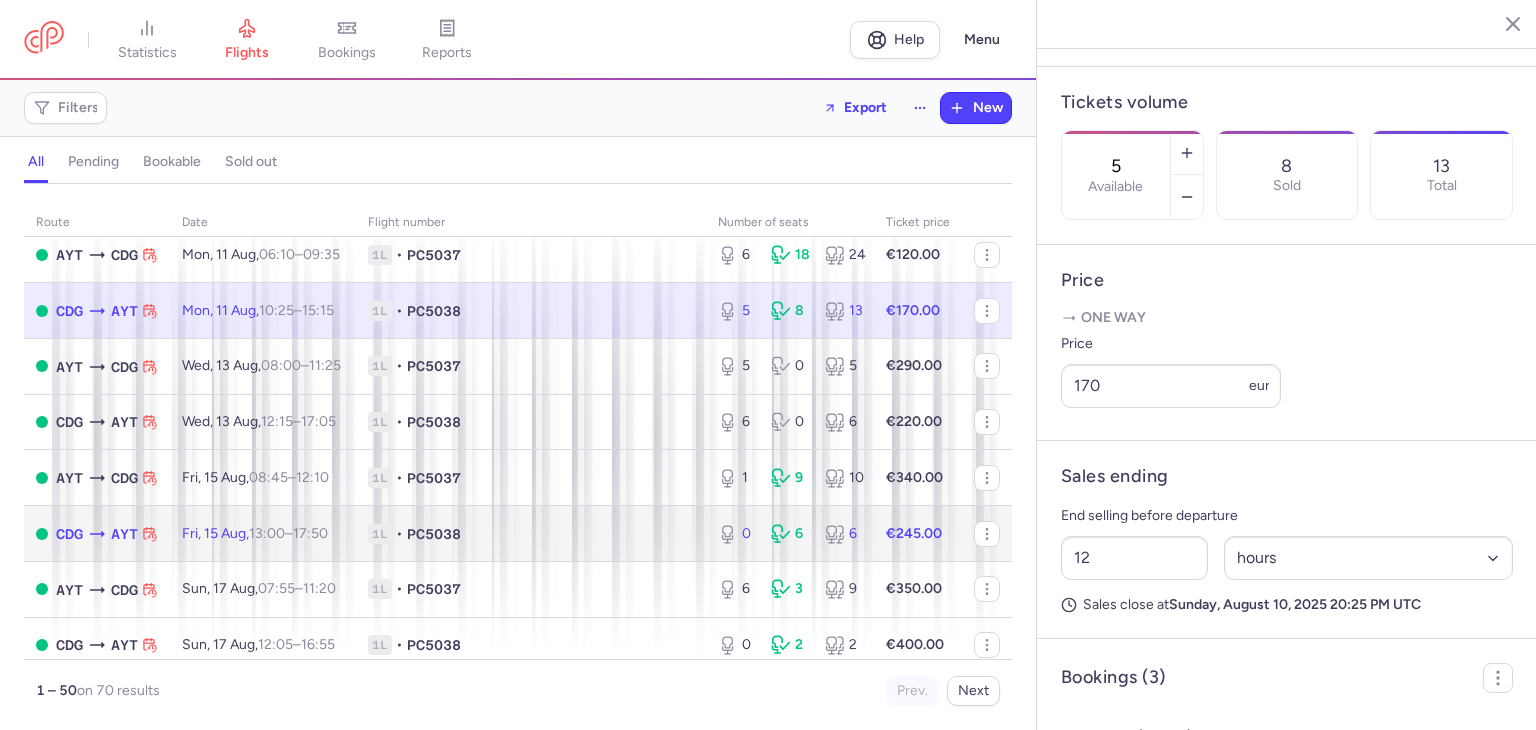 click on "1L • PC5038" at bounding box center [531, 534] 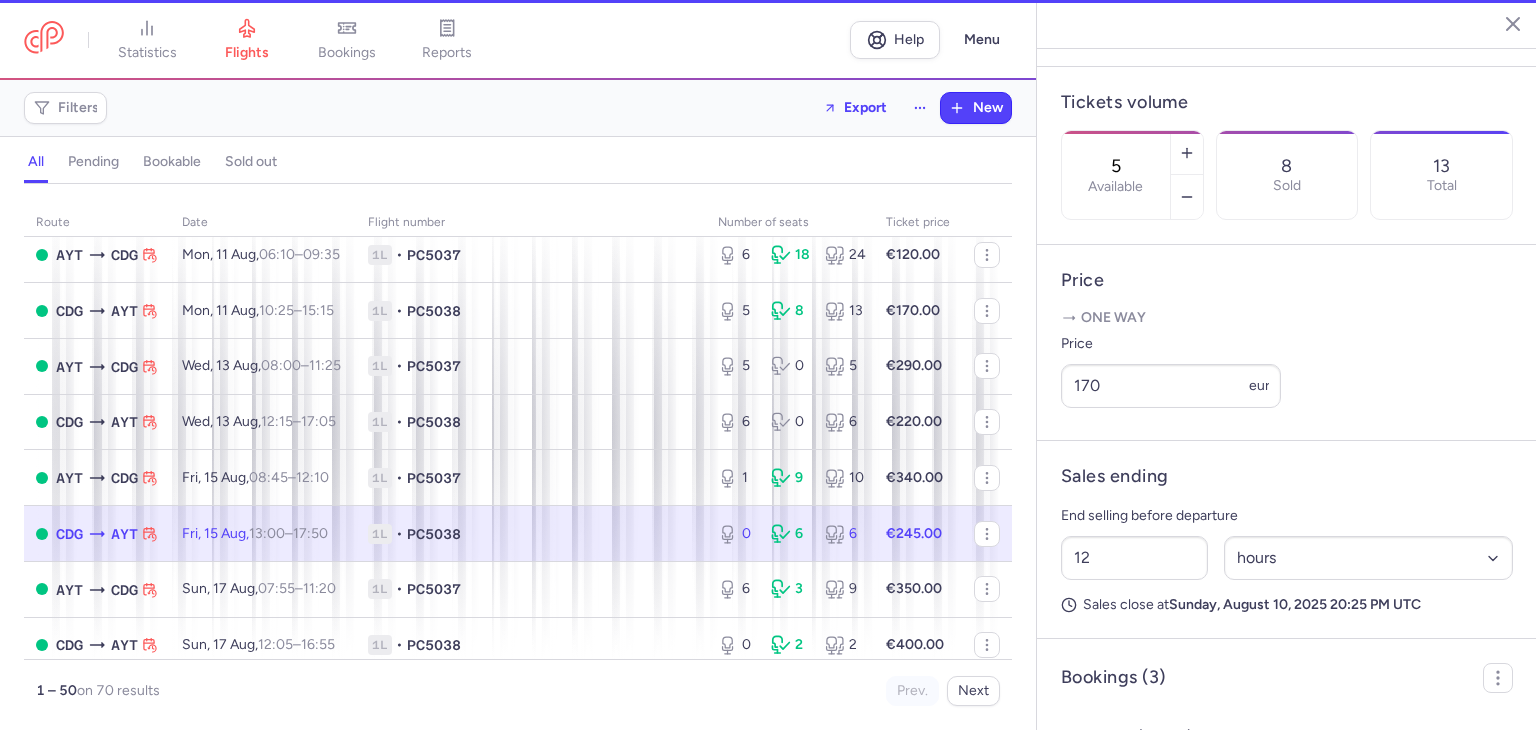 type on "0" 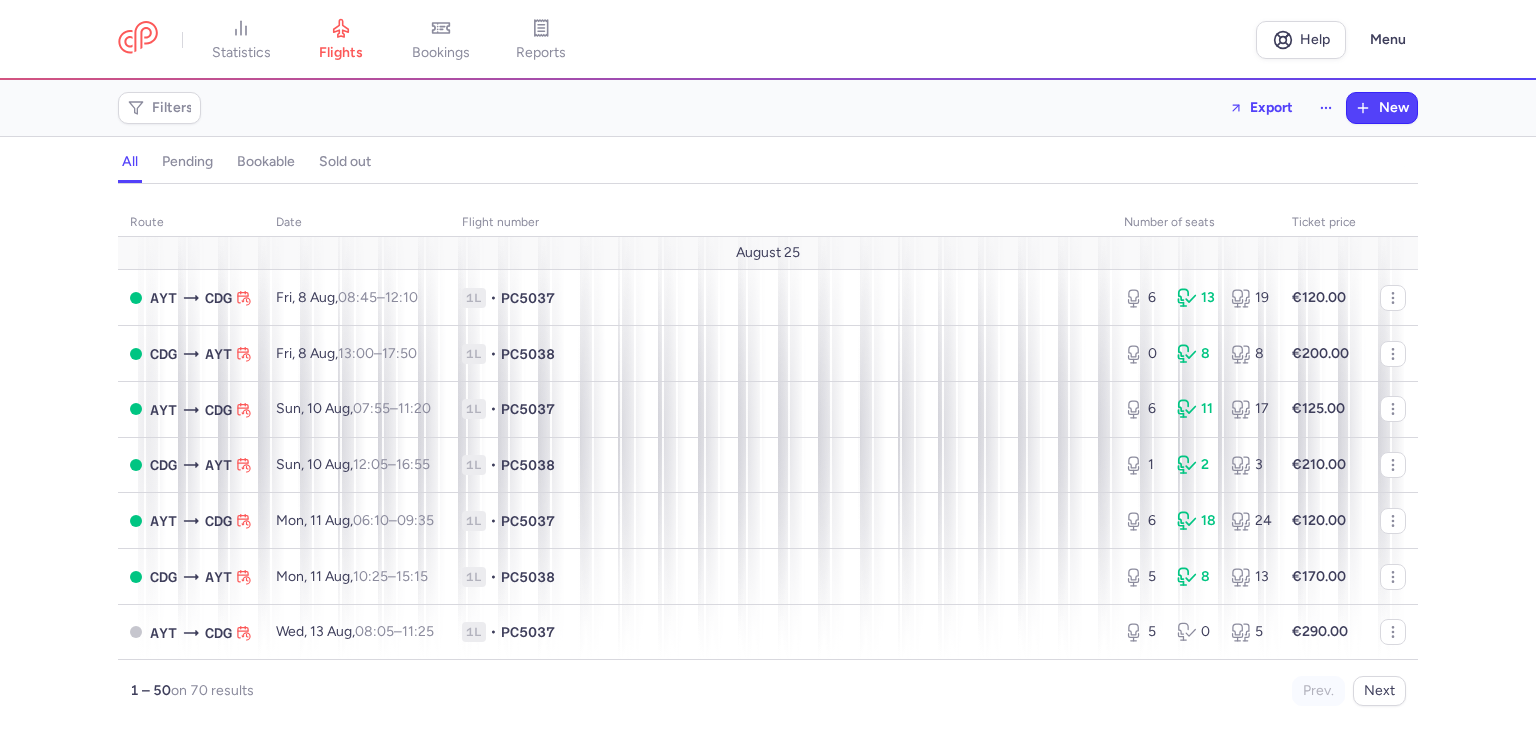 scroll, scrollTop: 0, scrollLeft: 0, axis: both 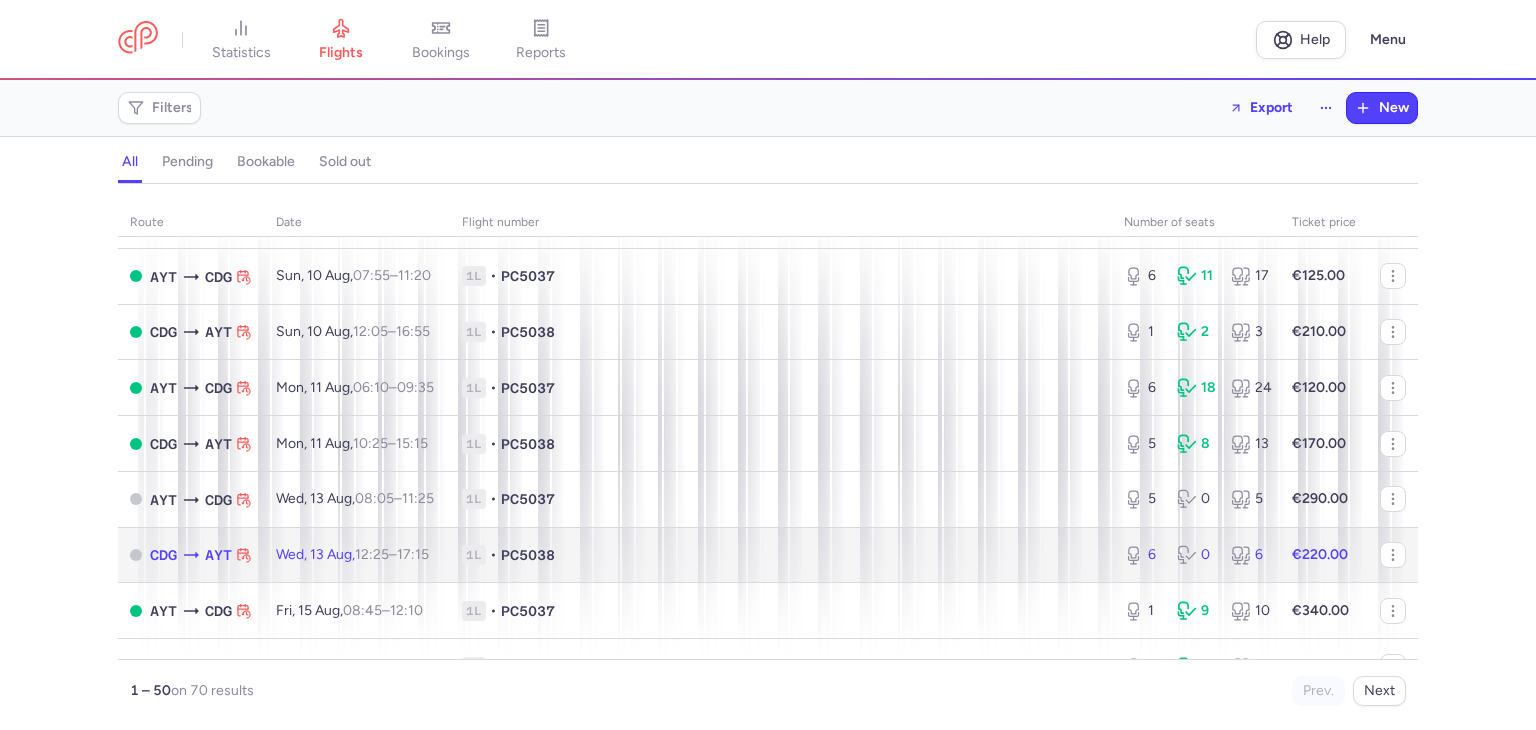 click on "Wed, 13 Aug,  12:25  –  17:15  +0" at bounding box center [357, 555] 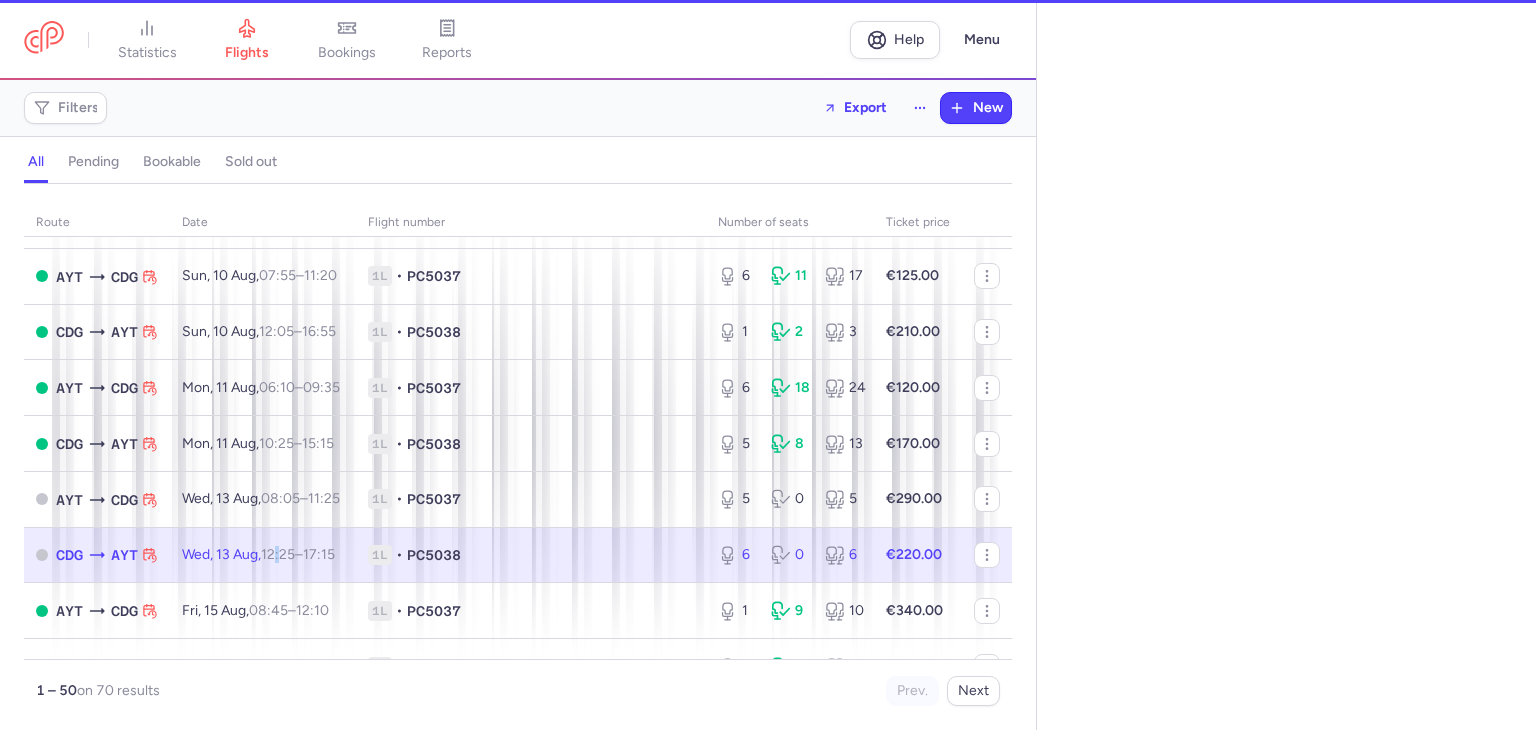 select on "hours" 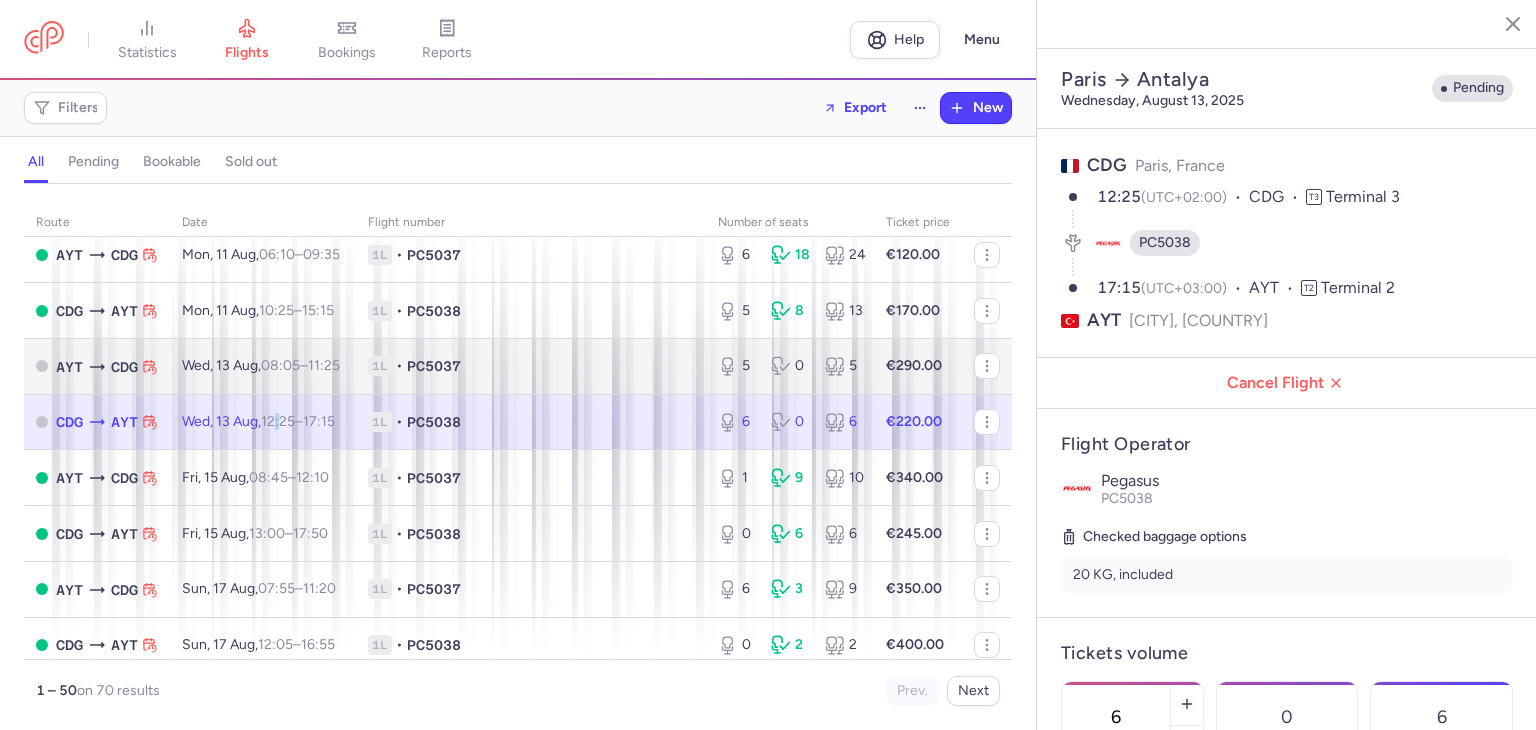 scroll, scrollTop: 333, scrollLeft: 0, axis: vertical 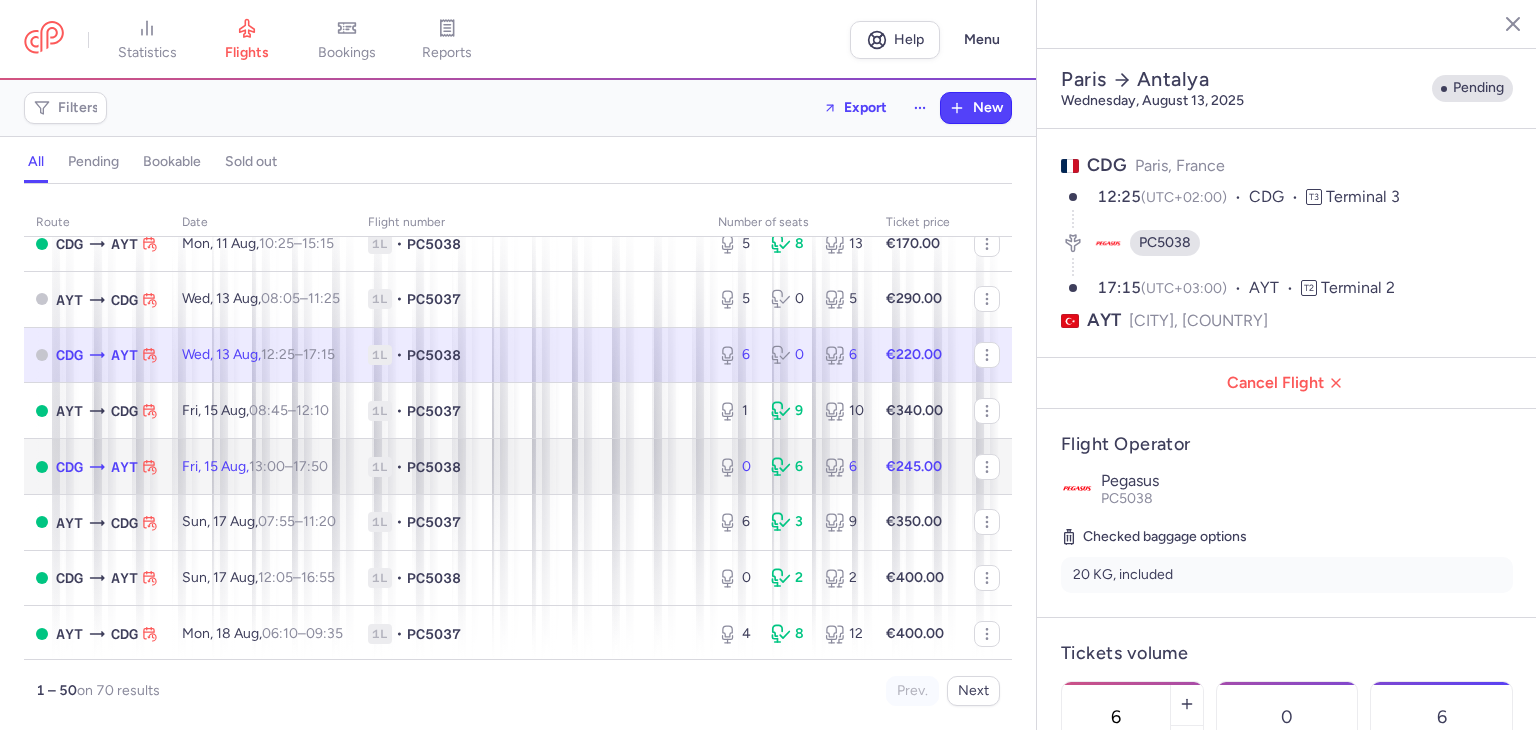 click on "1L • PC5038" at bounding box center (531, 467) 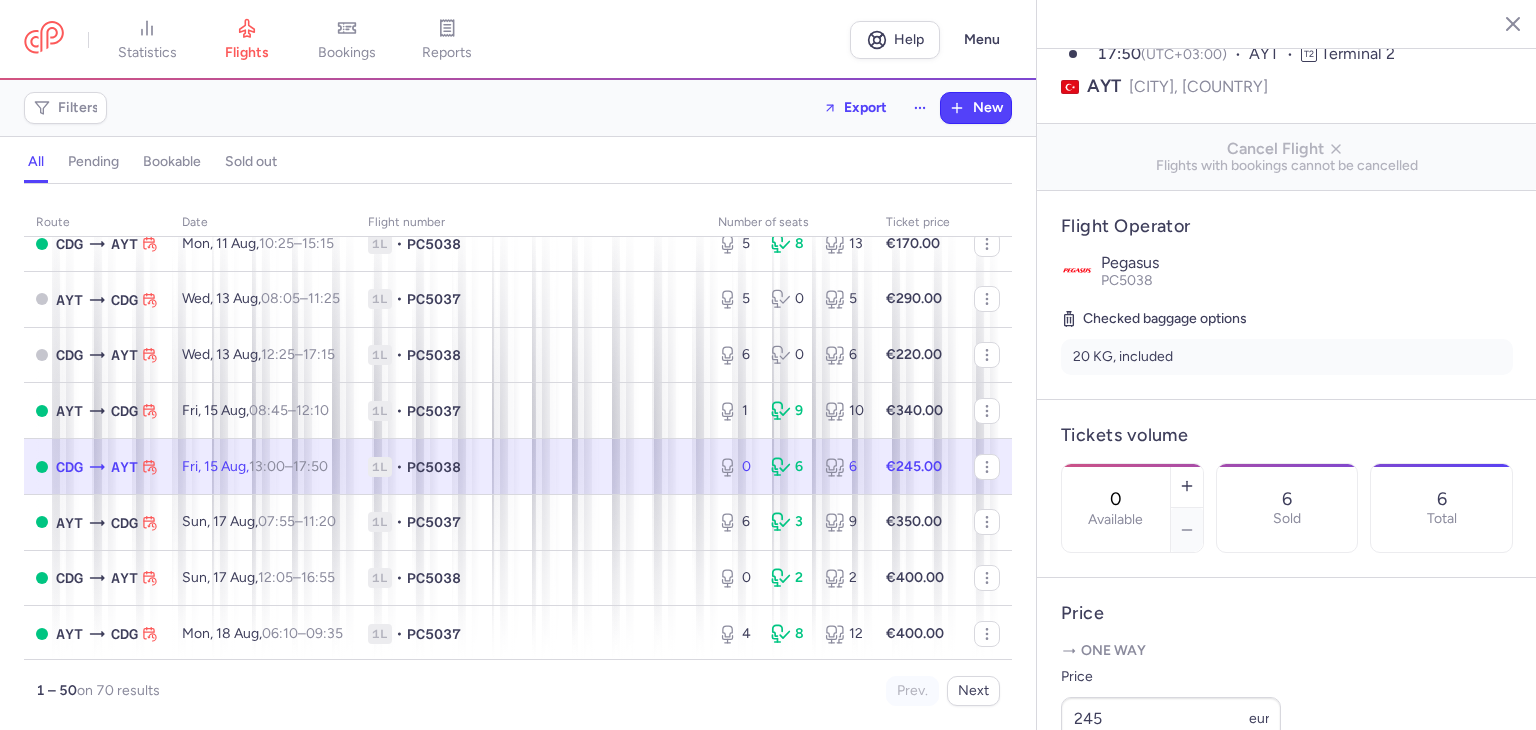 scroll, scrollTop: 266, scrollLeft: 0, axis: vertical 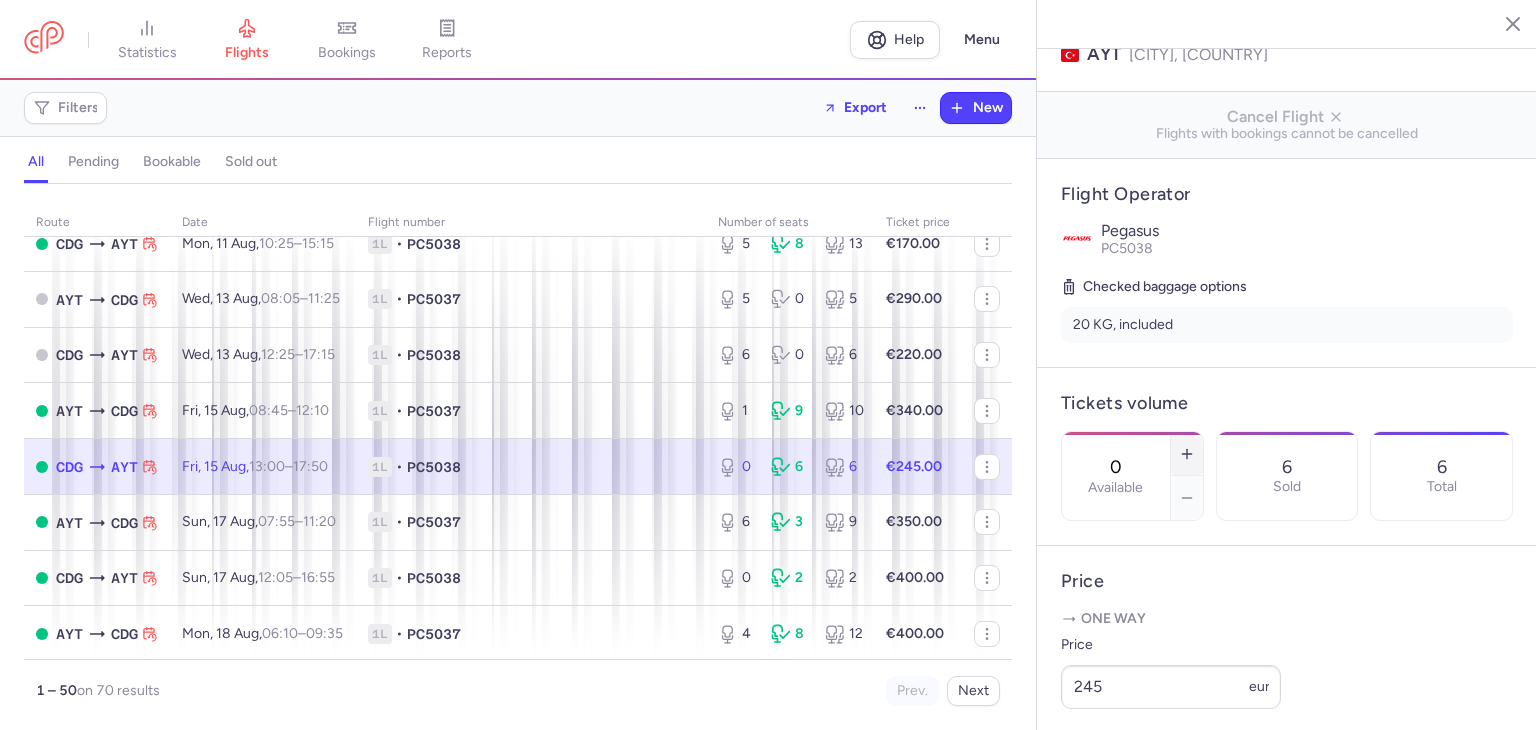 click 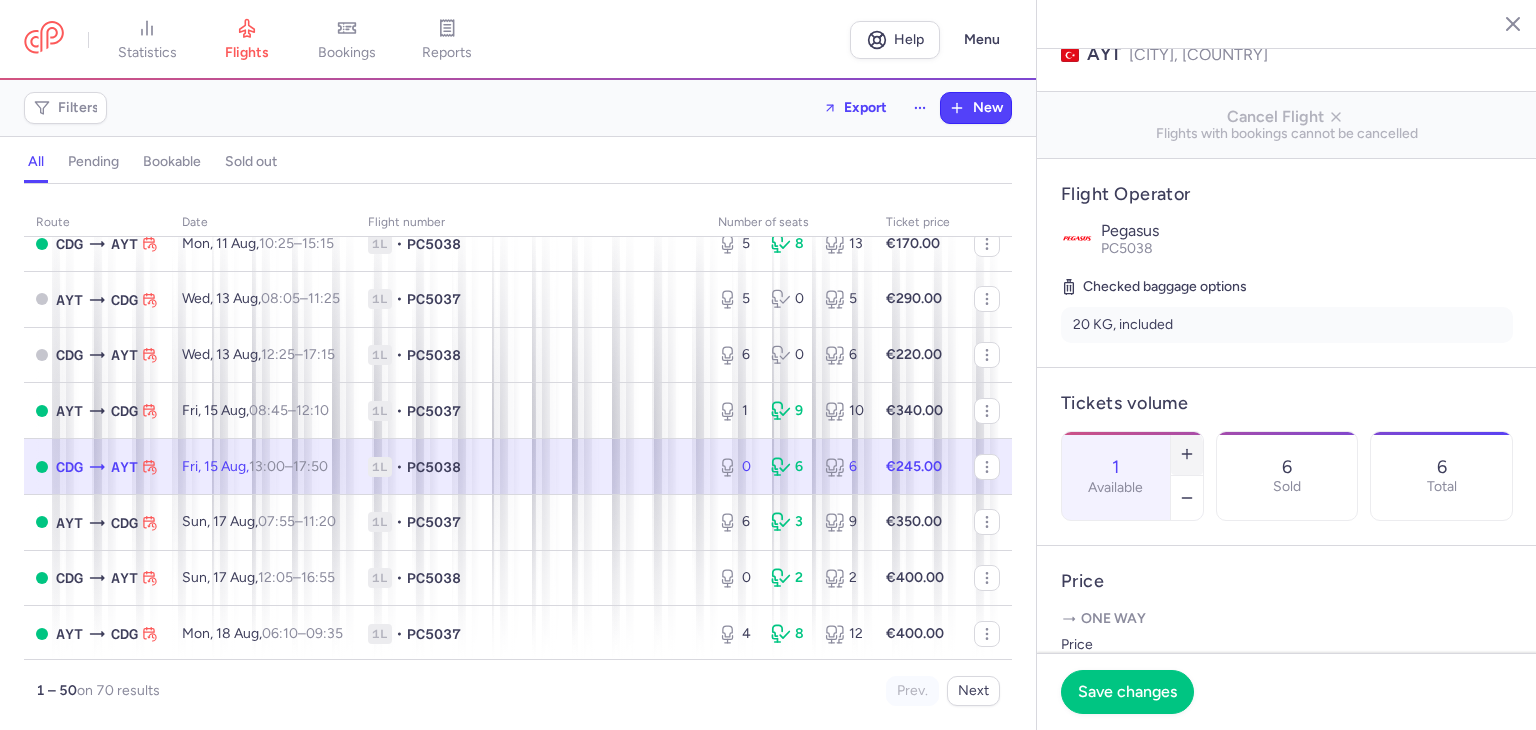 click 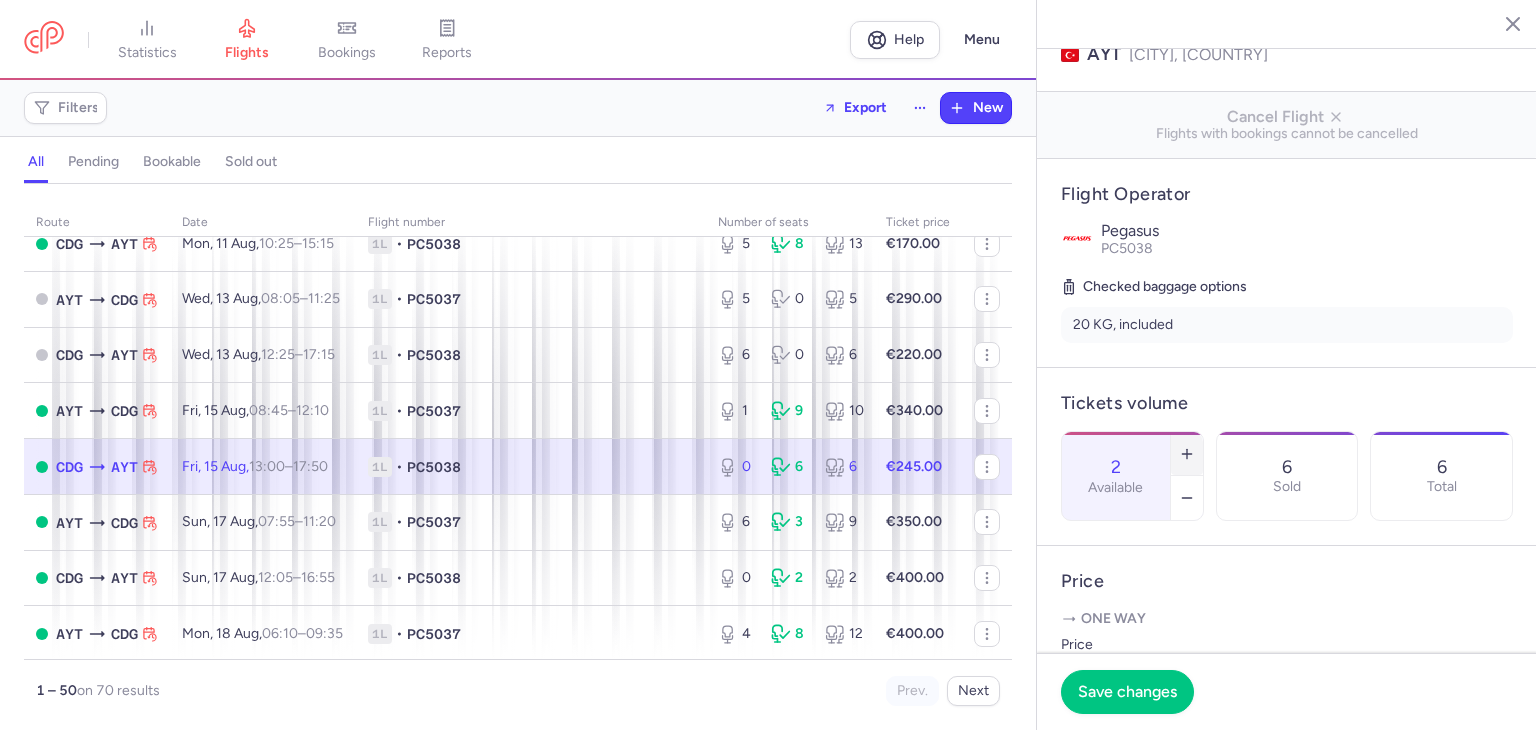 click 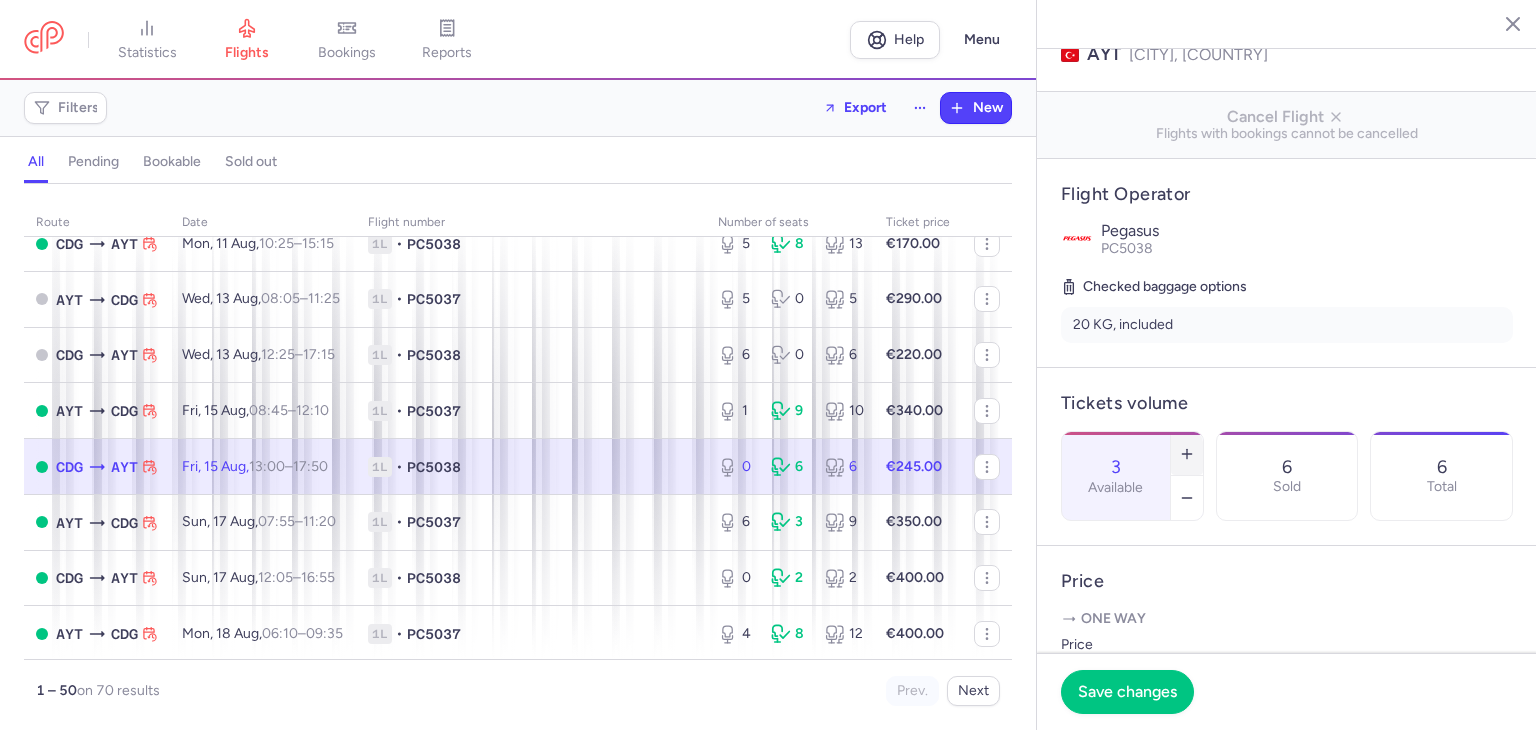 click 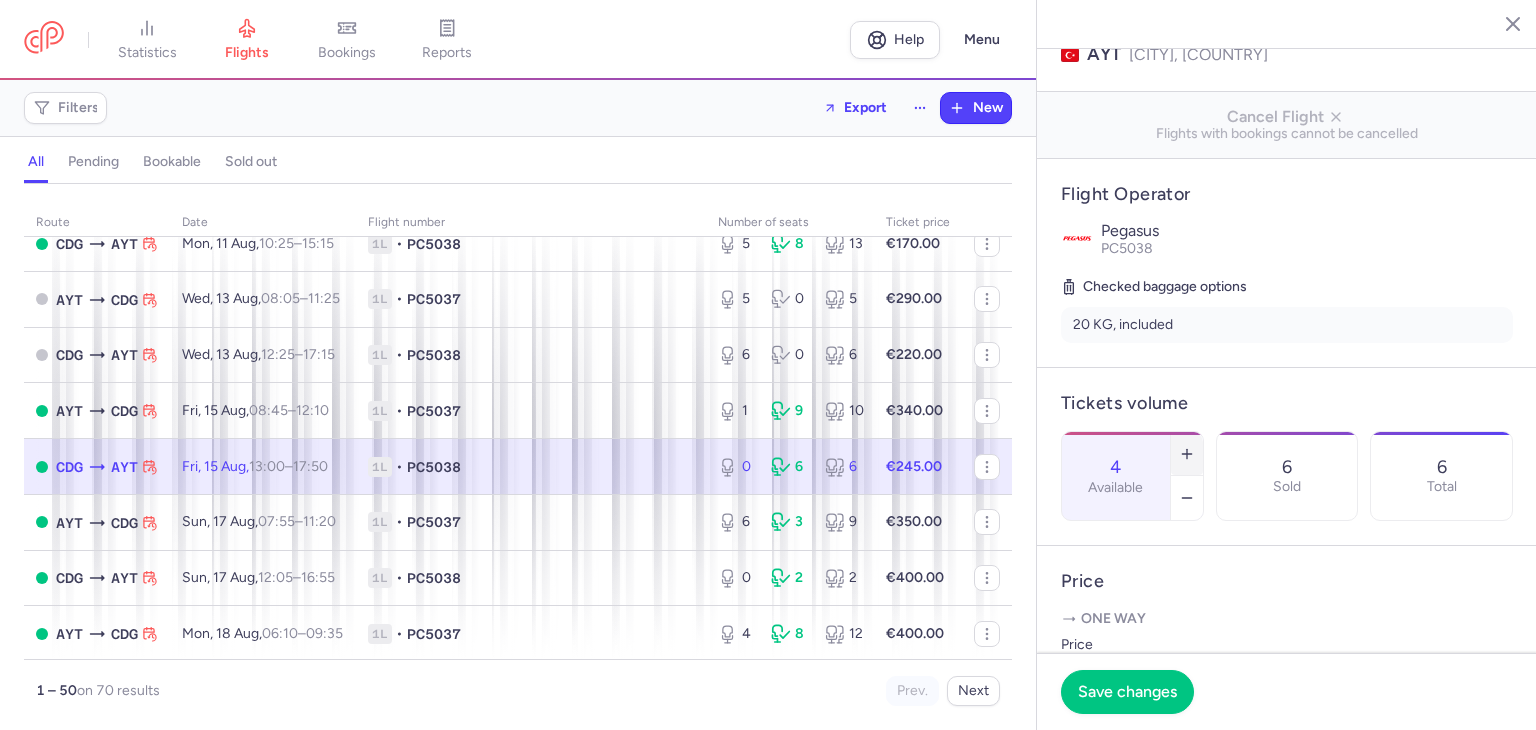 click 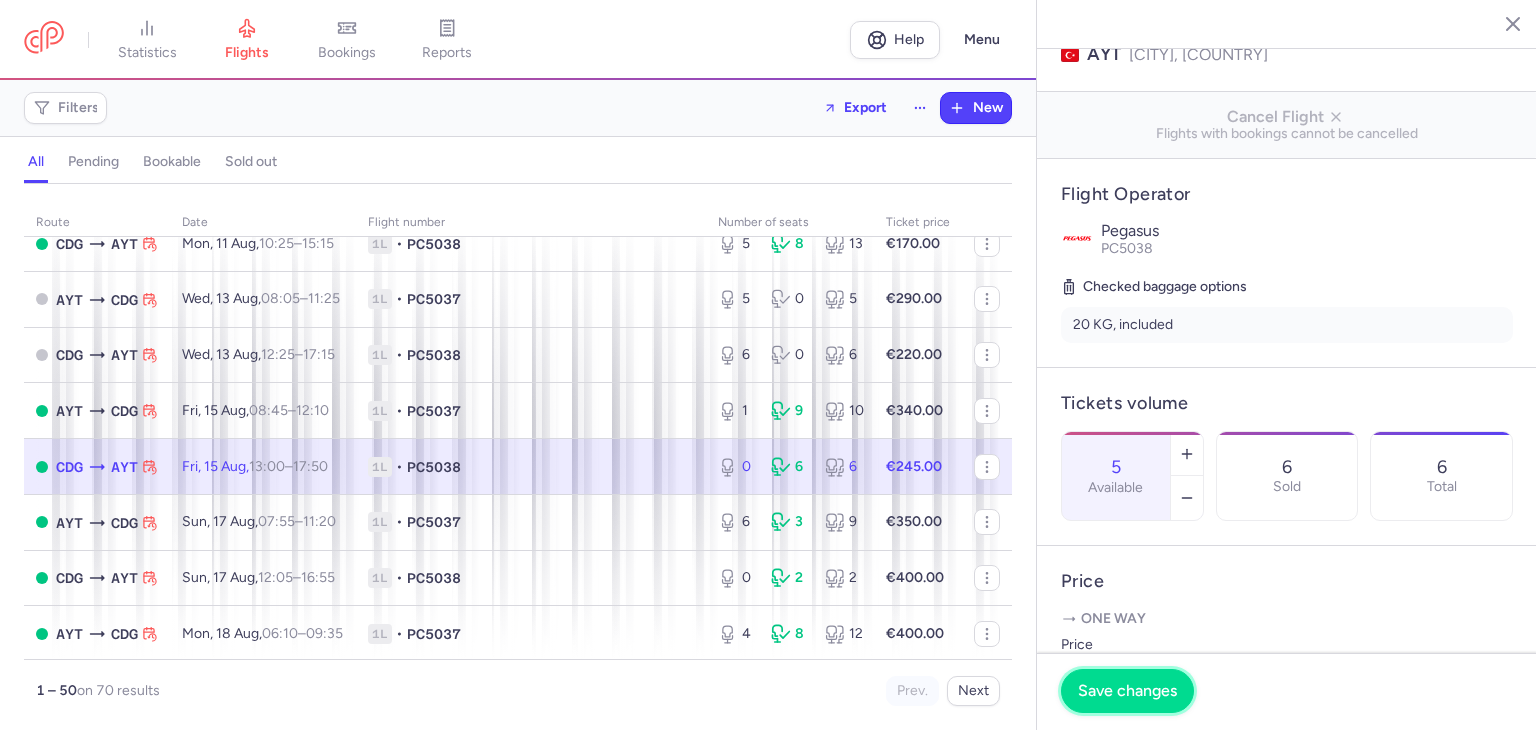 click on "Save changes" at bounding box center (1127, 691) 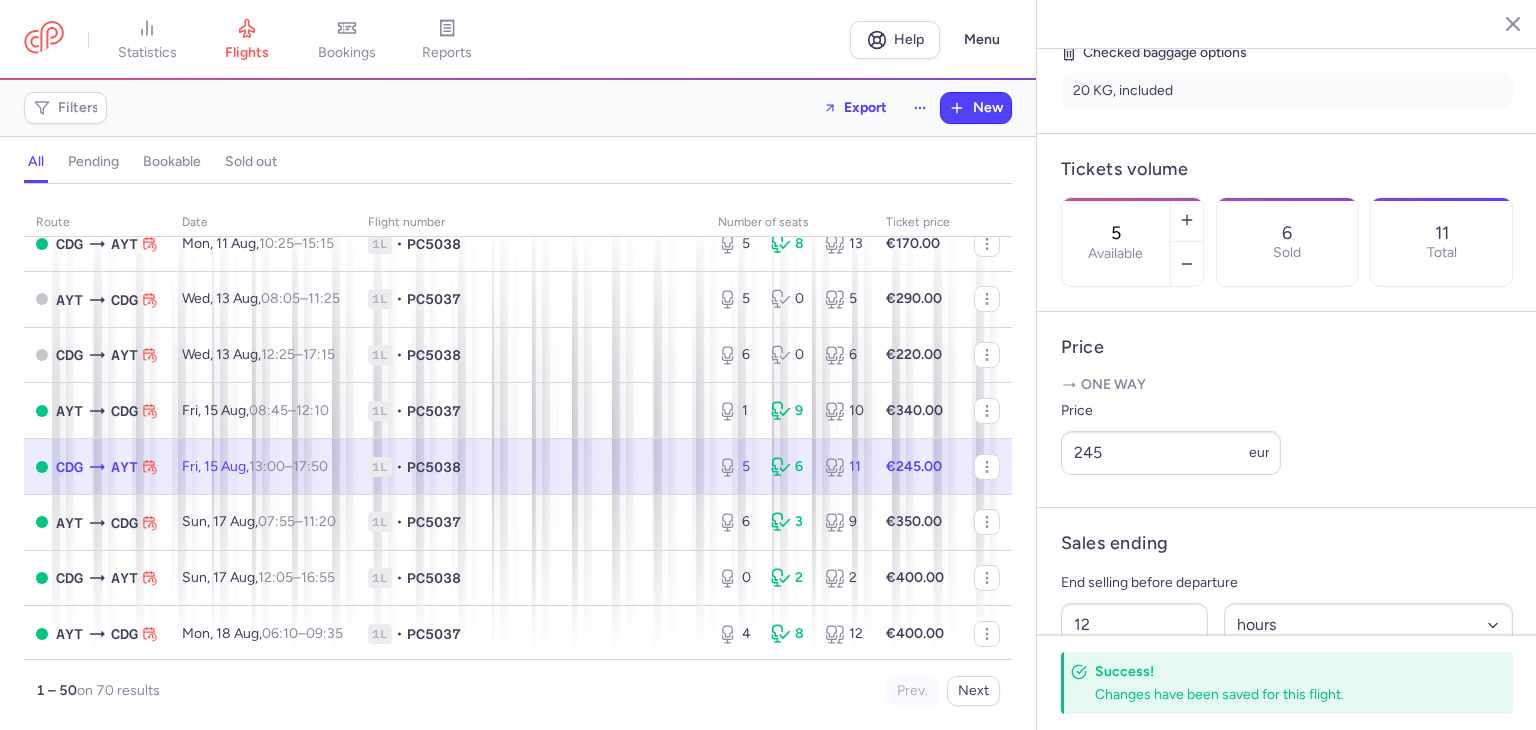 scroll, scrollTop: 533, scrollLeft: 0, axis: vertical 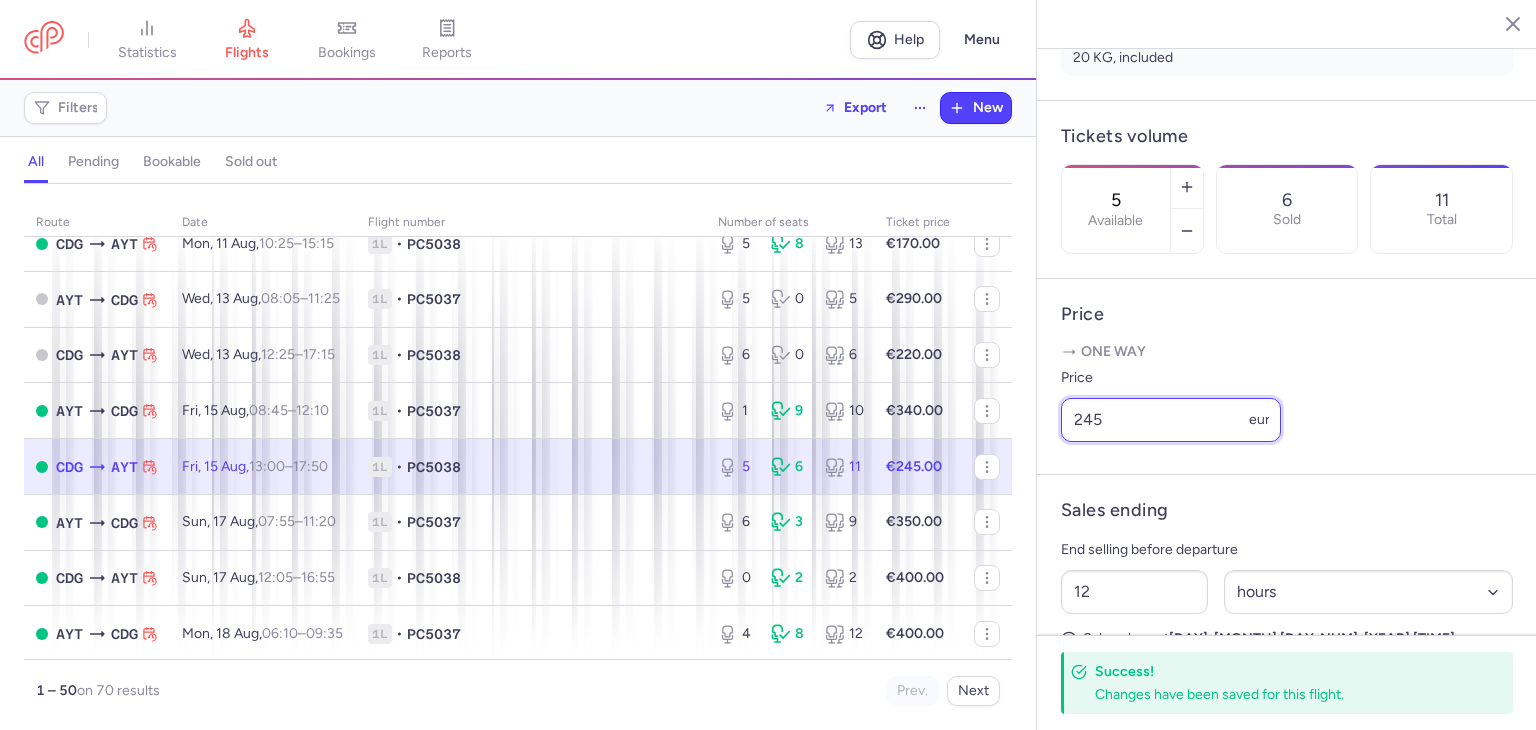 drag, startPoint x: 1121, startPoint y: 480, endPoint x: 1068, endPoint y: 480, distance: 53 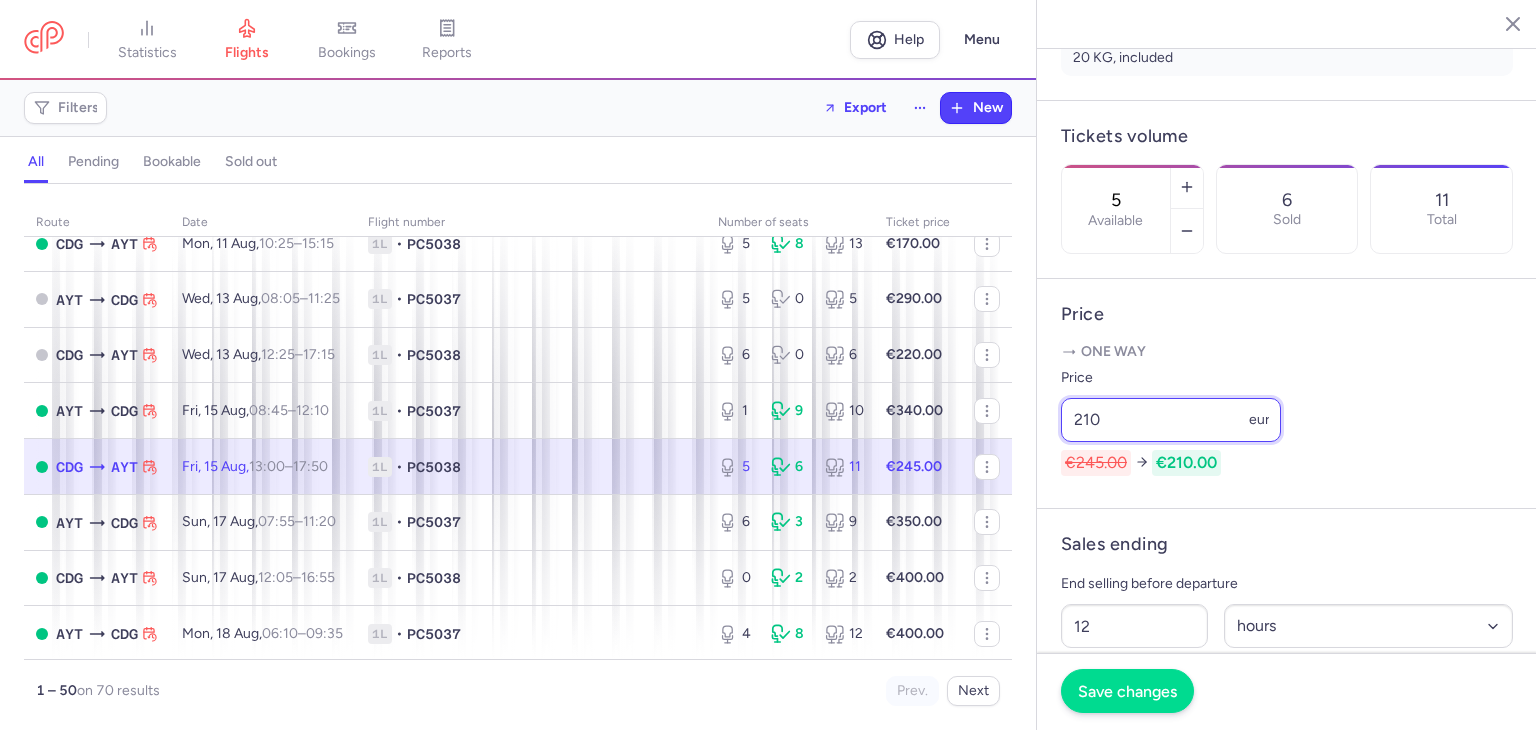 type on "210" 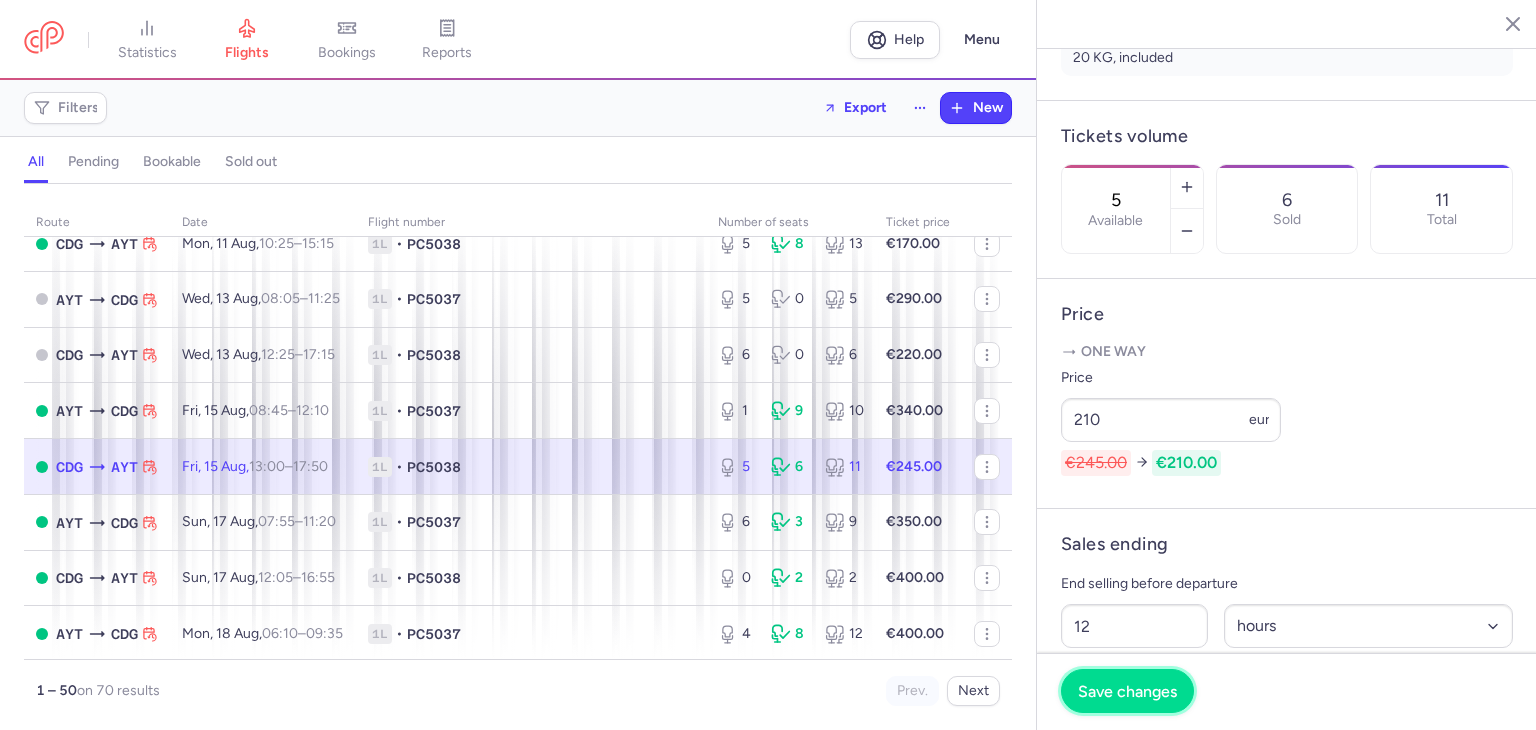 click on "Save changes" at bounding box center [1127, 691] 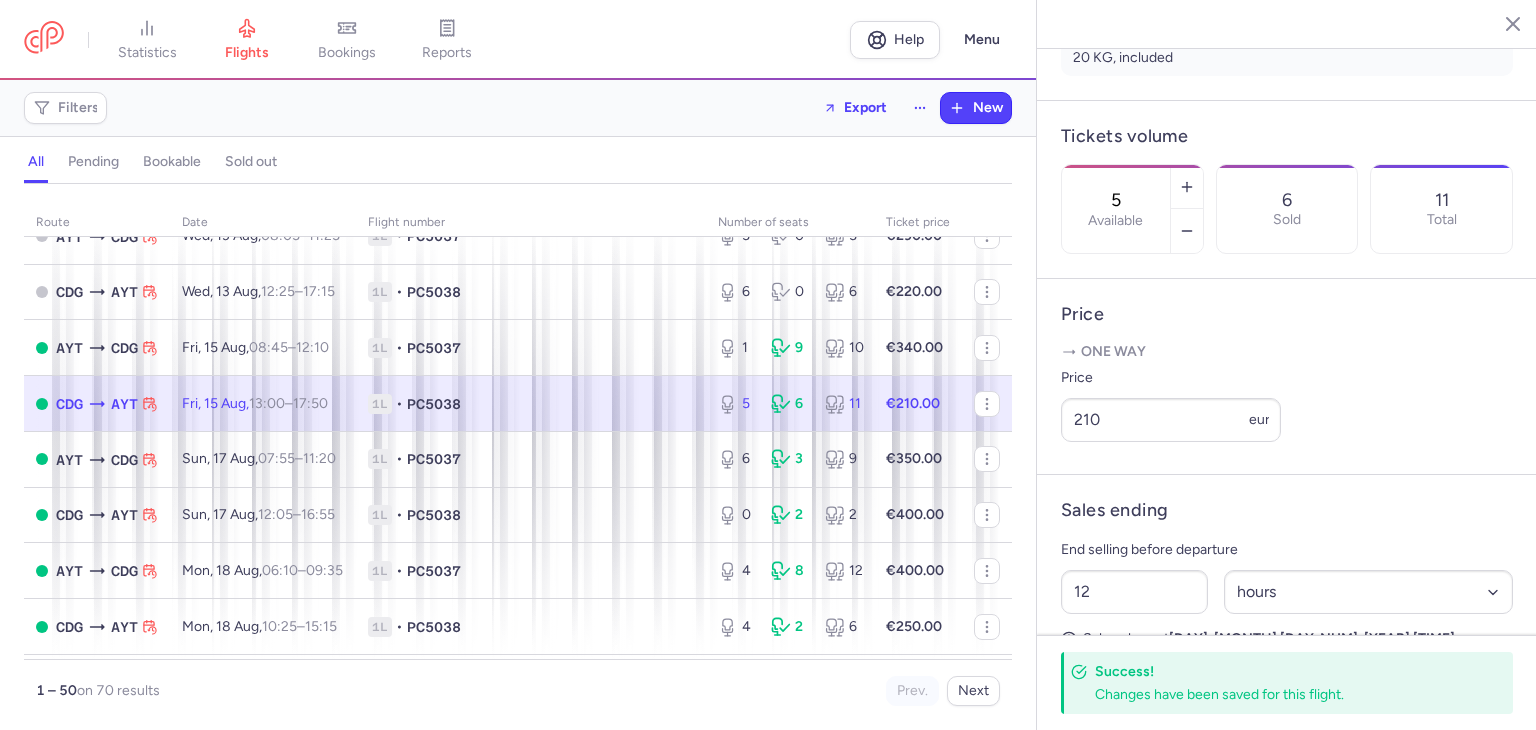 scroll, scrollTop: 466, scrollLeft: 0, axis: vertical 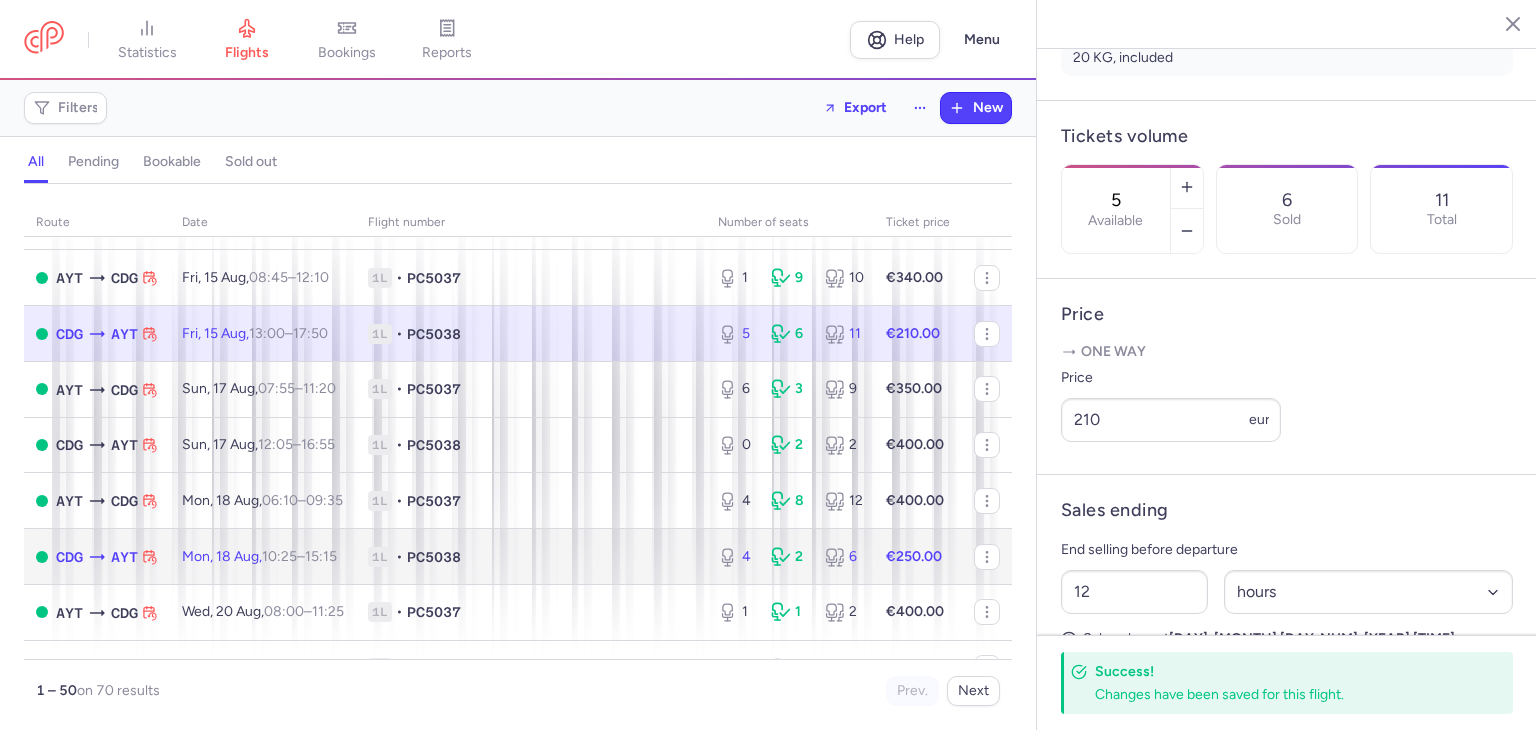 click on "1L • PC5038" at bounding box center [531, 557] 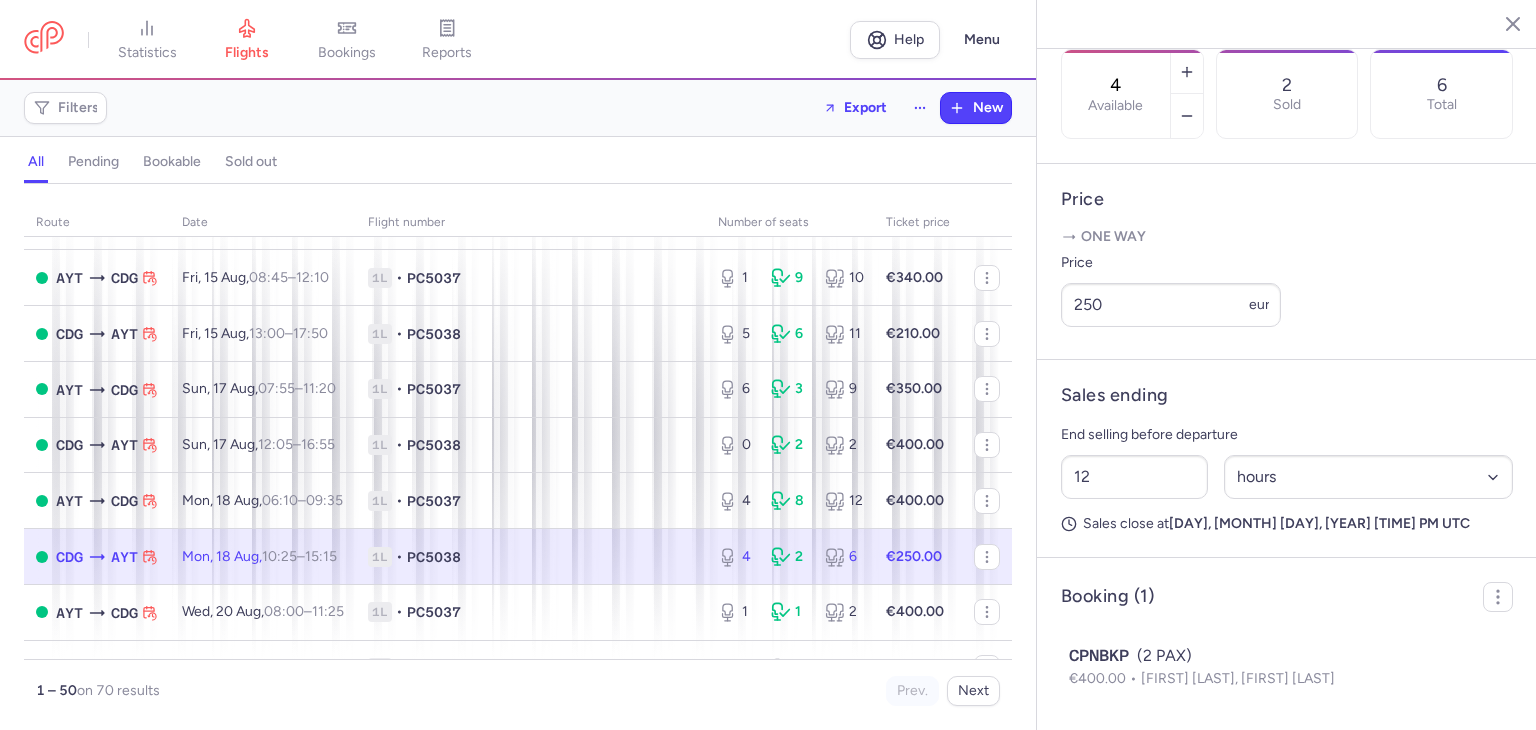scroll, scrollTop: 634, scrollLeft: 0, axis: vertical 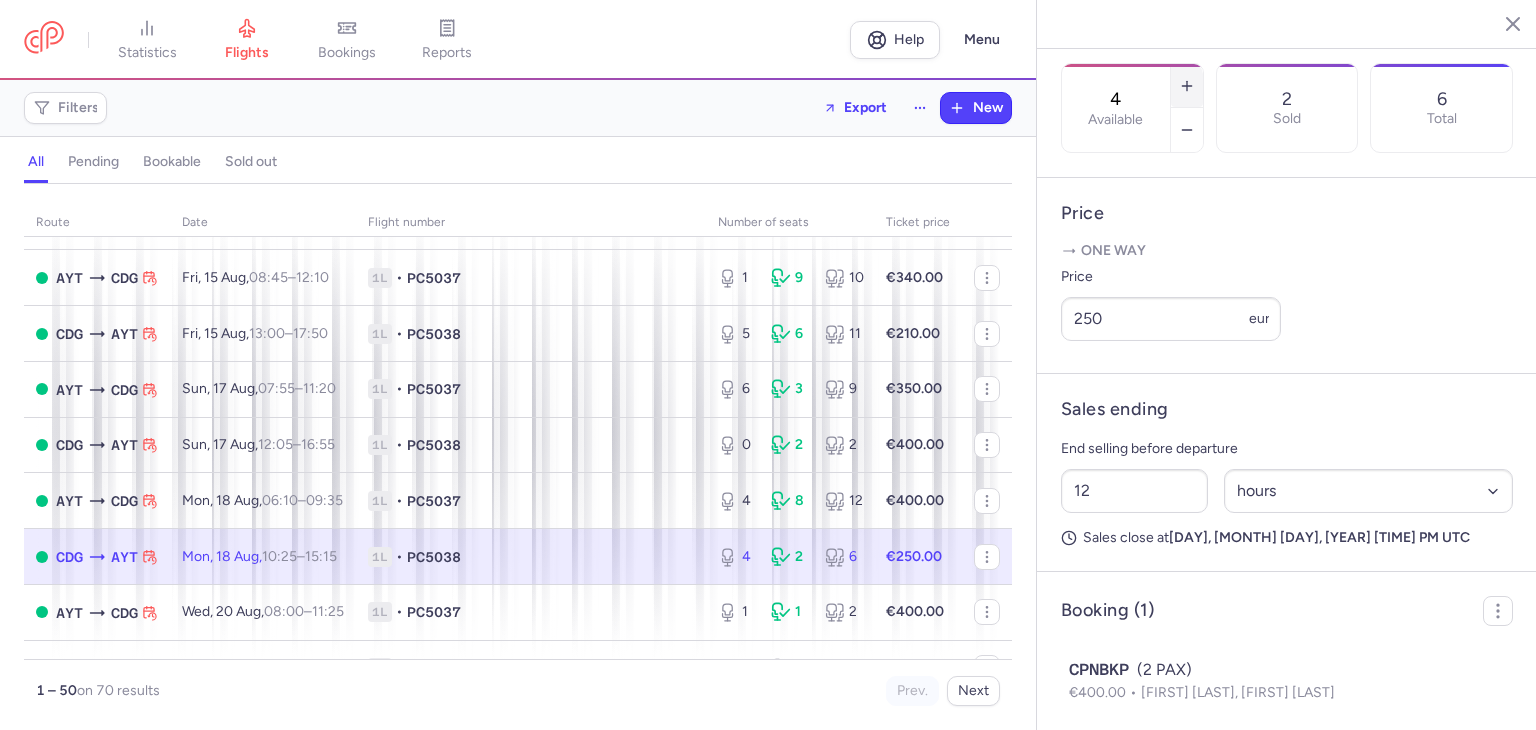 click 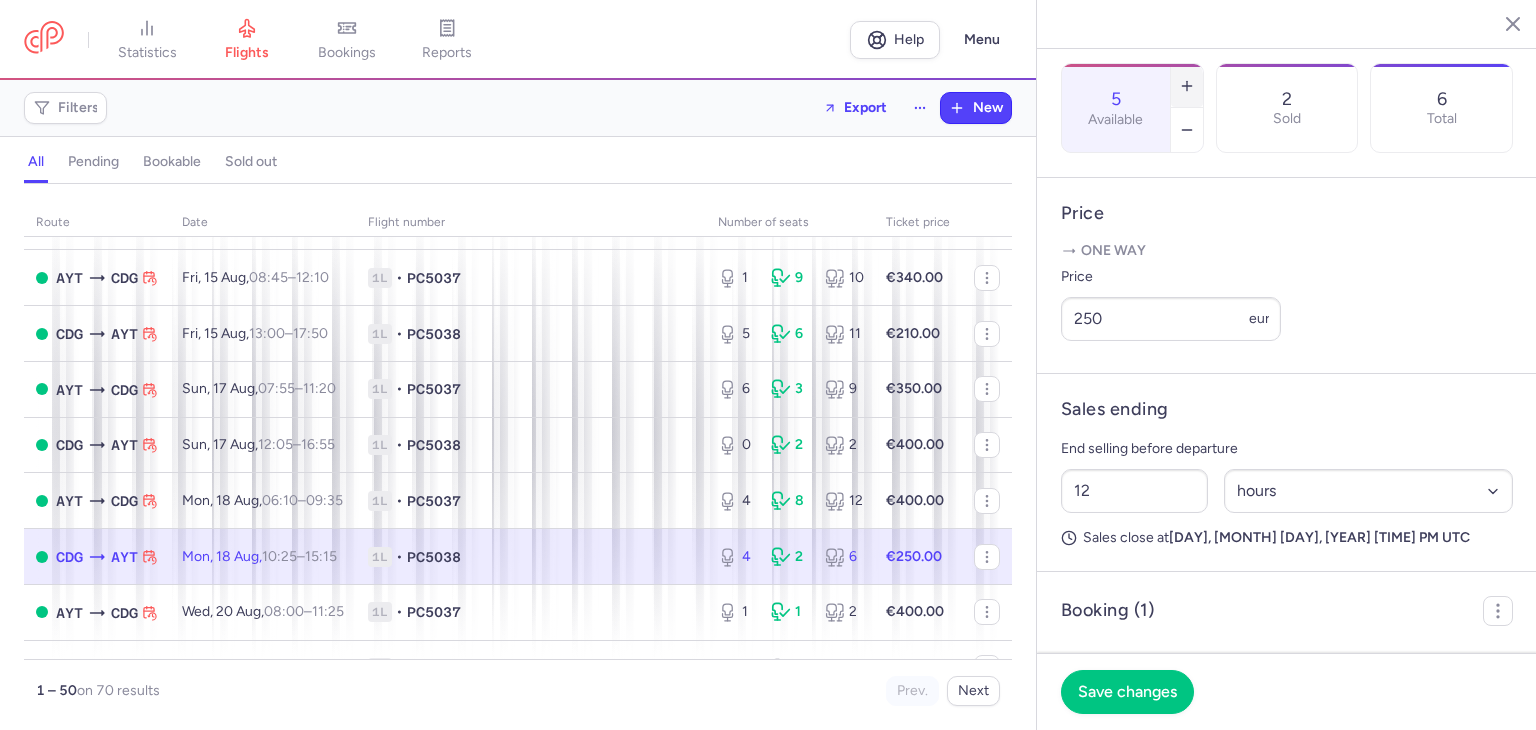 click 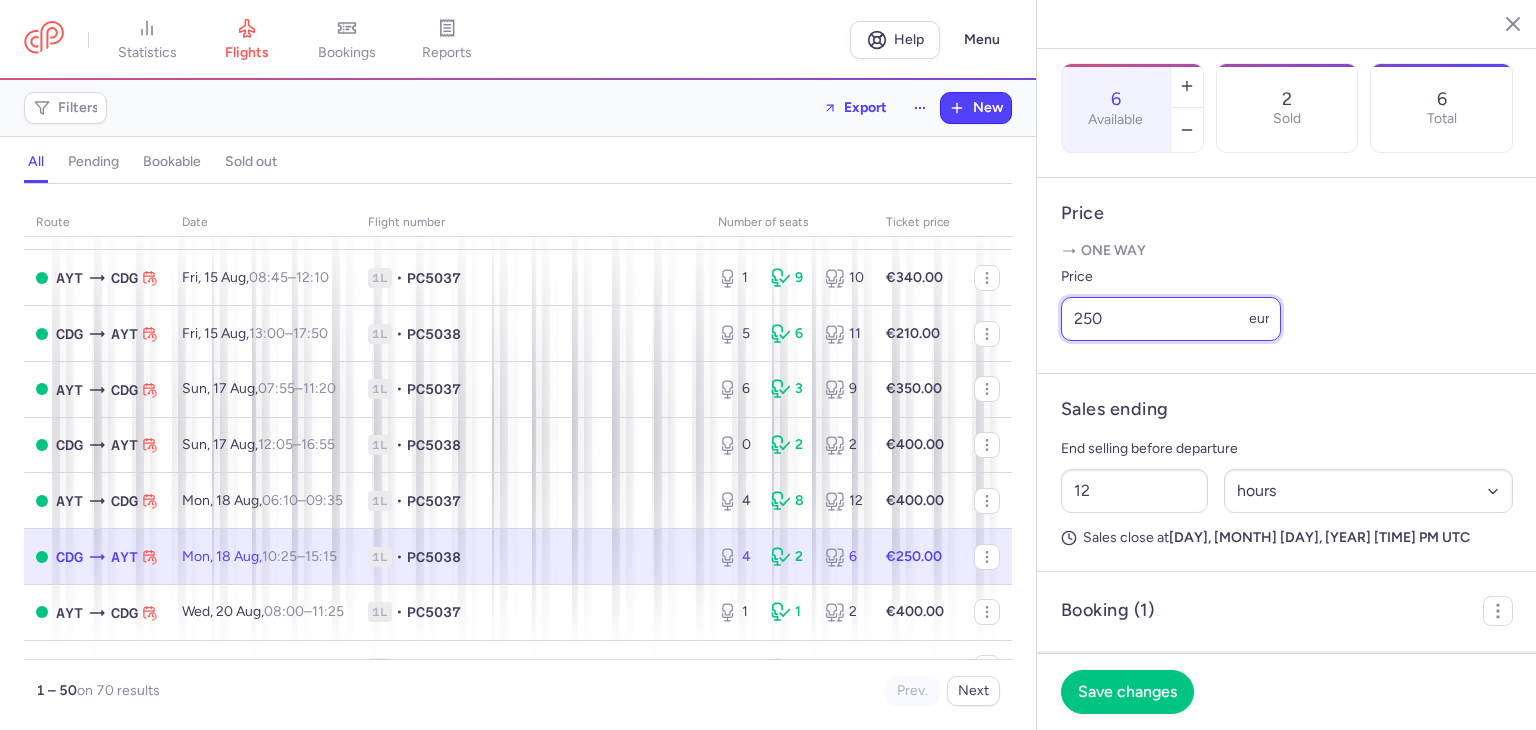 drag, startPoint x: 1149, startPoint y: 376, endPoint x: 1059, endPoint y: 377, distance: 90.005554 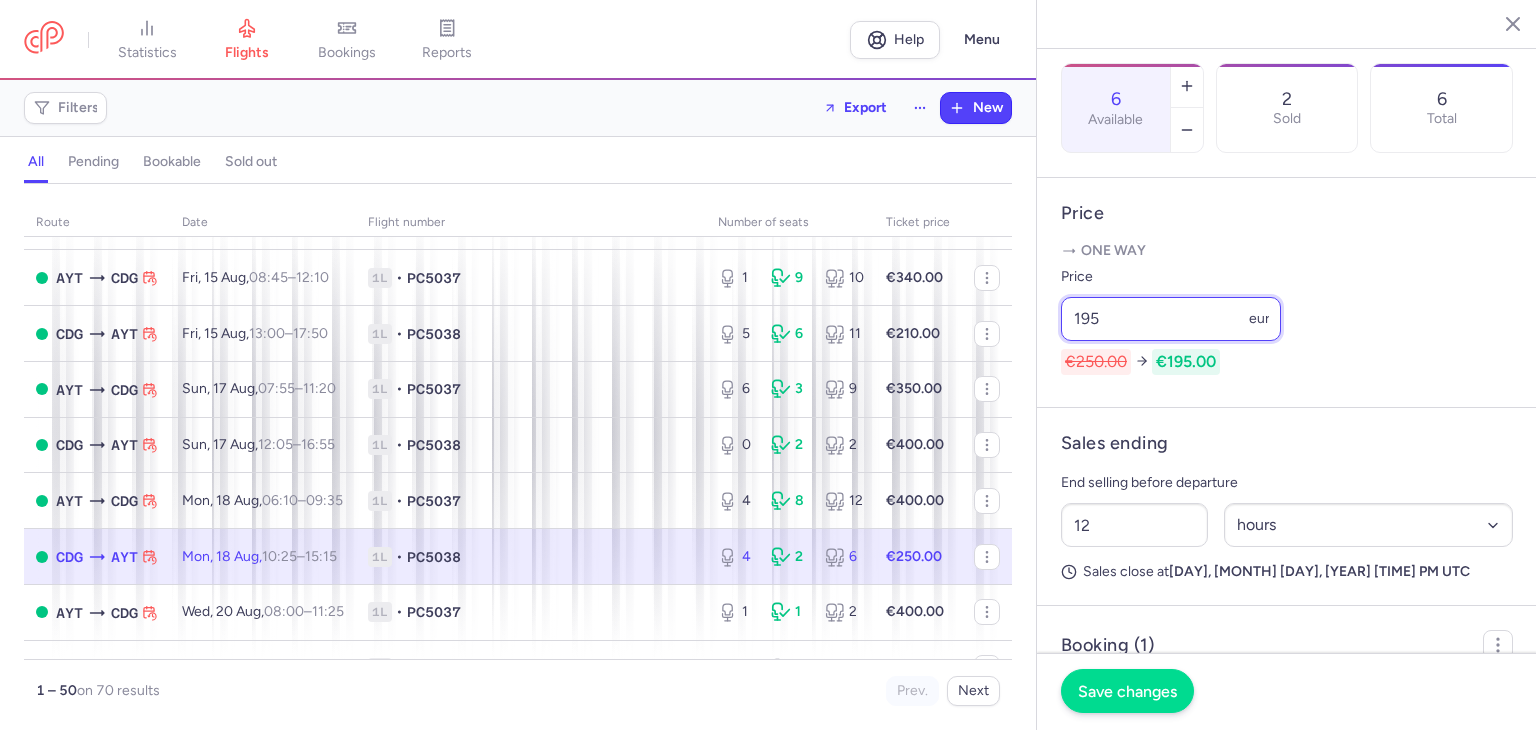 type on "195" 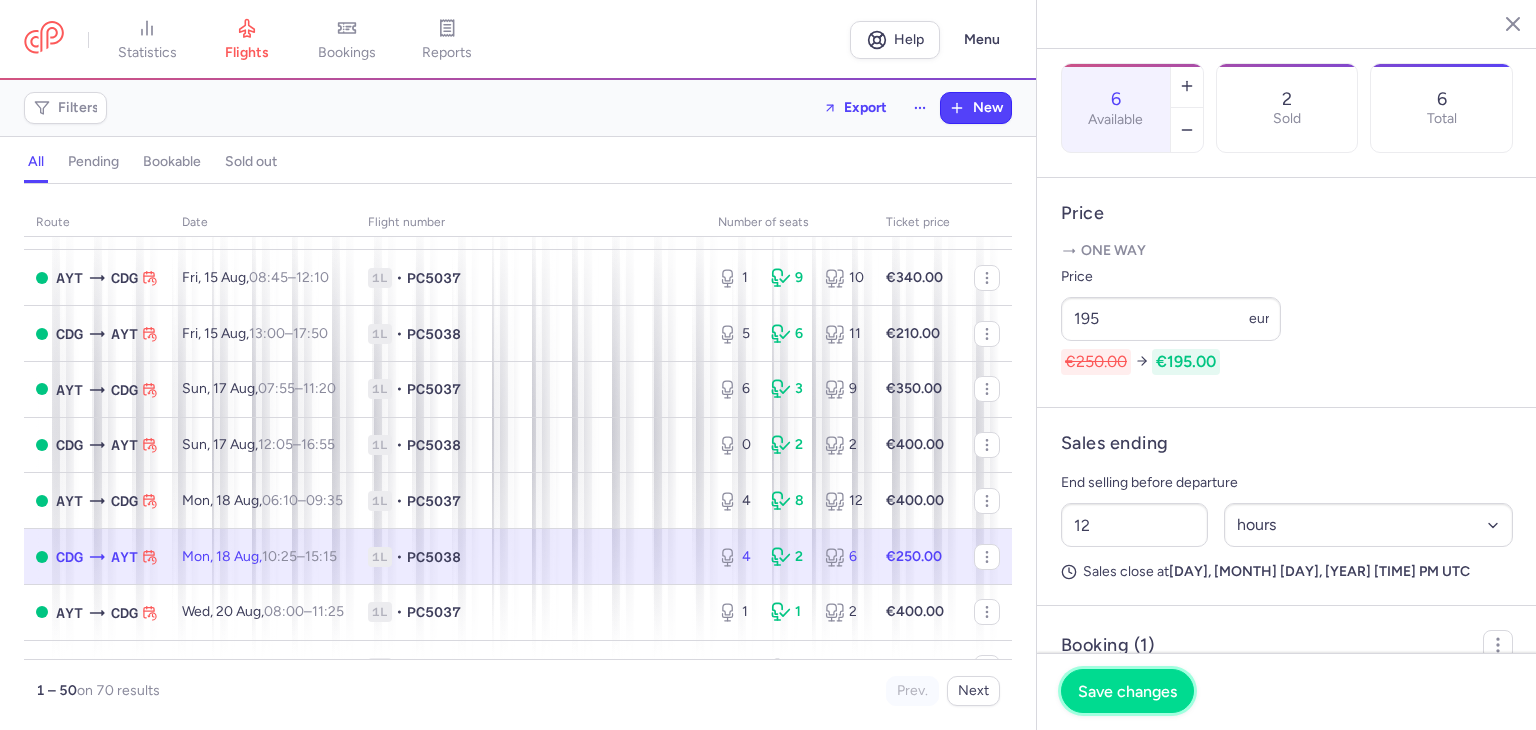 click on "Save changes" at bounding box center [1127, 691] 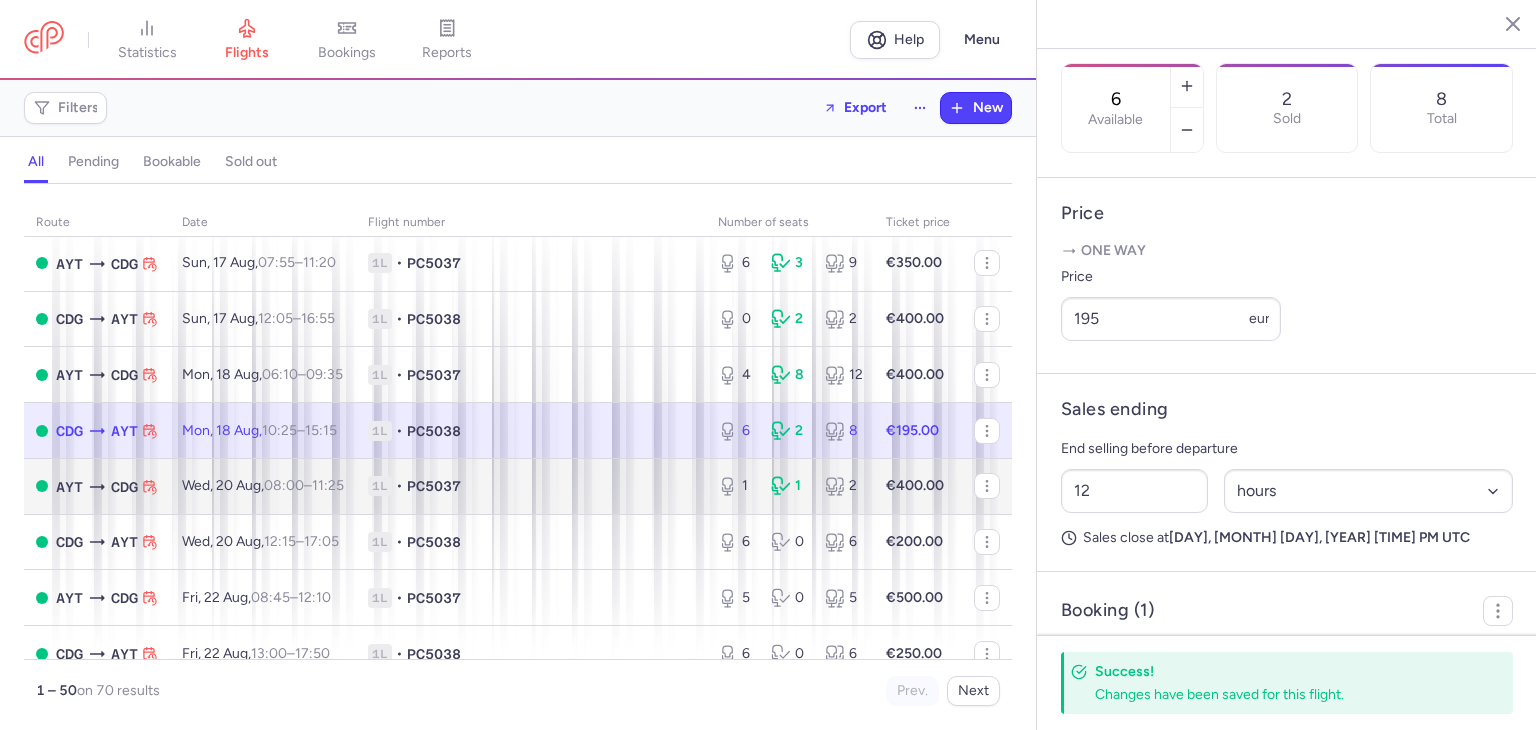 scroll, scrollTop: 600, scrollLeft: 0, axis: vertical 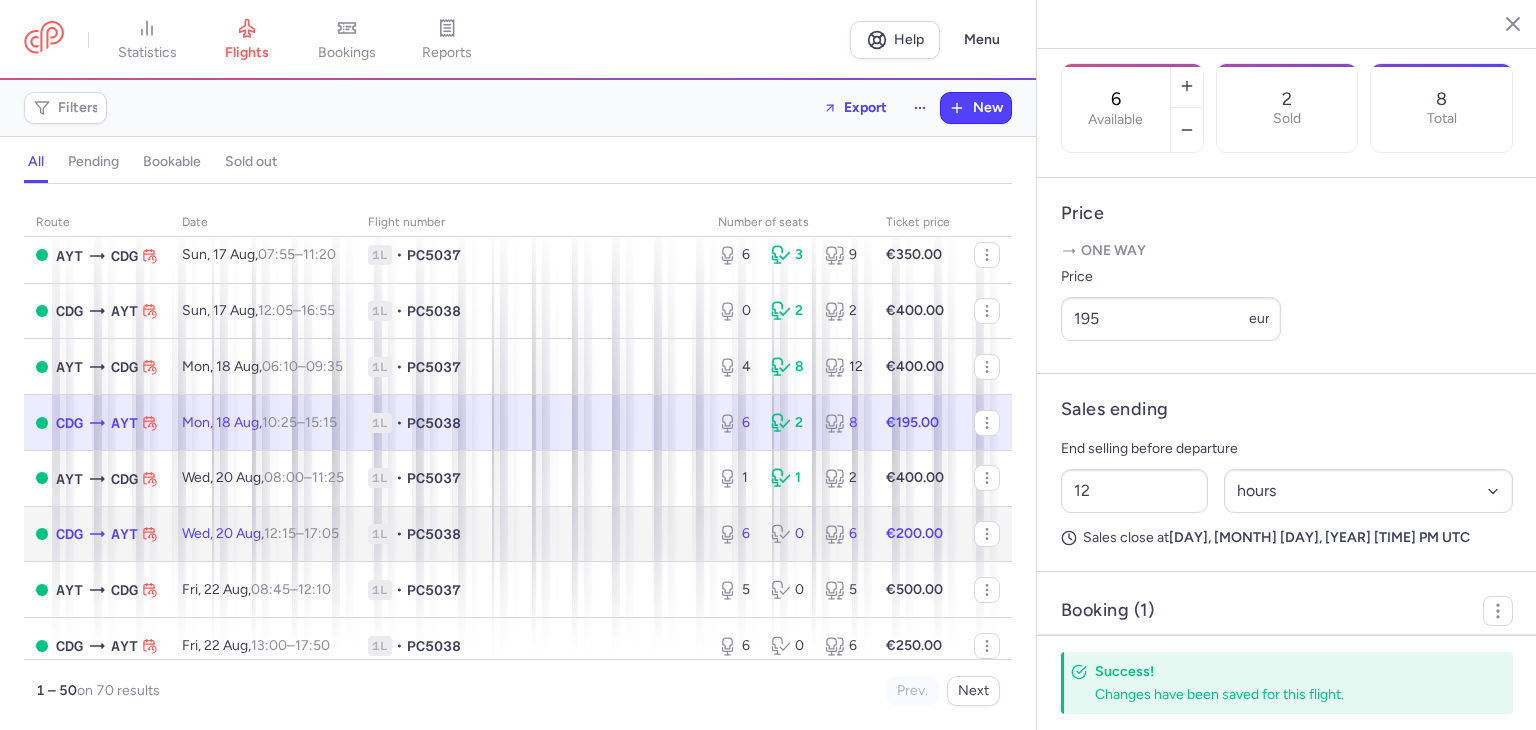 click on "1L • PC5038" at bounding box center (531, 534) 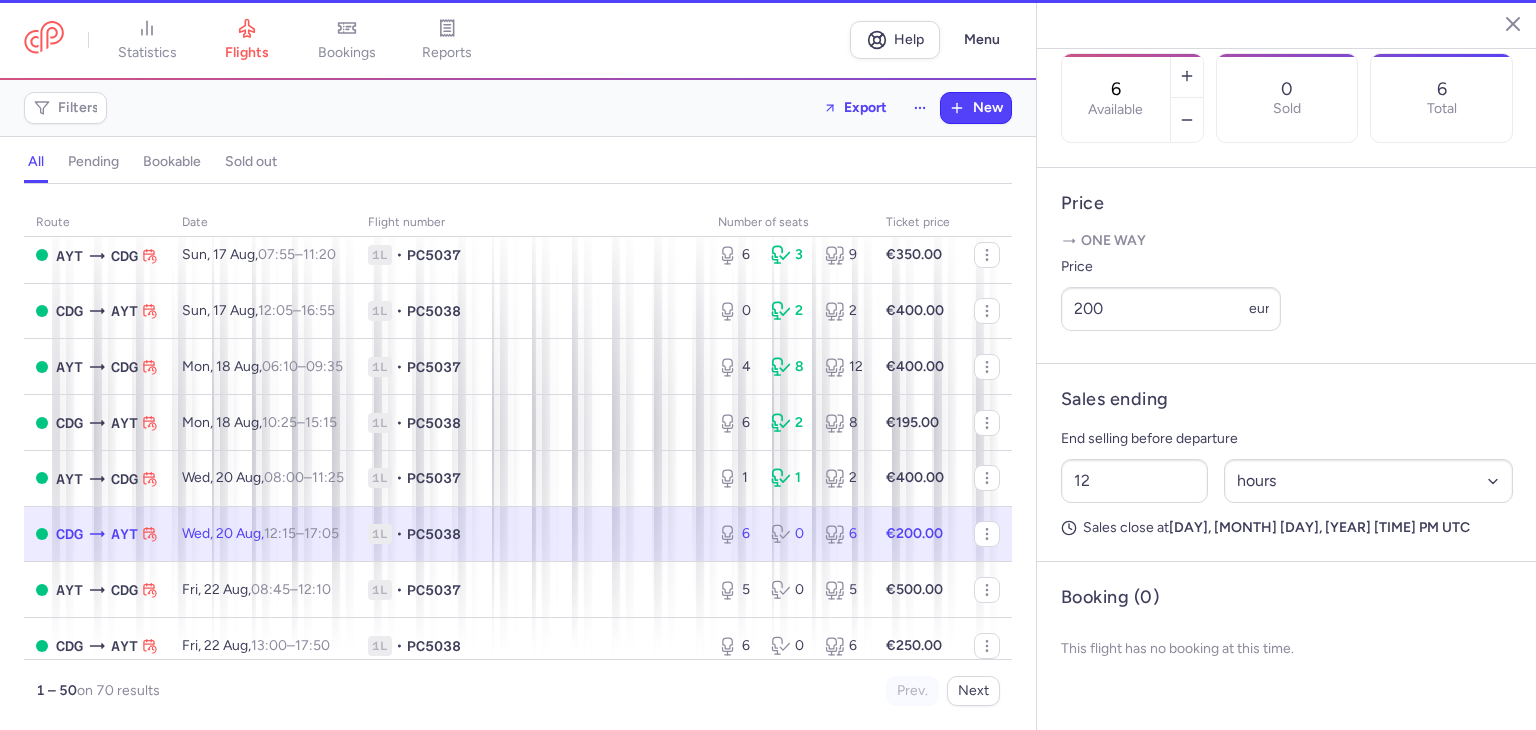 scroll, scrollTop: 618, scrollLeft: 0, axis: vertical 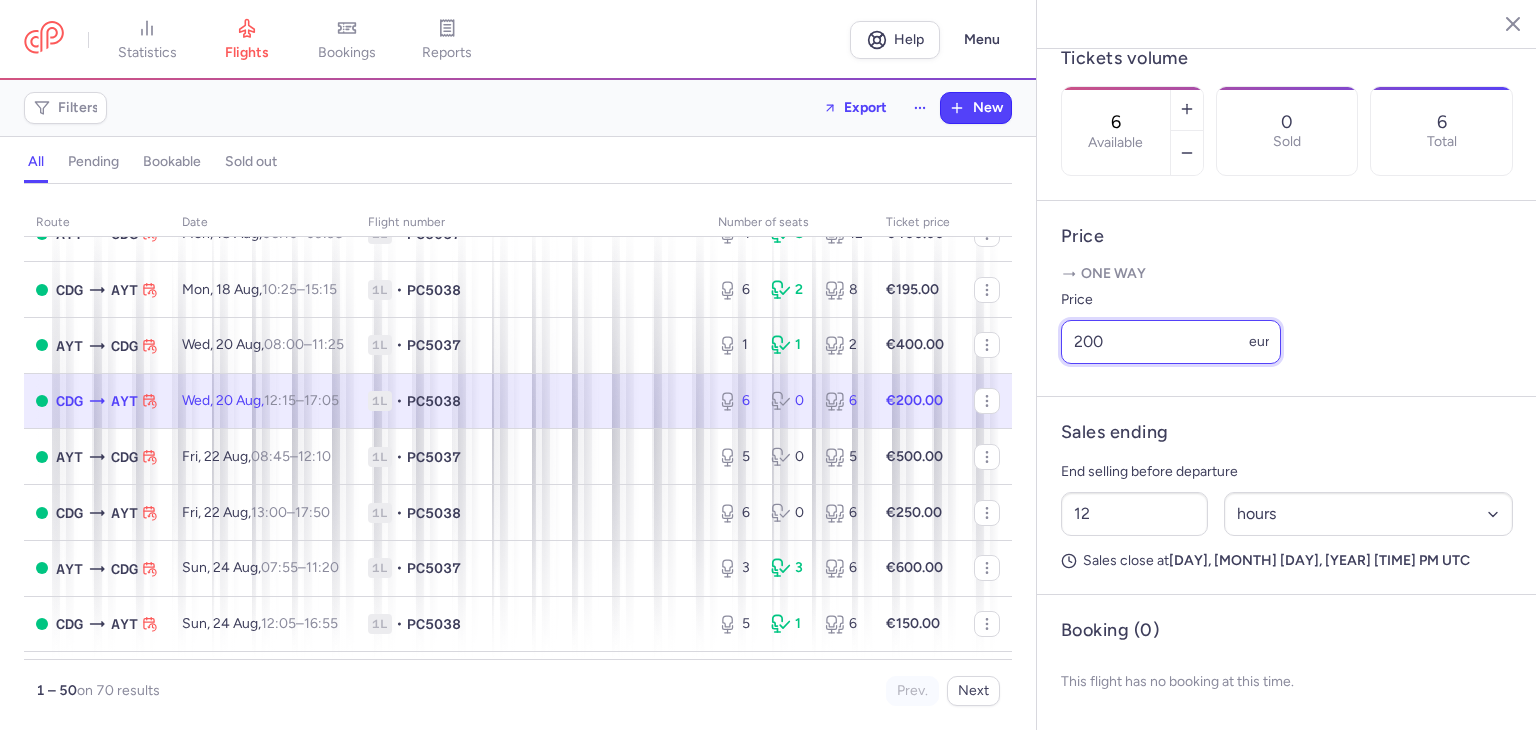 drag, startPoint x: 1132, startPoint y: 342, endPoint x: 1012, endPoint y: 342, distance: 120 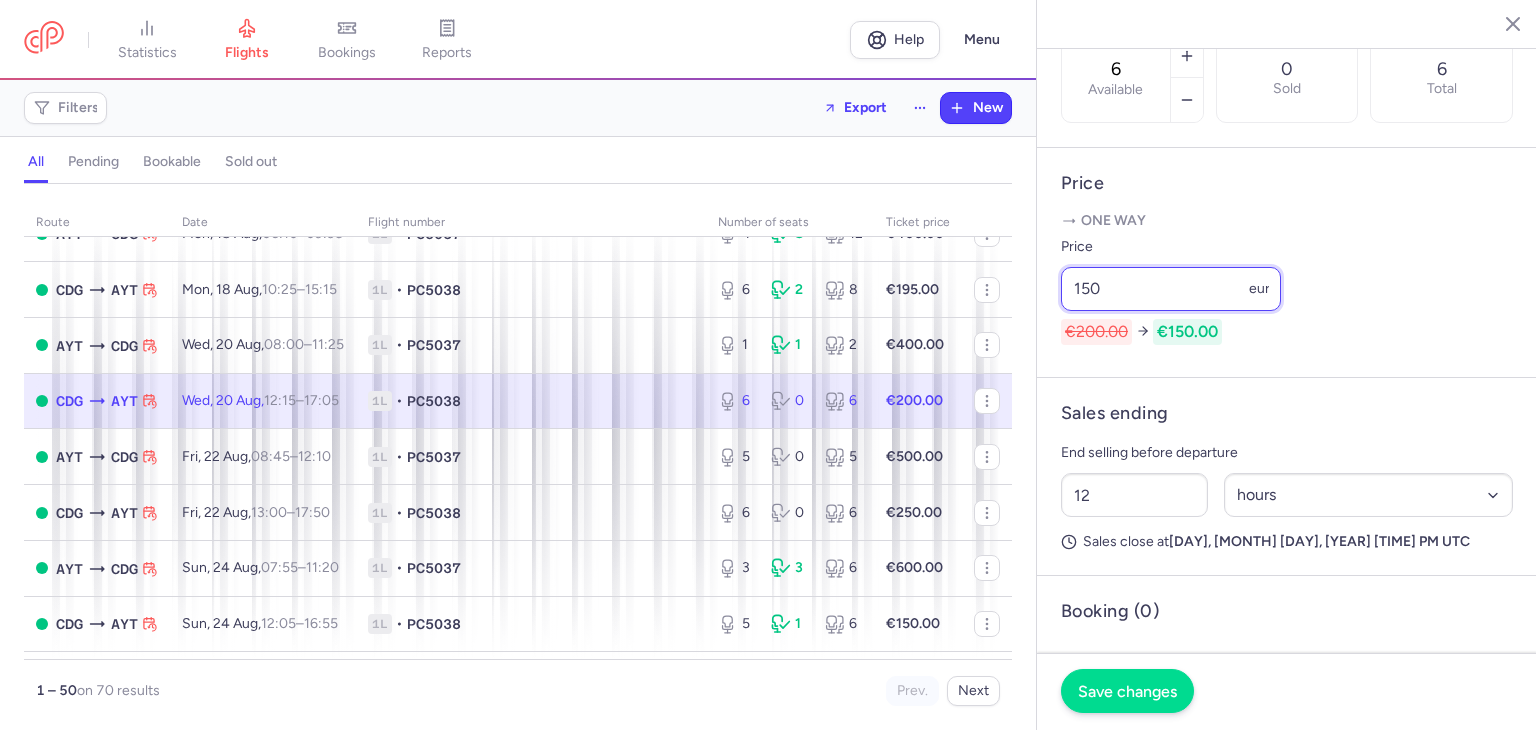 type on "150" 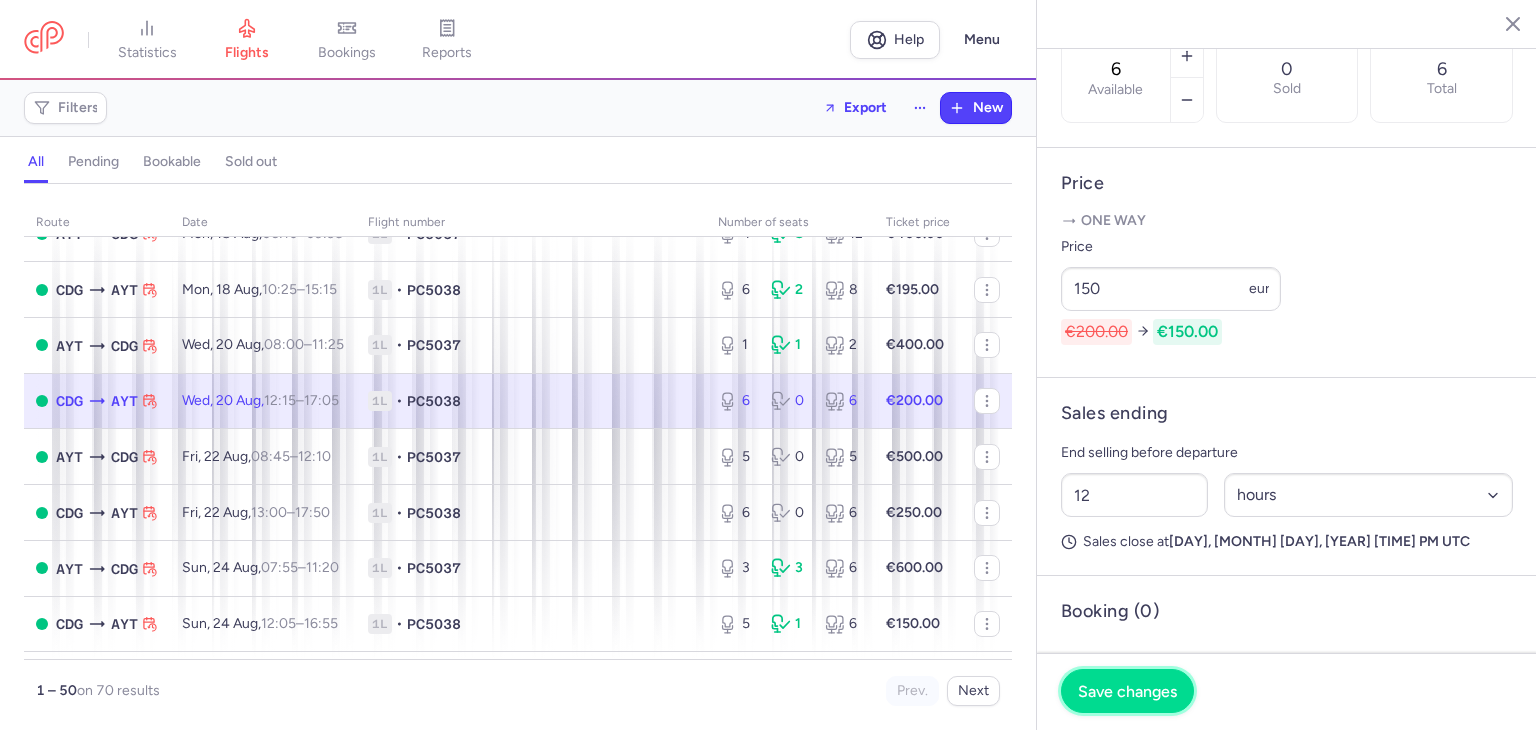 click on "Save changes" at bounding box center [1127, 691] 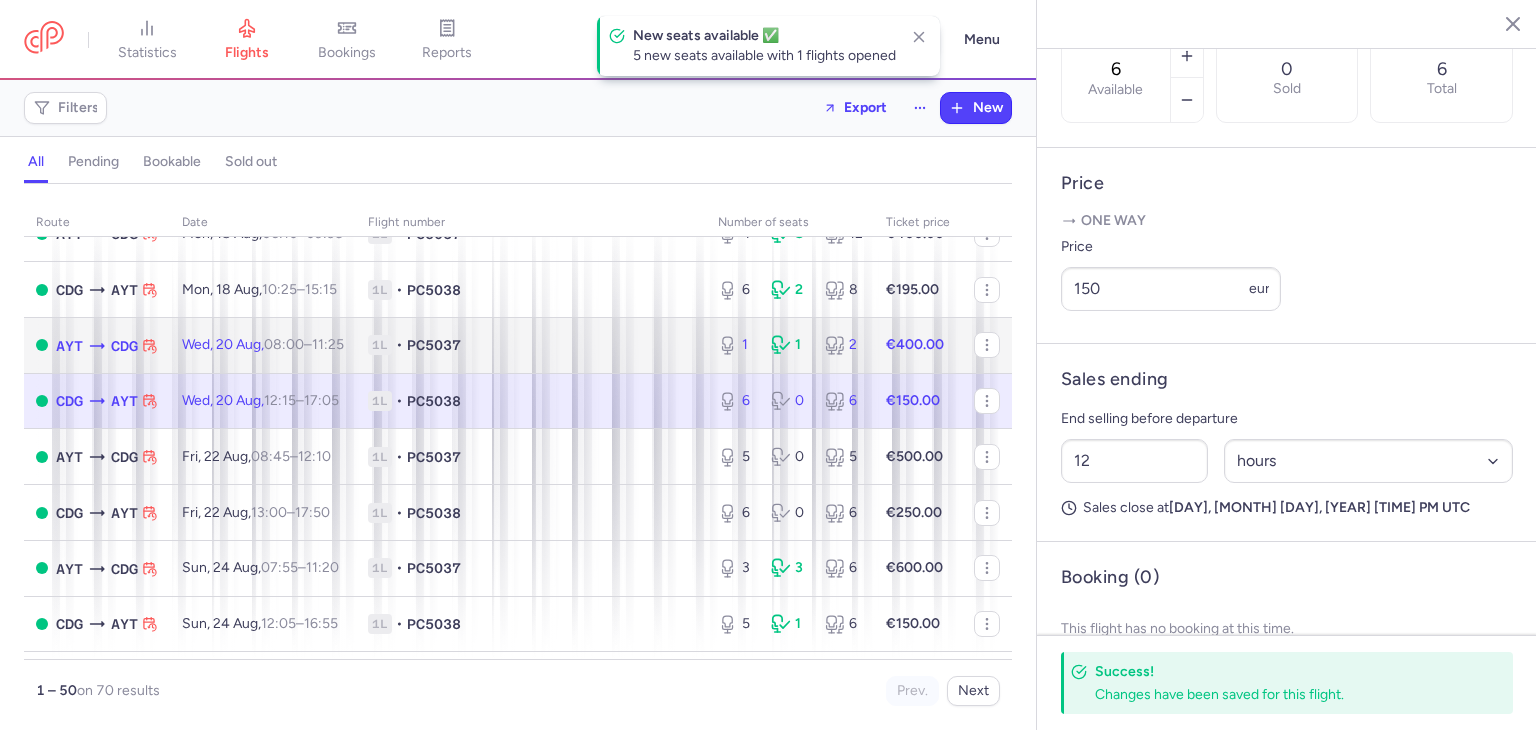 click on "1L • PC5037" at bounding box center [531, 345] 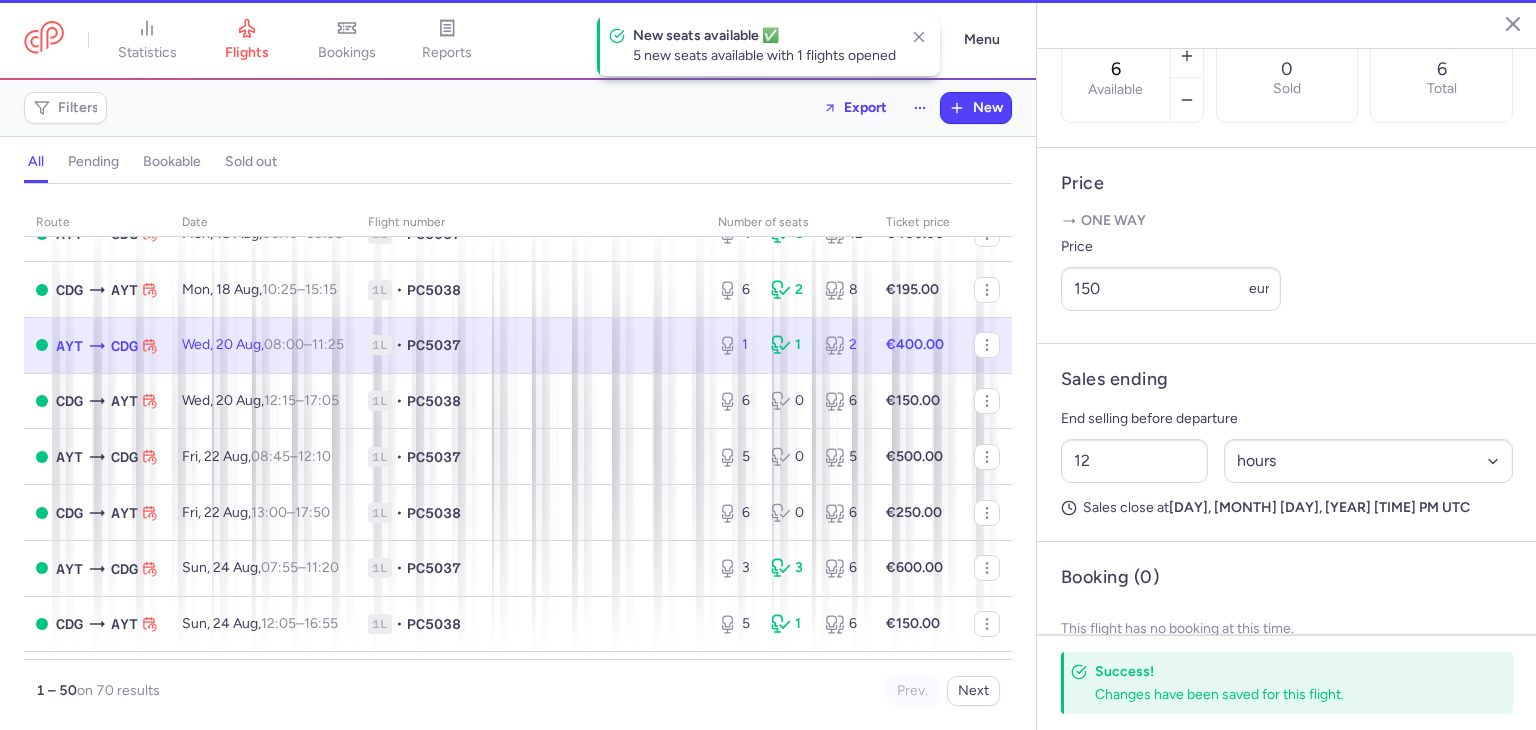 type on "1" 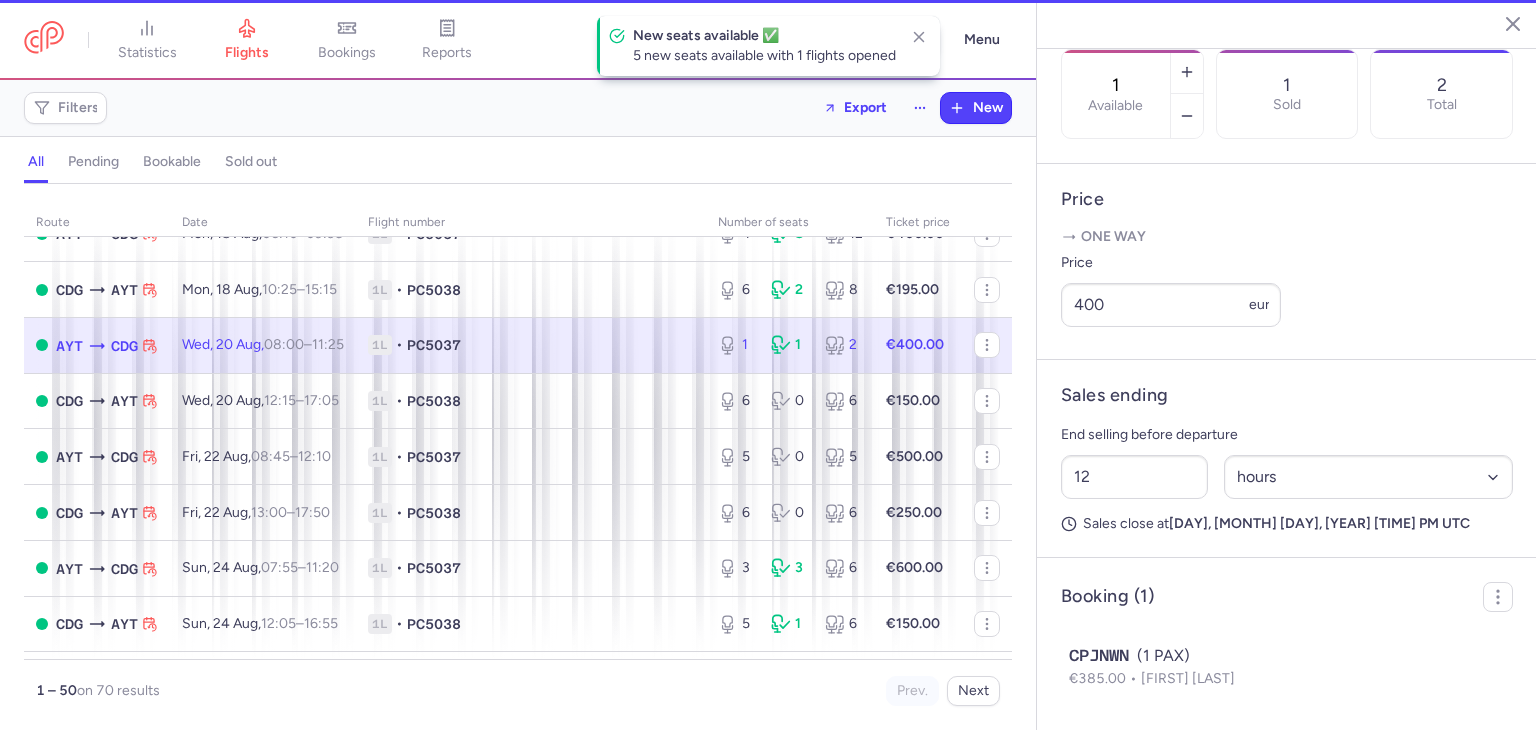 scroll, scrollTop: 664, scrollLeft: 0, axis: vertical 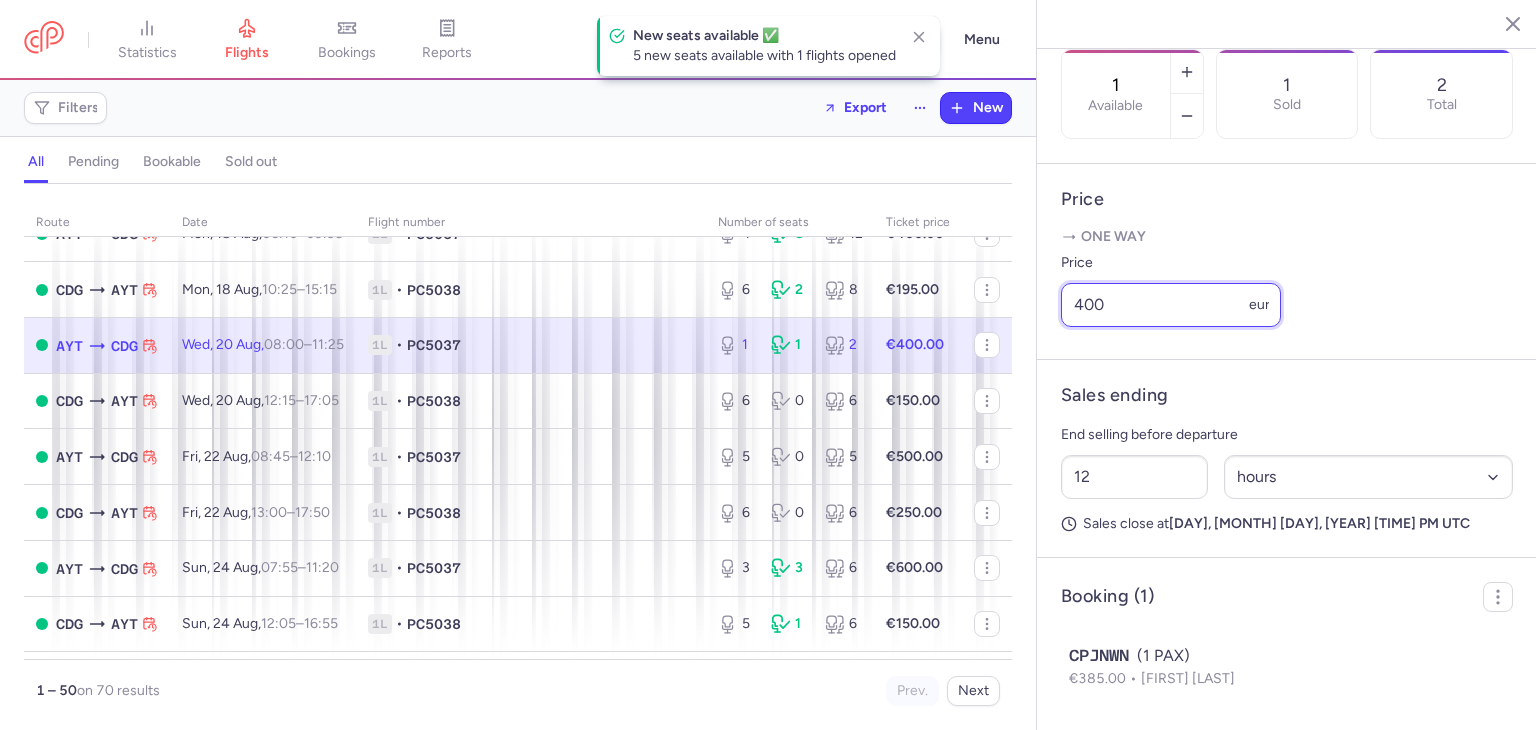 drag, startPoint x: 1167, startPoint y: 342, endPoint x: 1057, endPoint y: 343, distance: 110.00455 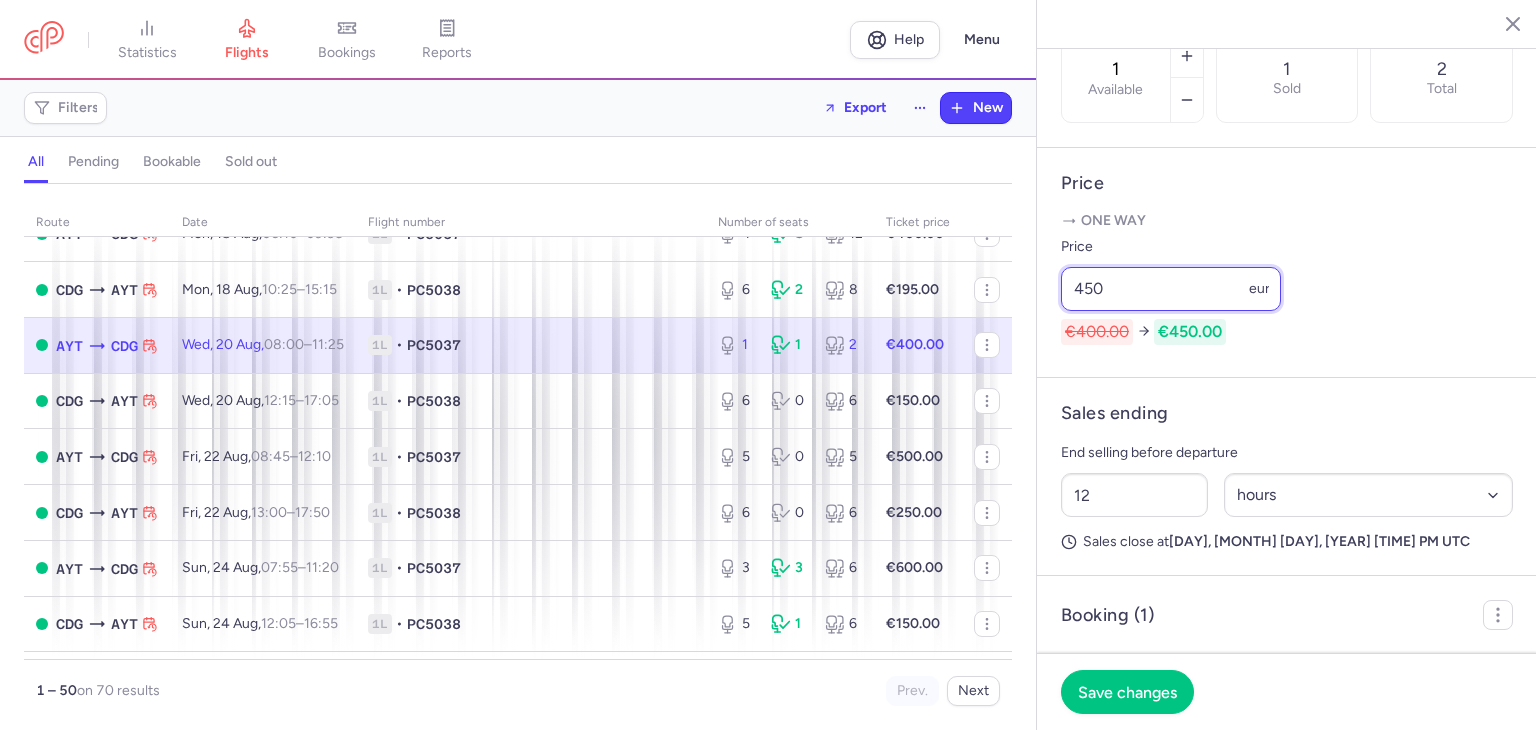 type on "450" 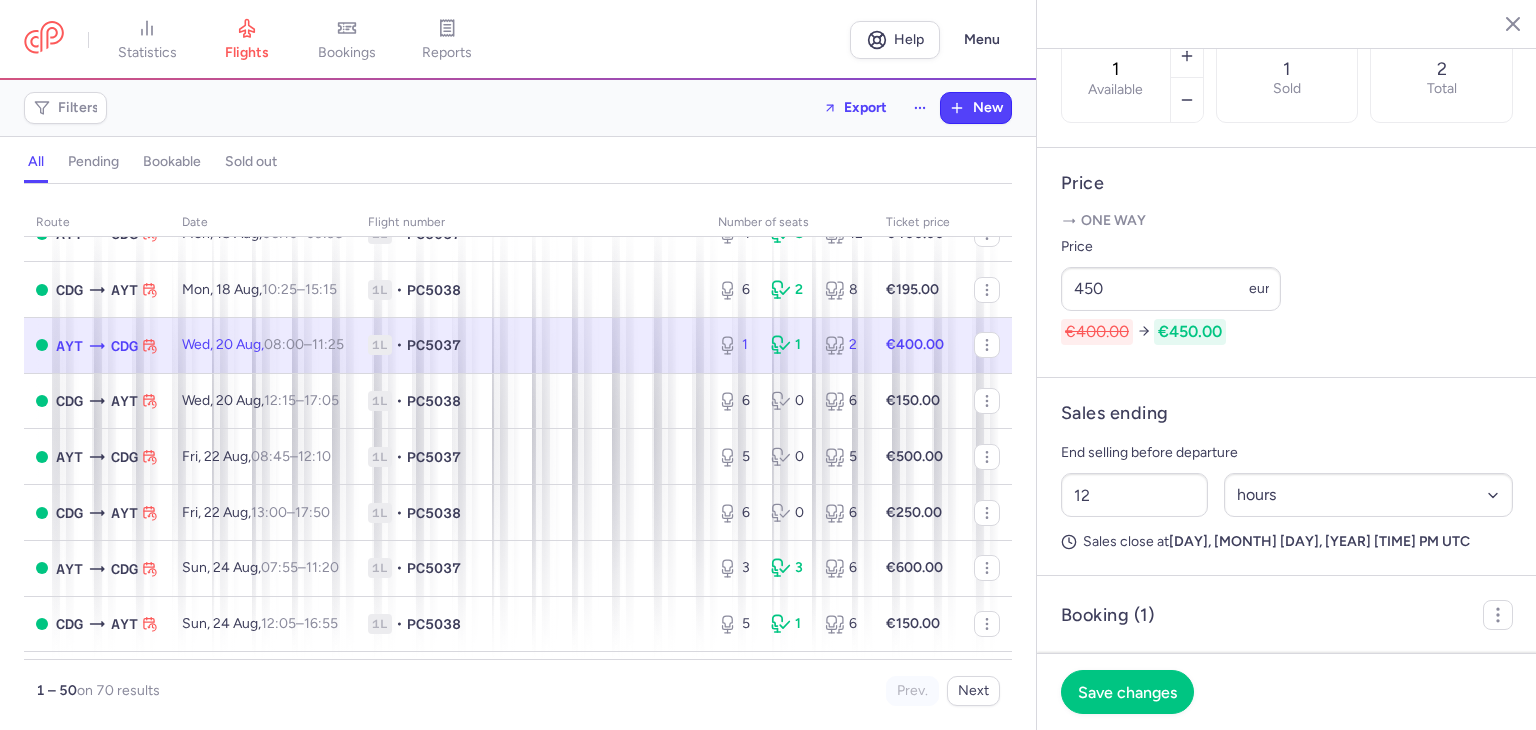 click on "Save changes" 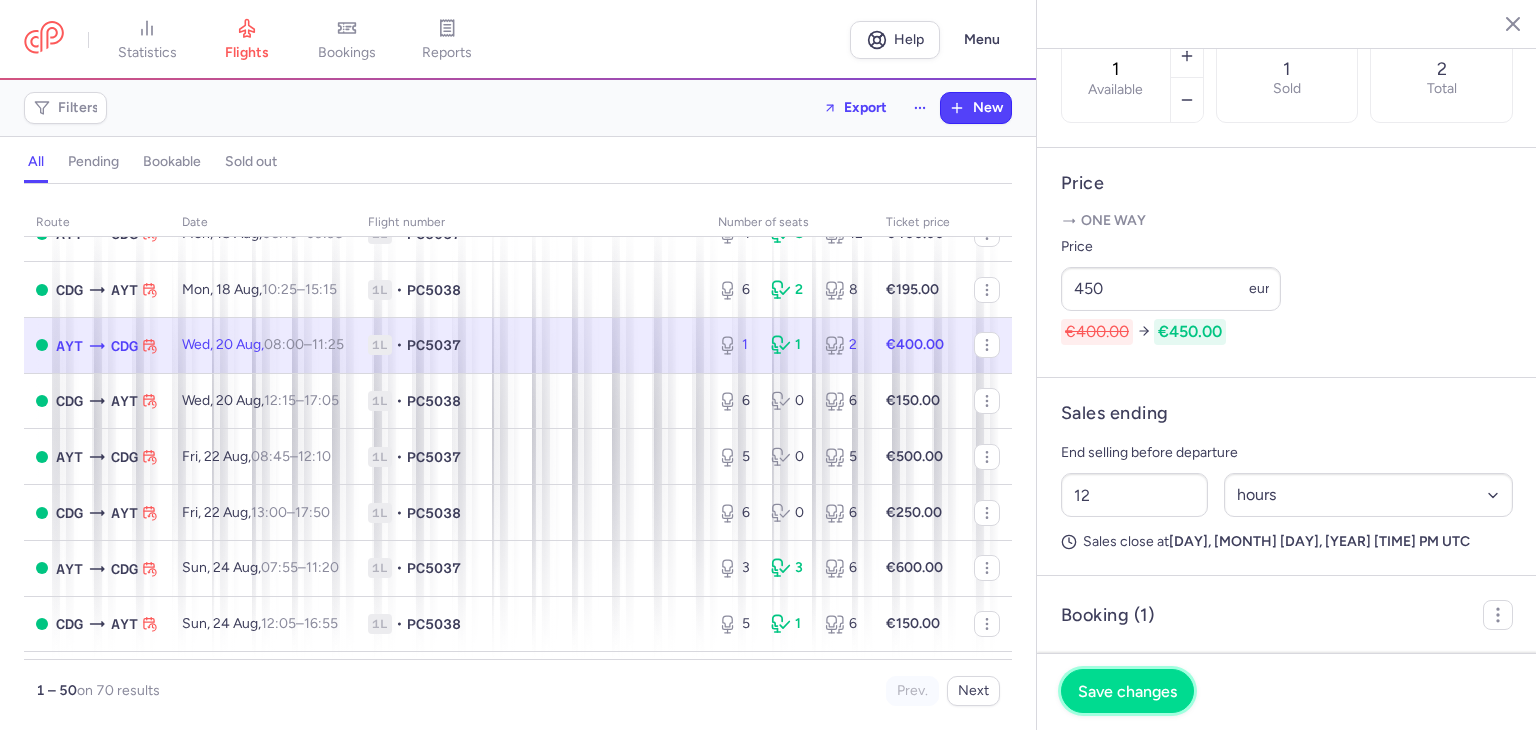 click on "Save changes" at bounding box center (1127, 691) 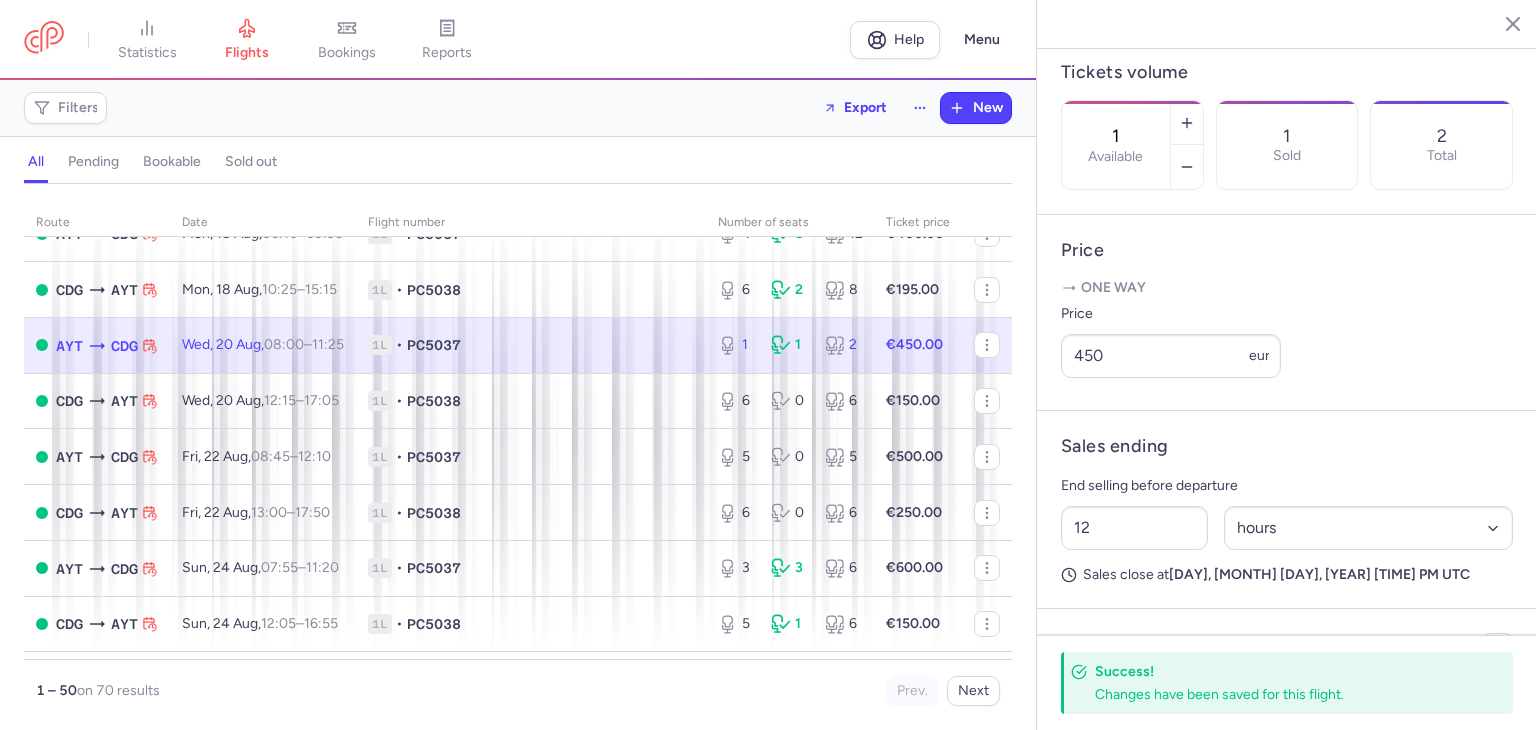 scroll, scrollTop: 596, scrollLeft: 0, axis: vertical 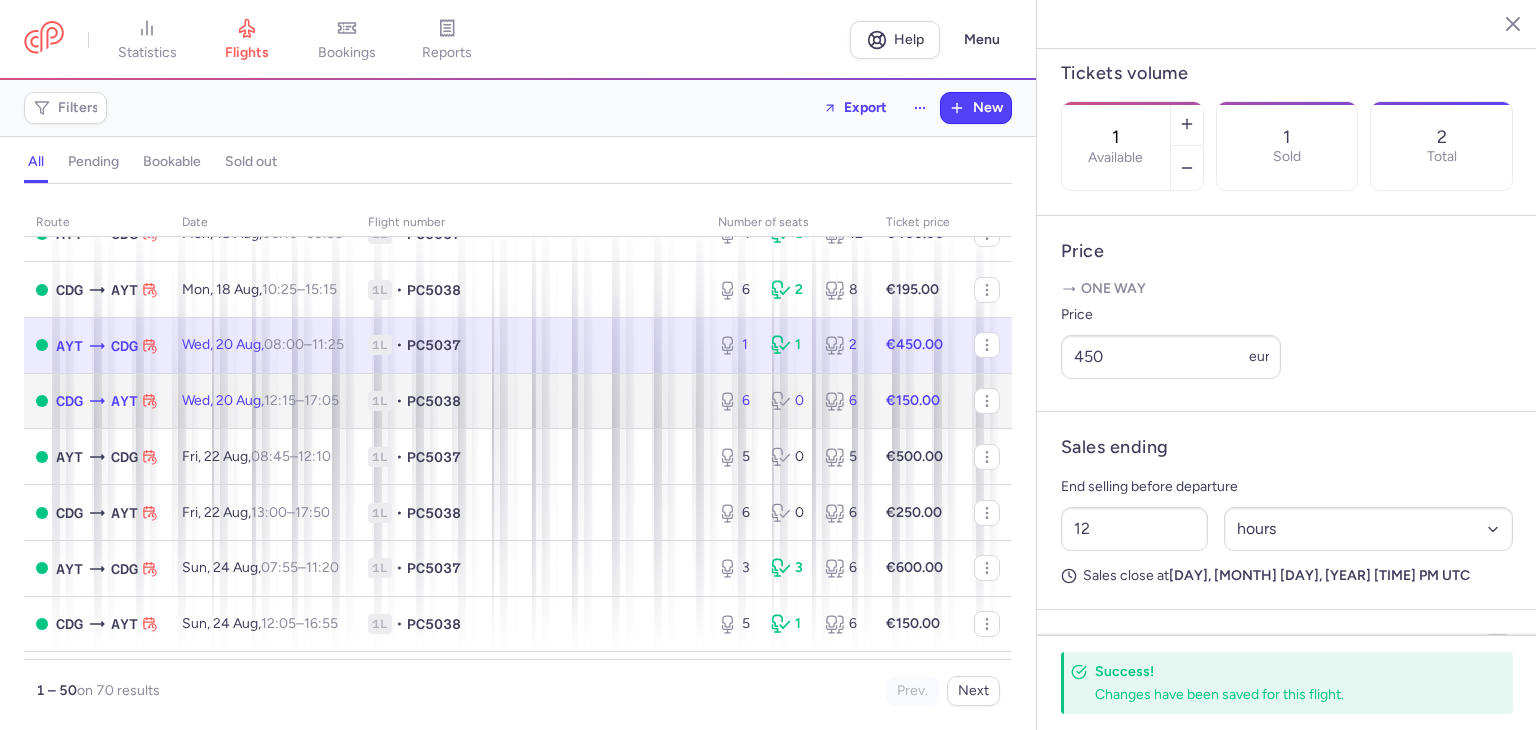 click on "1L • PC5038" at bounding box center (531, 401) 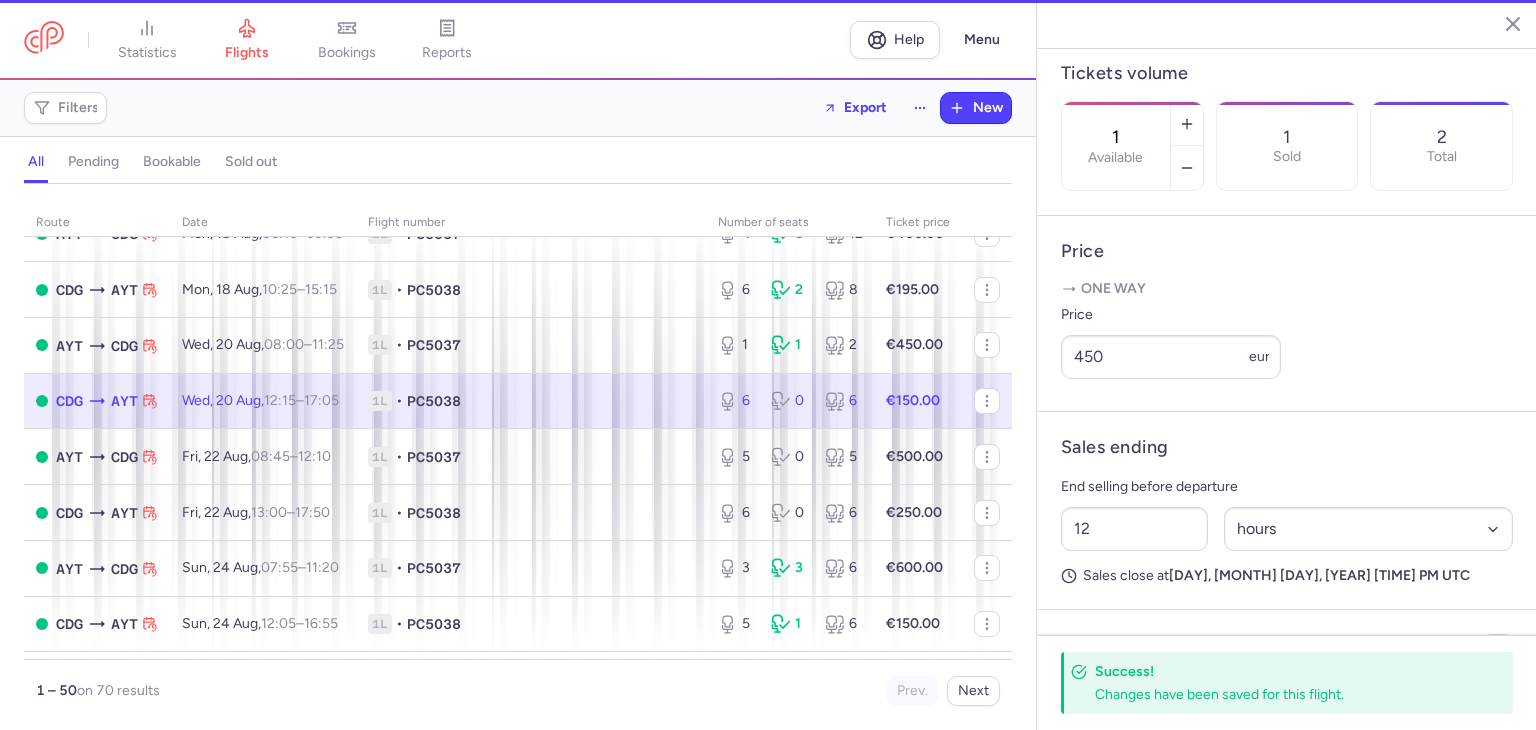 type on "6" 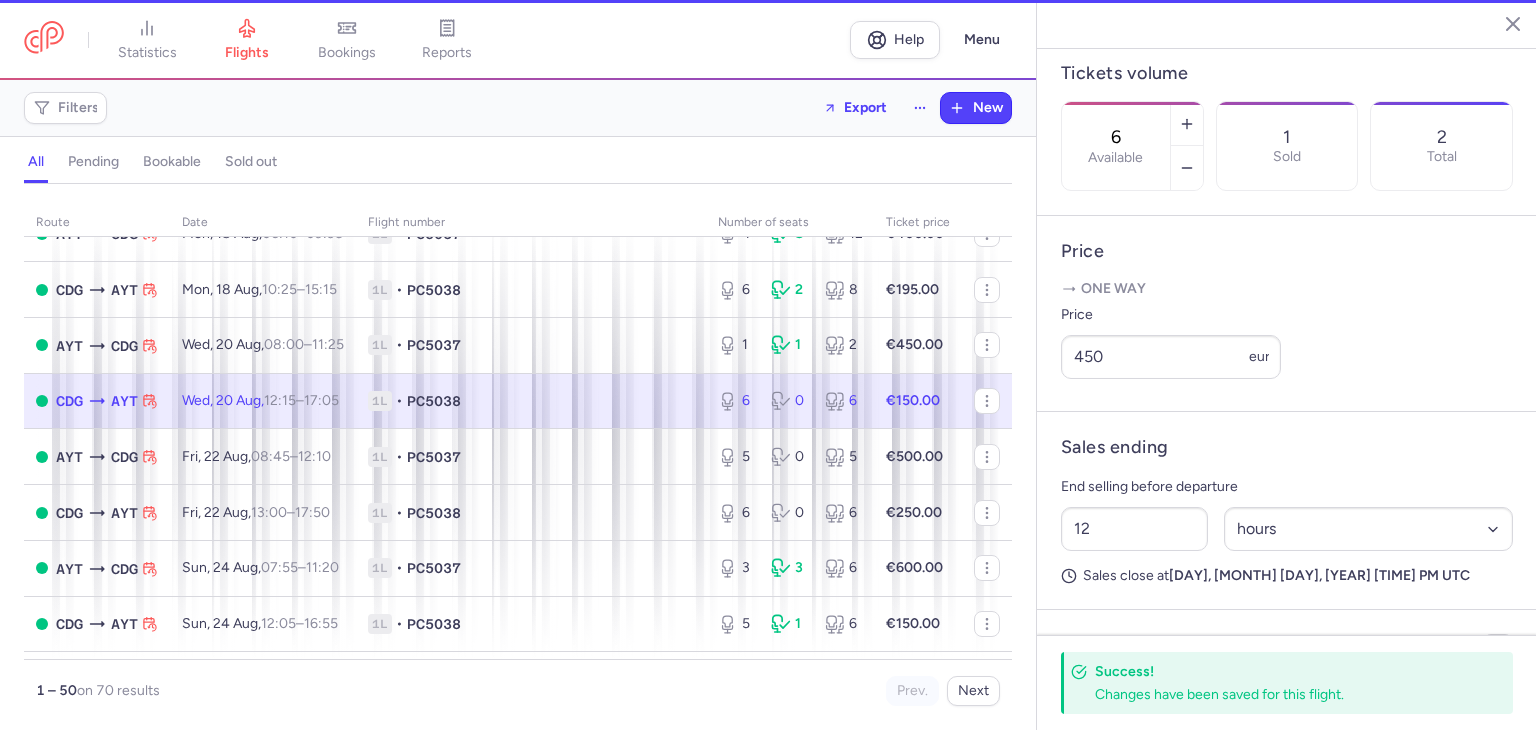 scroll, scrollTop: 580, scrollLeft: 0, axis: vertical 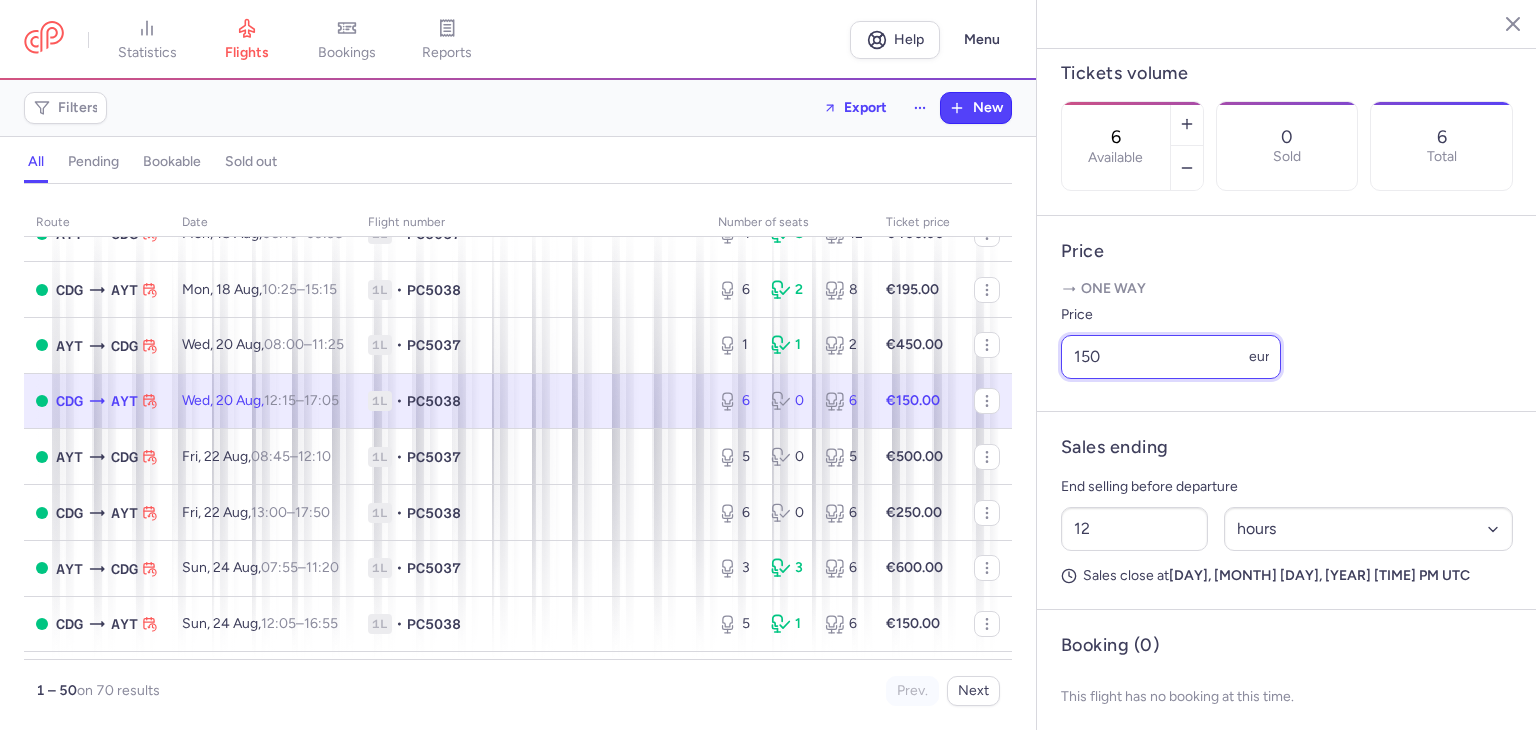 drag, startPoint x: 1127, startPoint y: 417, endPoint x: 1066, endPoint y: 419, distance: 61.03278 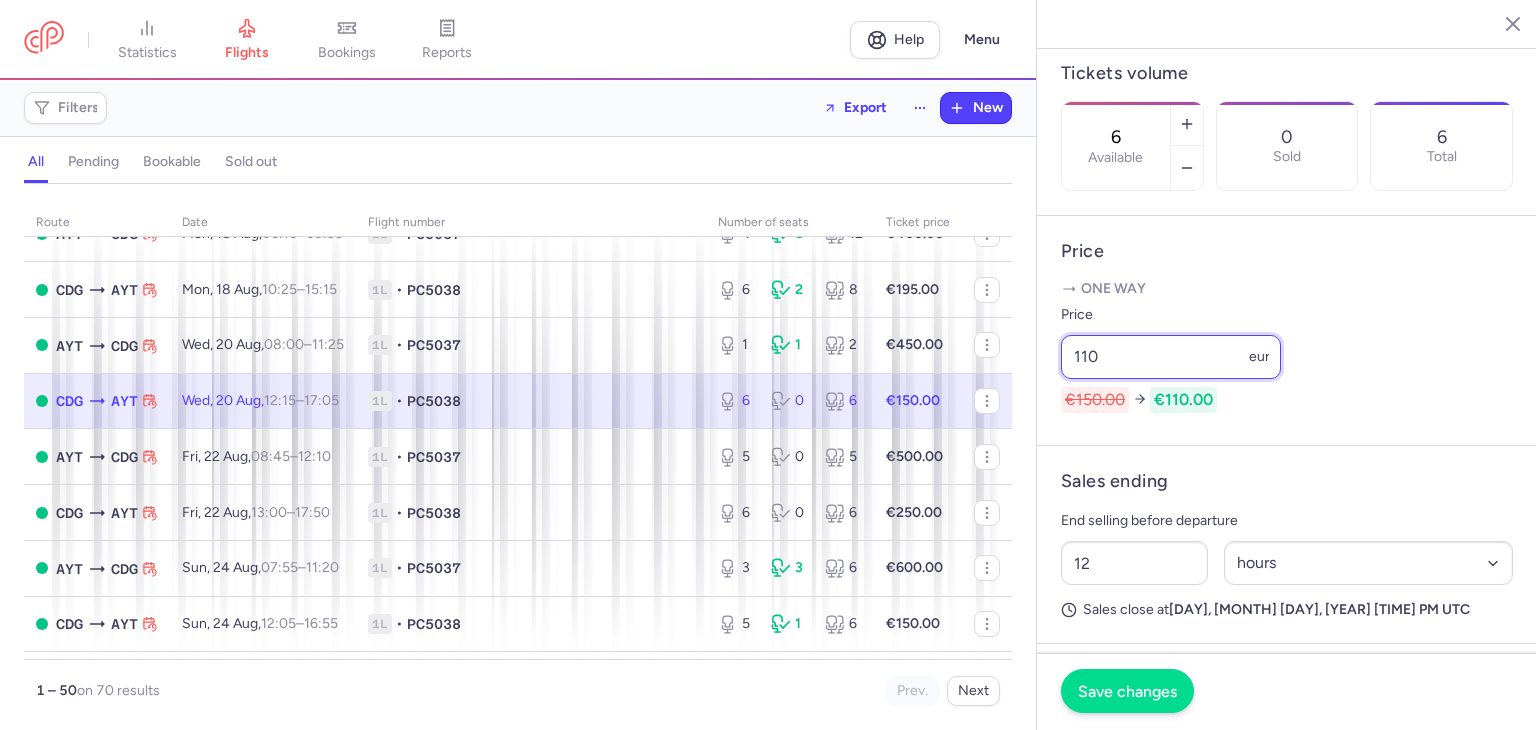 type on "110" 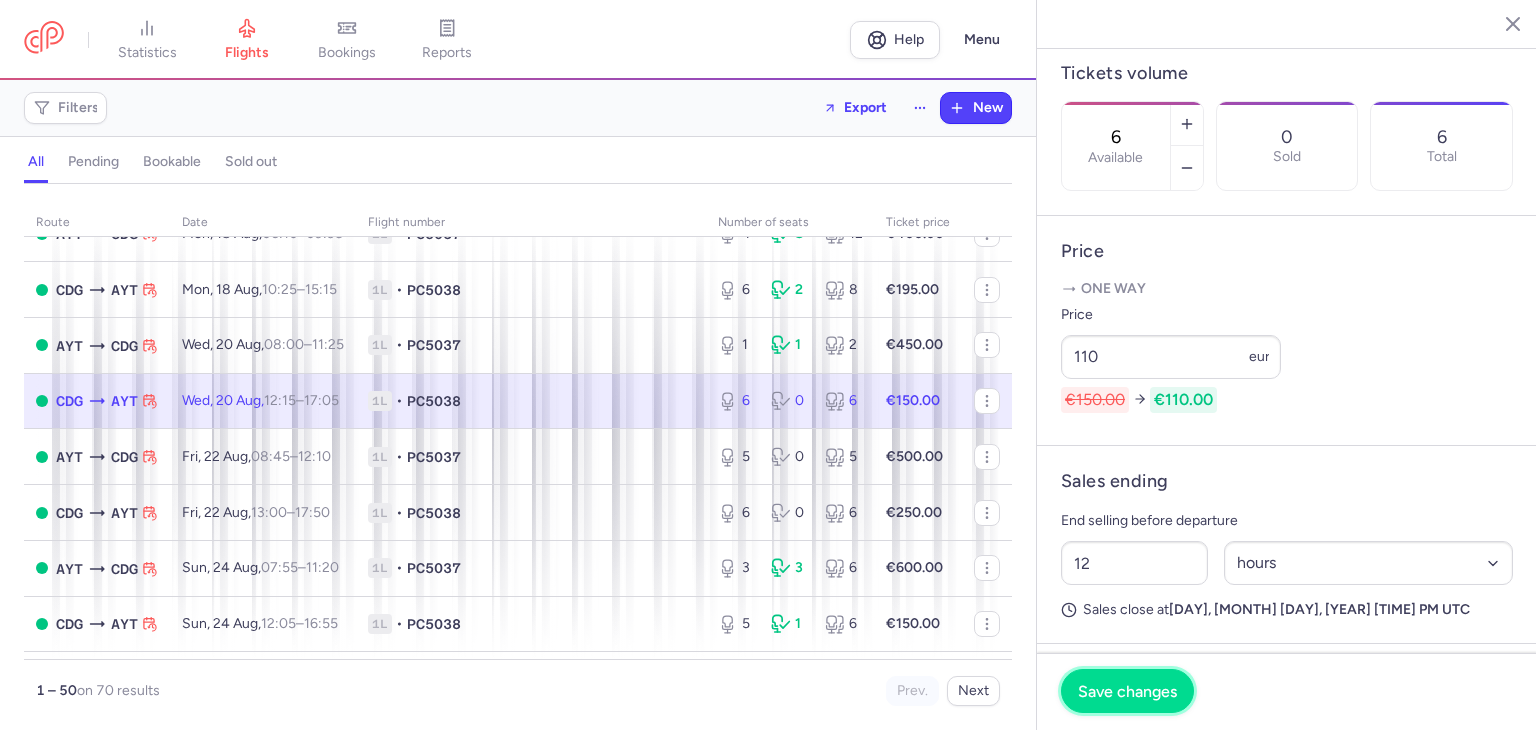 click on "Save changes" at bounding box center [1127, 691] 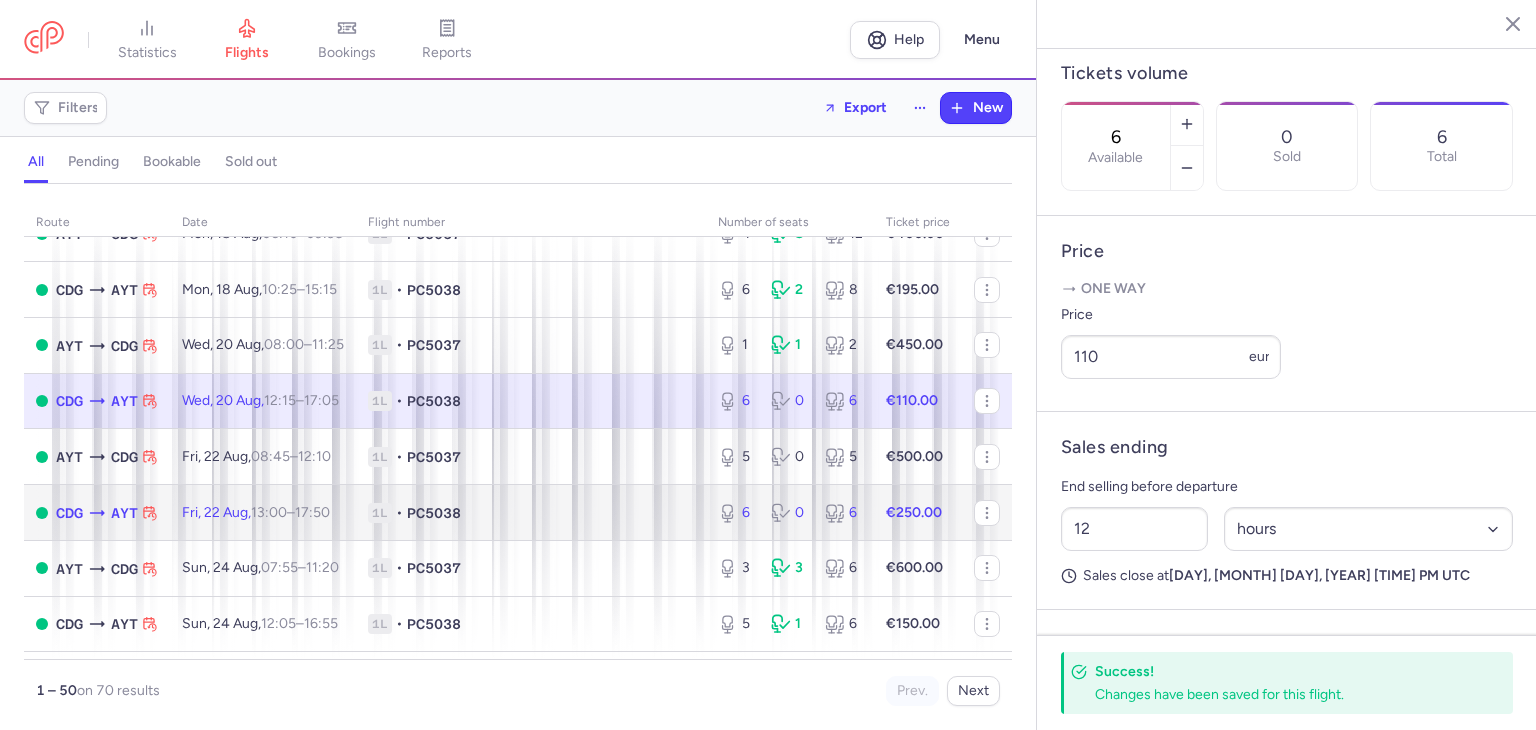 click on "1L • PC5038" at bounding box center (531, 513) 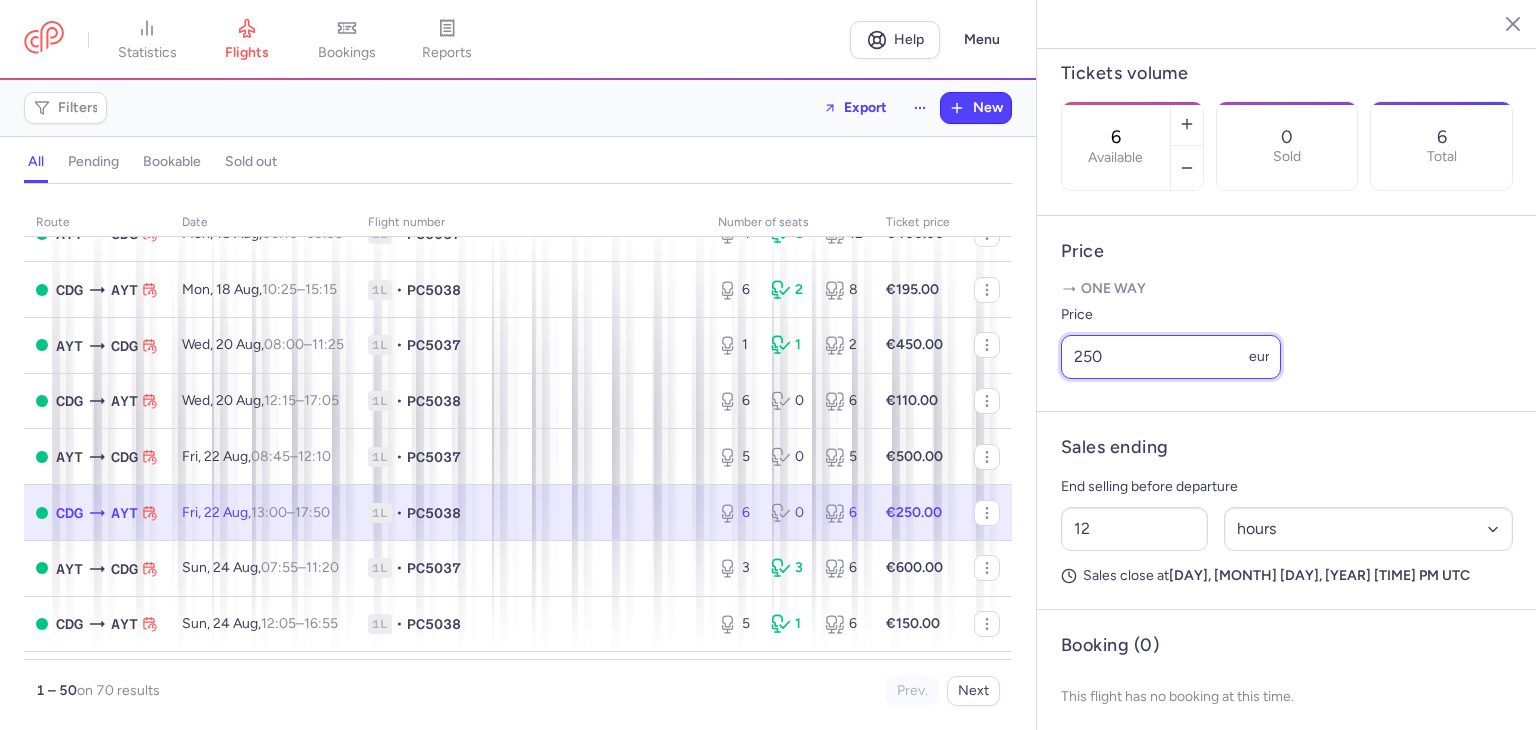 drag, startPoint x: 1119, startPoint y: 417, endPoint x: 1058, endPoint y: 416, distance: 61.008198 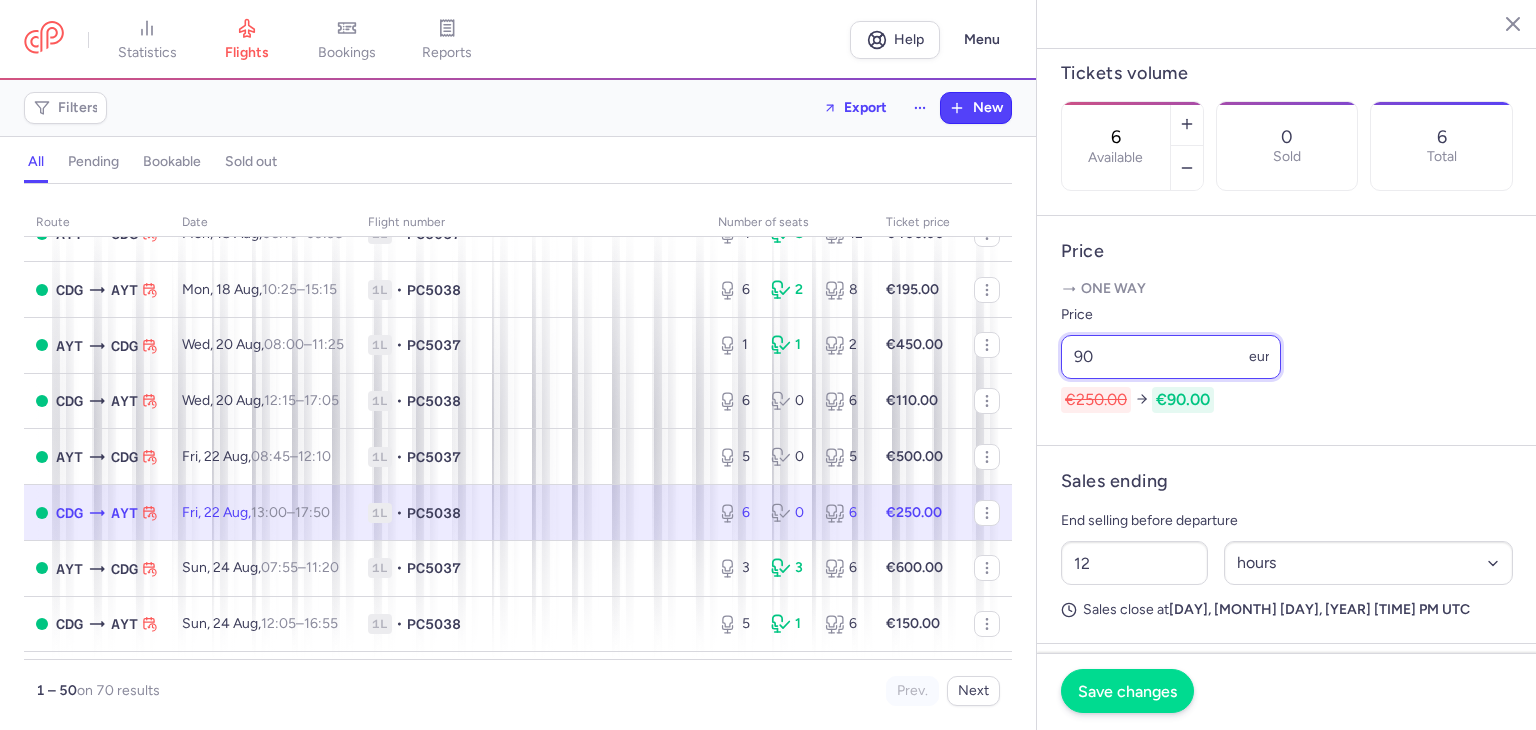 type on "90" 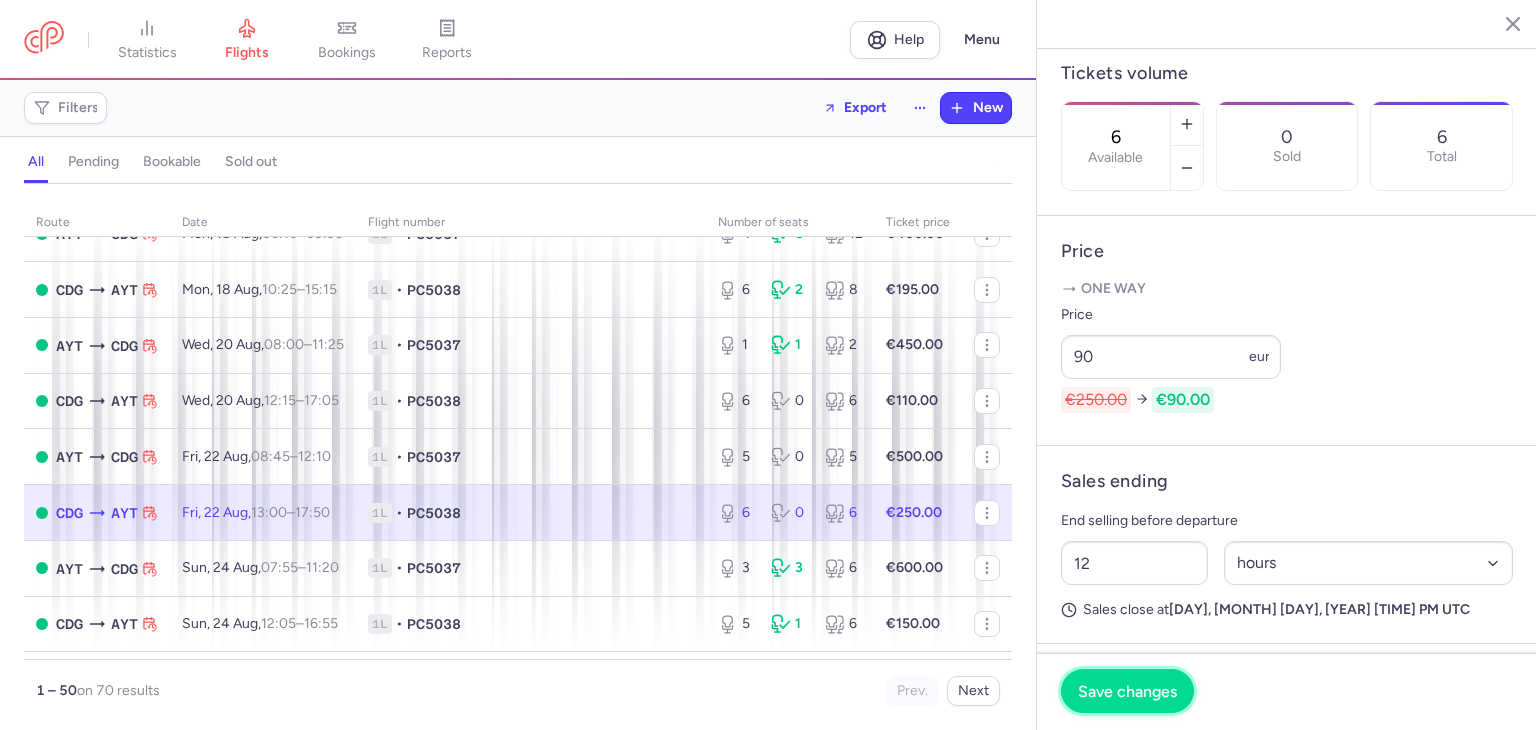 click on "Save changes" at bounding box center (1127, 691) 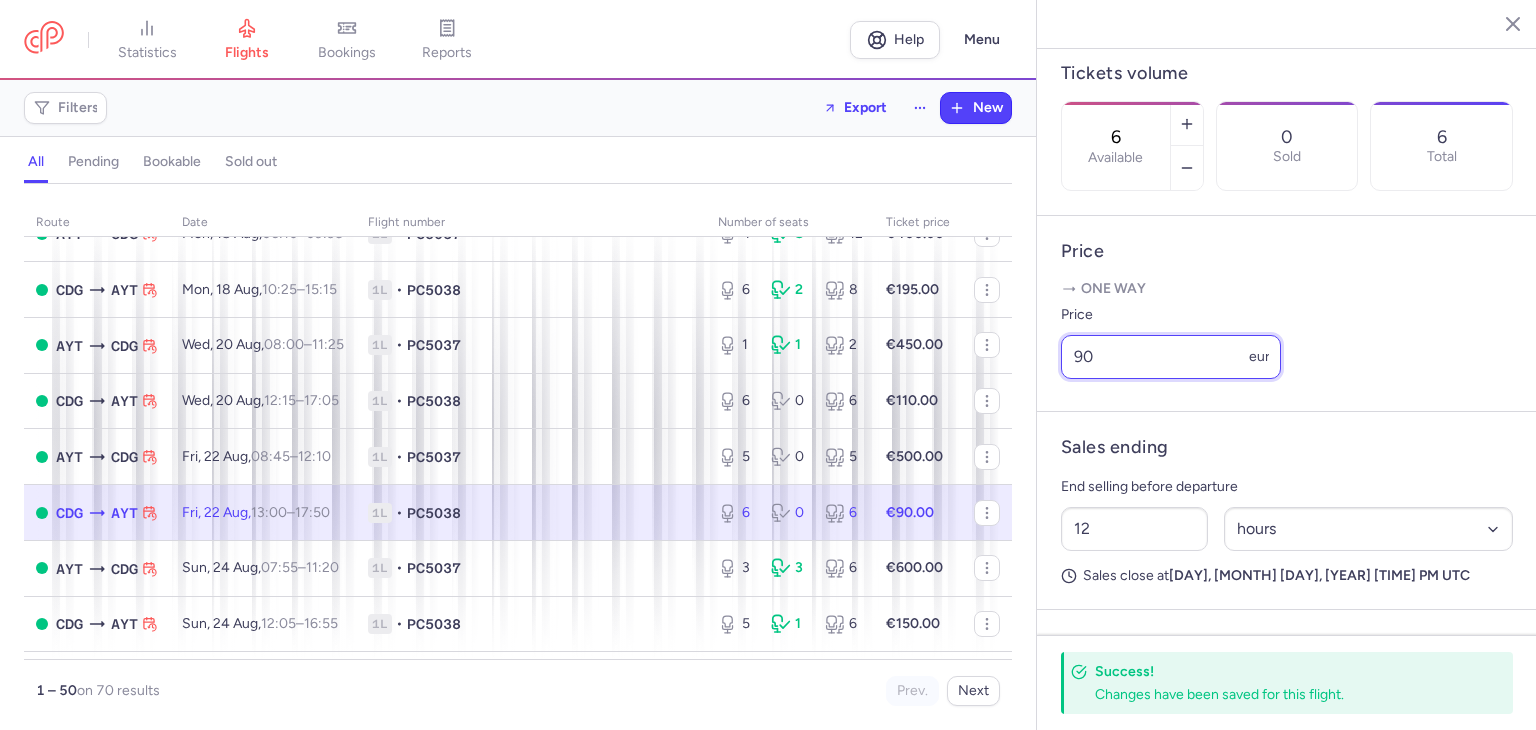 drag, startPoint x: 1123, startPoint y: 397, endPoint x: 1064, endPoint y: 406, distance: 59.682495 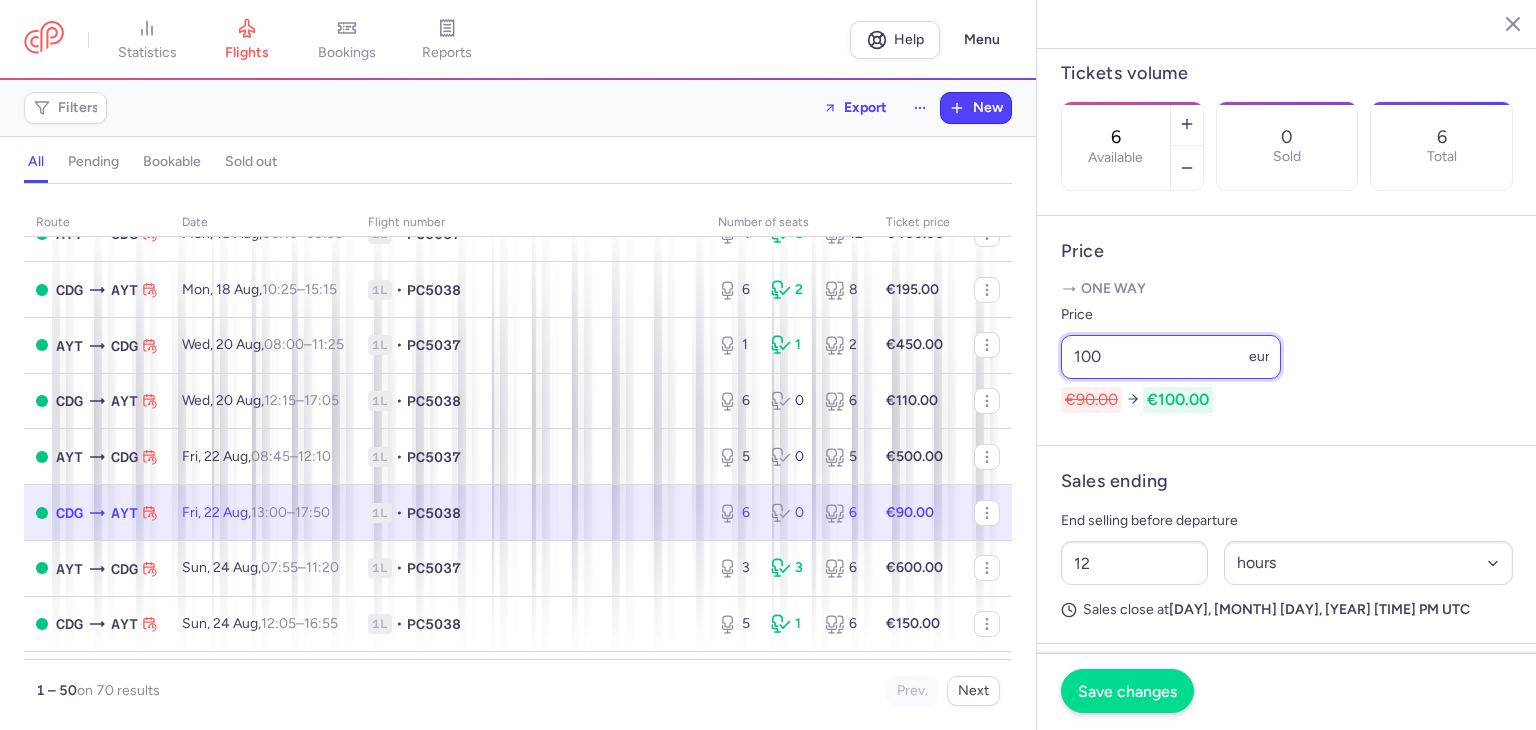 type on "100" 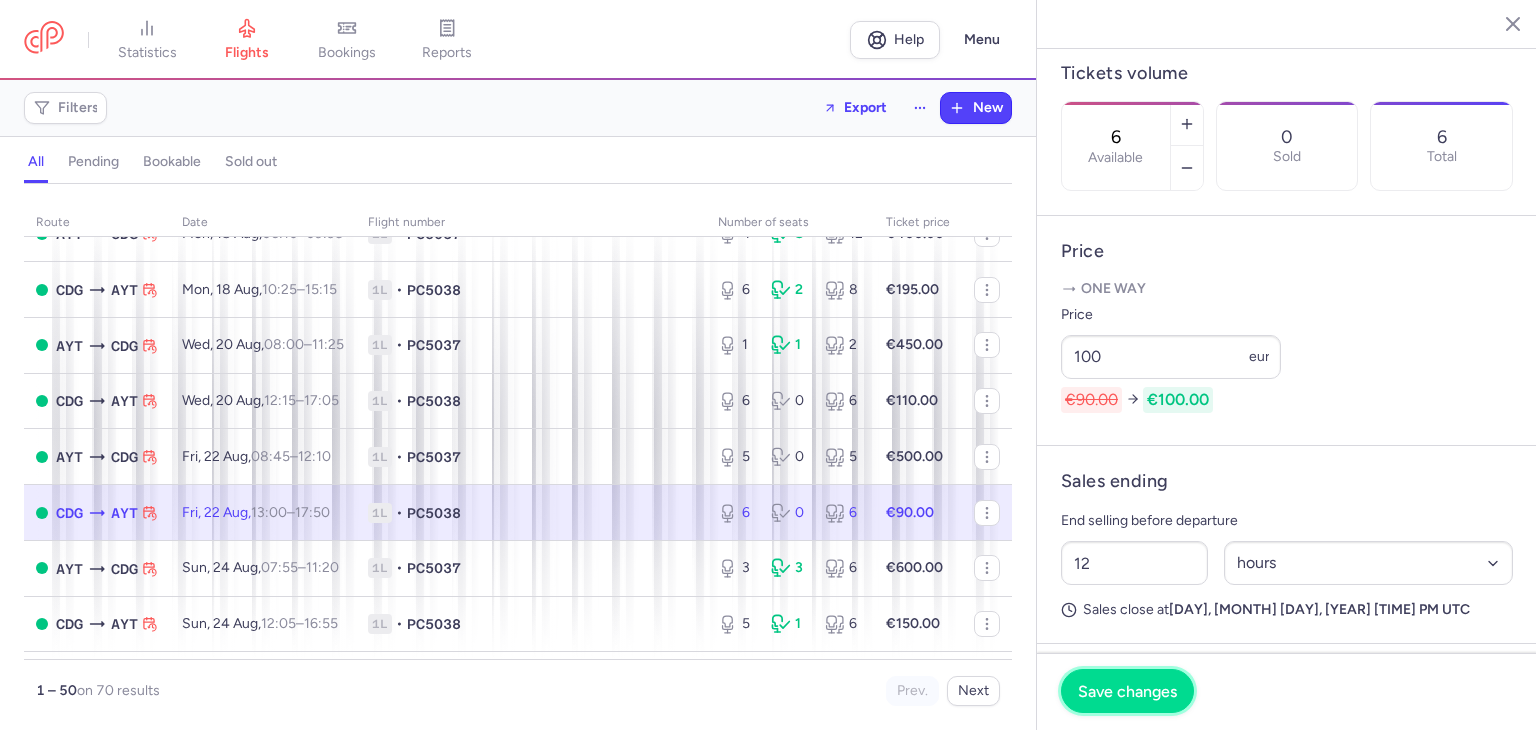 click on "Save changes" at bounding box center (1127, 691) 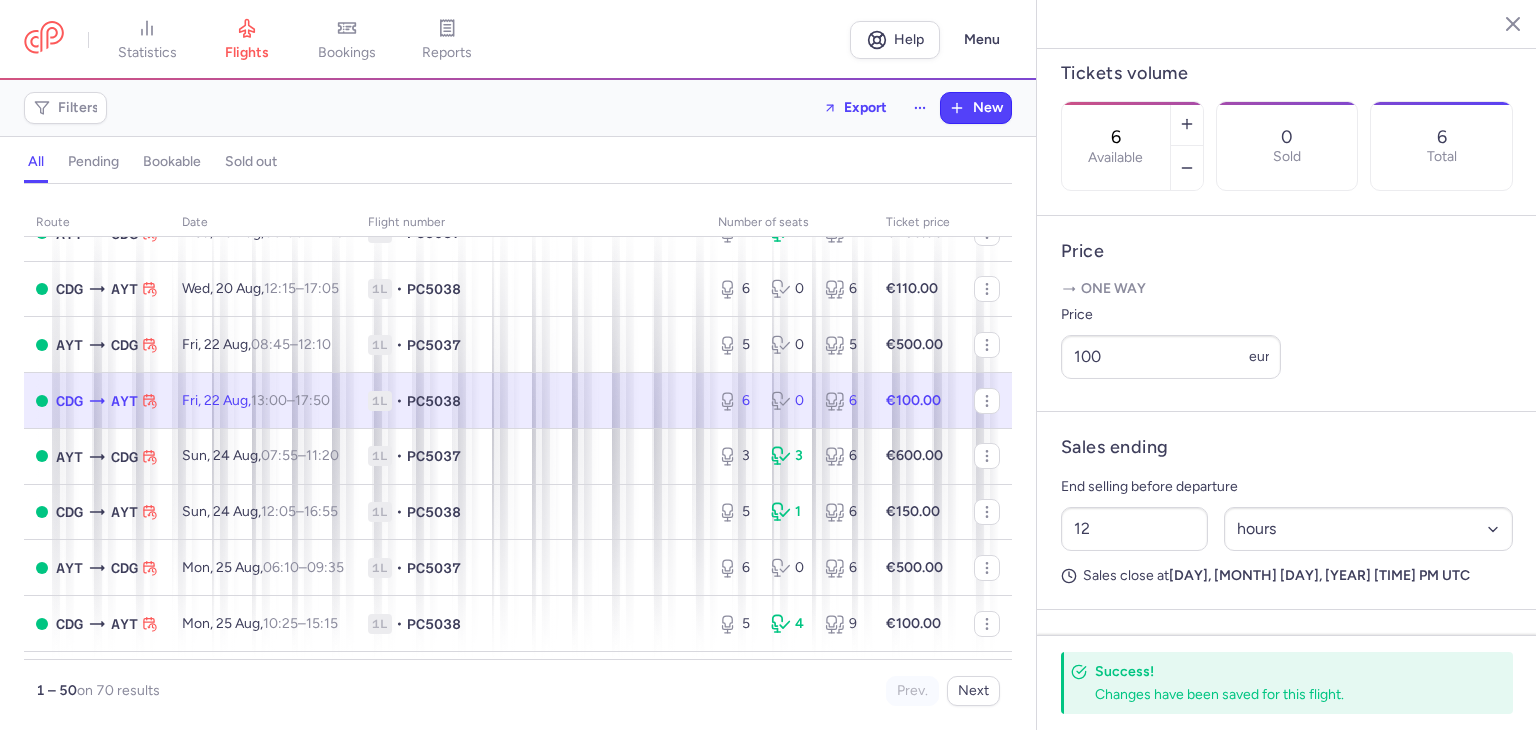 scroll, scrollTop: 866, scrollLeft: 0, axis: vertical 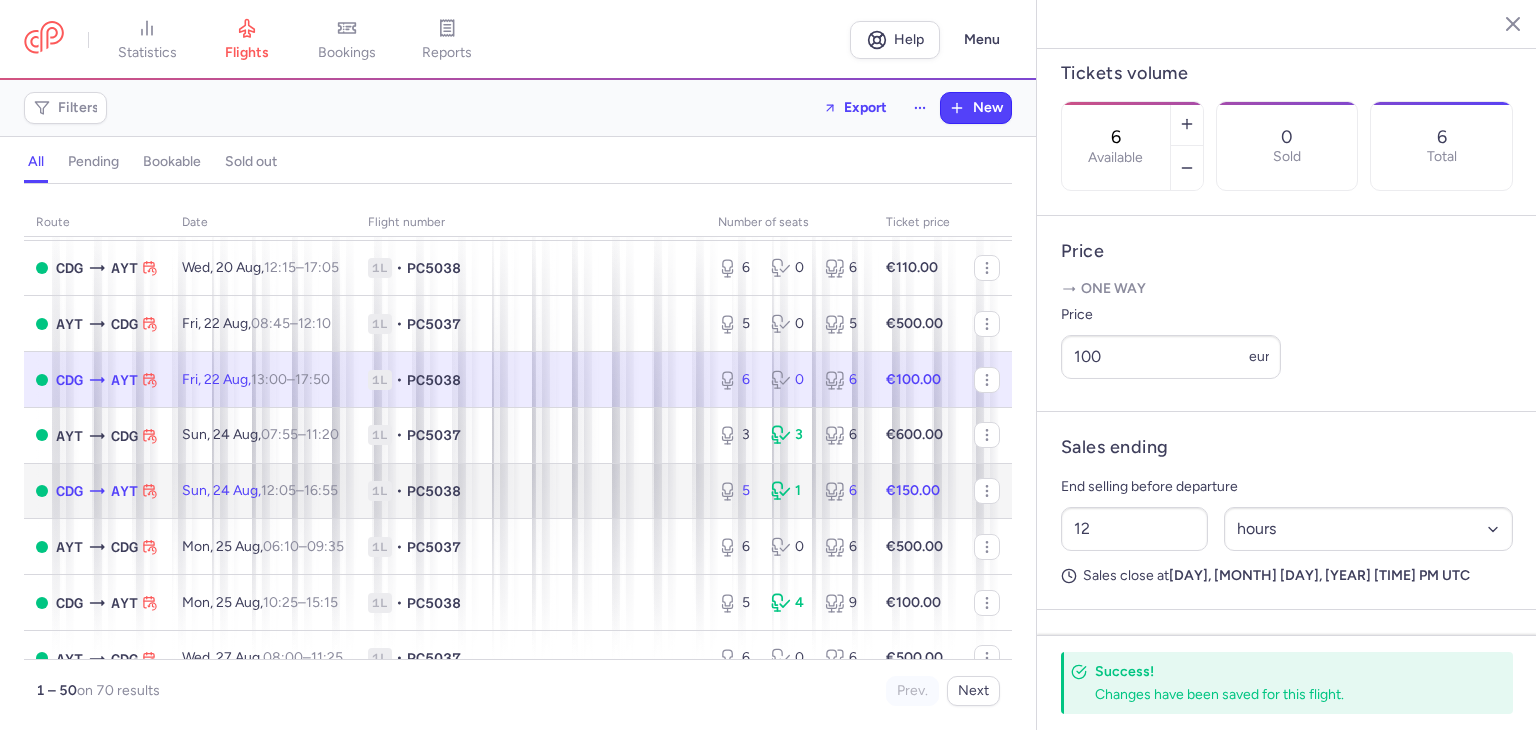 click on "1L • PC5038" at bounding box center (531, 491) 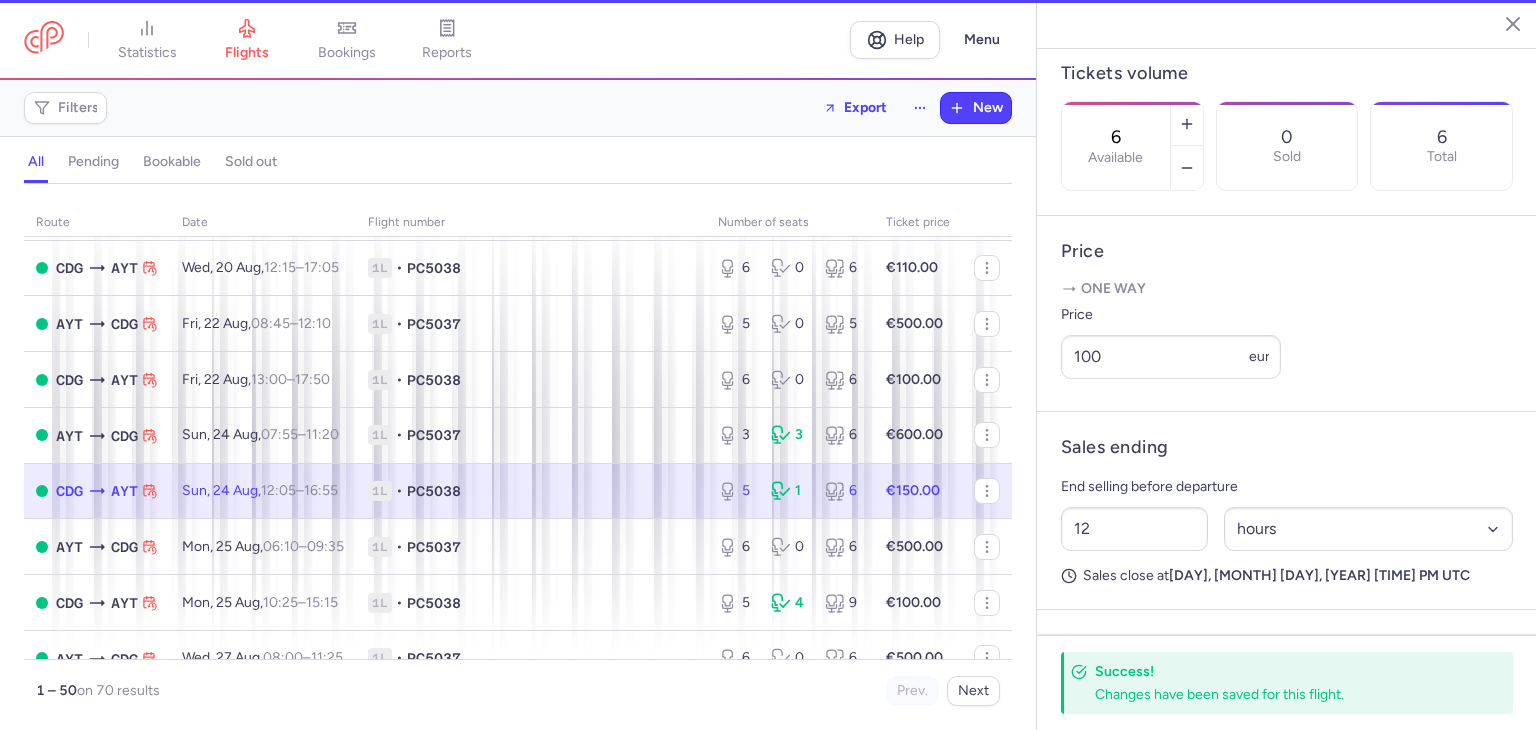 type on "5" 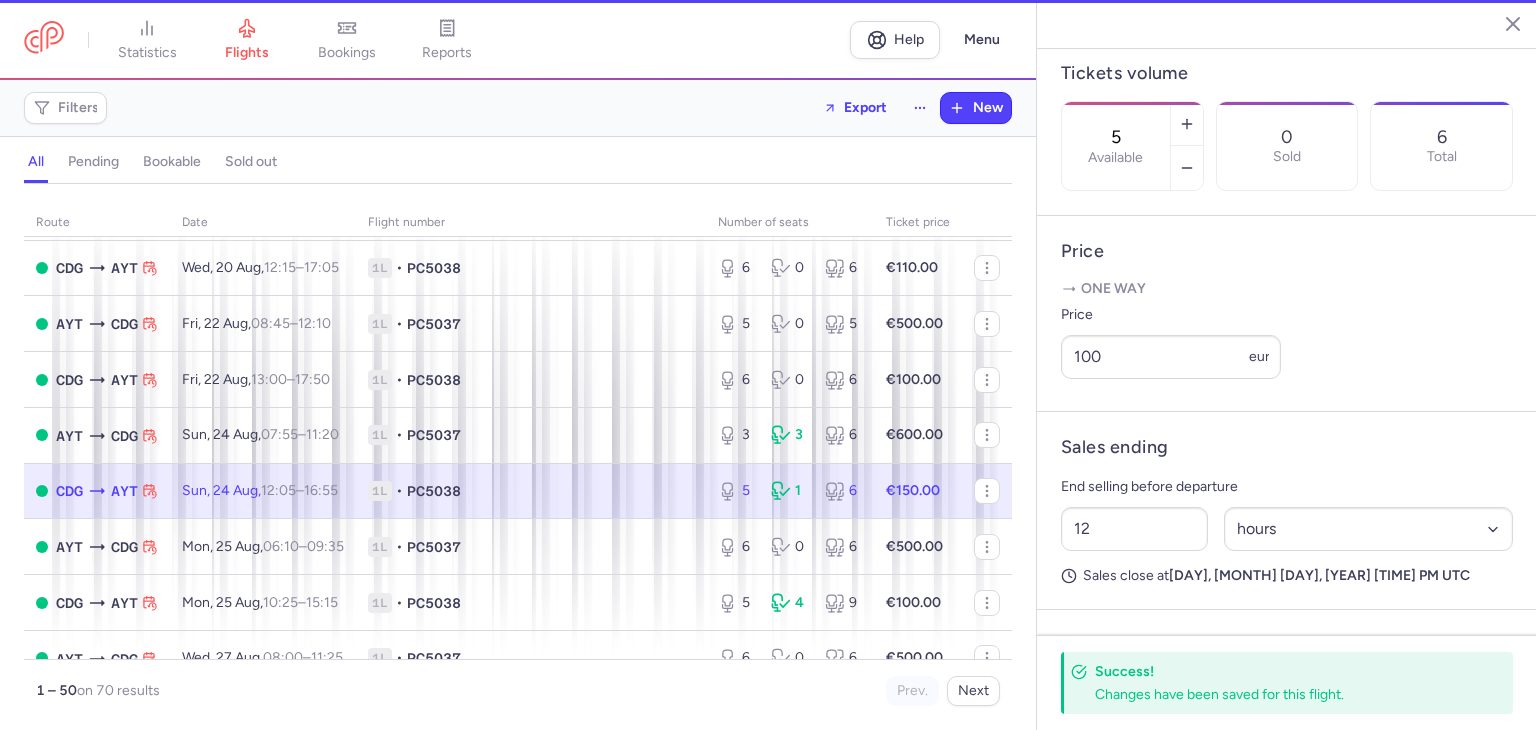 scroll, scrollTop: 596, scrollLeft: 0, axis: vertical 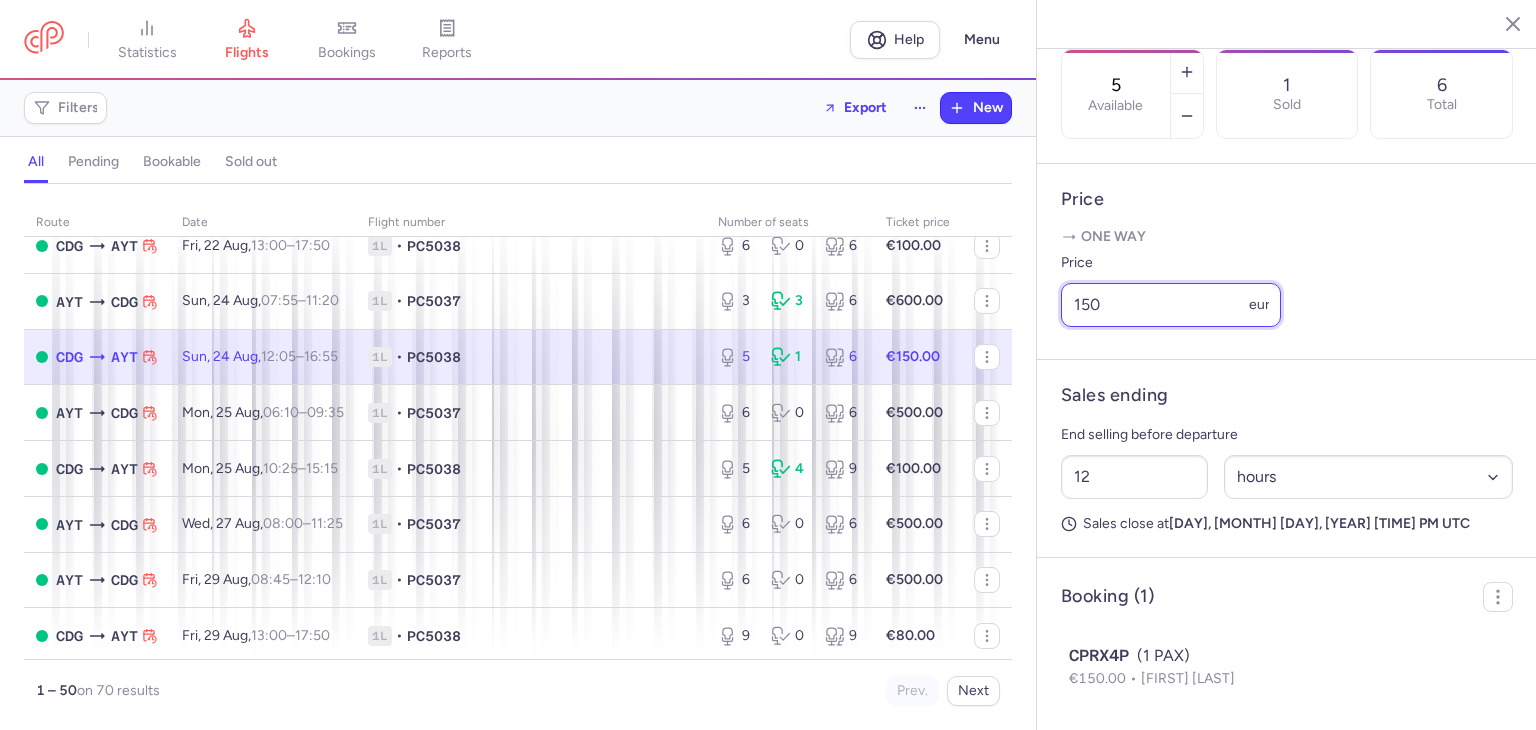 click on "150" at bounding box center [1171, 305] 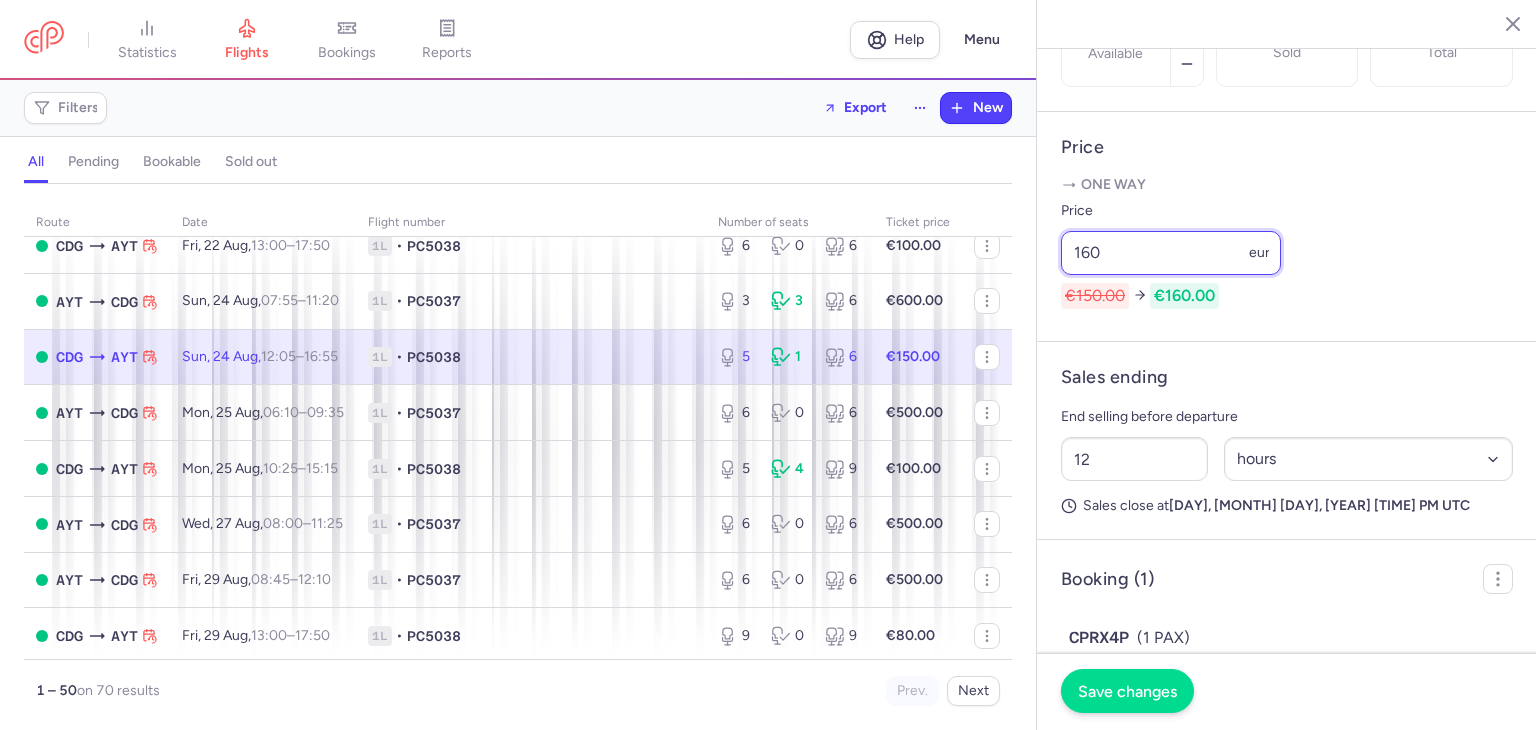 type on "160" 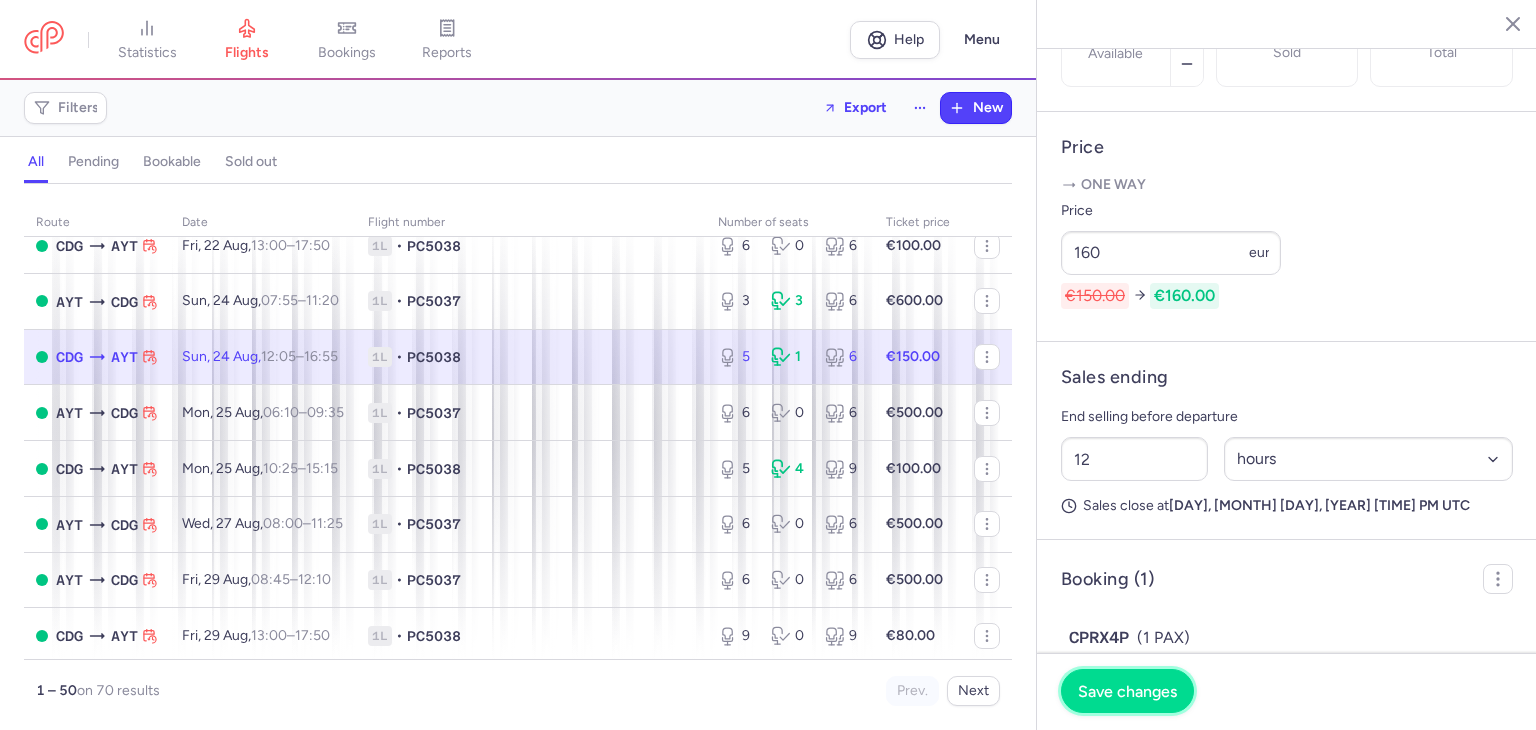 click on "Save changes" at bounding box center [1127, 691] 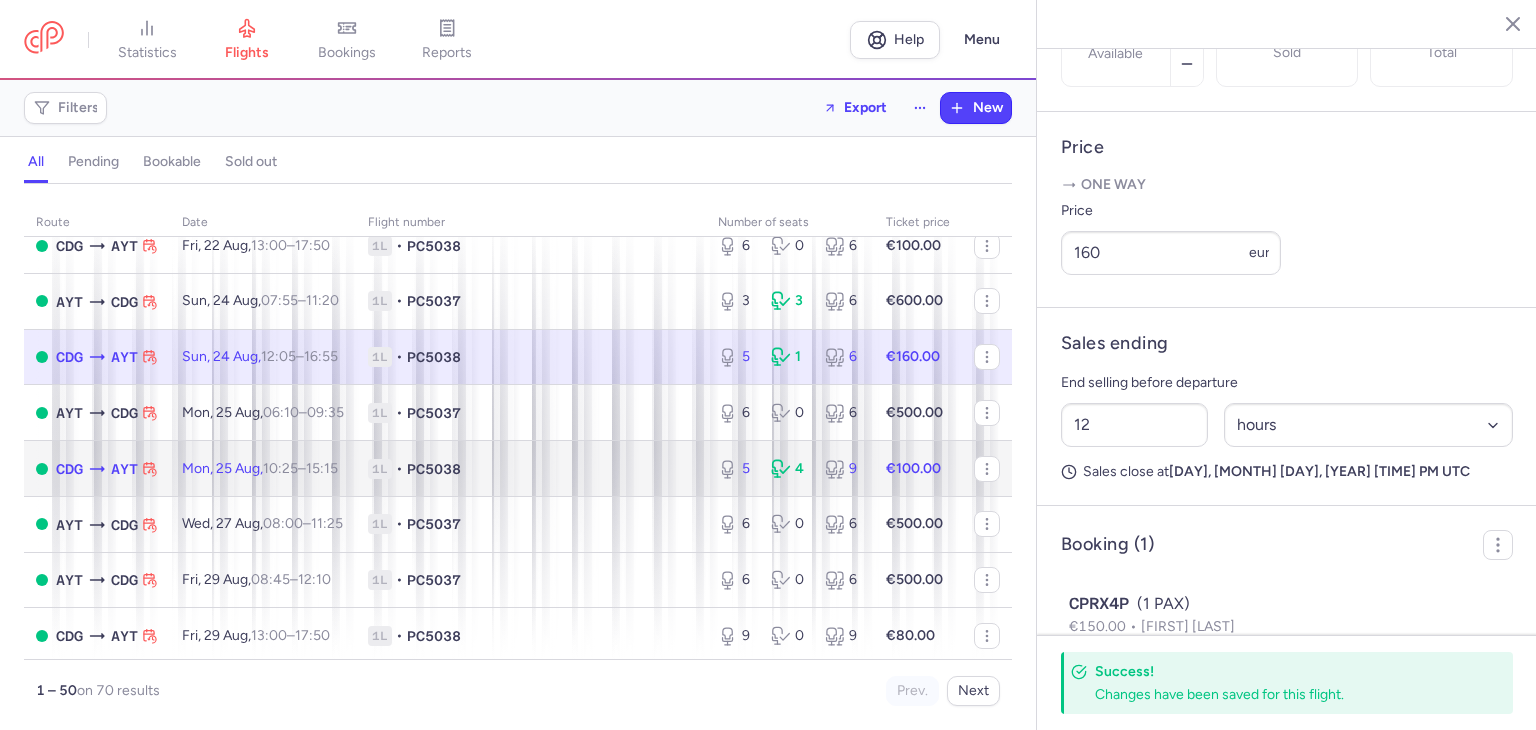 click on "1L • PC5038" at bounding box center (531, 469) 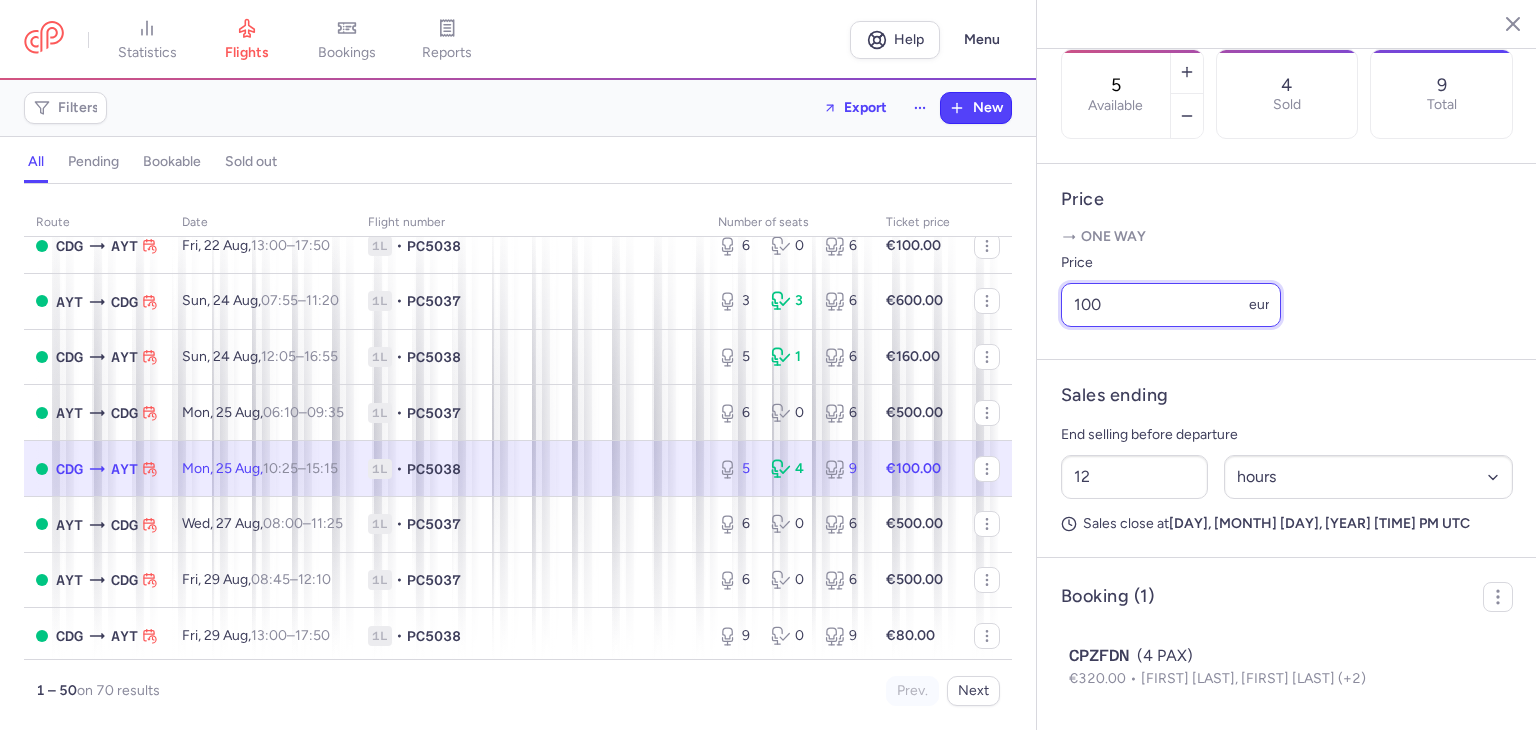 drag, startPoint x: 1121, startPoint y: 313, endPoint x: 1064, endPoint y: 312, distance: 57.00877 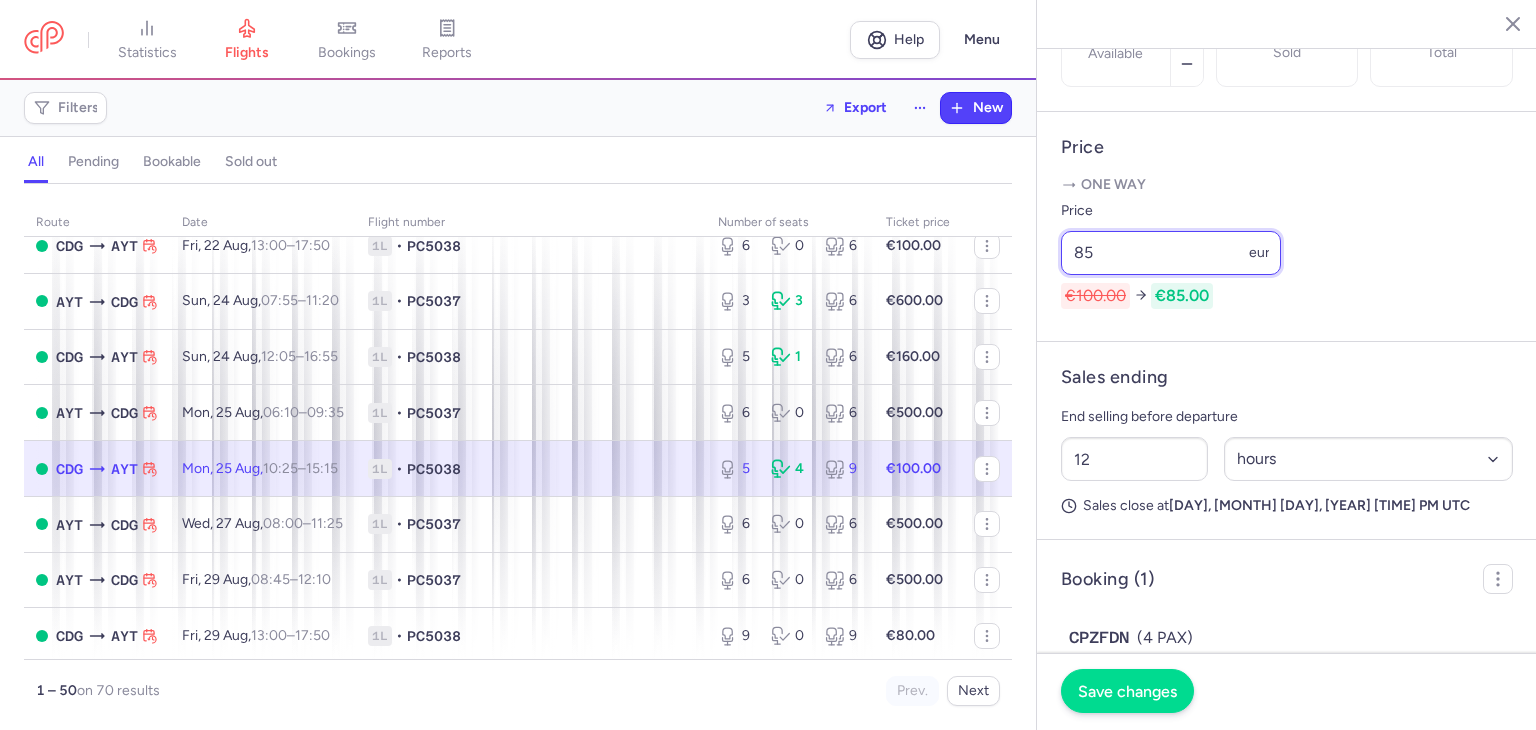 type on "85" 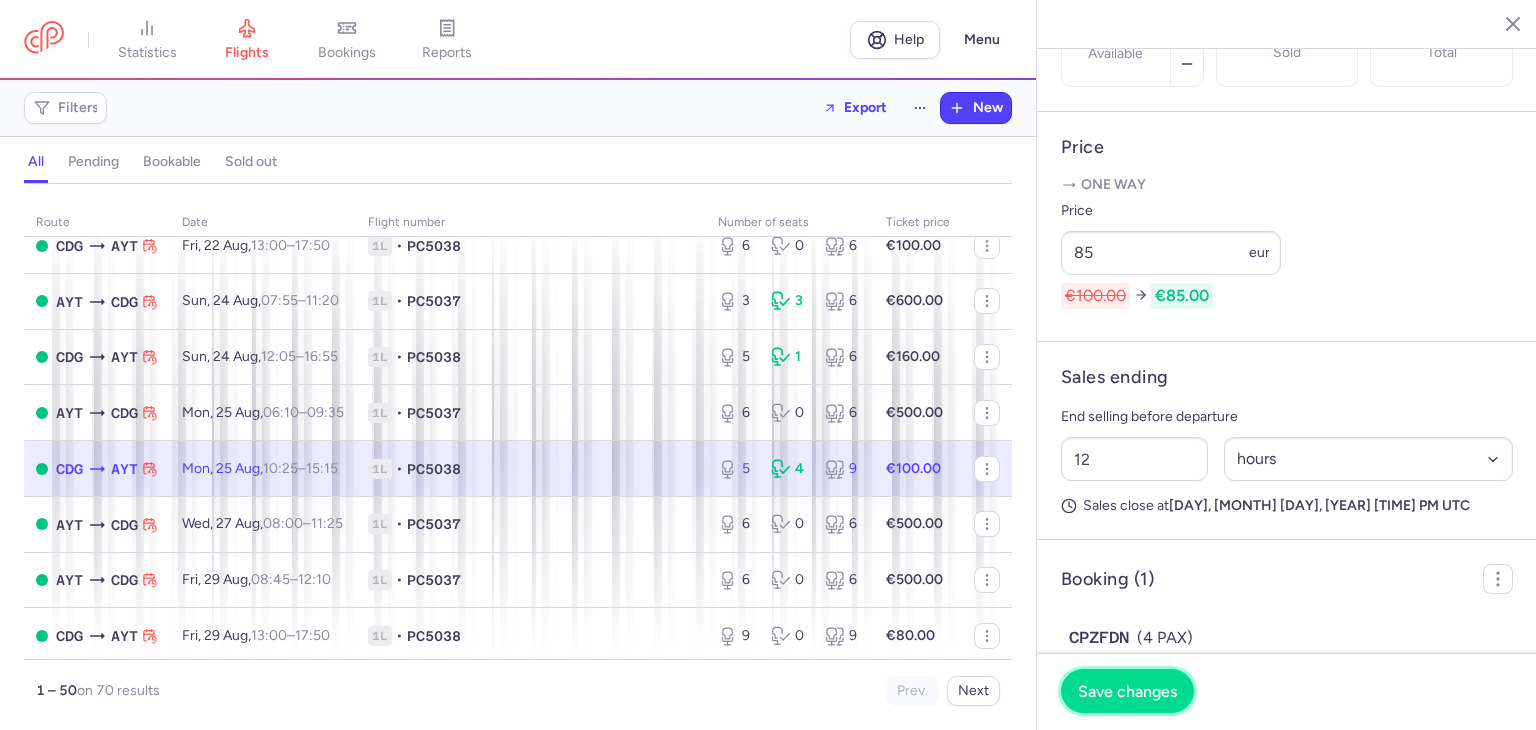 click on "Save changes" at bounding box center (1127, 691) 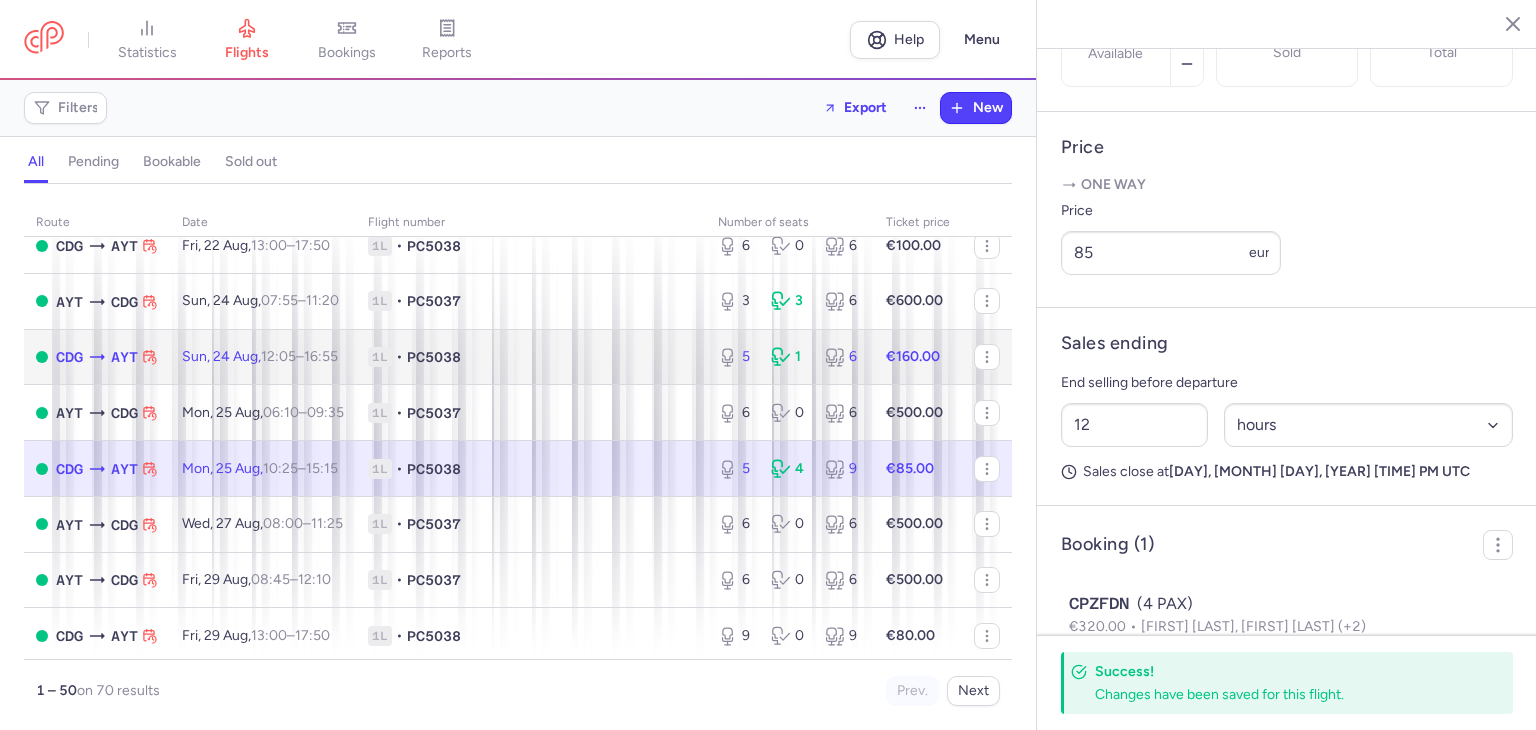 click on "Sun, 24 Aug,  12:05  –  16:55  +0" at bounding box center (263, 357) 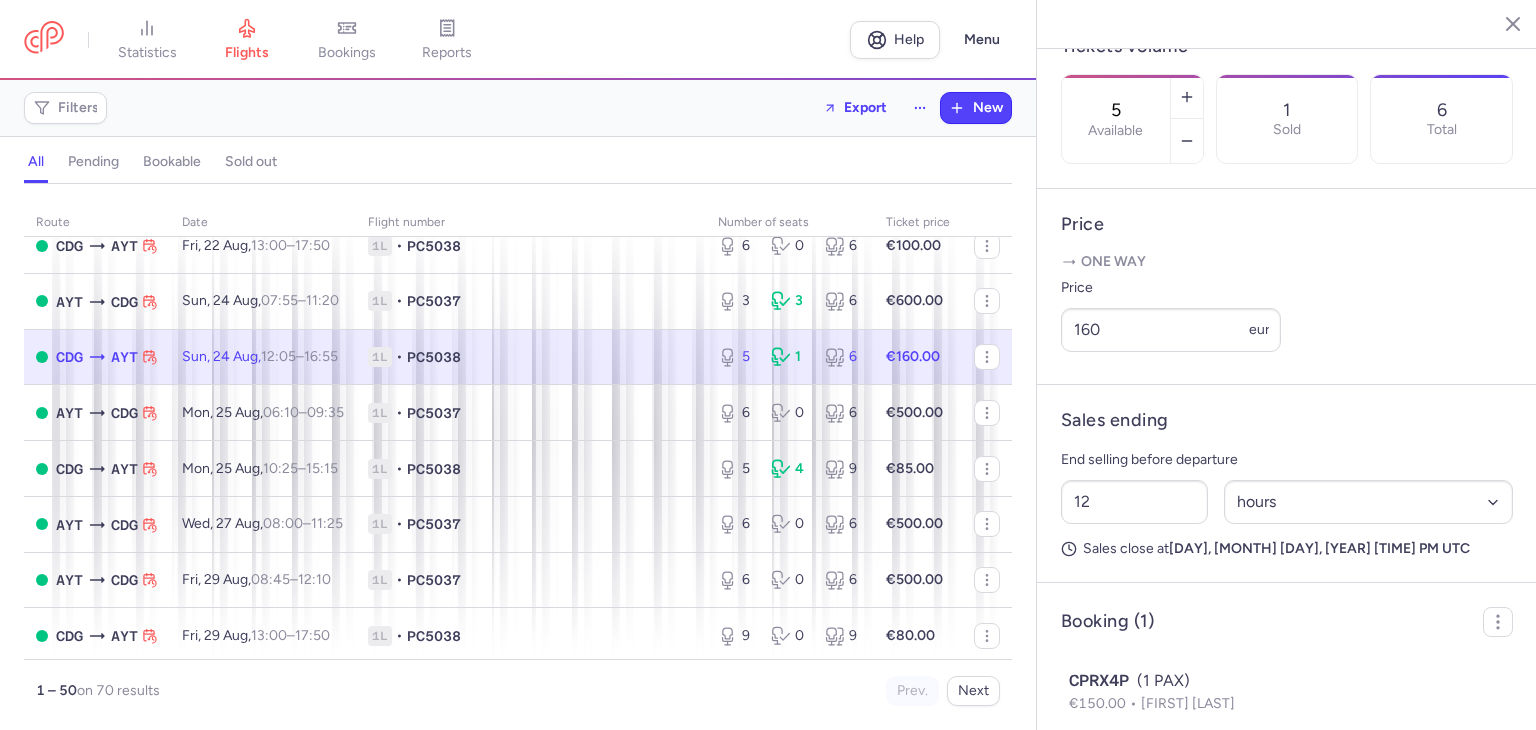 scroll, scrollTop: 700, scrollLeft: 0, axis: vertical 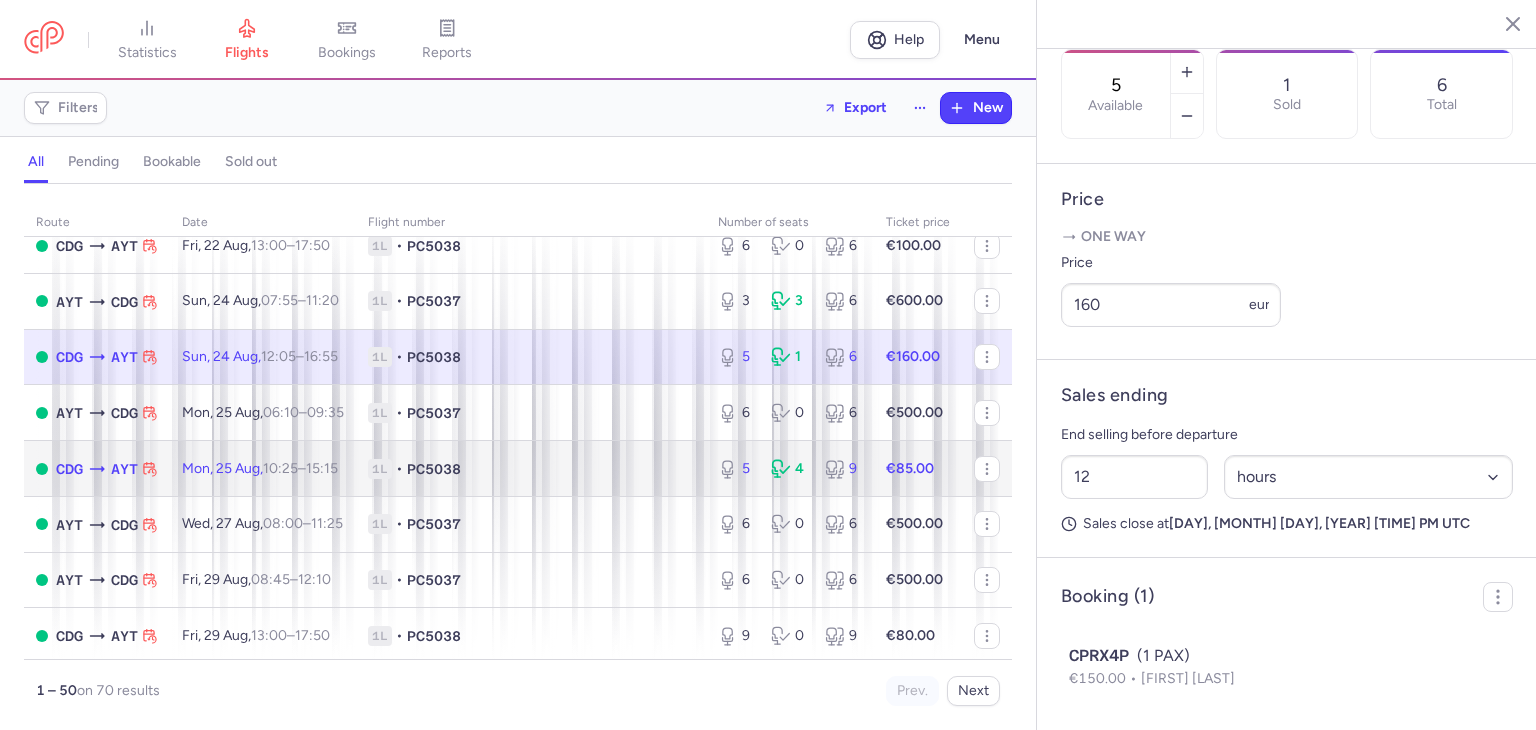 click on "PC5038" at bounding box center (434, 469) 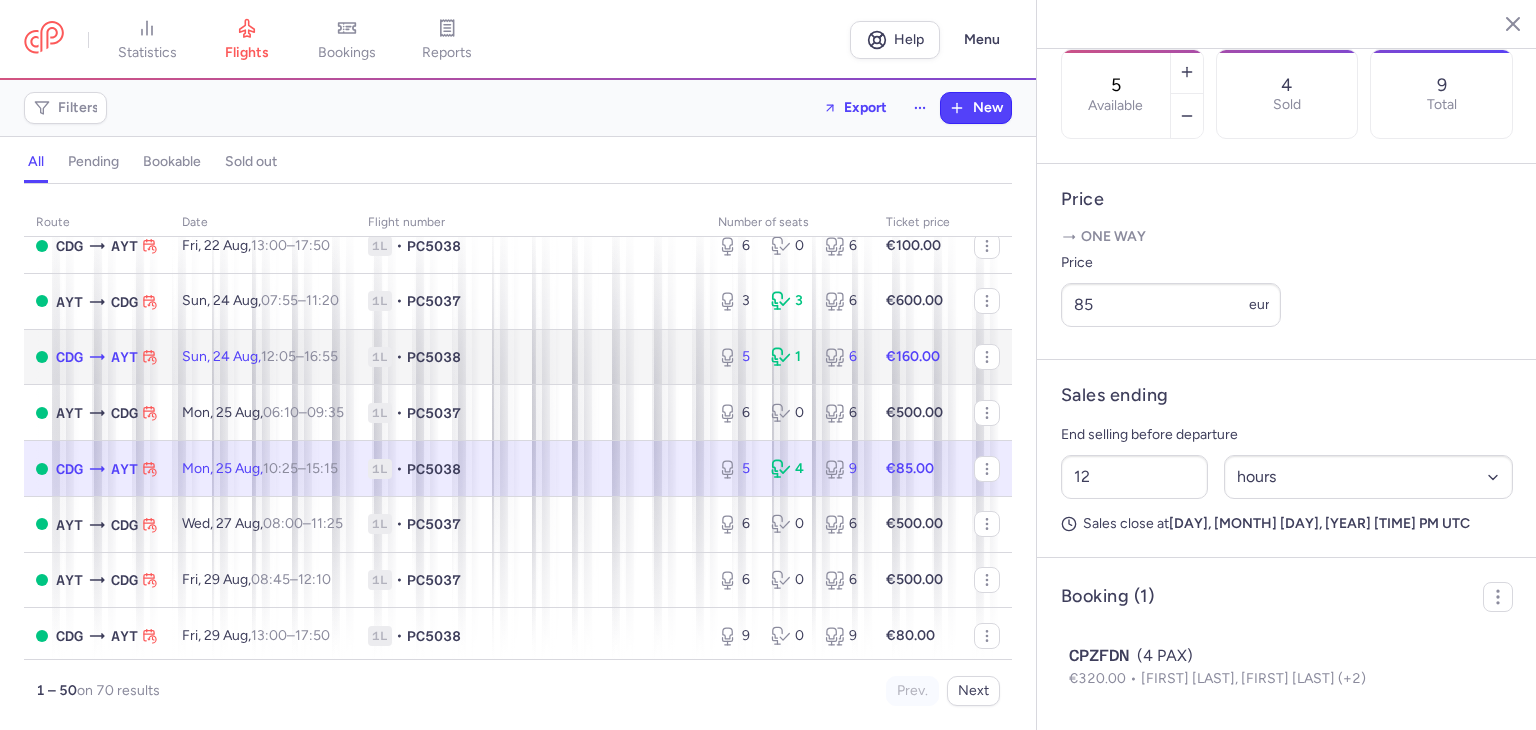 click on "Sun, 24 Aug,  12:05  –  16:55  +0" at bounding box center (263, 357) 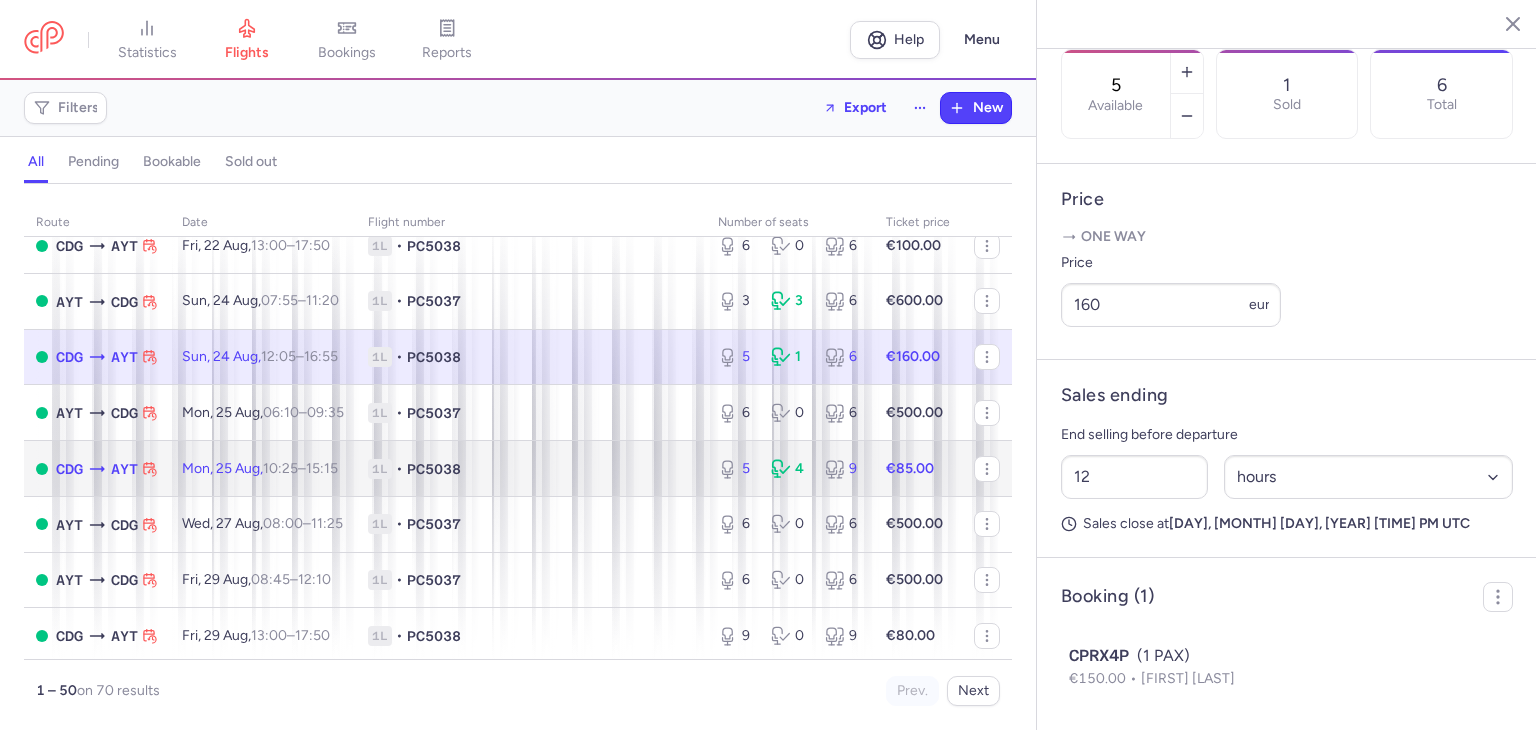 click on "1L • PC5038" at bounding box center (531, 469) 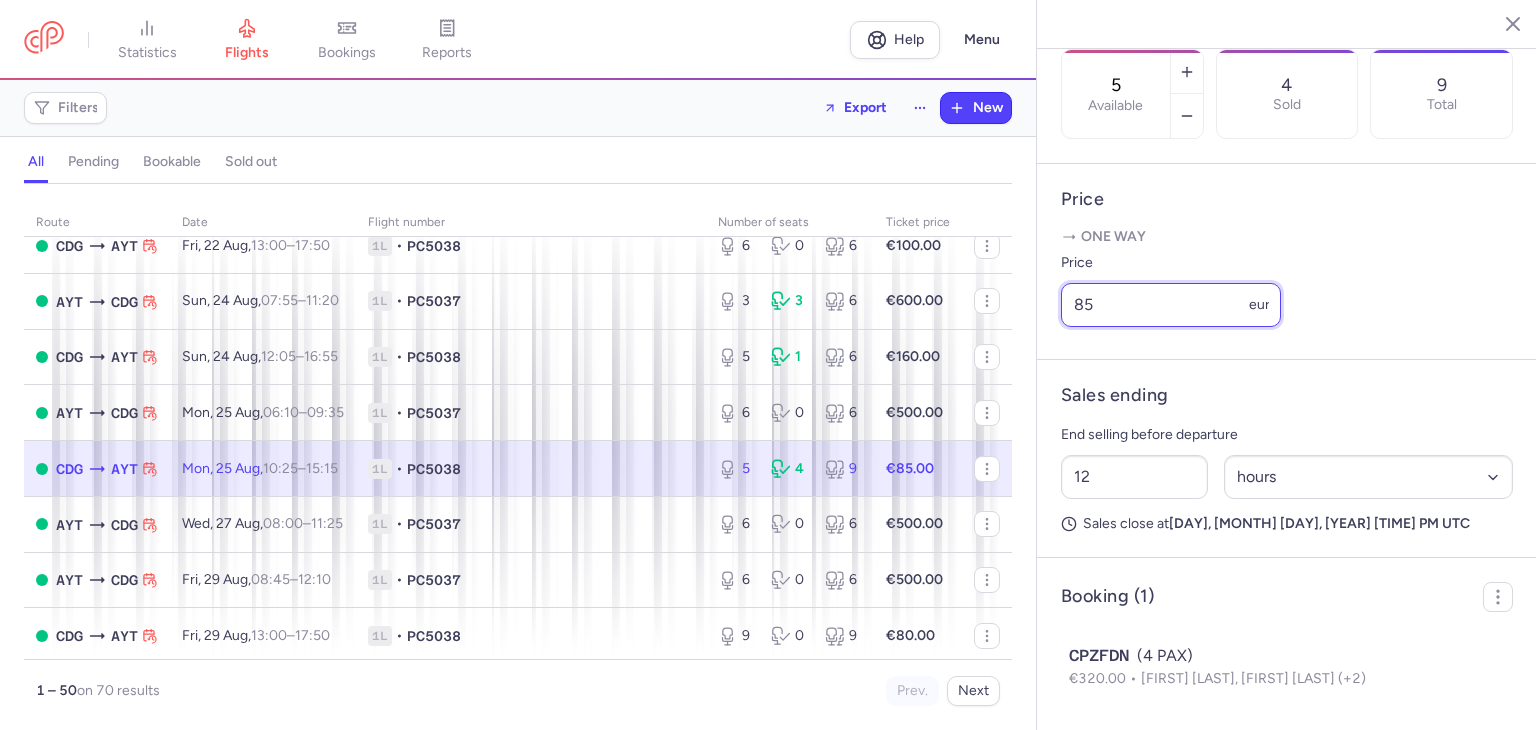 click on "85" at bounding box center (1171, 305) 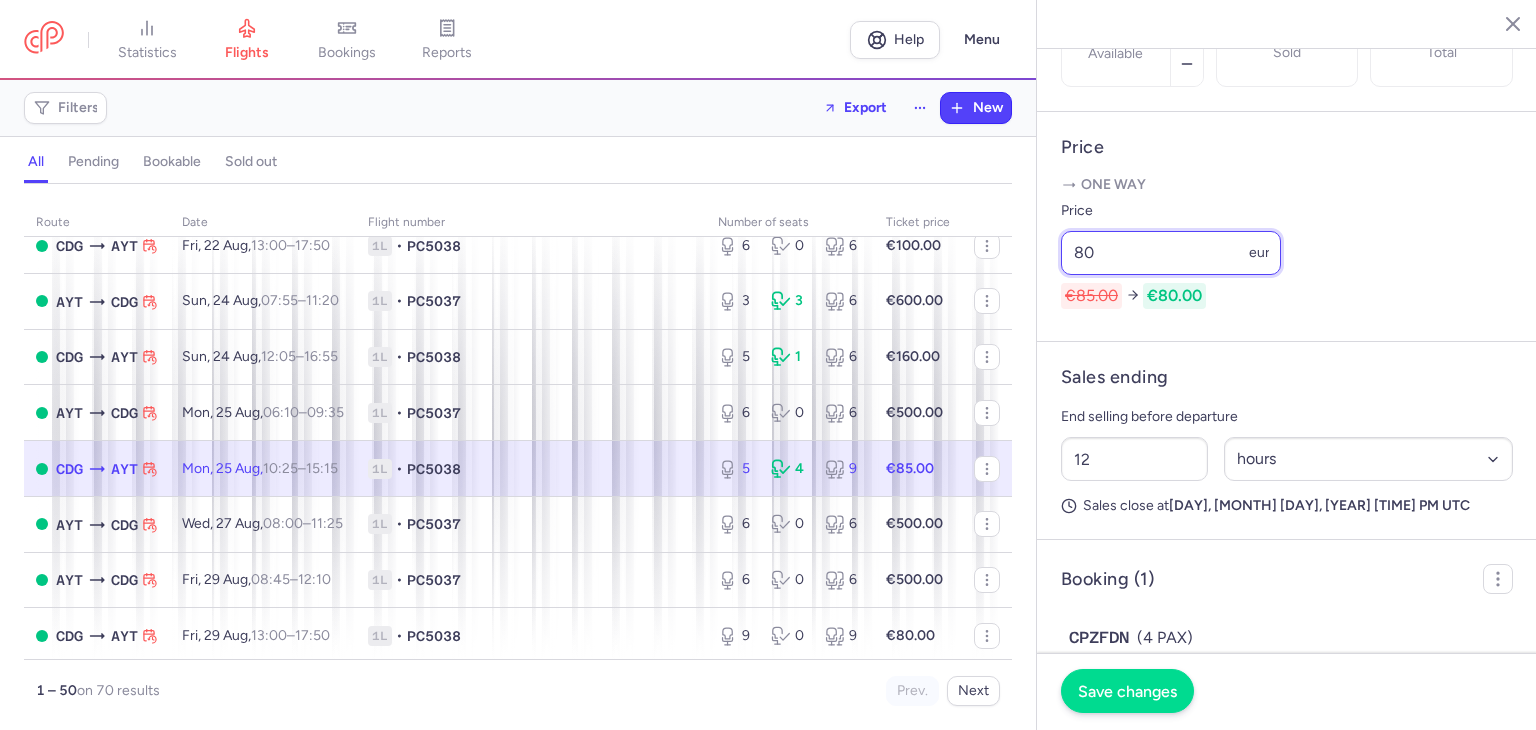 type on "80" 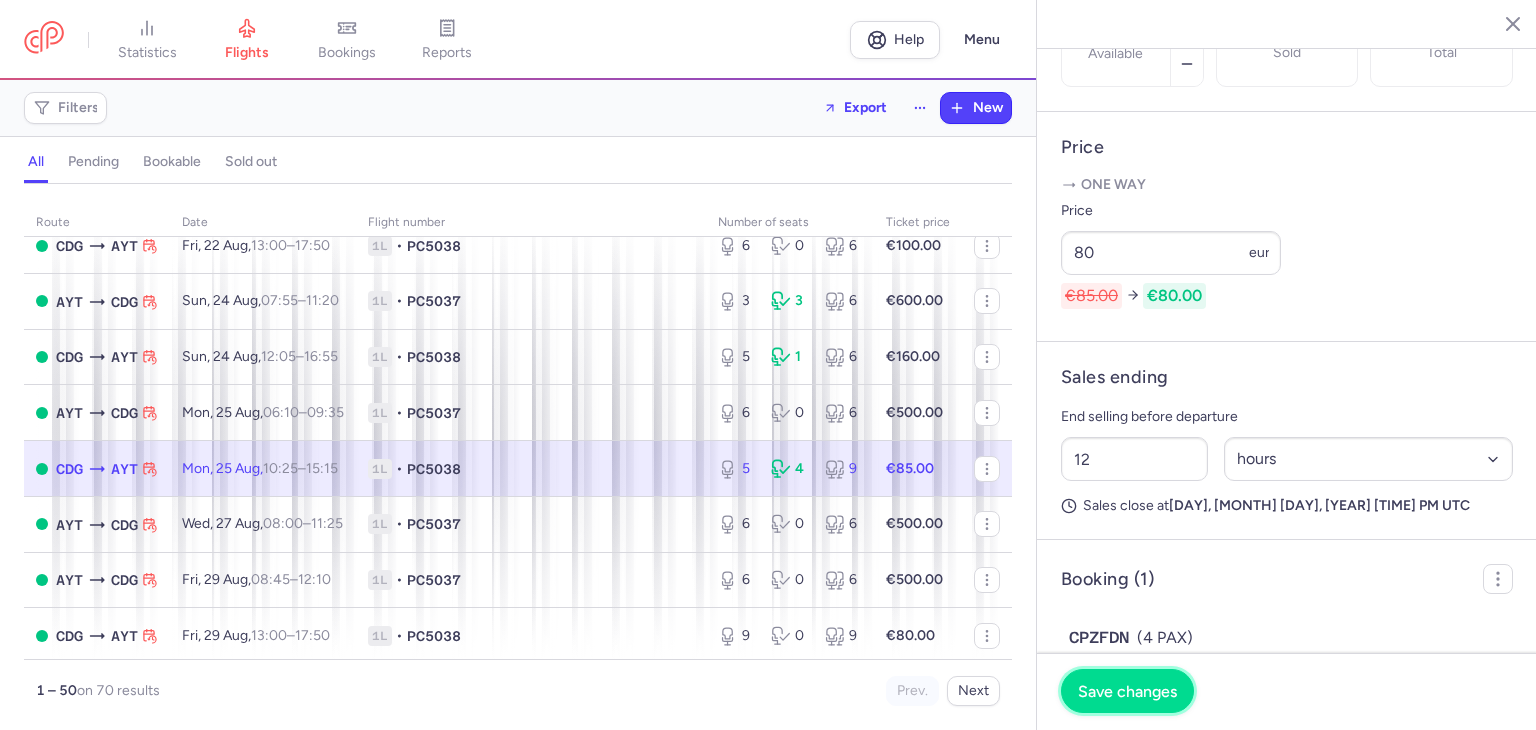 click on "Save changes" at bounding box center [1127, 691] 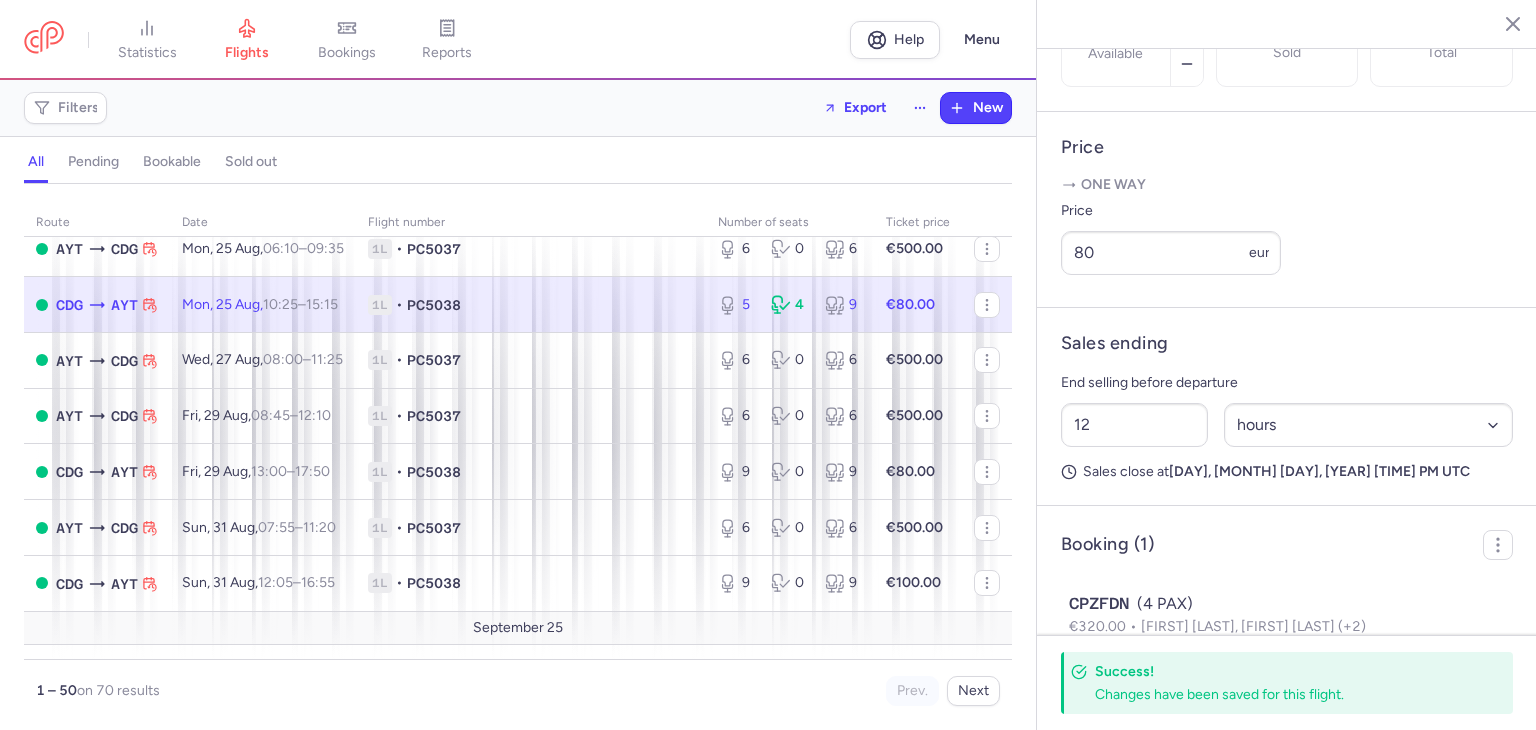 scroll, scrollTop: 1200, scrollLeft: 0, axis: vertical 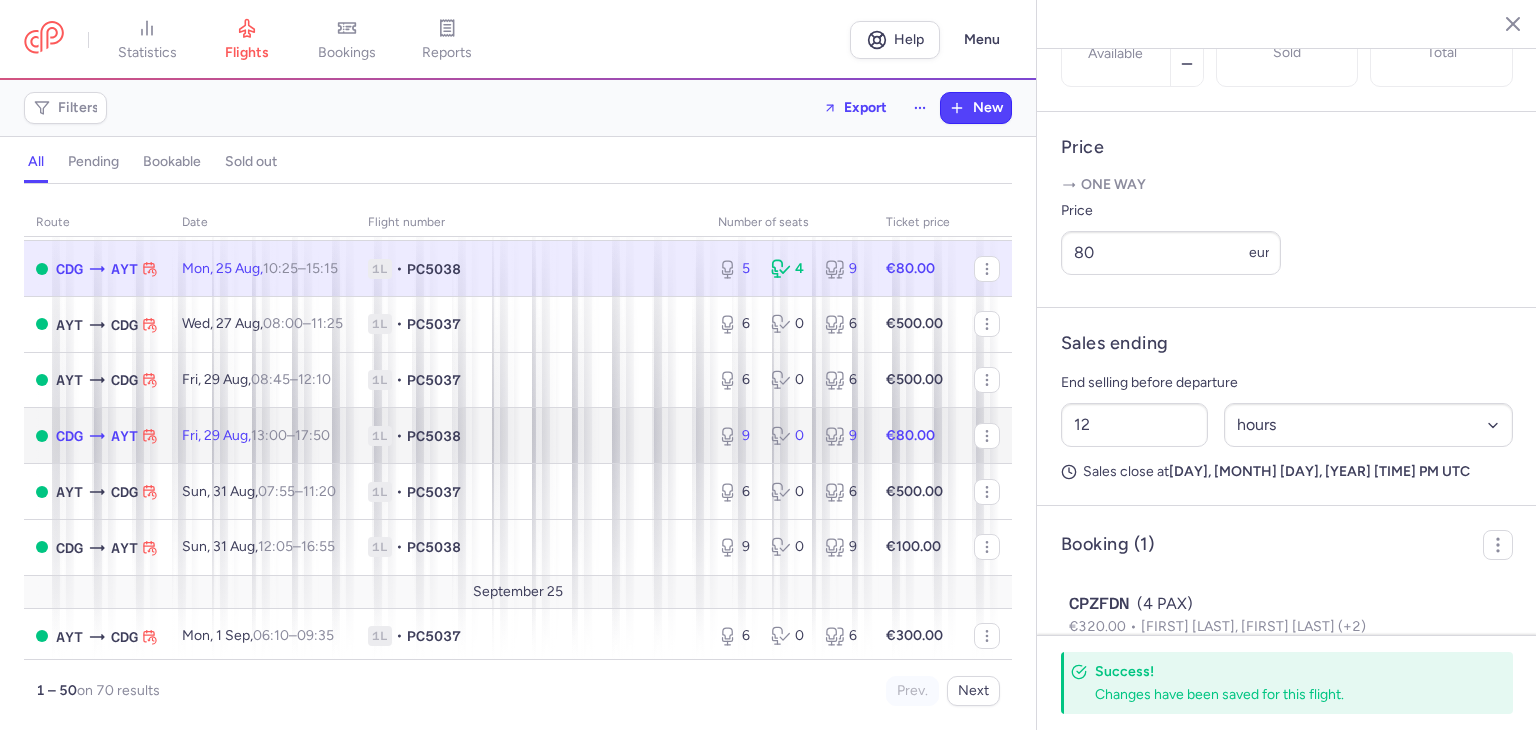 click on "•" at bounding box center [399, 436] 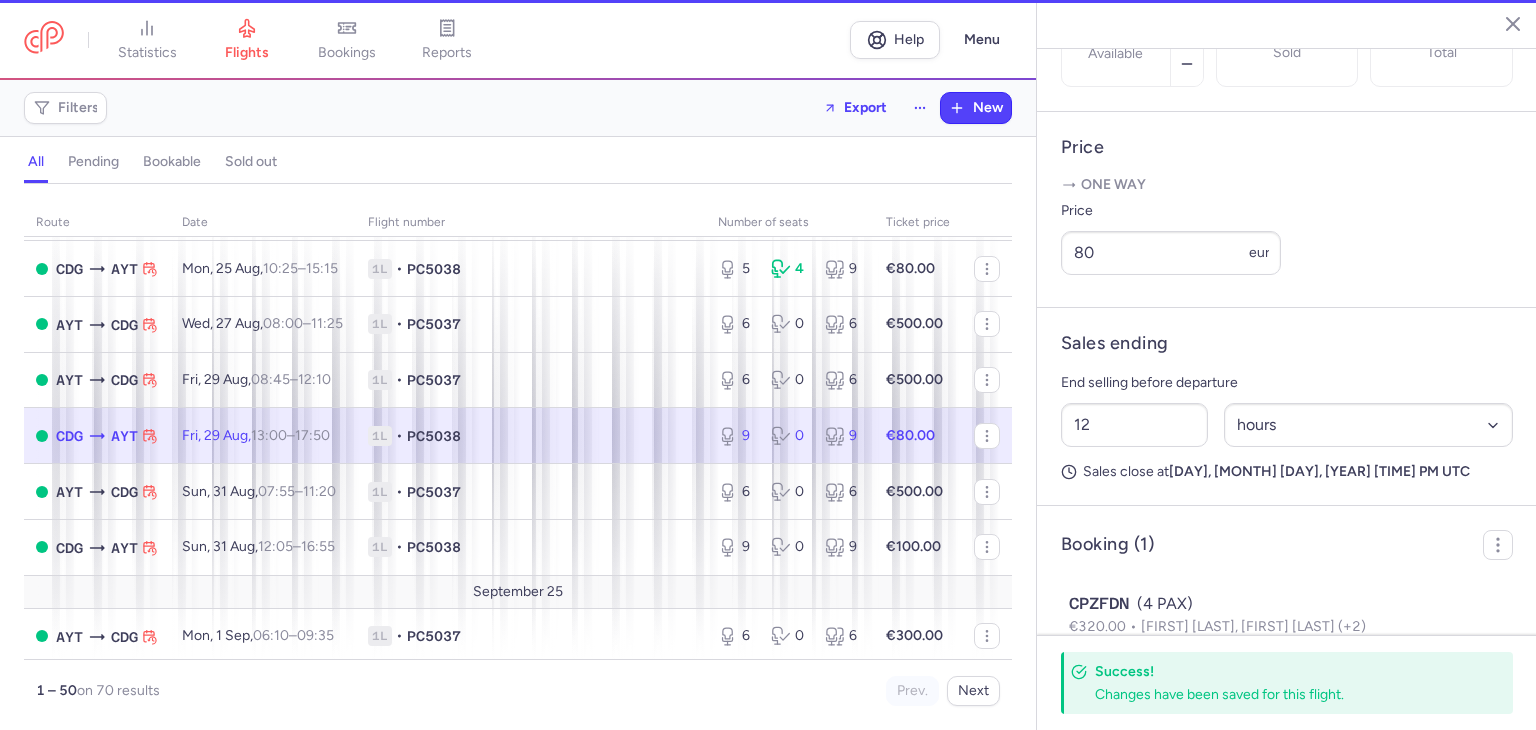 type on "9" 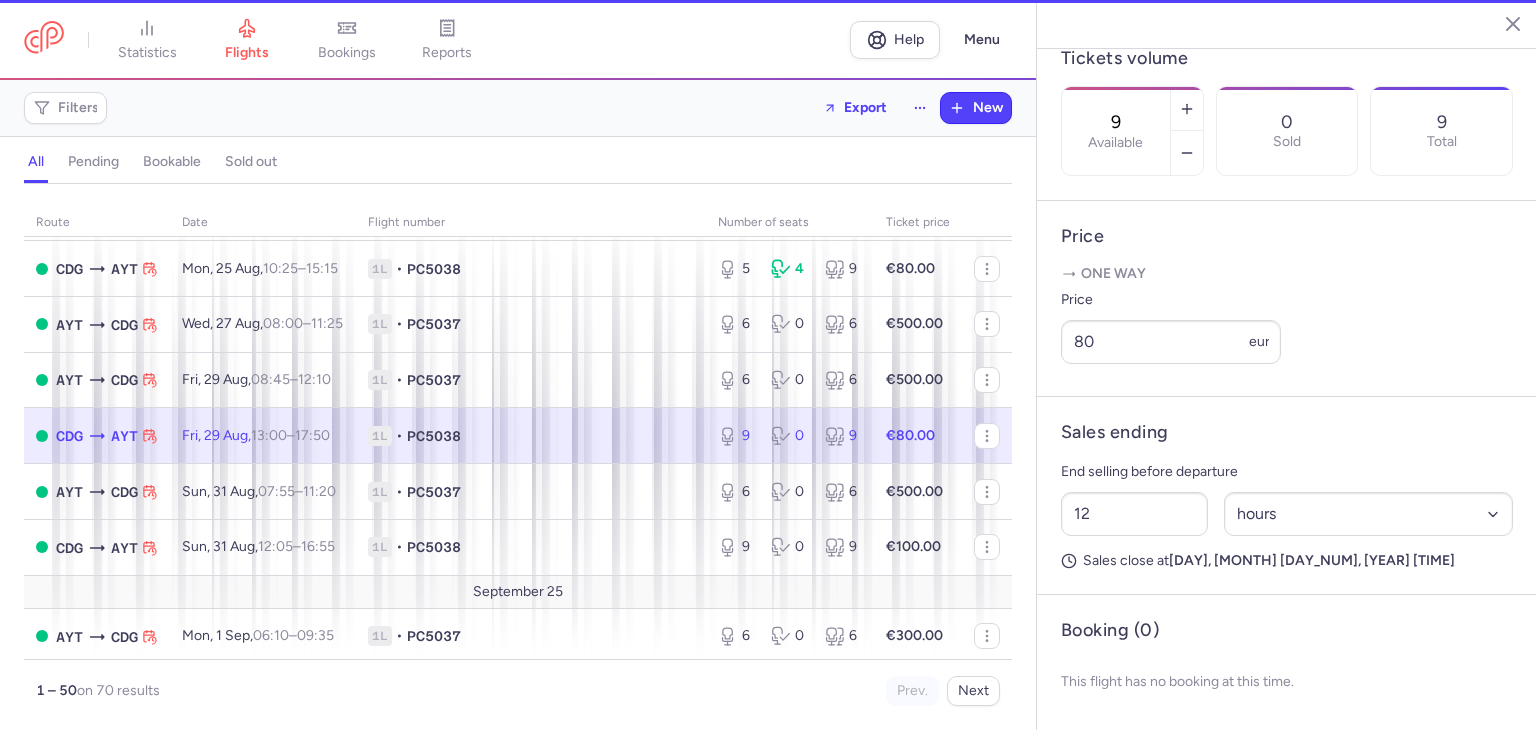 scroll, scrollTop: 648, scrollLeft: 0, axis: vertical 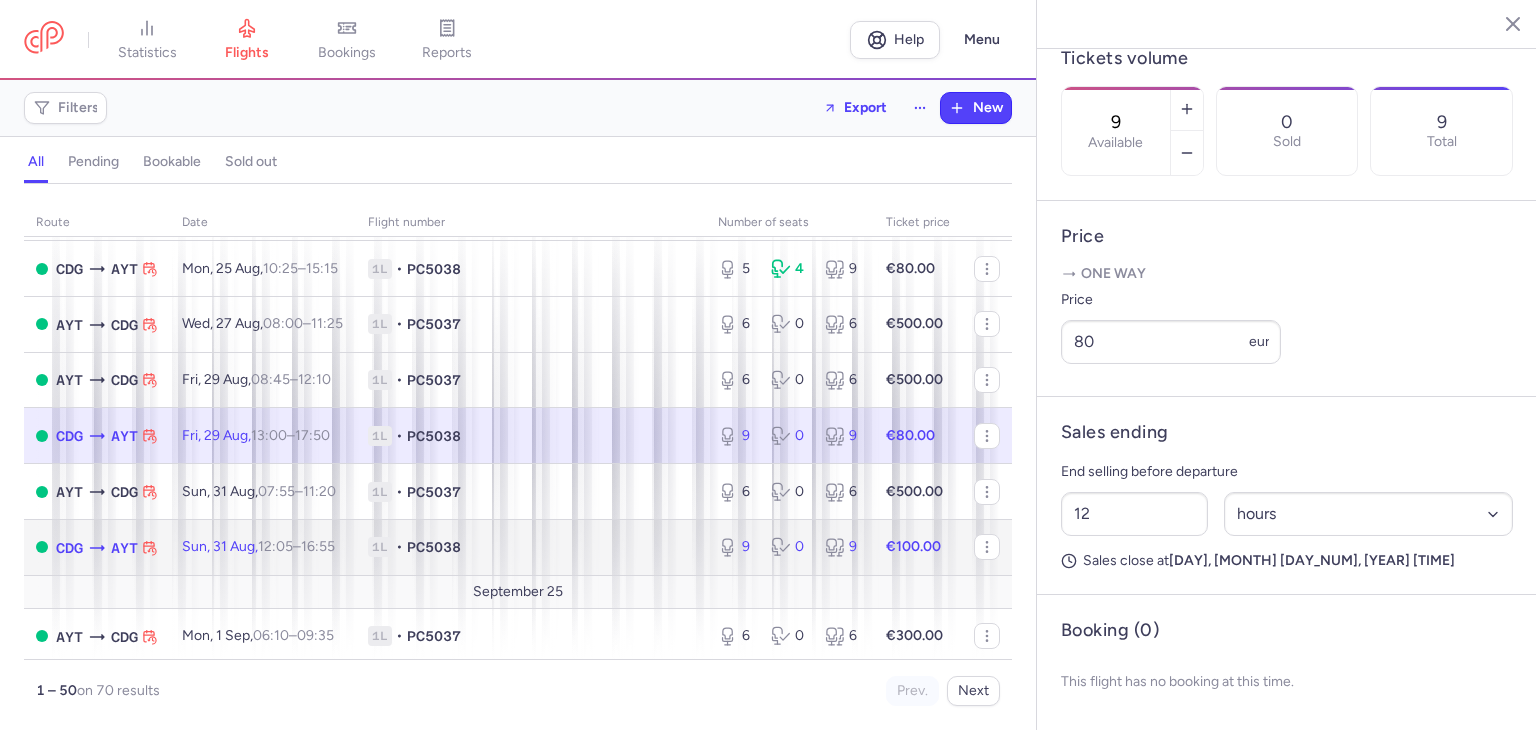 click on "1L • PC5038" at bounding box center (531, 547) 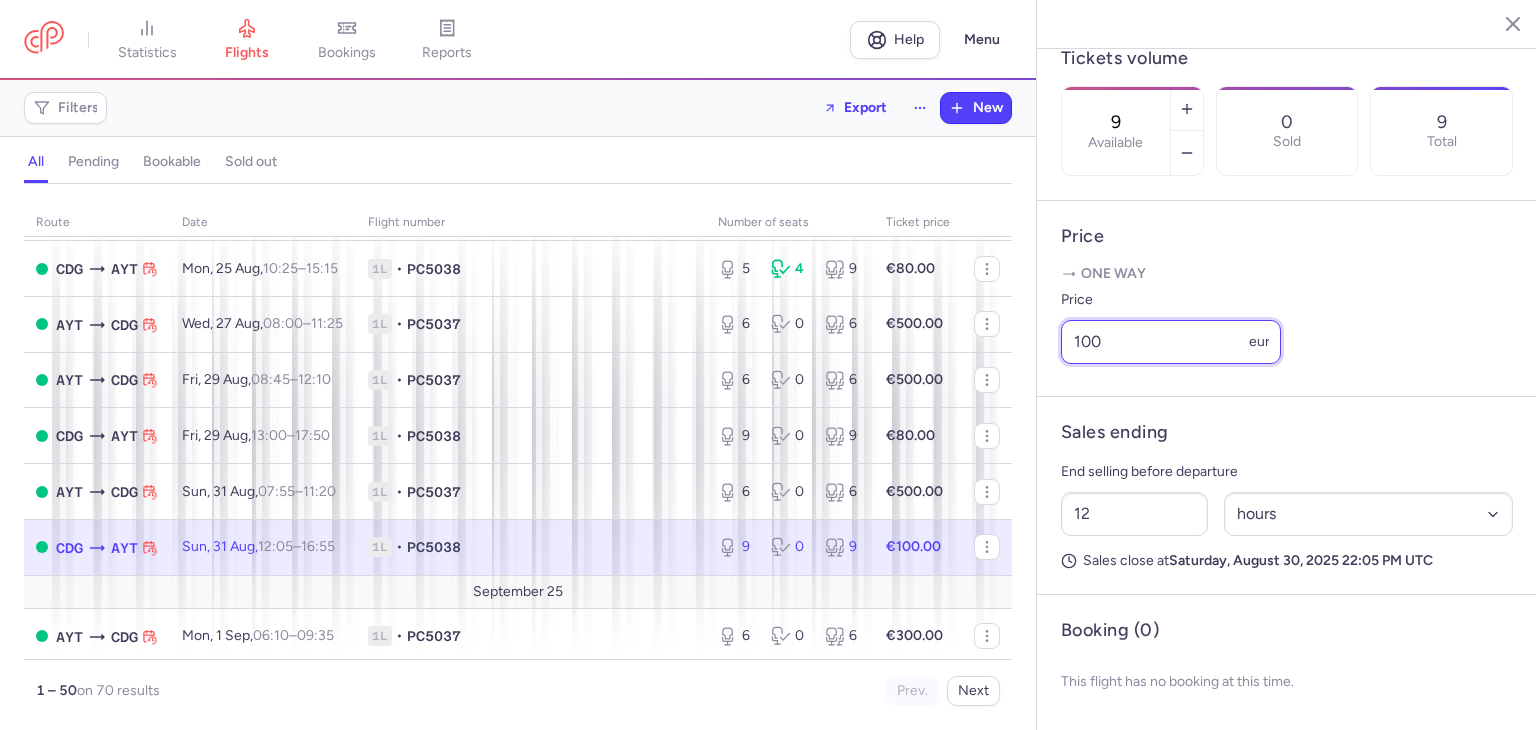 drag, startPoint x: 1138, startPoint y: 340, endPoint x: 1080, endPoint y: 340, distance: 58 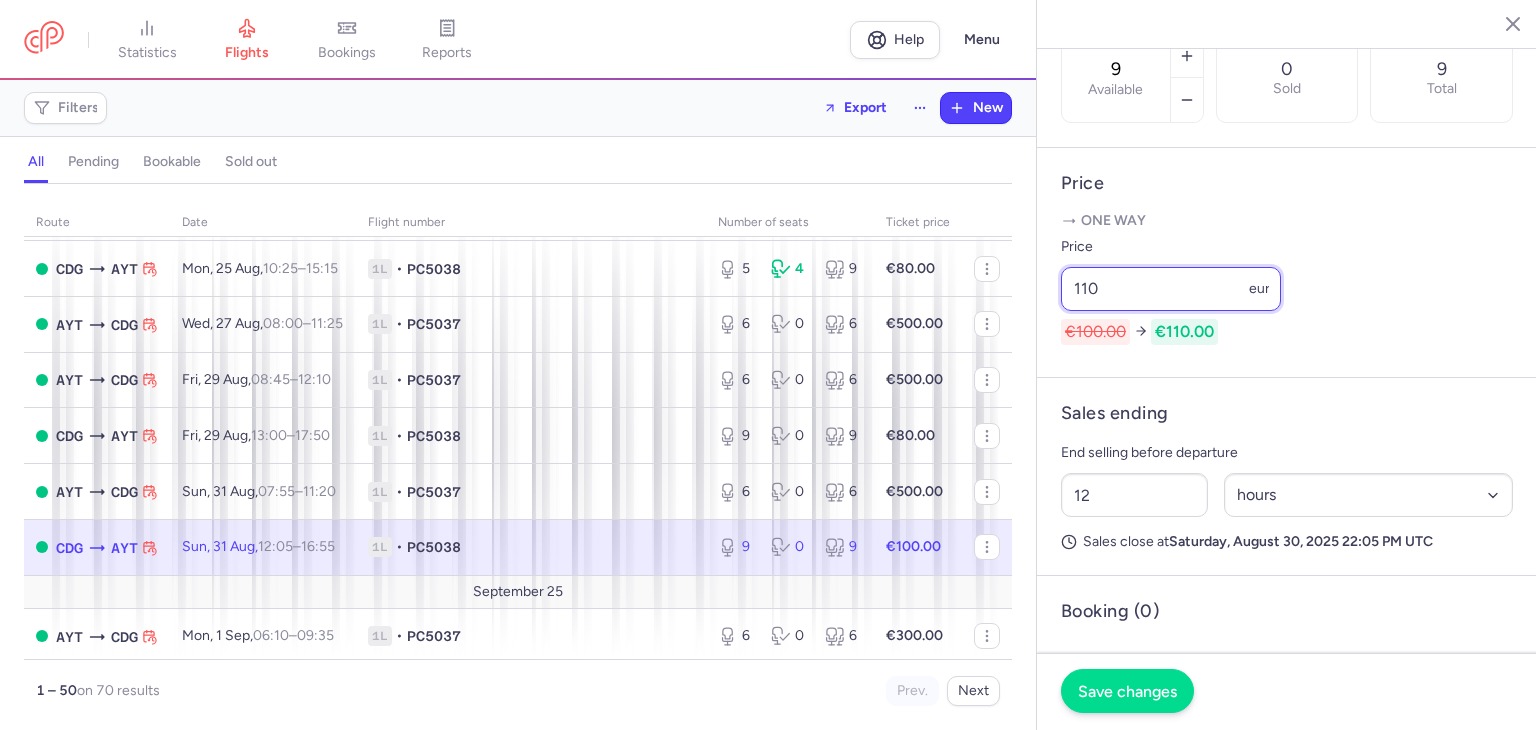 type on "110" 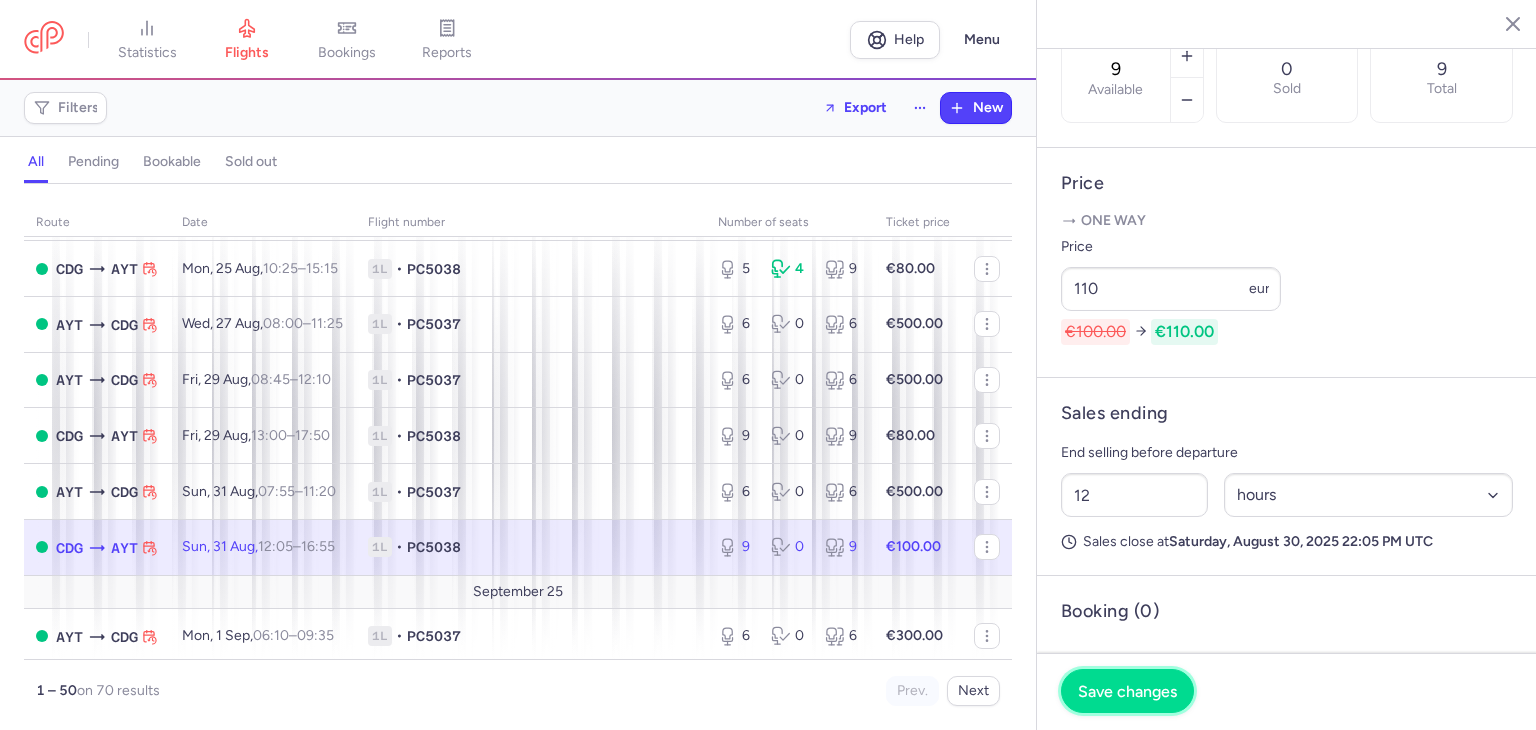 click on "Save changes" at bounding box center [1127, 691] 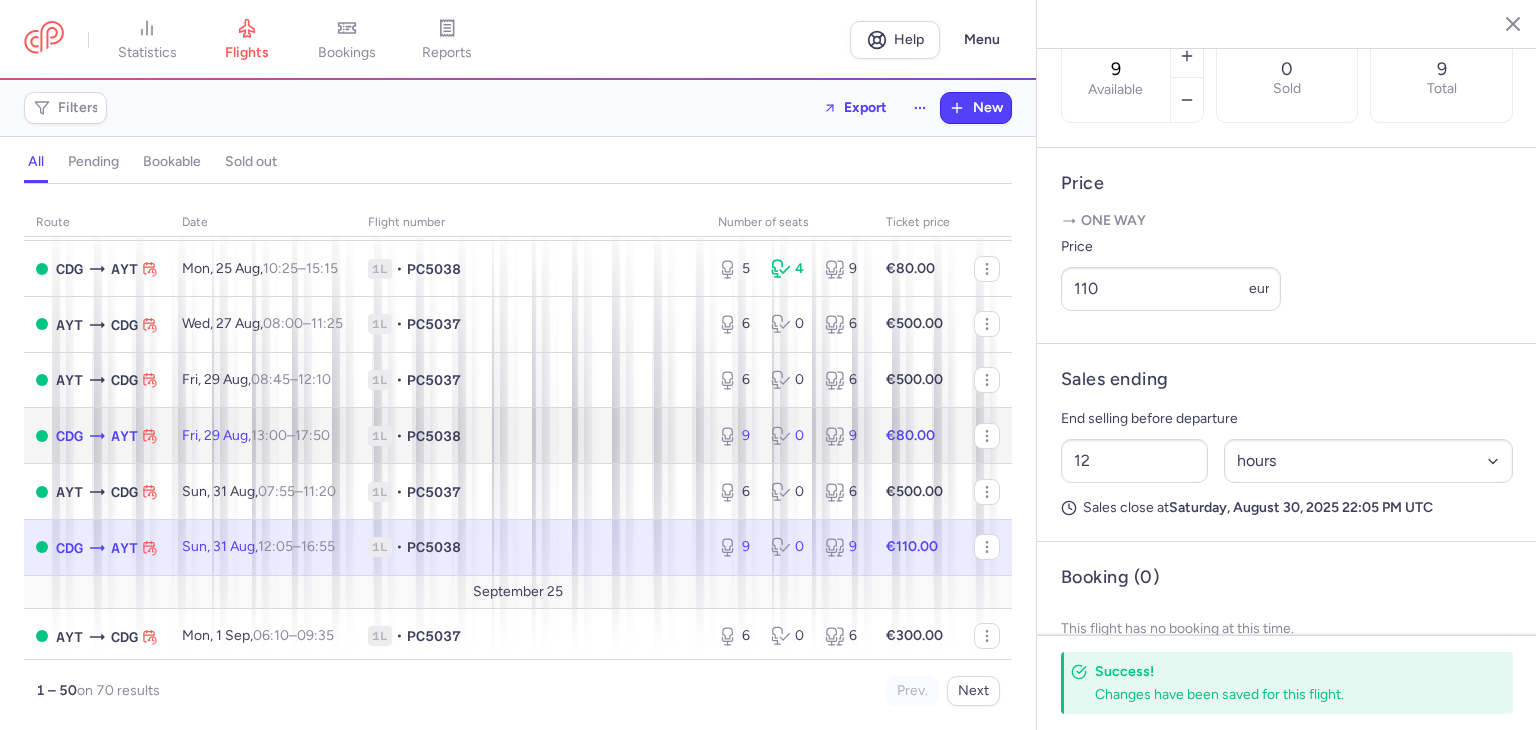 click on "1L • PC5038" at bounding box center (531, 436) 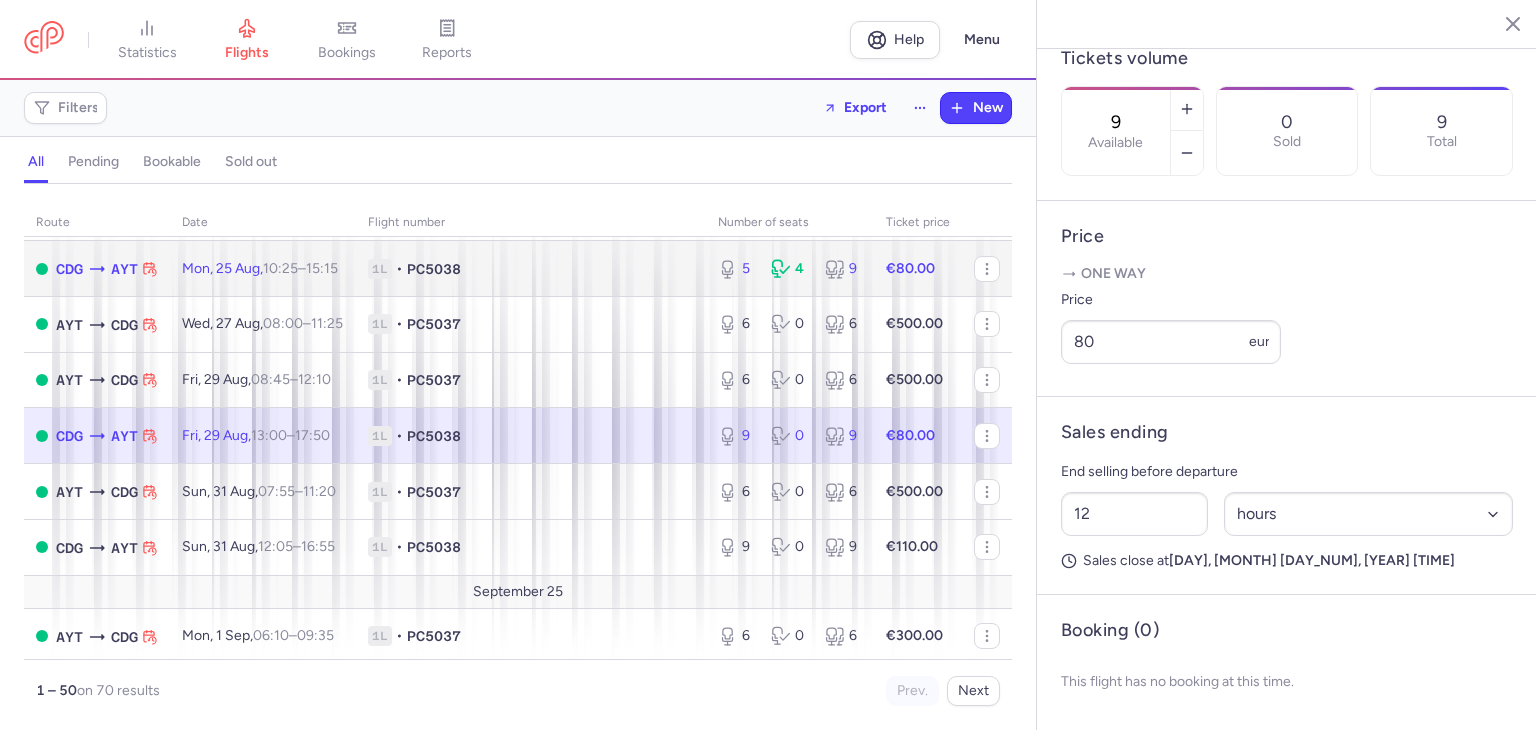 click on "1L • PC5038" at bounding box center [531, 269] 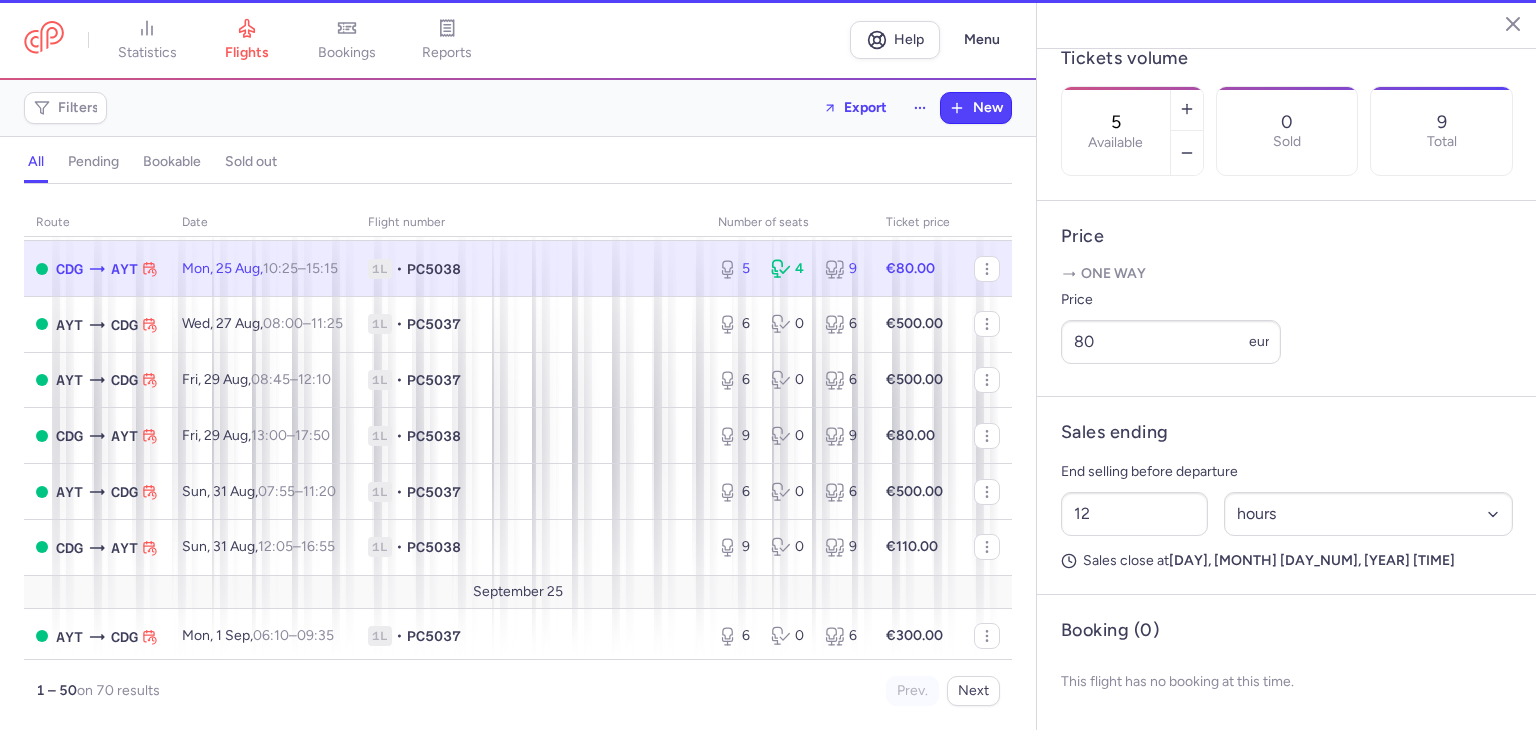 scroll, scrollTop: 664, scrollLeft: 0, axis: vertical 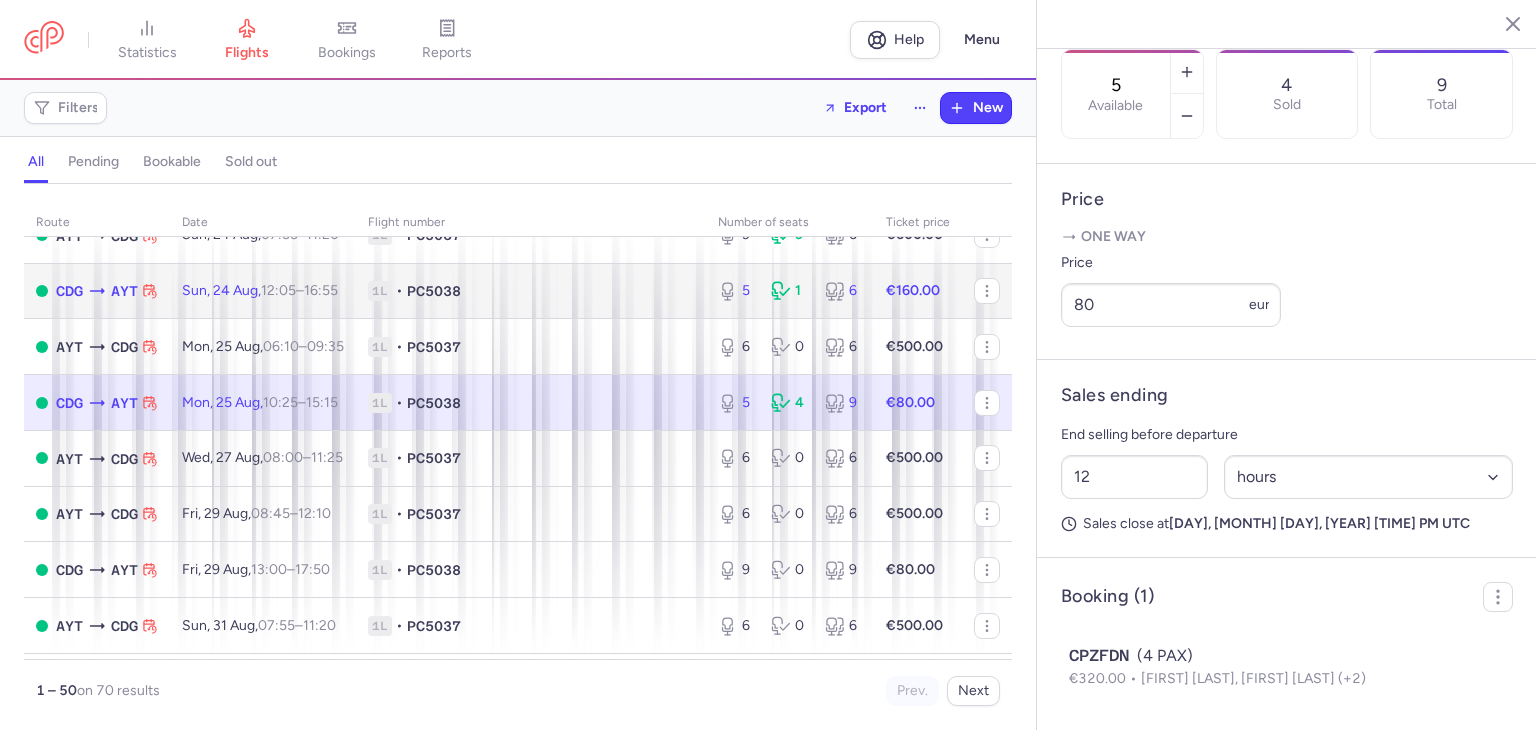 click on "1L • PC5038" at bounding box center (531, 291) 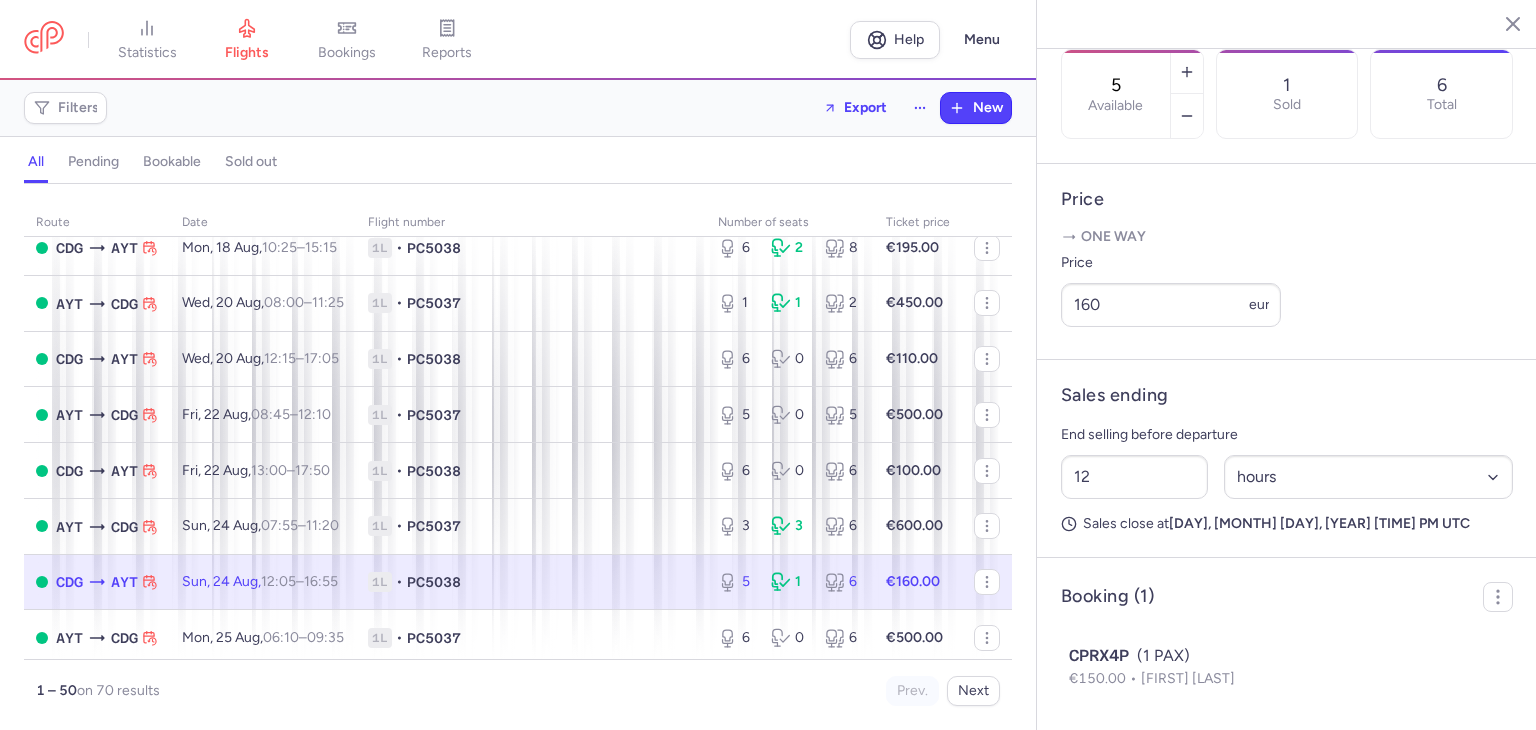 scroll, scrollTop: 733, scrollLeft: 0, axis: vertical 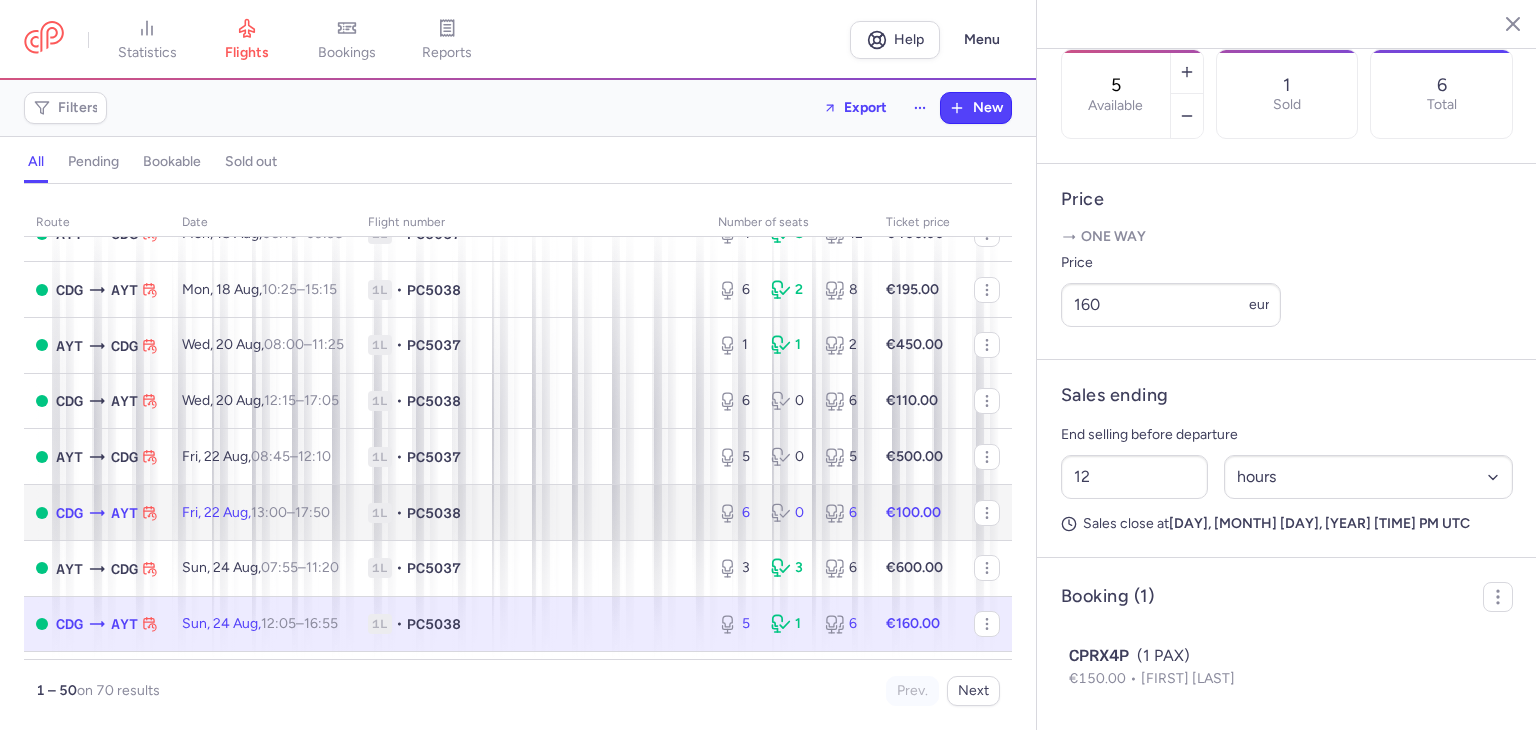 click on "1L • PC5038" at bounding box center (531, 513) 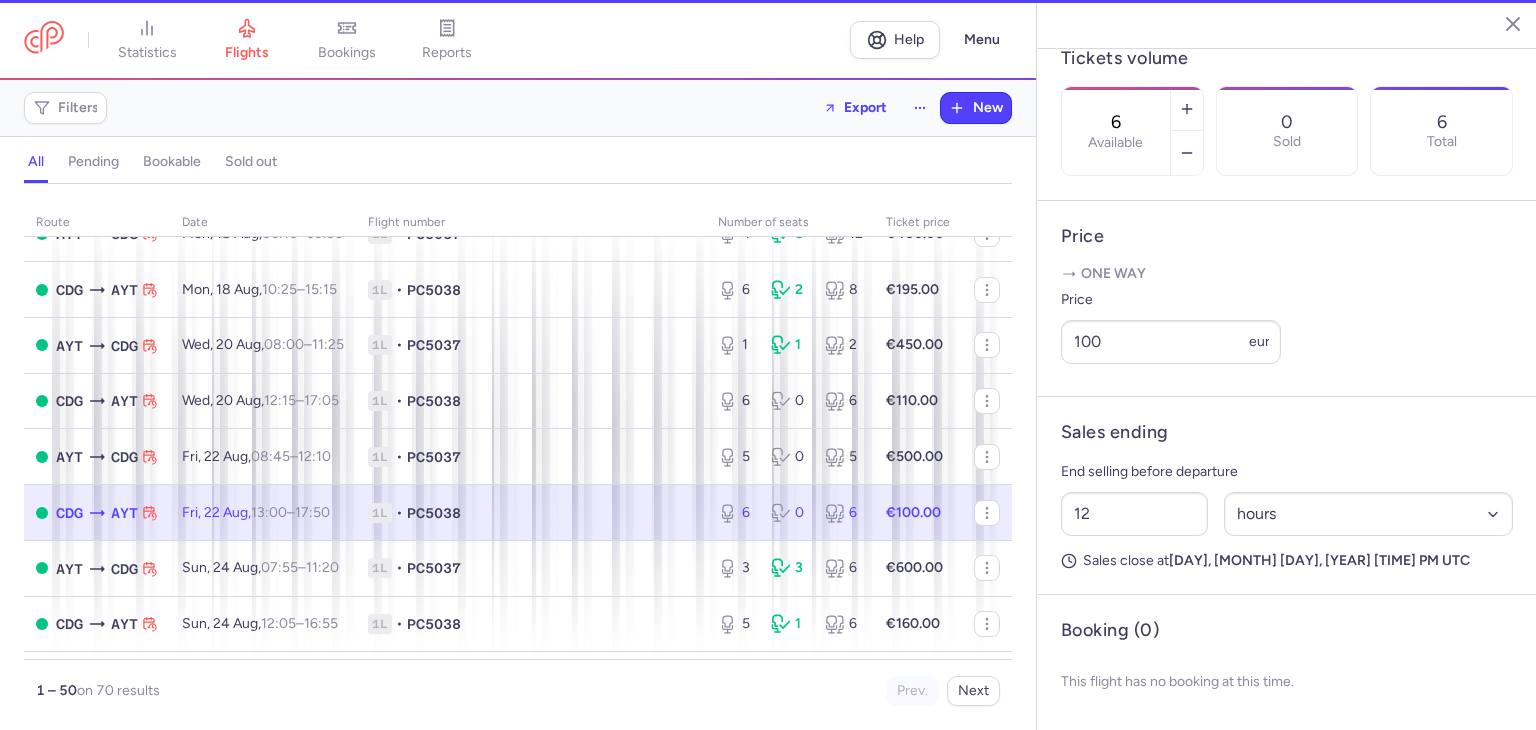 scroll, scrollTop: 648, scrollLeft: 0, axis: vertical 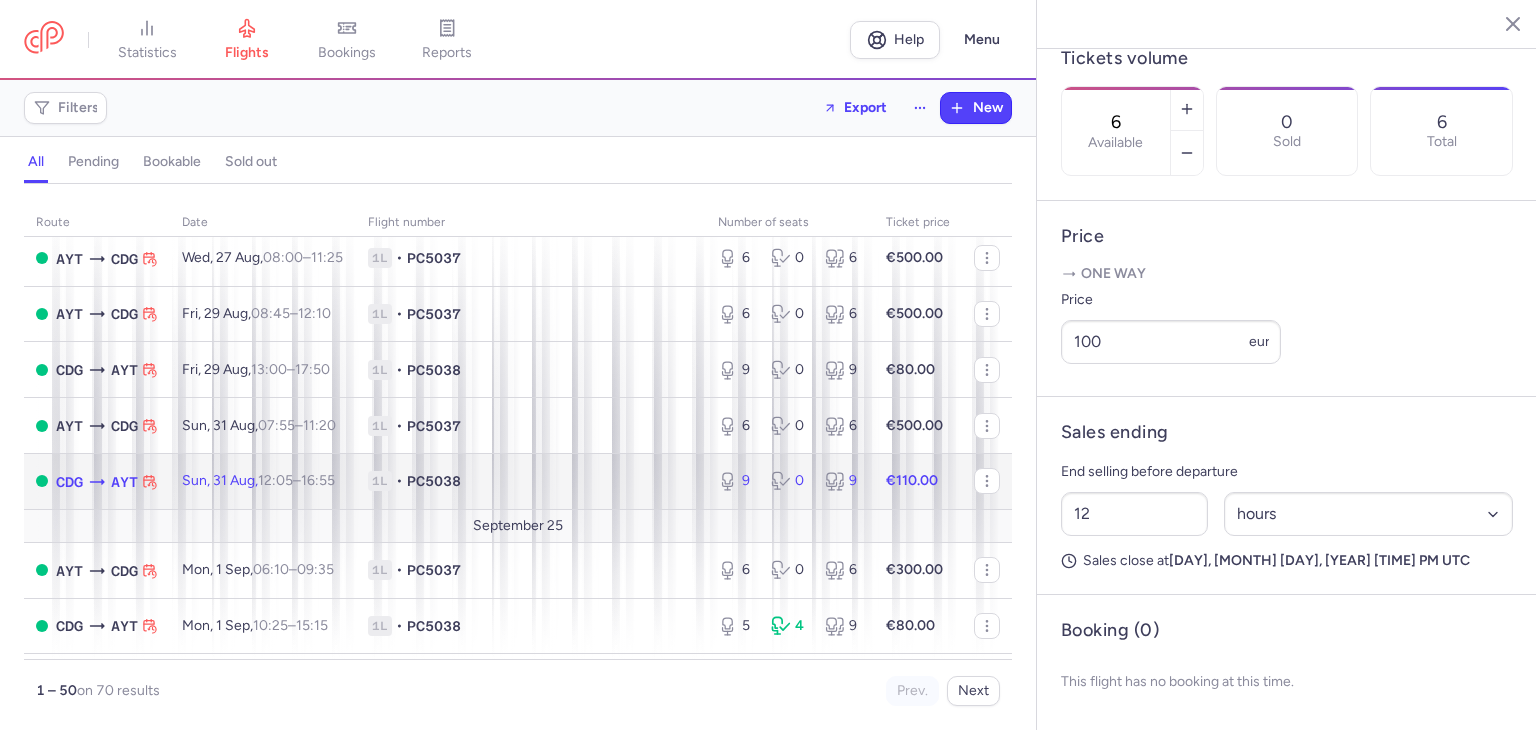 click on "PC5038" at bounding box center [434, 481] 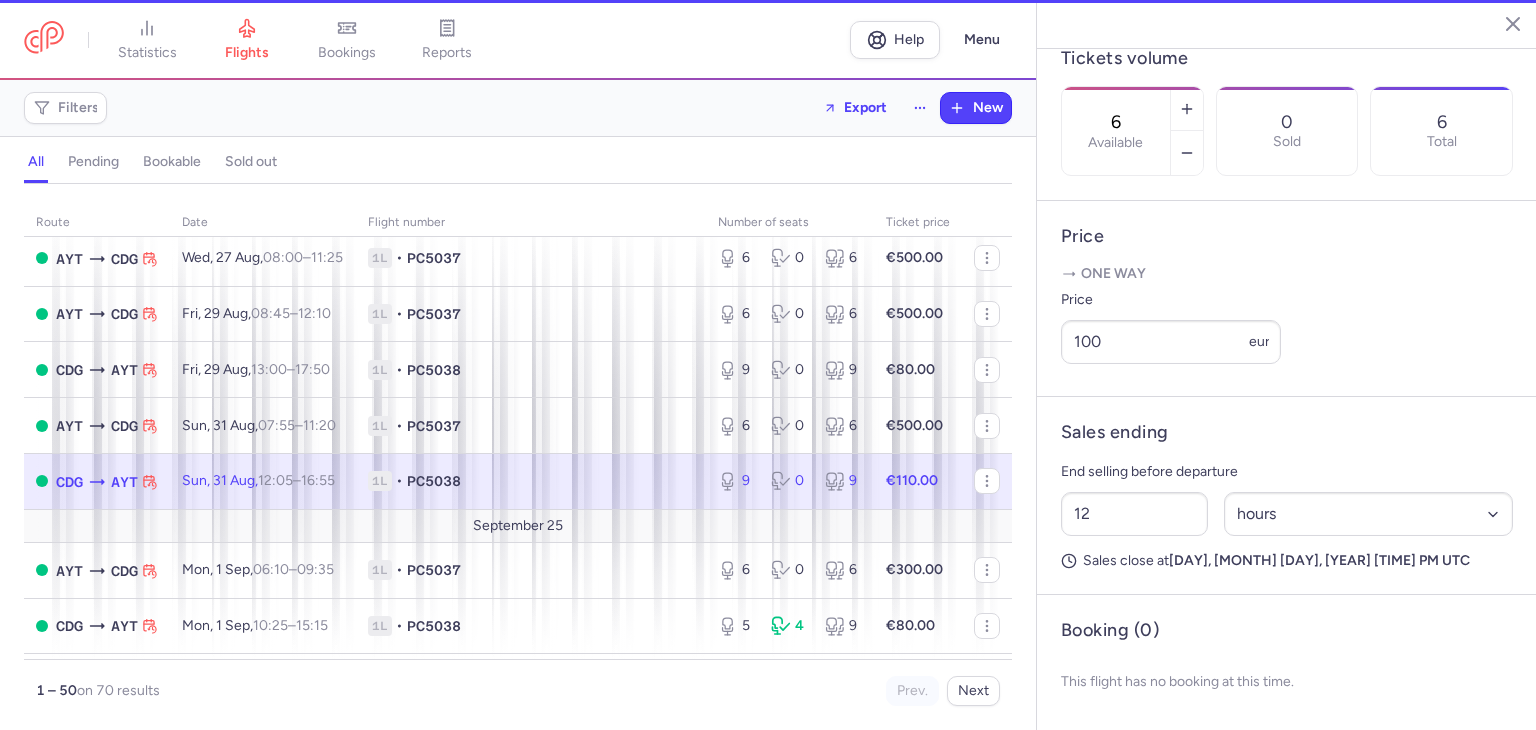 type on "9" 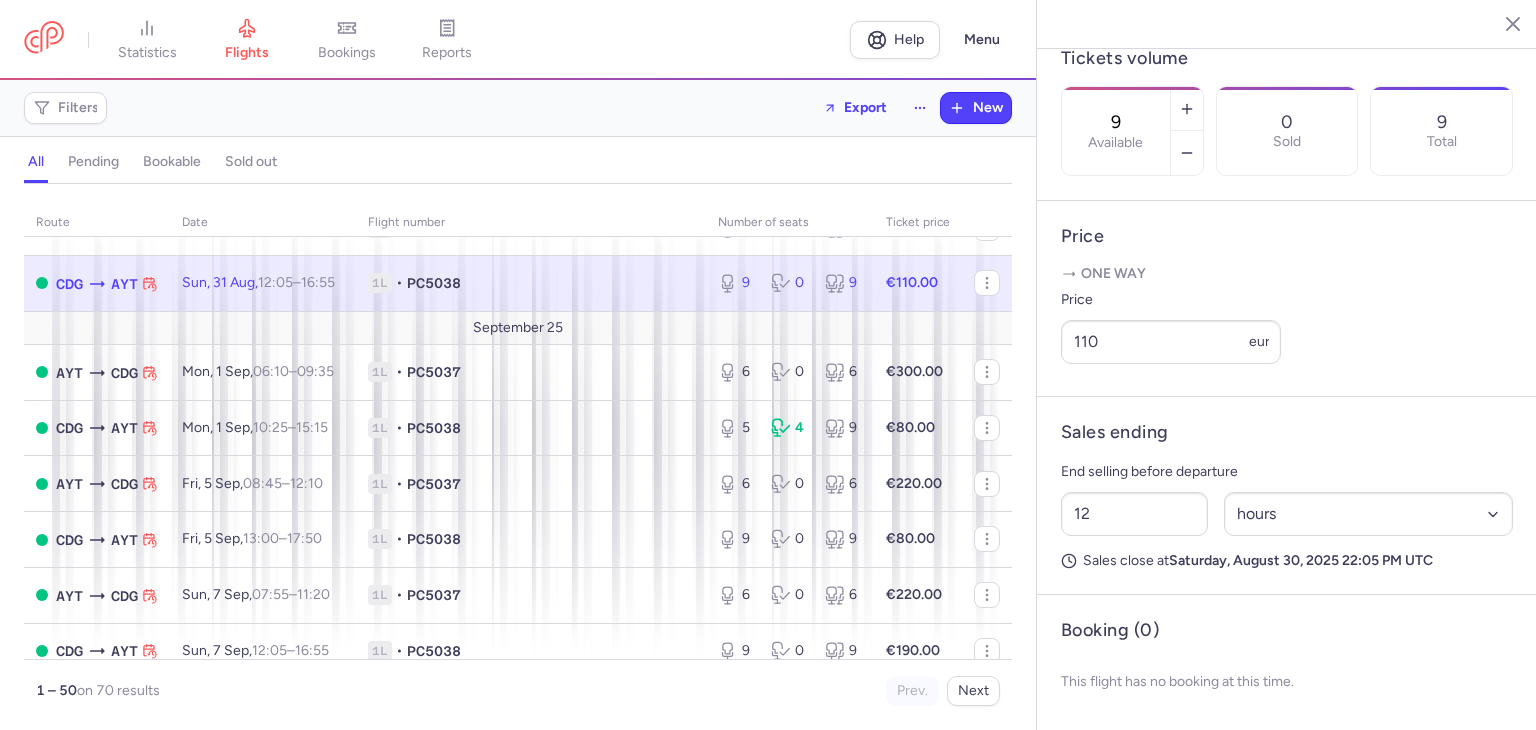 scroll, scrollTop: 1533, scrollLeft: 0, axis: vertical 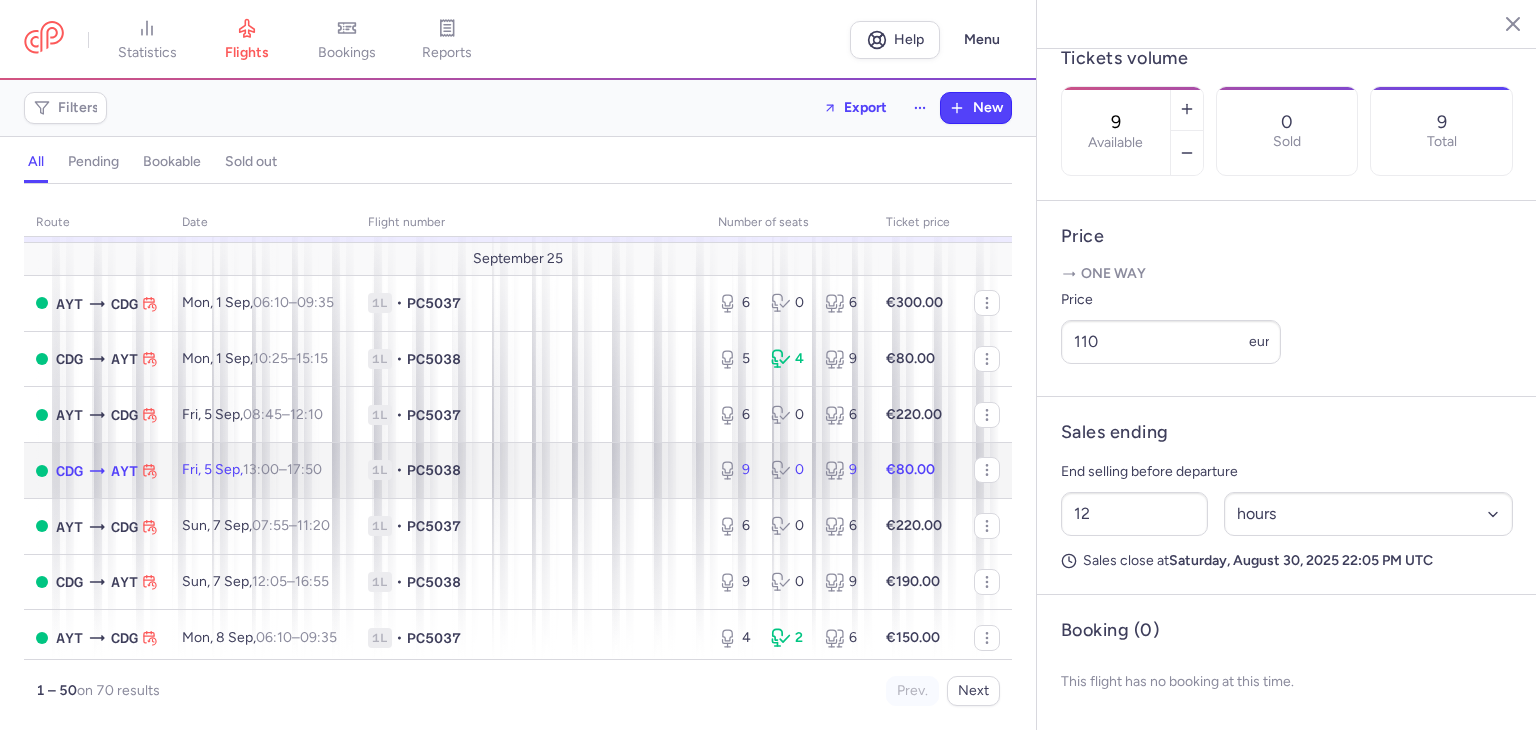 click on "1L • PC5038" at bounding box center (531, 471) 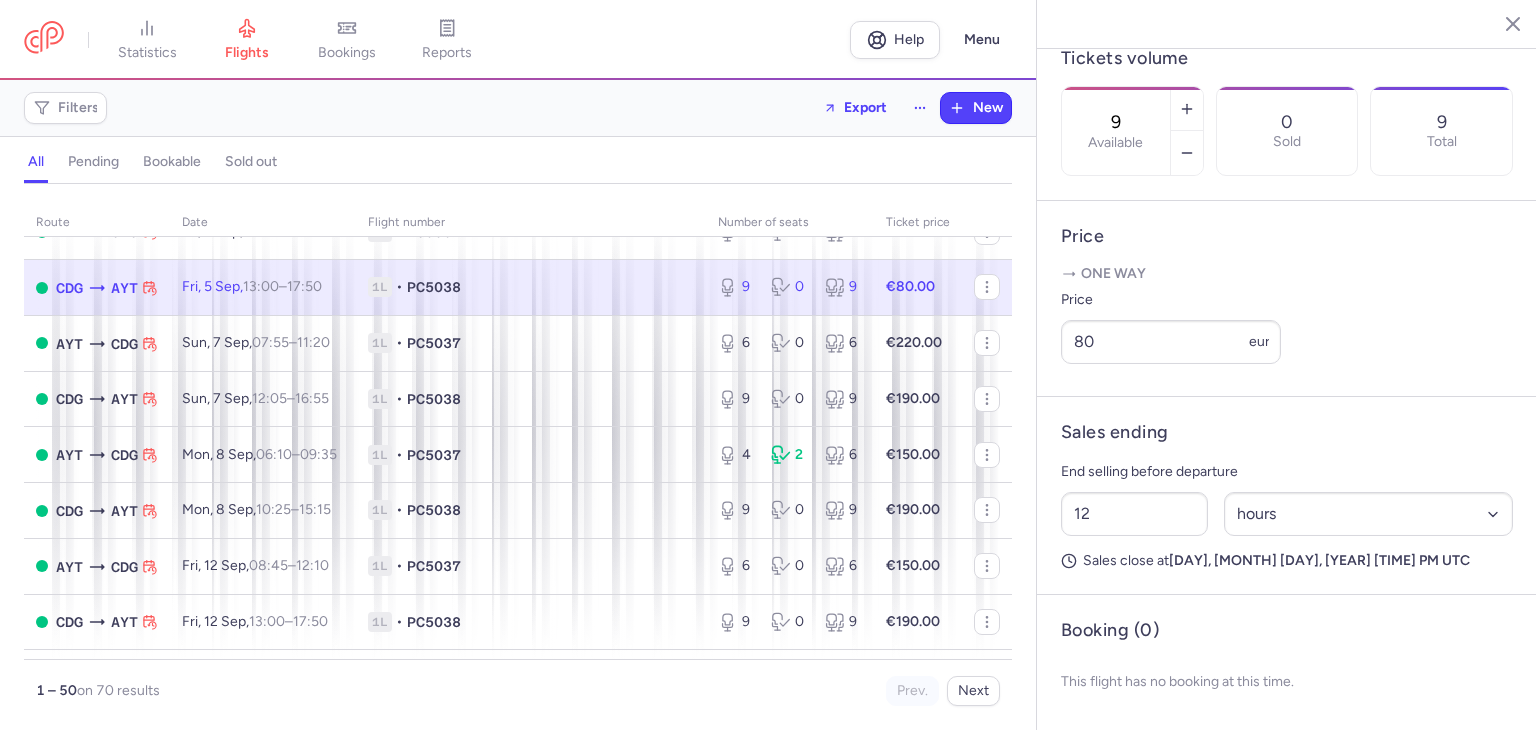 scroll, scrollTop: 1733, scrollLeft: 0, axis: vertical 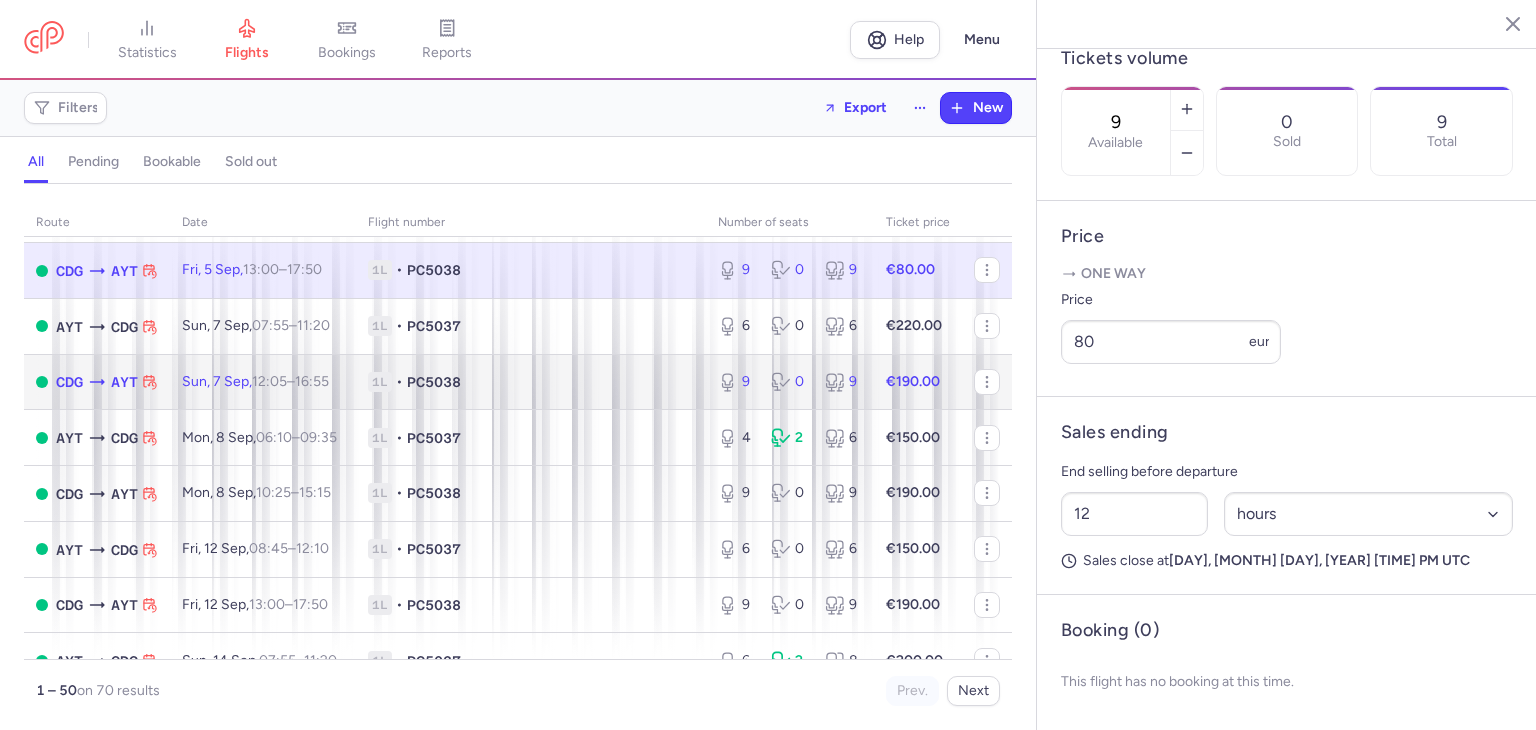 click on "12:05" at bounding box center [269, 381] 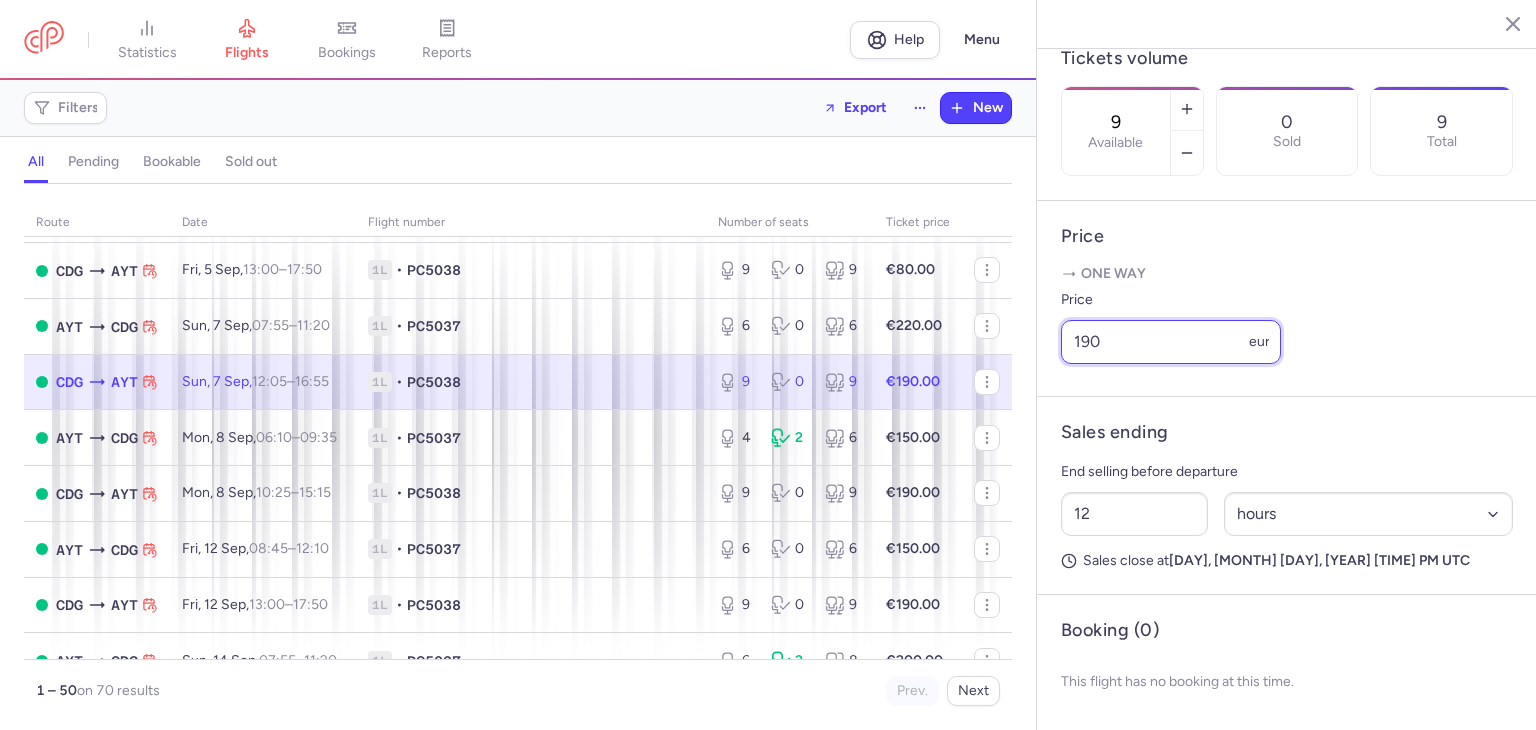drag, startPoint x: 1143, startPoint y: 334, endPoint x: 1053, endPoint y: 337, distance: 90.04999 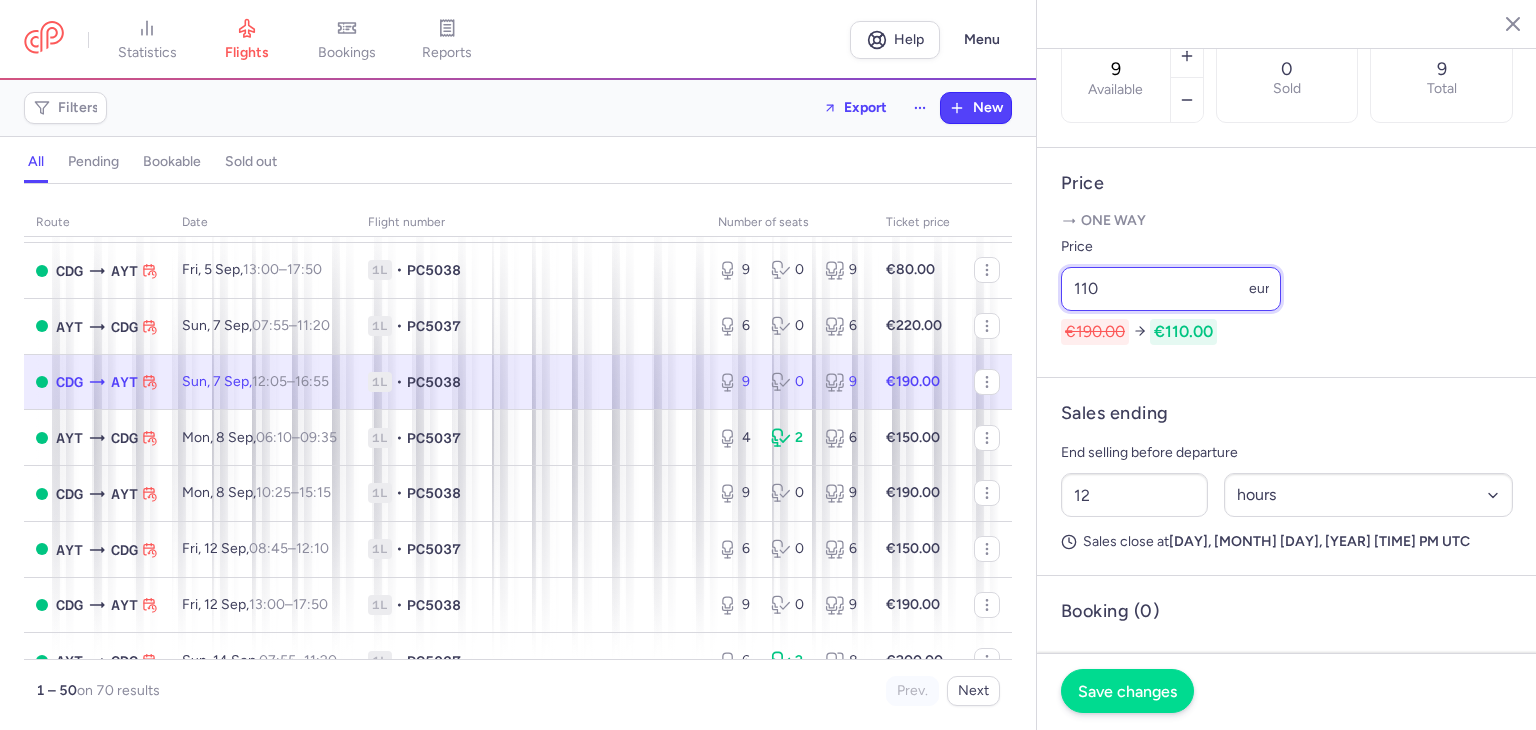 type on "110" 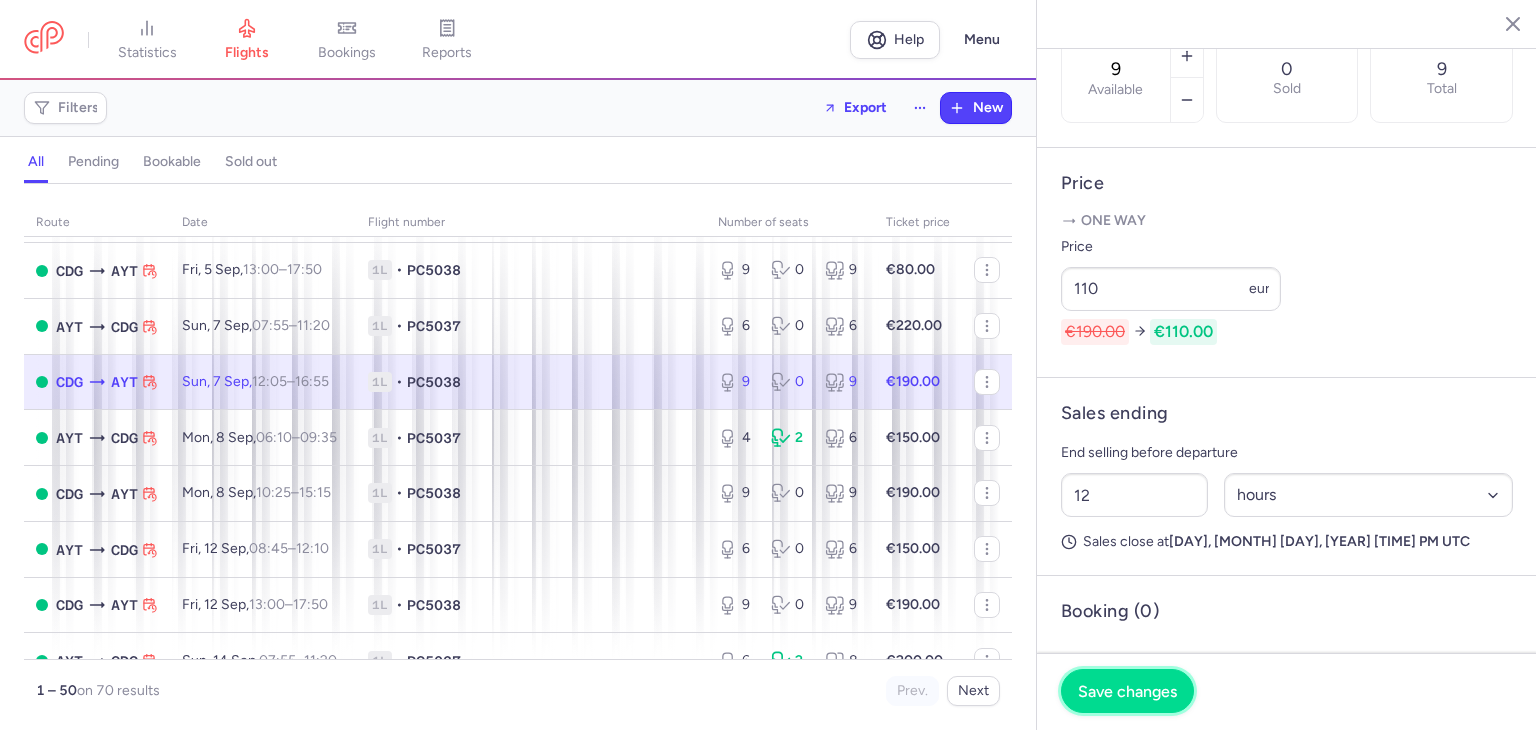 click on "Save changes" at bounding box center (1127, 691) 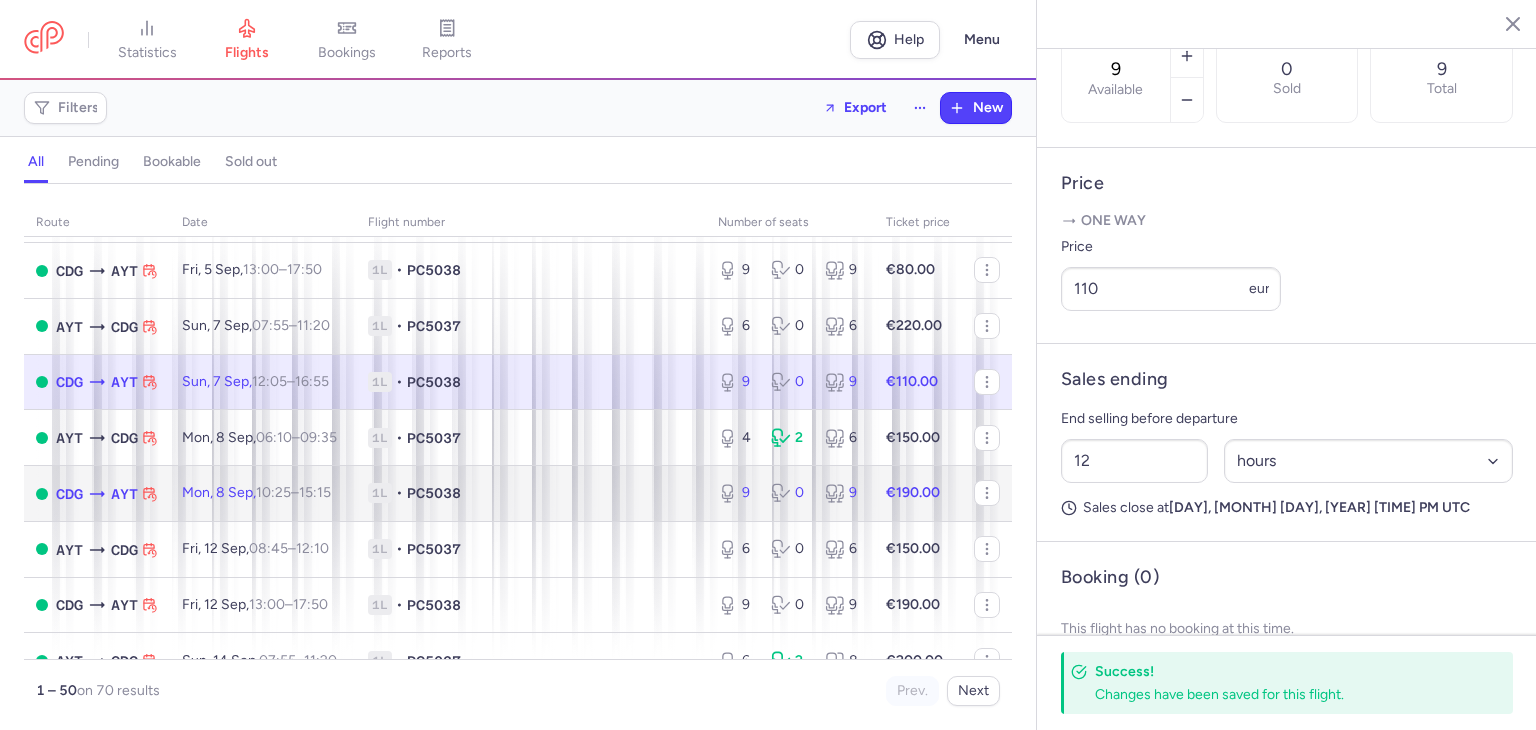 click on "1L • PC5038" at bounding box center (531, 493) 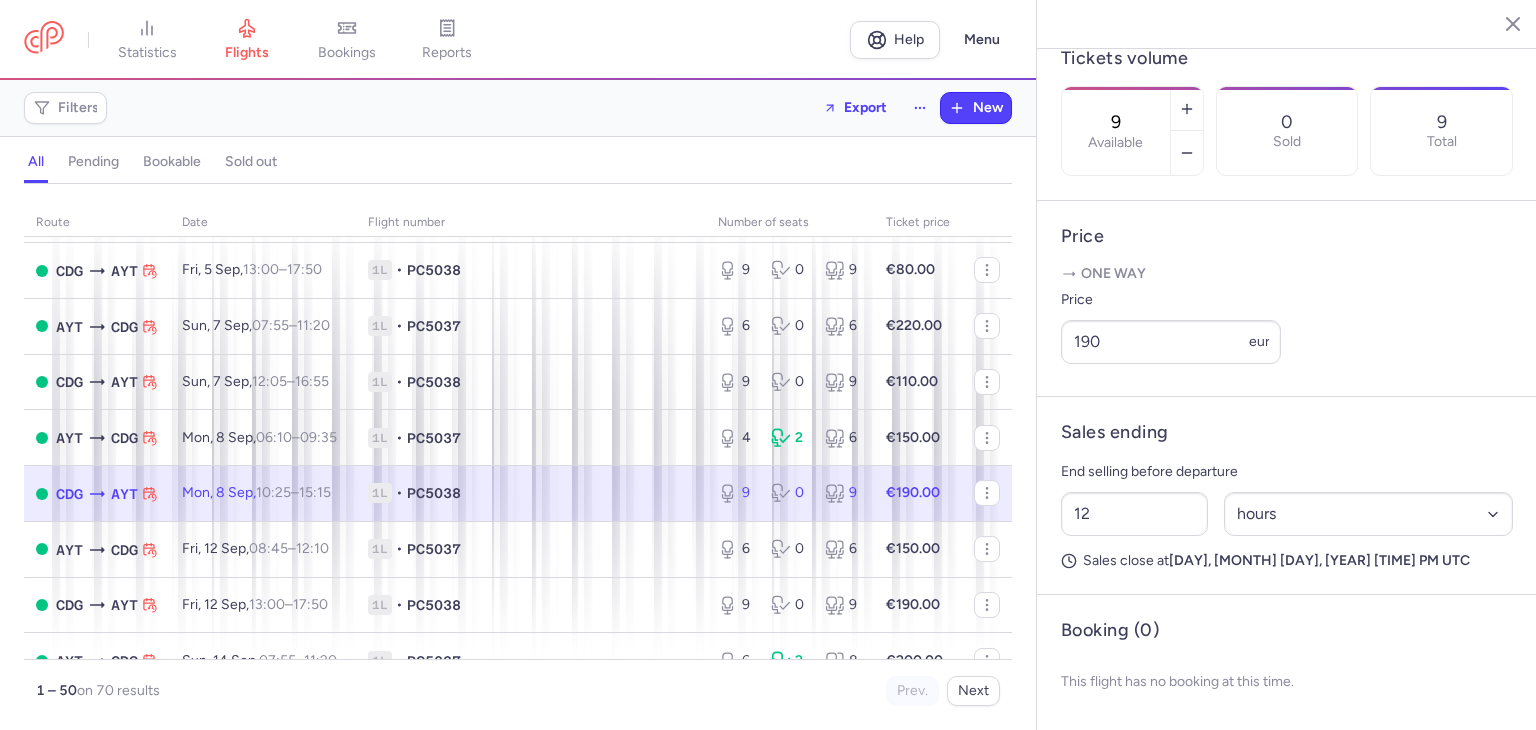 click on "One way  Price  190 eur" at bounding box center (1287, 318) 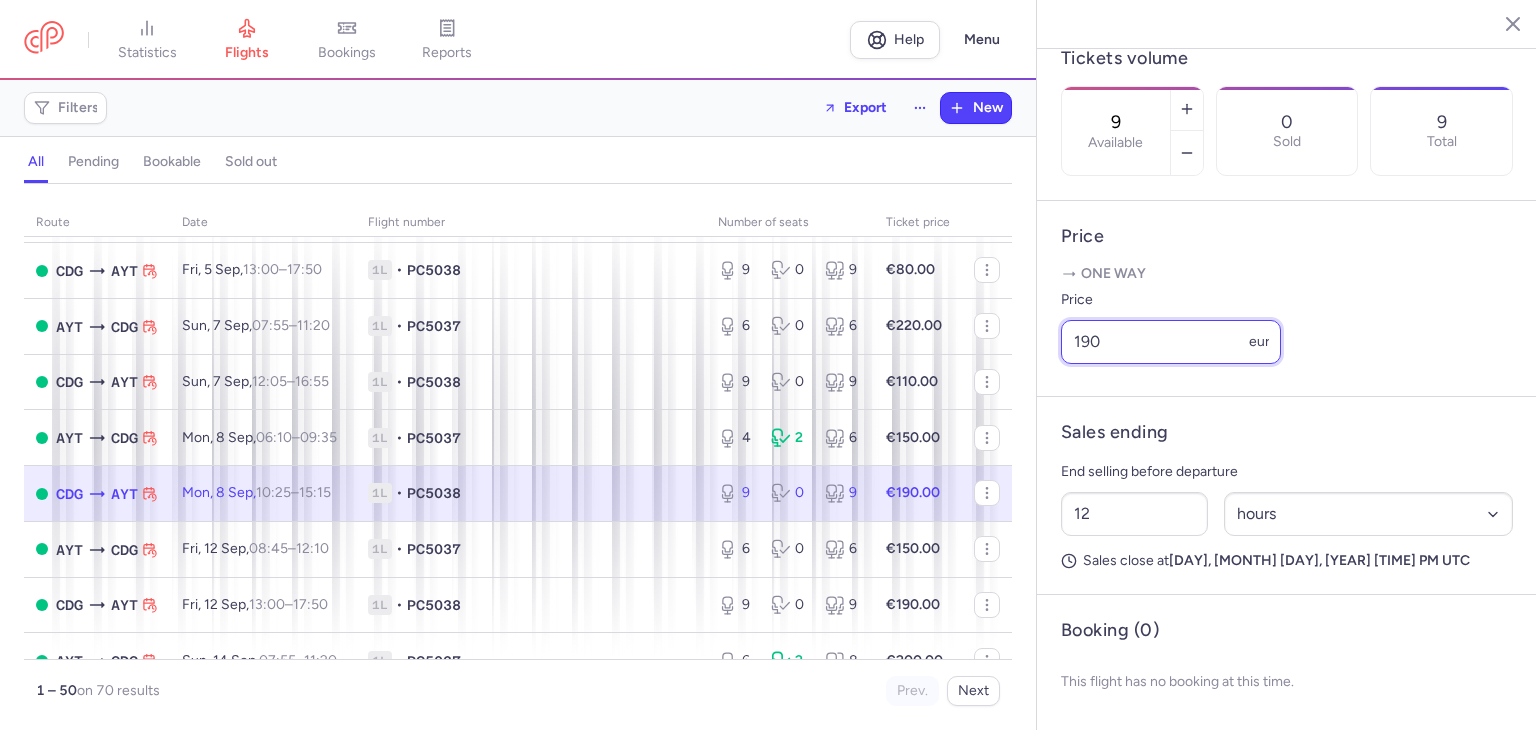 drag, startPoint x: 1132, startPoint y: 346, endPoint x: 1018, endPoint y: 343, distance: 114.03947 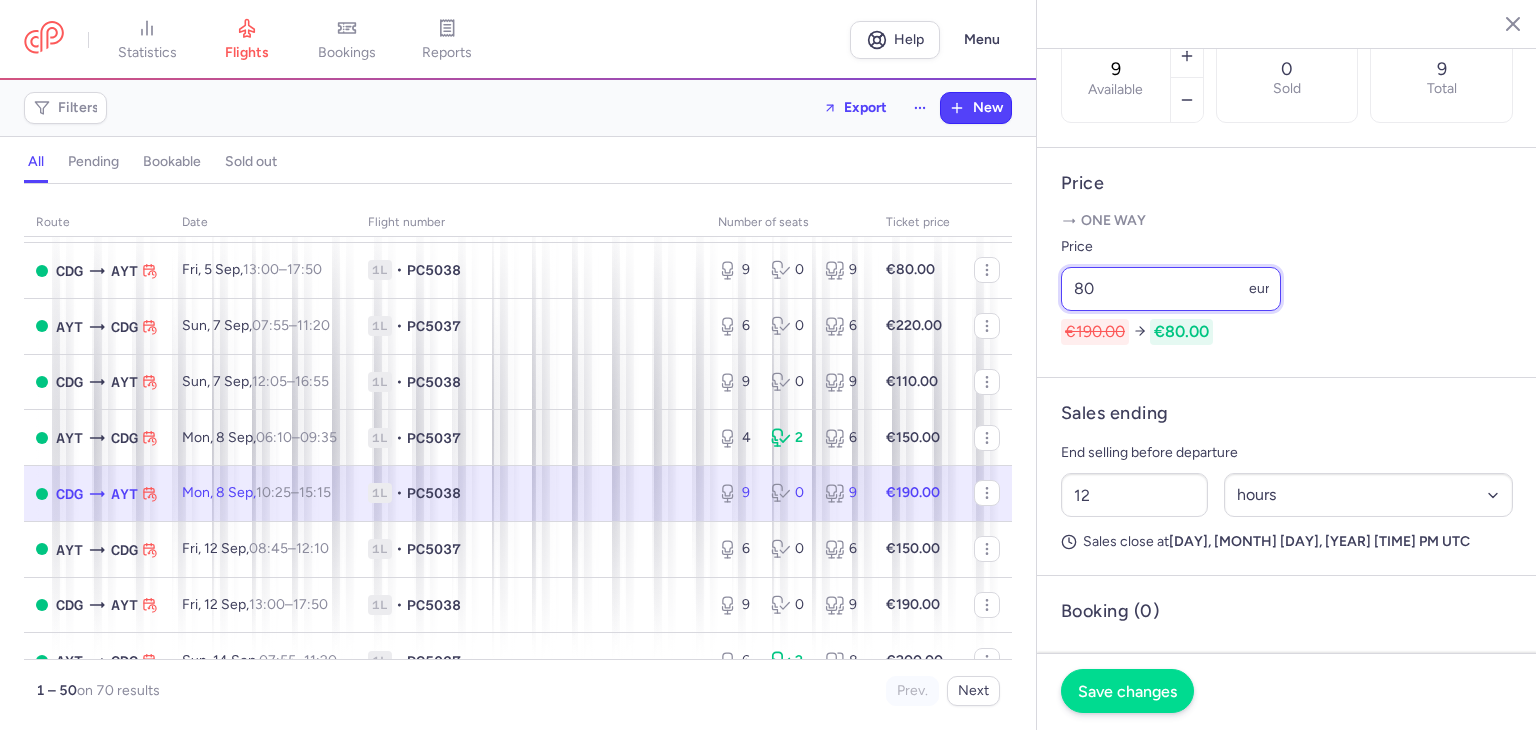 type on "80" 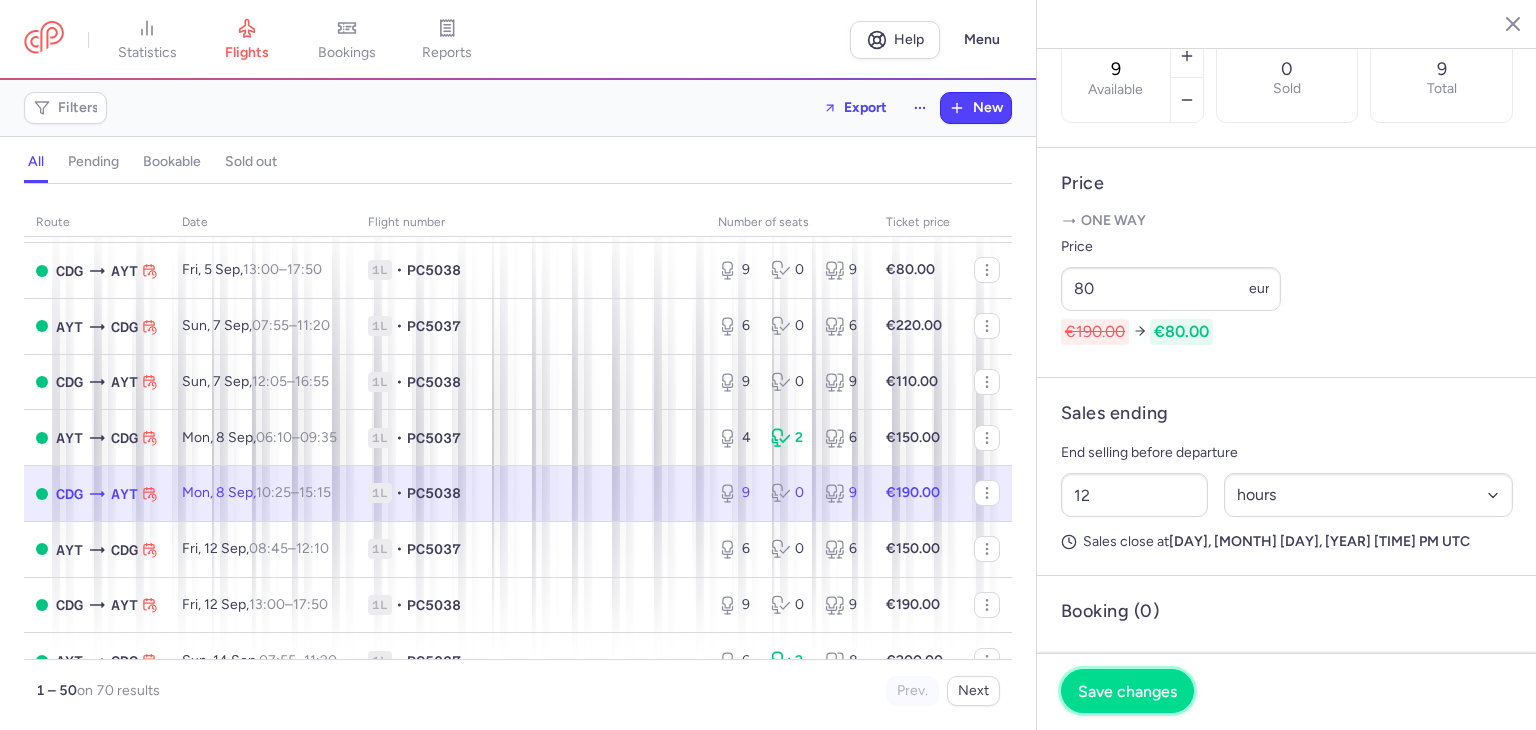 click on "Save changes" at bounding box center [1127, 691] 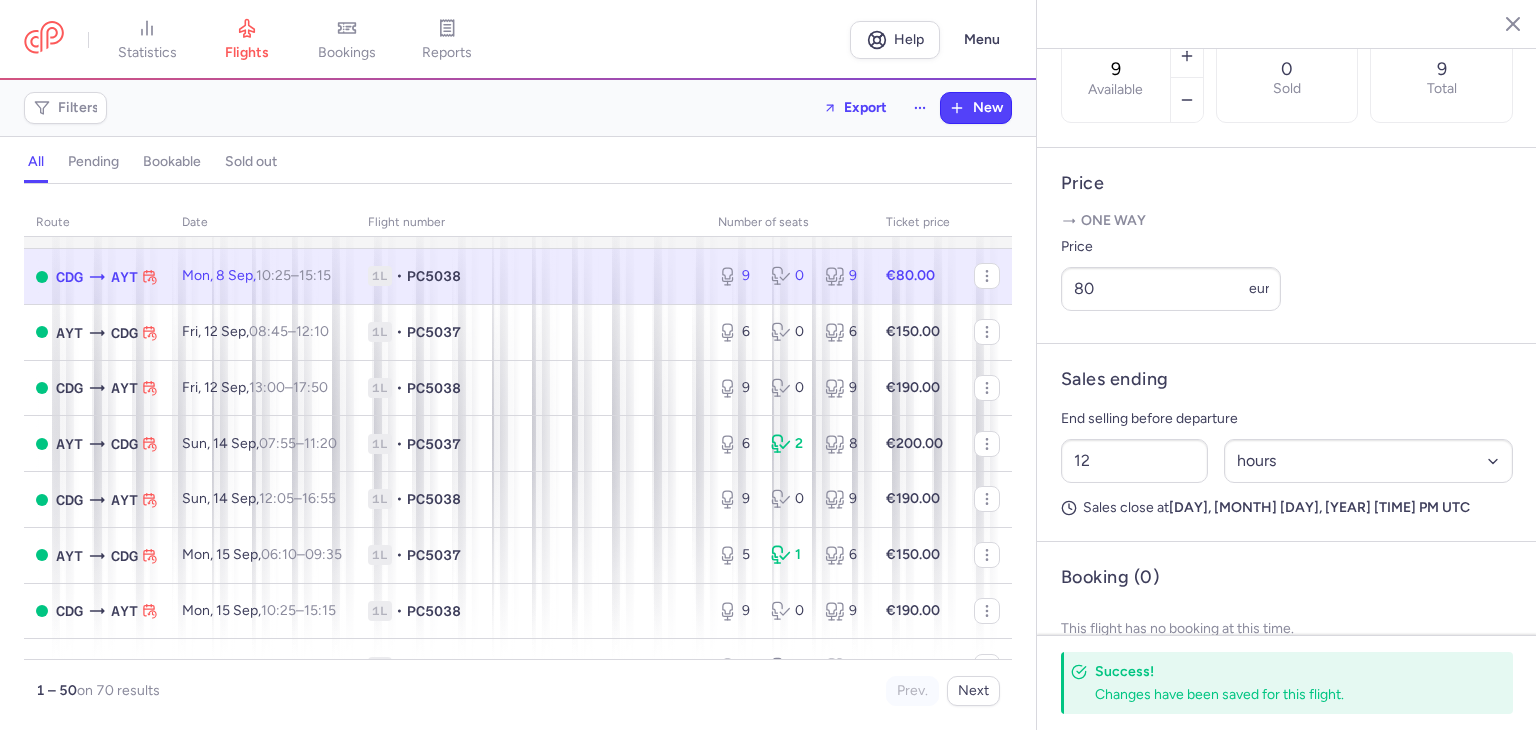 scroll, scrollTop: 2000, scrollLeft: 0, axis: vertical 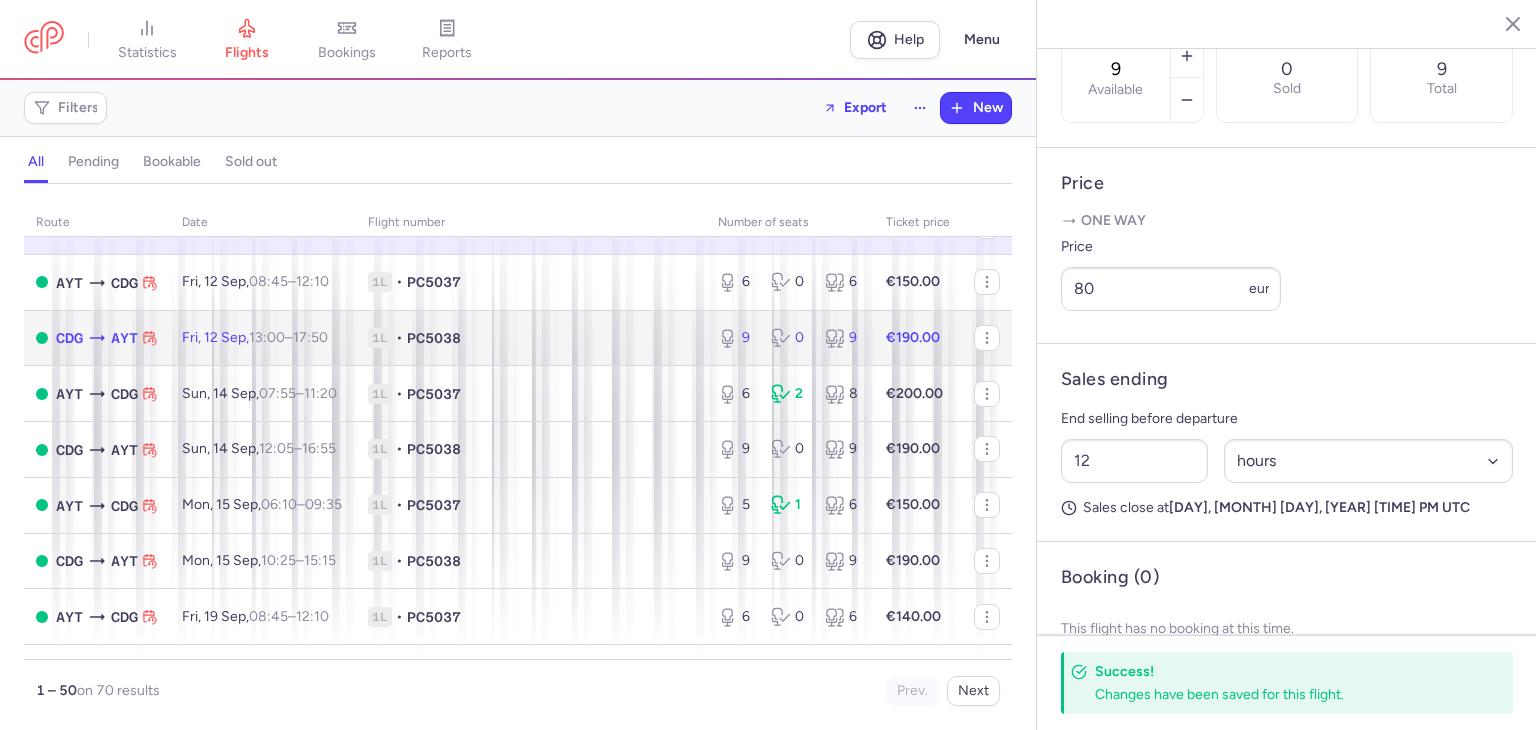 click on "1L • PC5038" at bounding box center (531, 338) 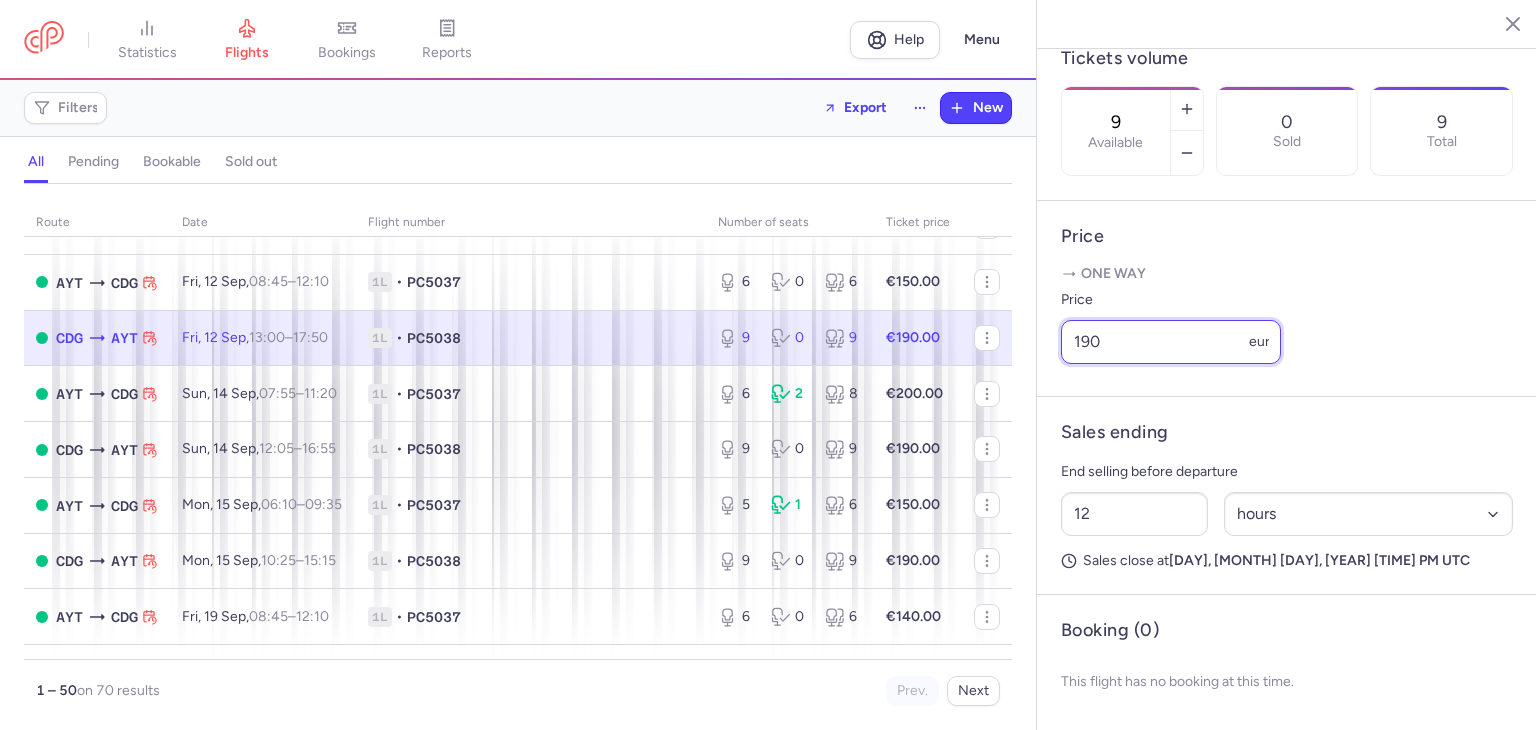 drag, startPoint x: 1142, startPoint y: 340, endPoint x: 1084, endPoint y: 335, distance: 58.21512 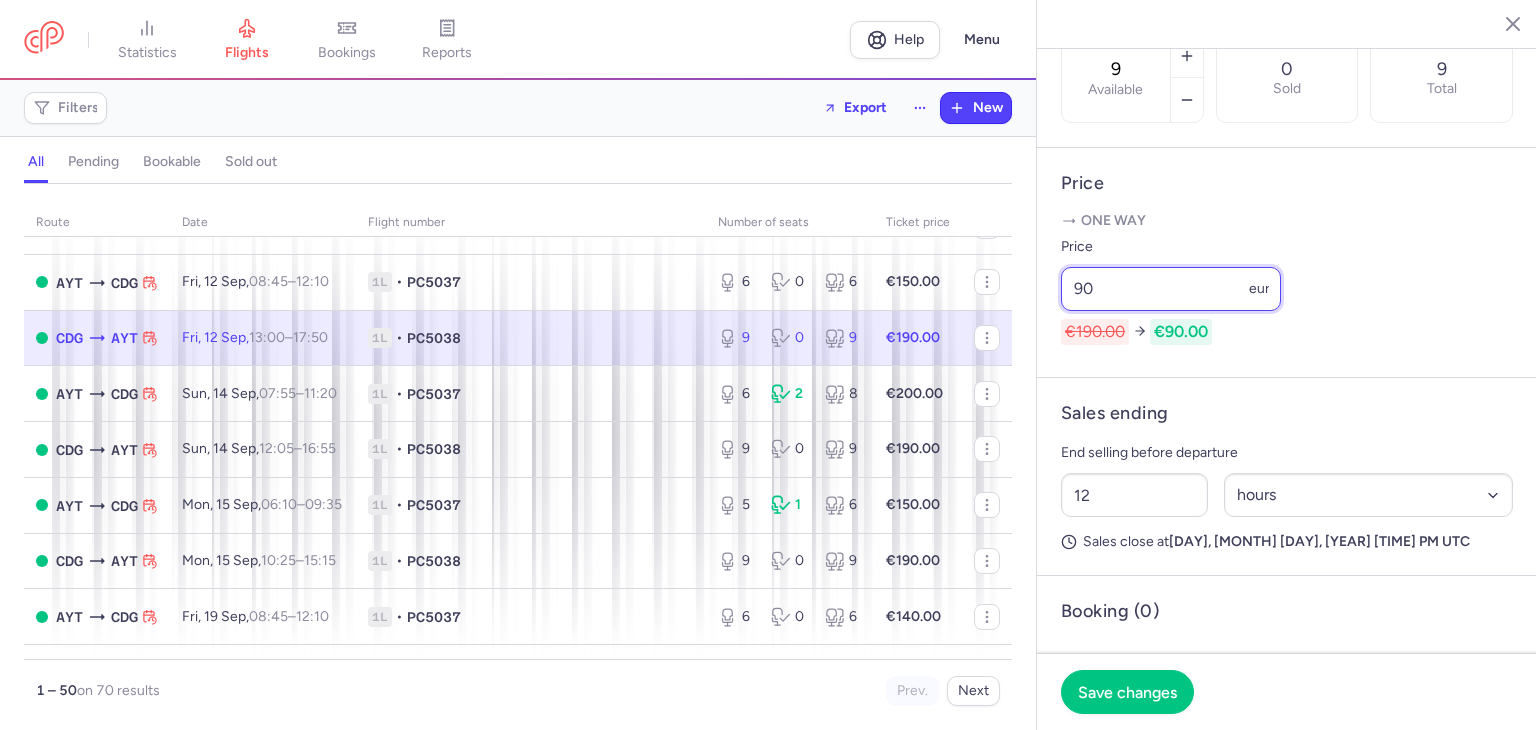 type on "0" 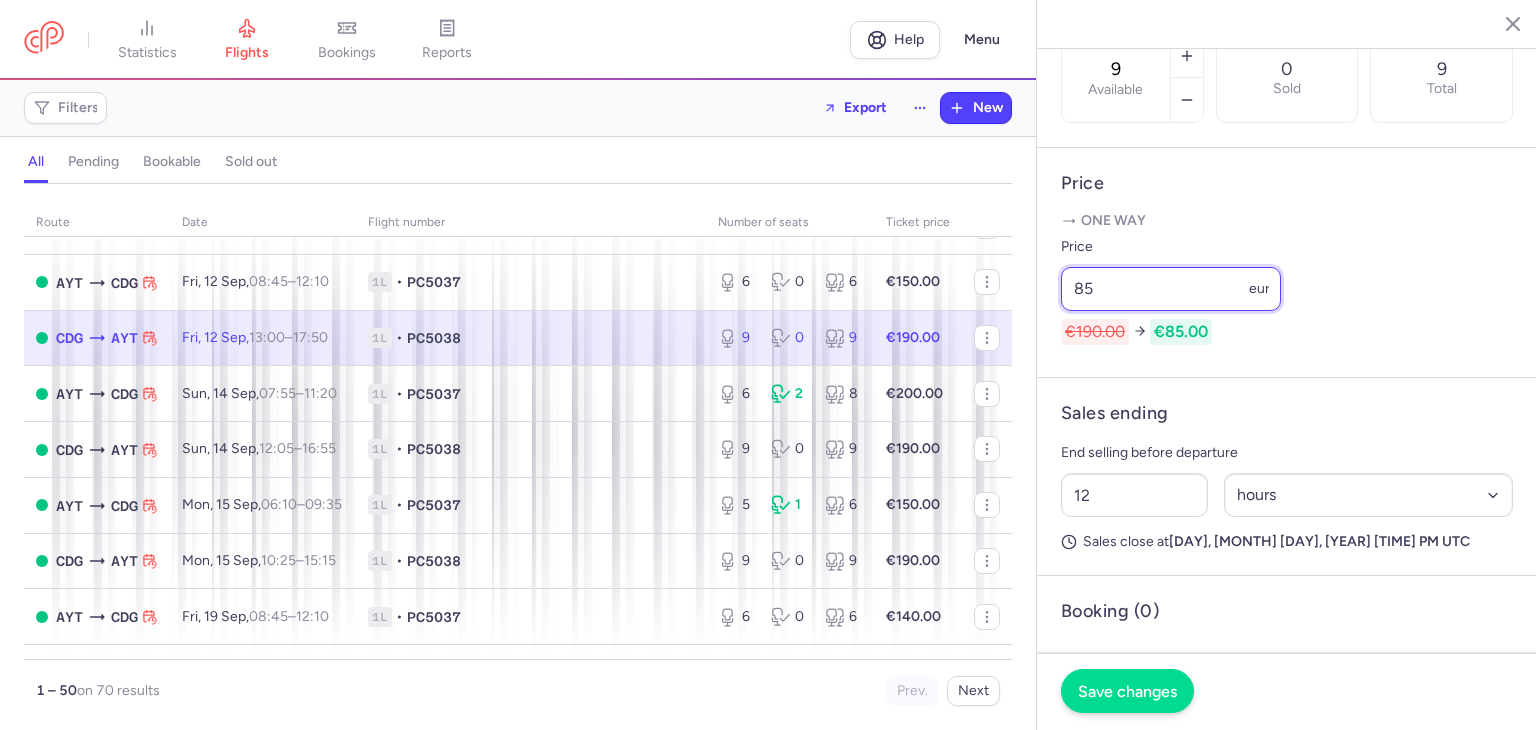 type on "85" 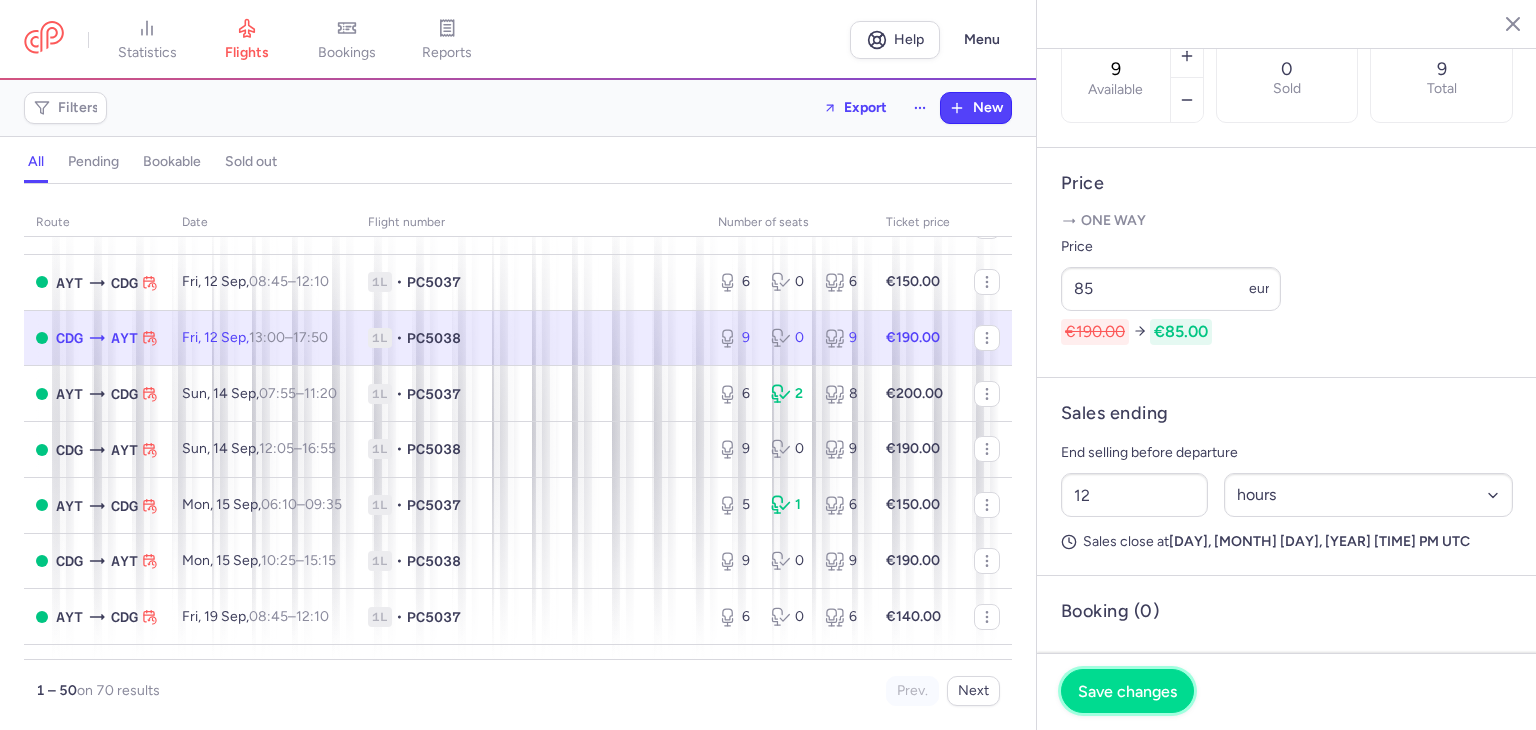 click on "Save changes" at bounding box center (1127, 691) 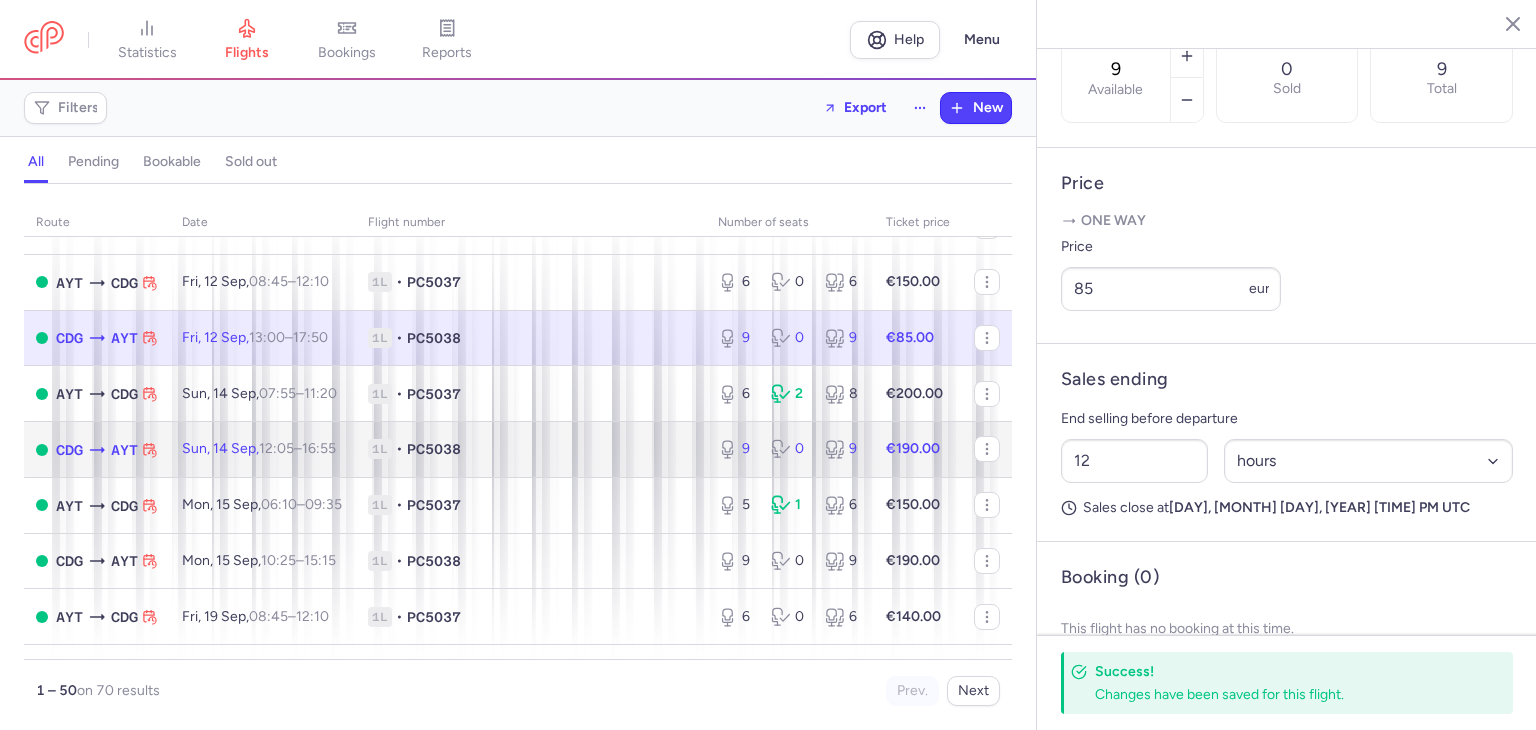 click on "Sun, 14 Sep,  12:05  –  16:55  +0" at bounding box center [263, 450] 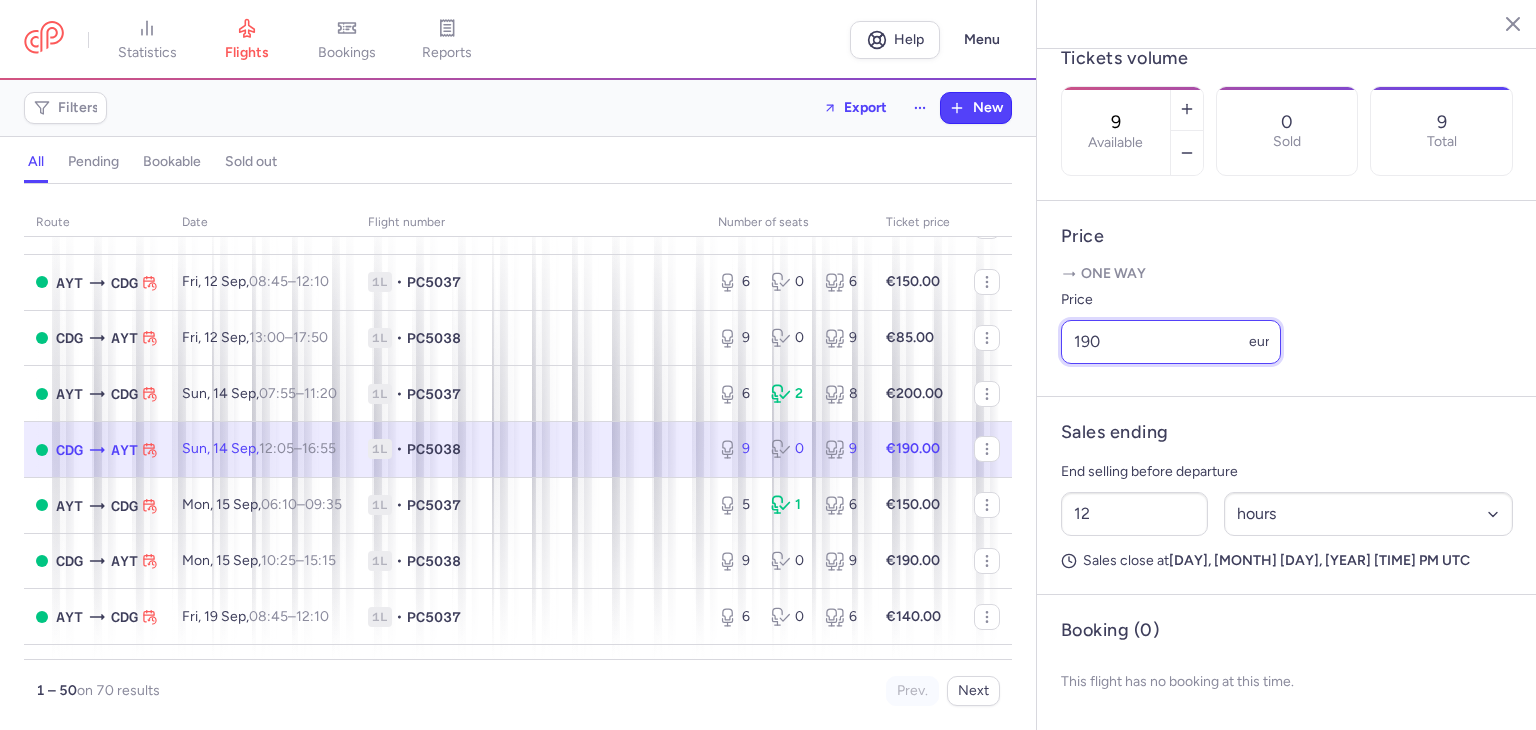 drag, startPoint x: 1128, startPoint y: 345, endPoint x: 1072, endPoint y: 341, distance: 56.142673 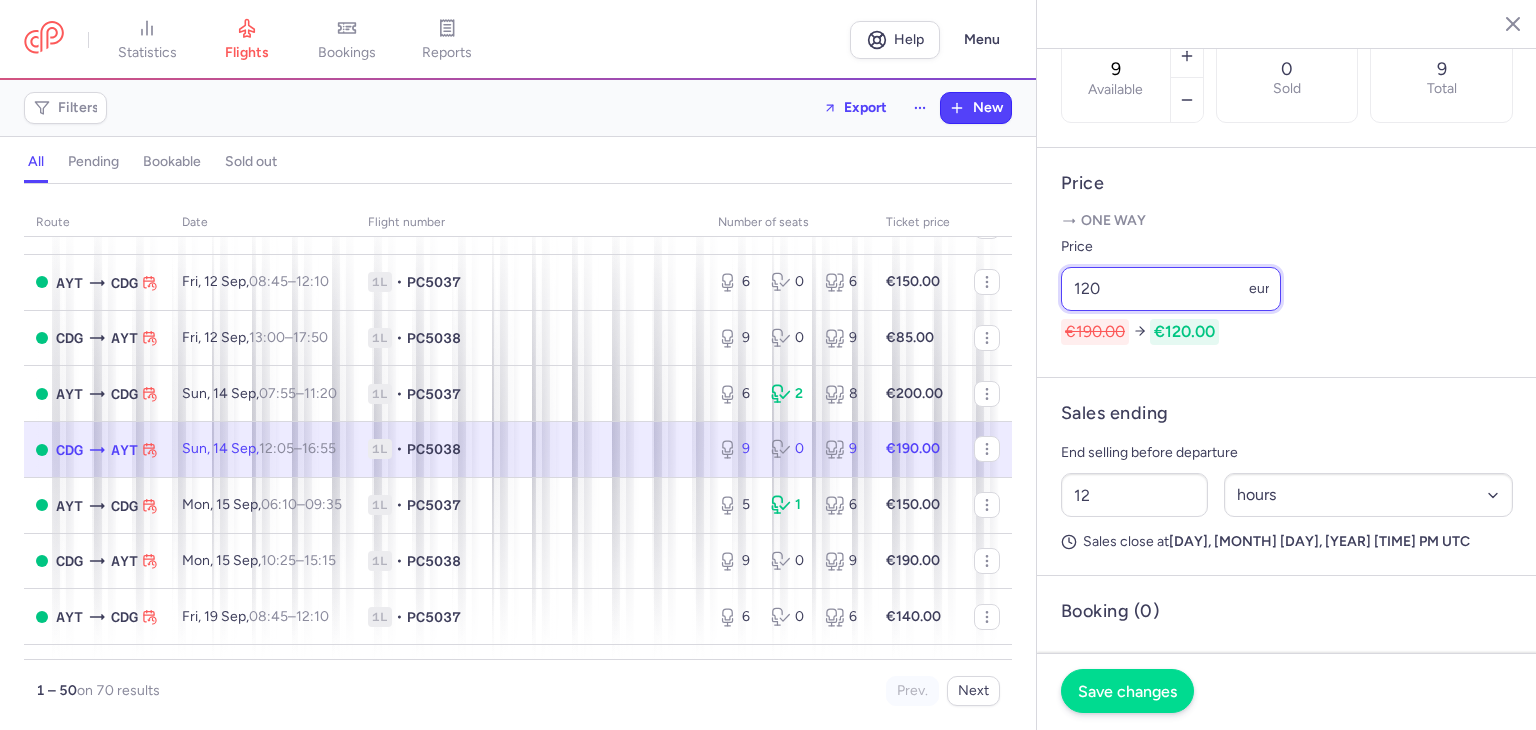 type on "120" 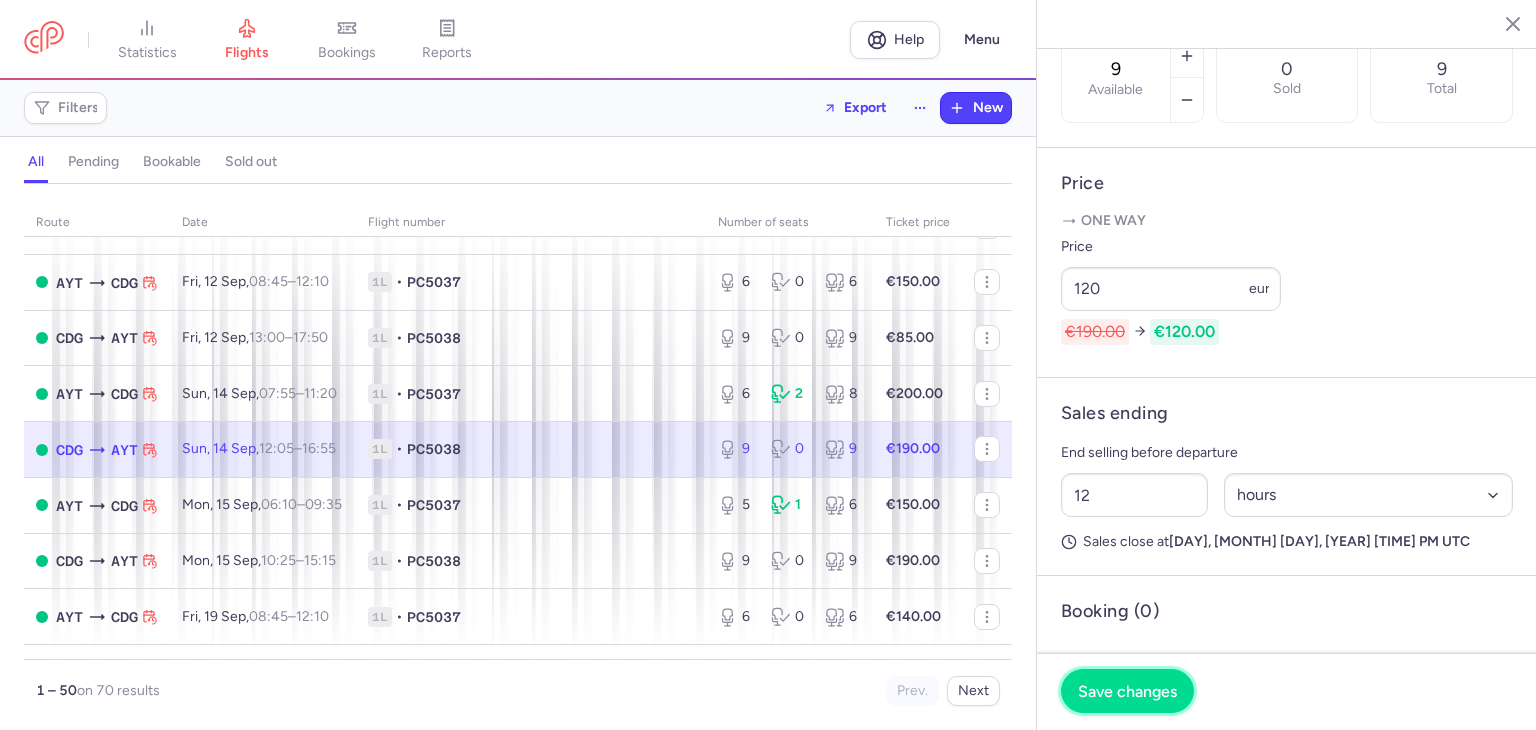 click on "Save changes" at bounding box center [1127, 691] 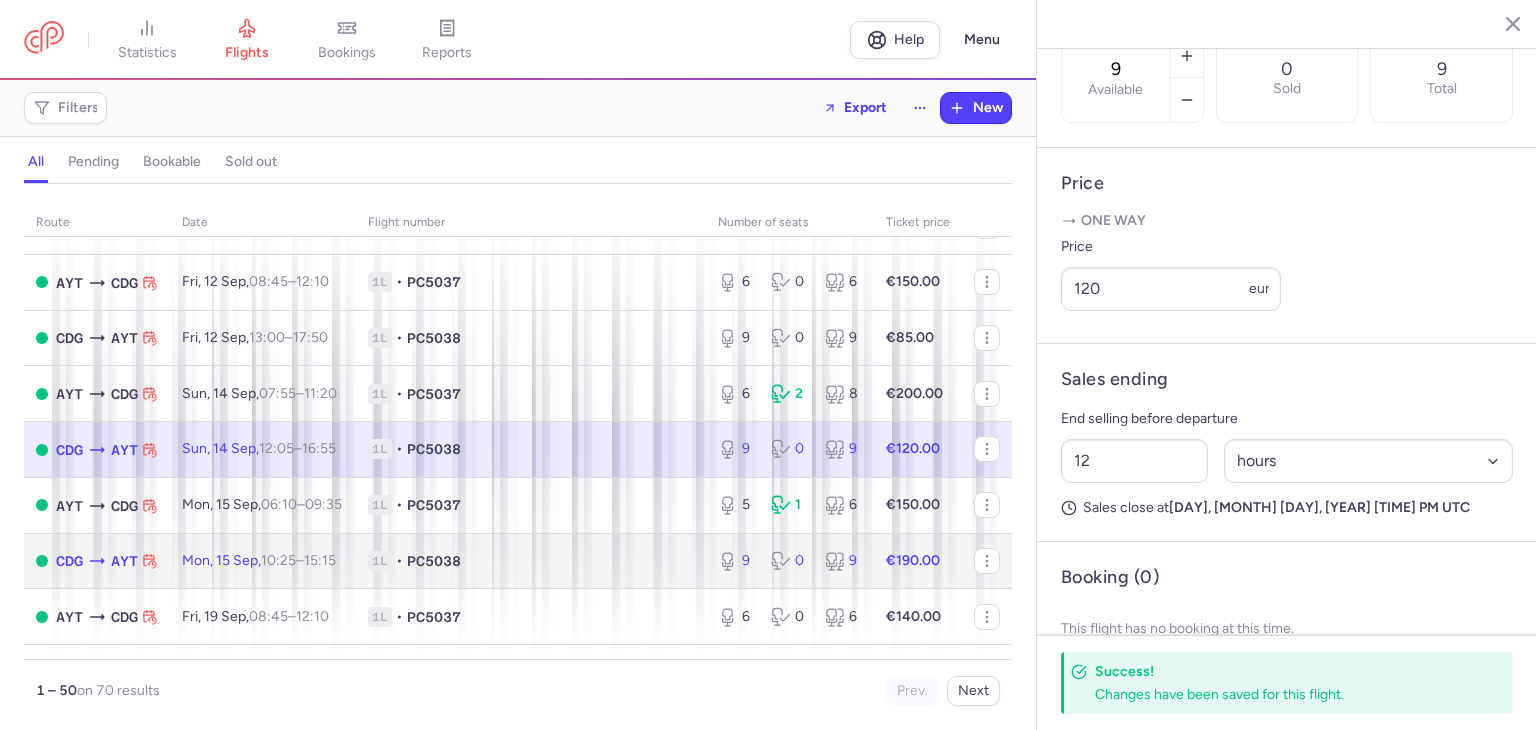 click on "PC5038" at bounding box center (434, 561) 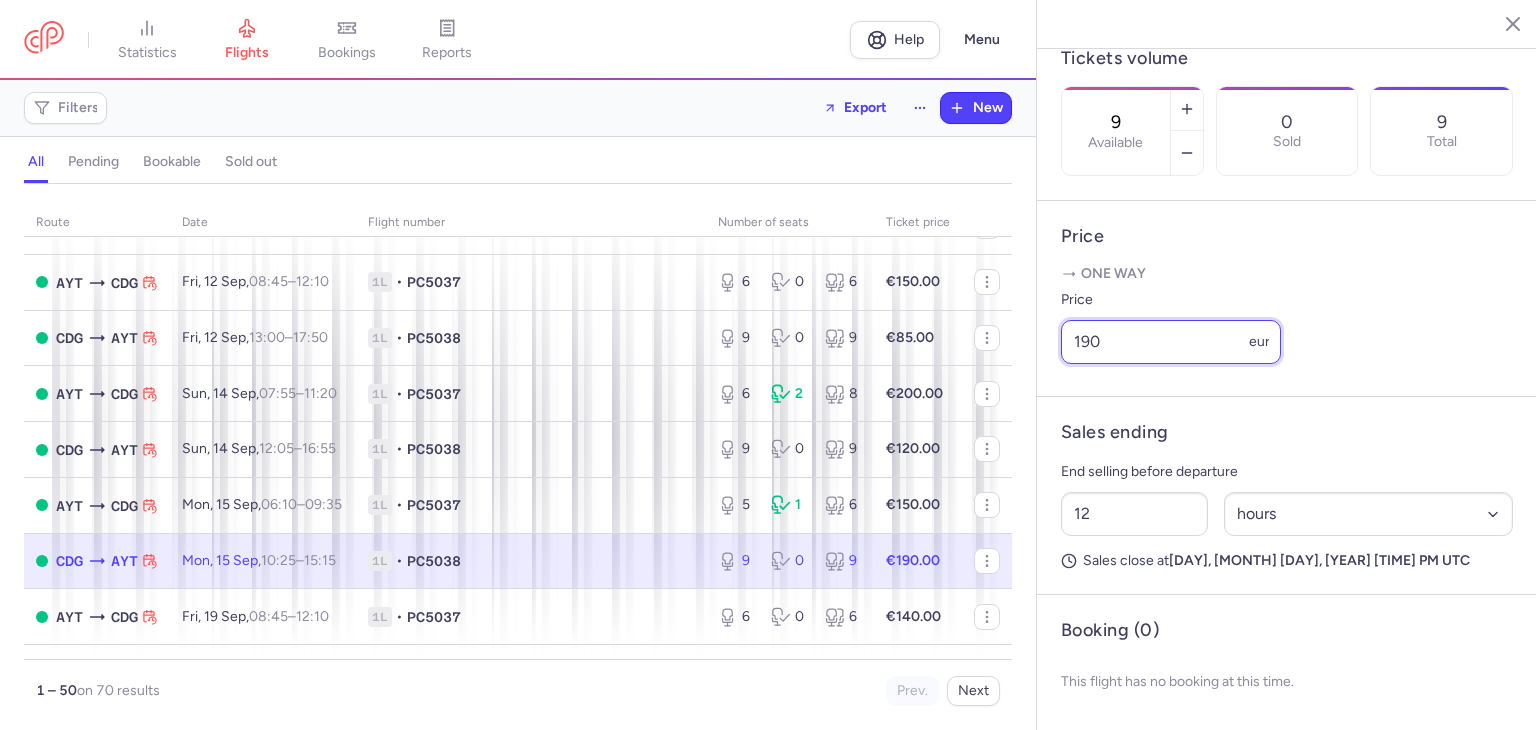 drag, startPoint x: 1132, startPoint y: 343, endPoint x: 1042, endPoint y: 341, distance: 90.02222 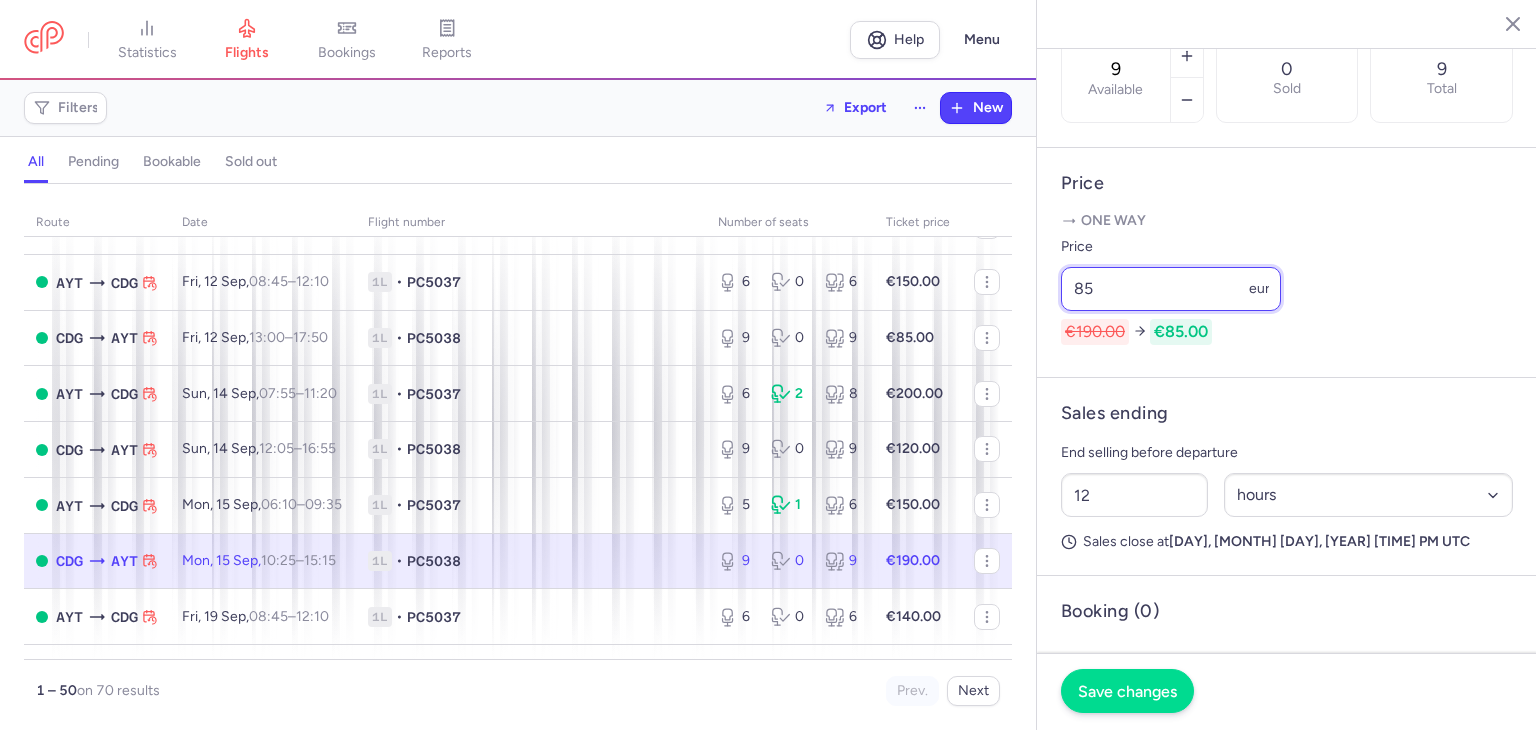 type on "85" 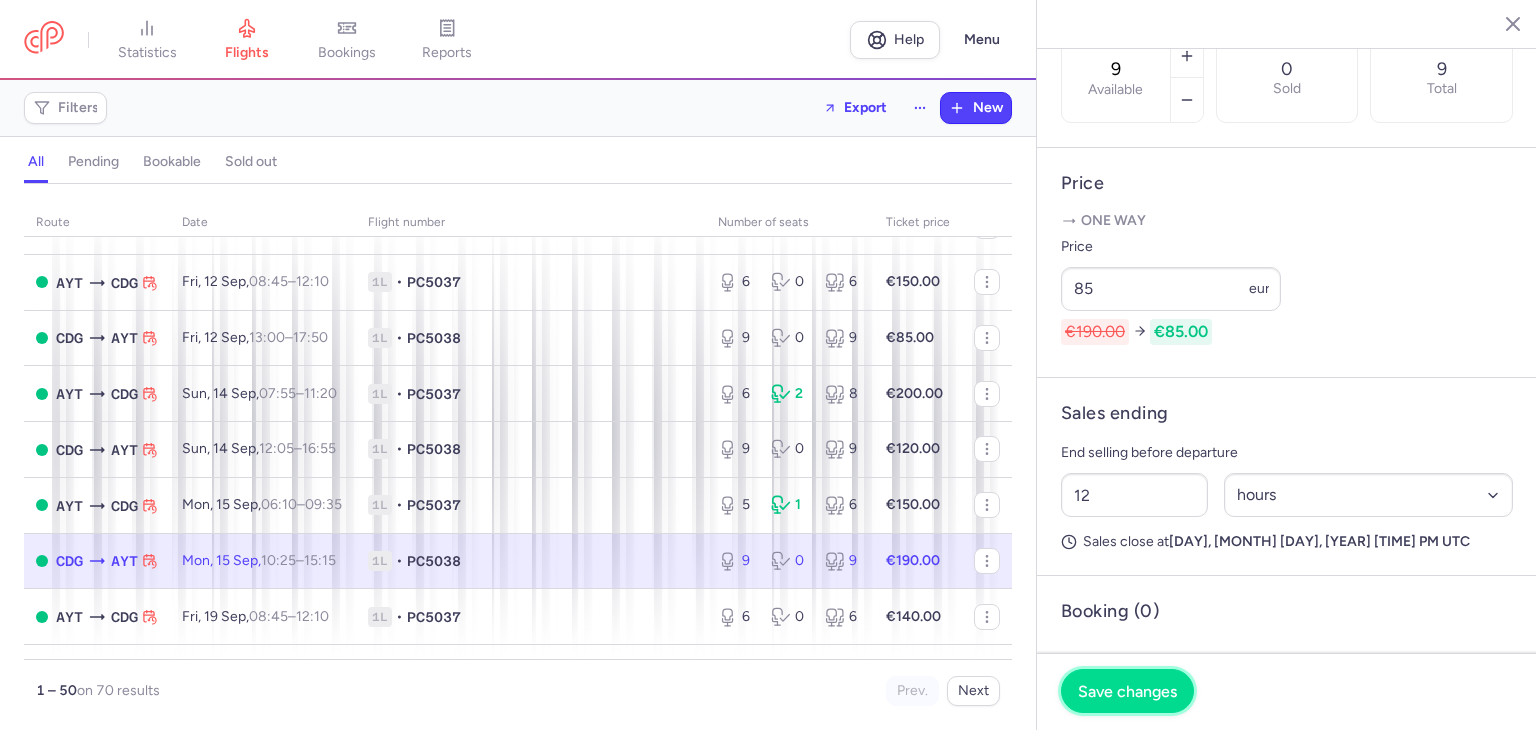 click on "Save changes" at bounding box center [1127, 691] 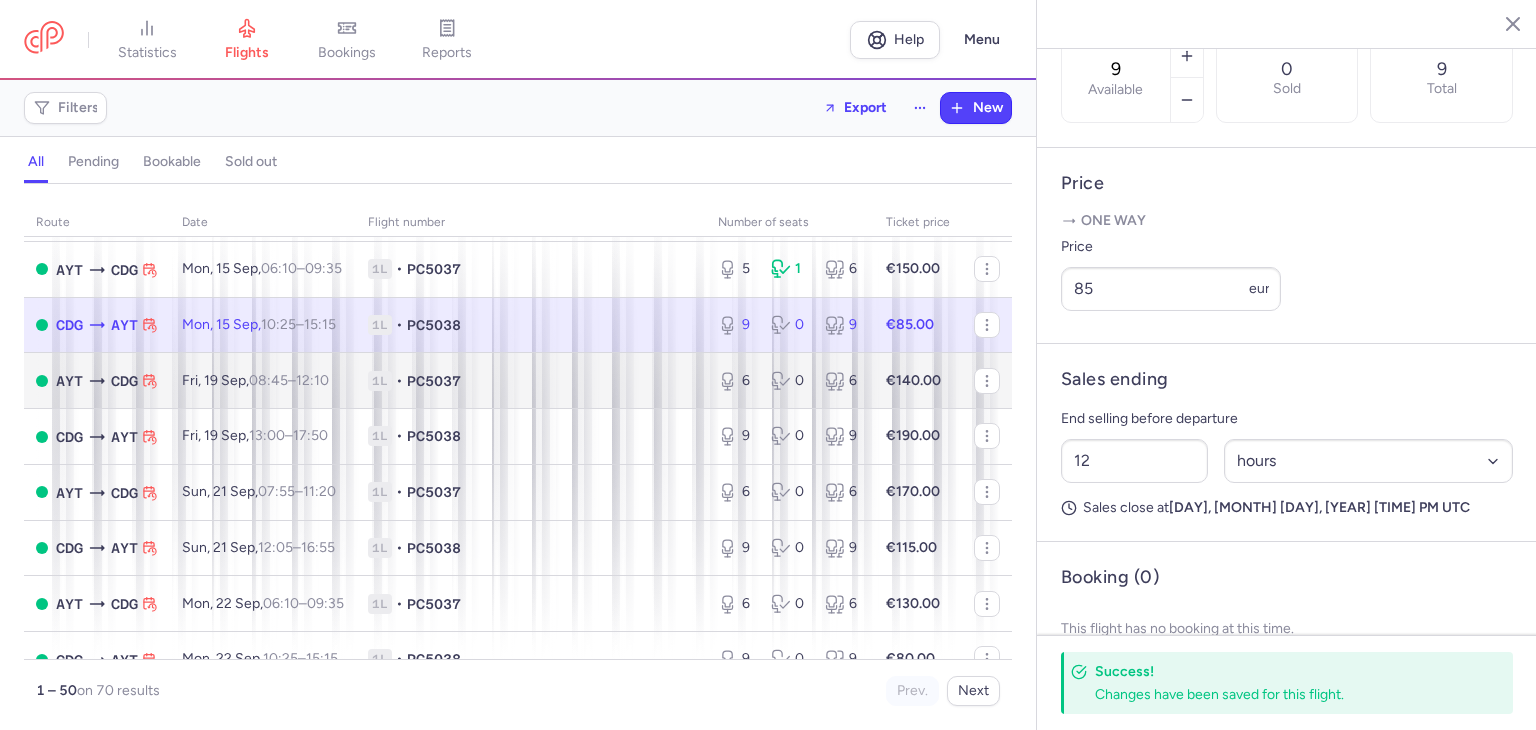 scroll, scrollTop: 2266, scrollLeft: 0, axis: vertical 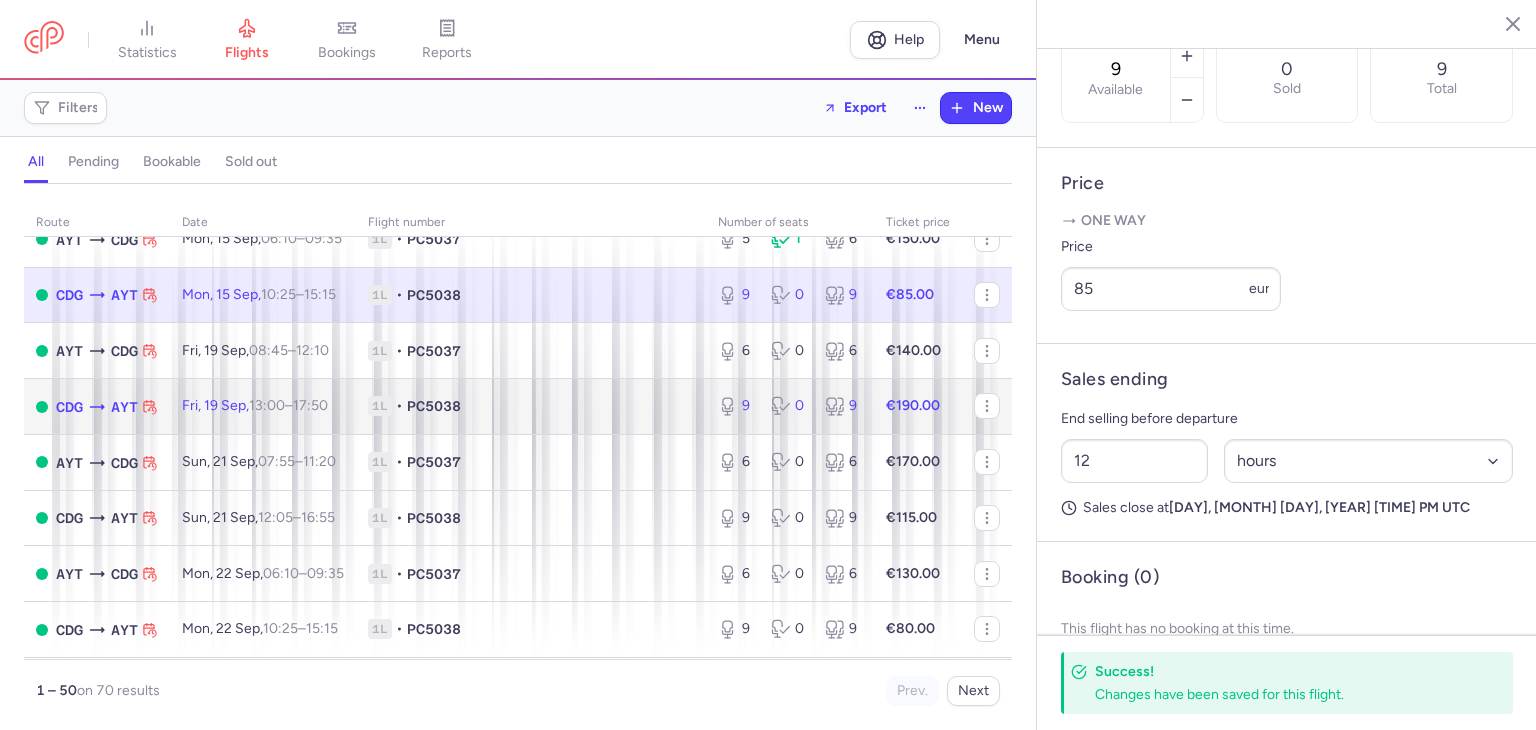 click on "1L • PC5038" at bounding box center [531, 406] 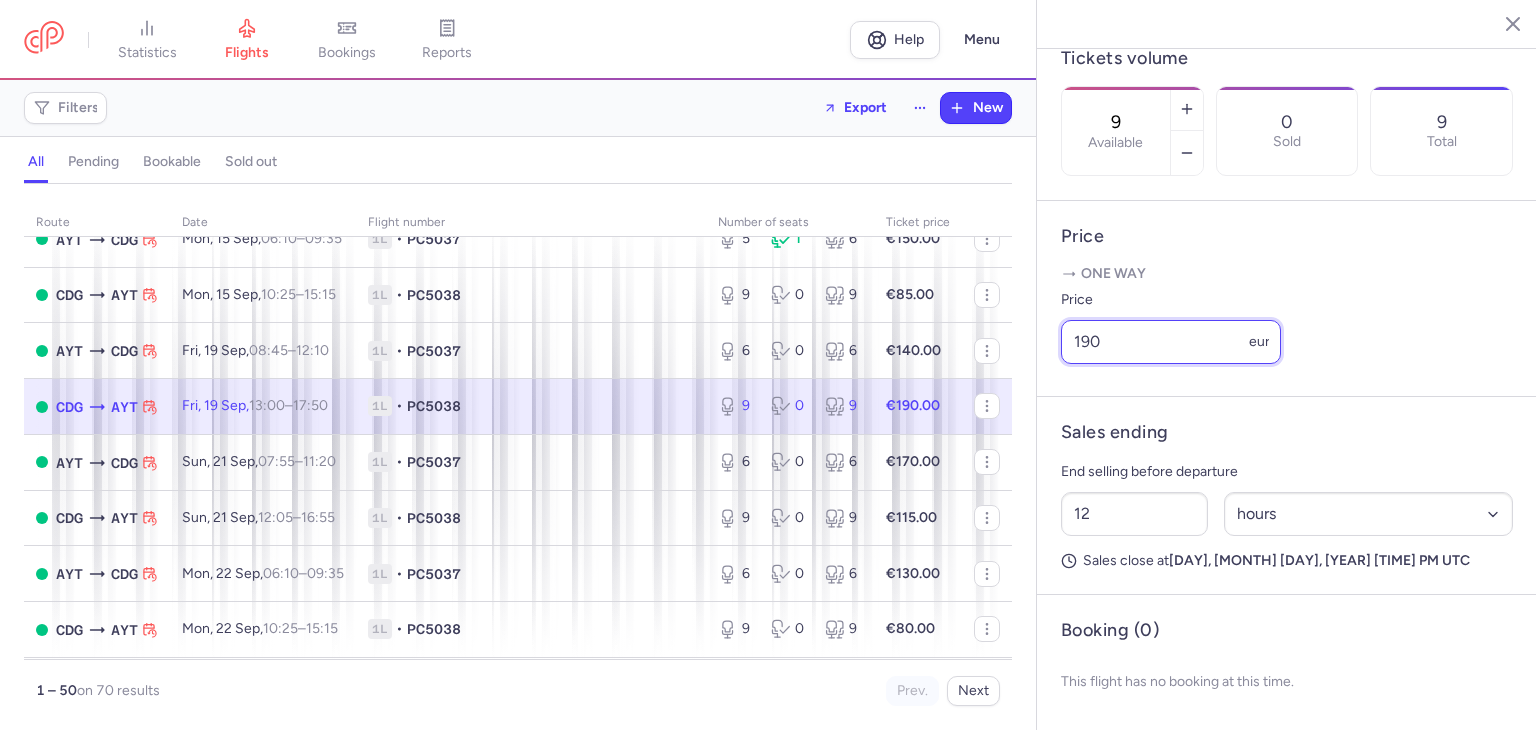 drag, startPoint x: 1171, startPoint y: 339, endPoint x: 1055, endPoint y: 342, distance: 116.03879 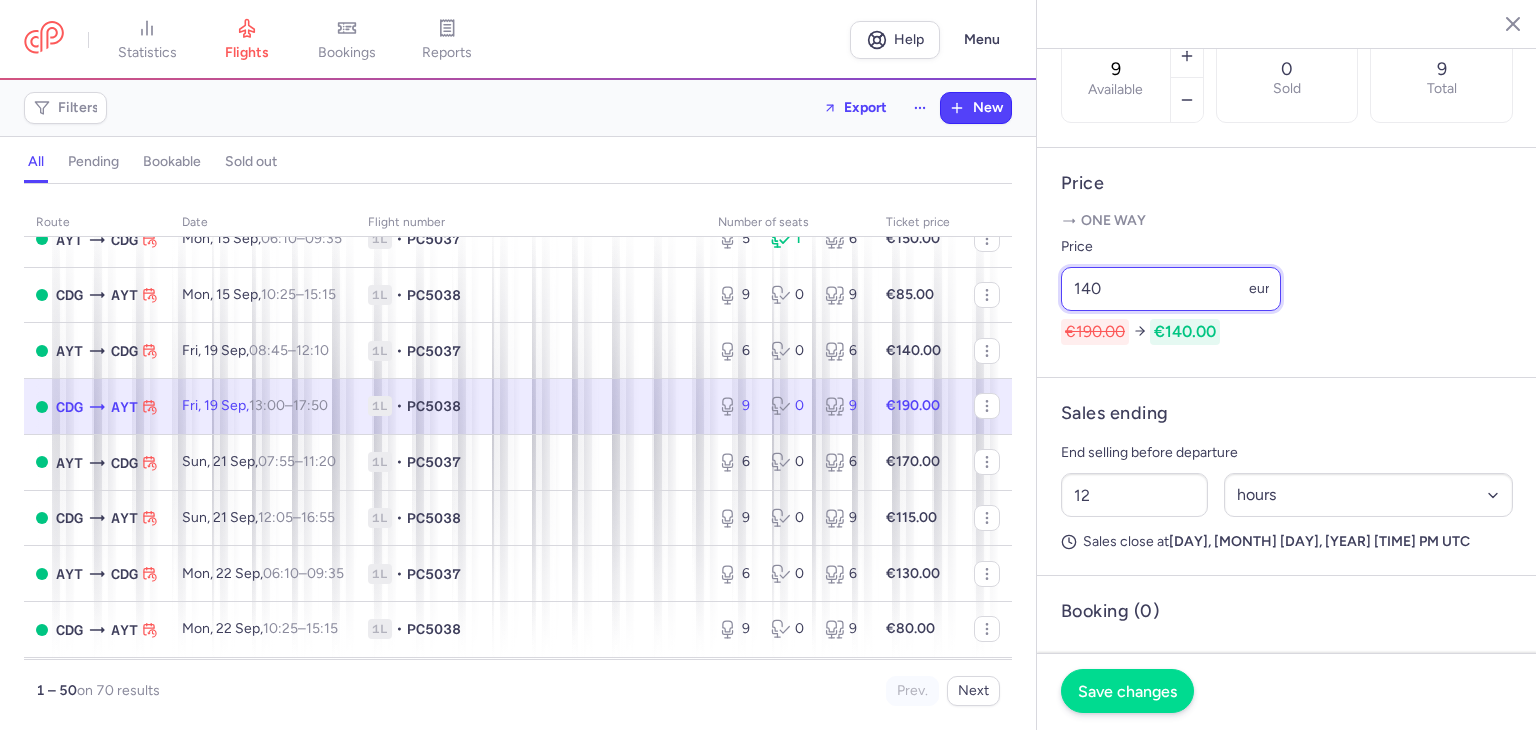 type on "140" 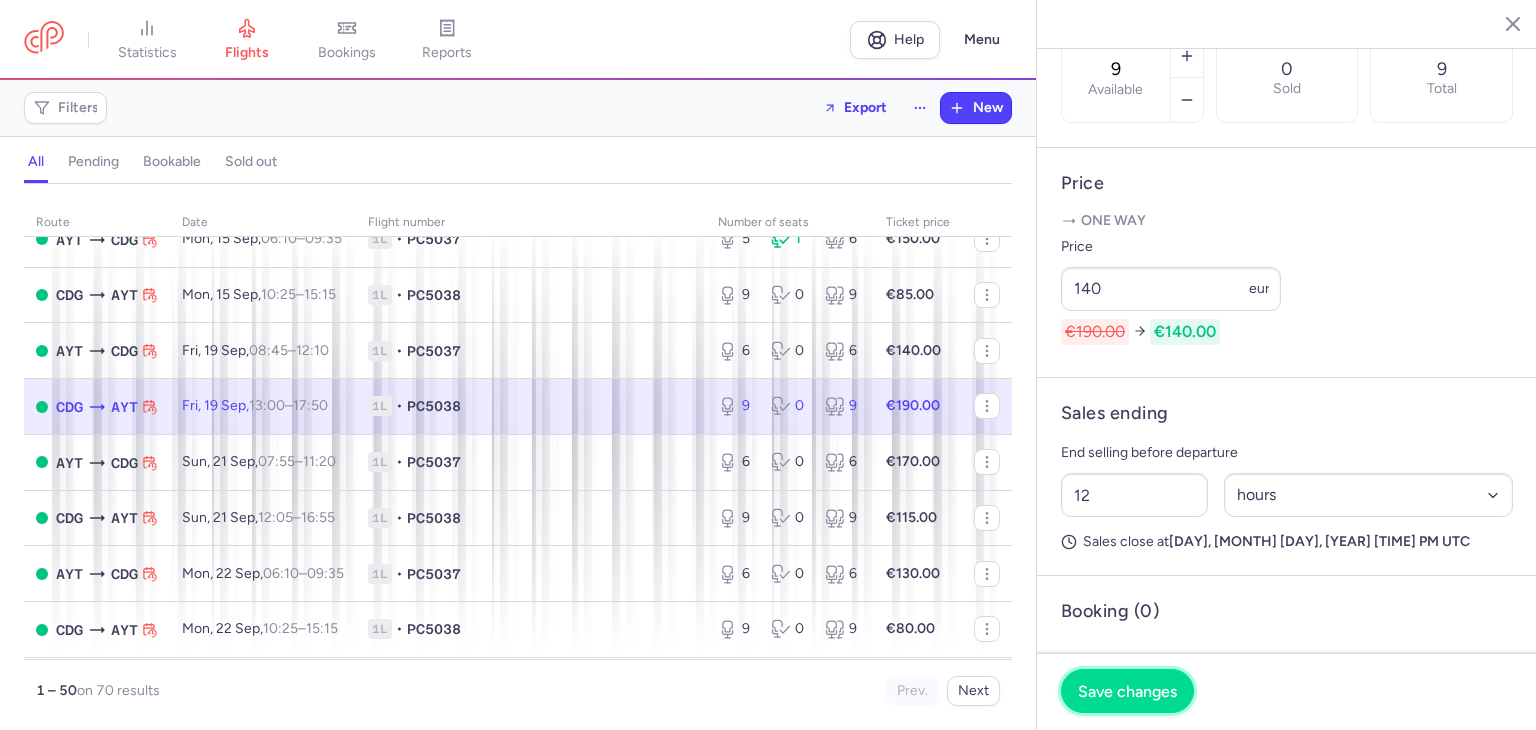 click on "Save changes" at bounding box center (1127, 691) 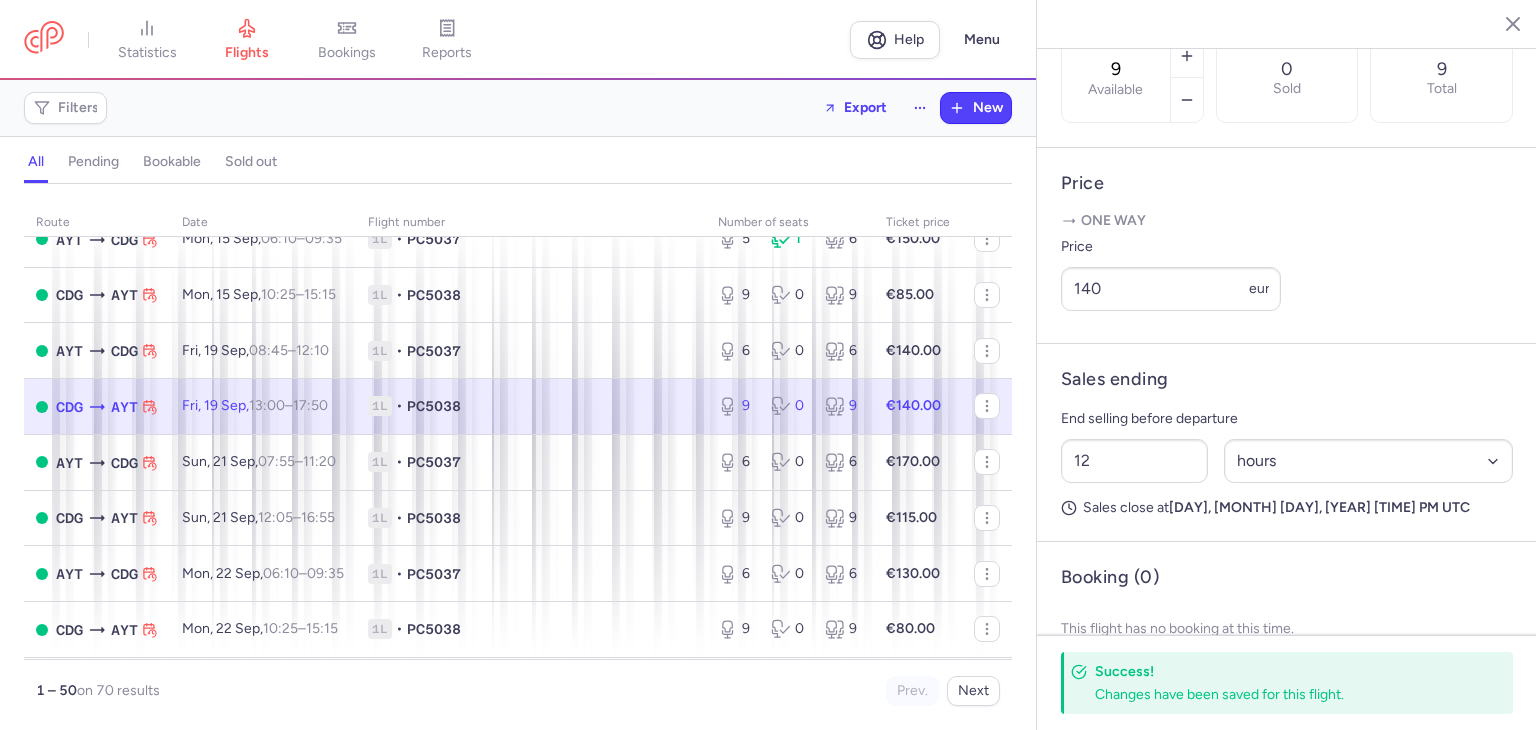 scroll, scrollTop: 2400, scrollLeft: 0, axis: vertical 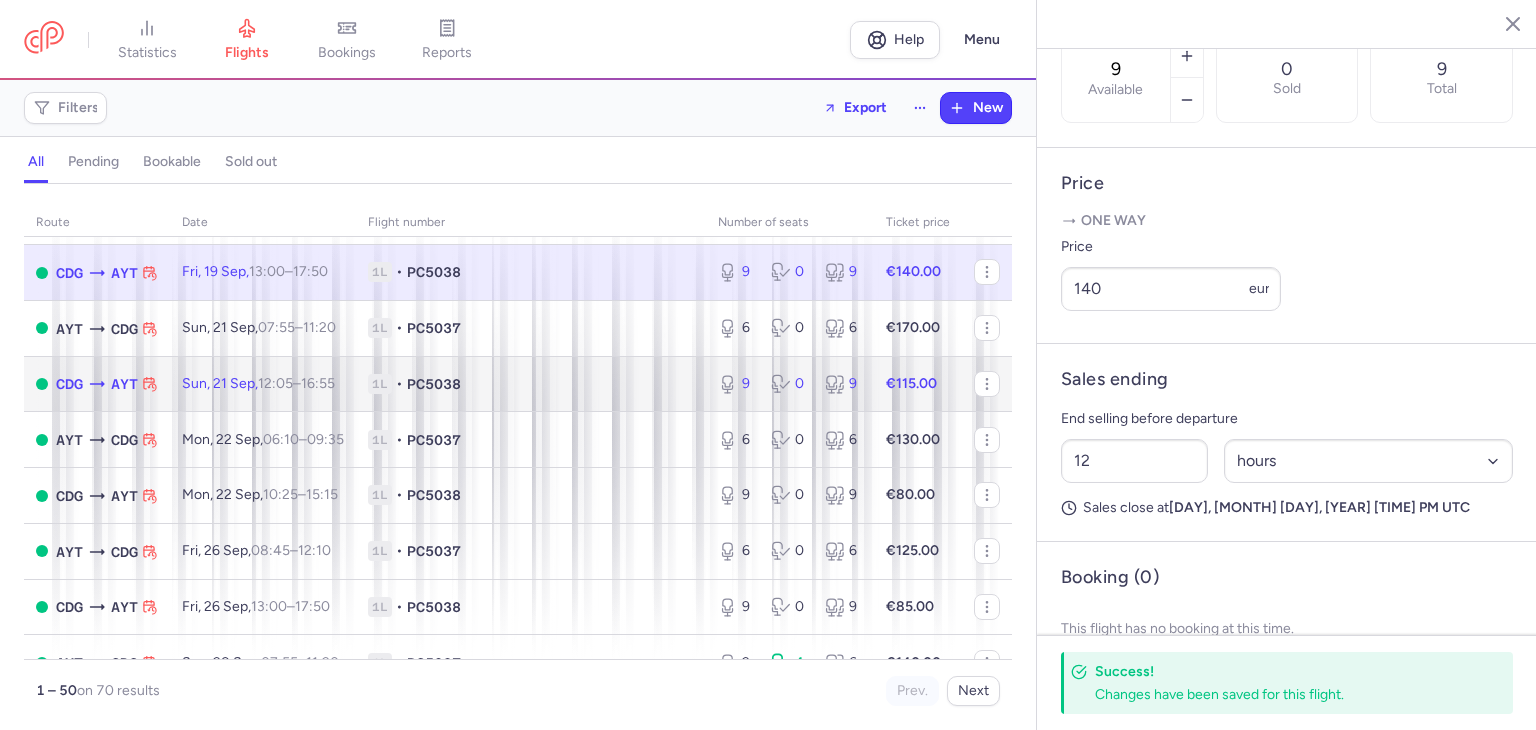 click on "1L • PC5038" at bounding box center [531, 384] 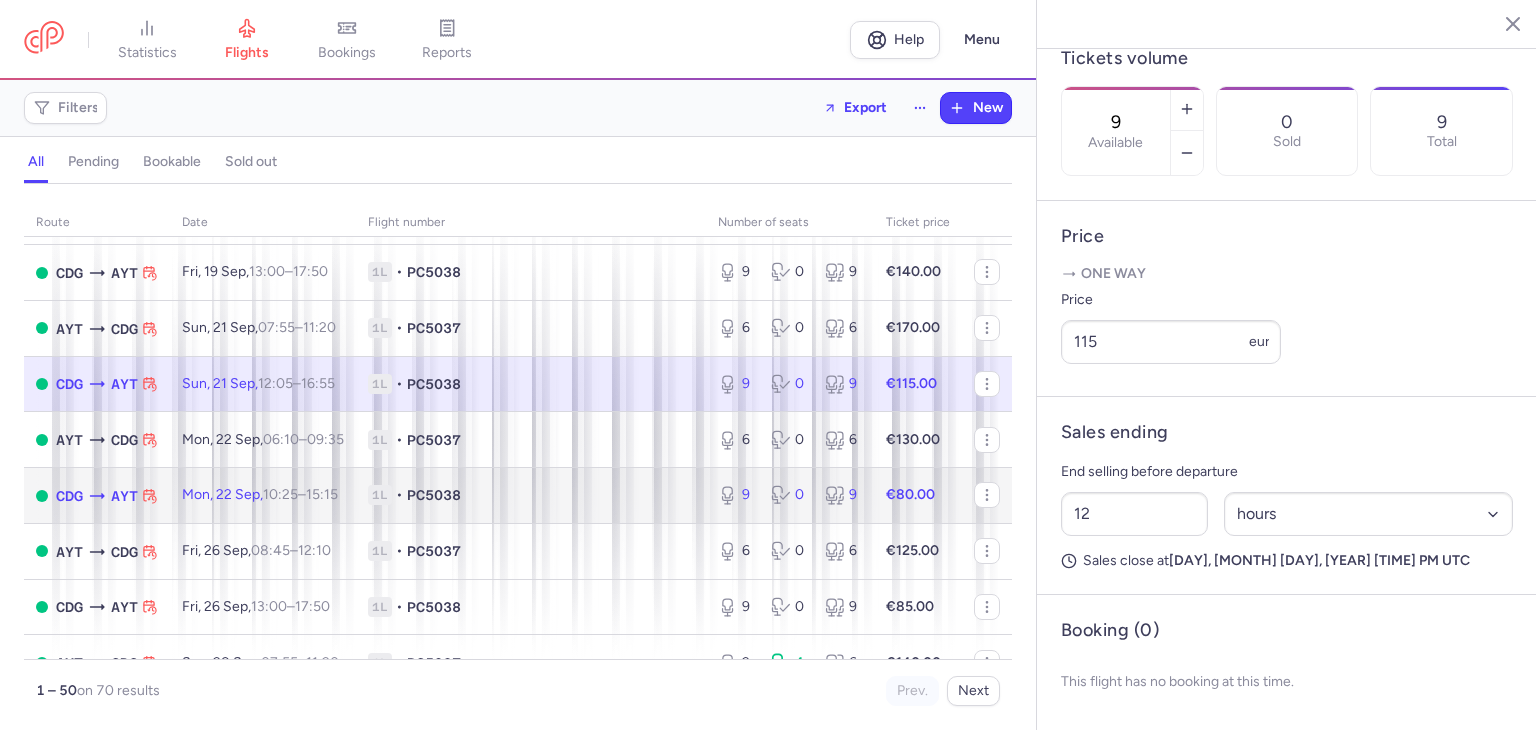 click on "1L • PC5038" at bounding box center (531, 496) 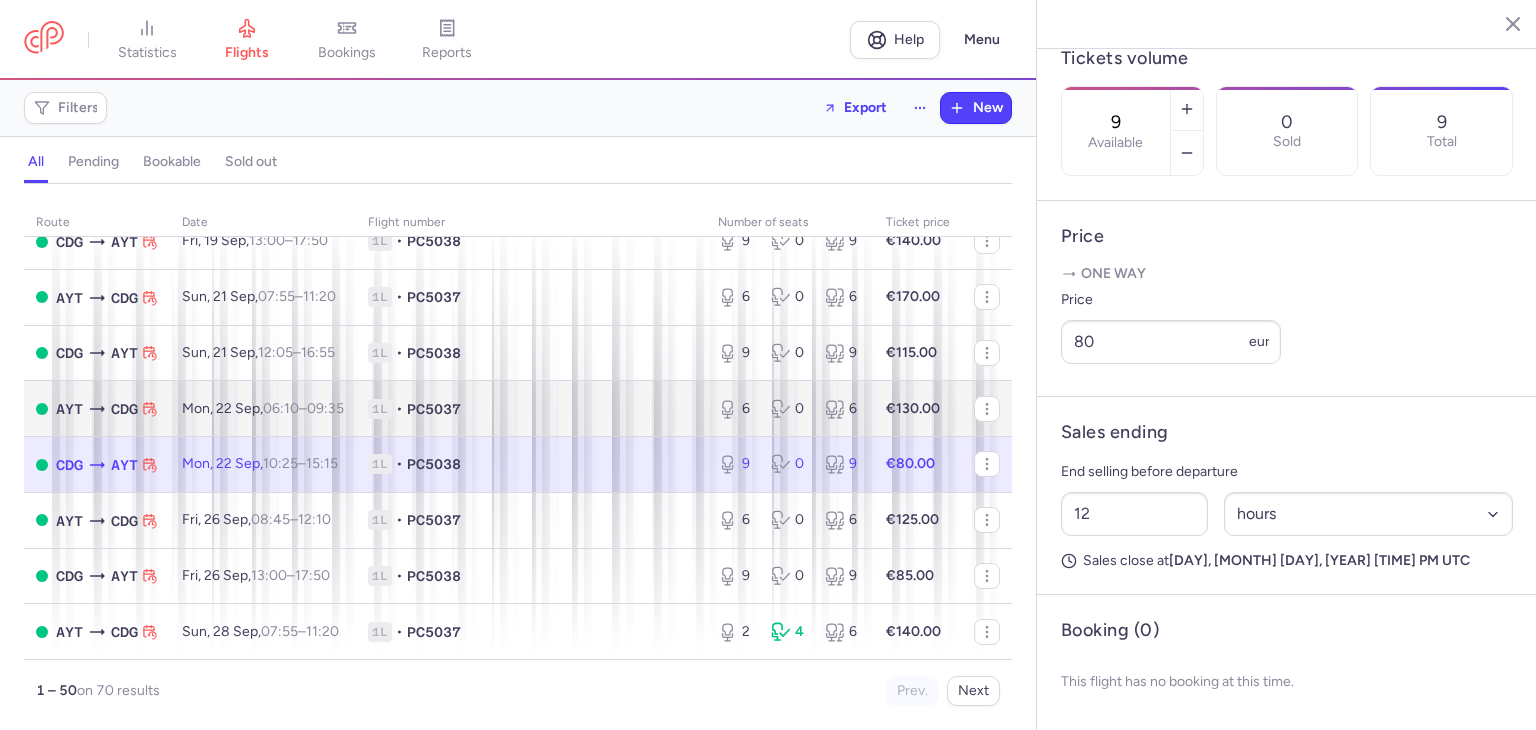 scroll, scrollTop: 2495, scrollLeft: 0, axis: vertical 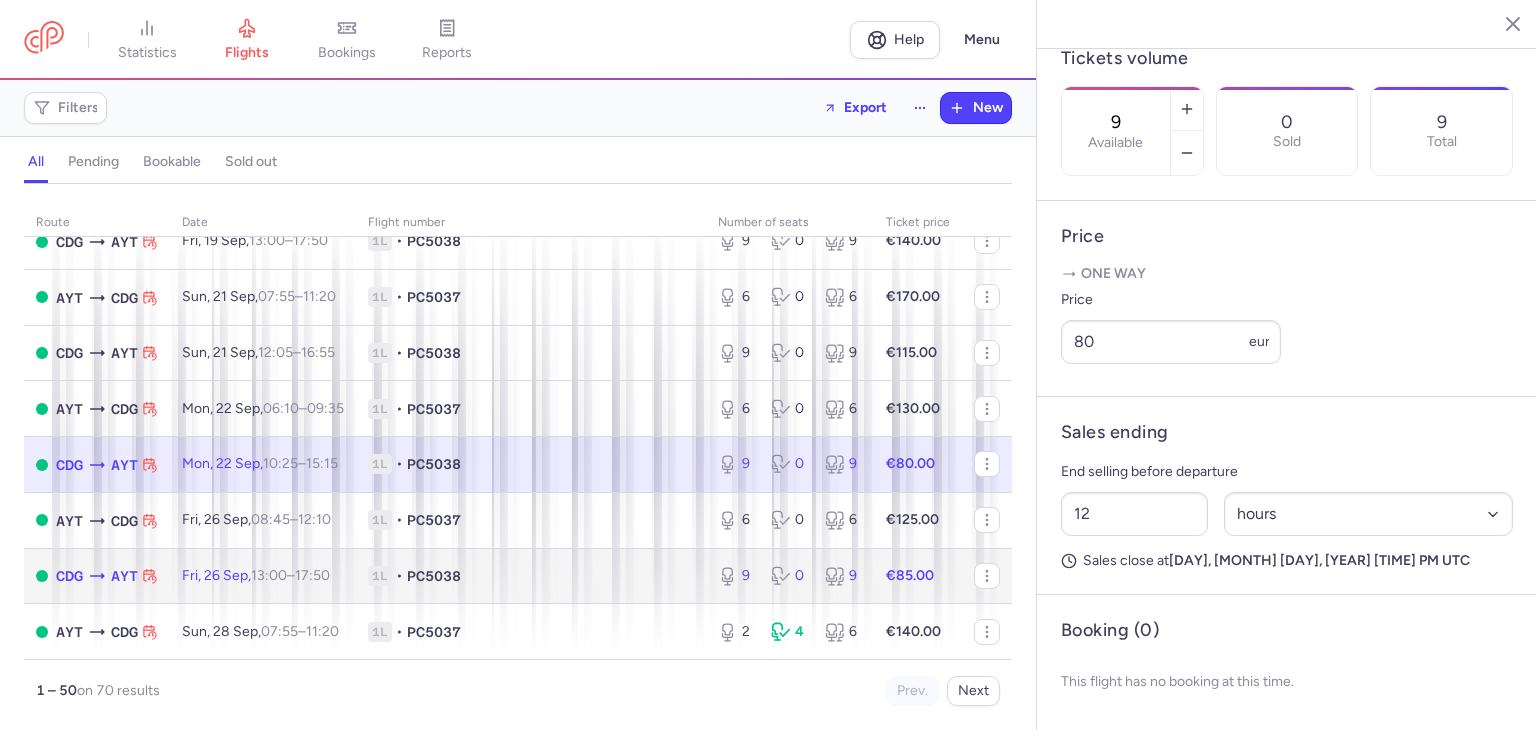 click on "1L • PC5038" at bounding box center [531, 576] 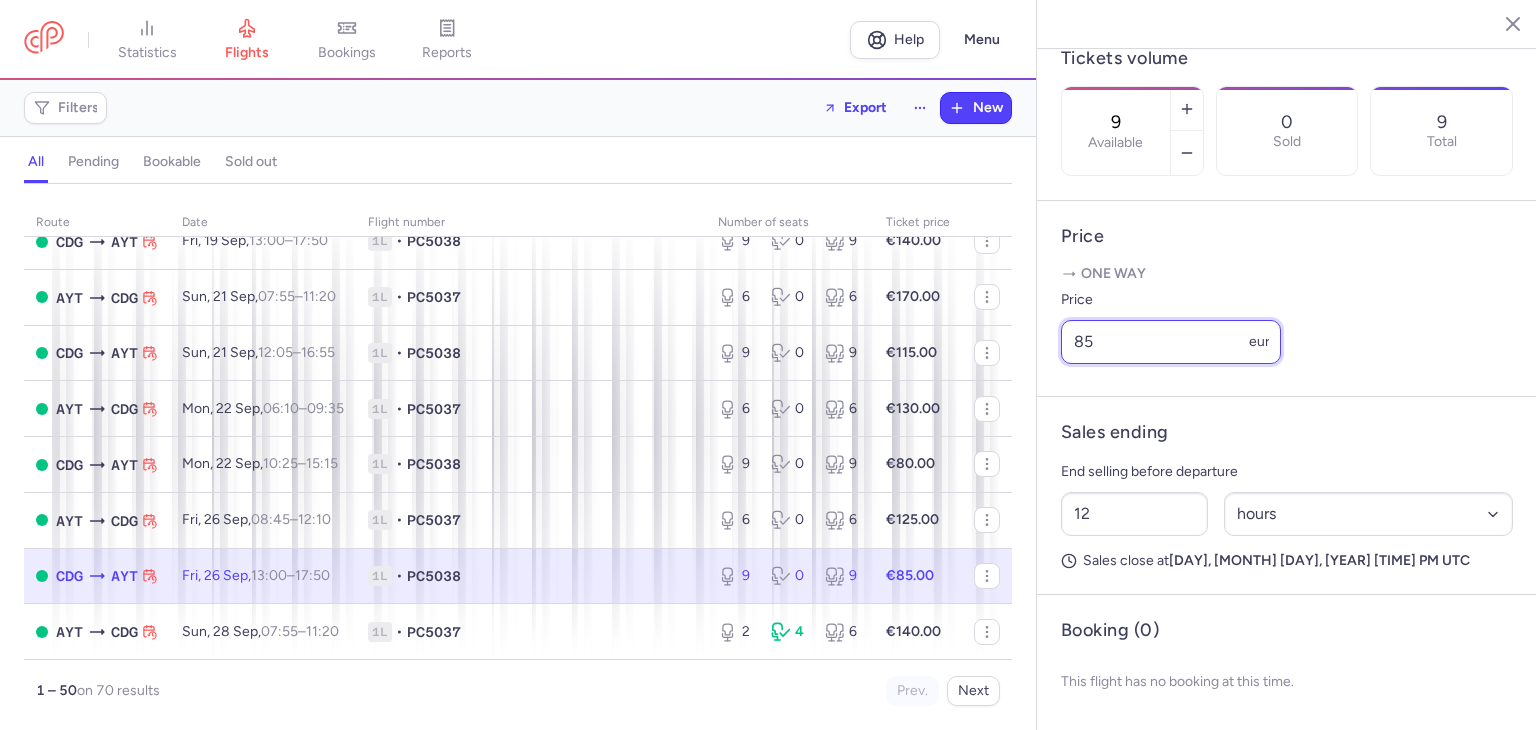 click on "85" at bounding box center [1171, 342] 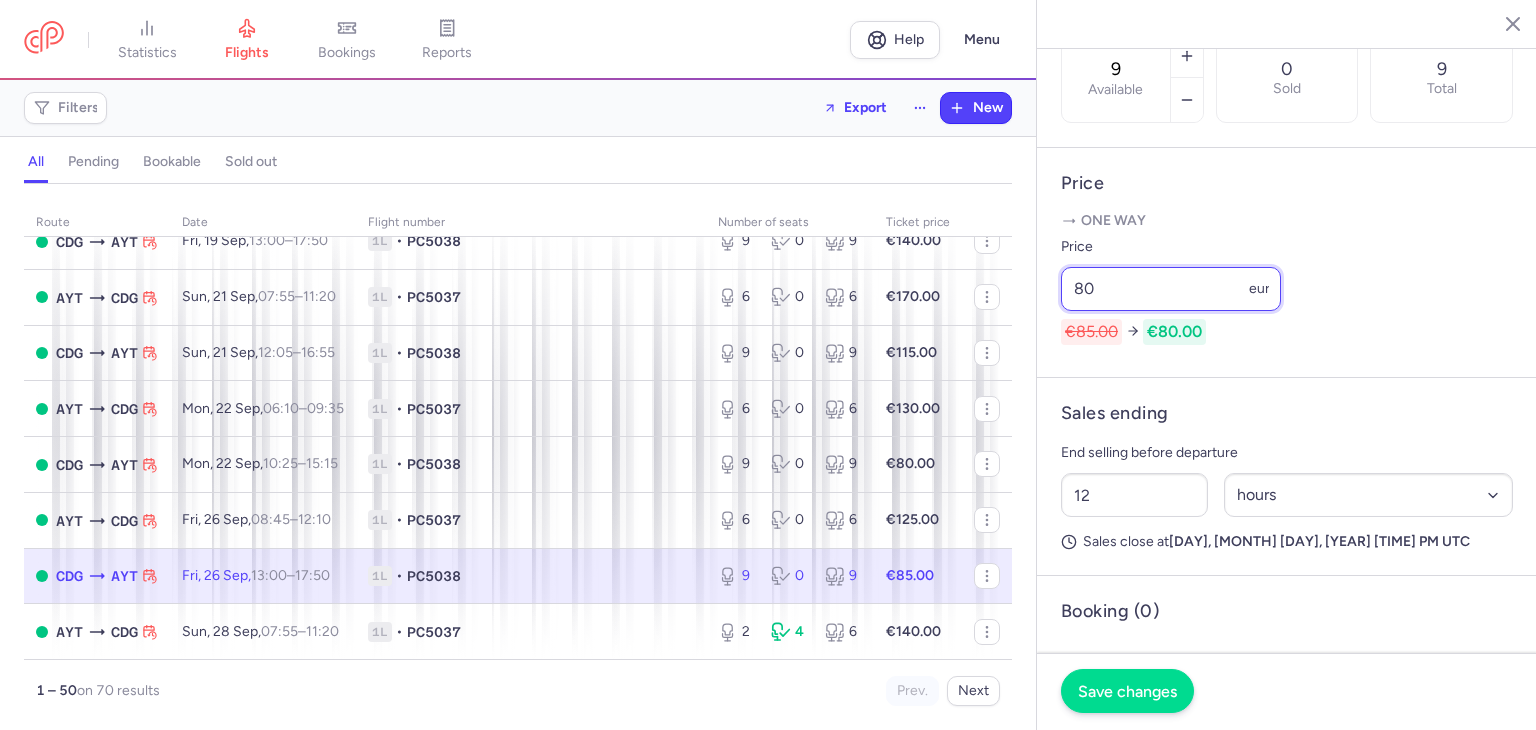 type on "80" 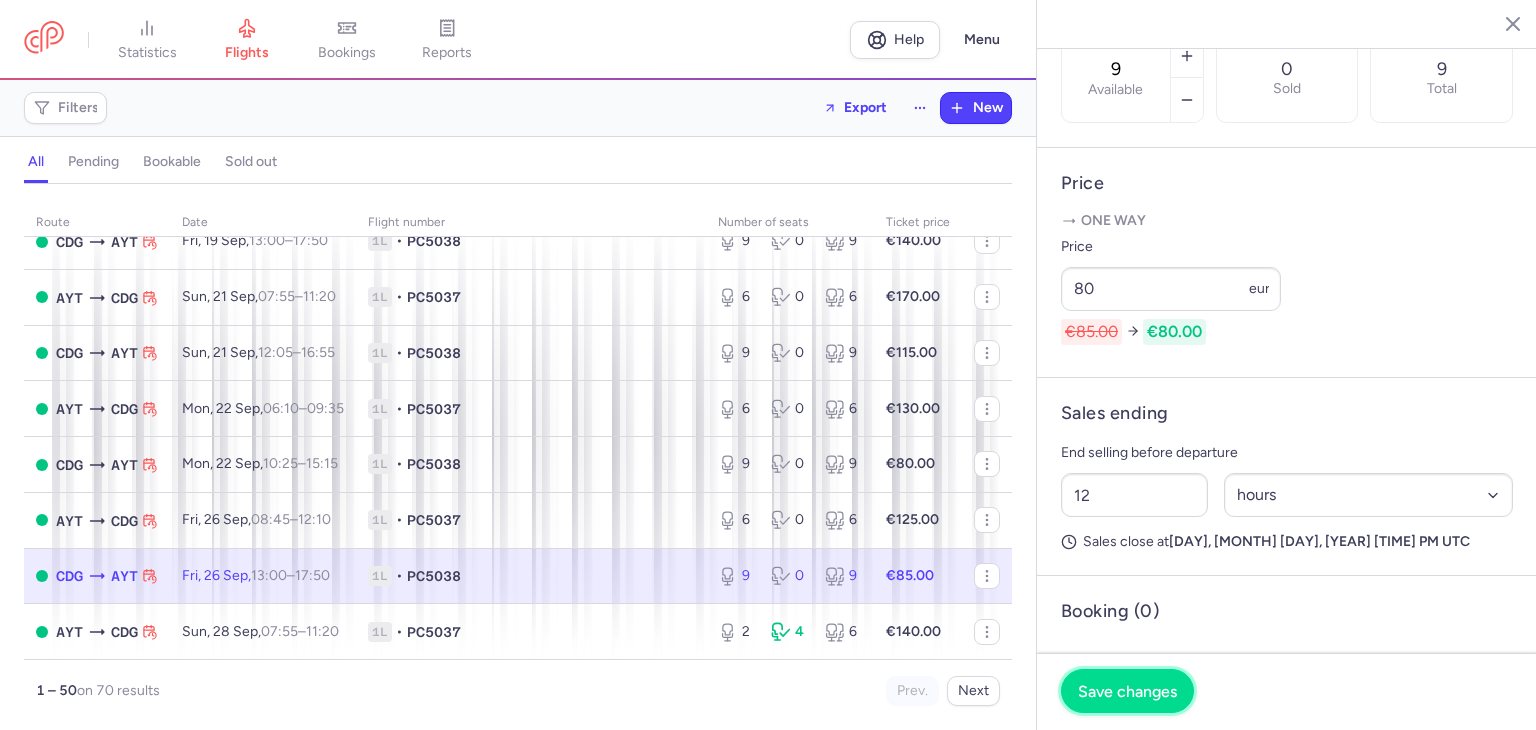 click on "Save changes" at bounding box center (1127, 691) 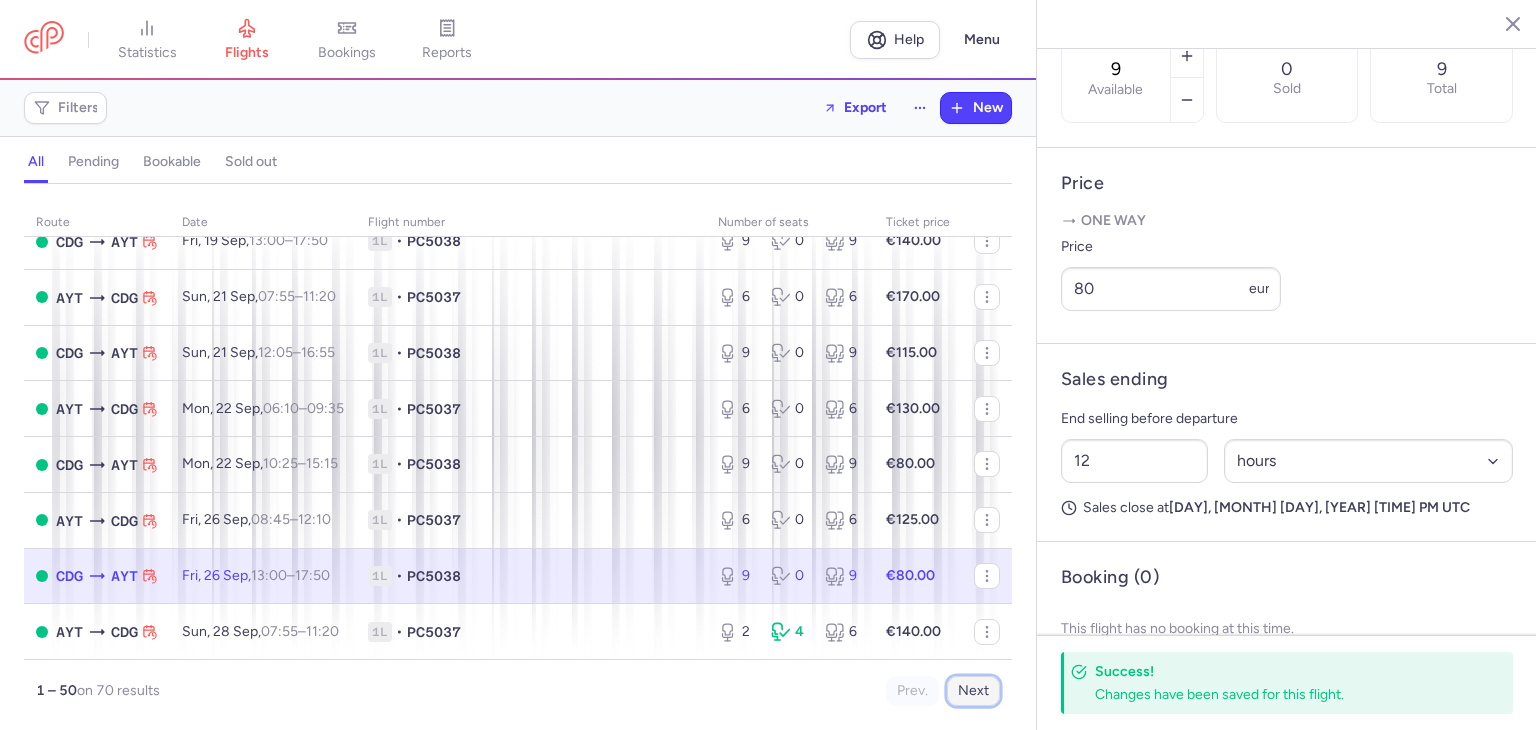 click on "Next" at bounding box center (973, 691) 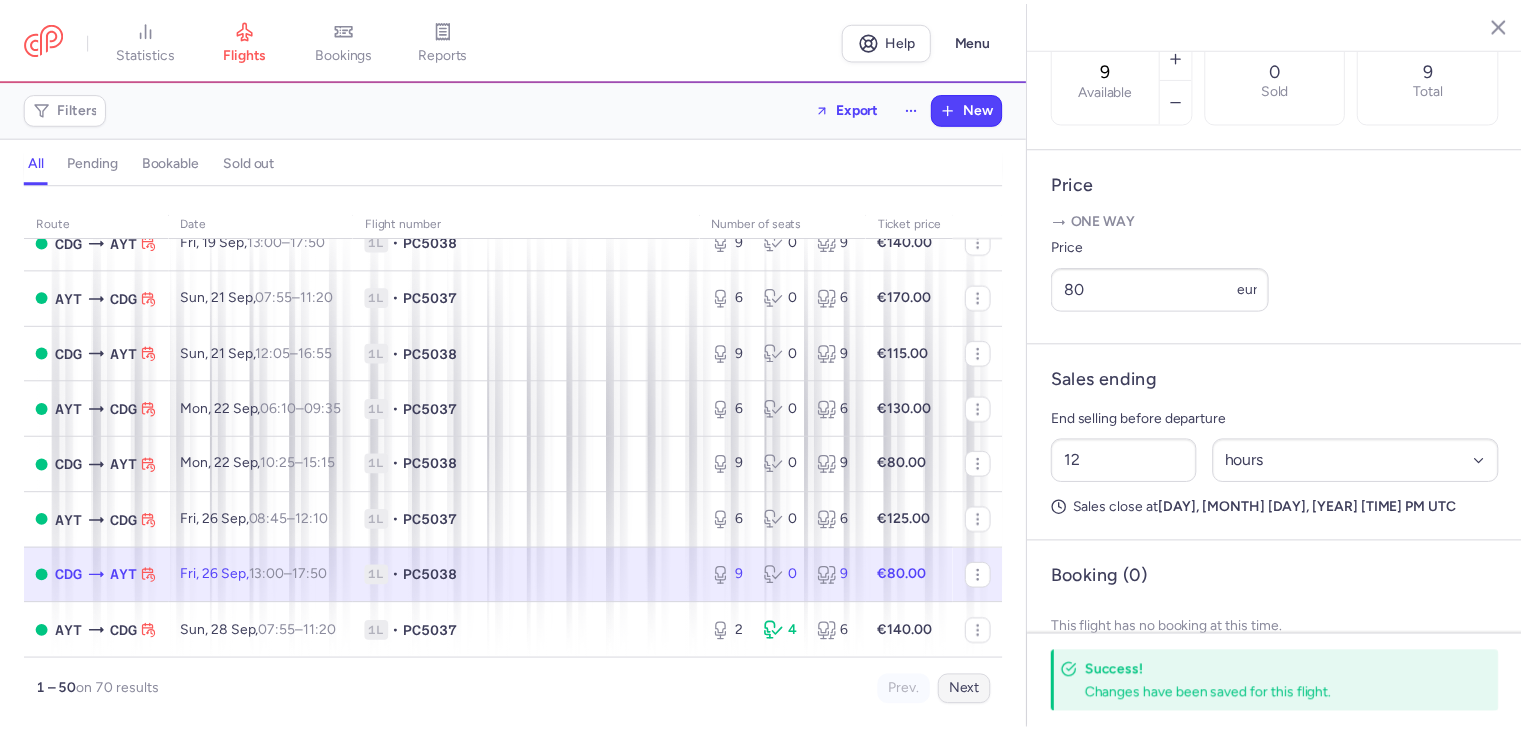 scroll, scrollTop: 0, scrollLeft: 0, axis: both 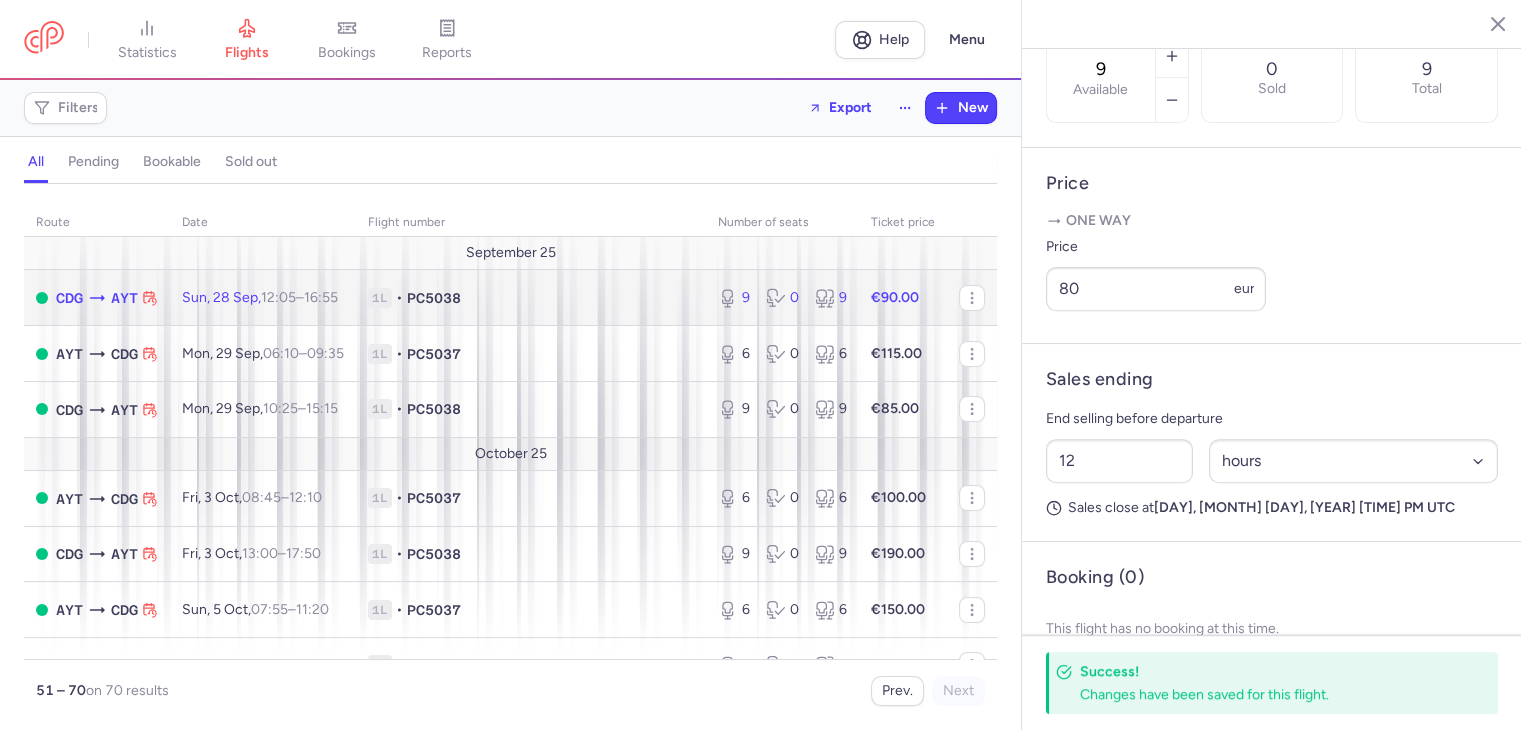 click on "1L • PC5038" at bounding box center [531, 298] 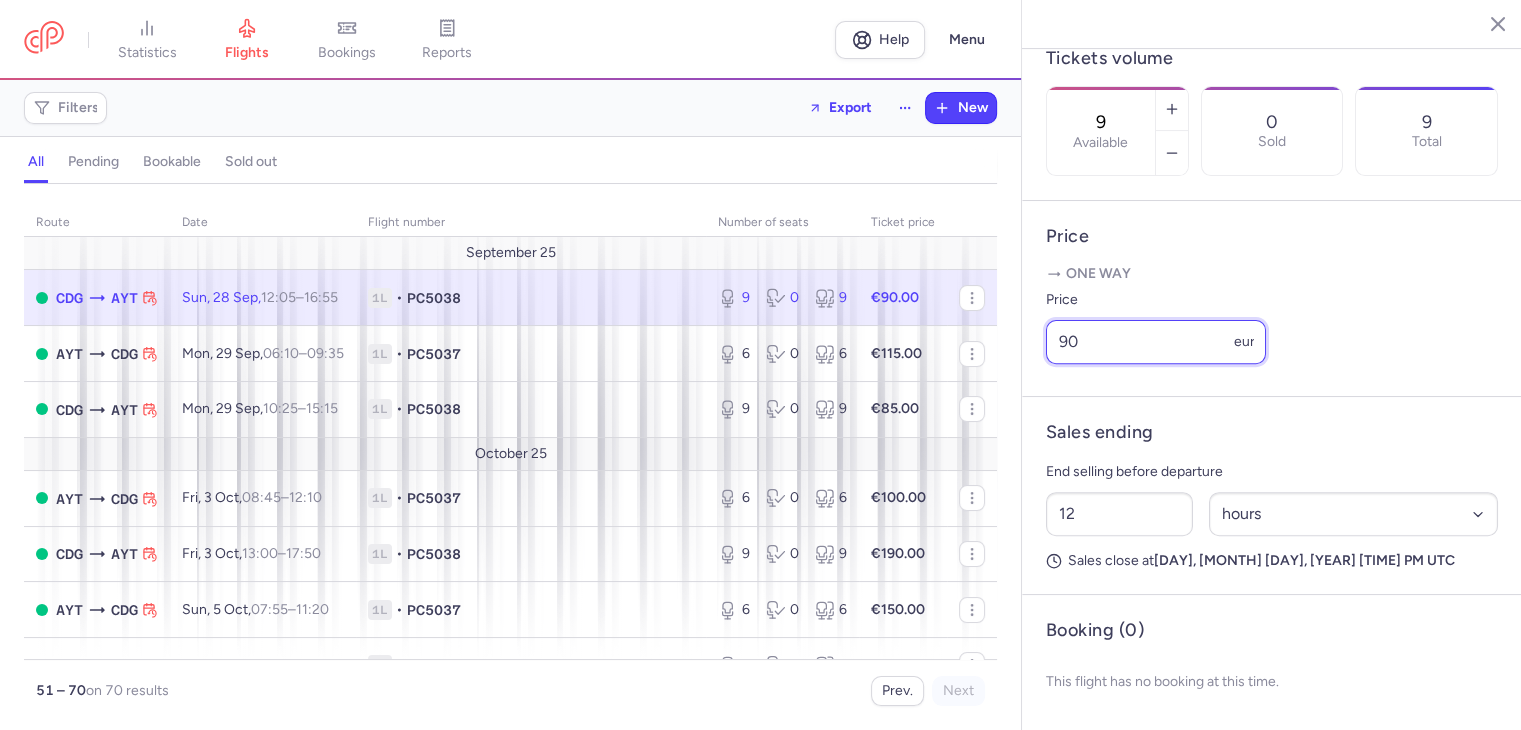 drag, startPoint x: 1113, startPoint y: 330, endPoint x: 1008, endPoint y: 331, distance: 105.00476 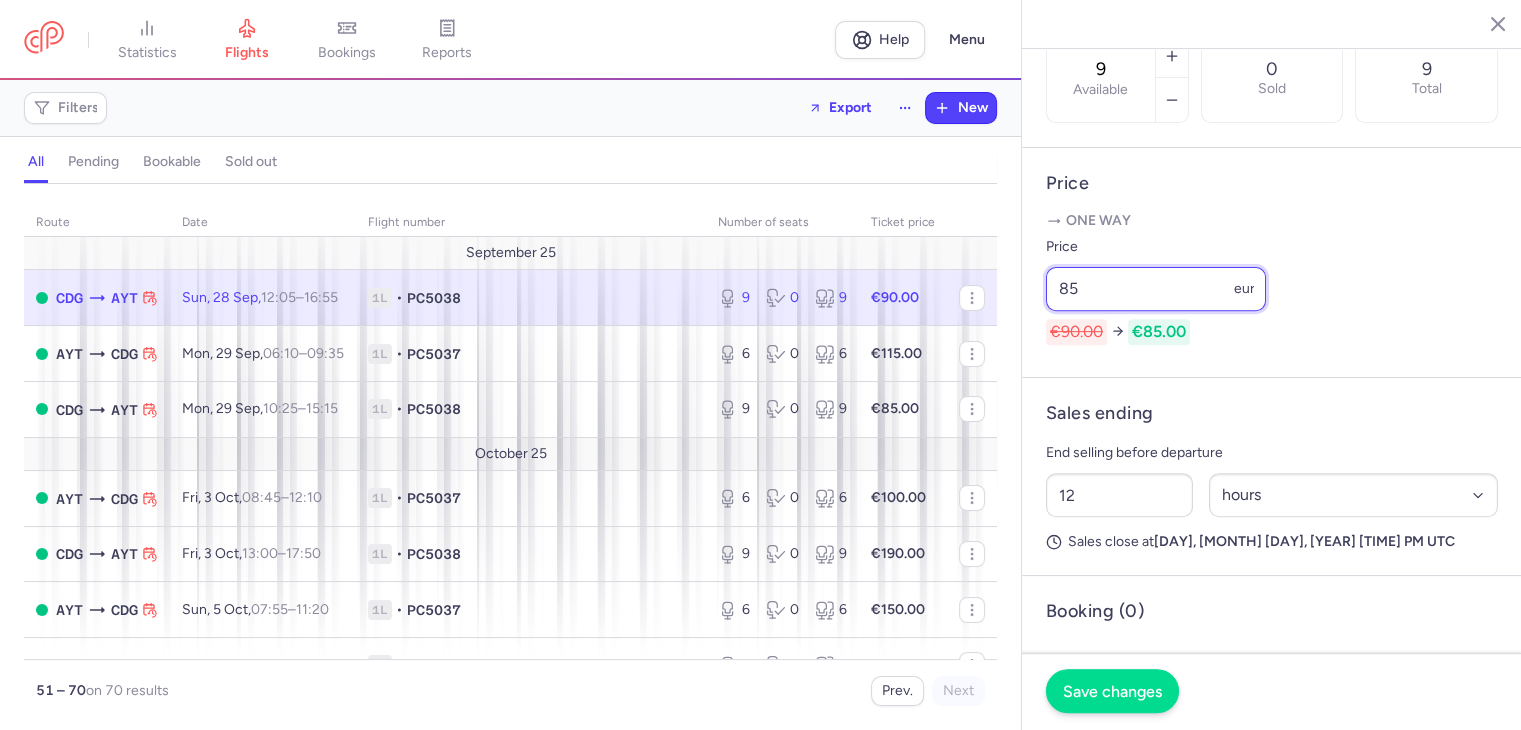 type on "85" 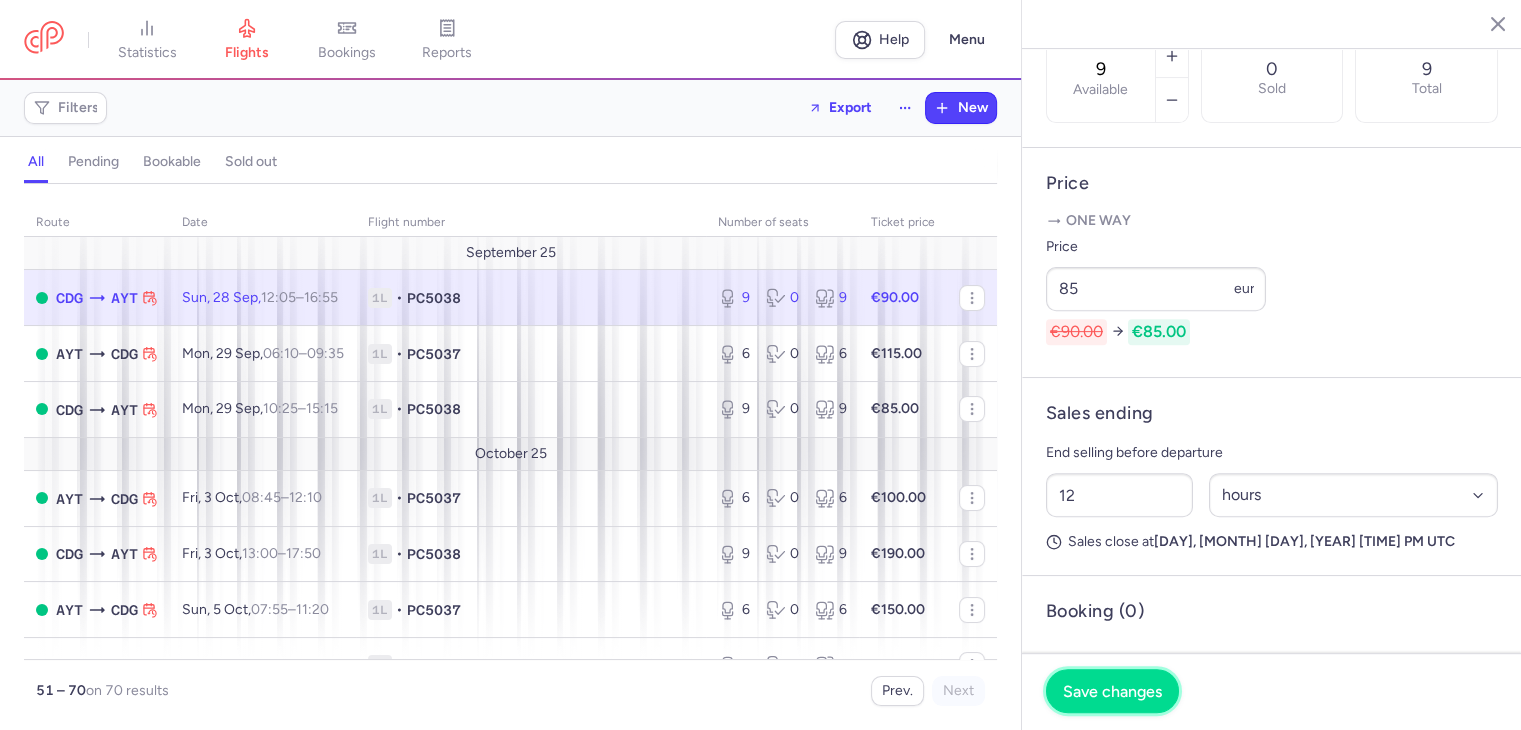 click on "Save changes" at bounding box center (1112, 691) 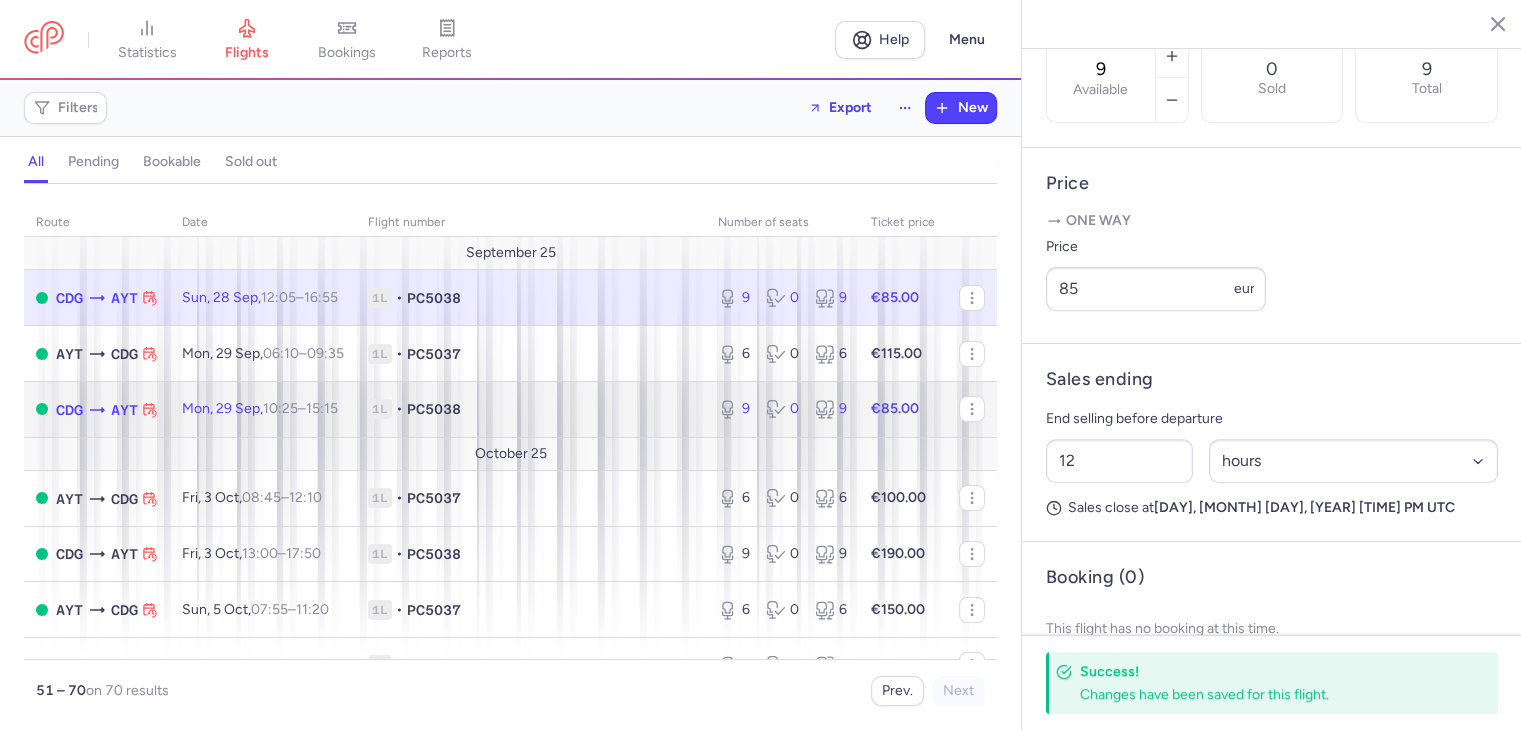 click on "1L • PC5038" at bounding box center (531, 409) 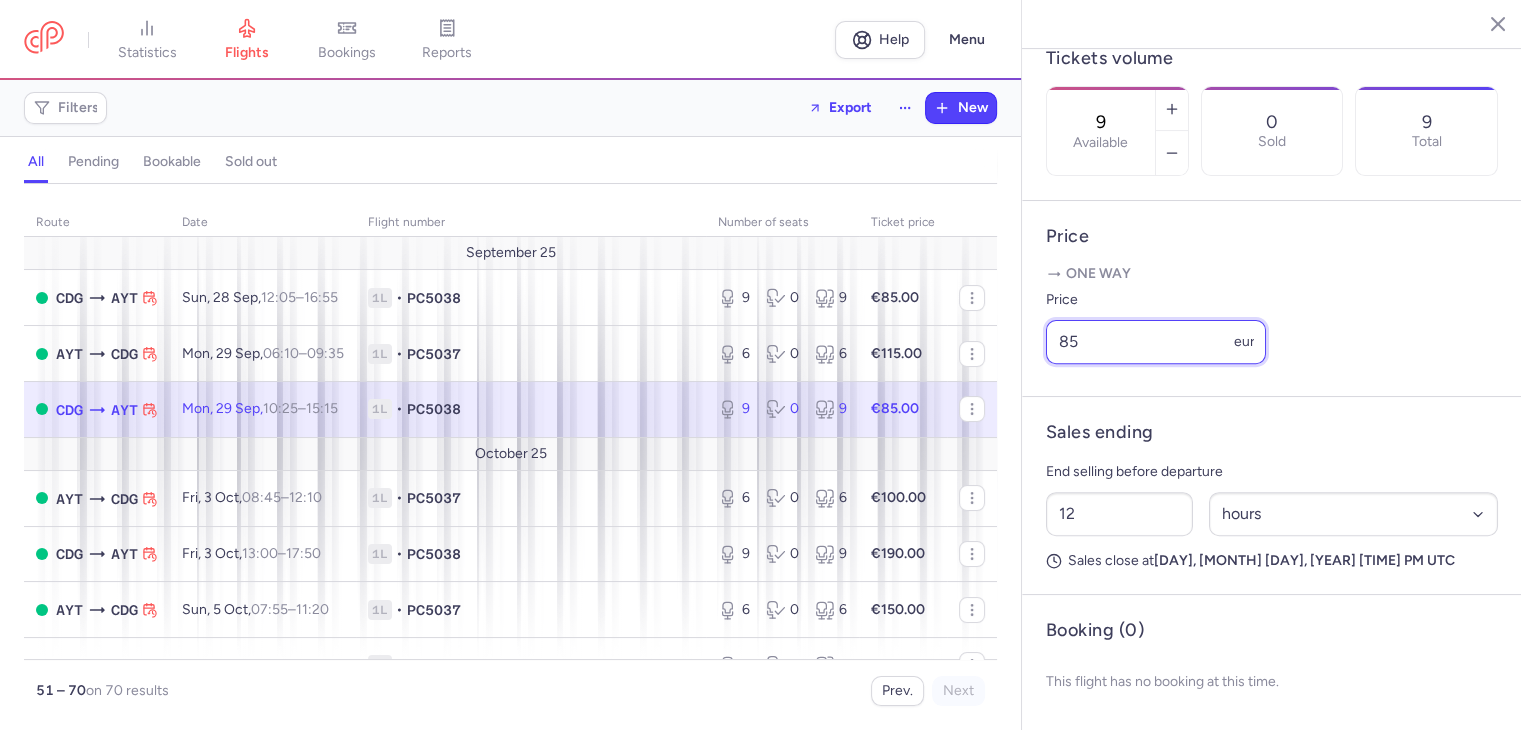 click on "85" at bounding box center [1156, 342] 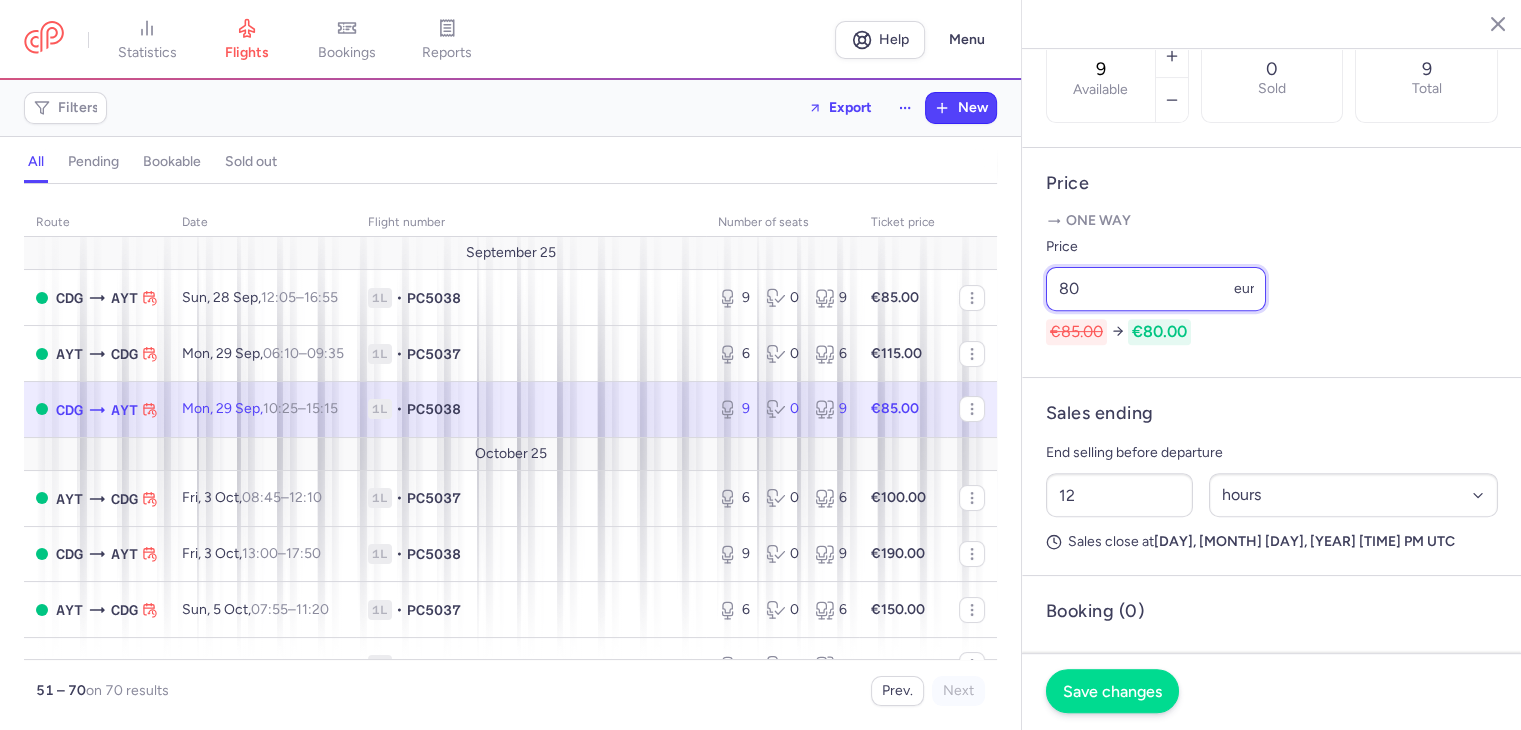 type on "80" 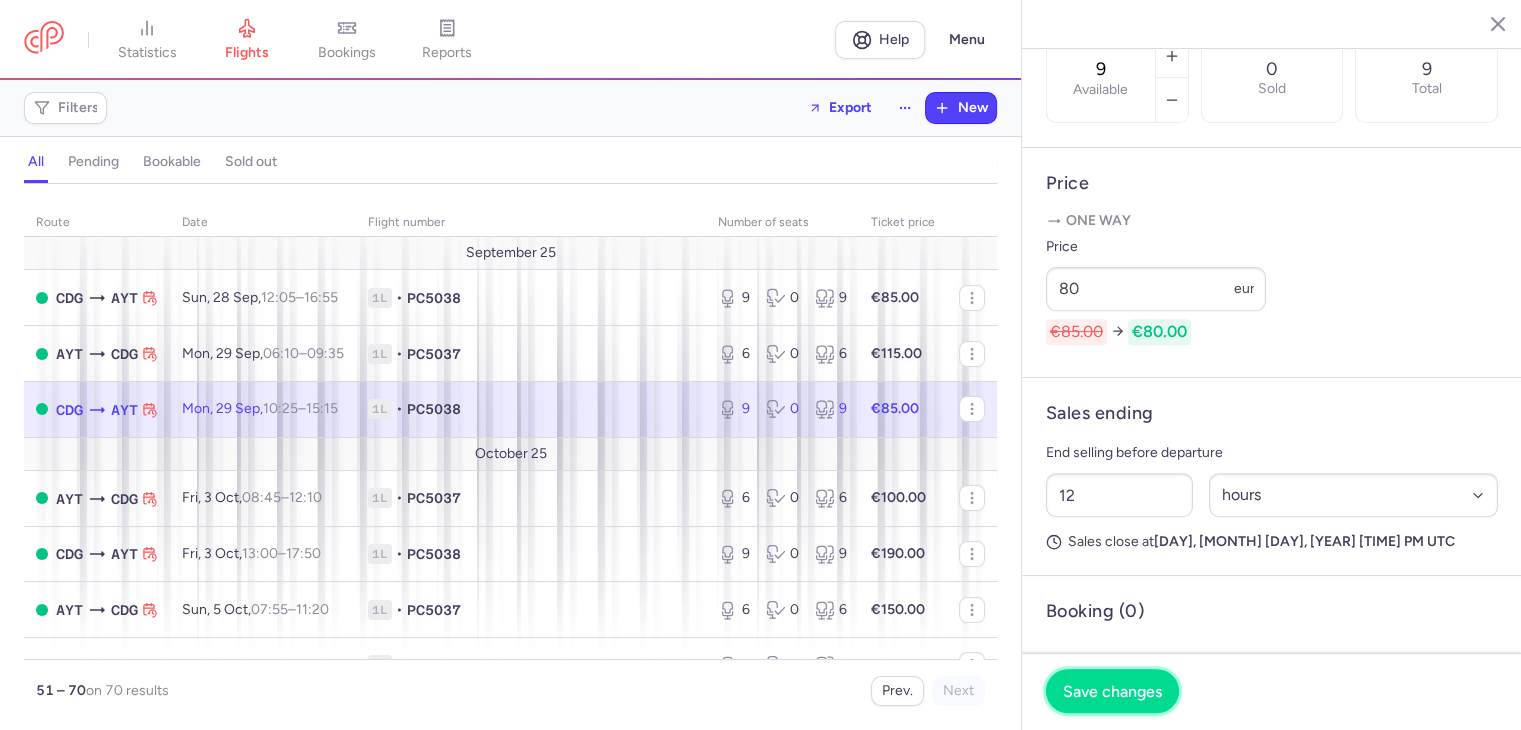 click on "Save changes" at bounding box center (1112, 691) 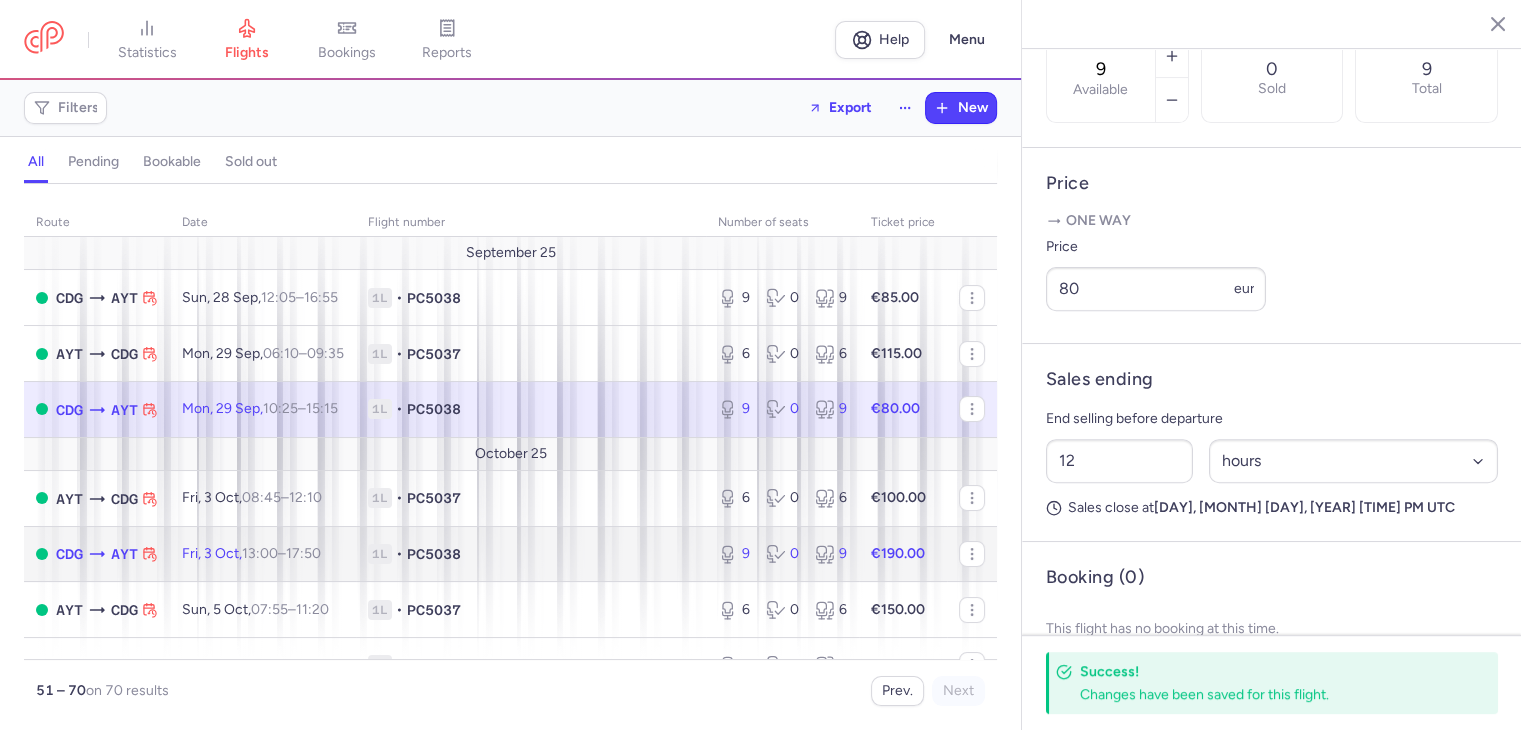 click on "1L • PC5038" at bounding box center (531, 554) 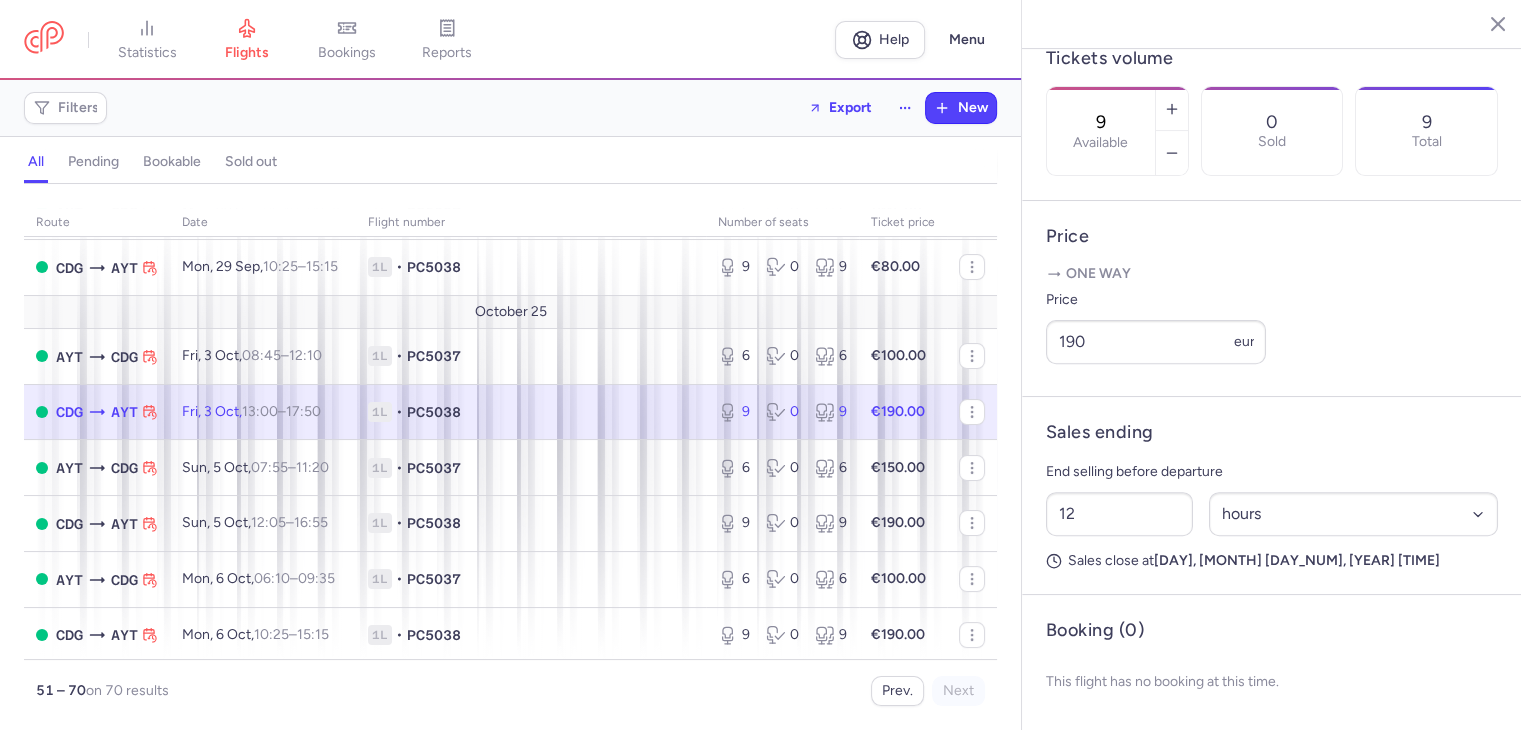 scroll, scrollTop: 200, scrollLeft: 0, axis: vertical 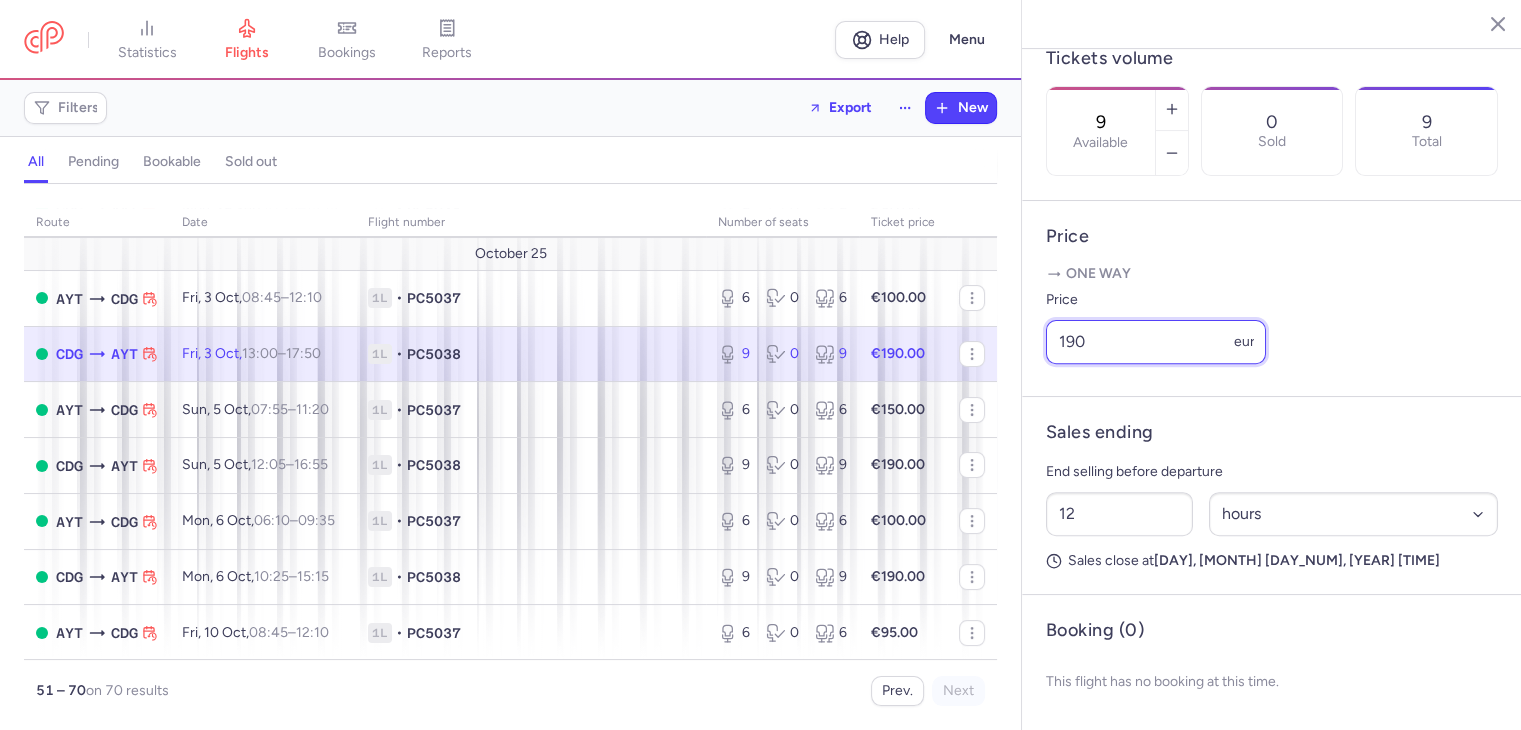 drag, startPoint x: 1137, startPoint y: 344, endPoint x: 1021, endPoint y: 336, distance: 116.275536 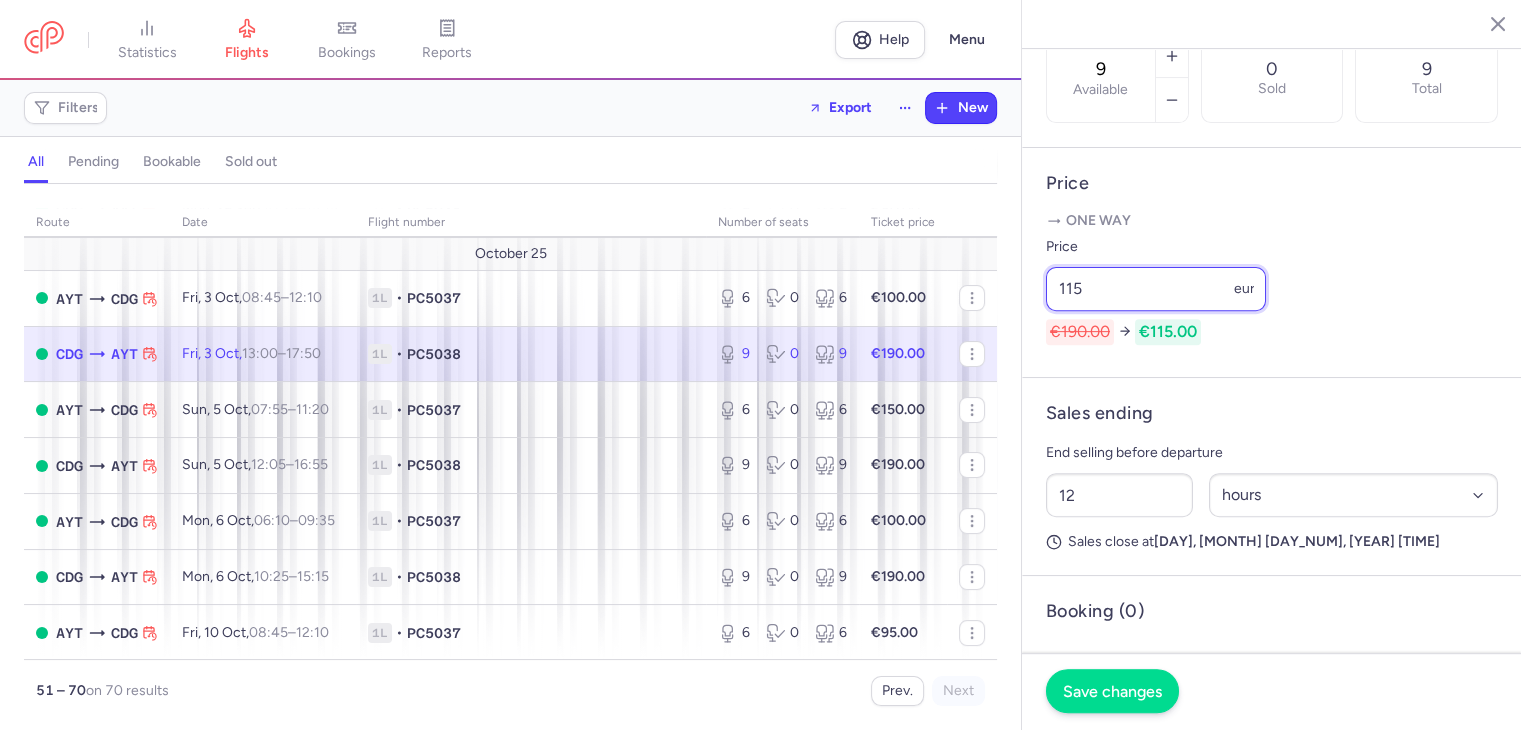 type on "115" 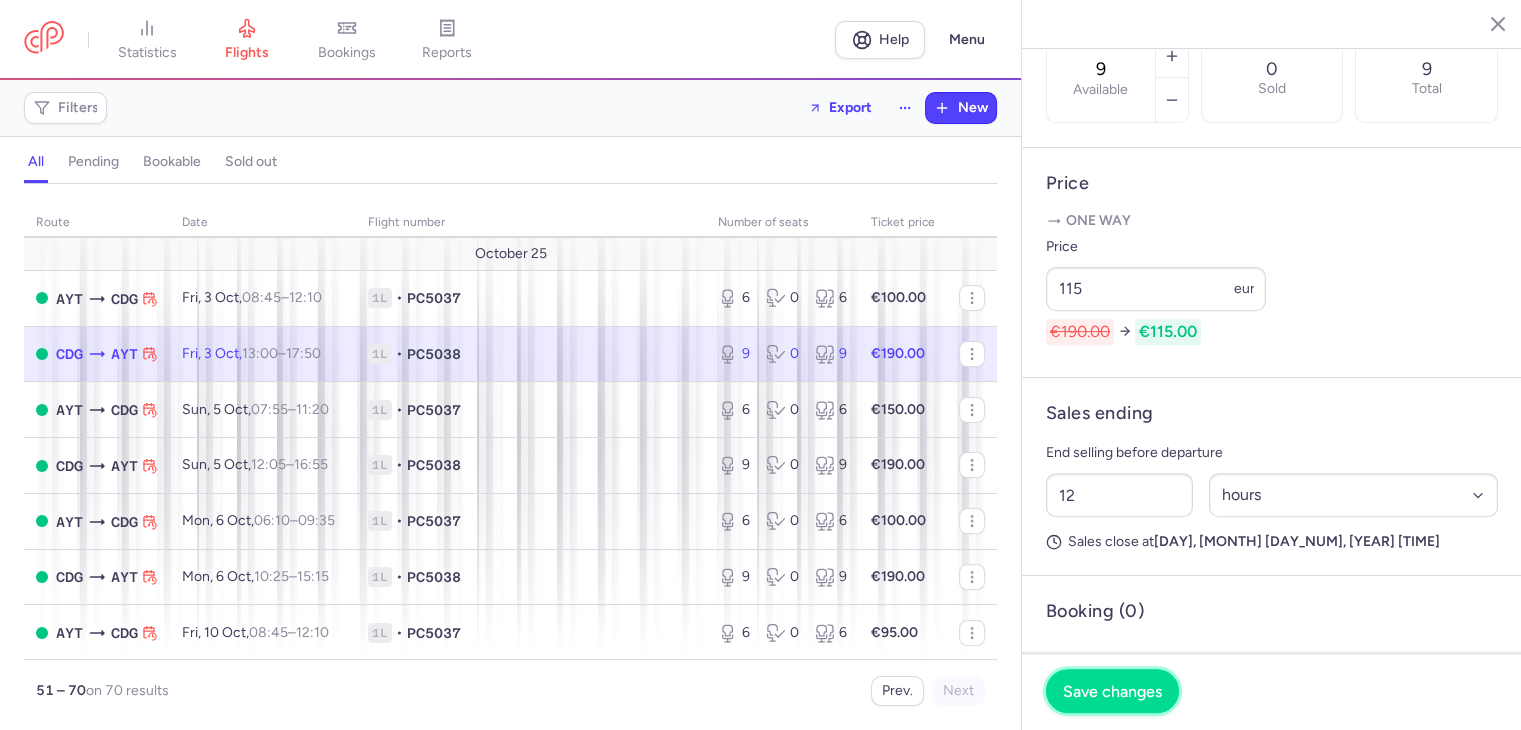 click on "Save changes" at bounding box center [1112, 691] 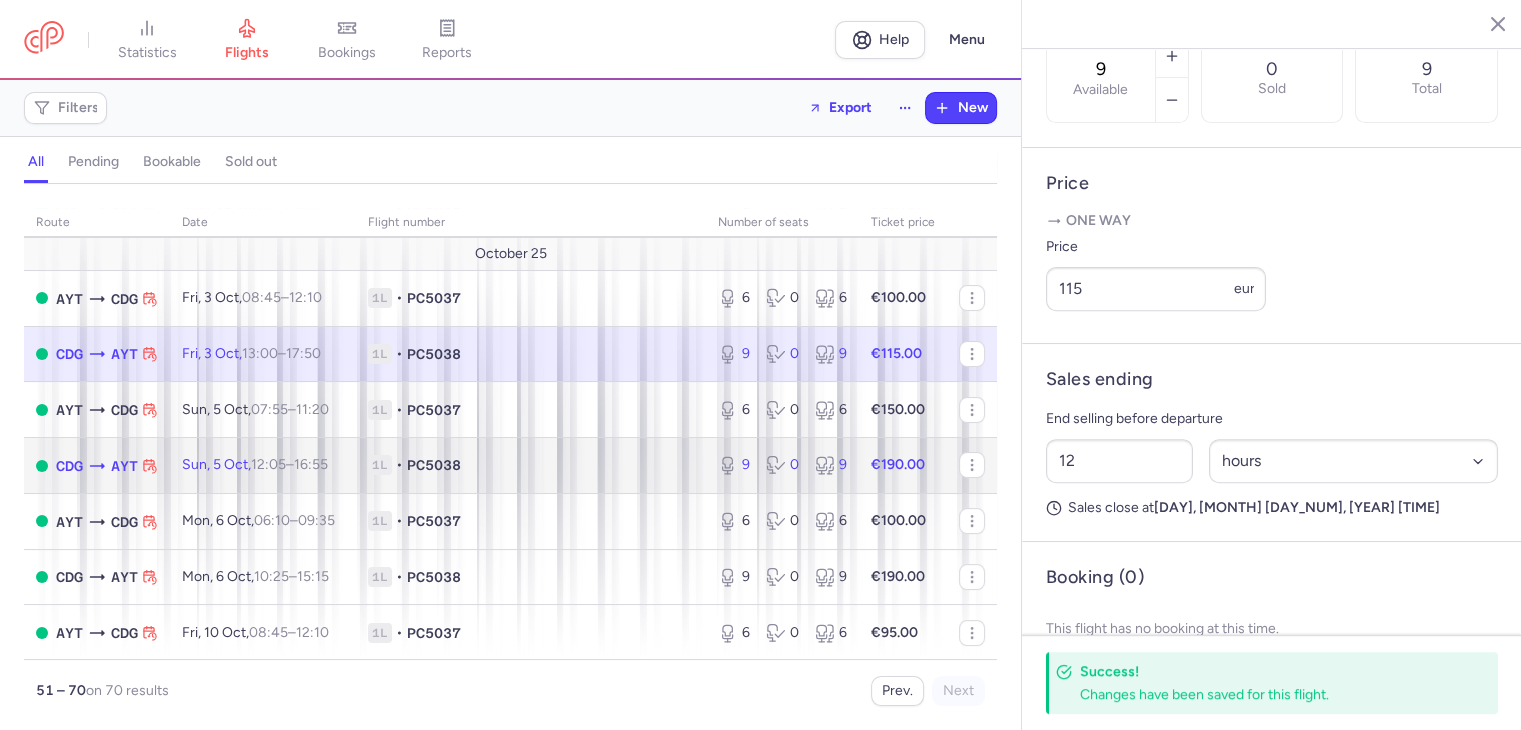 click on "12:05" at bounding box center [268, 464] 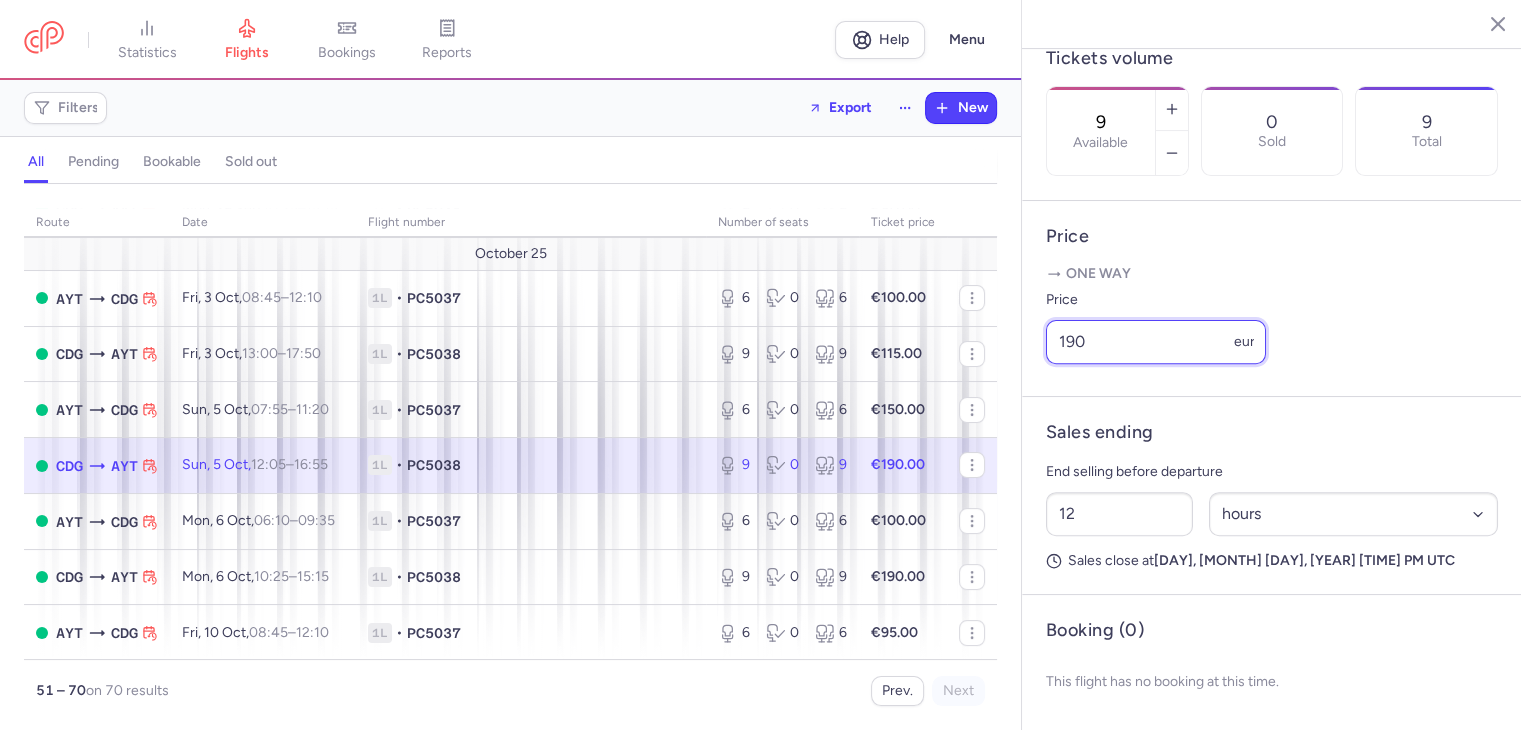 drag, startPoint x: 1116, startPoint y: 343, endPoint x: 1060, endPoint y: 343, distance: 56 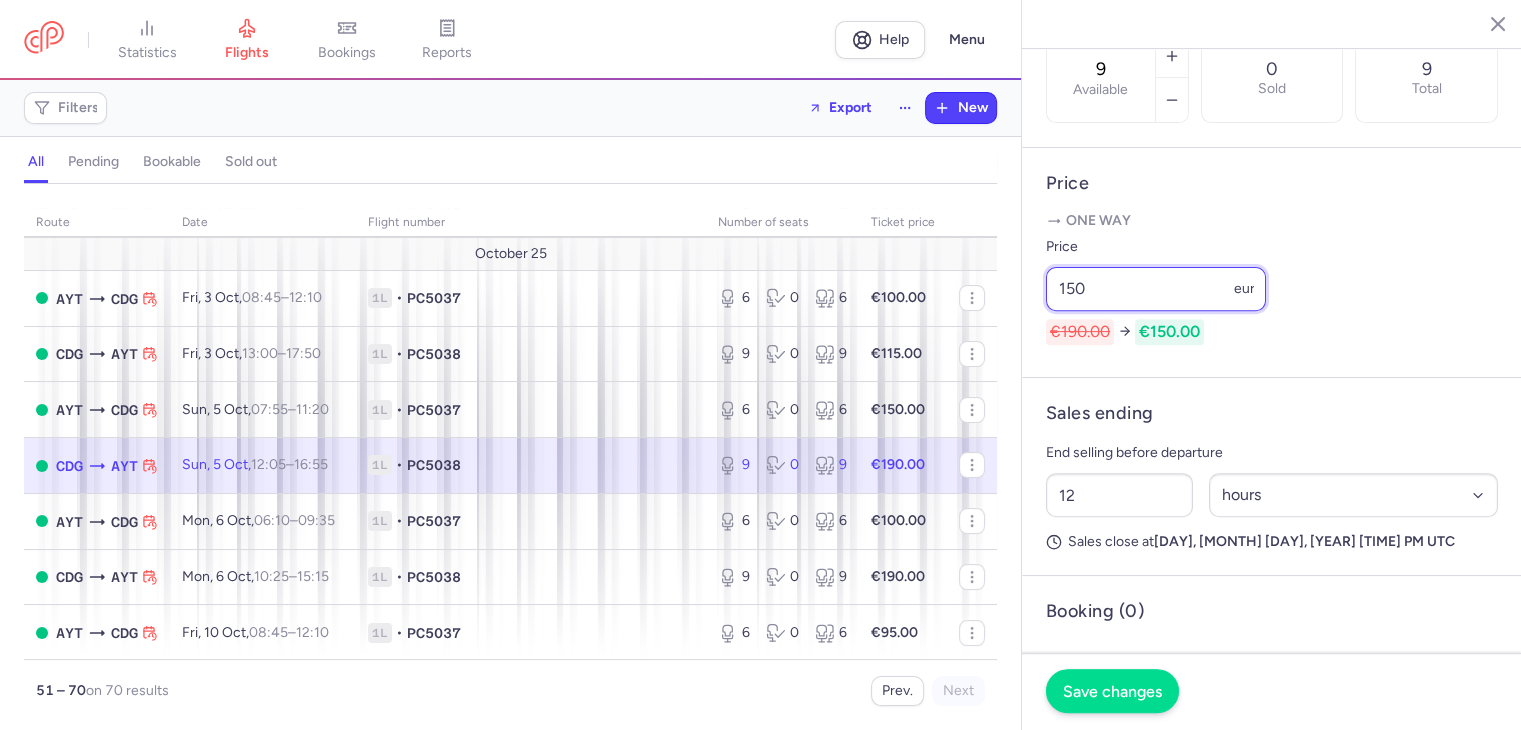 type on "150" 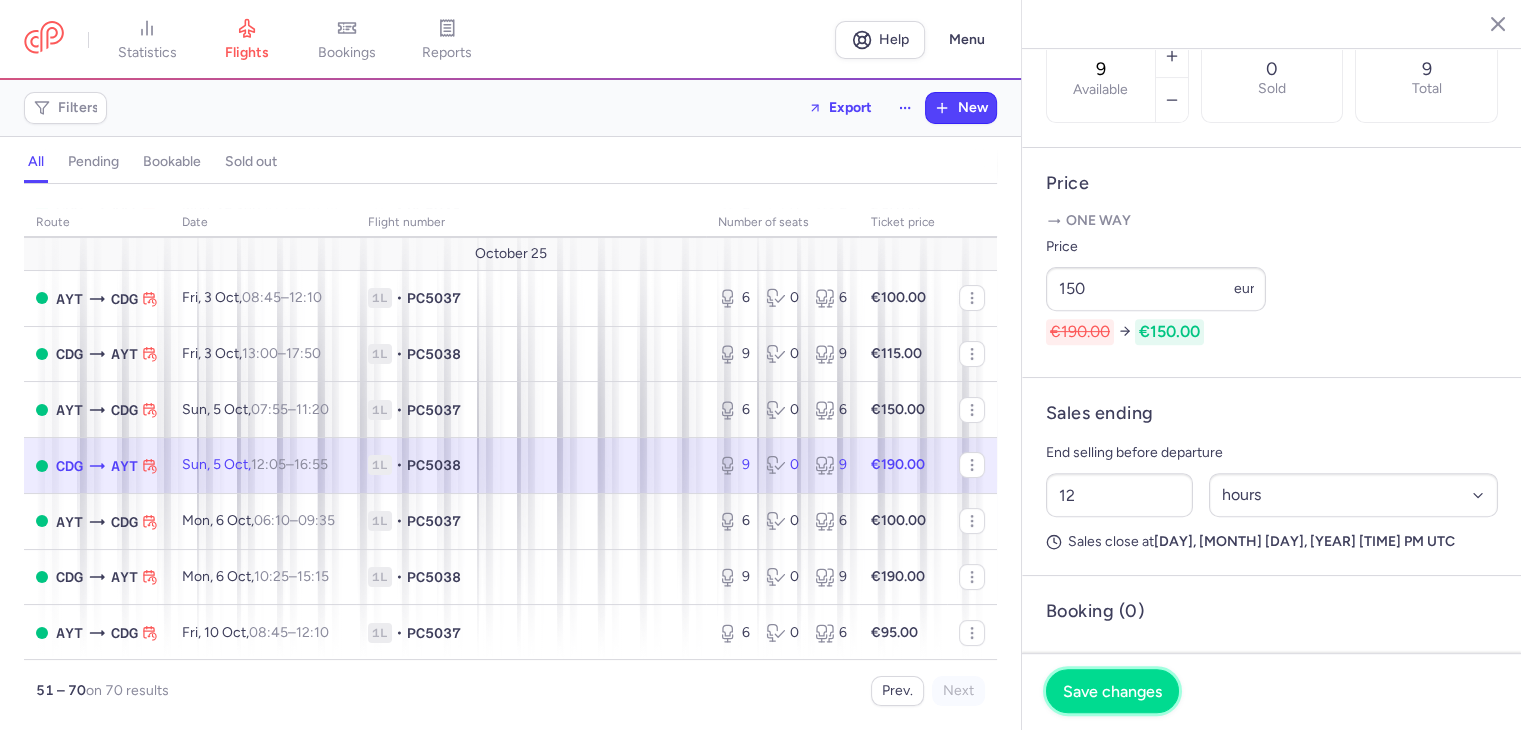 click on "Save changes" at bounding box center (1112, 691) 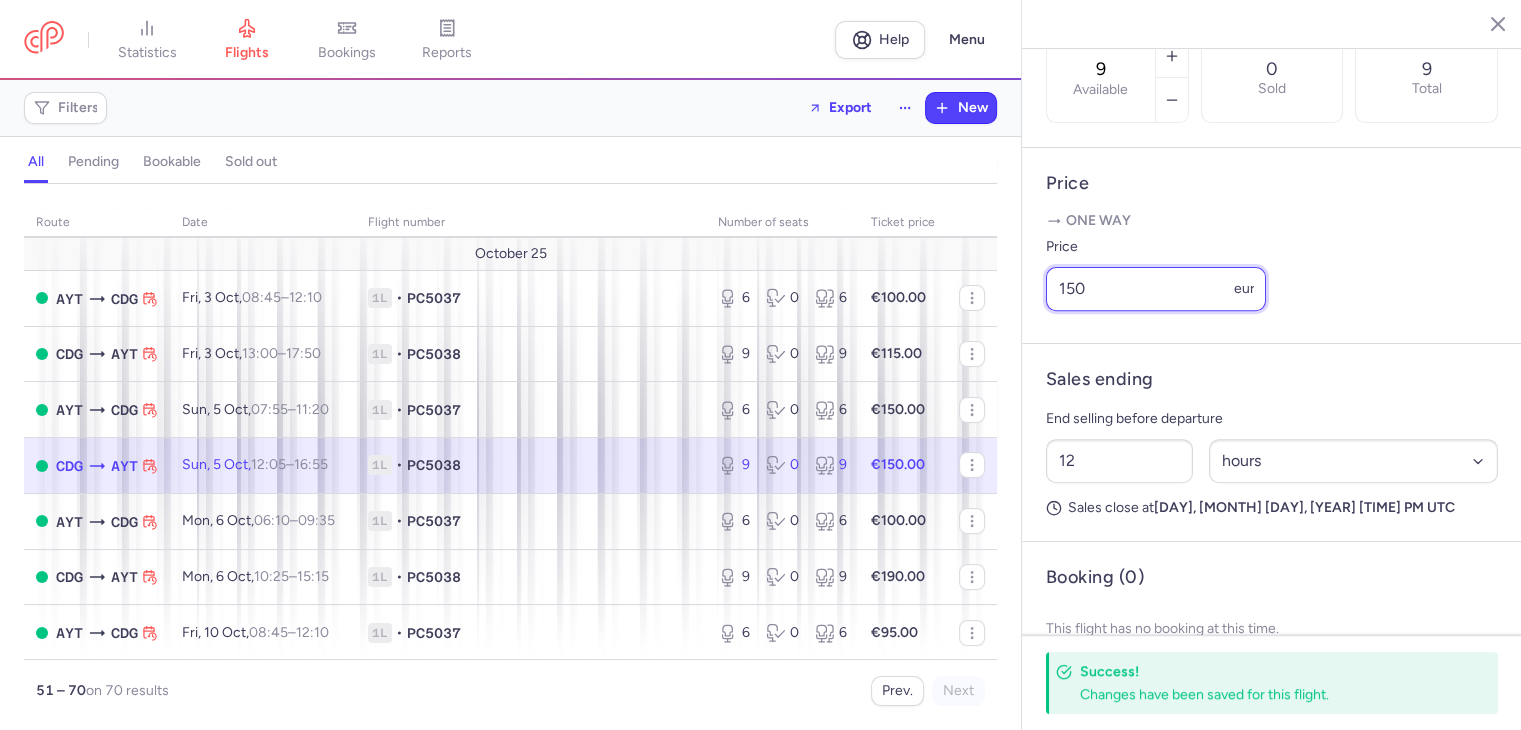 drag, startPoint x: 1066, startPoint y: 341, endPoint x: 1016, endPoint y: 344, distance: 50.08992 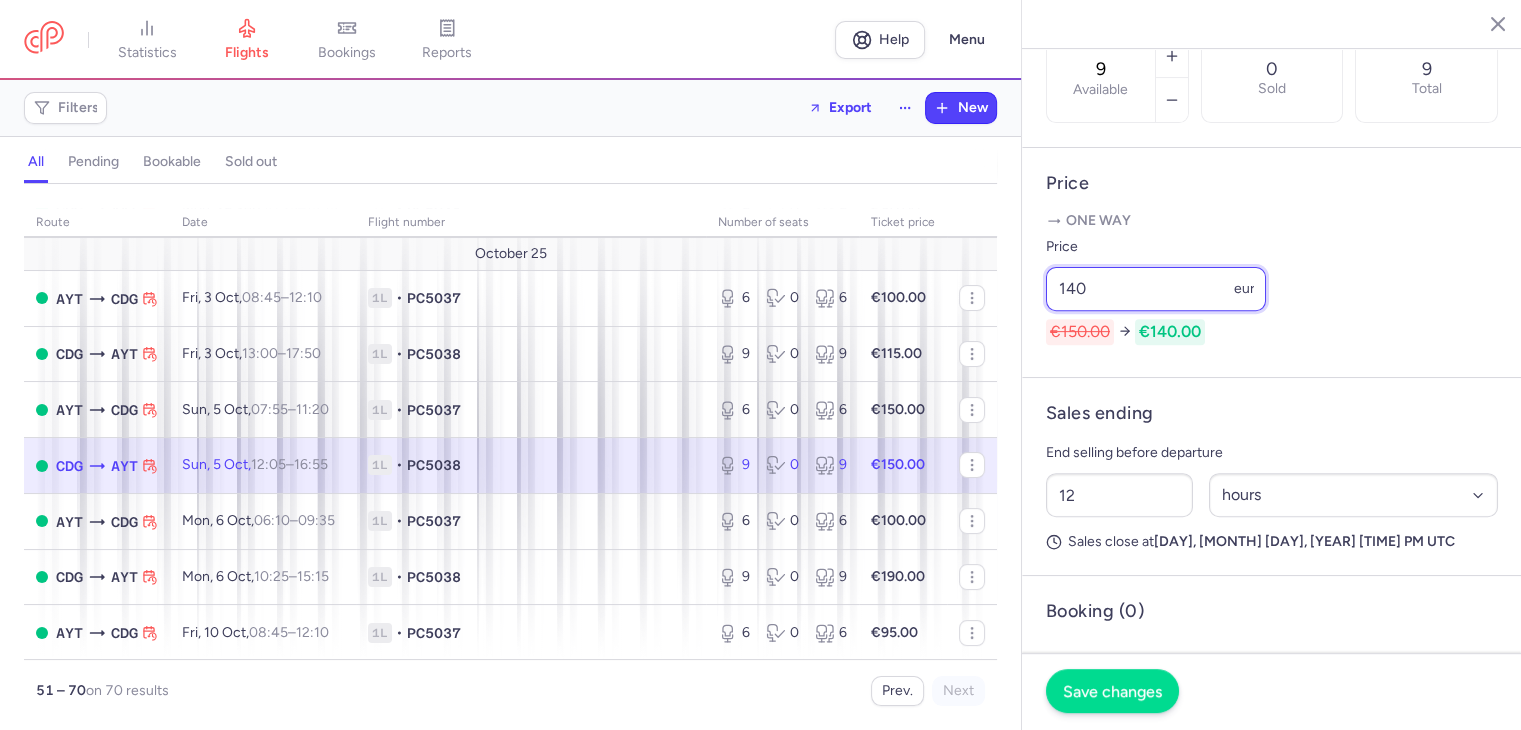 type on "140" 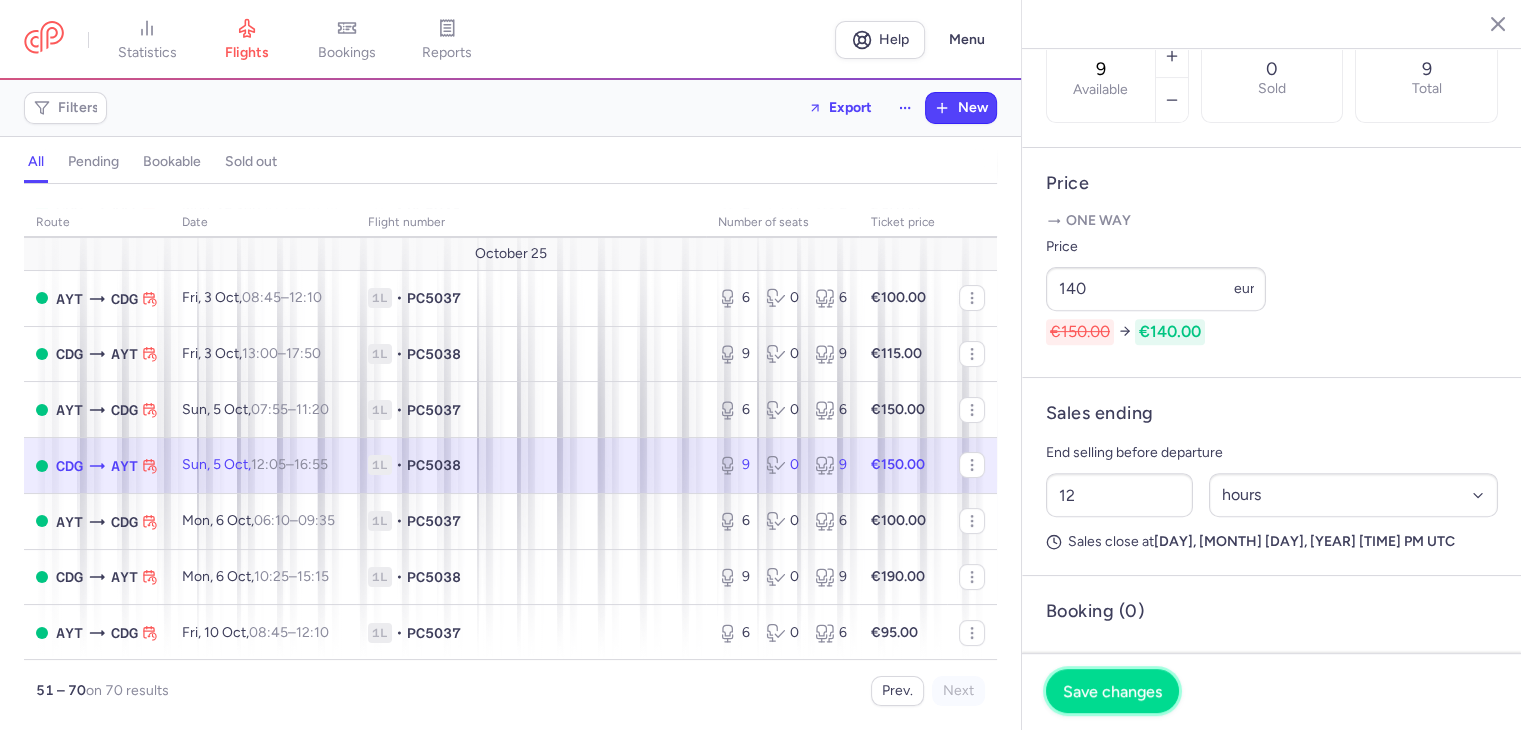 click on "Save changes" at bounding box center (1112, 691) 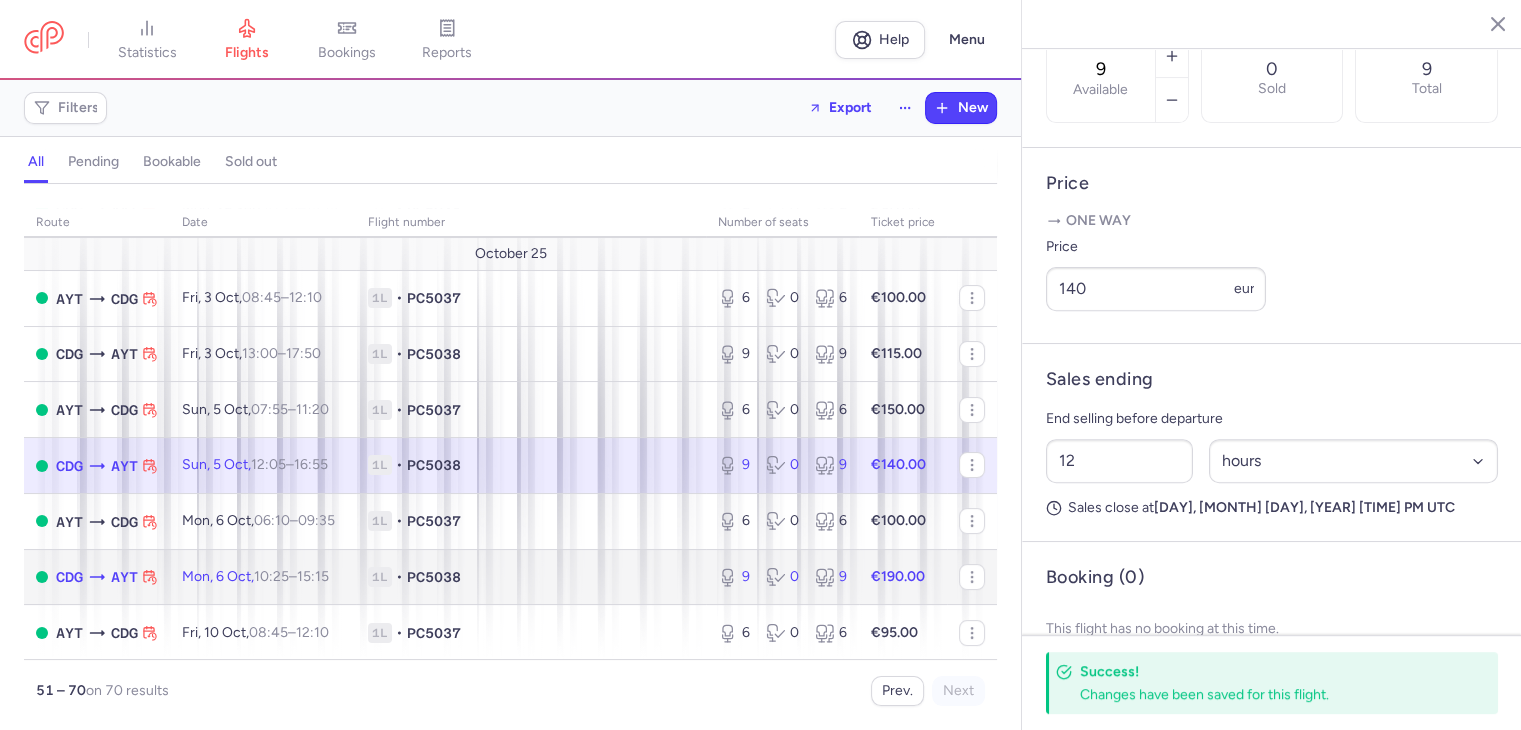 click on "Mon, 6 Oct,  10:25  –  15:15  +0" at bounding box center (255, 576) 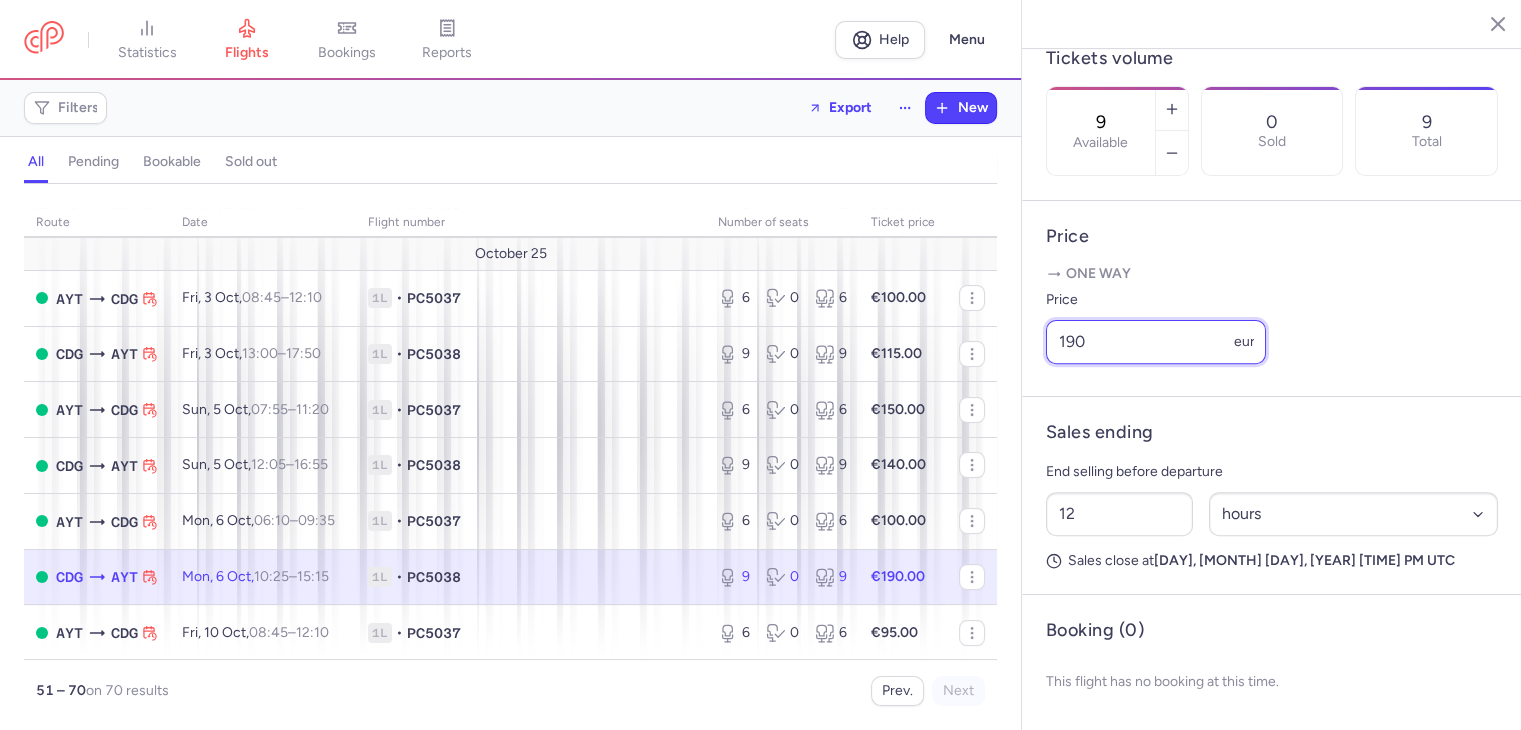 click on "Price  One way  Price  190 eur" at bounding box center [1272, 299] 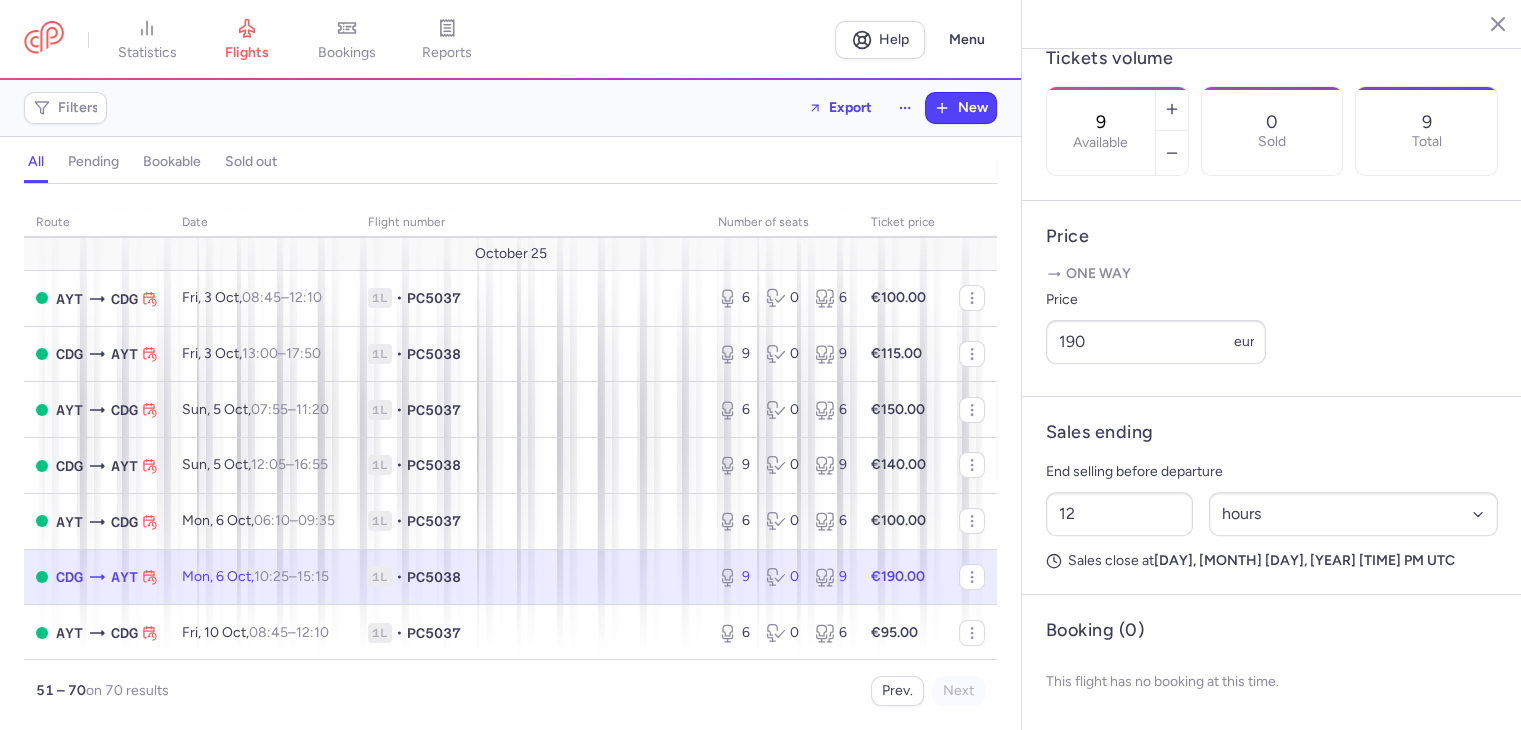click on "Price  One way  Price  190 eur" at bounding box center (1272, 299) 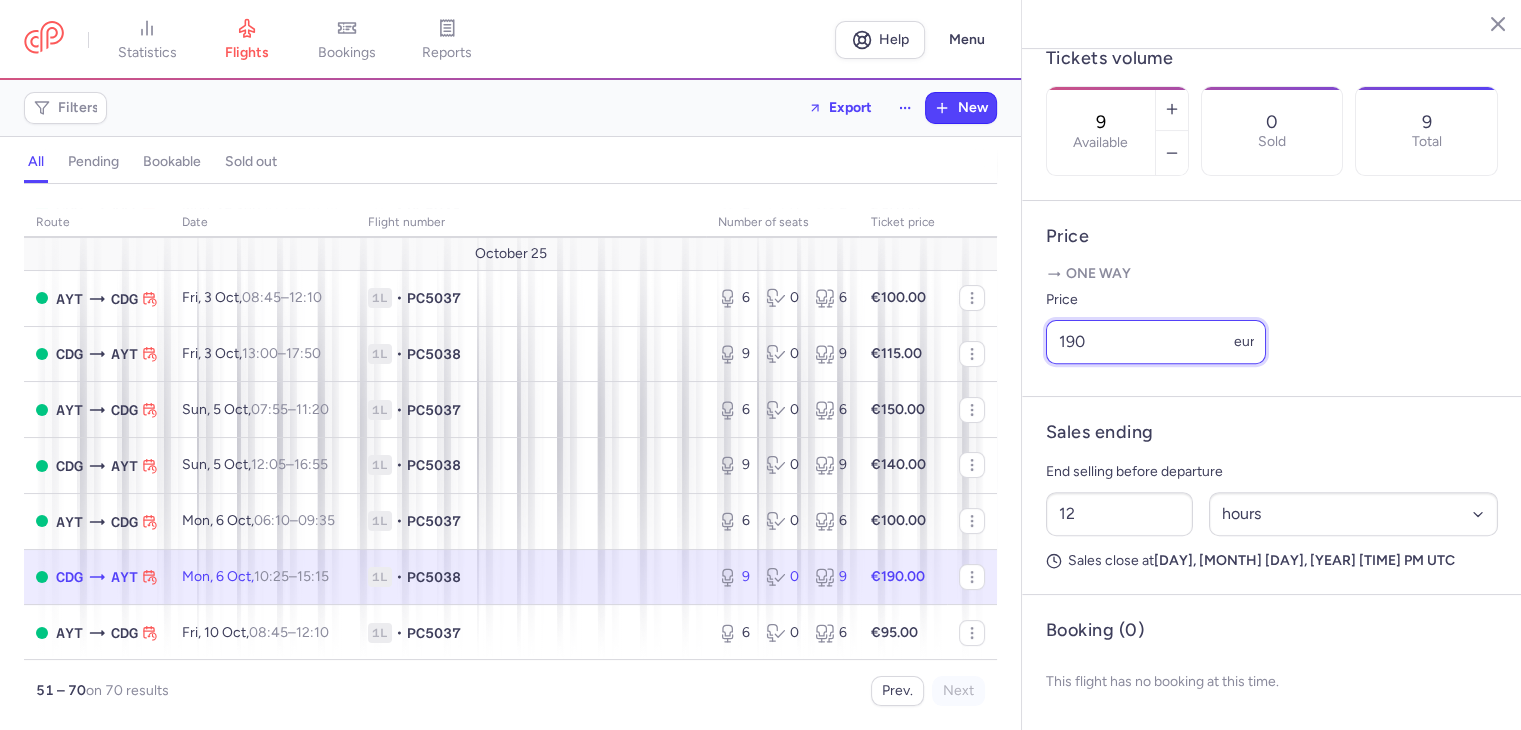 drag, startPoint x: 1104, startPoint y: 339, endPoint x: 1029, endPoint y: 339, distance: 75 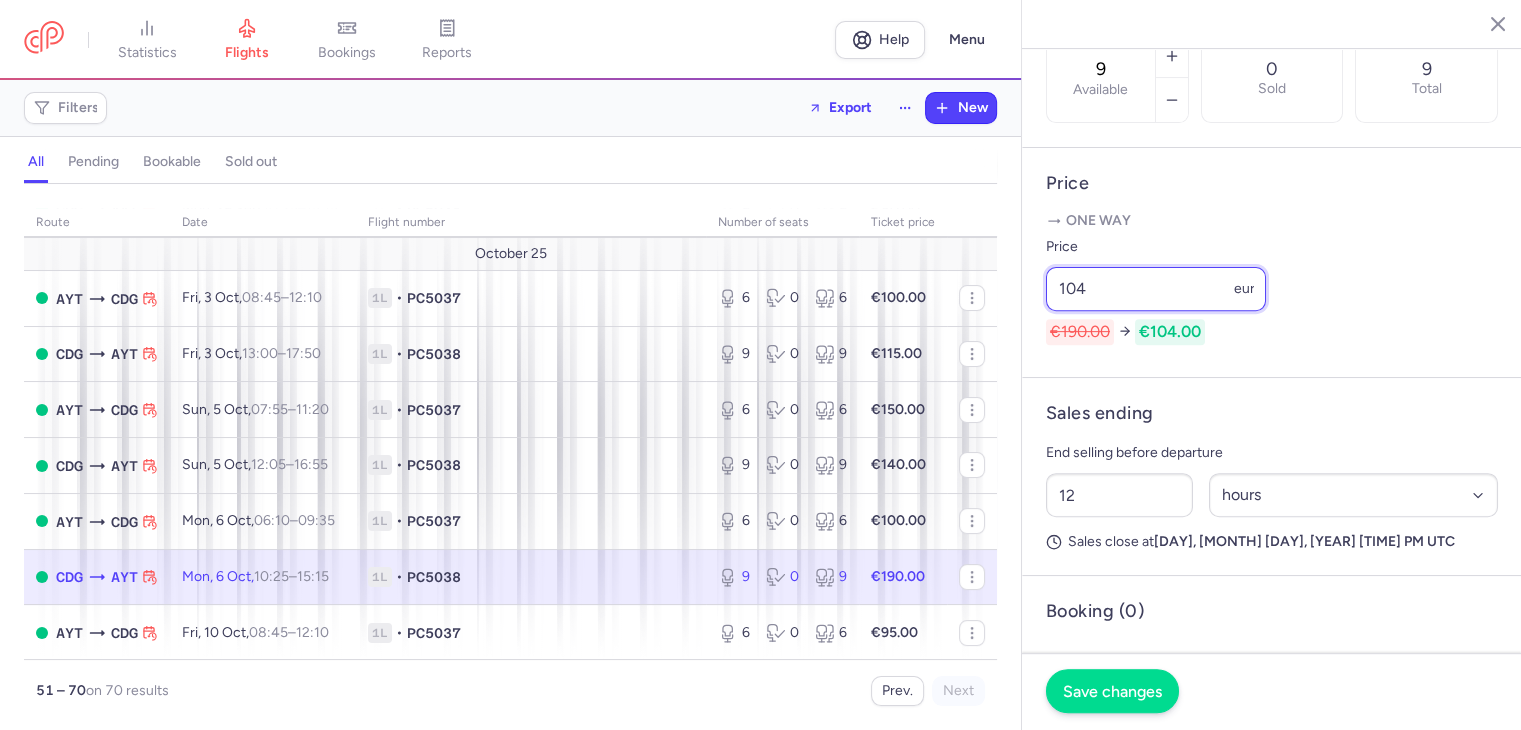 type on "104" 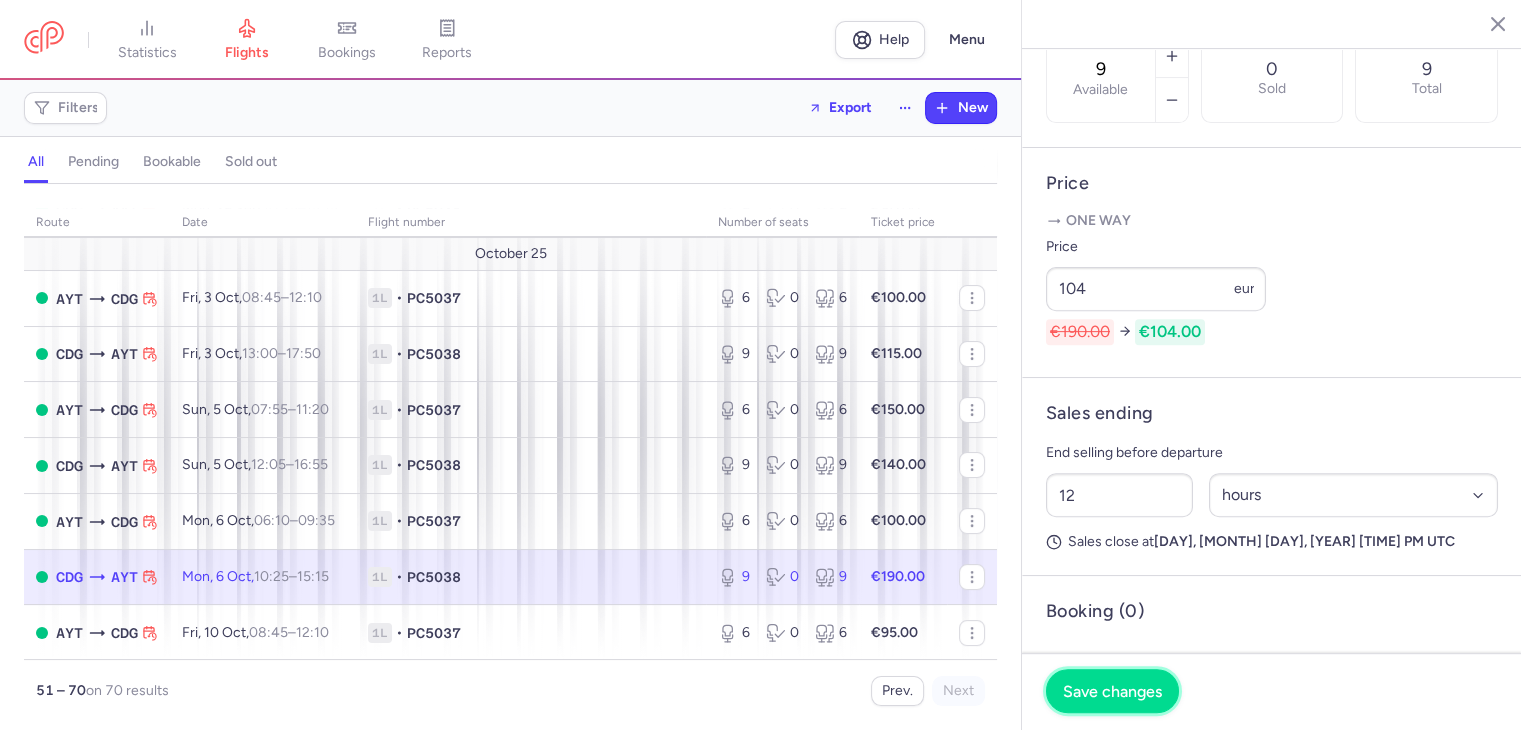 click on "Save changes" at bounding box center [1112, 691] 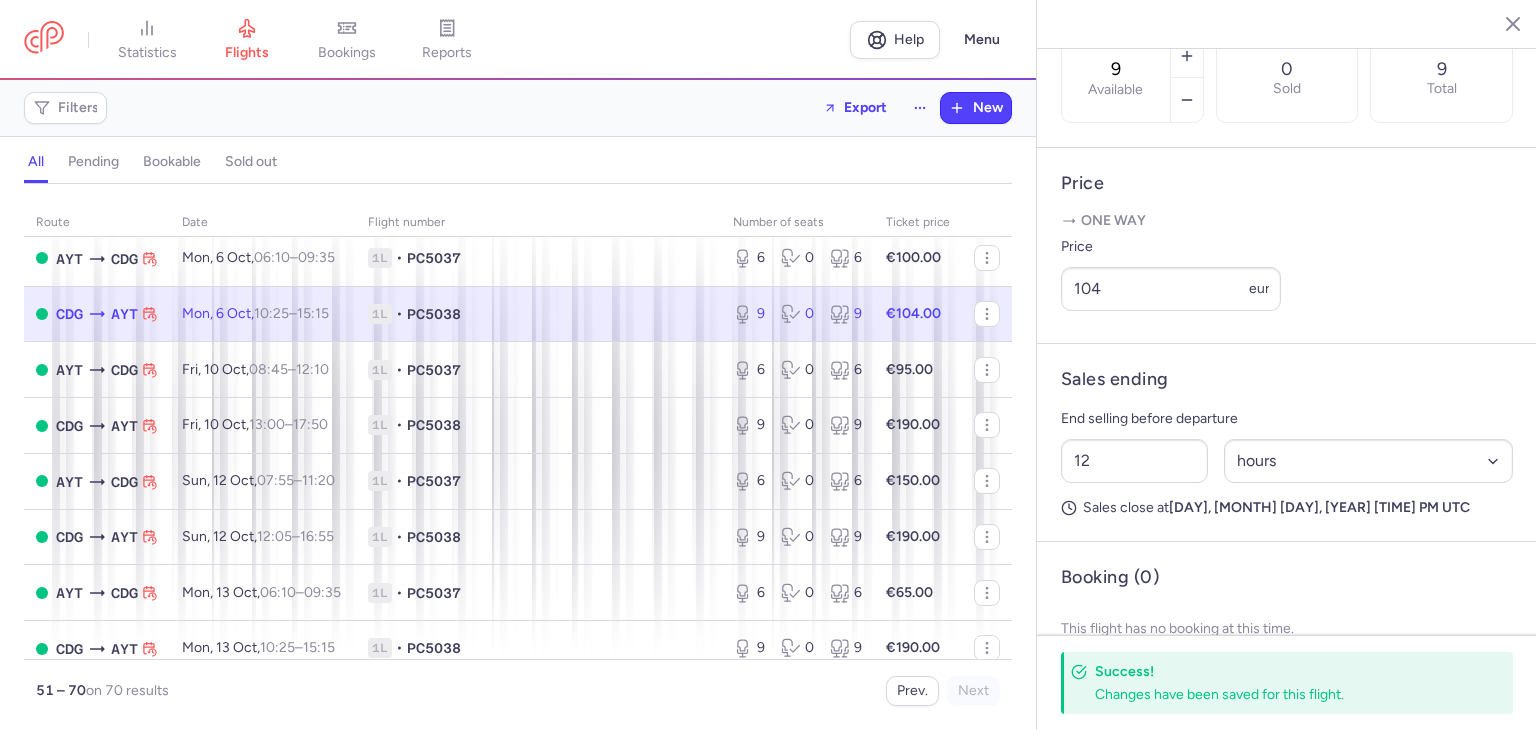 scroll, scrollTop: 466, scrollLeft: 0, axis: vertical 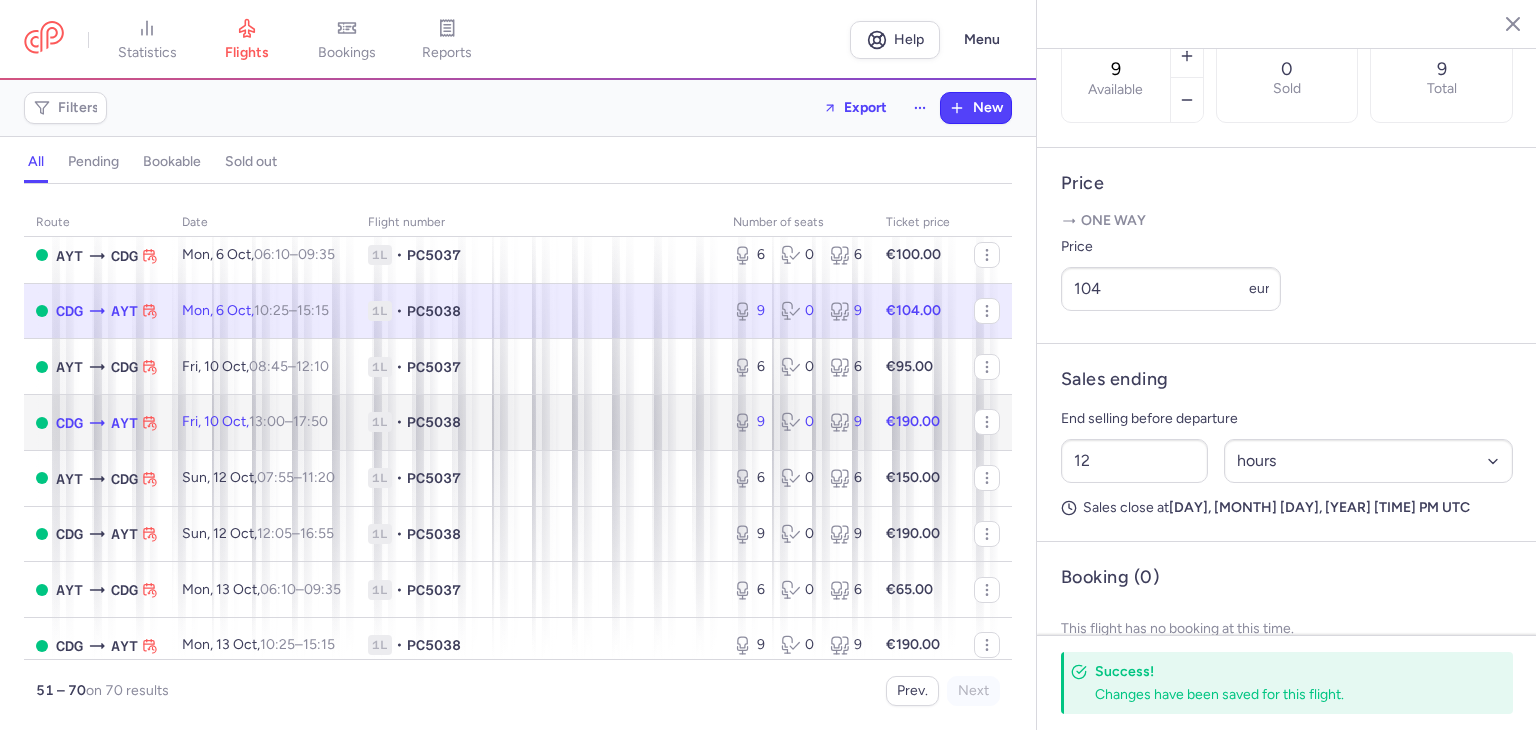 click on "PC5038" at bounding box center [434, 422] 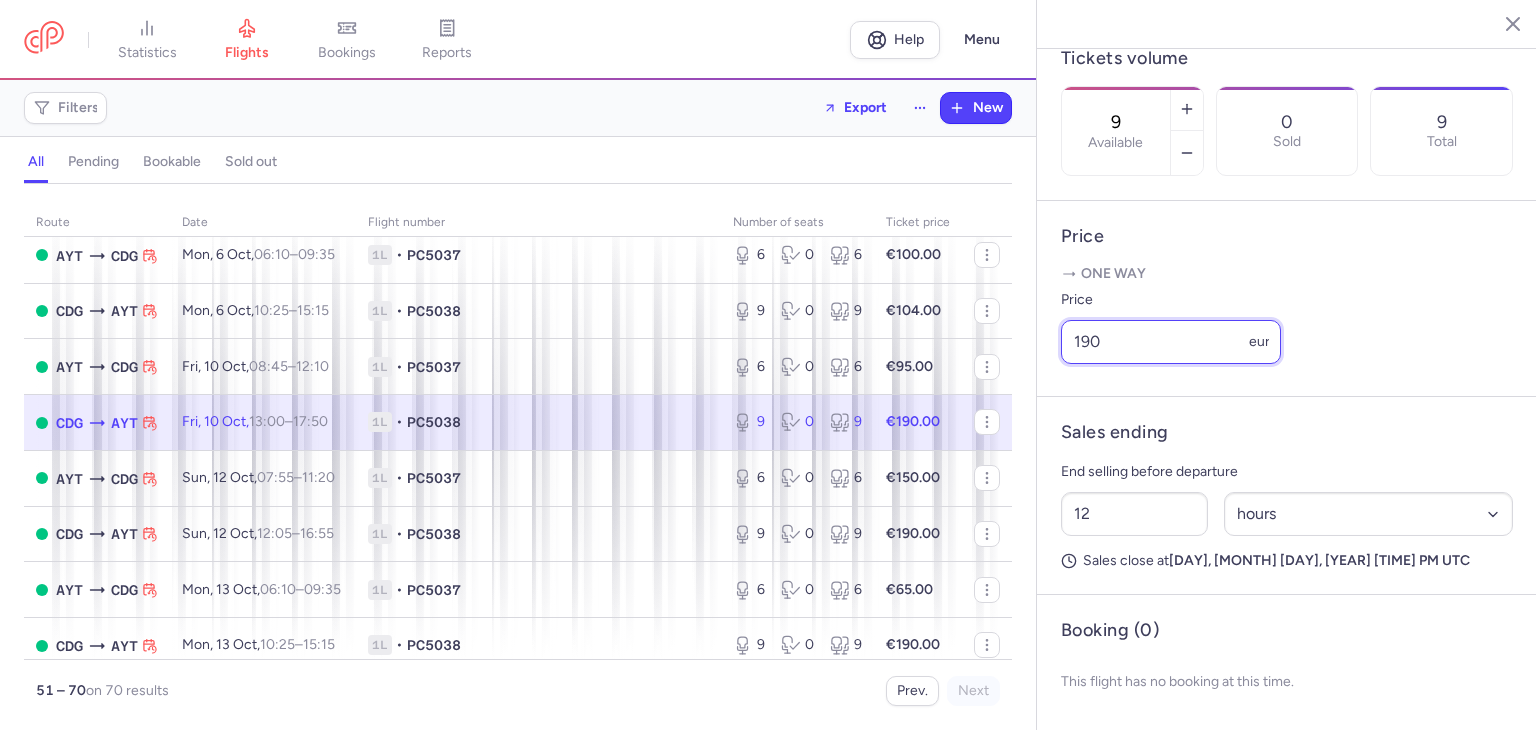 drag, startPoint x: 1157, startPoint y: 341, endPoint x: 1065, endPoint y: 341, distance: 92 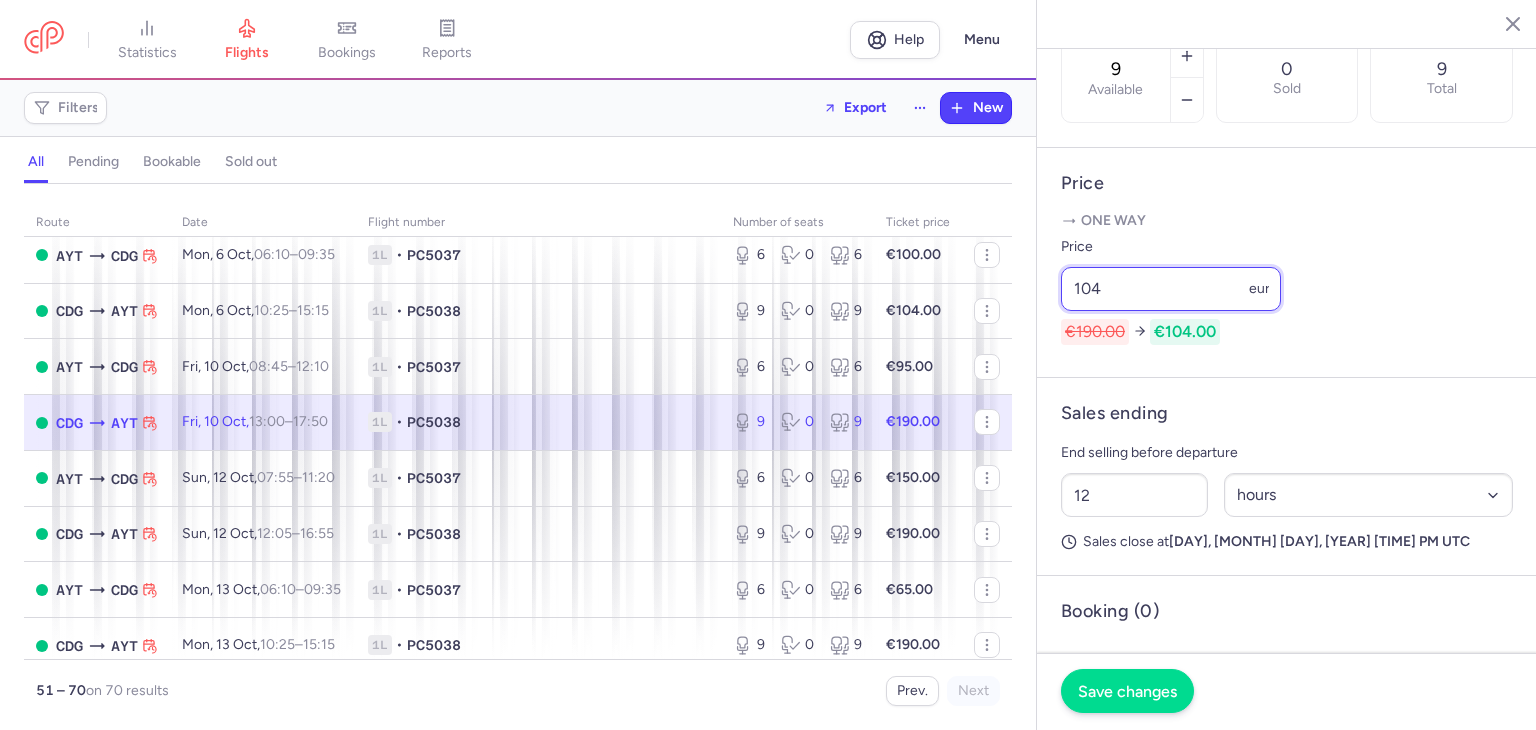 type on "104" 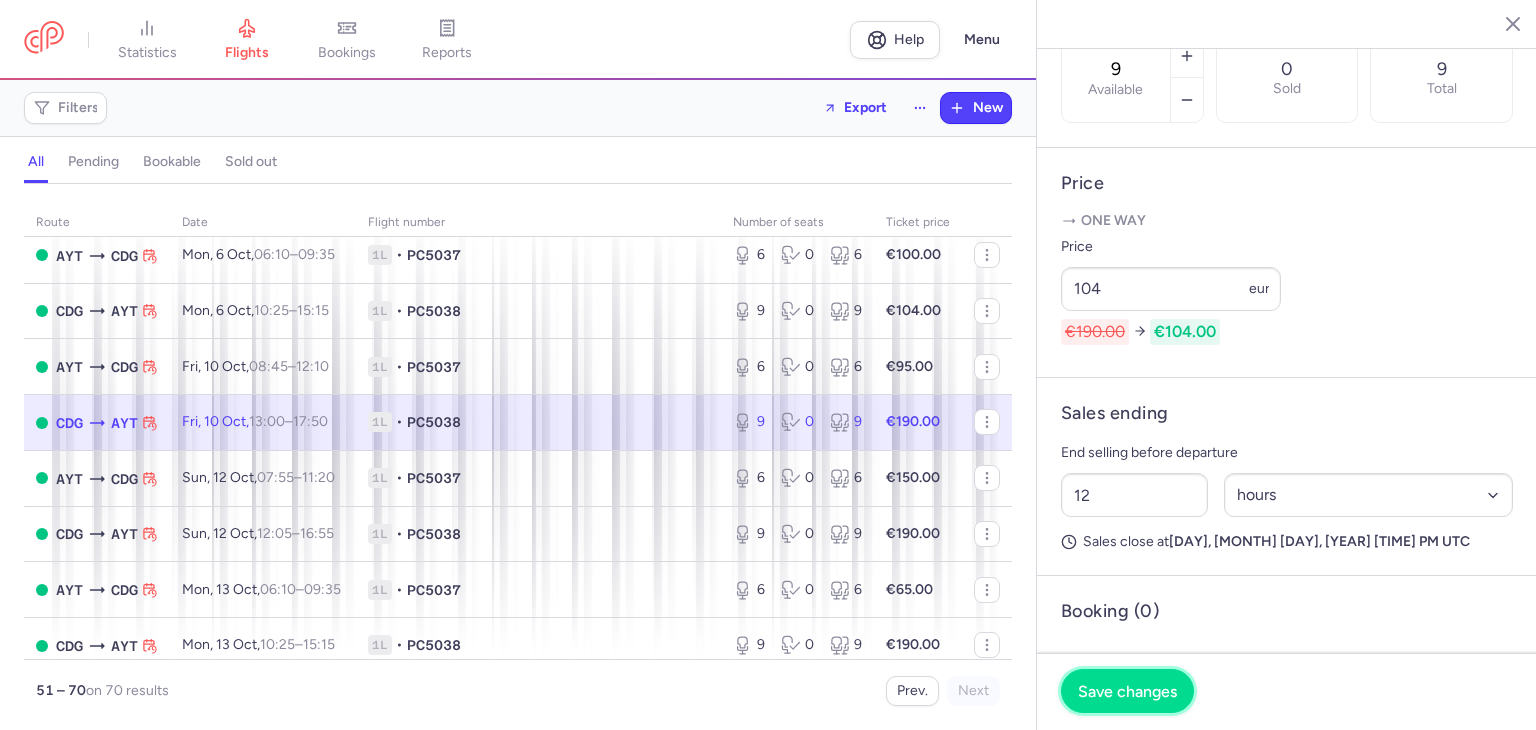 click on "Save changes" at bounding box center (1127, 691) 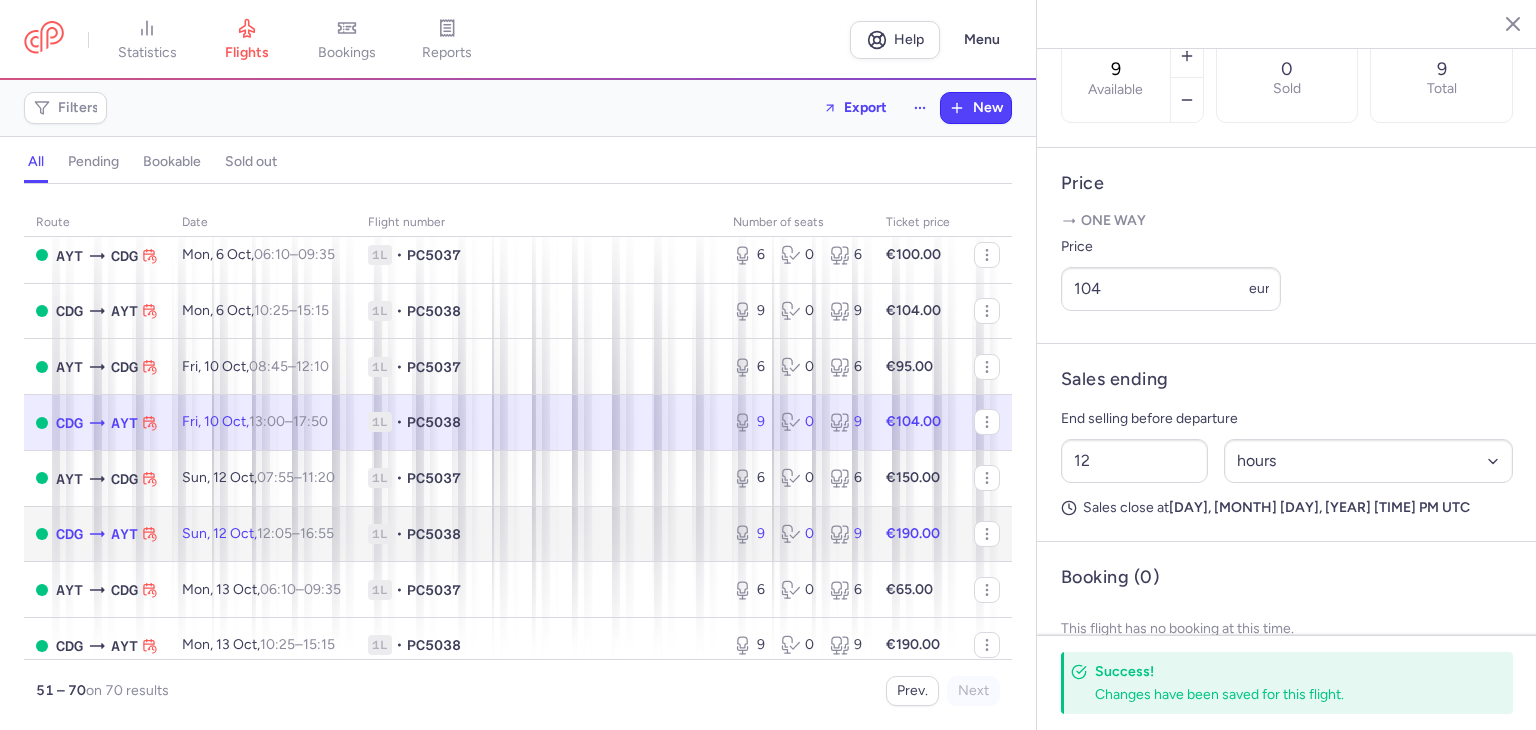 click on "1L • PC5038" at bounding box center [538, 534] 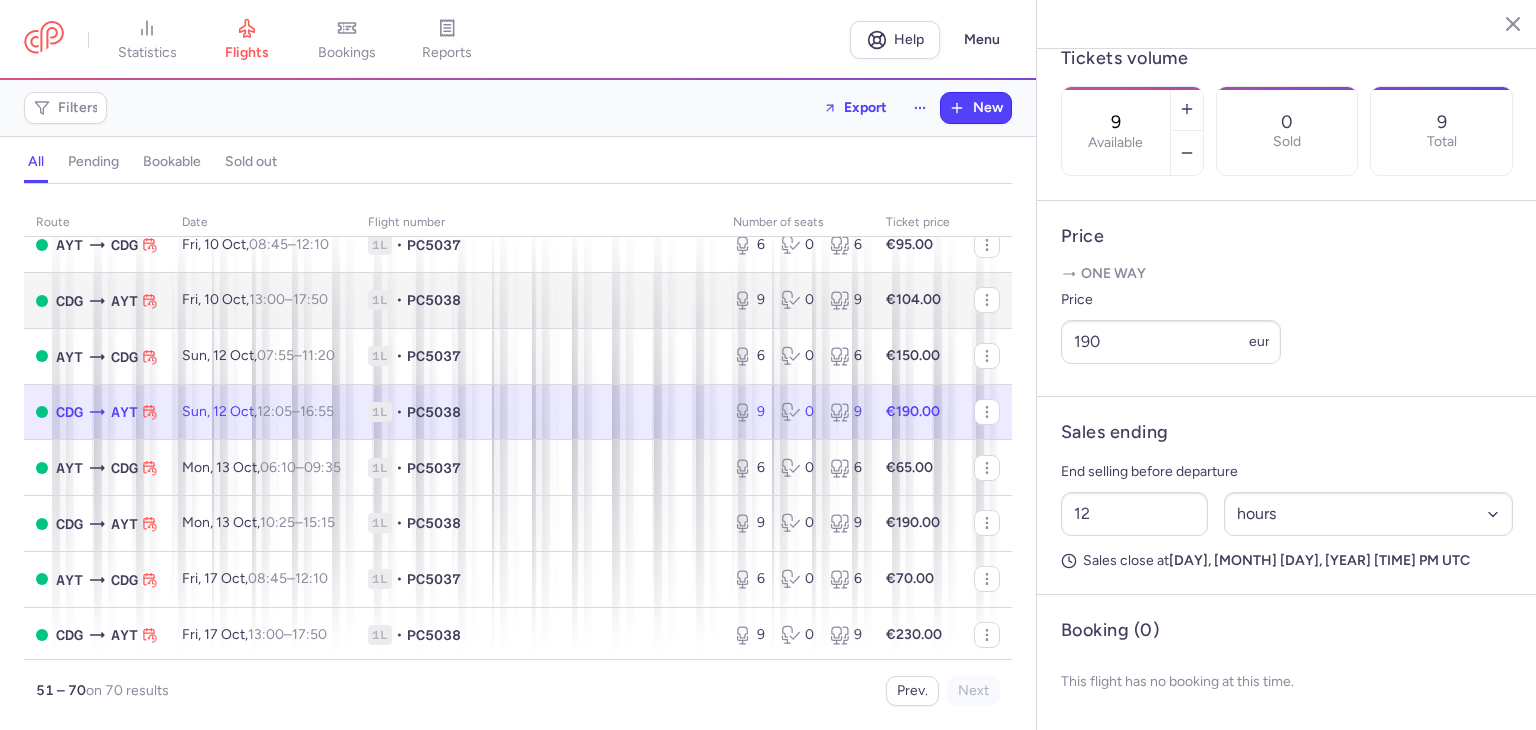 scroll, scrollTop: 600, scrollLeft: 0, axis: vertical 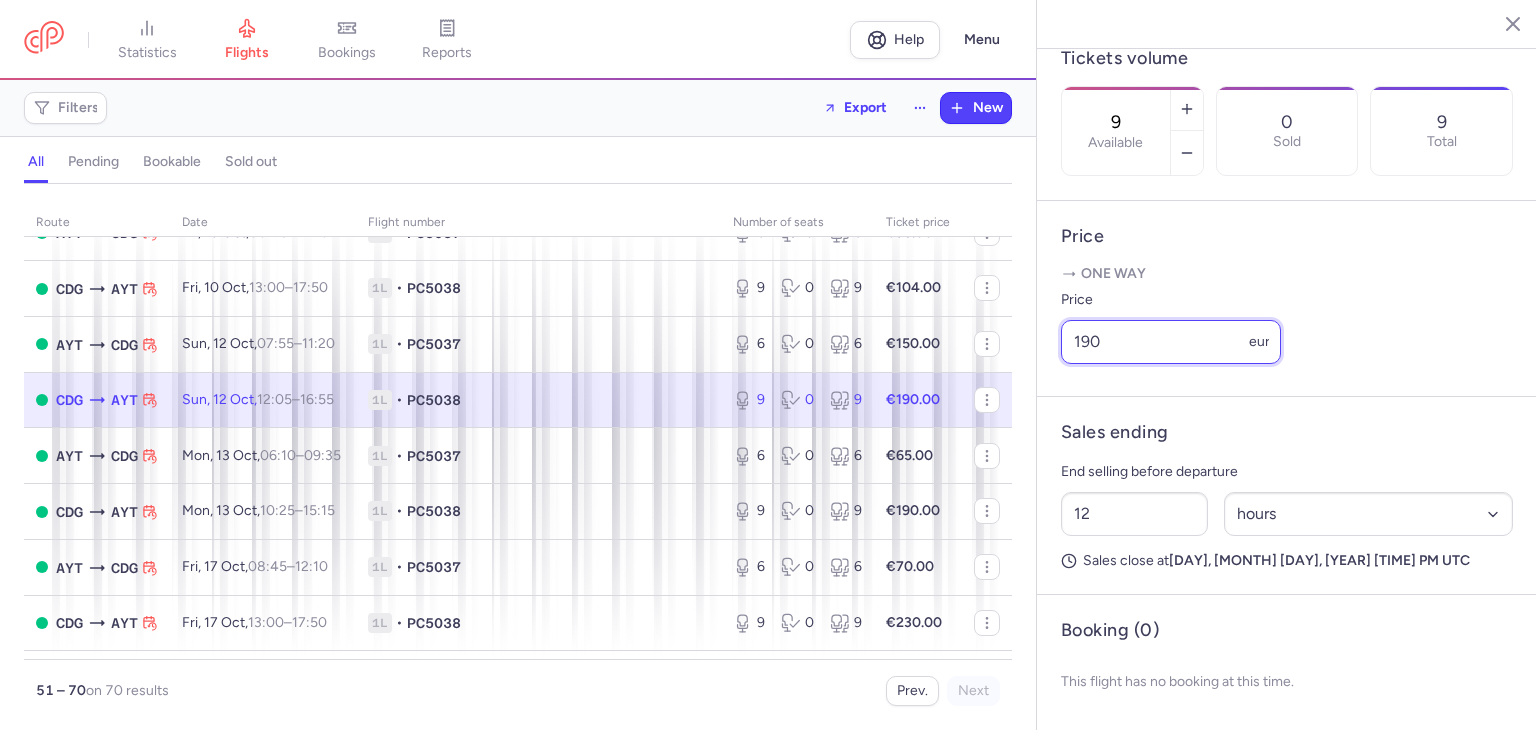 drag, startPoint x: 1093, startPoint y: 340, endPoint x: 1044, endPoint y: 337, distance: 49.09175 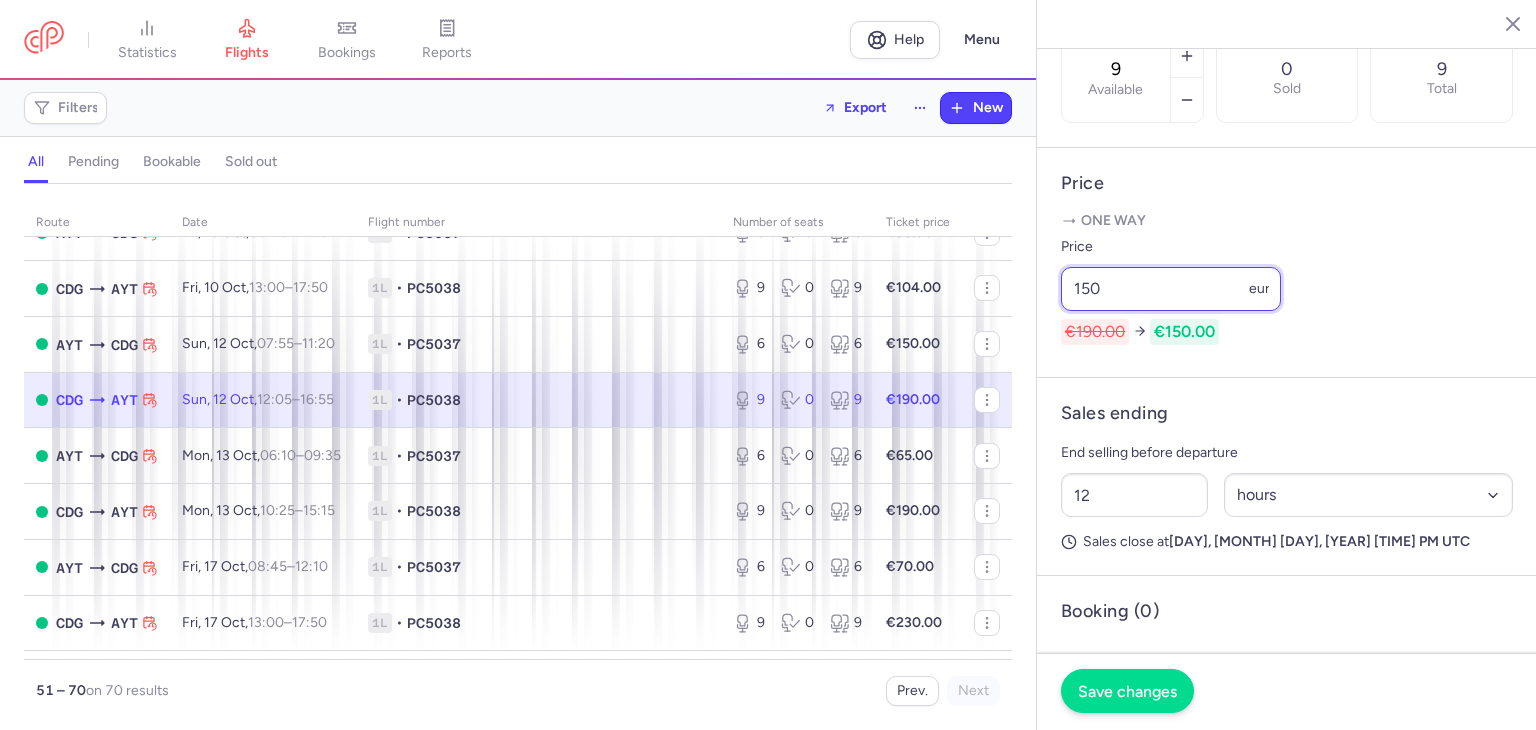 type on "150" 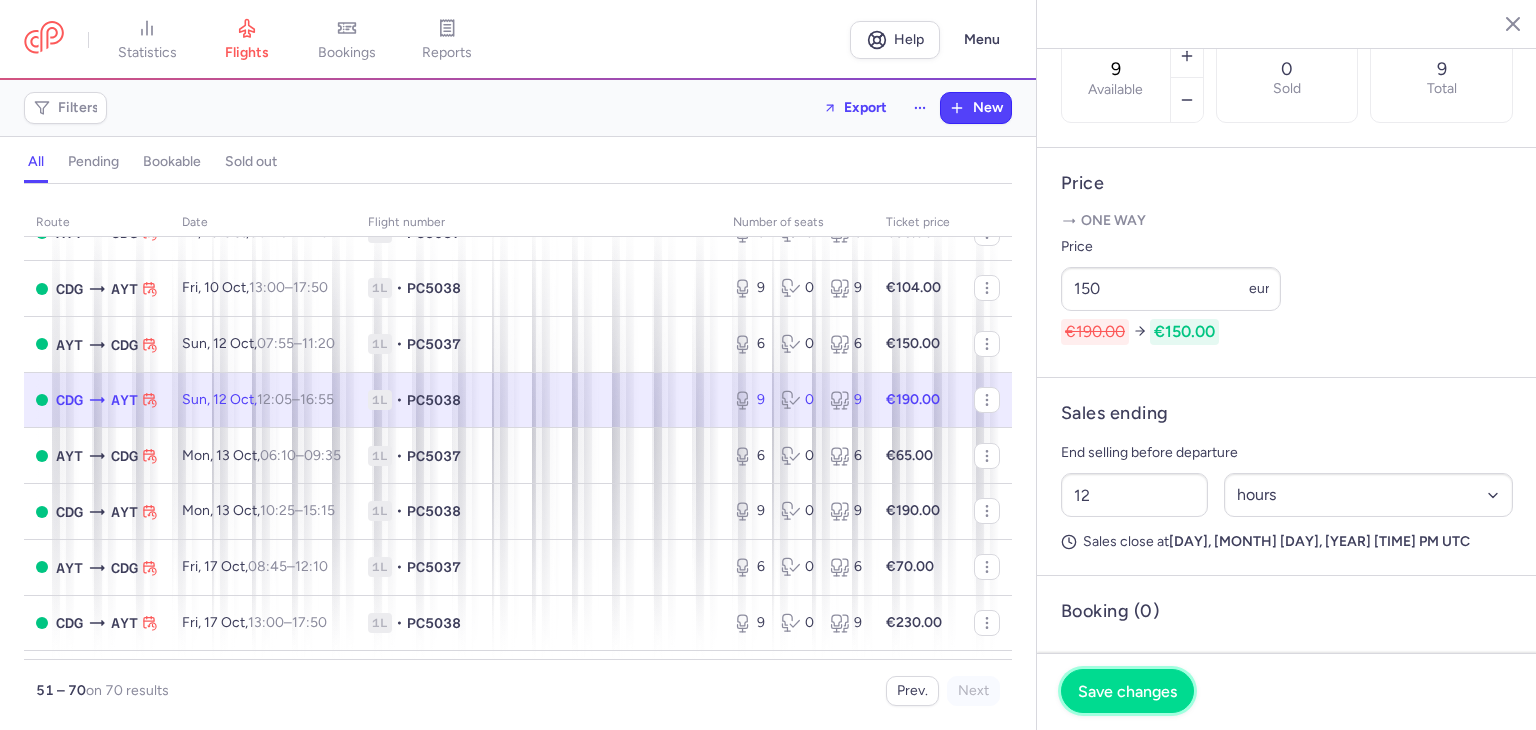 click on "Save changes" at bounding box center [1127, 691] 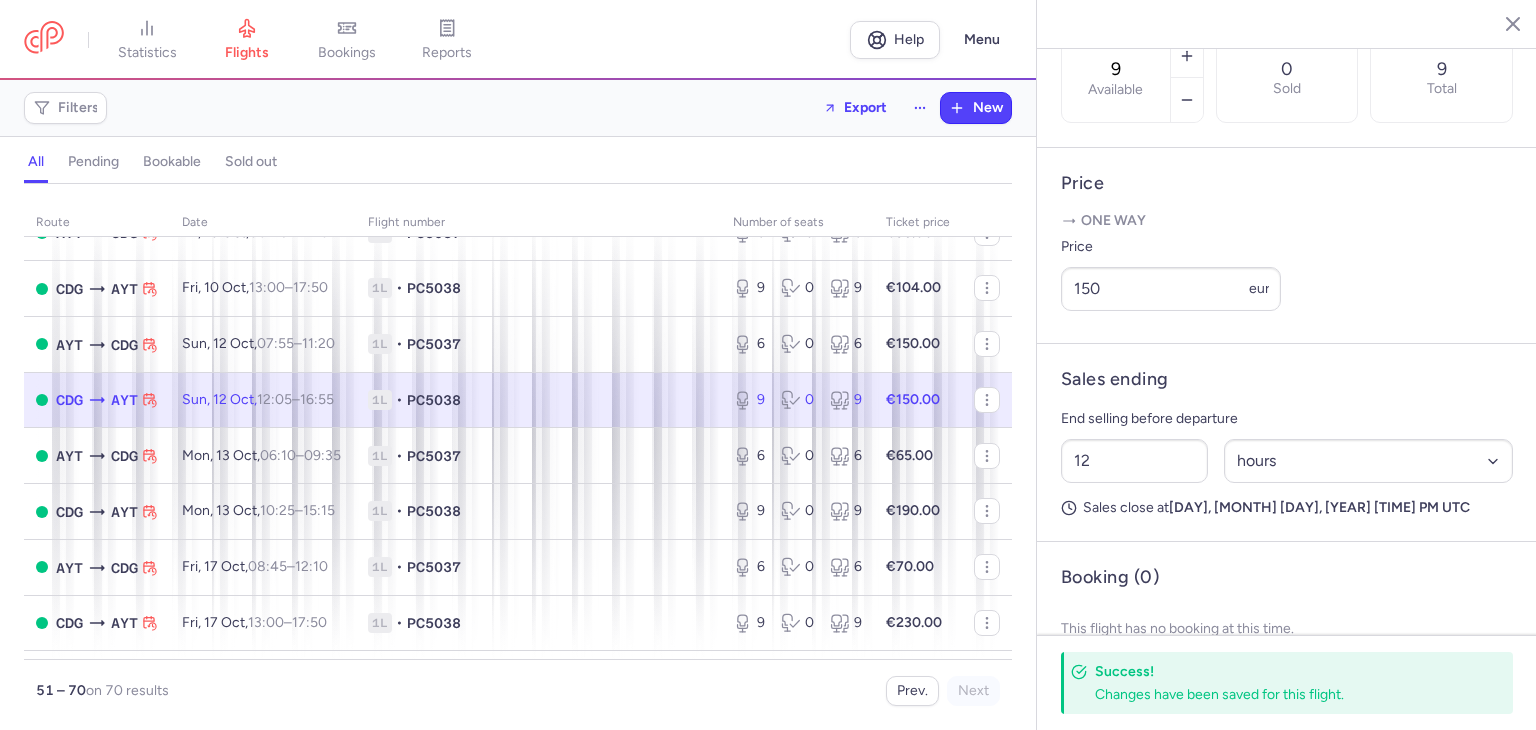 click on "9  Available  0 Sold 9 Total" at bounding box center [1287, 78] 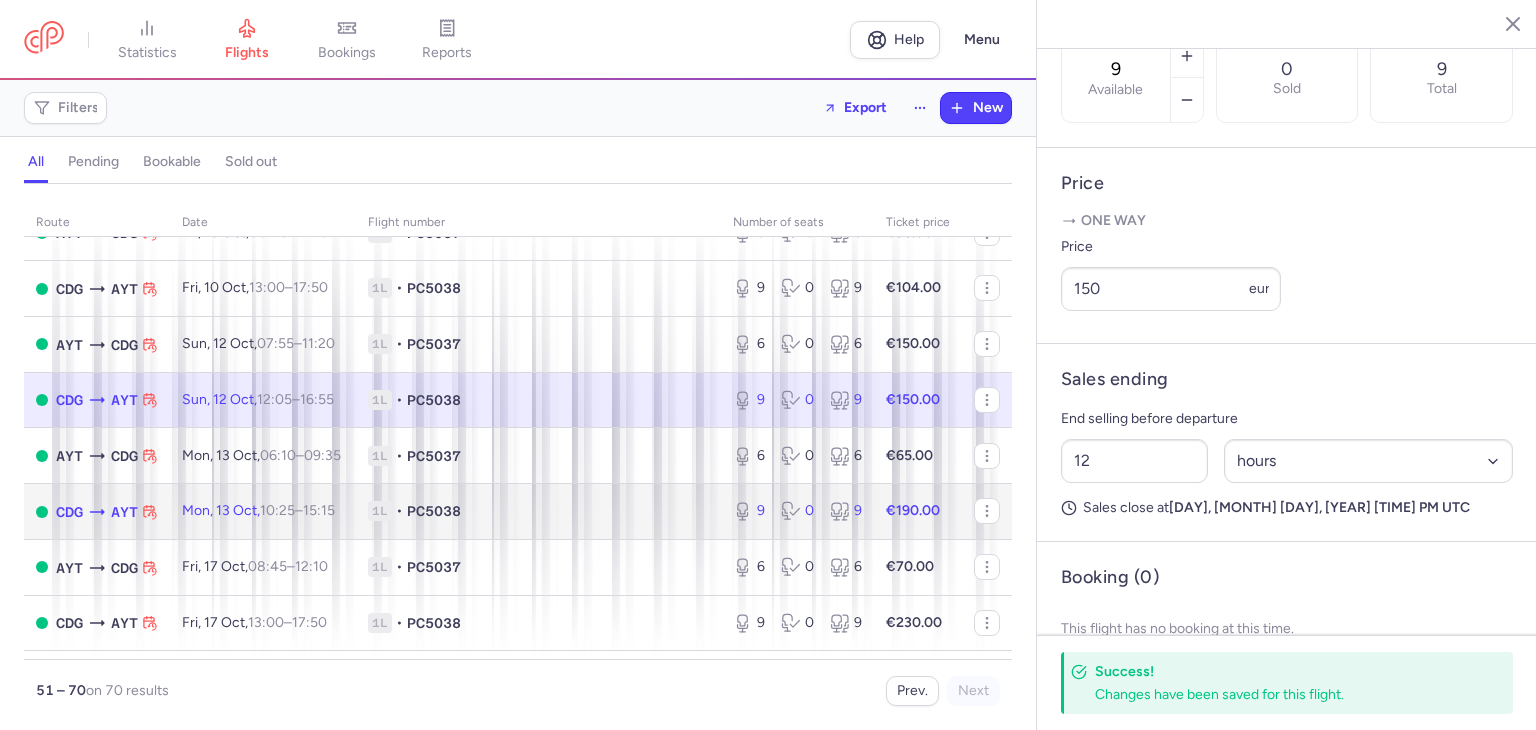 click on "1L • PC5038" at bounding box center [538, 511] 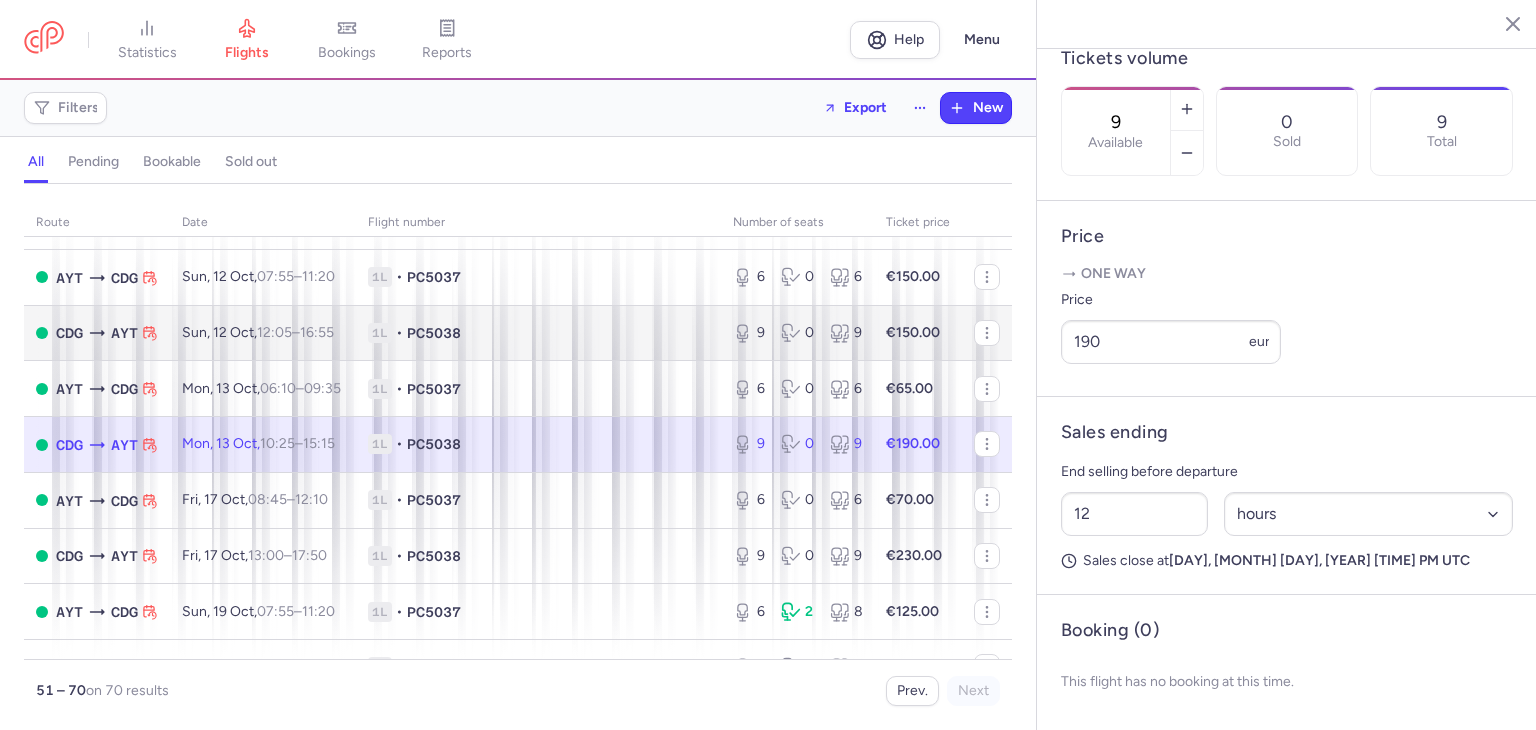 scroll, scrollTop: 650, scrollLeft: 0, axis: vertical 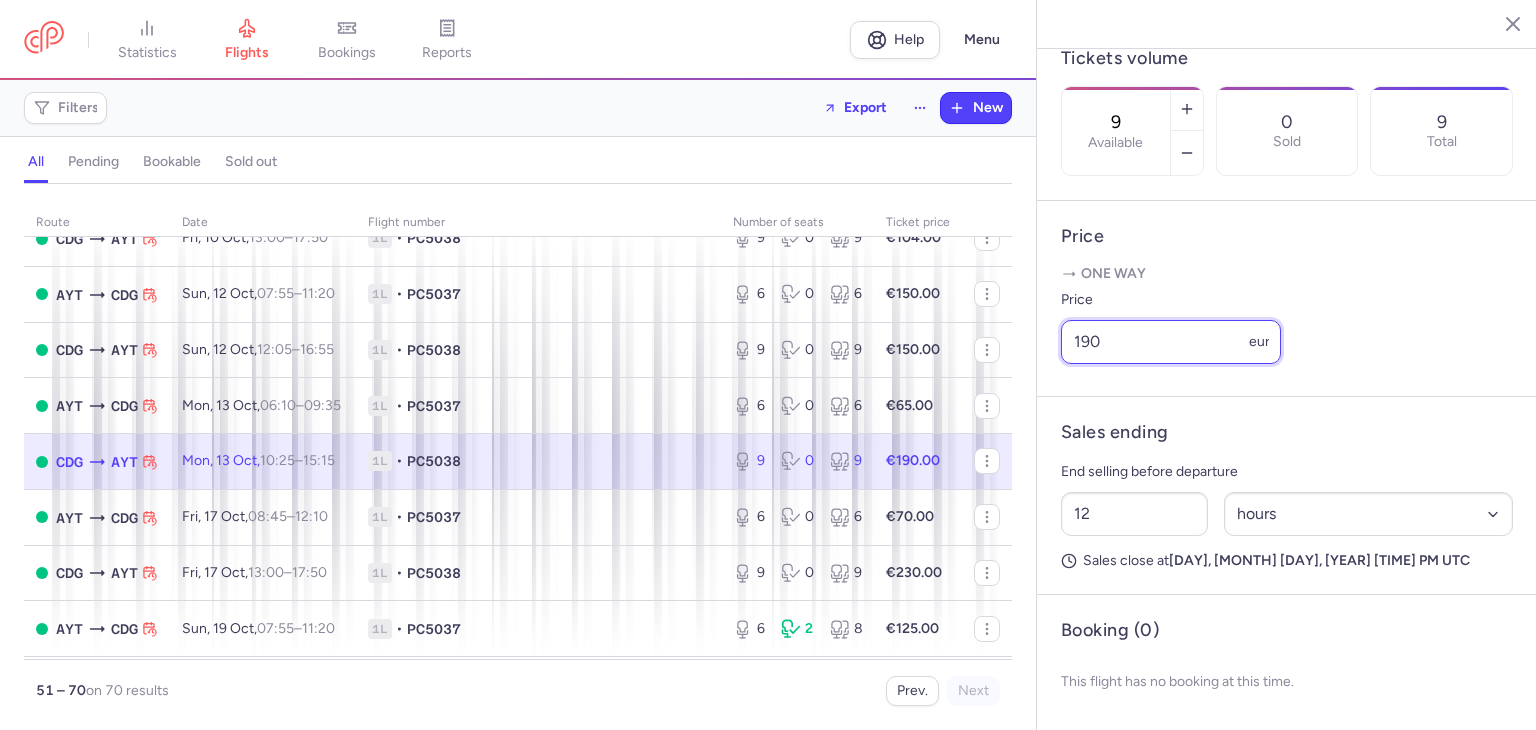 drag, startPoint x: 1168, startPoint y: 356, endPoint x: 1061, endPoint y: 349, distance: 107.22873 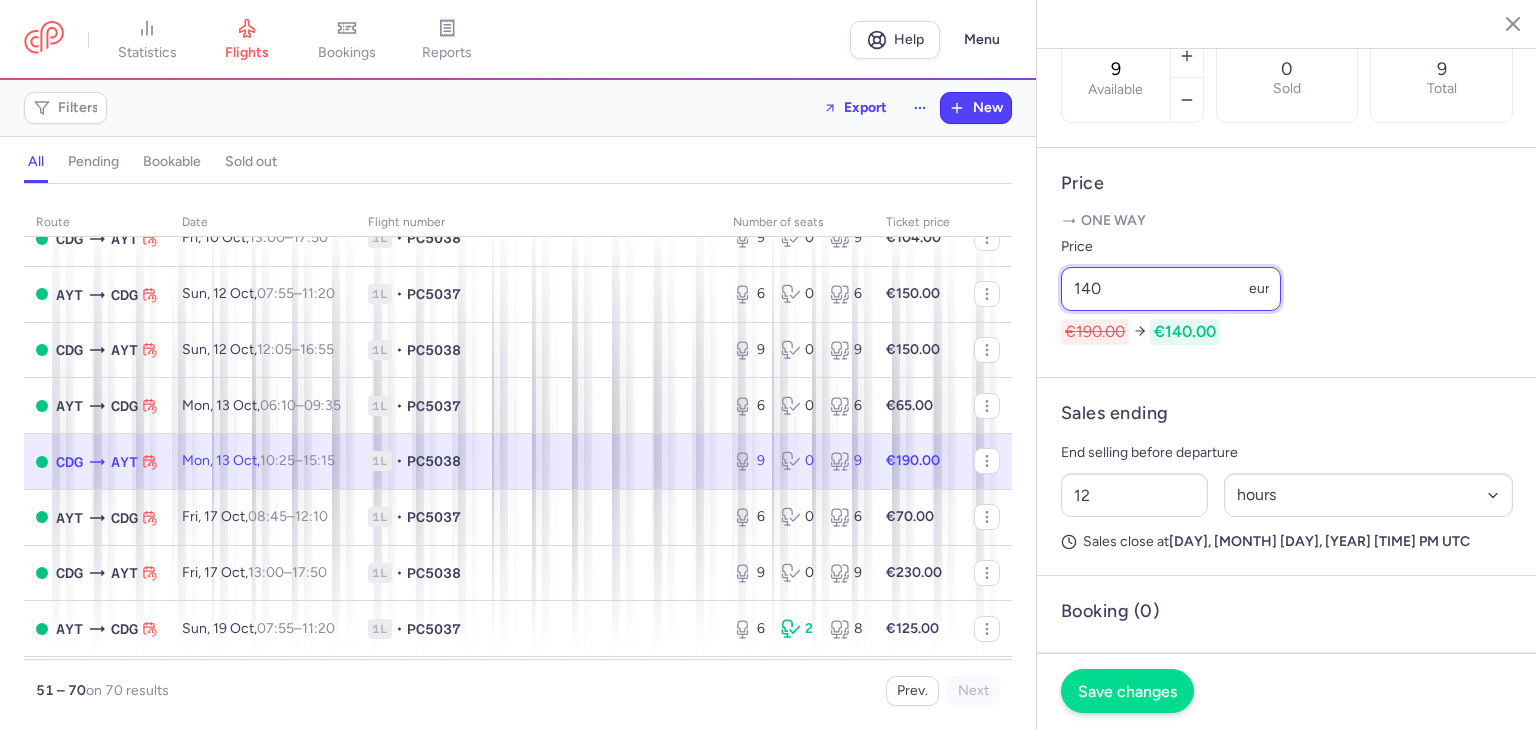 type on "140" 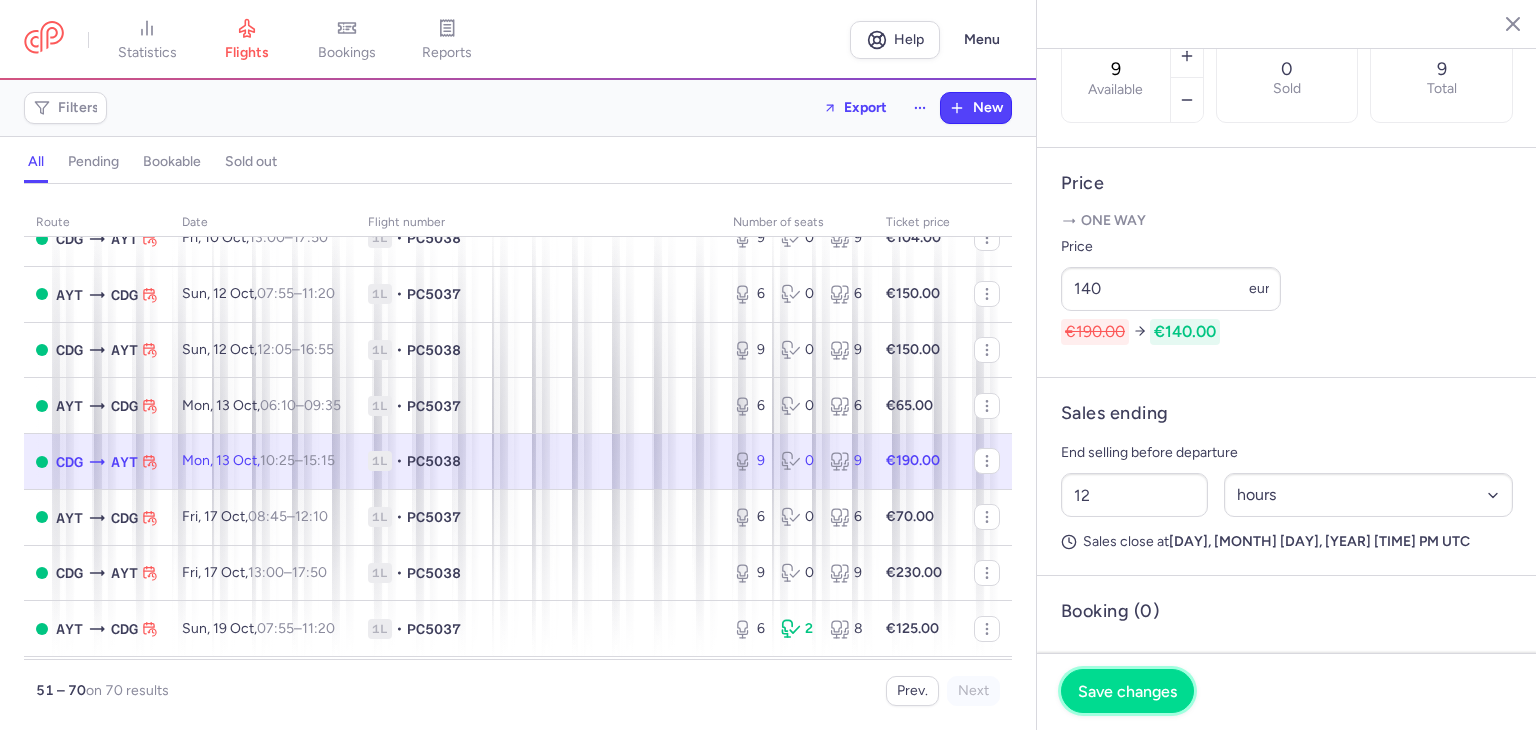 click on "Save changes" at bounding box center (1127, 691) 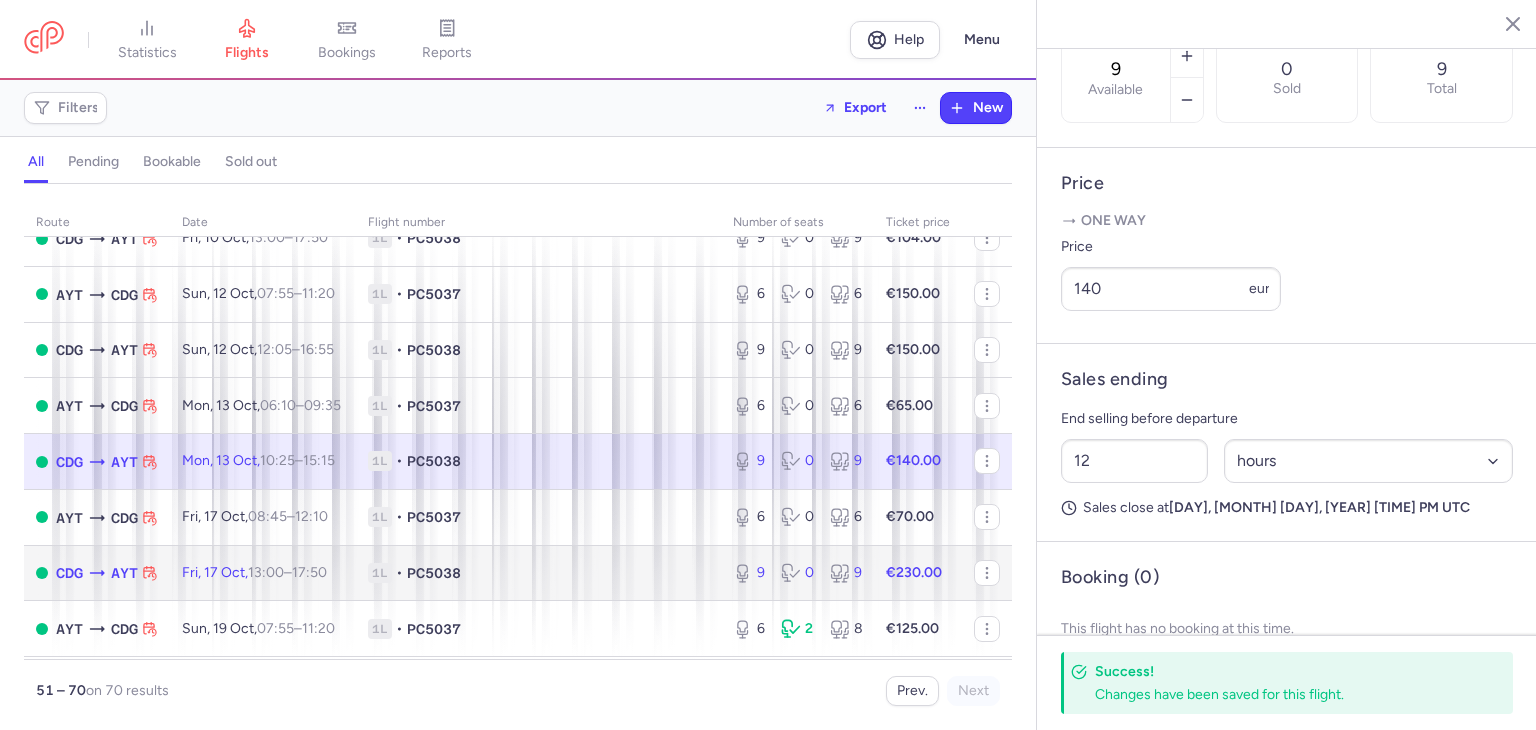click on "PC5038" at bounding box center (434, 573) 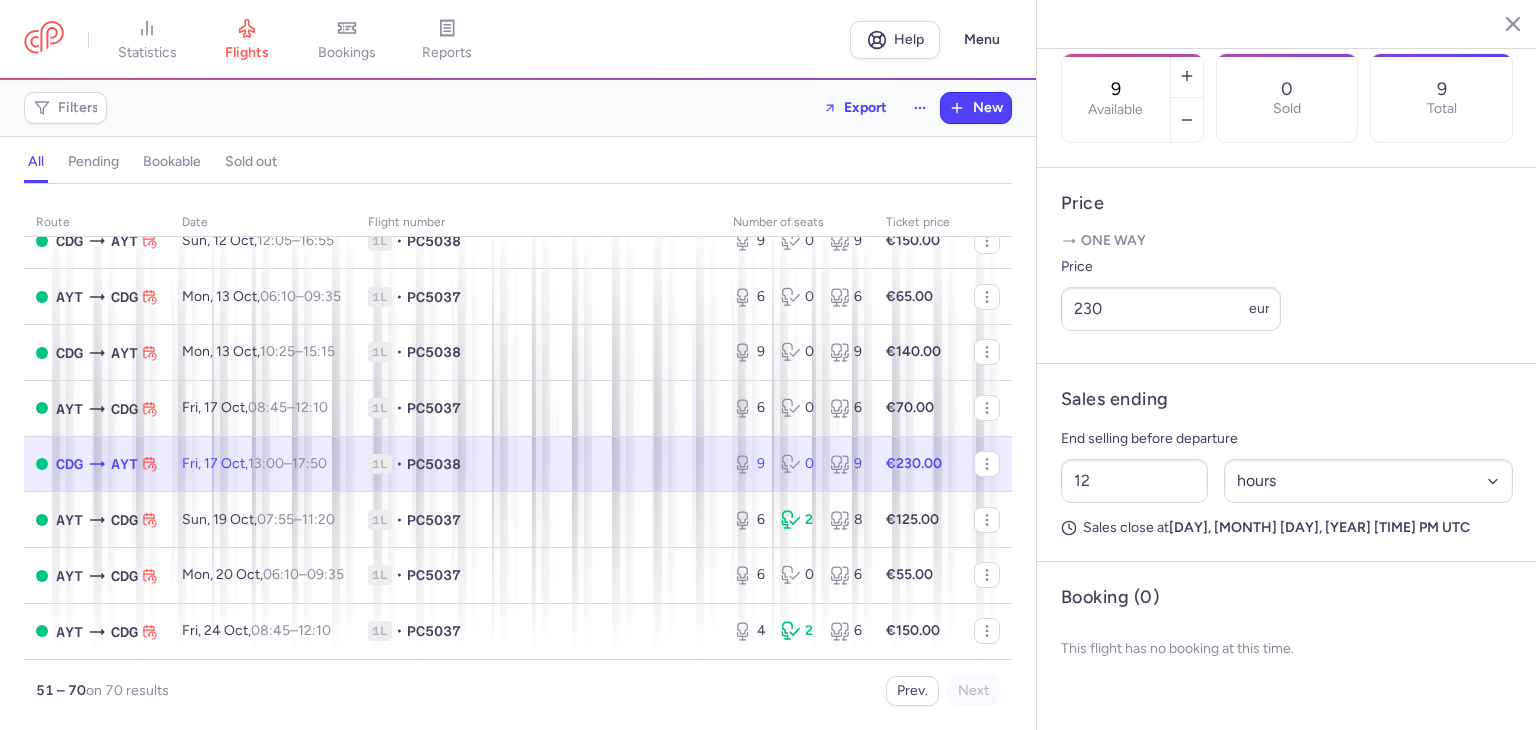 scroll, scrollTop: 784, scrollLeft: 0, axis: vertical 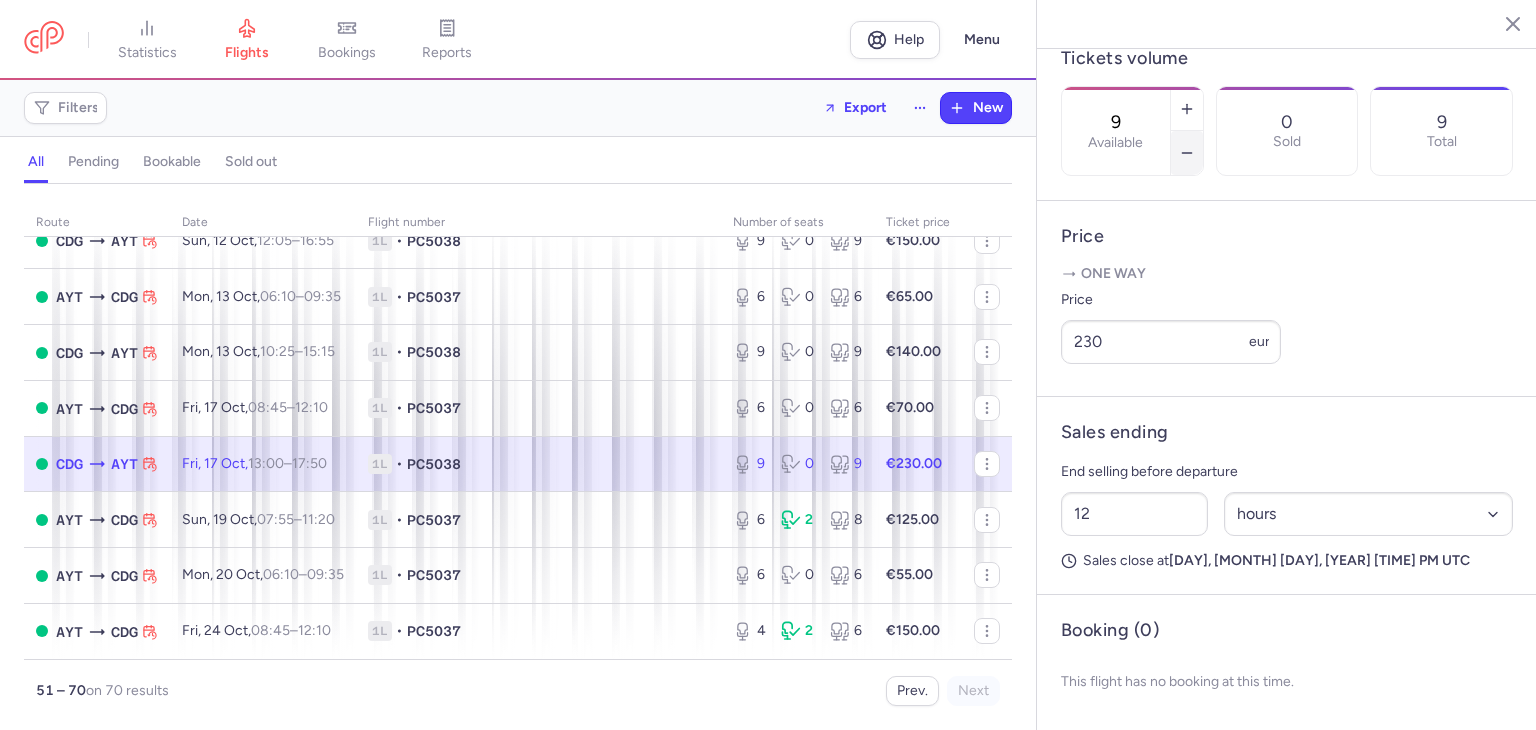 click 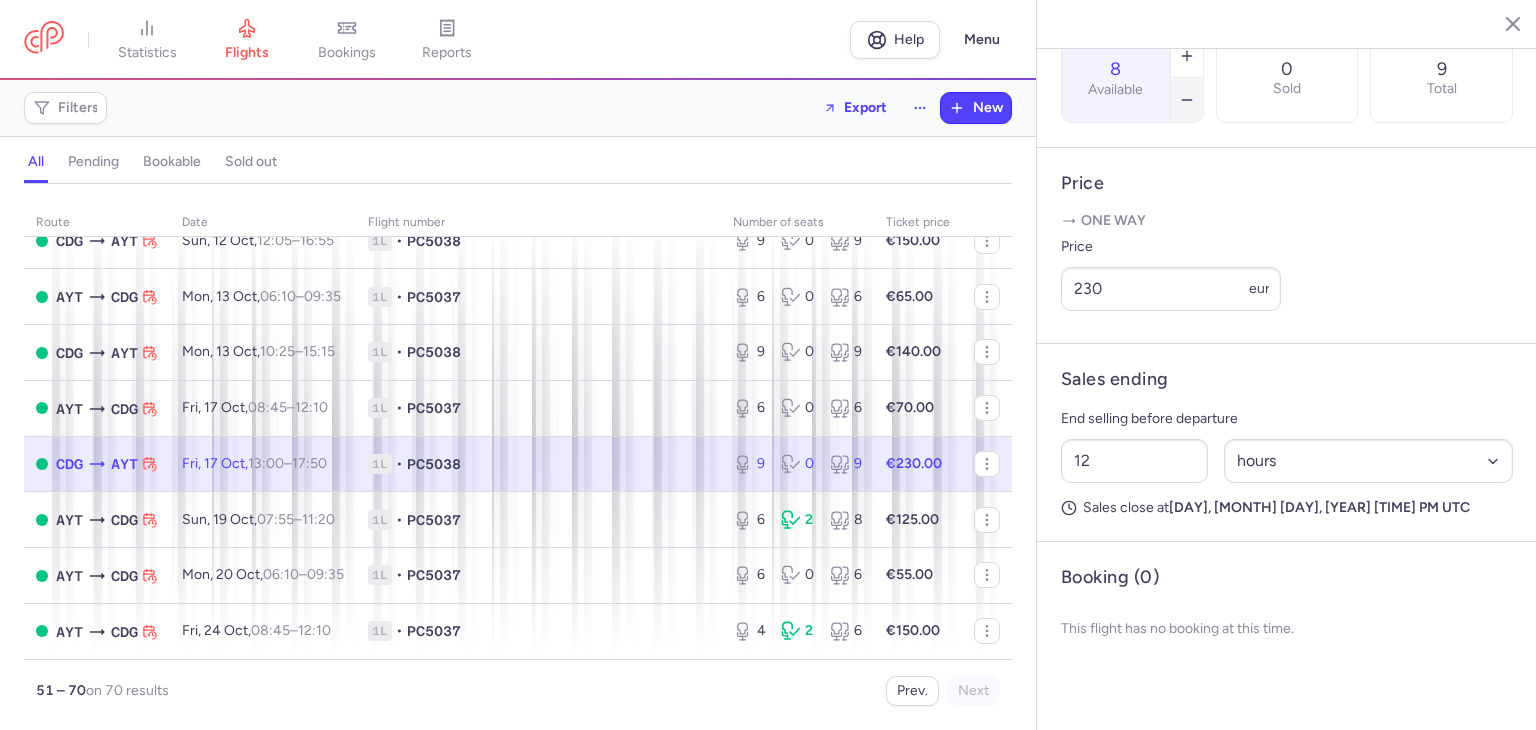 click 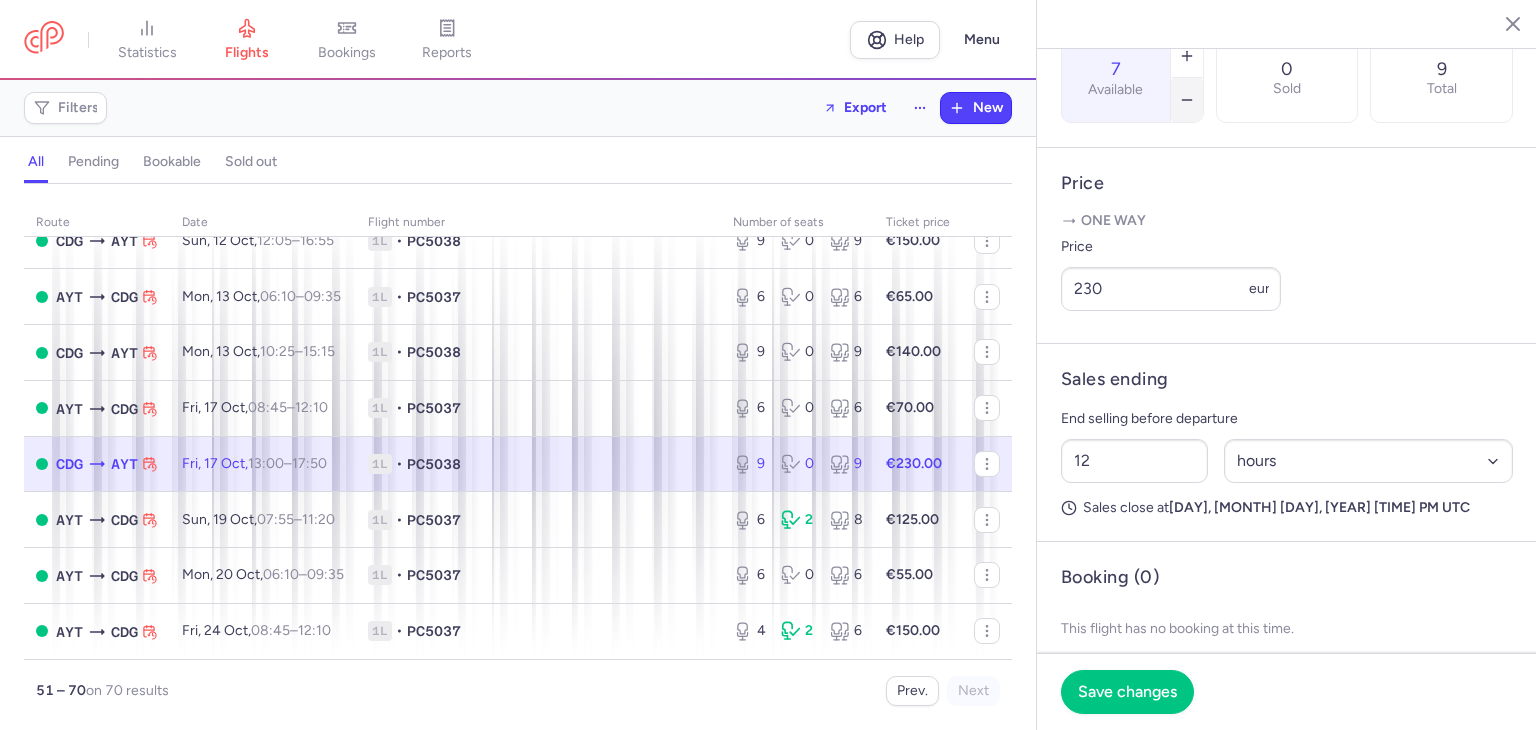 click 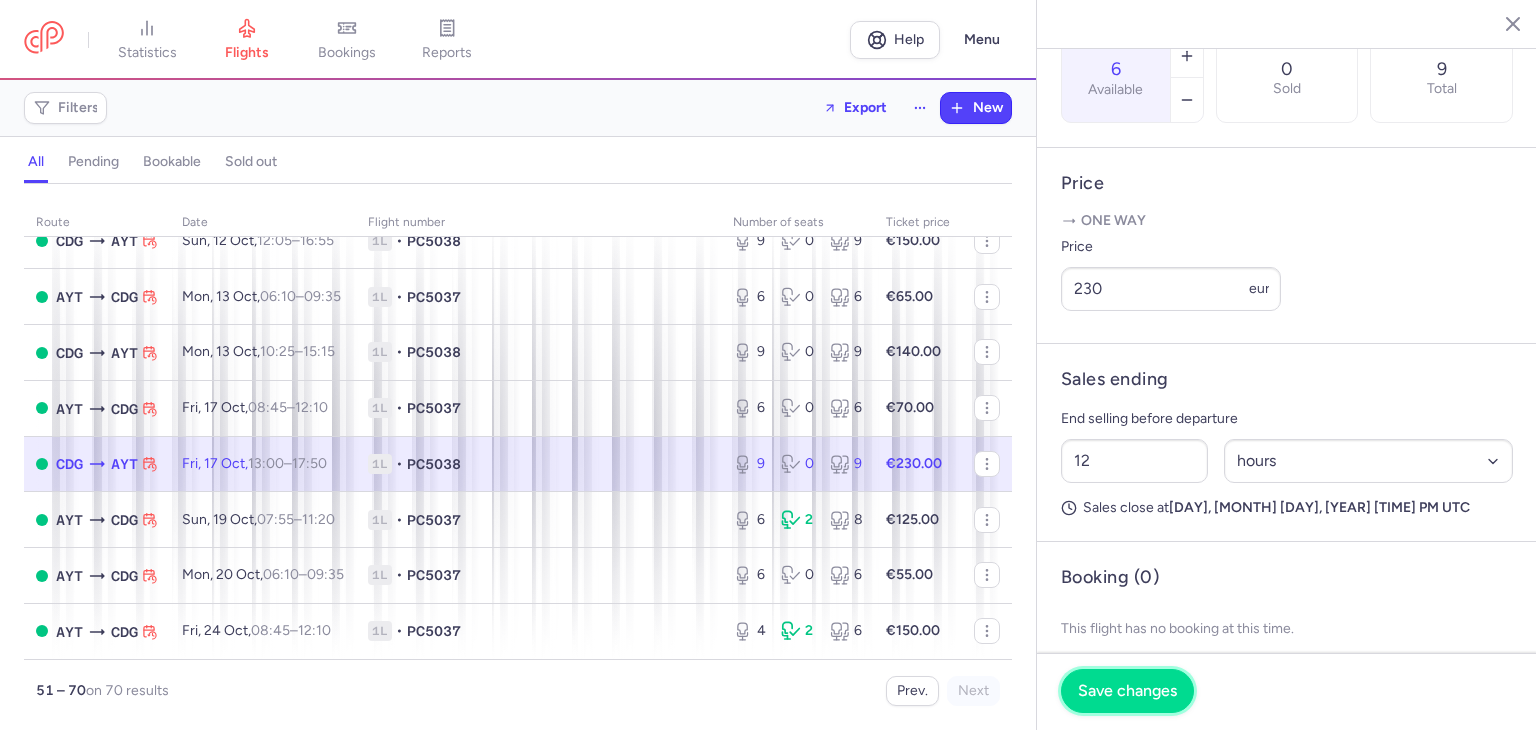 click on "Save changes" at bounding box center (1127, 691) 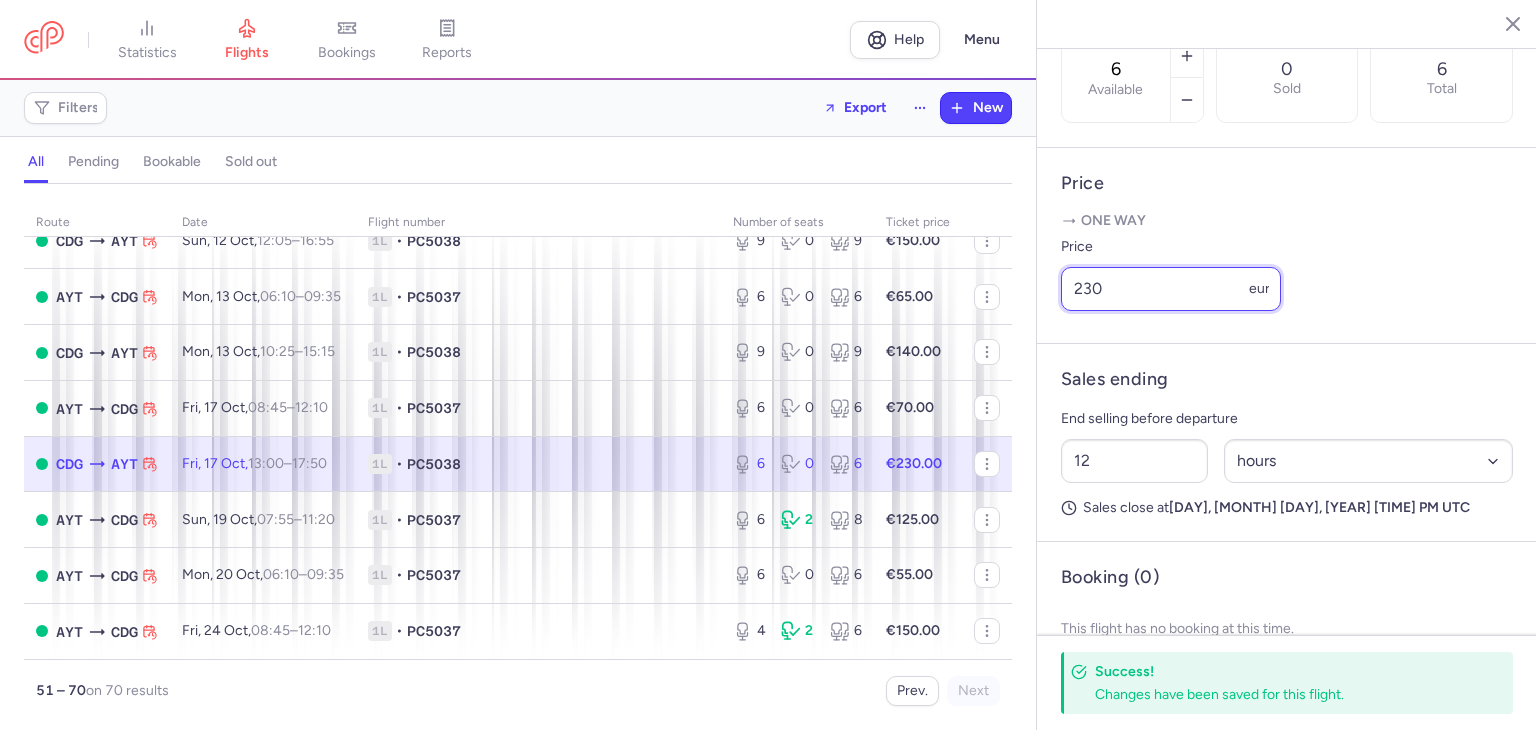 drag, startPoint x: 1116, startPoint y: 341, endPoint x: 1067, endPoint y: 337, distance: 49.162994 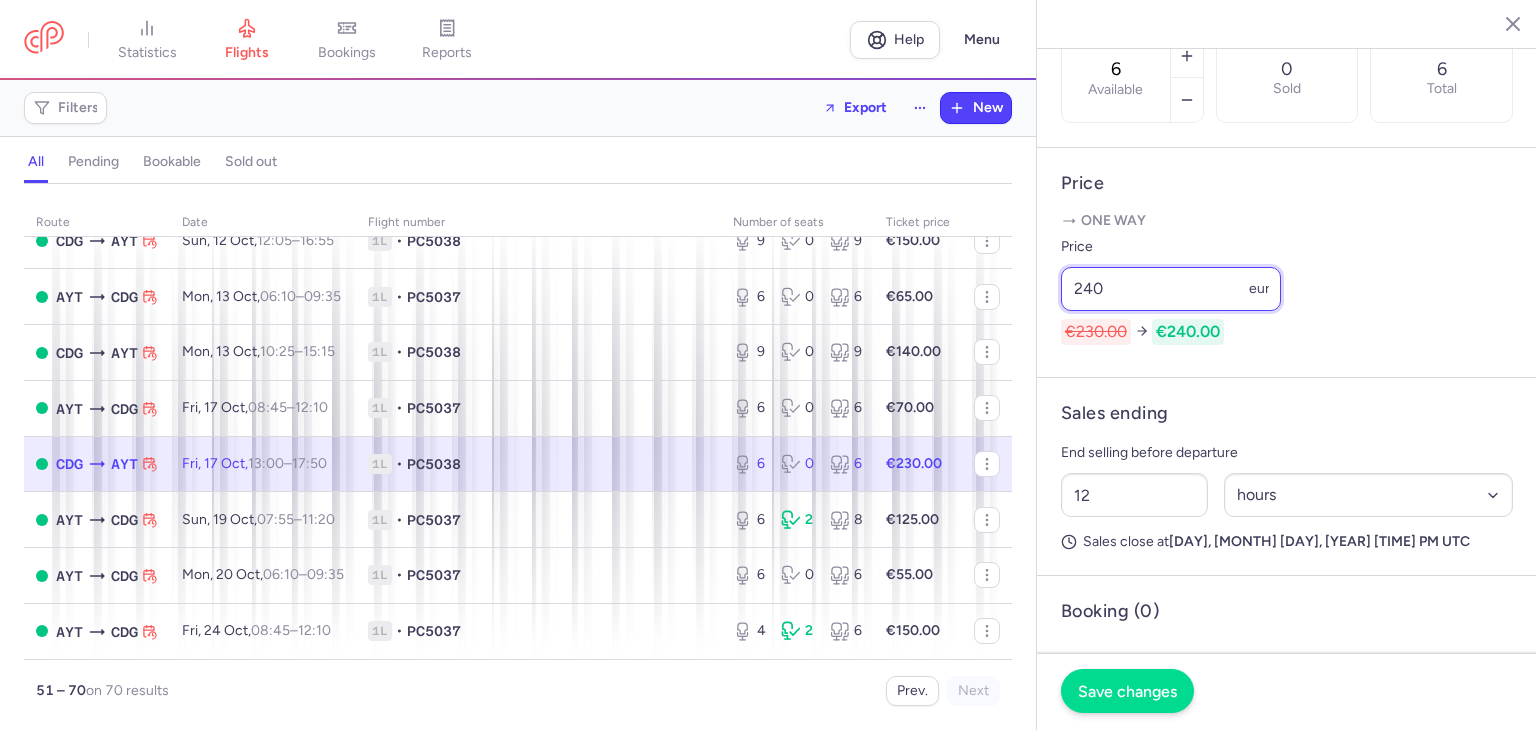 type on "240" 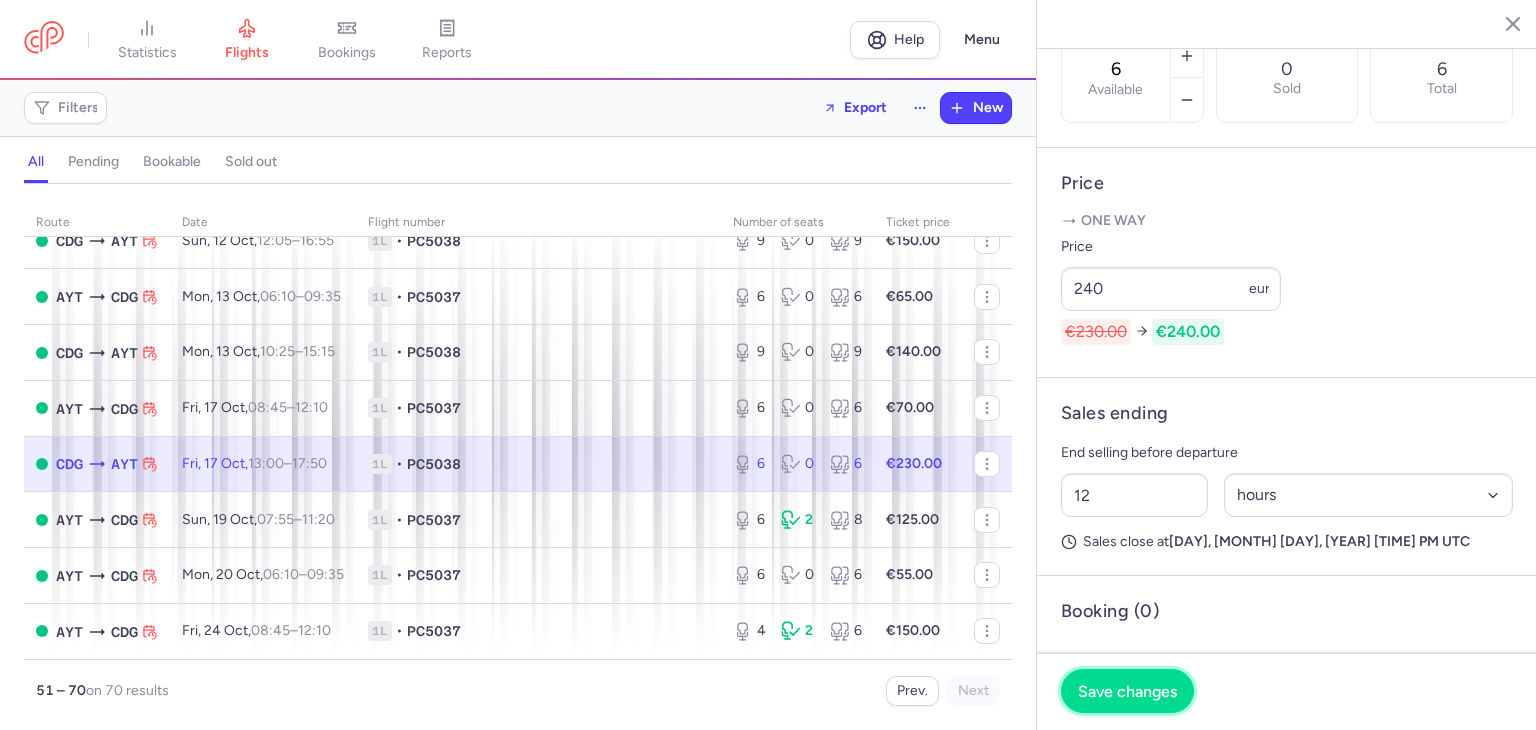 click on "Save changes" at bounding box center (1127, 691) 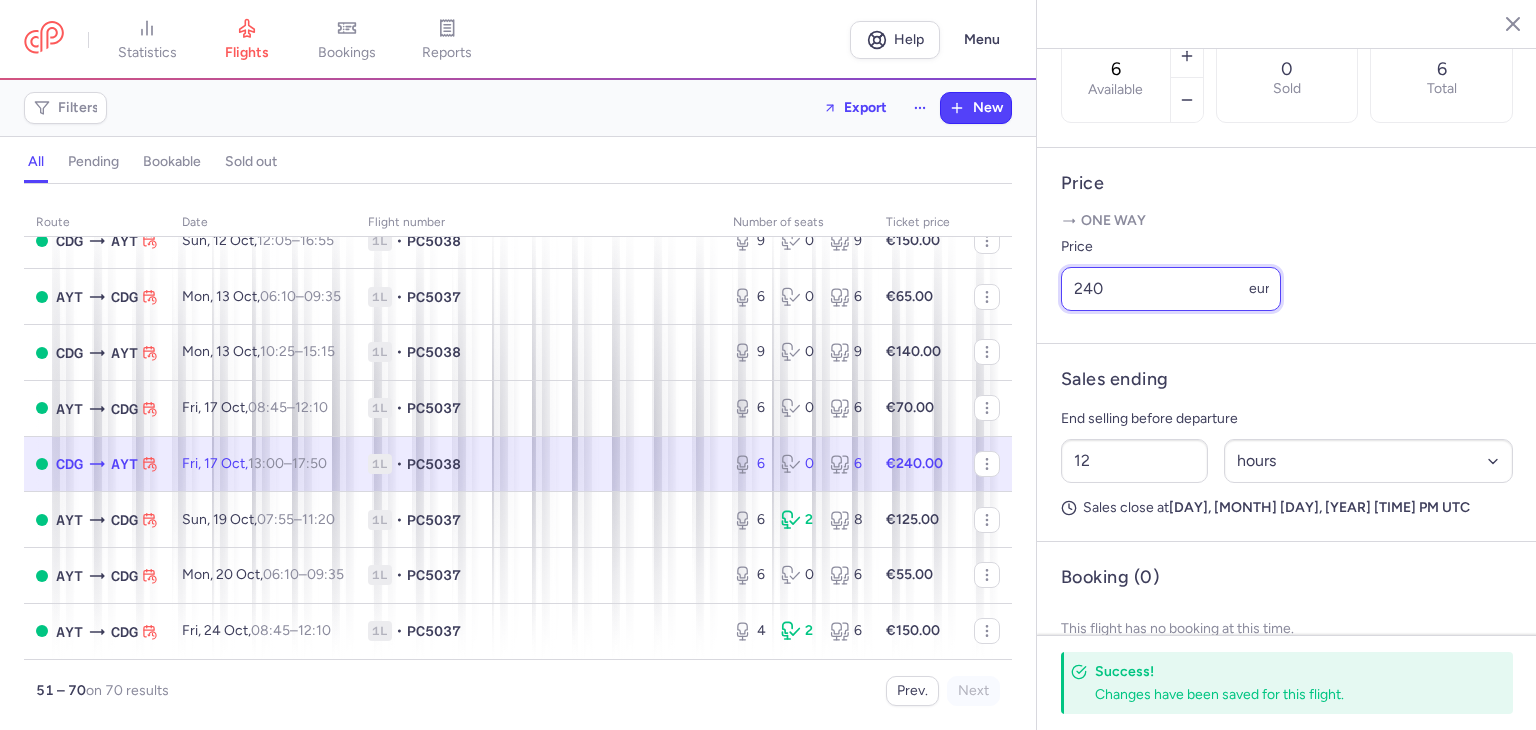 drag, startPoint x: 1127, startPoint y: 337, endPoint x: 1069, endPoint y: 351, distance: 59.665737 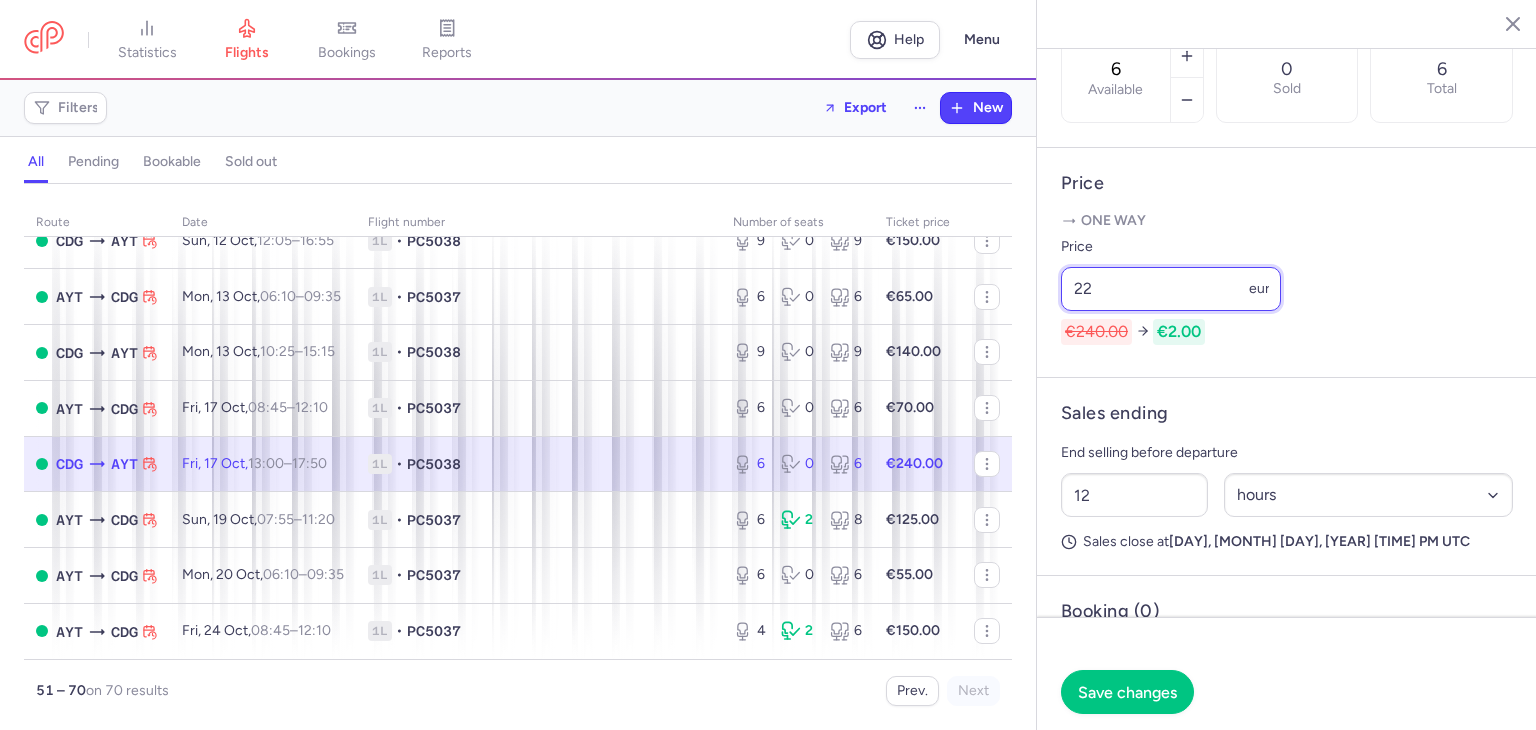type on "220" 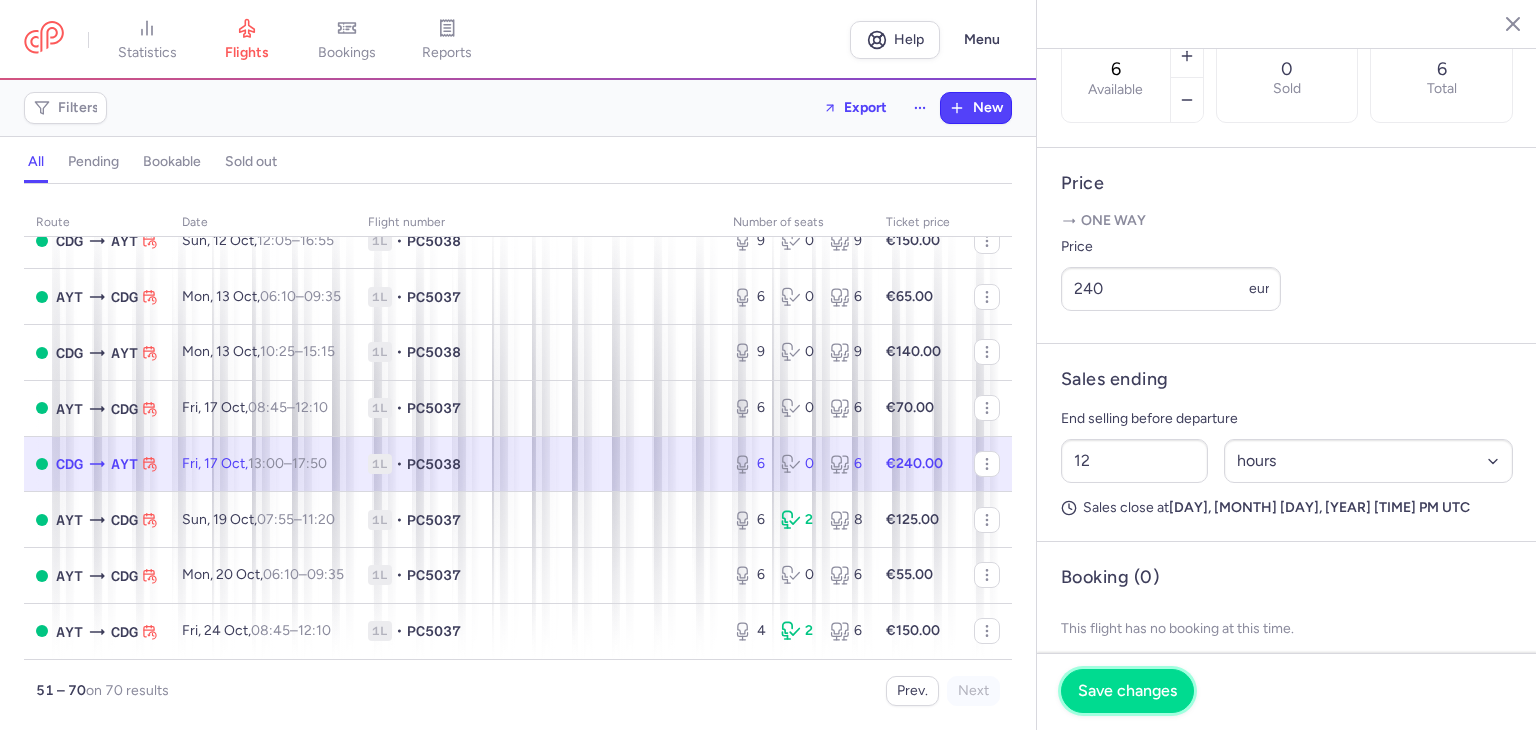 click on "Save changes" at bounding box center (1127, 691) 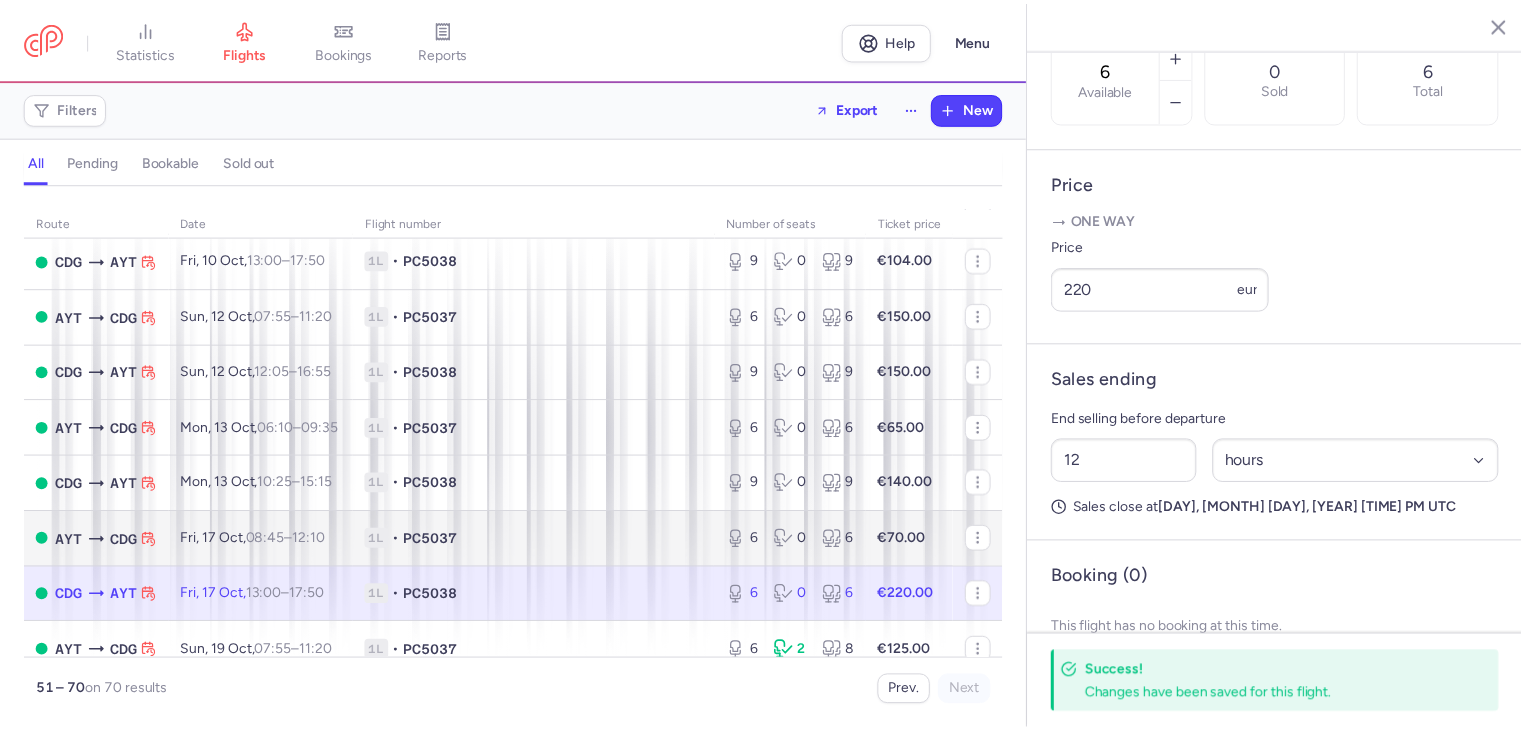 scroll, scrollTop: 517, scrollLeft: 0, axis: vertical 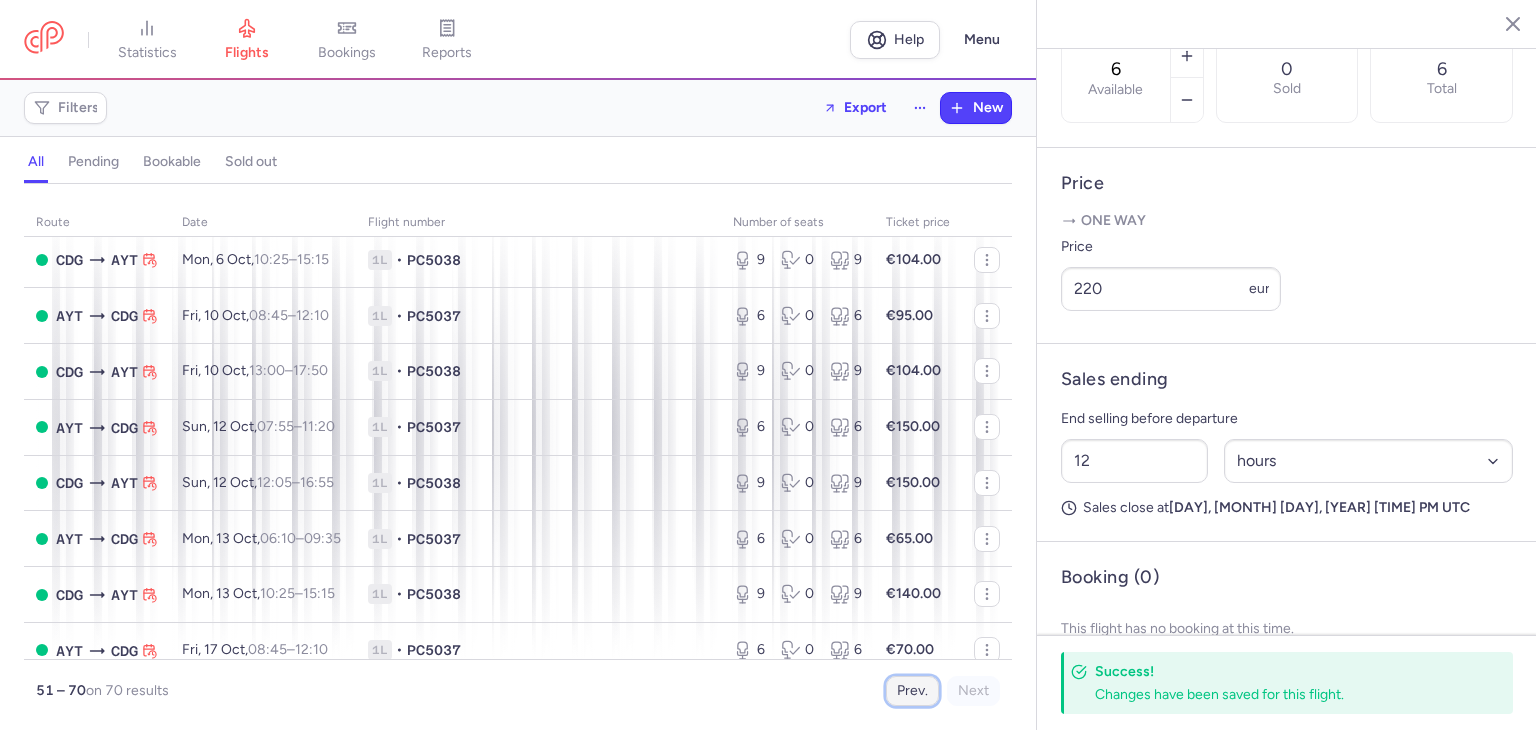 click on "Prev." at bounding box center [912, 691] 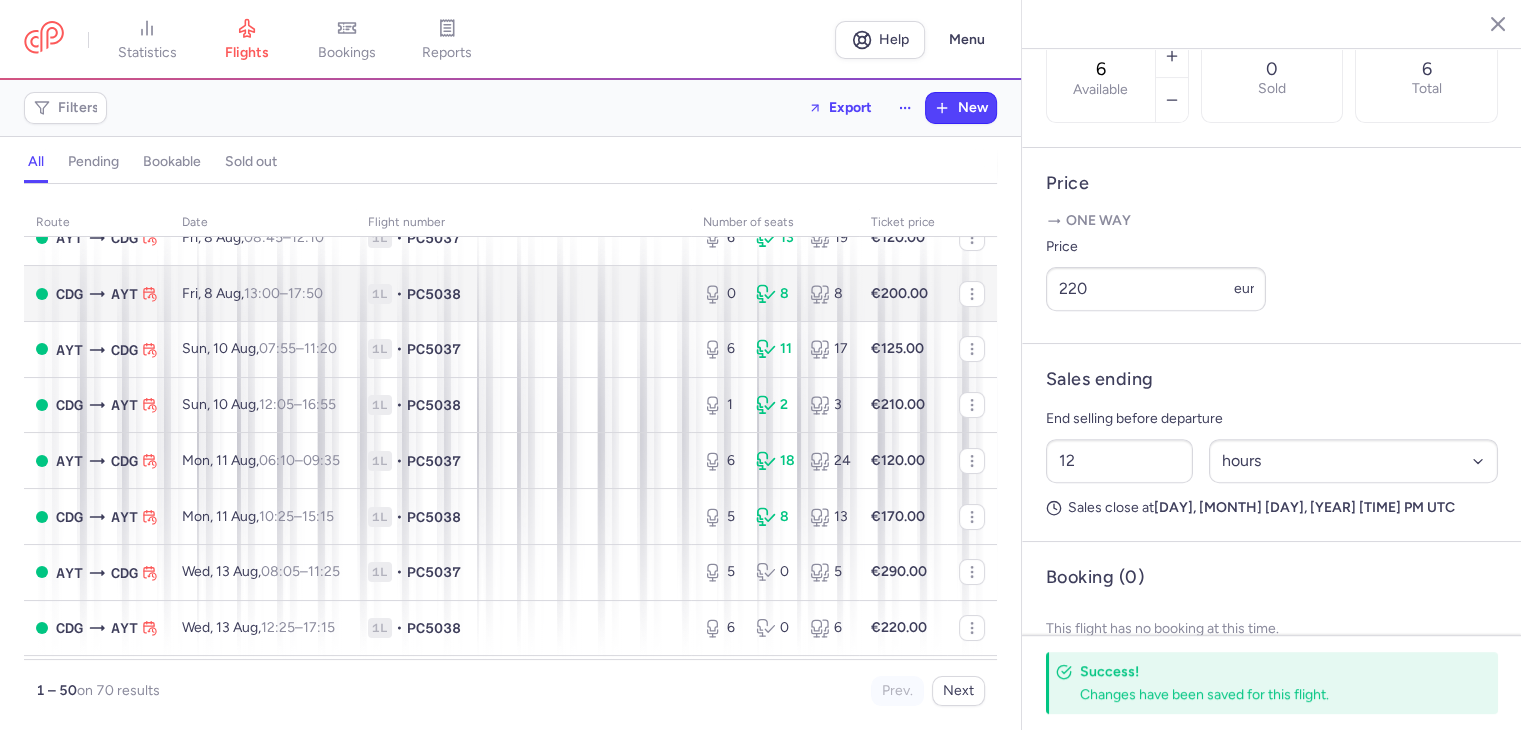 scroll, scrollTop: 200, scrollLeft: 0, axis: vertical 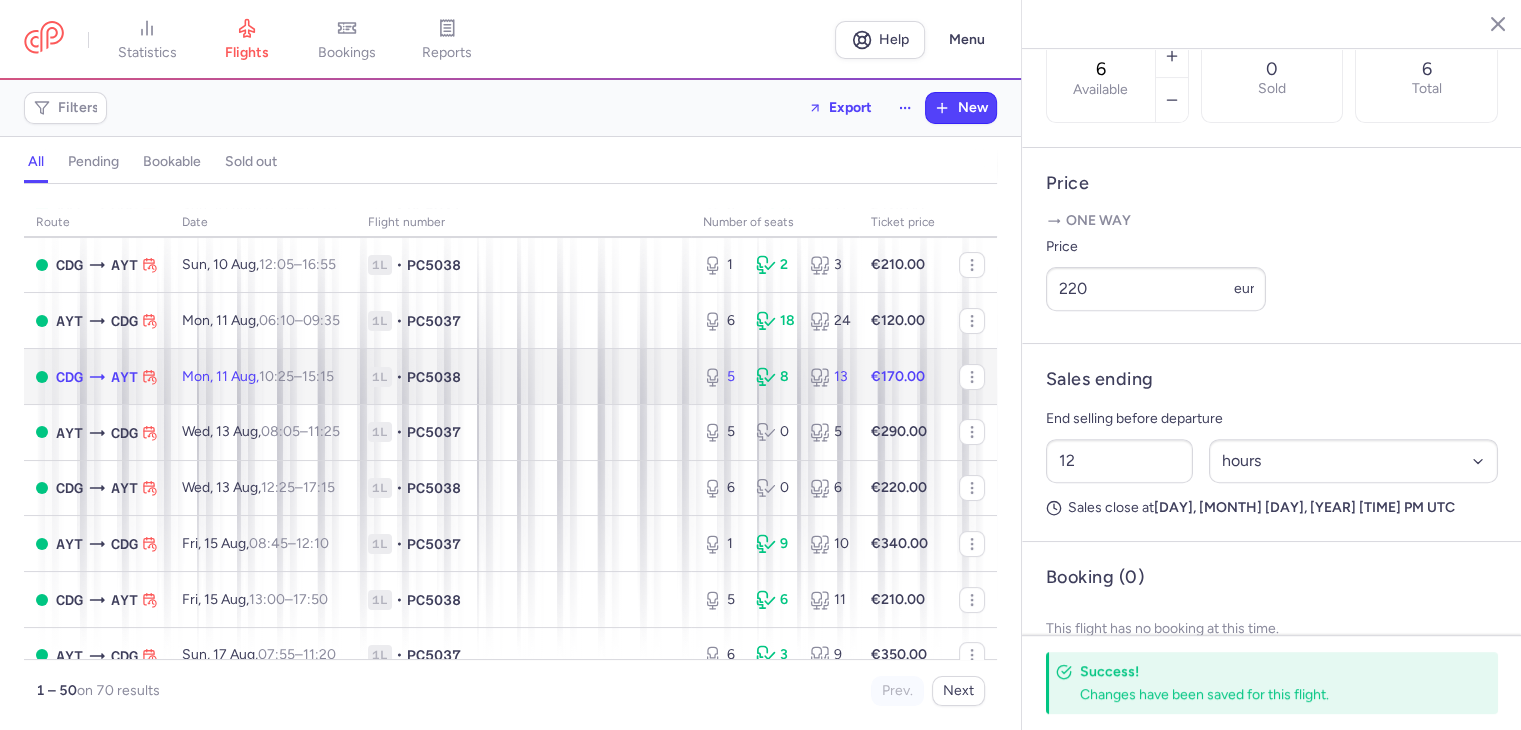 click on "1L • PC5038" at bounding box center (523, 377) 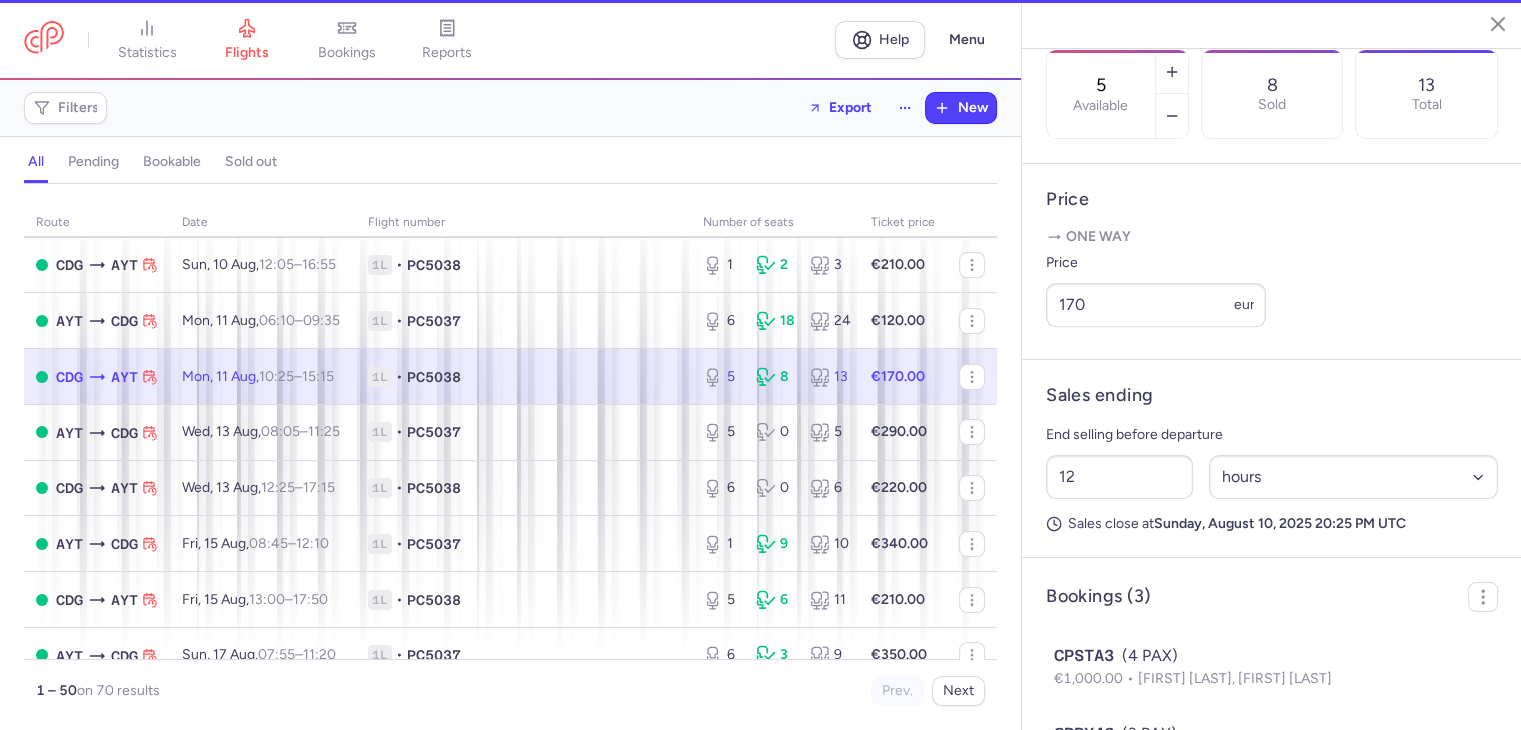 scroll, scrollTop: 664, scrollLeft: 0, axis: vertical 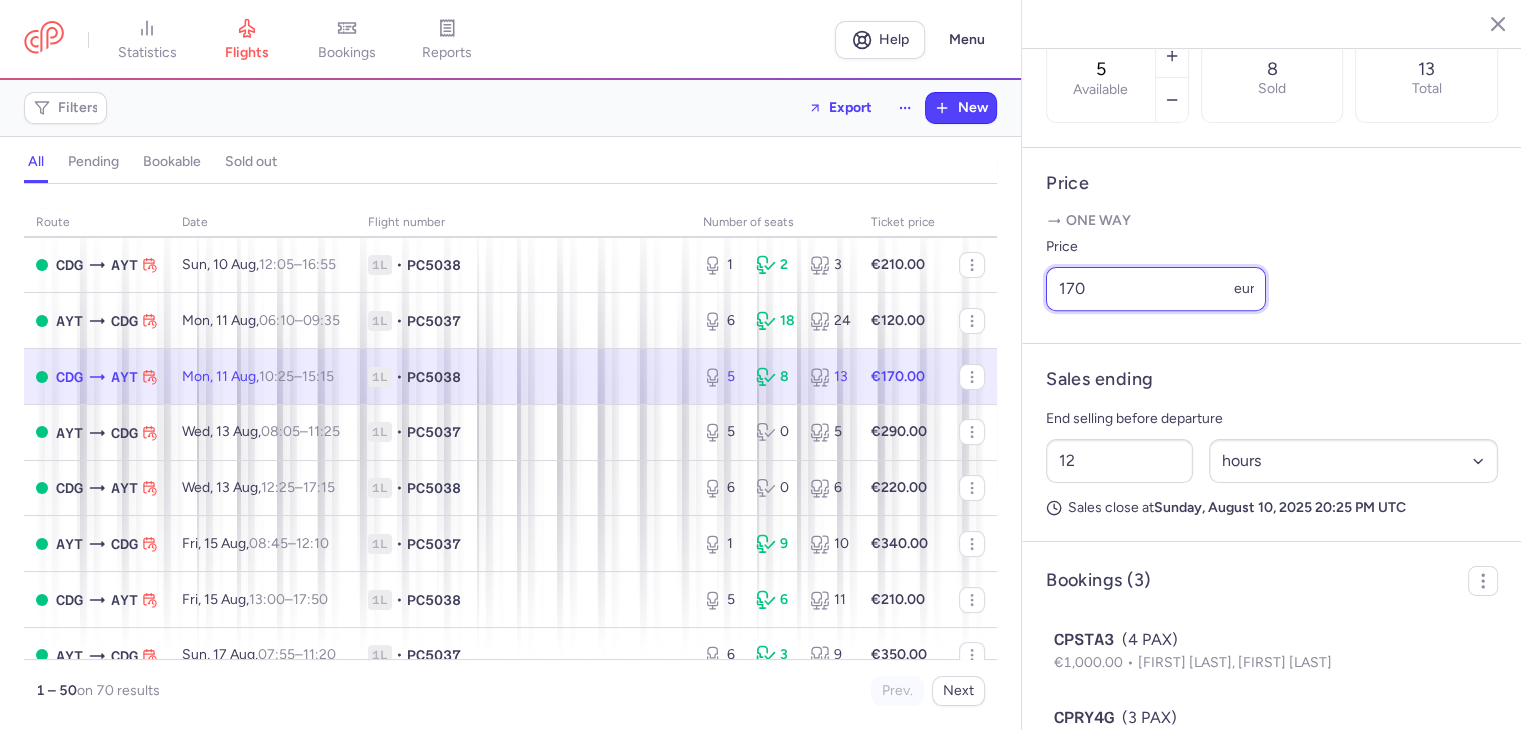 drag, startPoint x: 1116, startPoint y: 337, endPoint x: 1036, endPoint y: 345, distance: 80.399 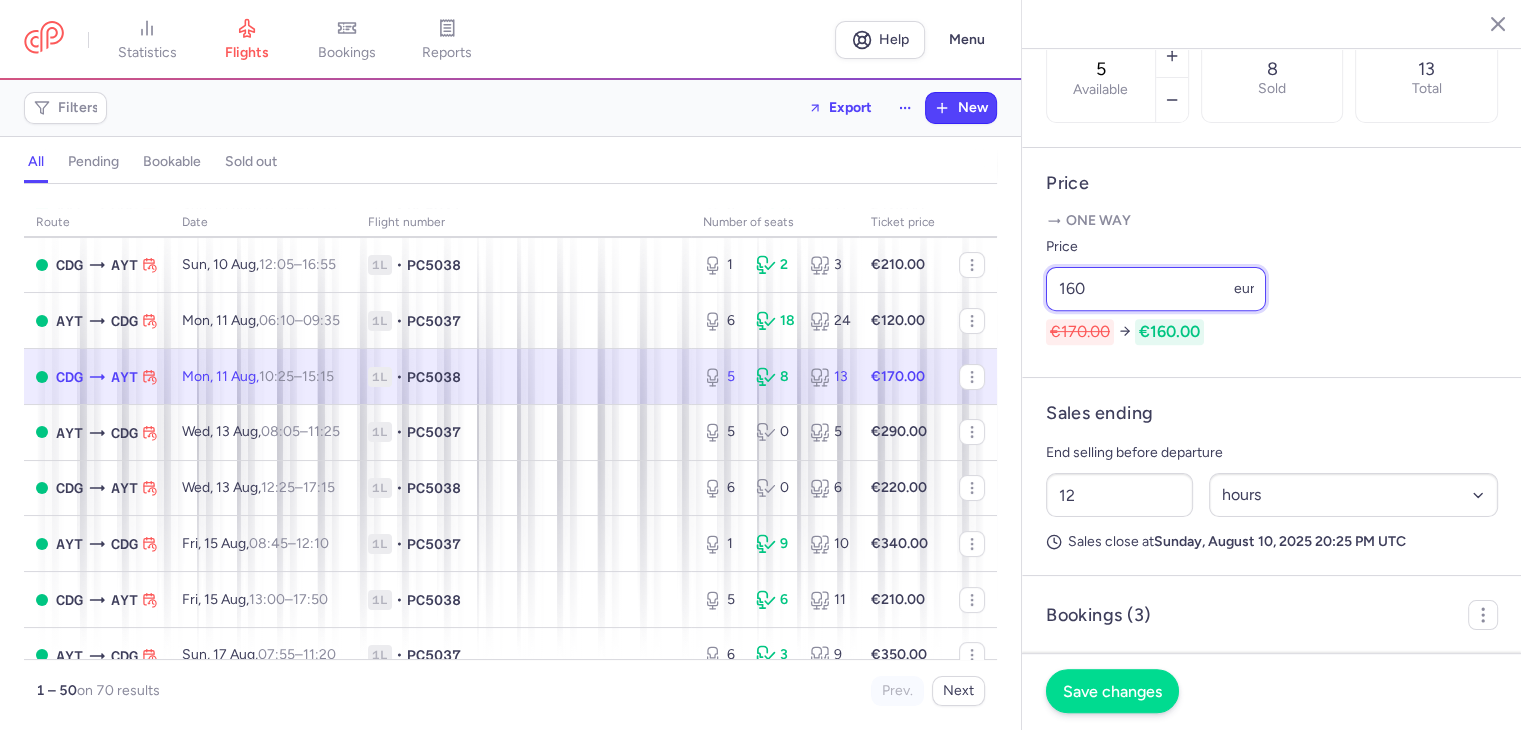 type on "160" 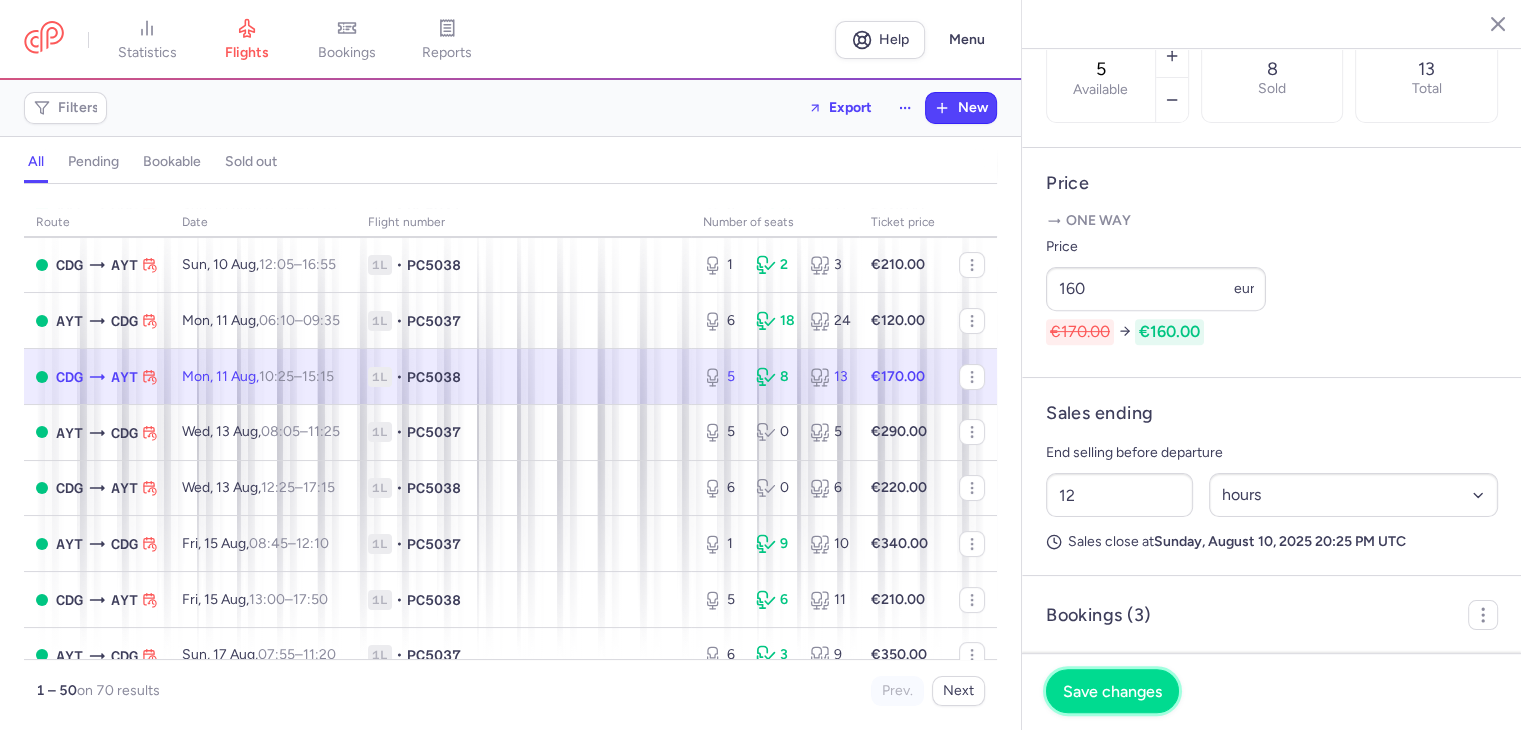 click on "Save changes" at bounding box center (1112, 691) 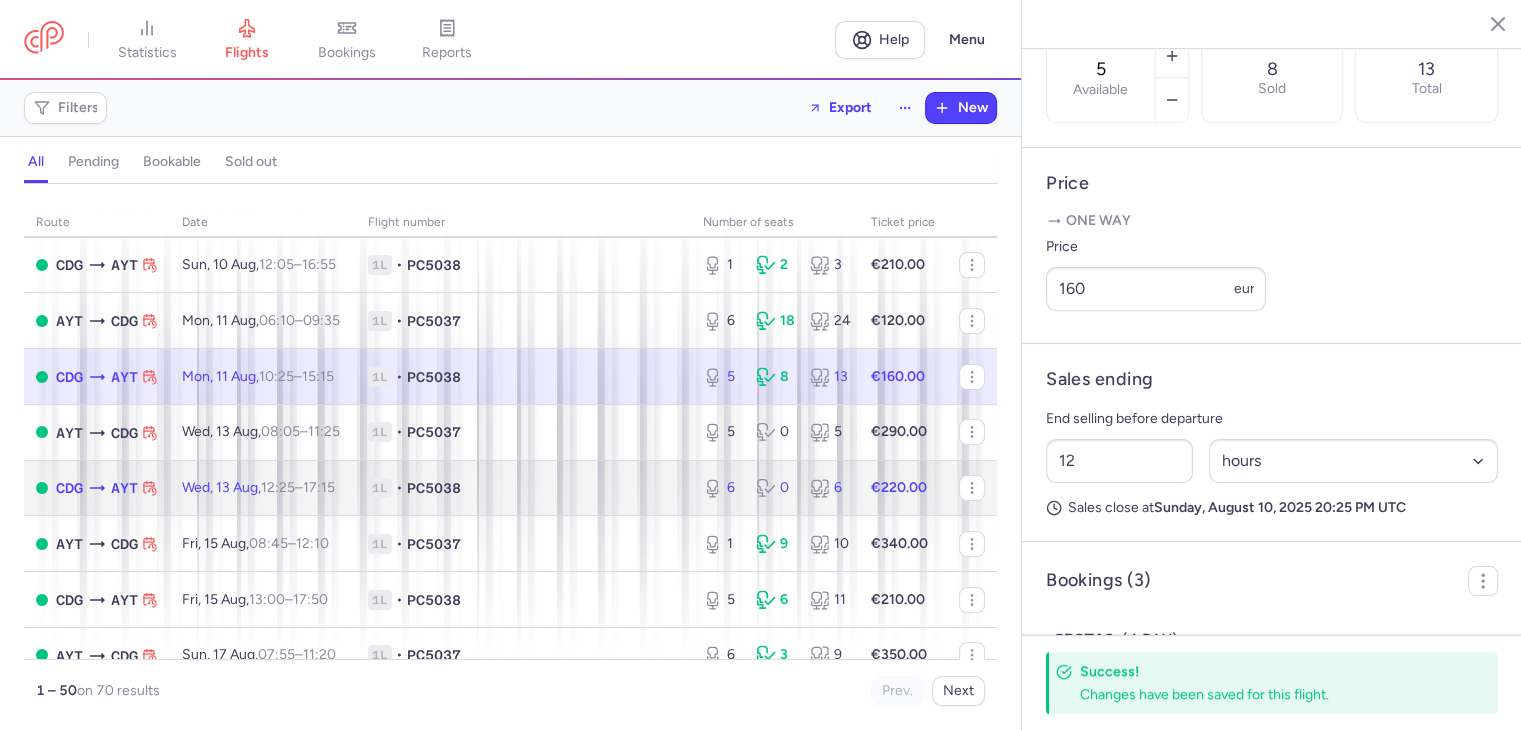 click on "1L • PC5038" at bounding box center (523, 488) 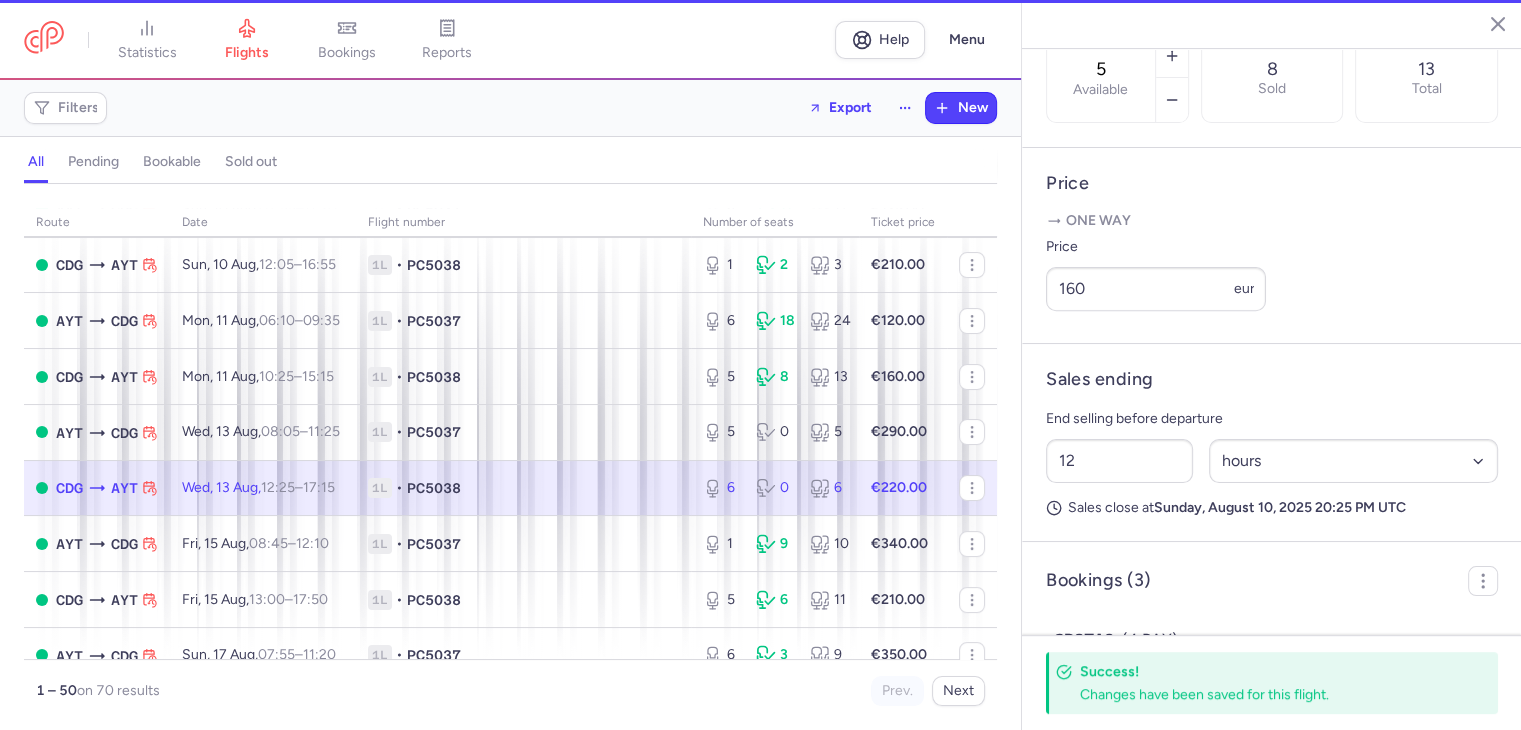 type on "6" 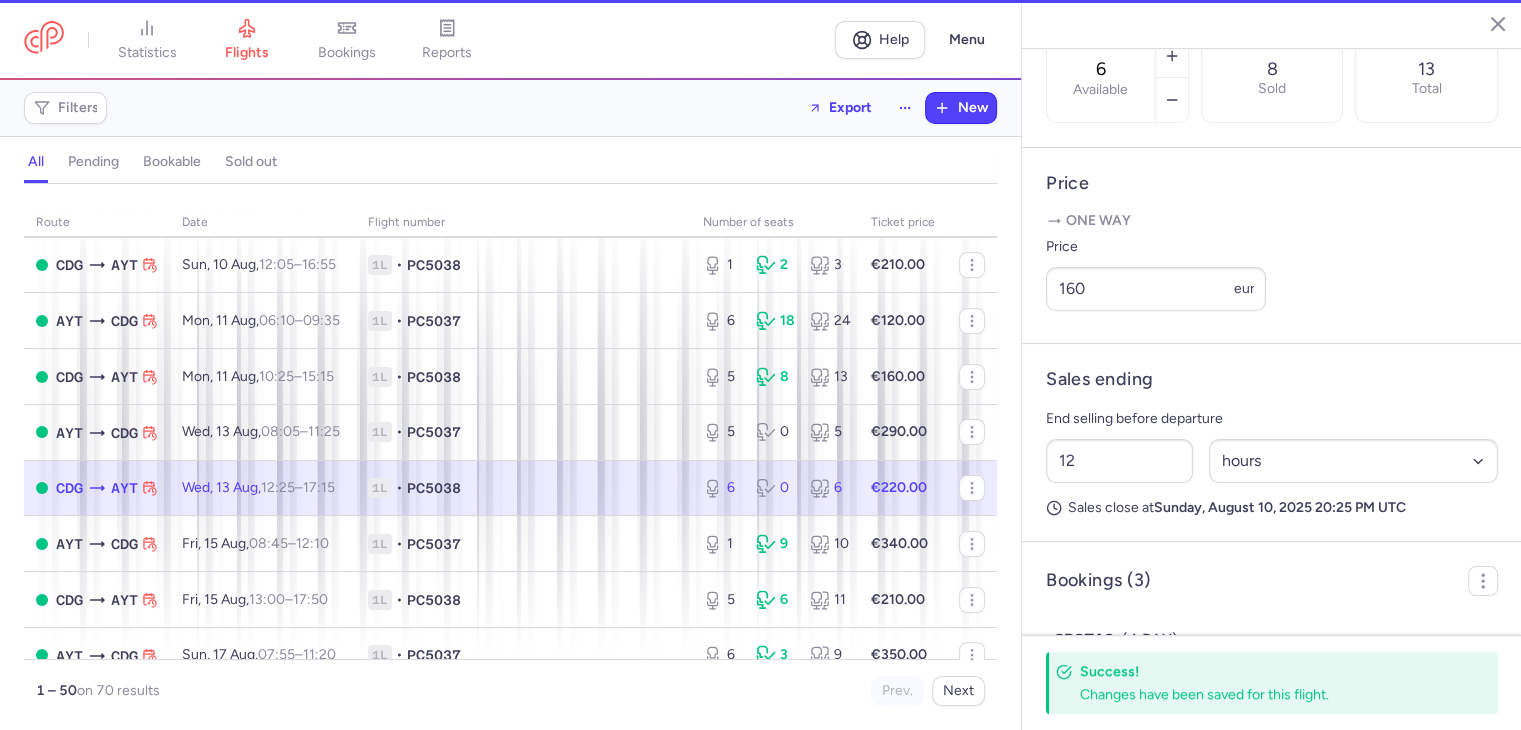 scroll, scrollTop: 648, scrollLeft: 0, axis: vertical 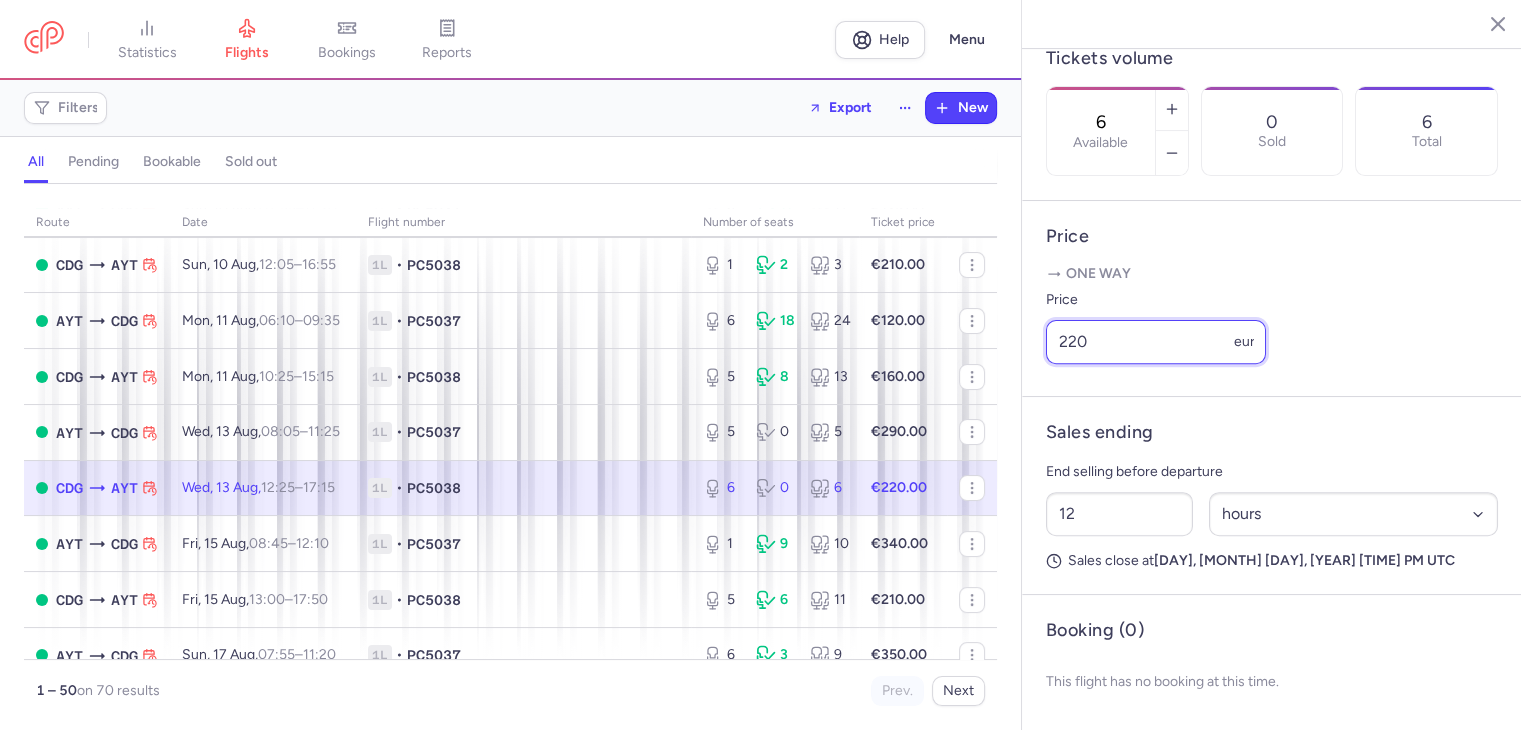 click on "220" at bounding box center (1156, 342) 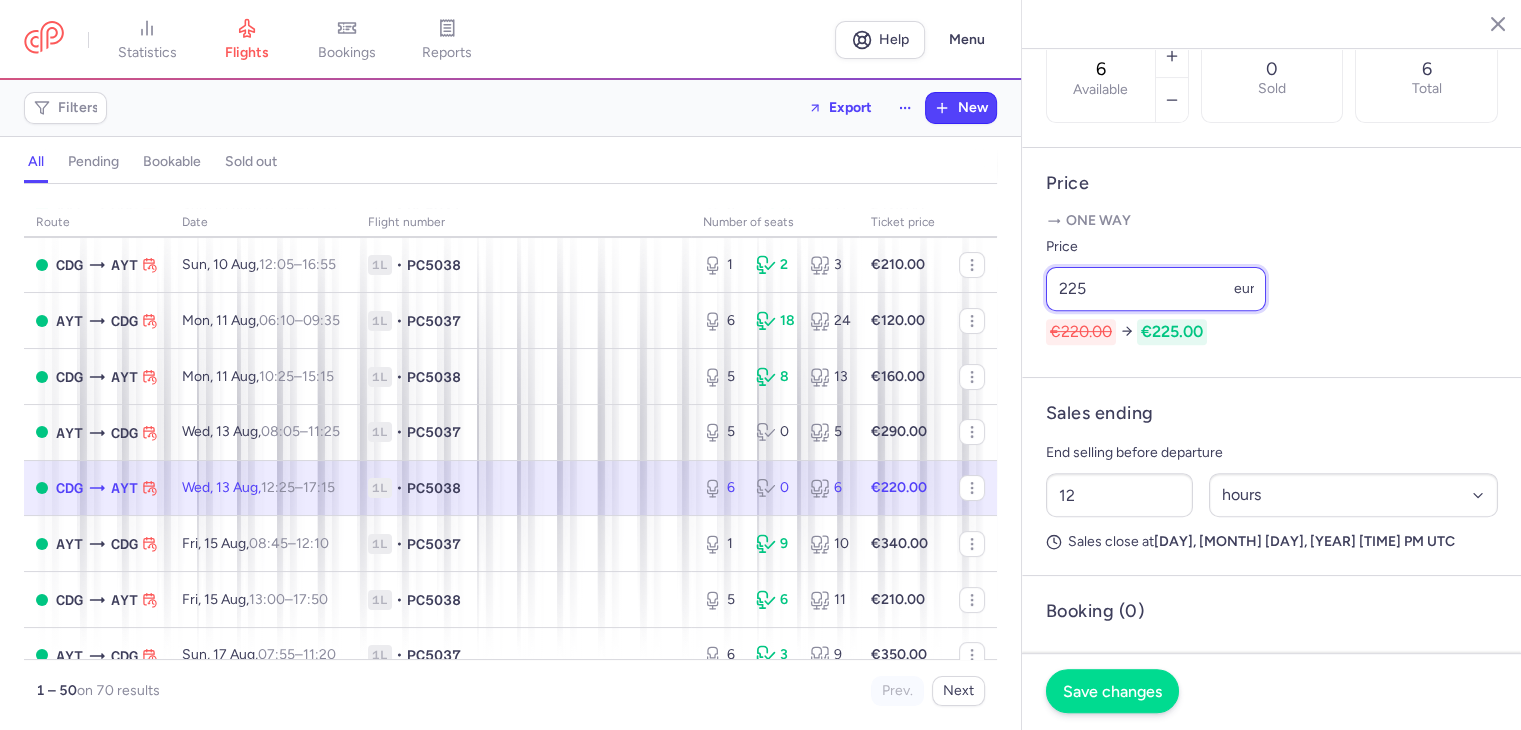 type on "225" 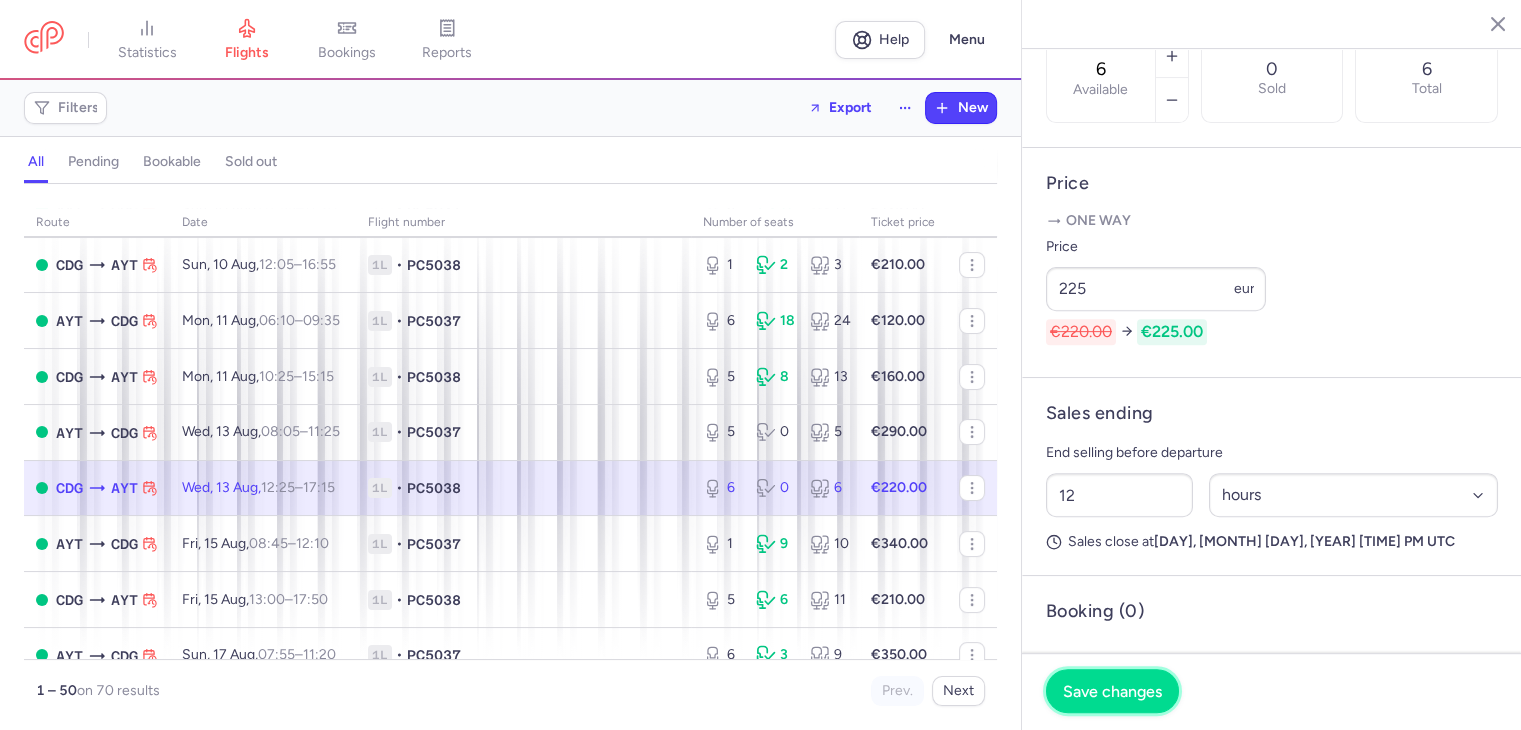 click on "Save changes" at bounding box center (1112, 691) 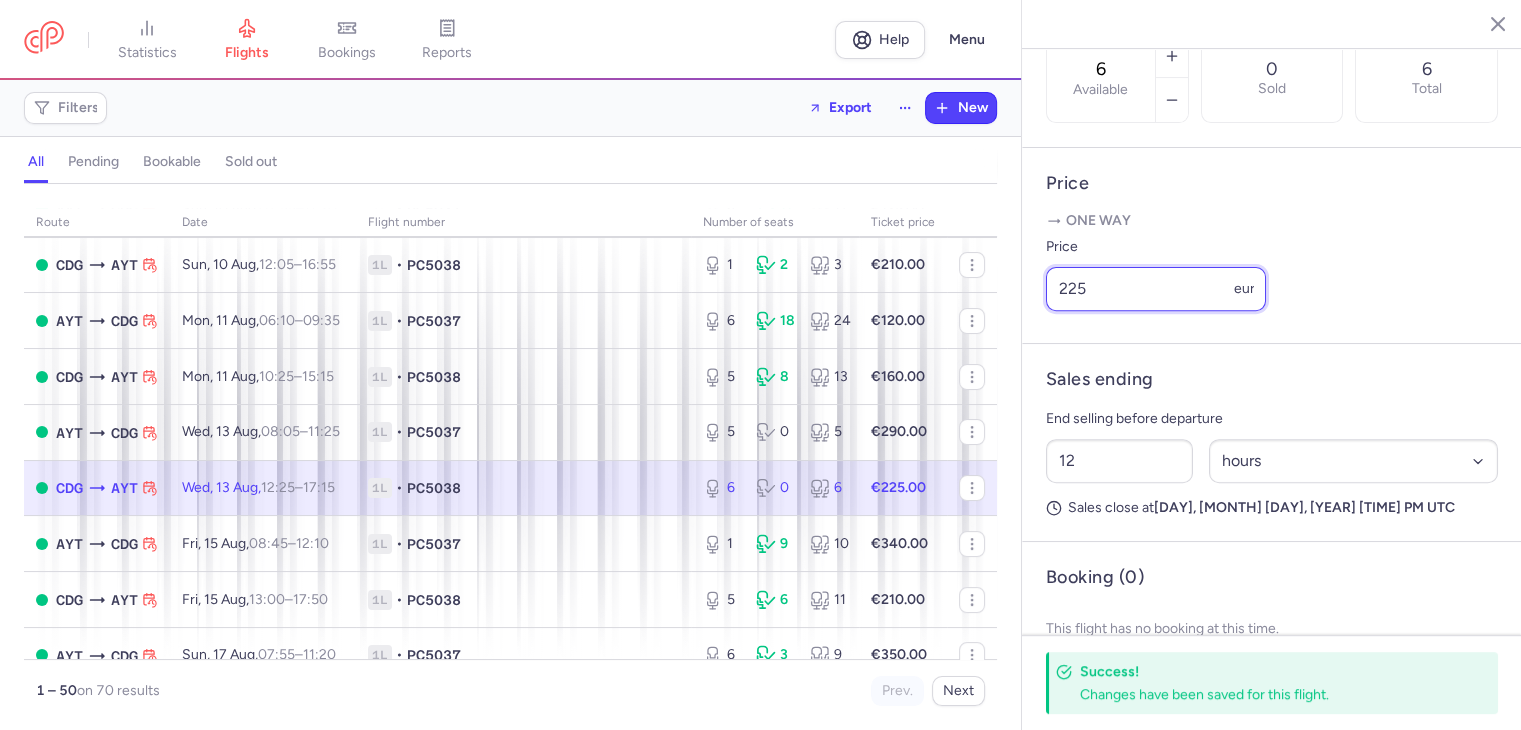 drag, startPoint x: 1107, startPoint y: 345, endPoint x: 1046, endPoint y: 344, distance: 61.008198 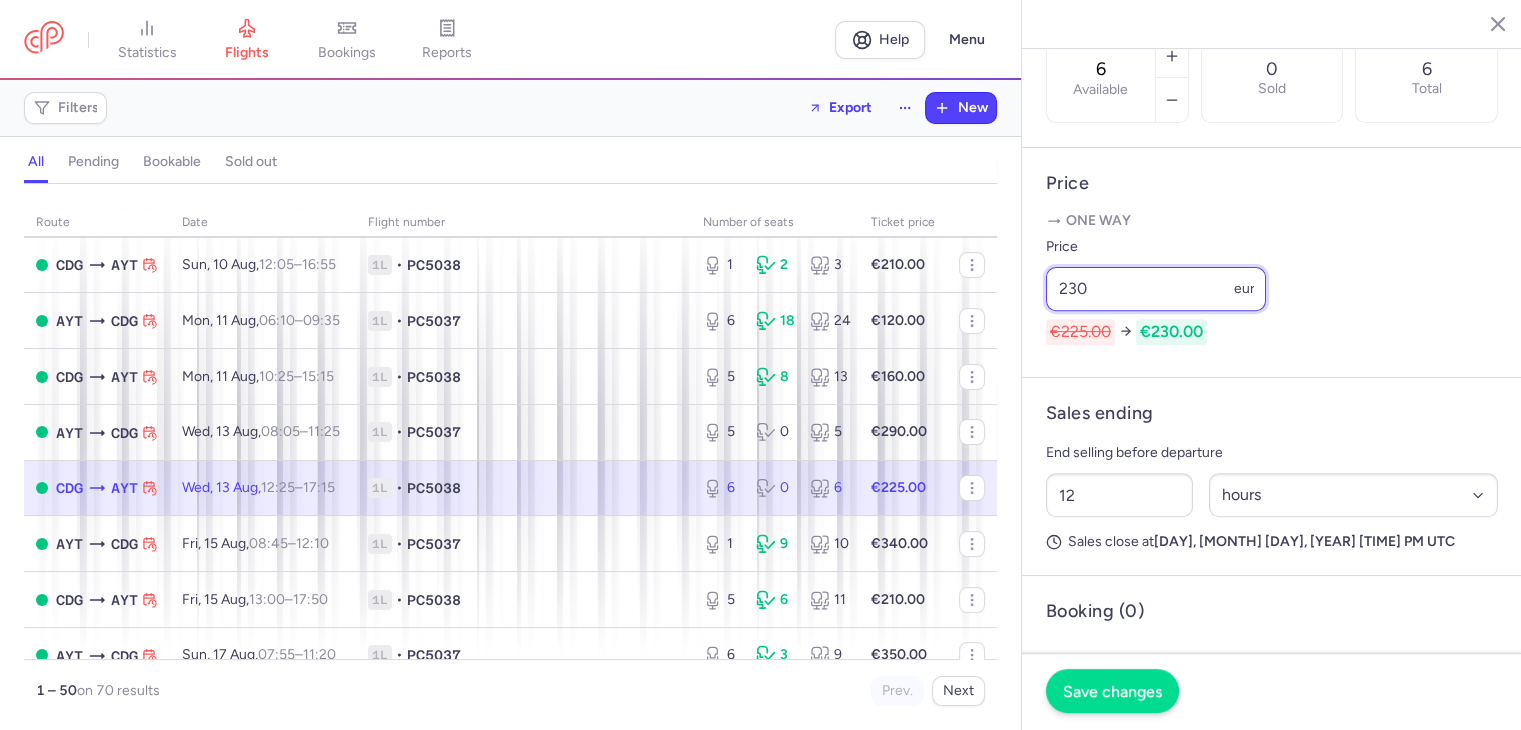 type on "230" 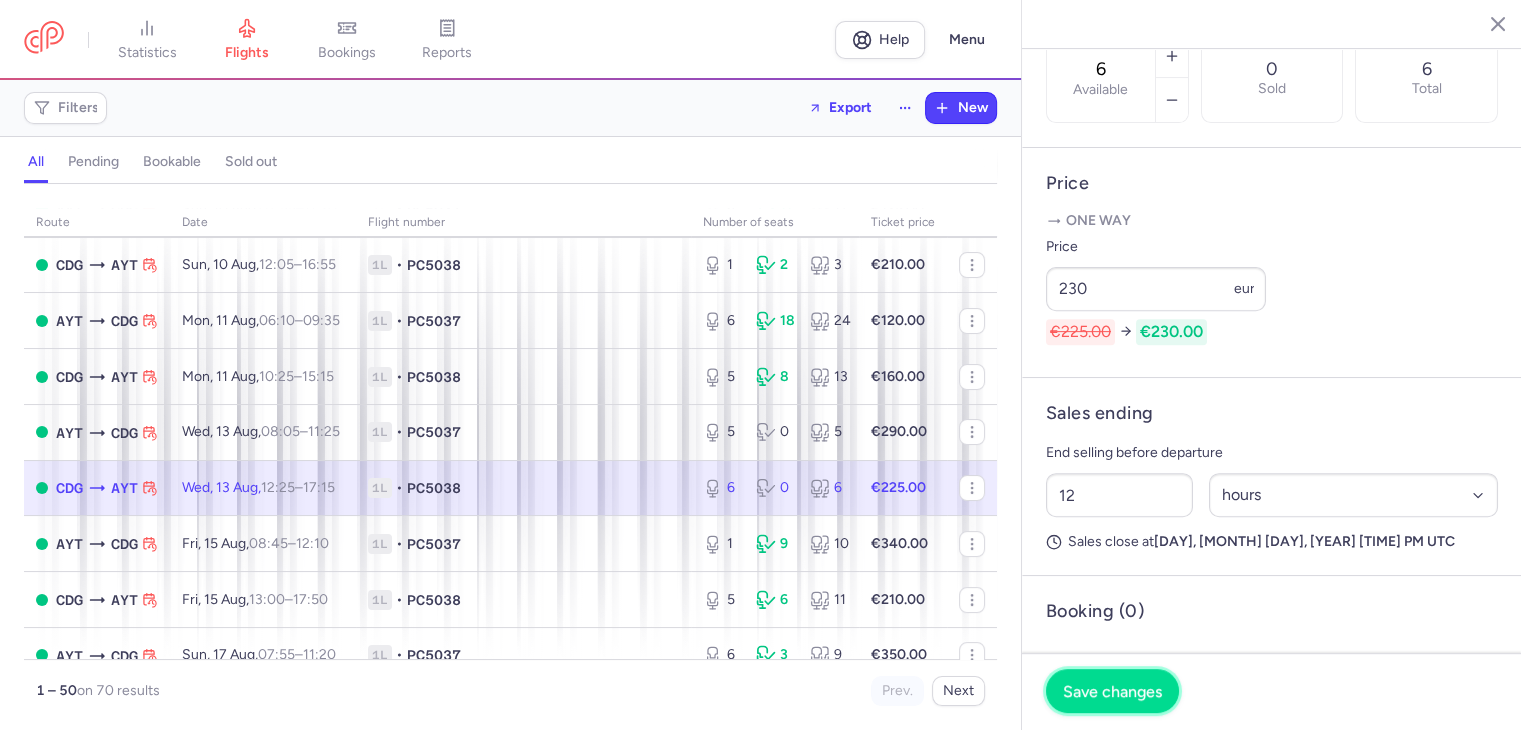 click on "Save changes" at bounding box center (1112, 691) 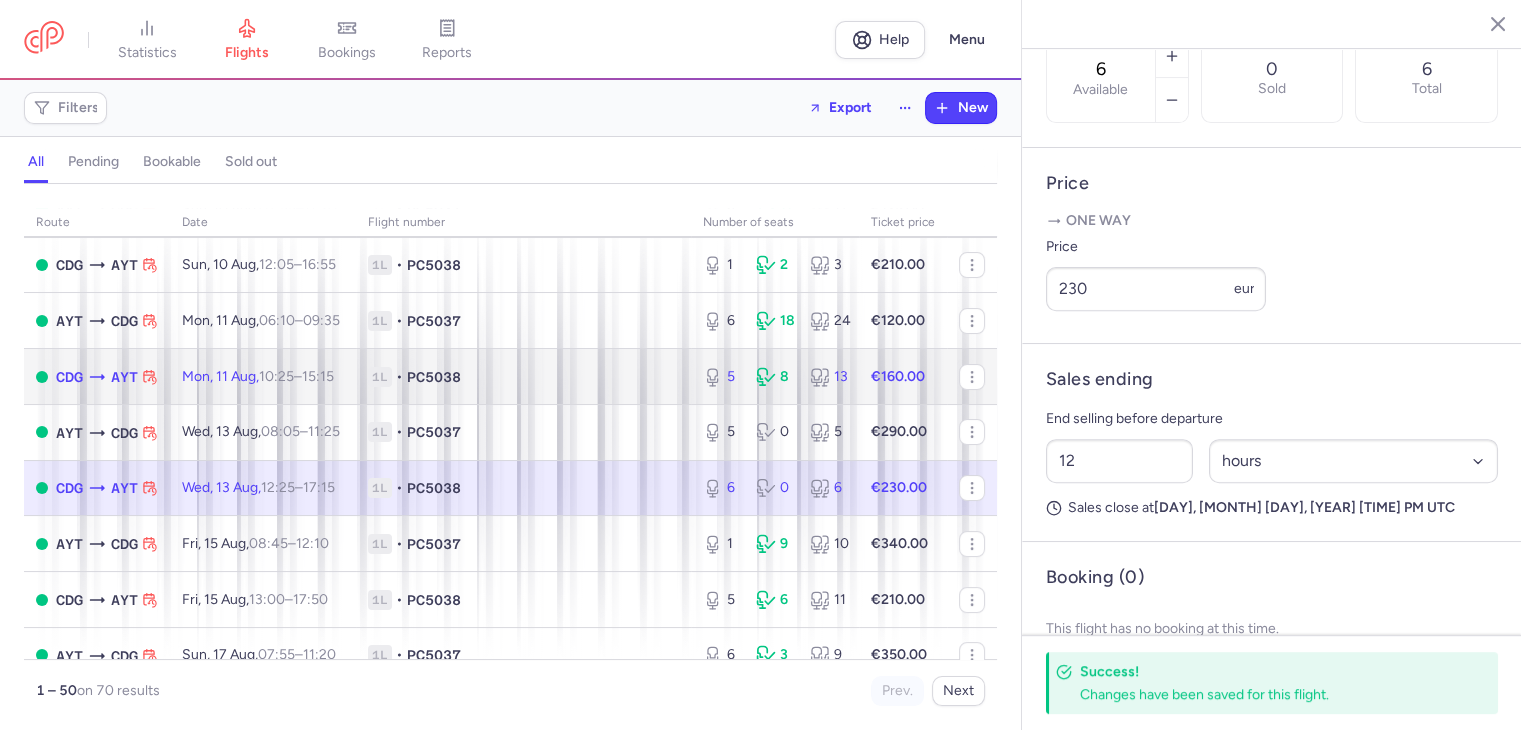 click on "1L • PC5038" at bounding box center (523, 377) 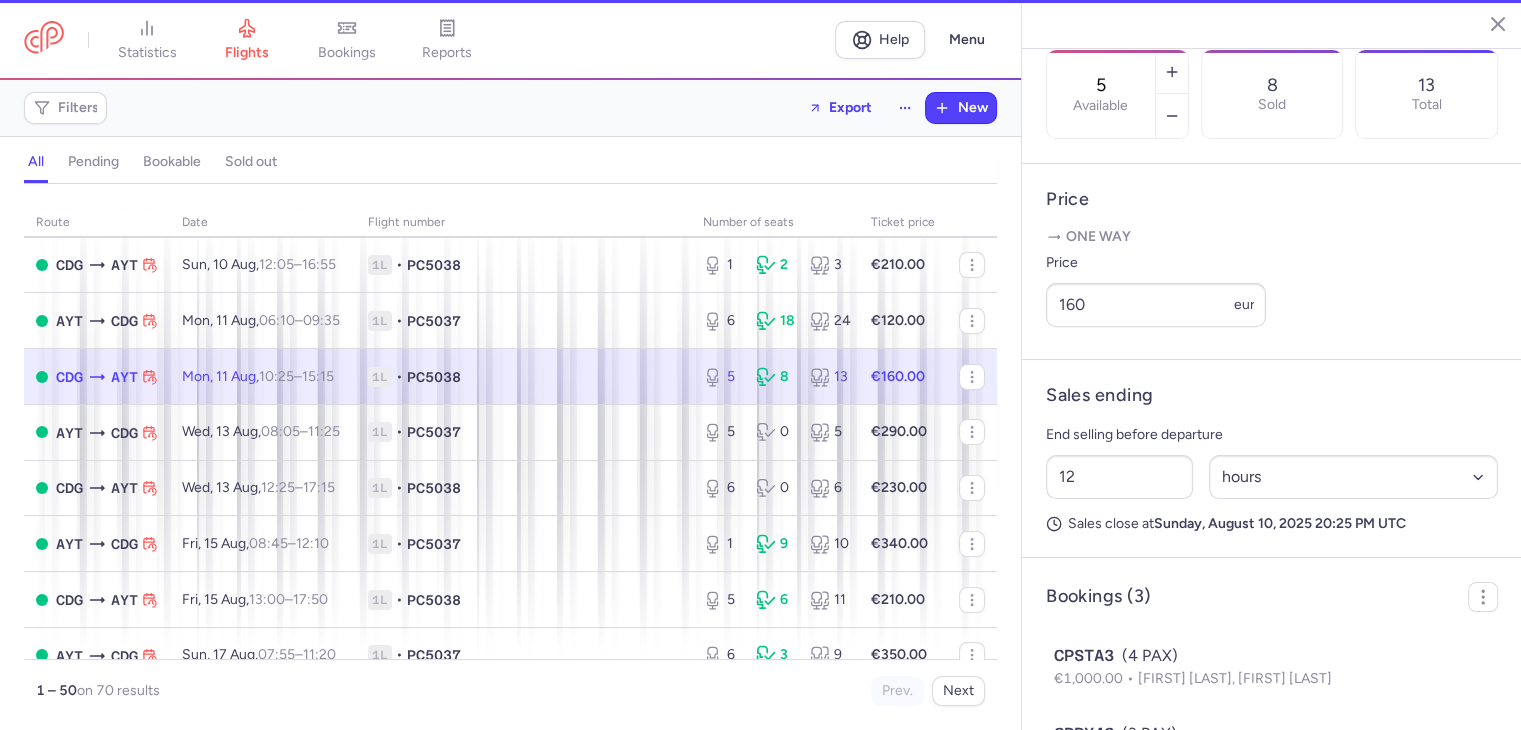 scroll, scrollTop: 664, scrollLeft: 0, axis: vertical 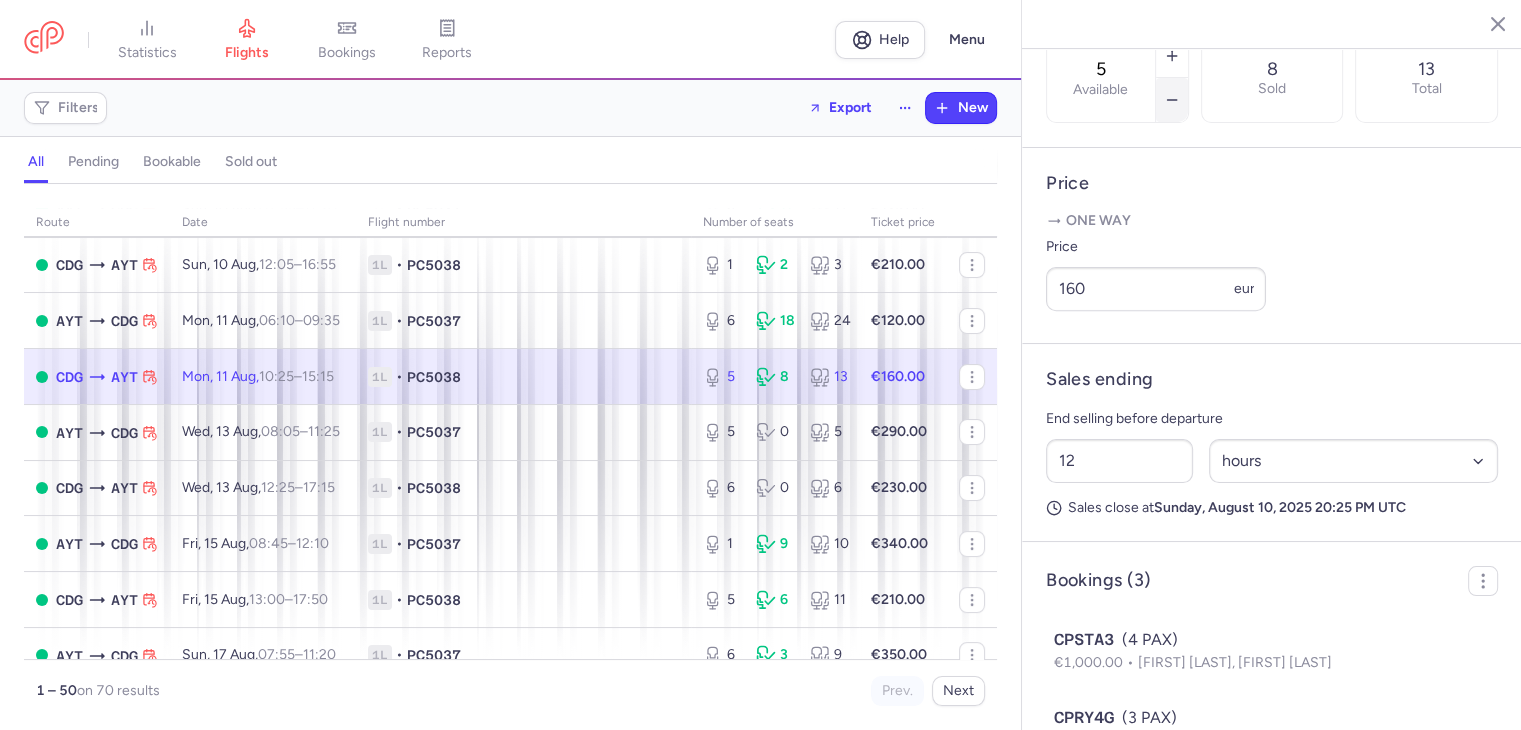 click 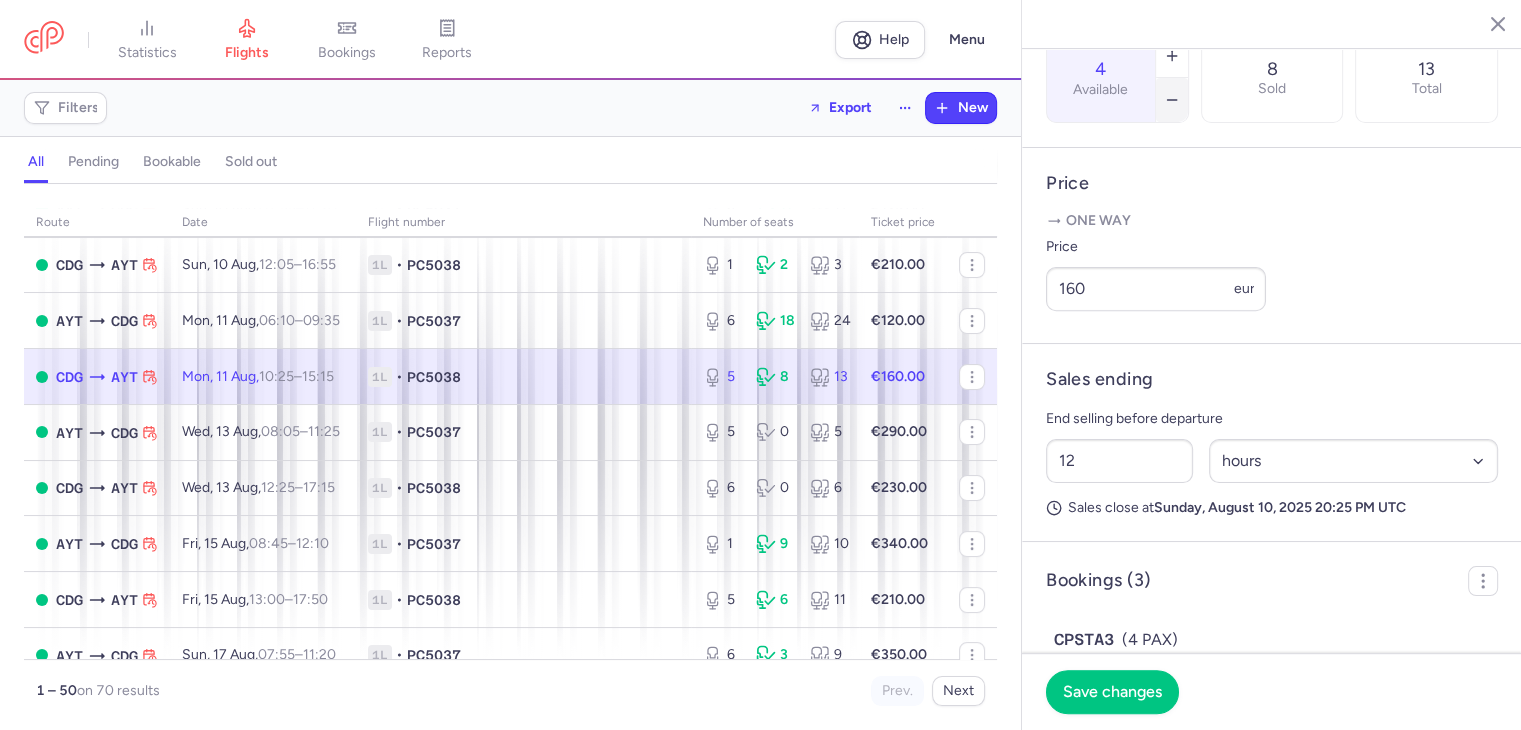 click 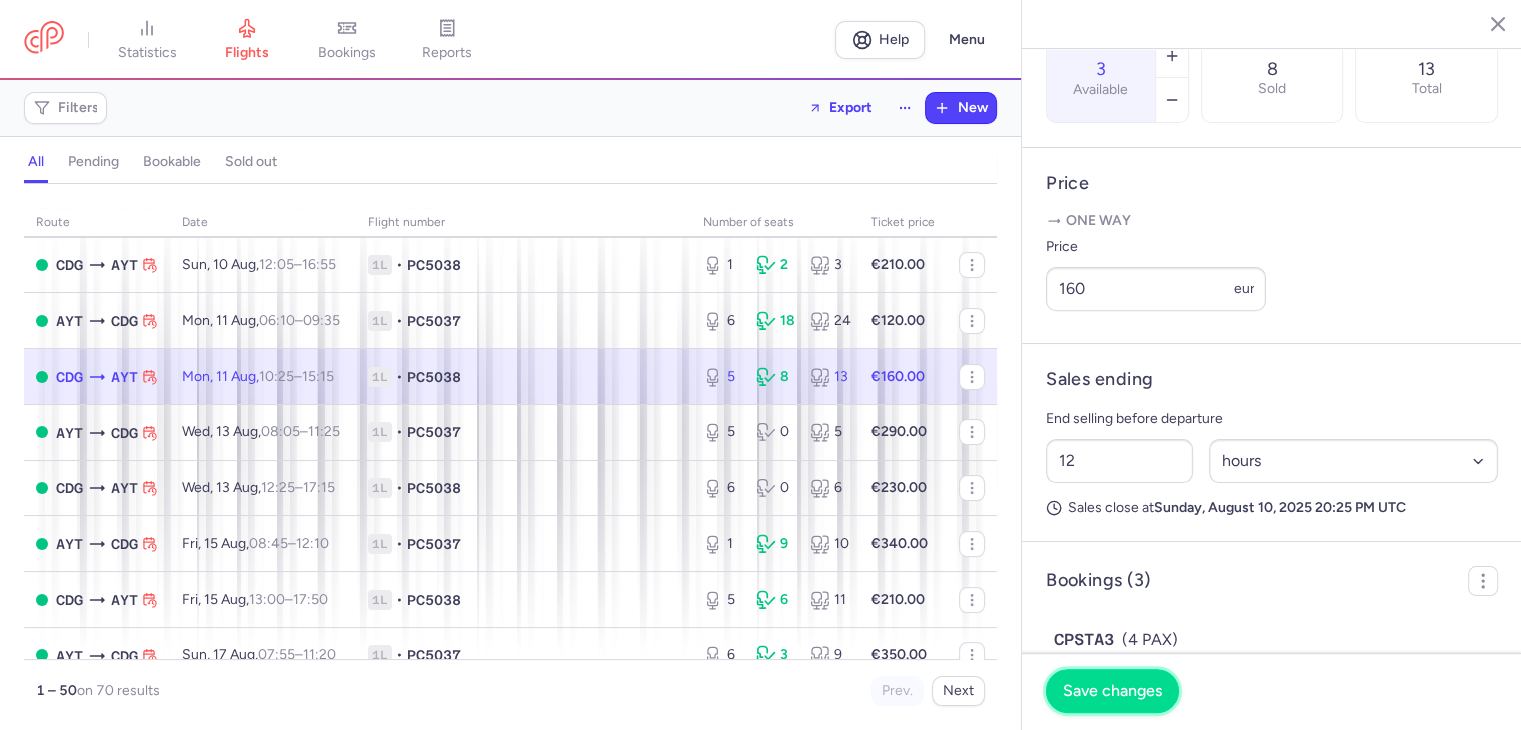 click on "Save changes" at bounding box center (1112, 691) 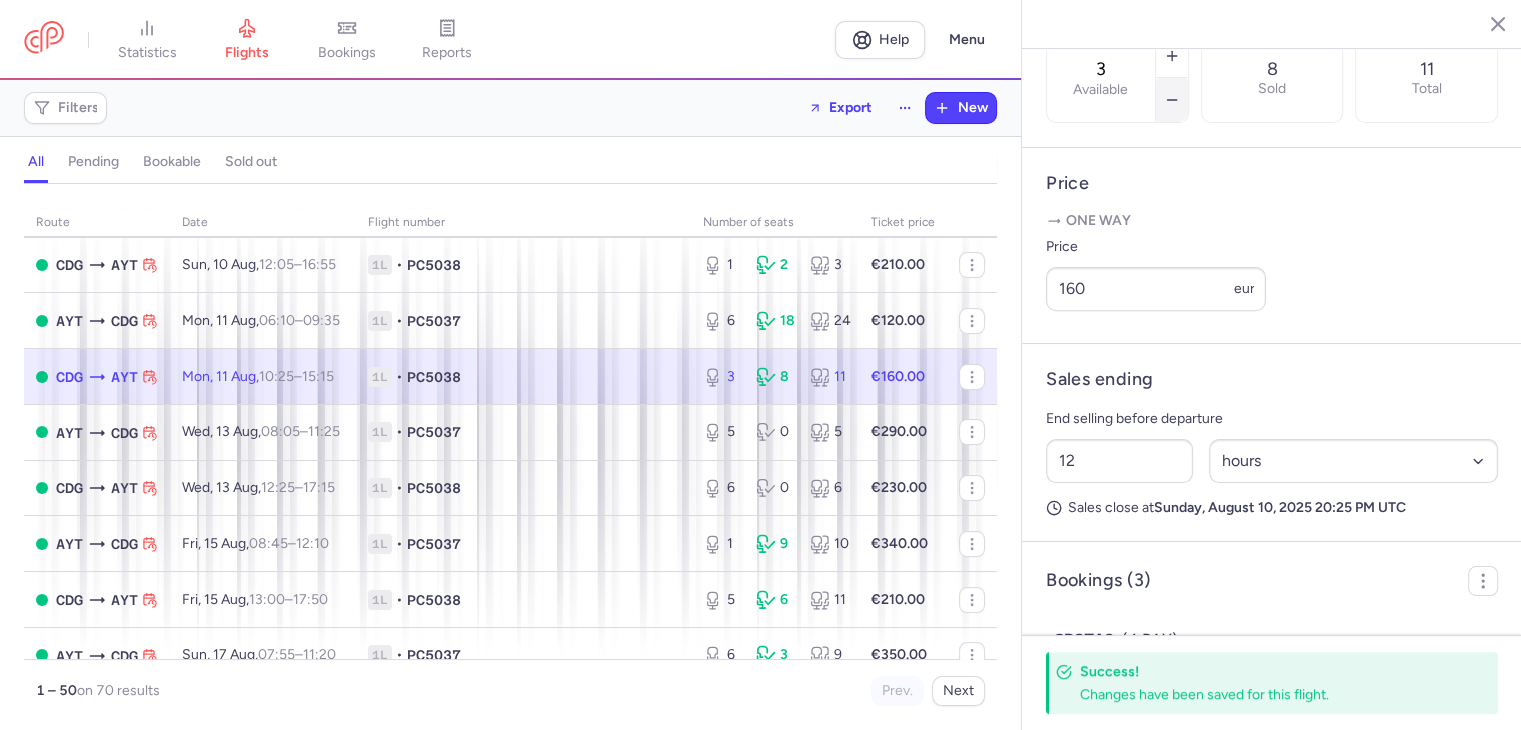 click 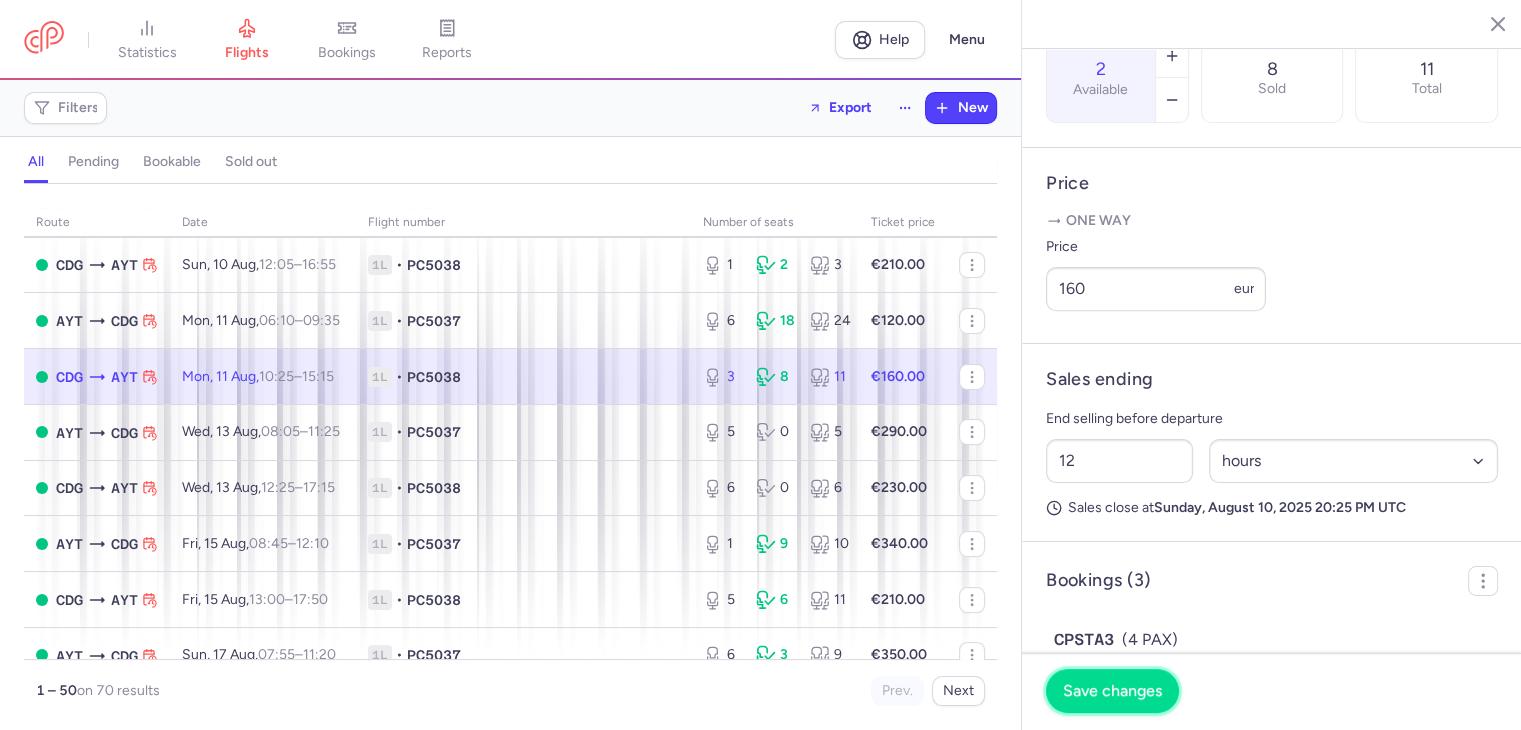 click on "Save changes" at bounding box center [1112, 691] 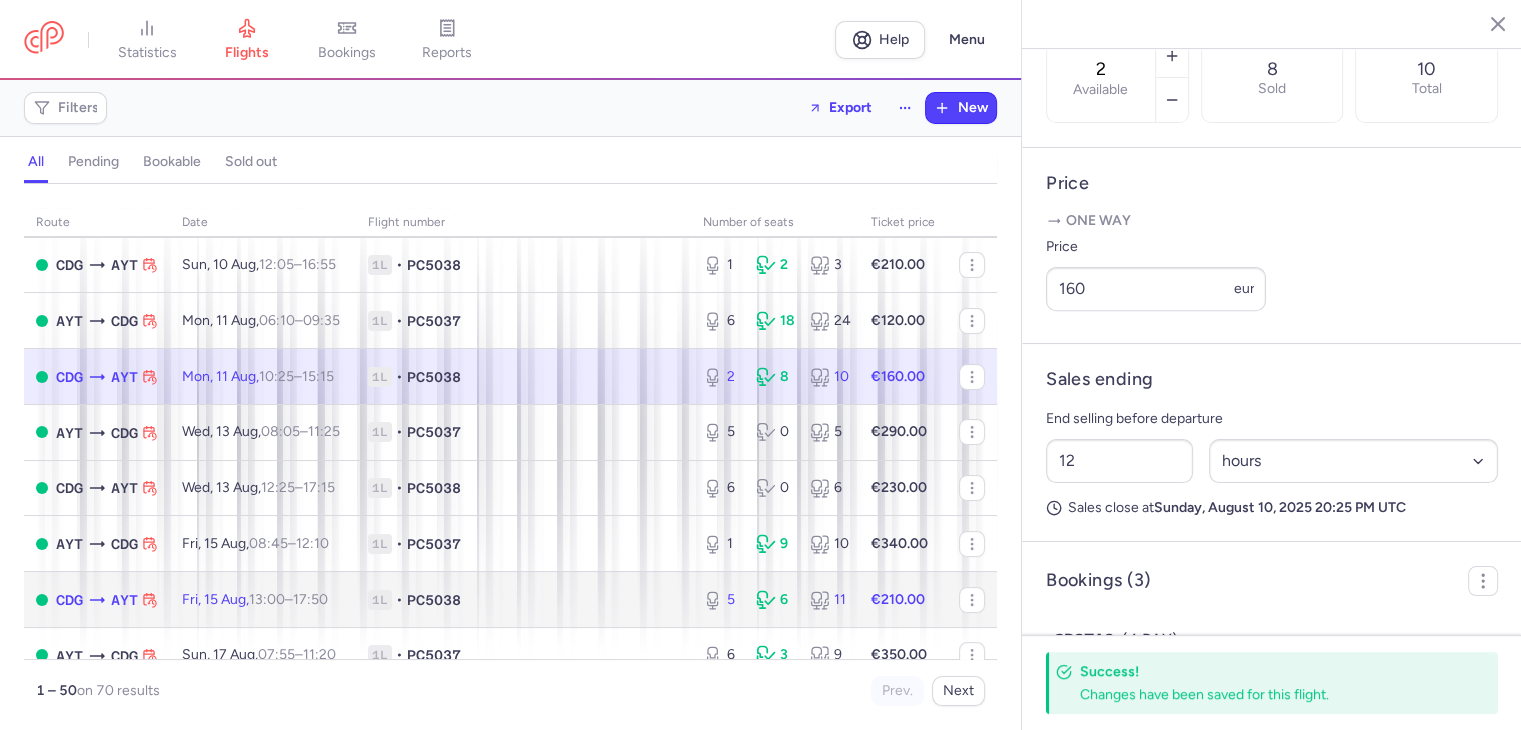 click on "1L • PC5038" at bounding box center [523, 600] 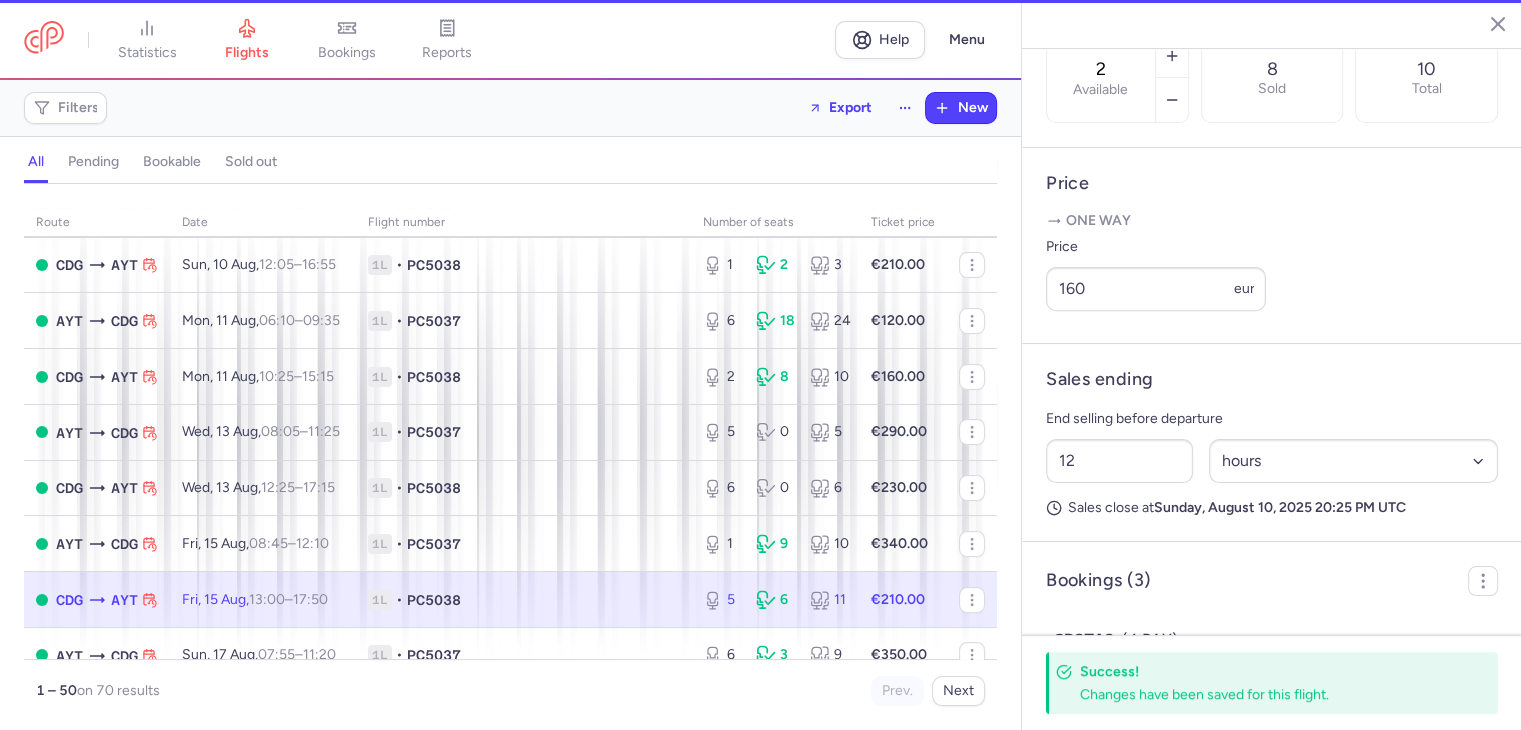 type on "5" 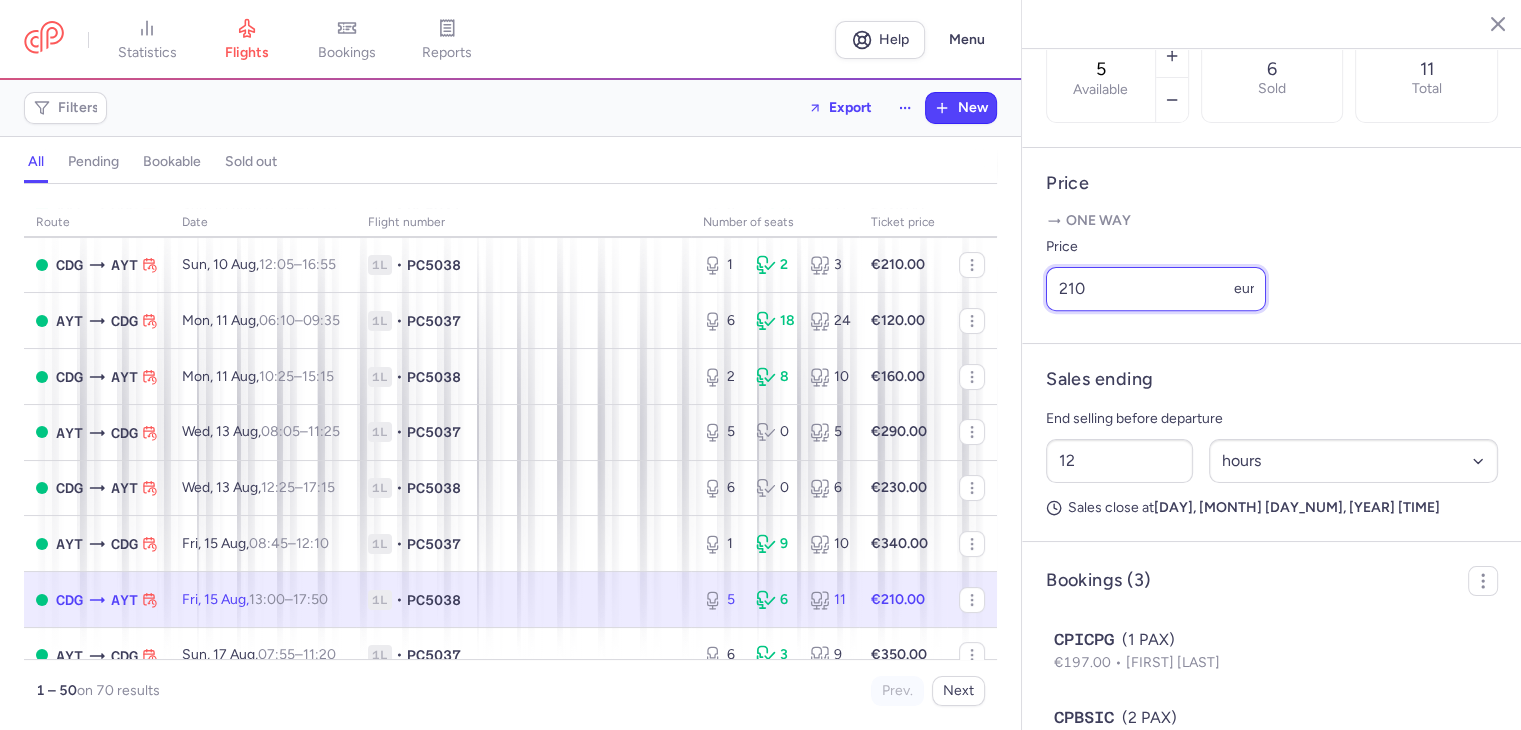 drag, startPoint x: 1127, startPoint y: 353, endPoint x: 1039, endPoint y: 351, distance: 88.02273 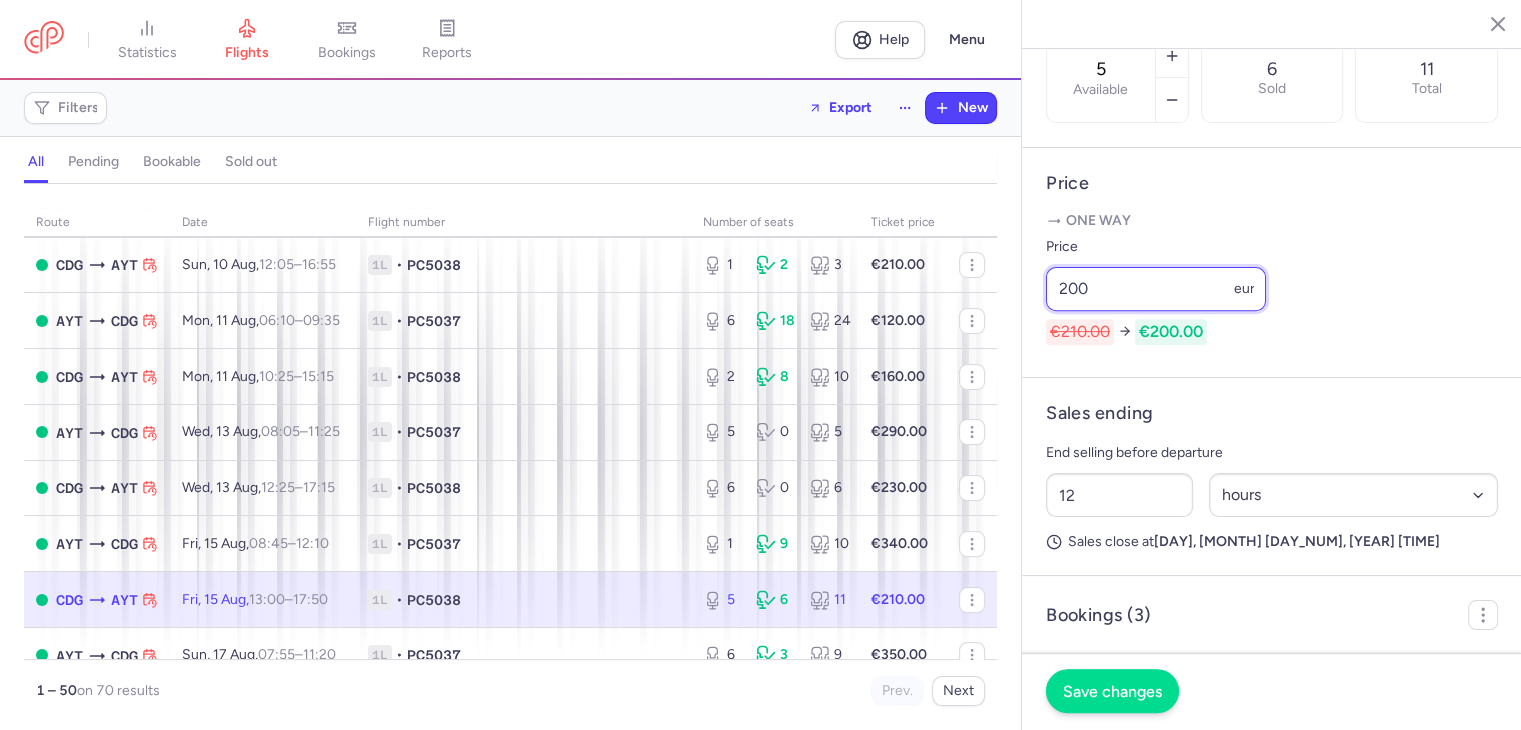 type on "200" 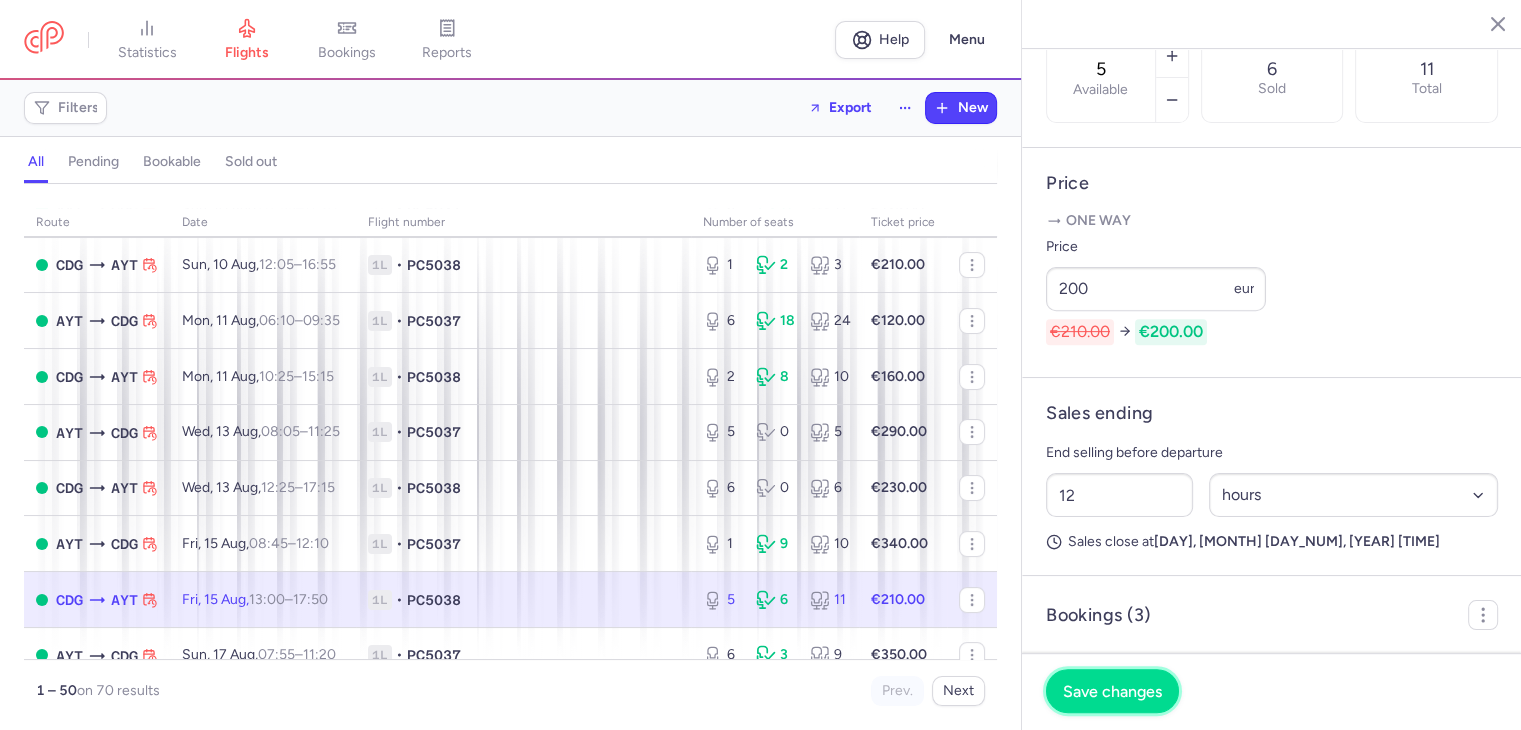 click on "Save changes" at bounding box center [1112, 691] 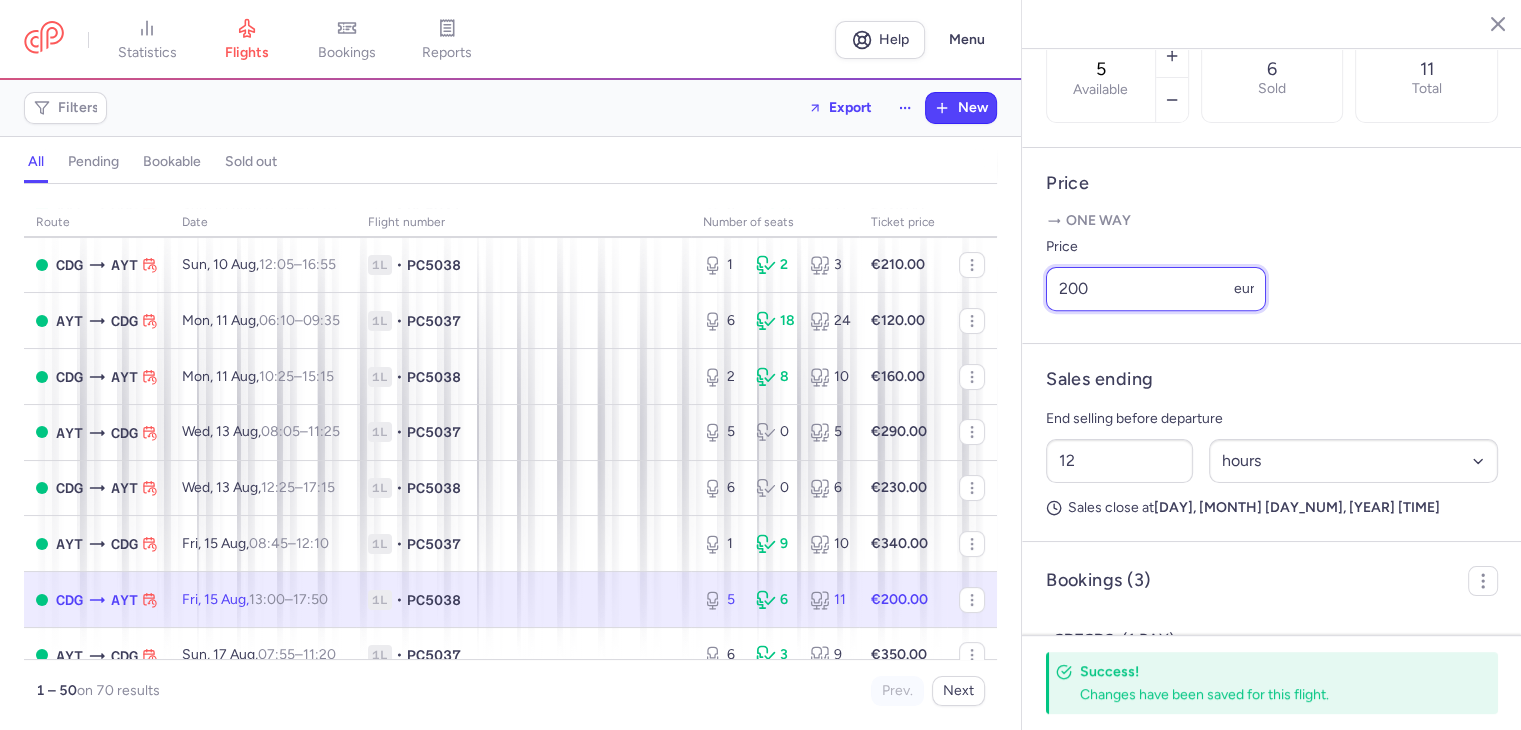 drag, startPoint x: 1073, startPoint y: 341, endPoint x: 1035, endPoint y: 342, distance: 38.013157 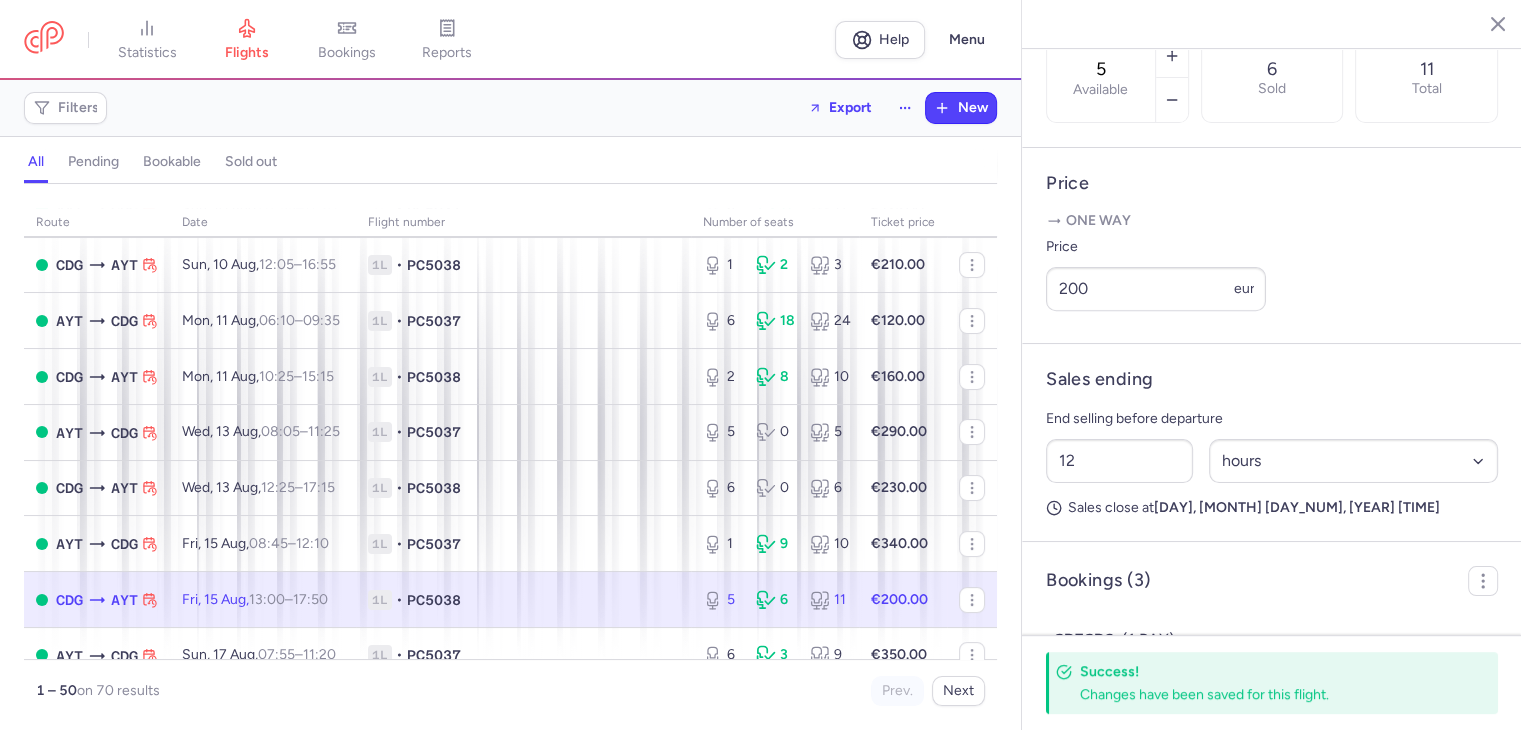 click on "Price  One way  Price  200 eur" at bounding box center (1272, 246) 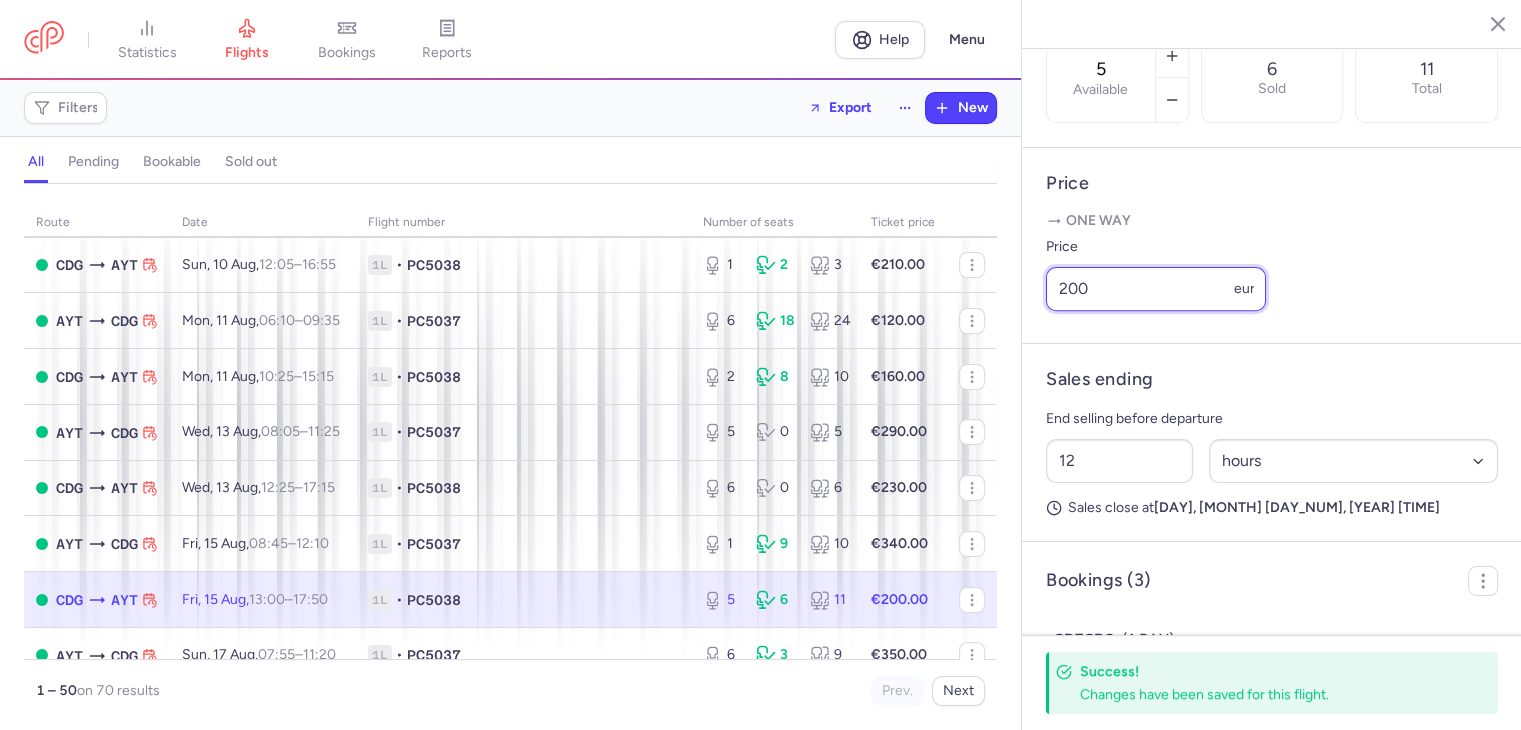 drag, startPoint x: 1104, startPoint y: 360, endPoint x: 1035, endPoint y: 360, distance: 69 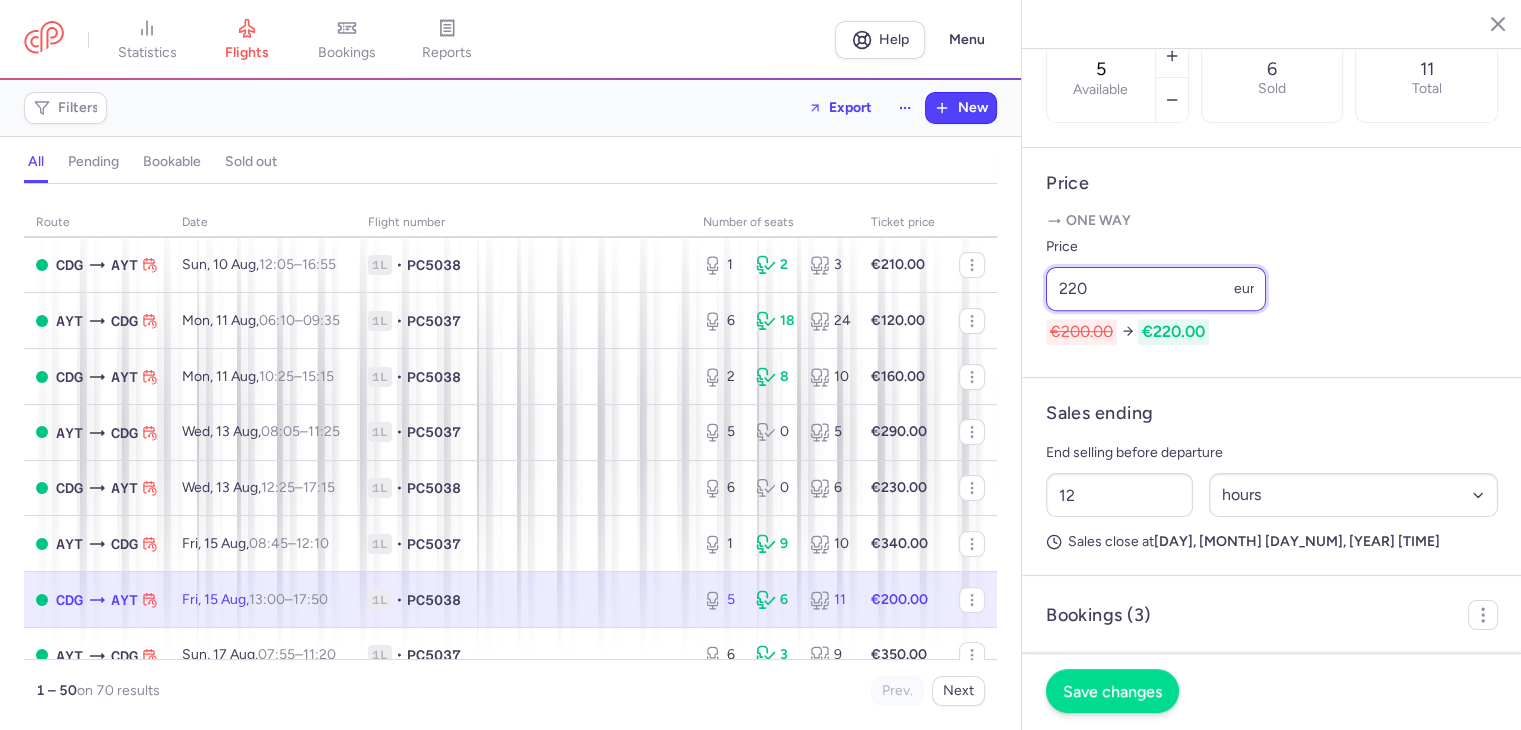 type on "220" 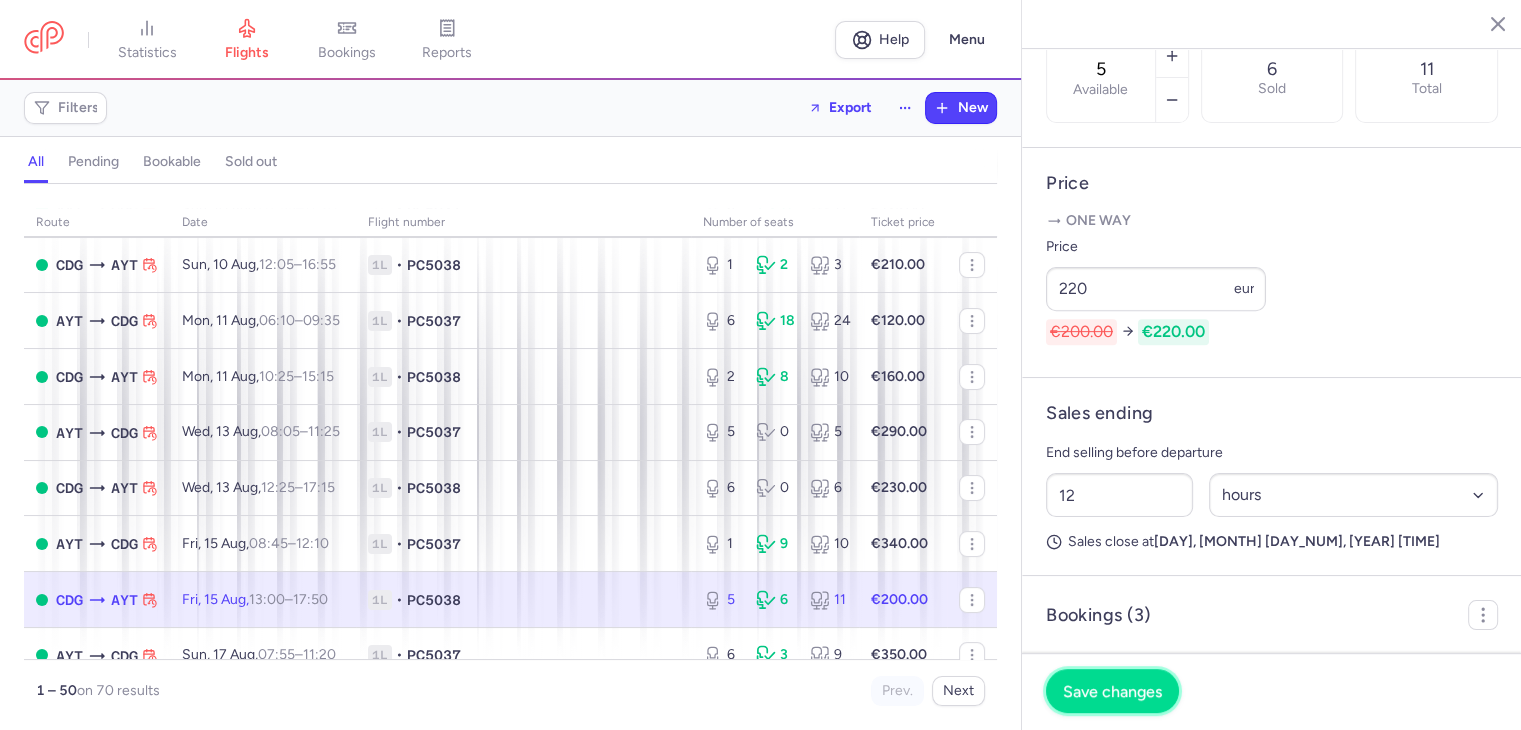 click on "Save changes" at bounding box center [1112, 691] 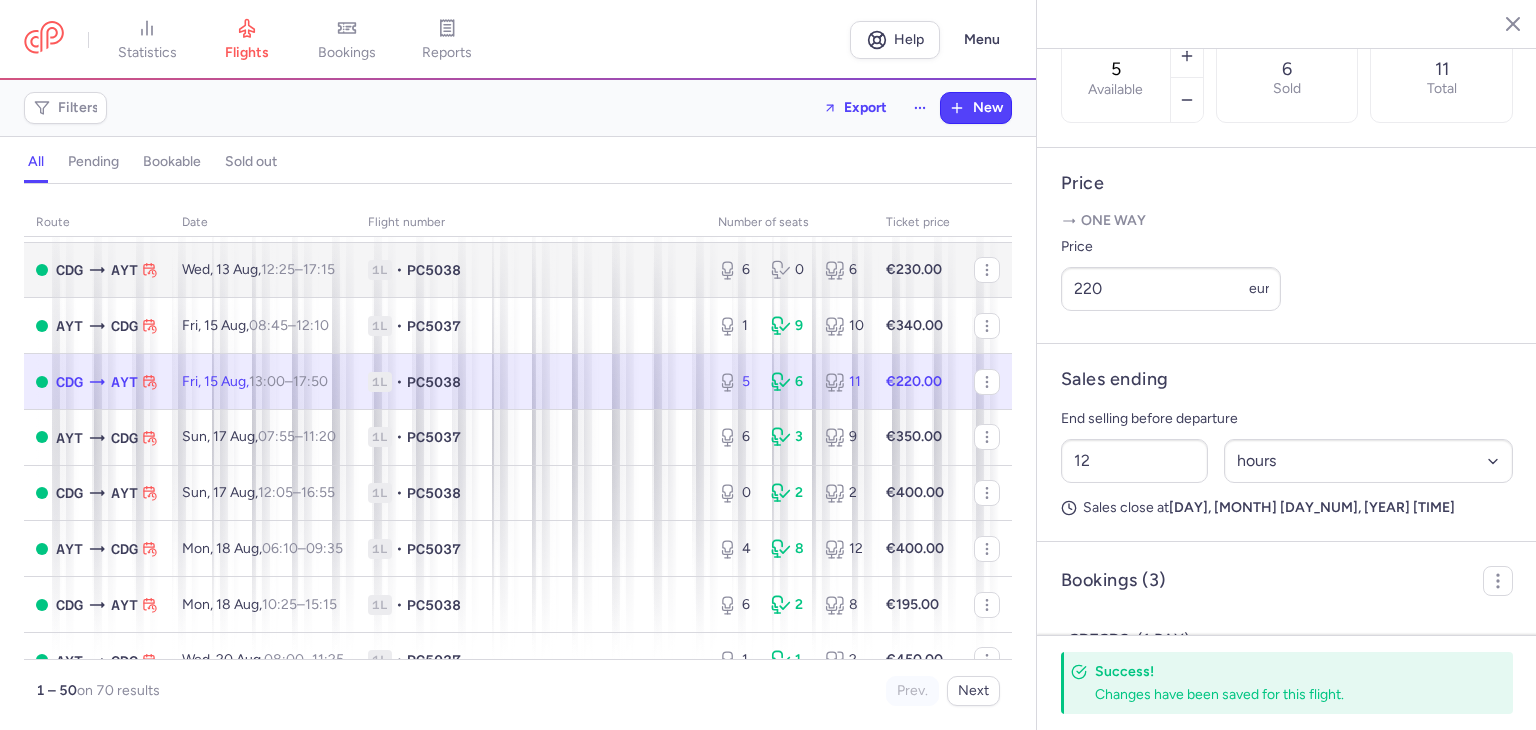 scroll, scrollTop: 466, scrollLeft: 0, axis: vertical 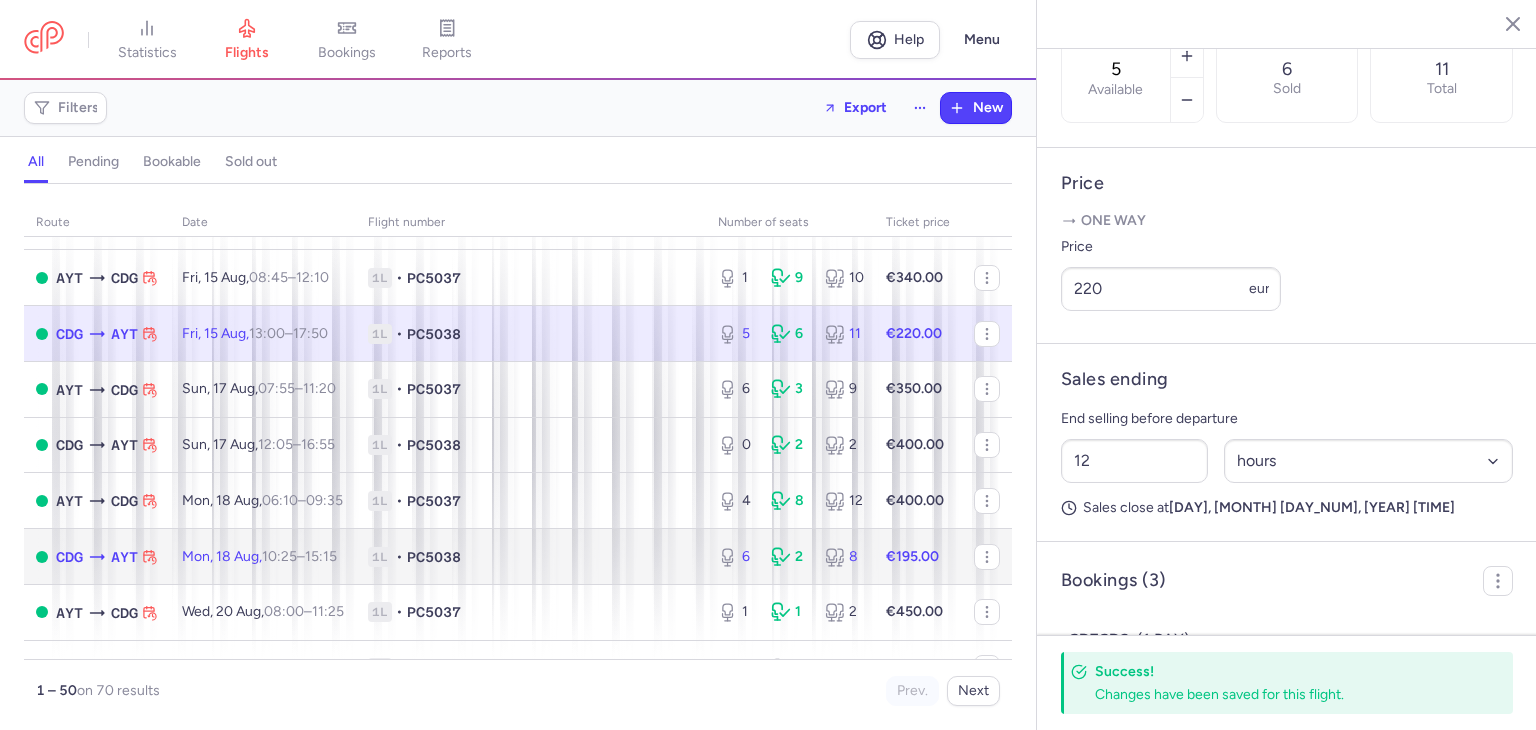 click on "1L • PC5038" at bounding box center (531, 557) 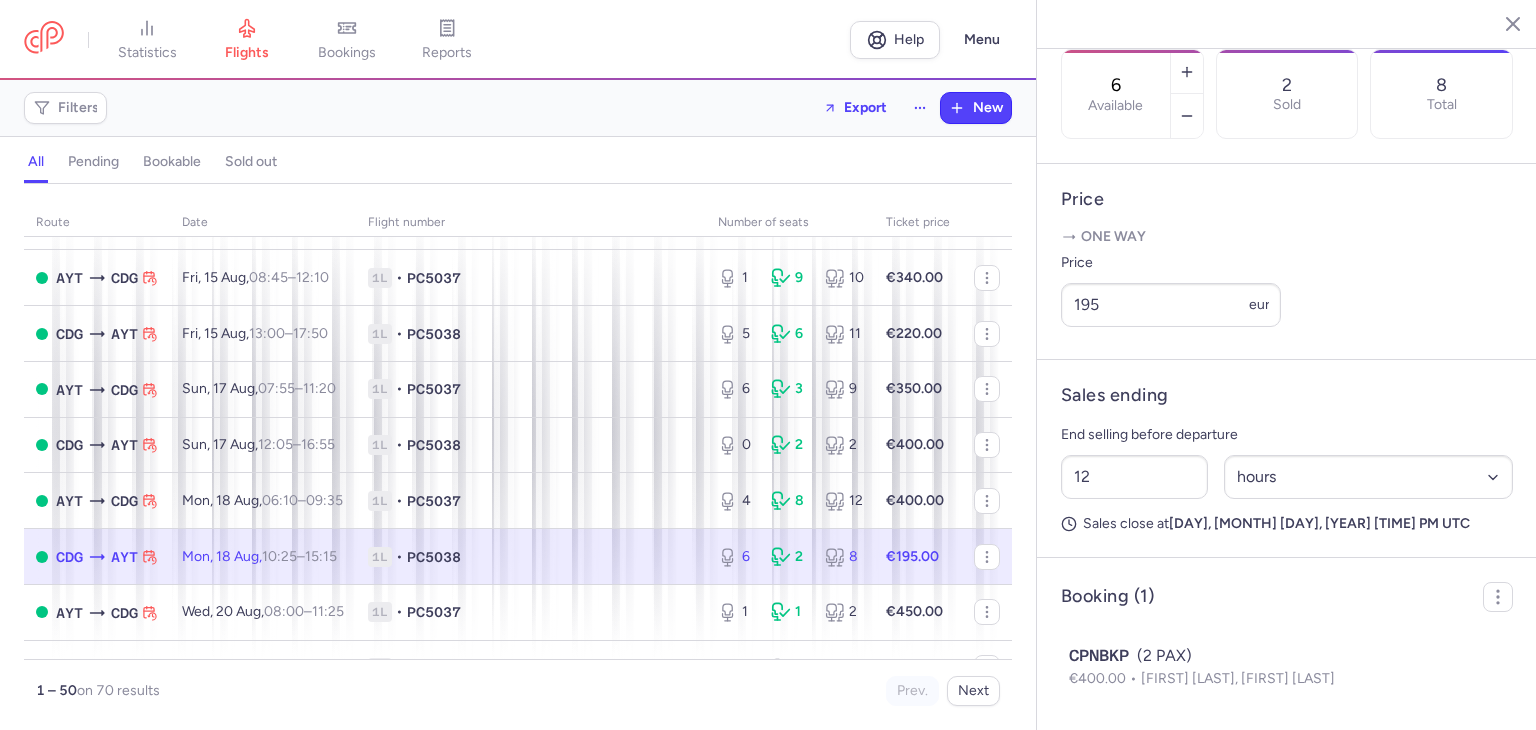 scroll, scrollTop: 700, scrollLeft: 0, axis: vertical 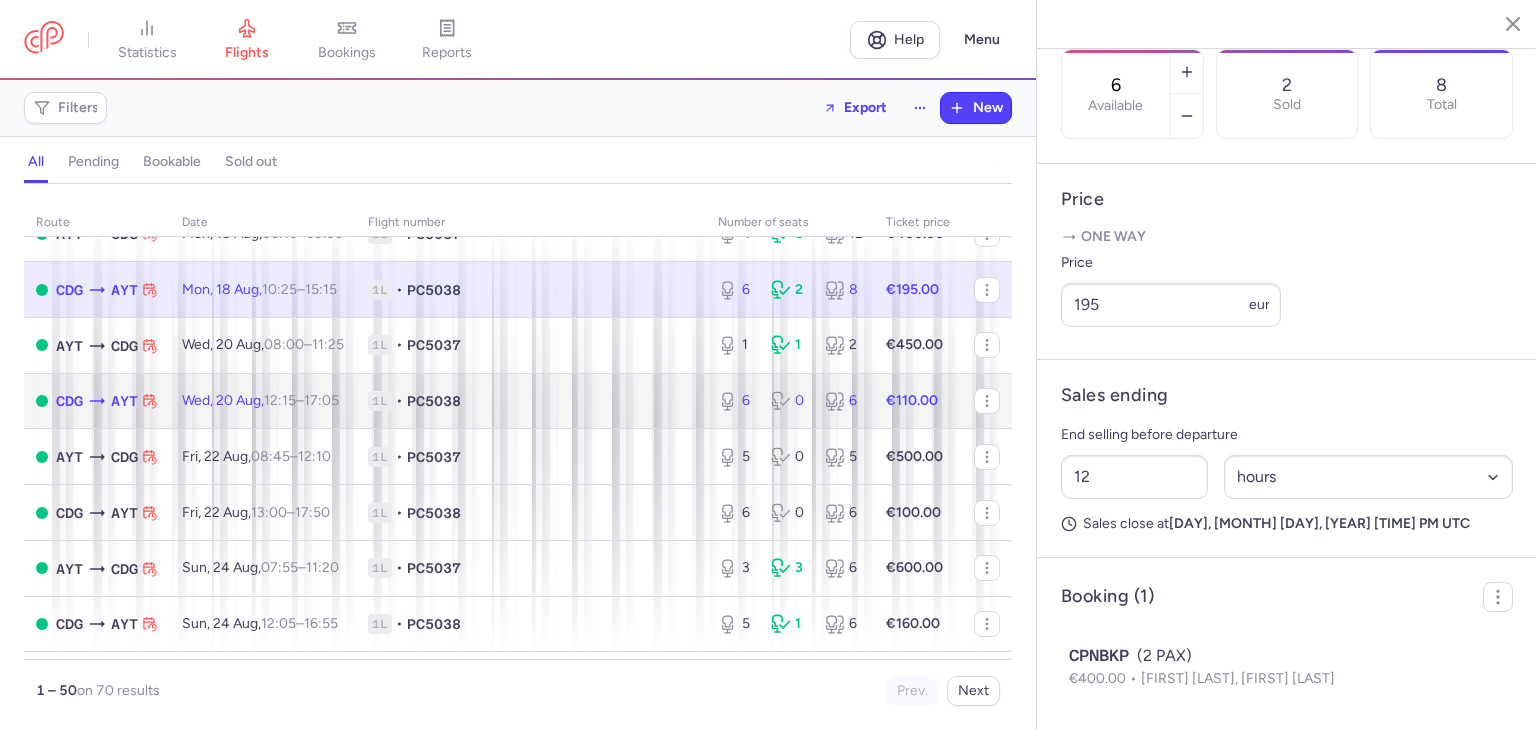 click on "1L • PC5038" at bounding box center (531, 401) 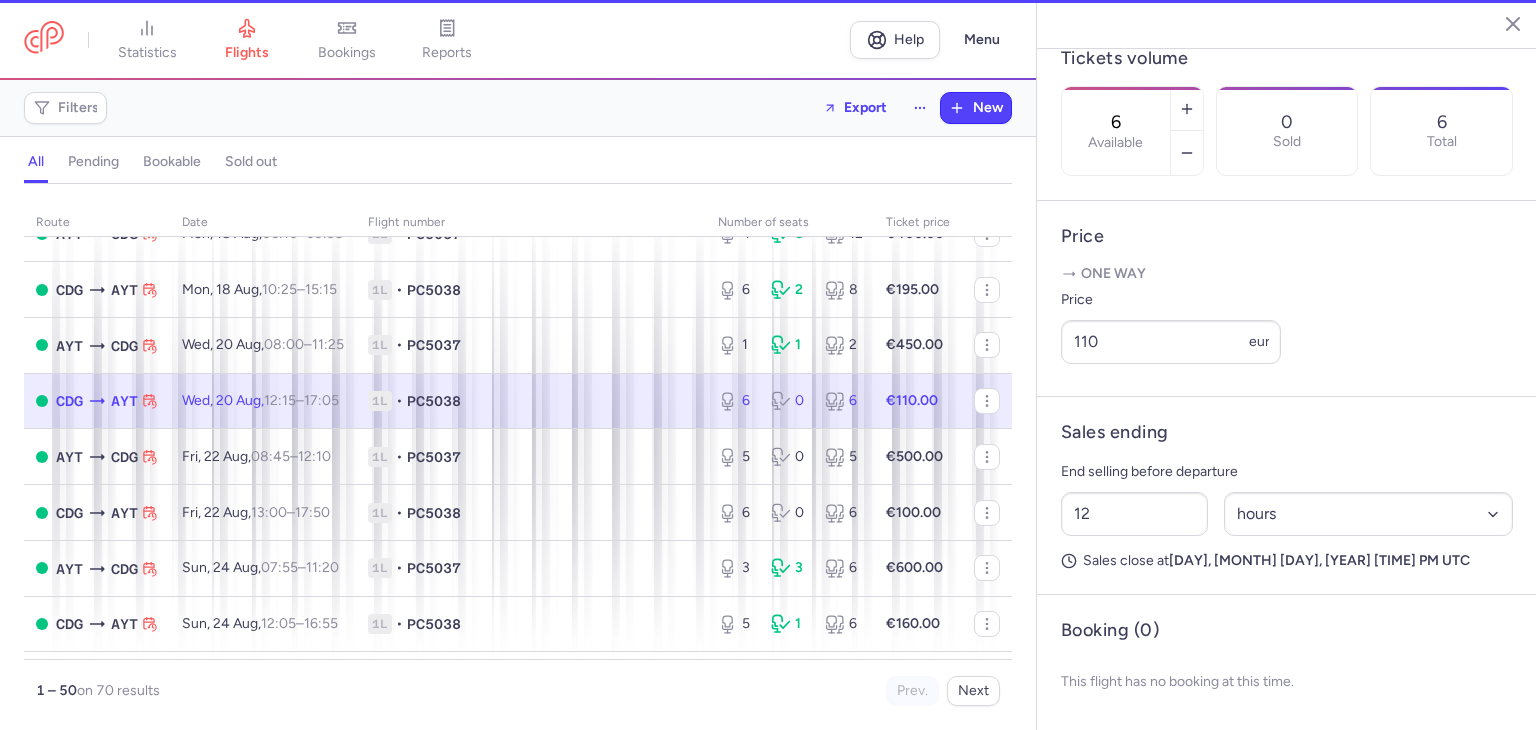scroll, scrollTop: 648, scrollLeft: 0, axis: vertical 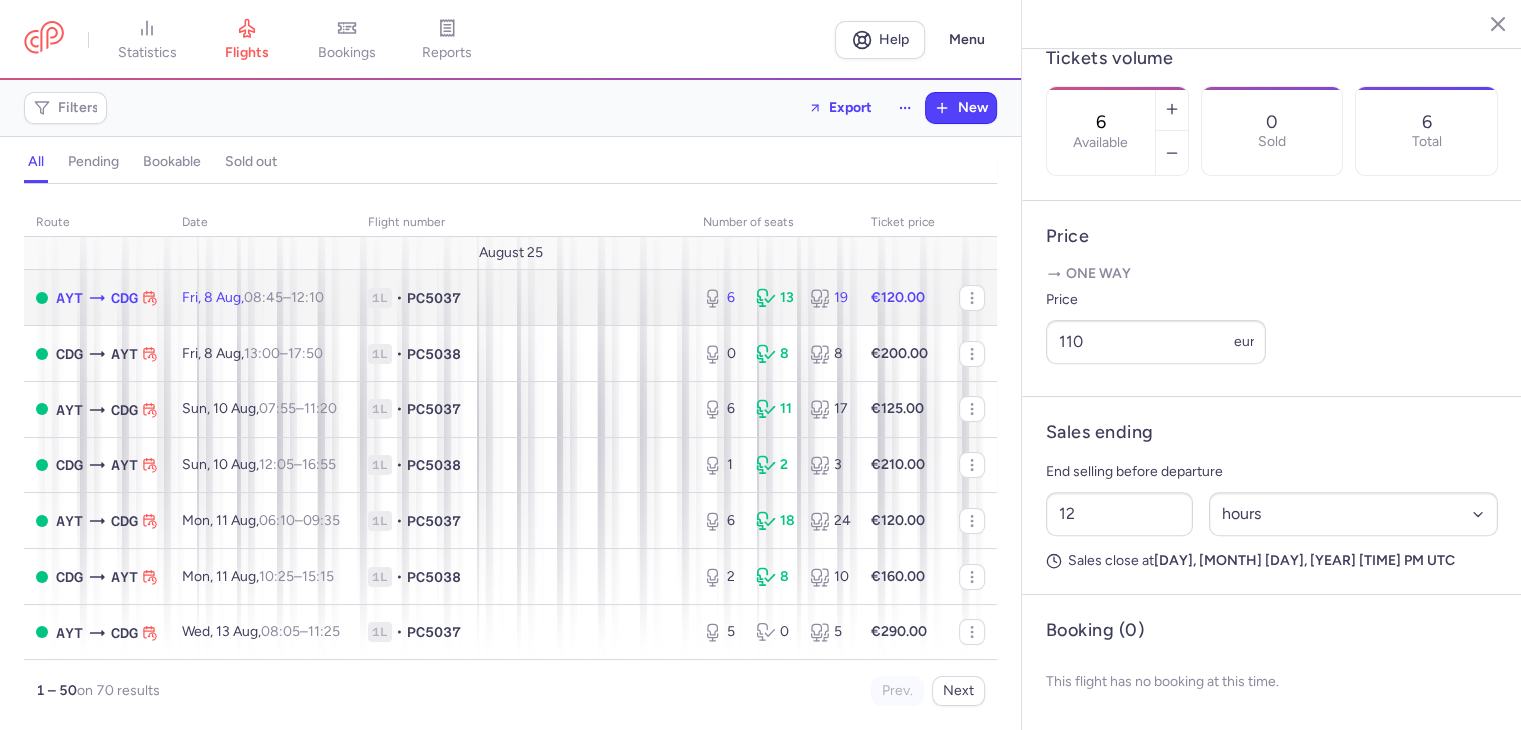 click on "1L • PC5037" at bounding box center [523, 298] 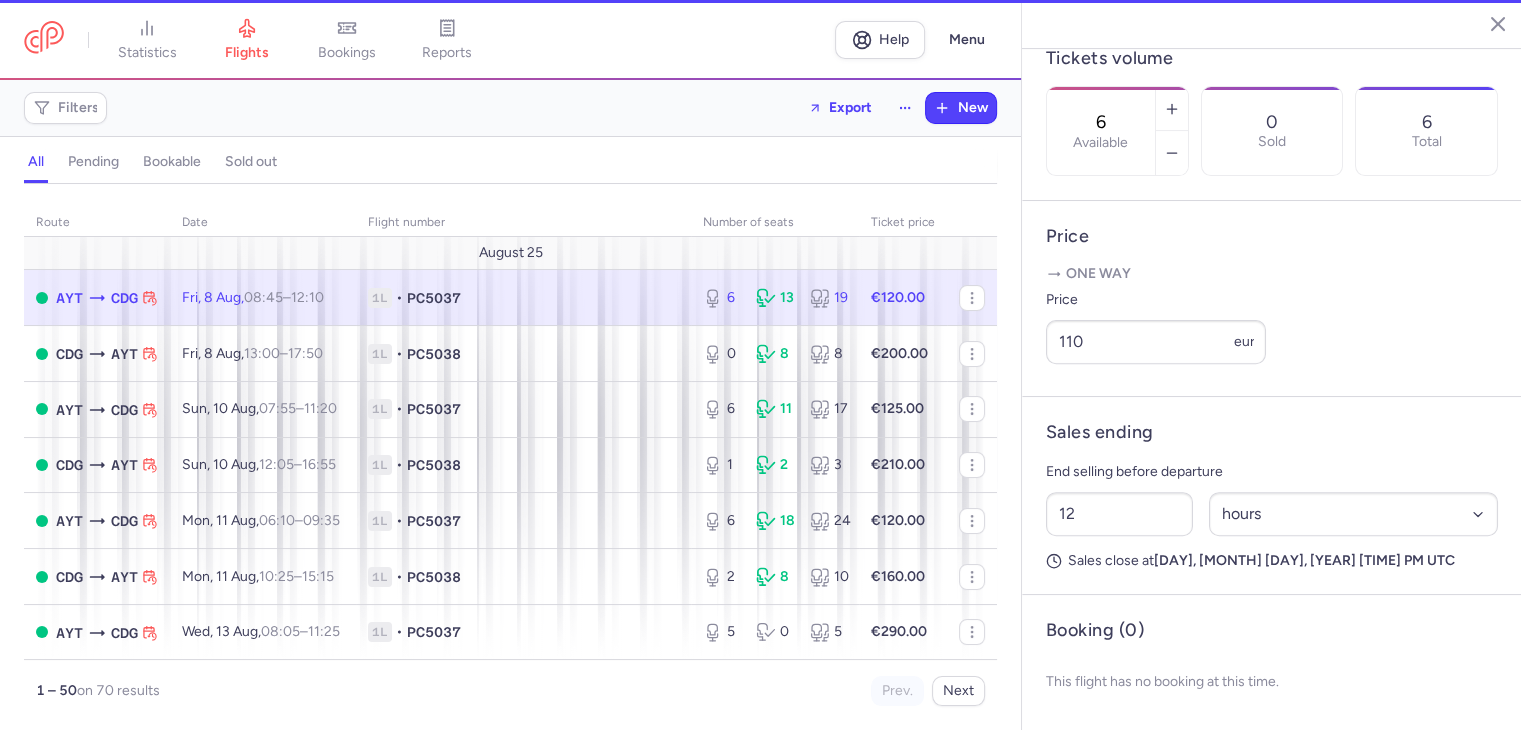 type on "4" 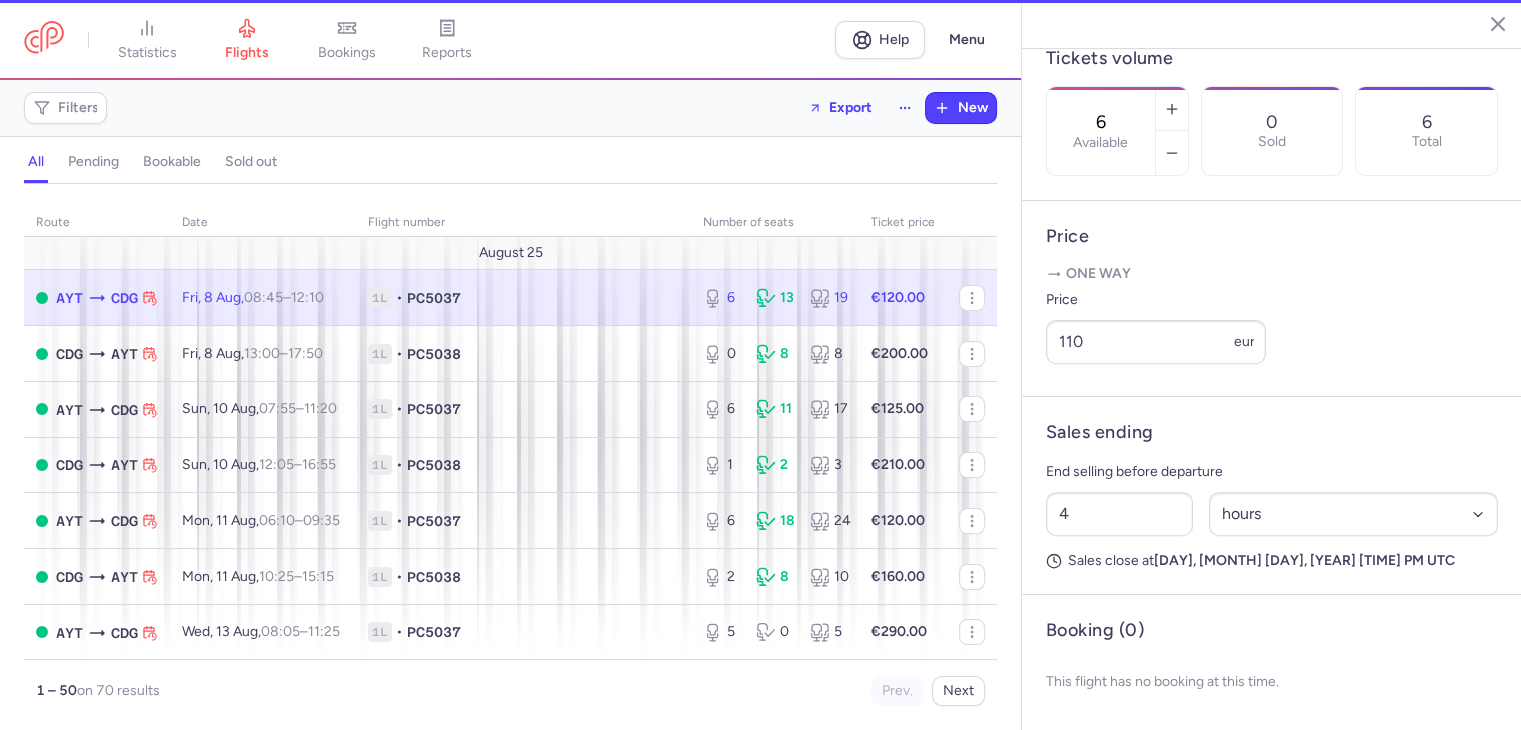 scroll, scrollTop: 700, scrollLeft: 0, axis: vertical 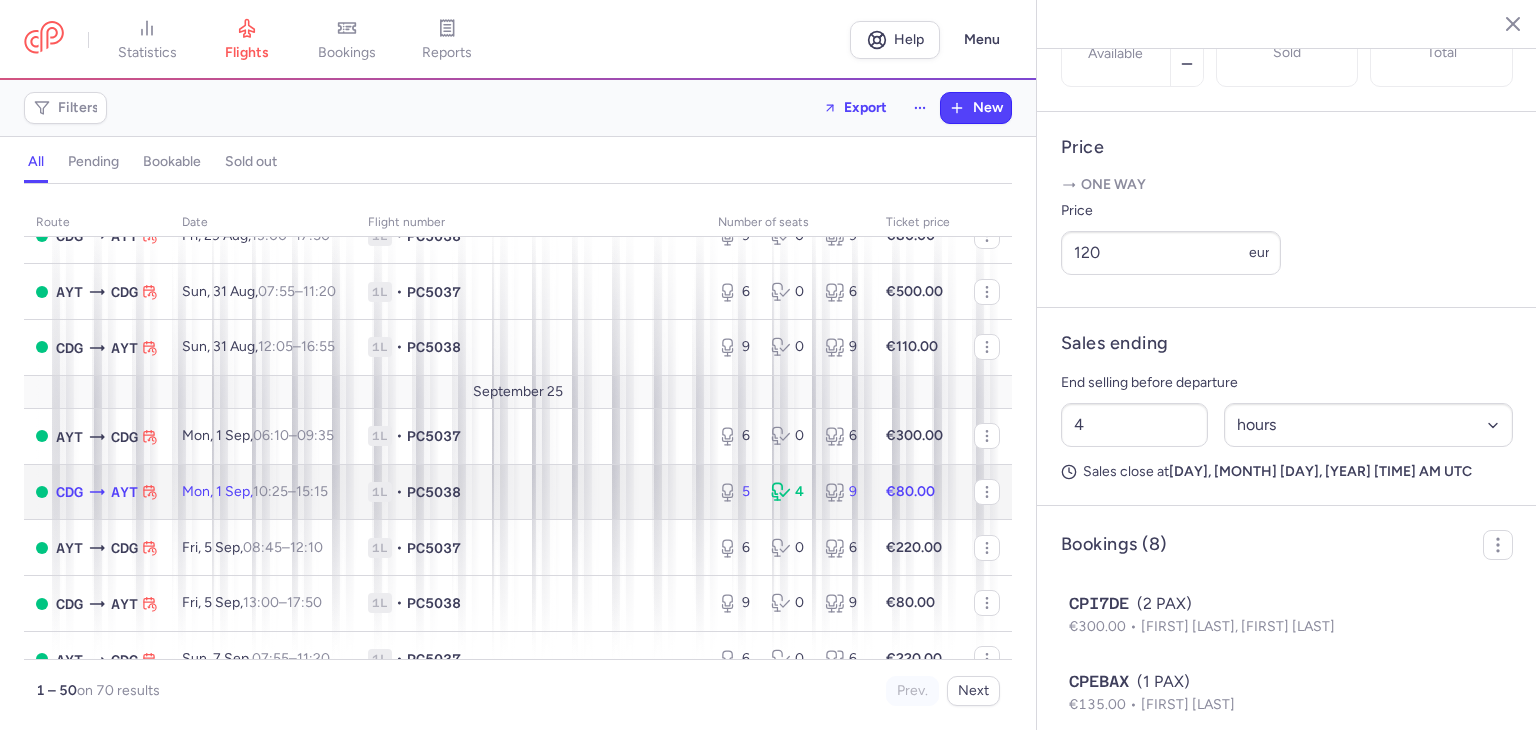 click on "1L • PC5038" 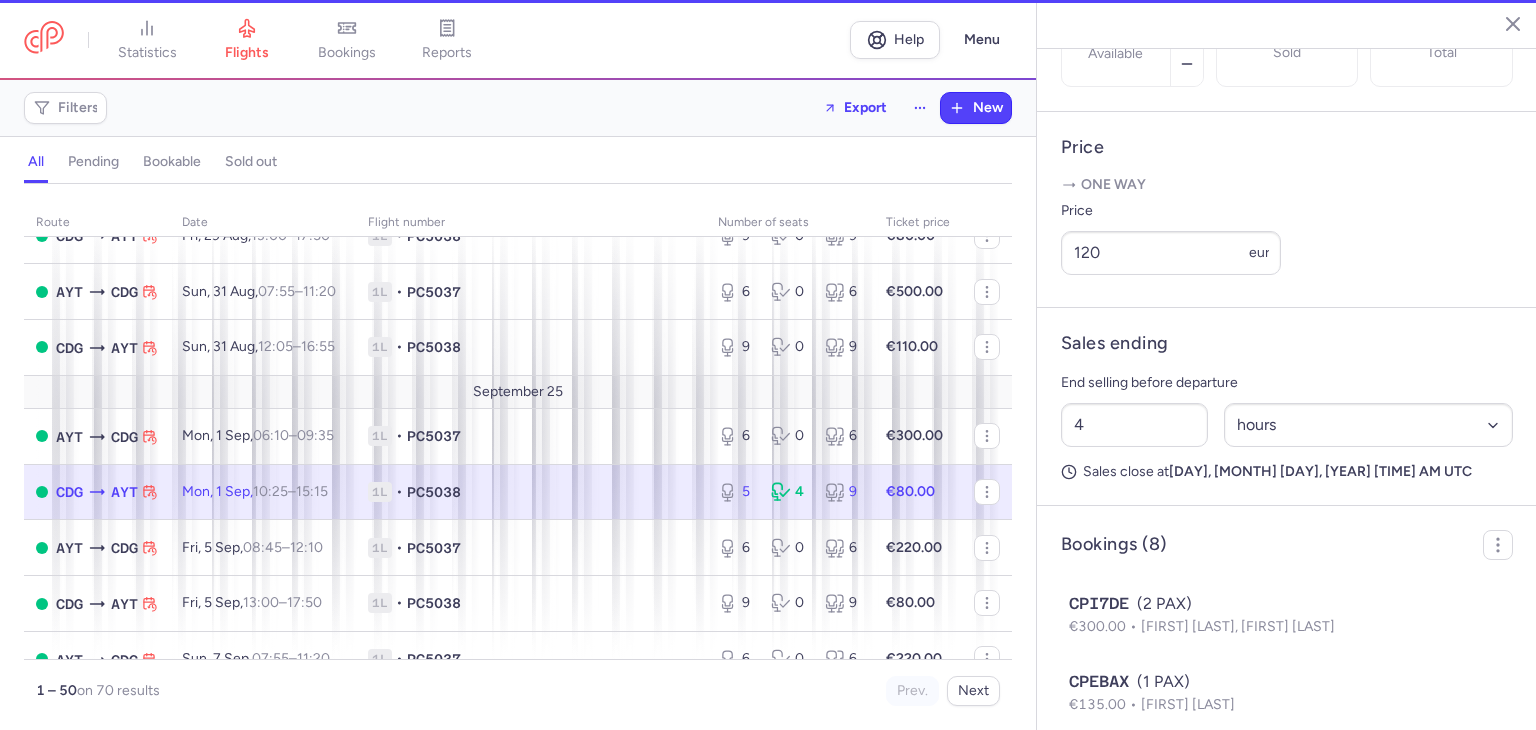 type on "3" 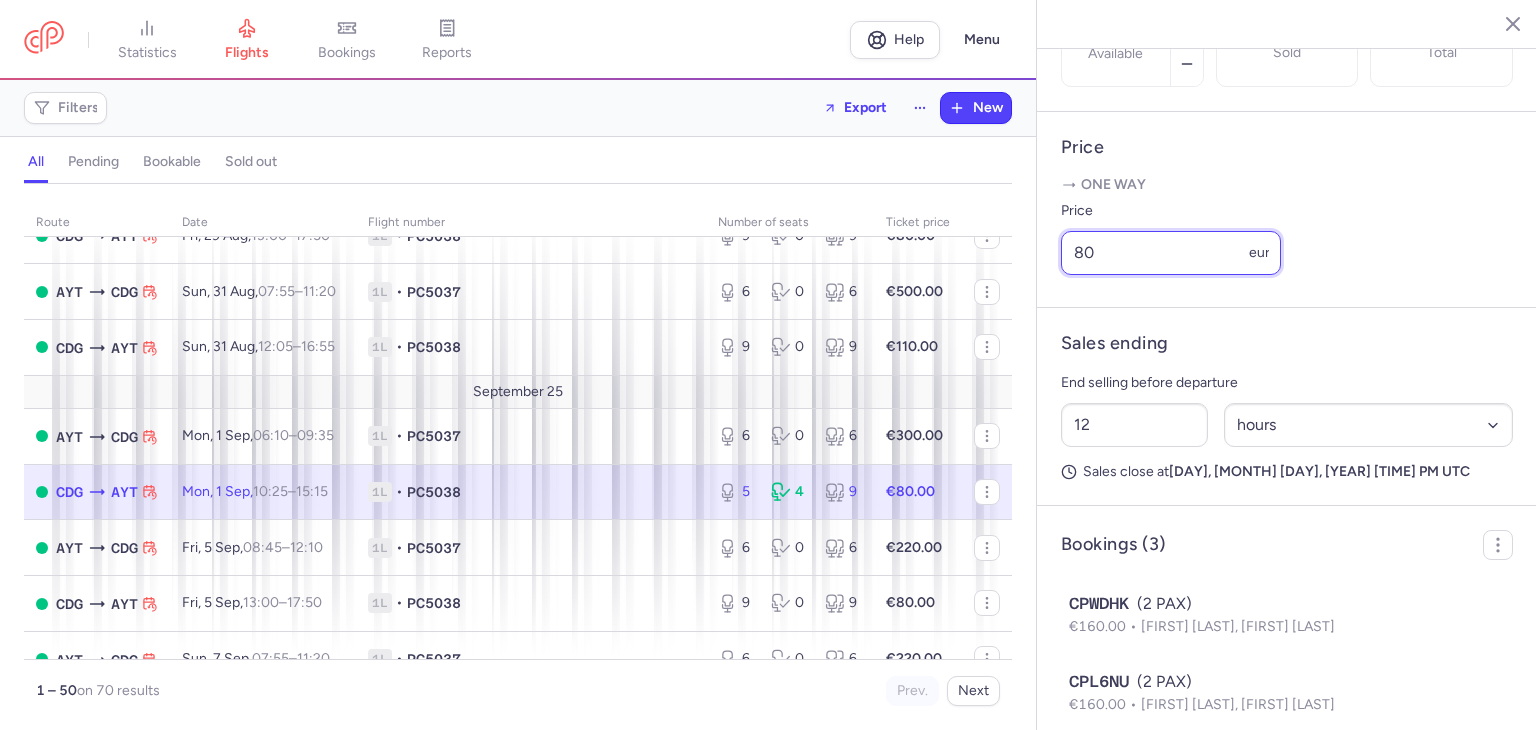 drag, startPoint x: 1157, startPoint y: 309, endPoint x: 1075, endPoint y: 305, distance: 82.0975 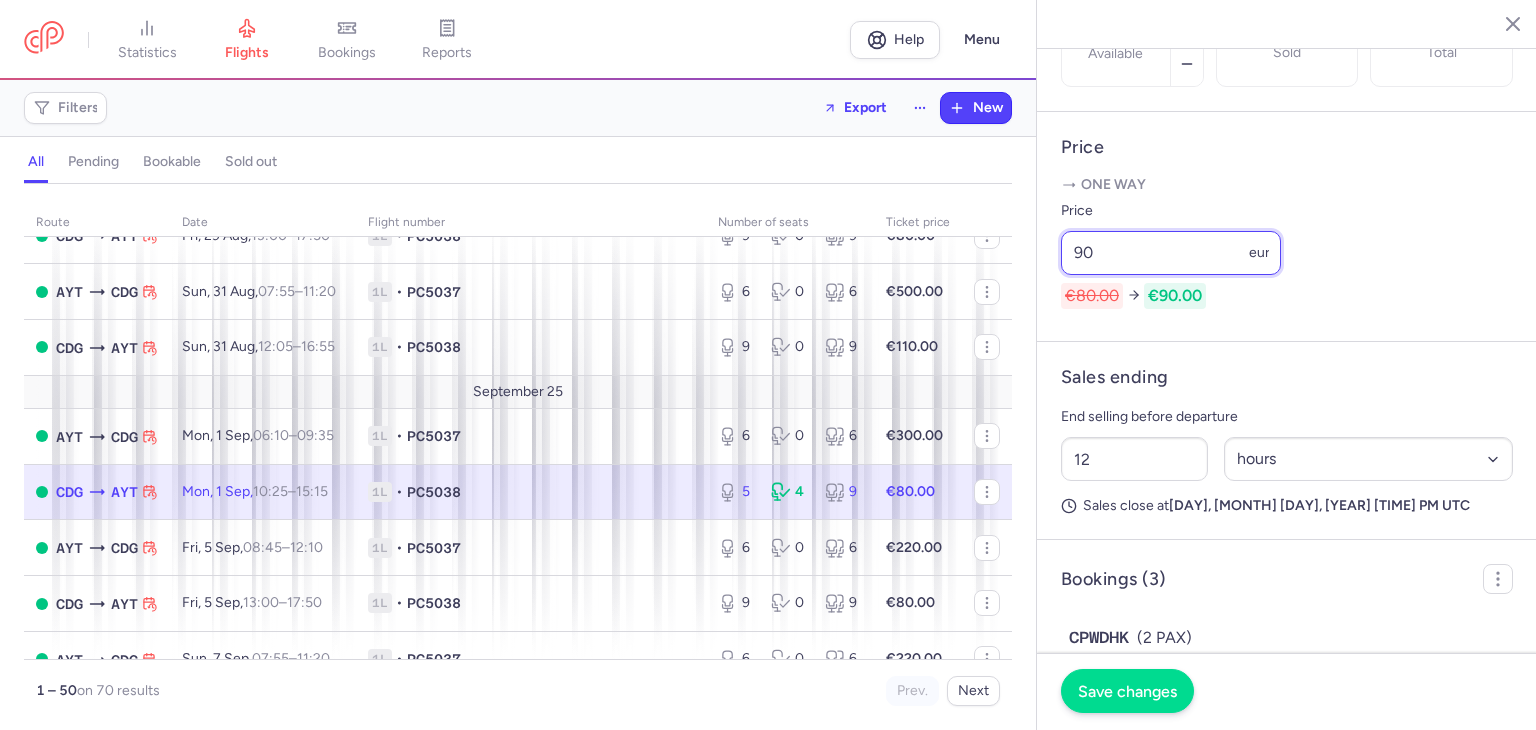 type on "90" 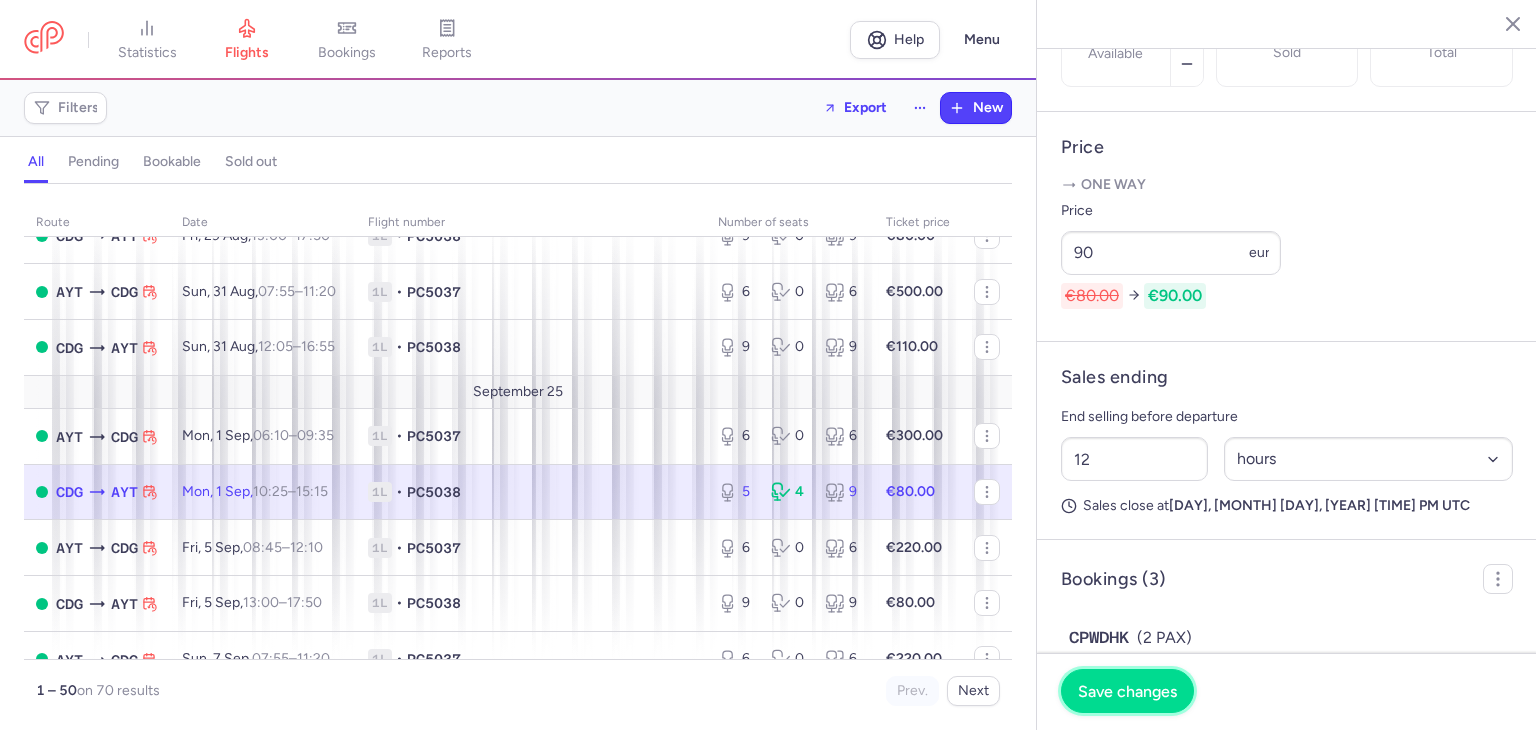 click on "Save changes" at bounding box center (1127, 691) 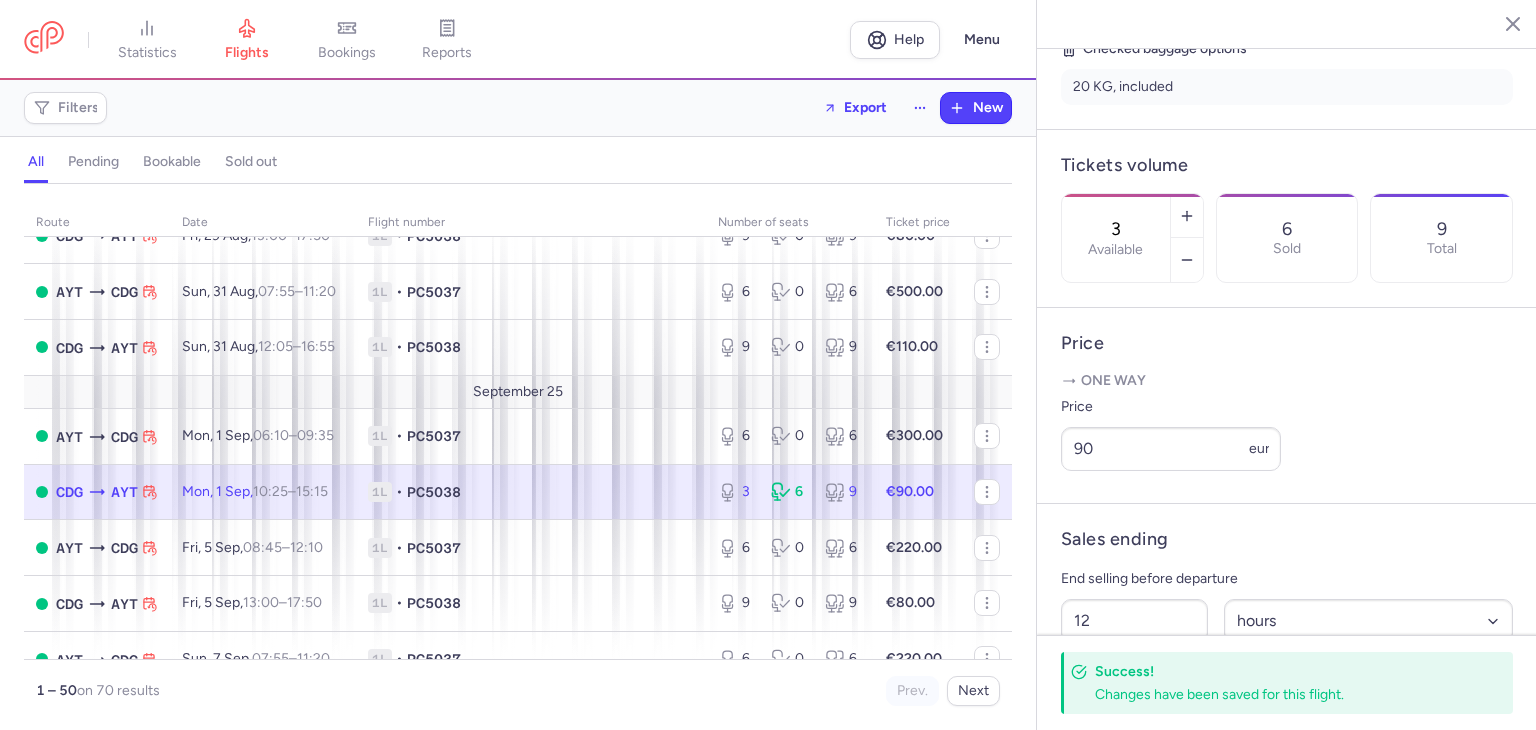scroll, scrollTop: 500, scrollLeft: 0, axis: vertical 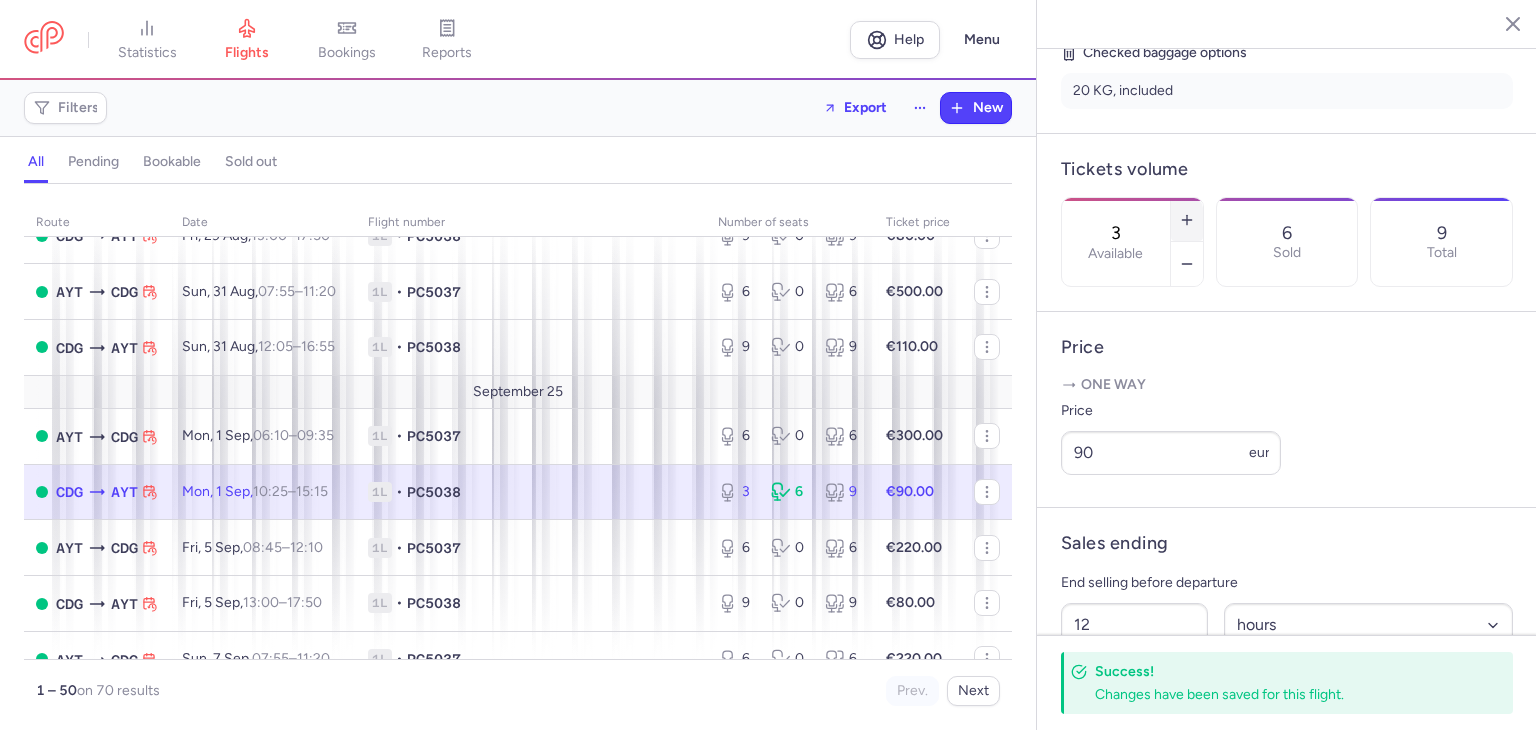 click at bounding box center (1187, 220) 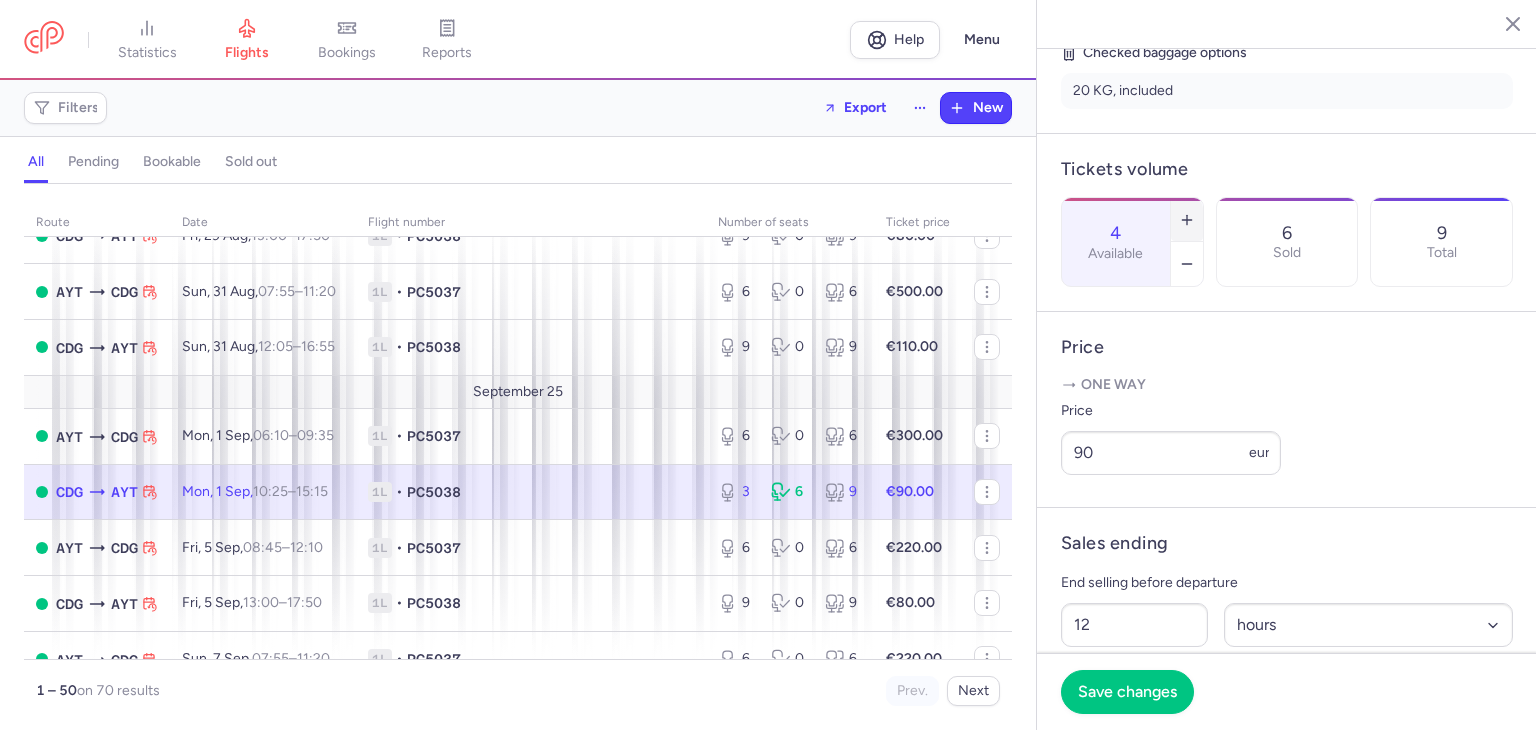click at bounding box center [1187, 220] 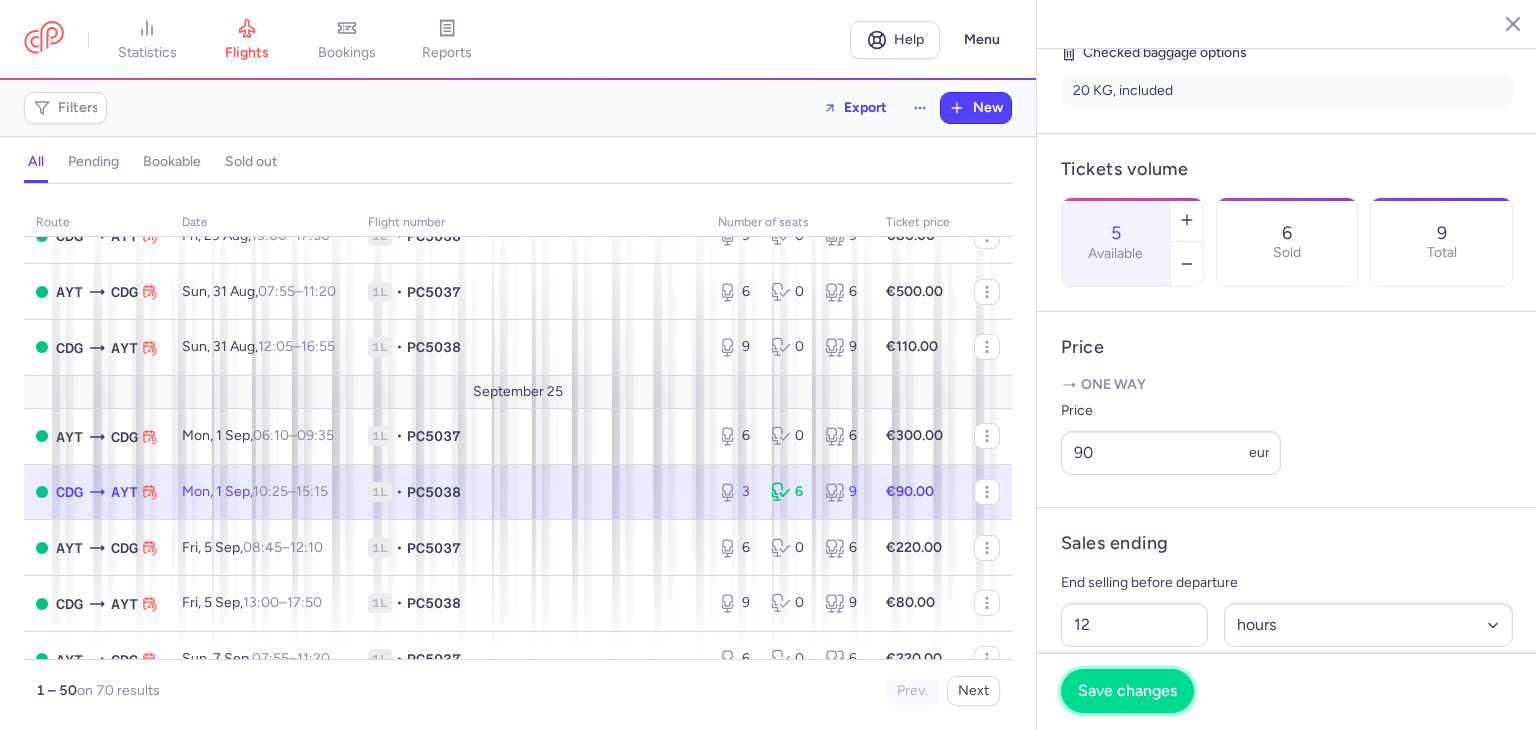 click on "Save changes" at bounding box center (1127, 691) 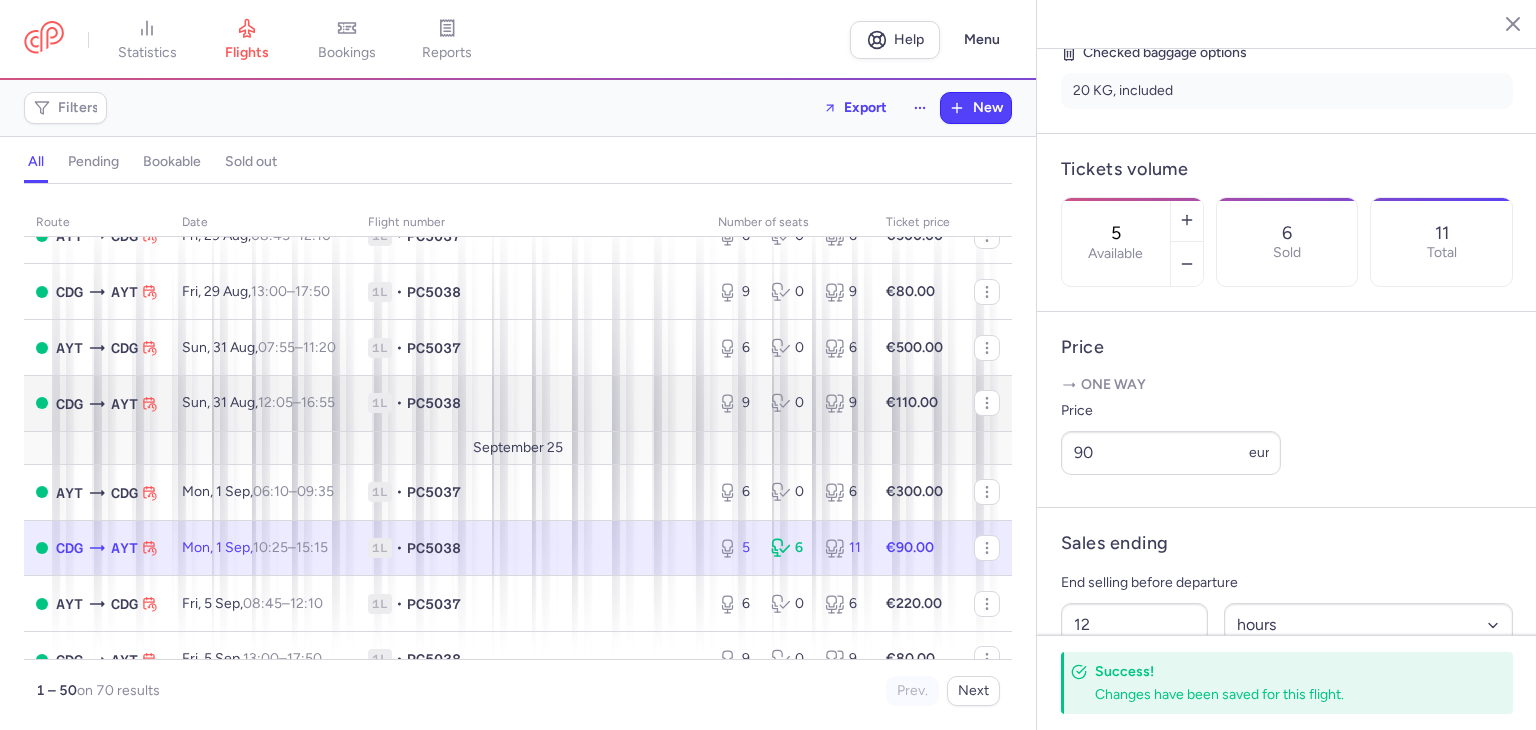 scroll, scrollTop: 1466, scrollLeft: 0, axis: vertical 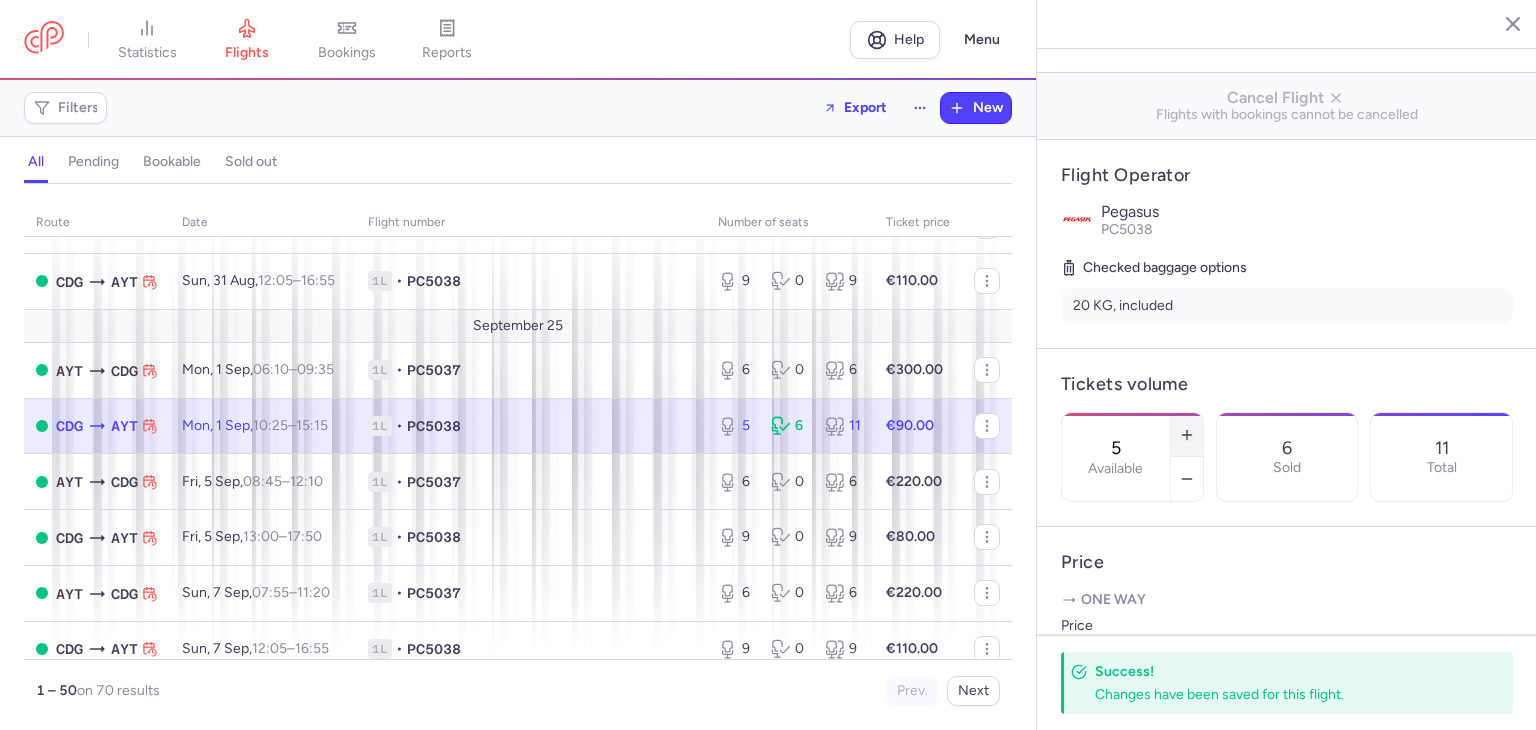 click 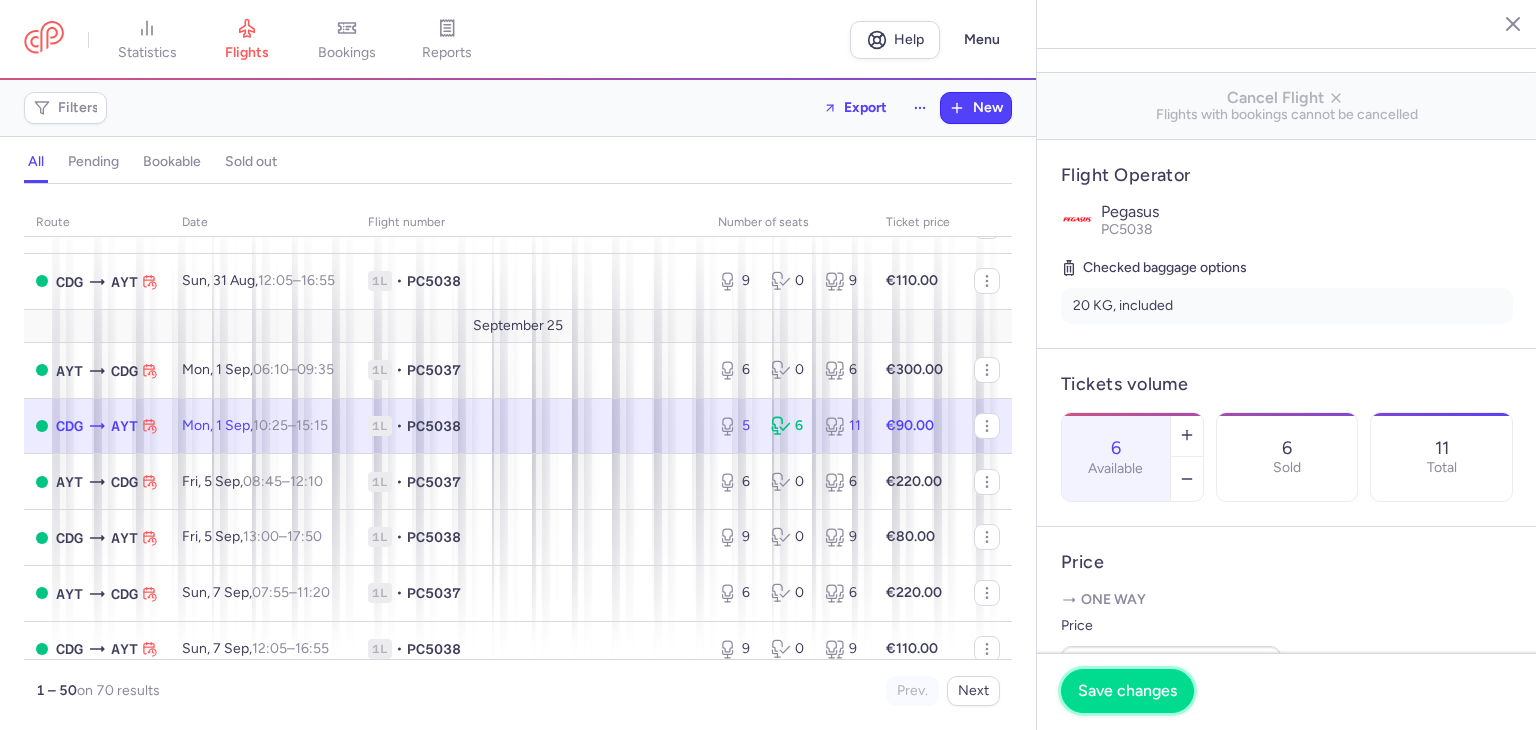 click on "Save changes" at bounding box center (1127, 691) 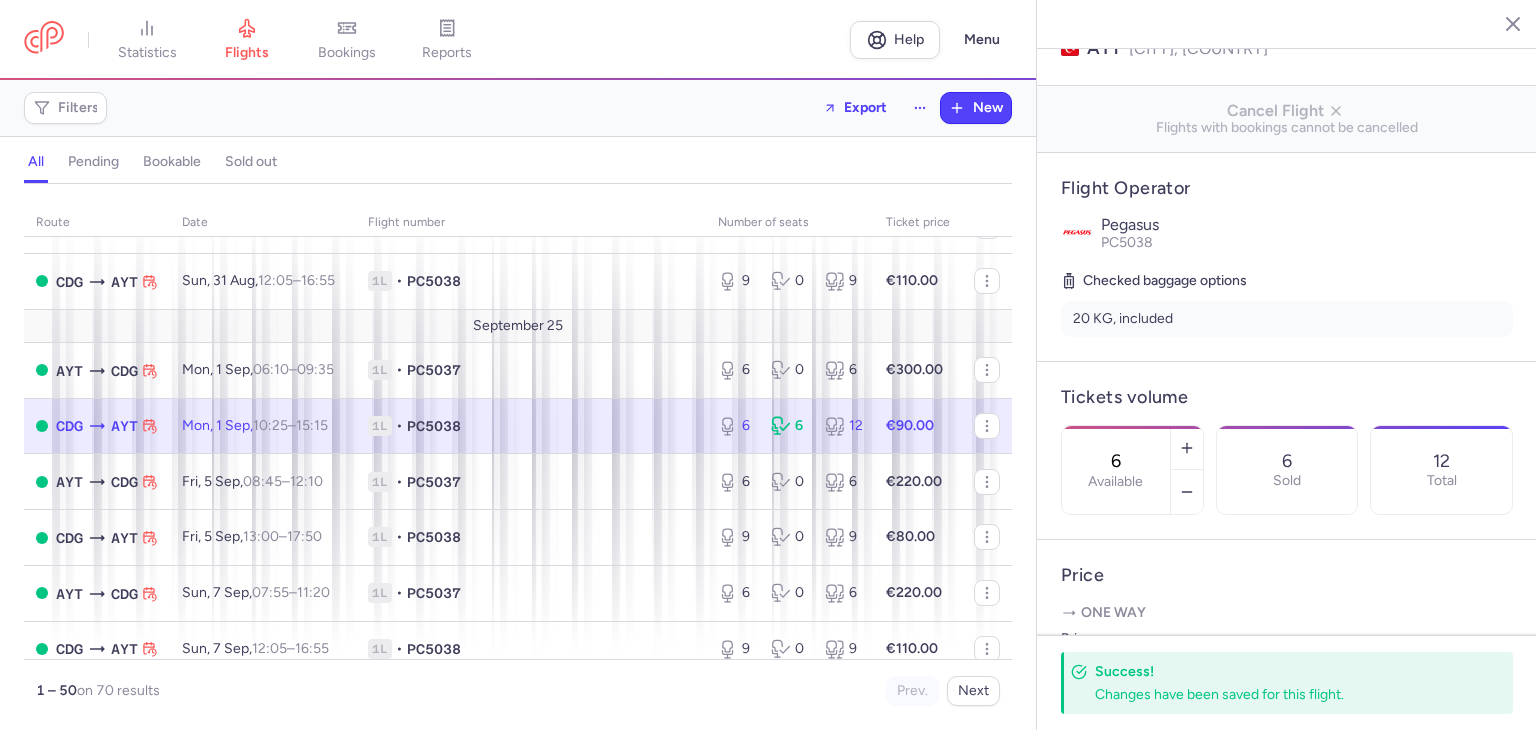 scroll, scrollTop: 285, scrollLeft: 0, axis: vertical 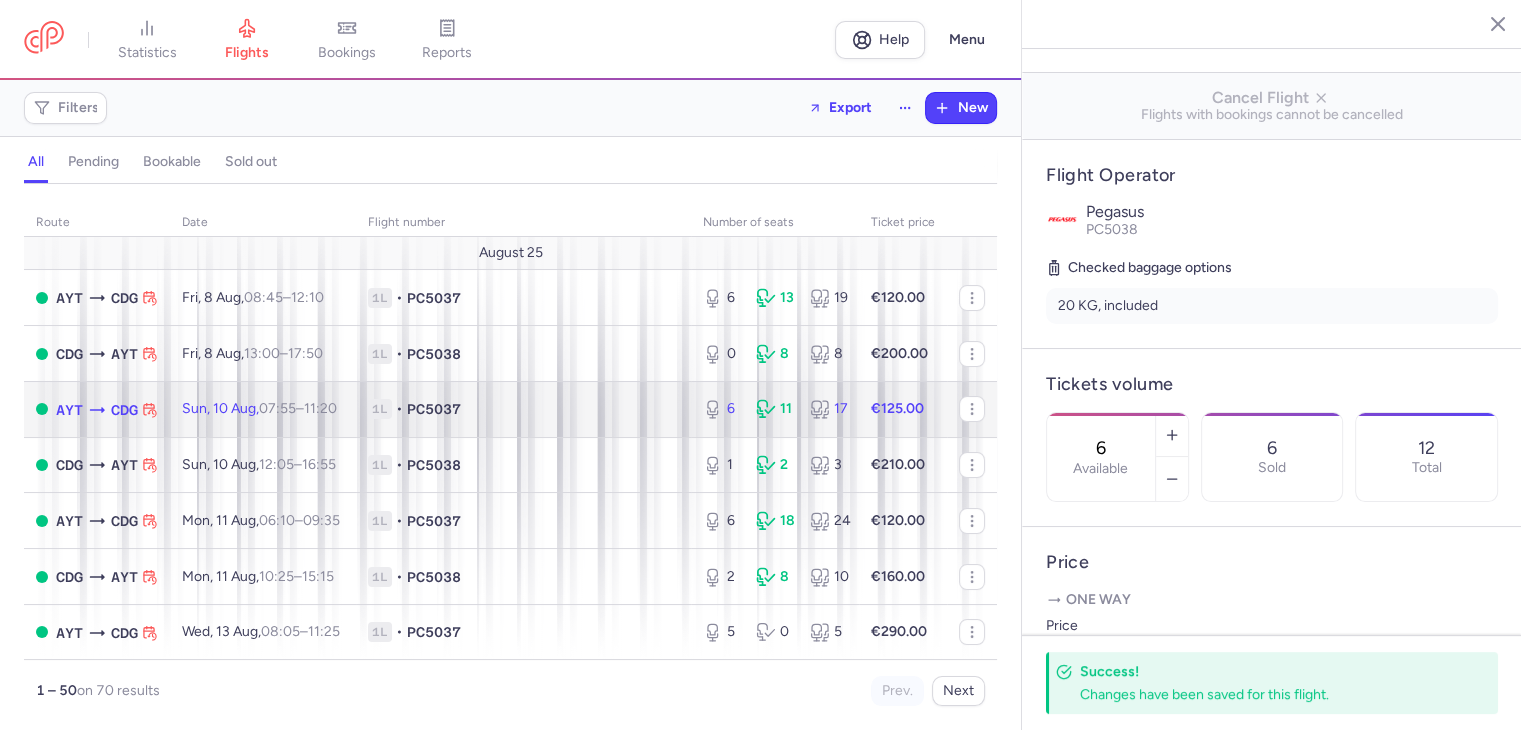 click on "1L • PC5037" at bounding box center (523, 409) 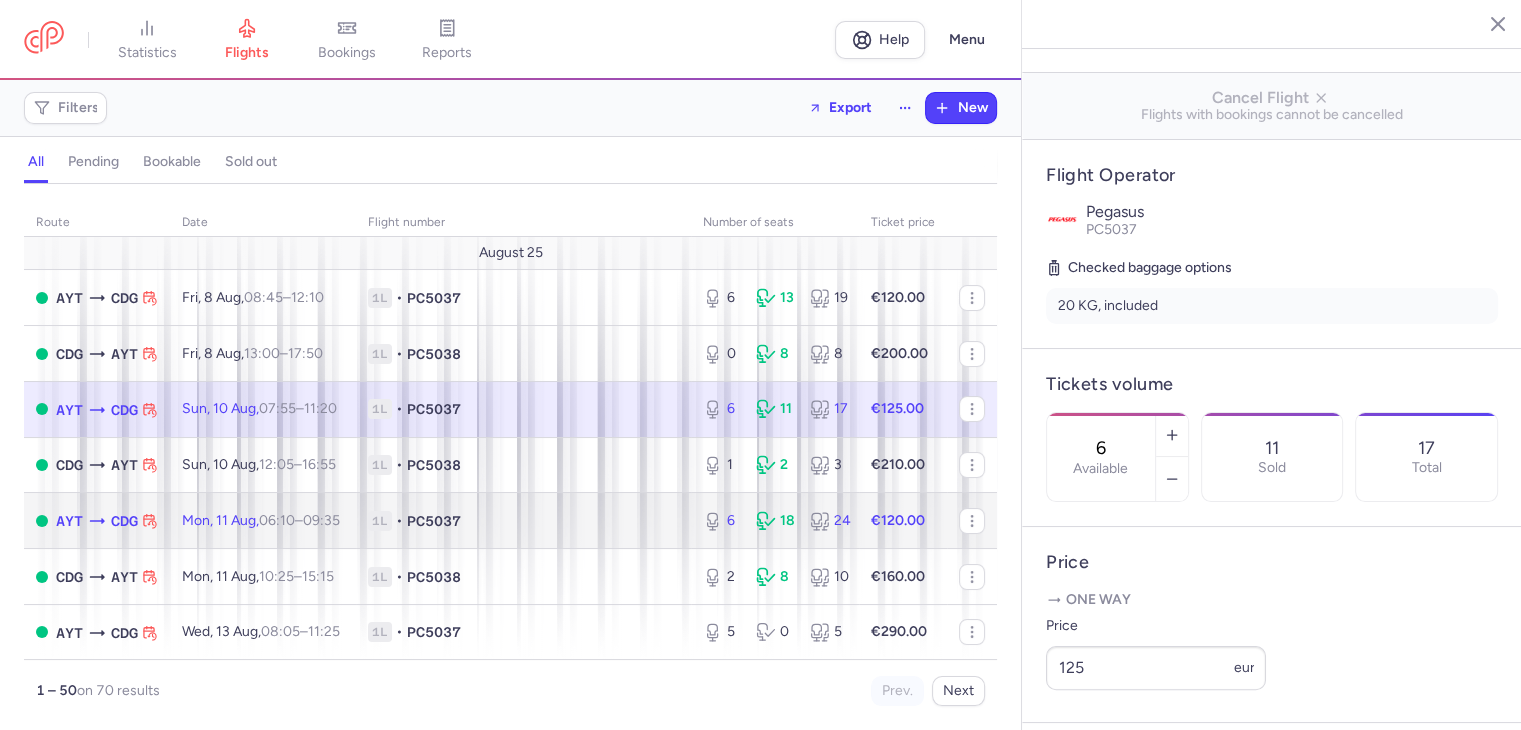 click on "1L • PC5037" at bounding box center (523, 521) 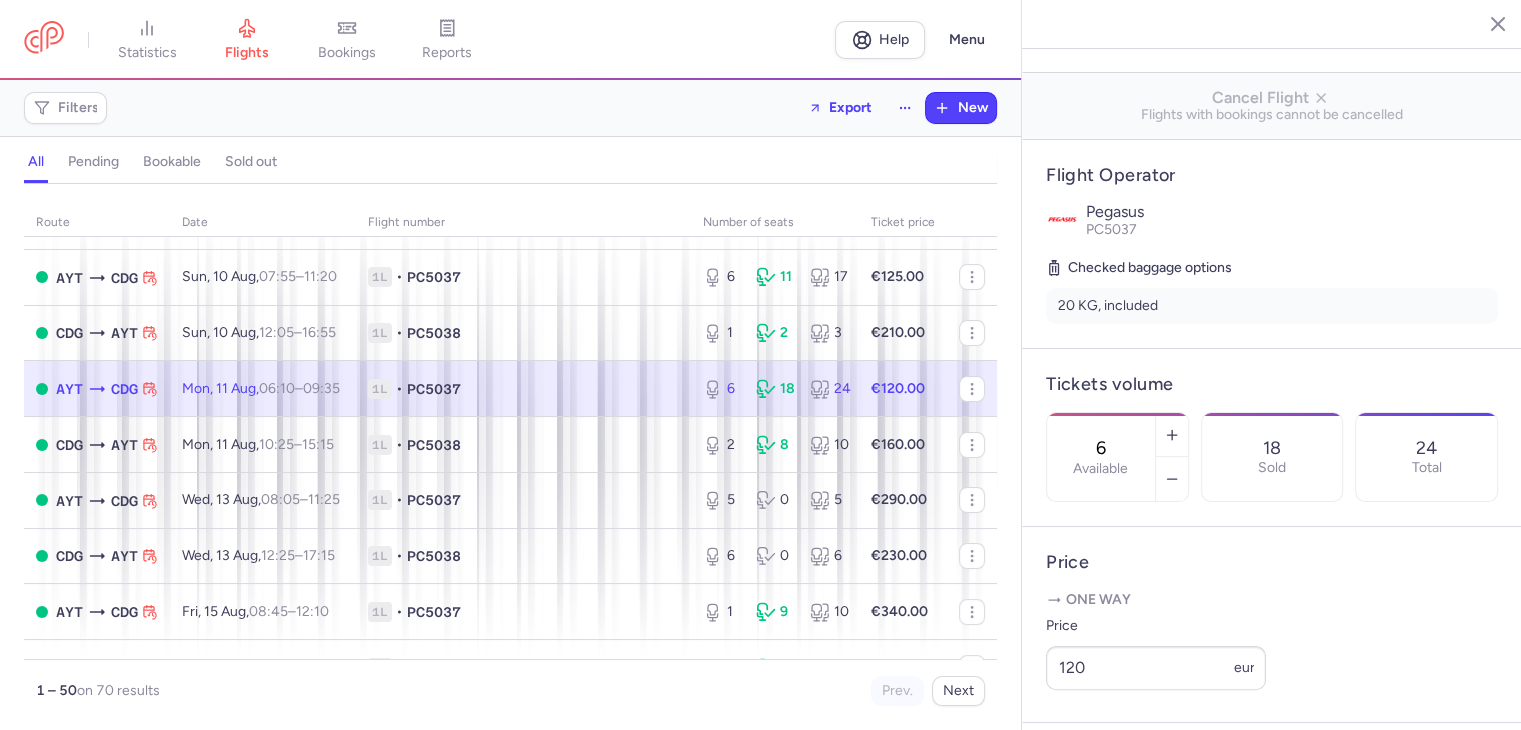 scroll, scrollTop: 200, scrollLeft: 0, axis: vertical 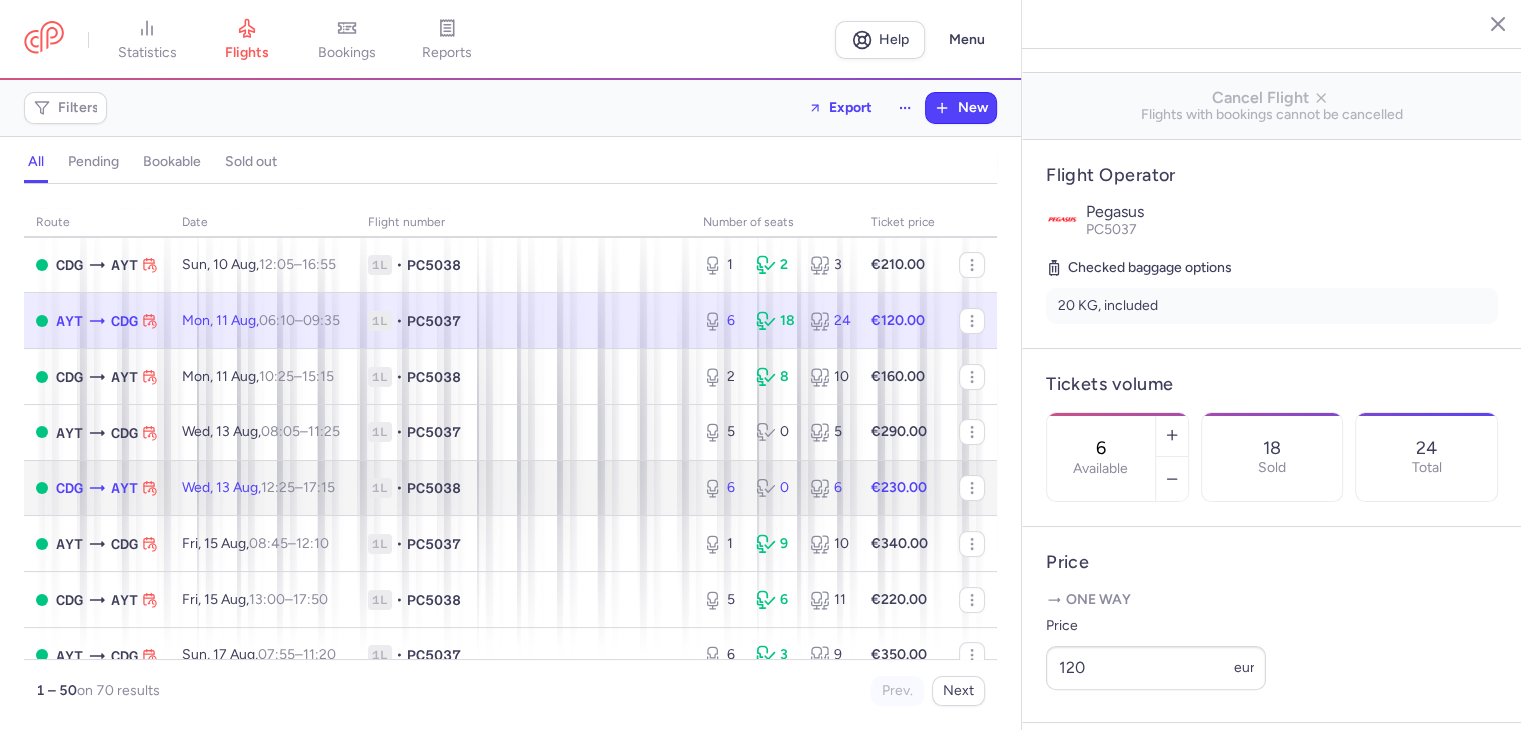 click on "1L • PC5038" at bounding box center [523, 488] 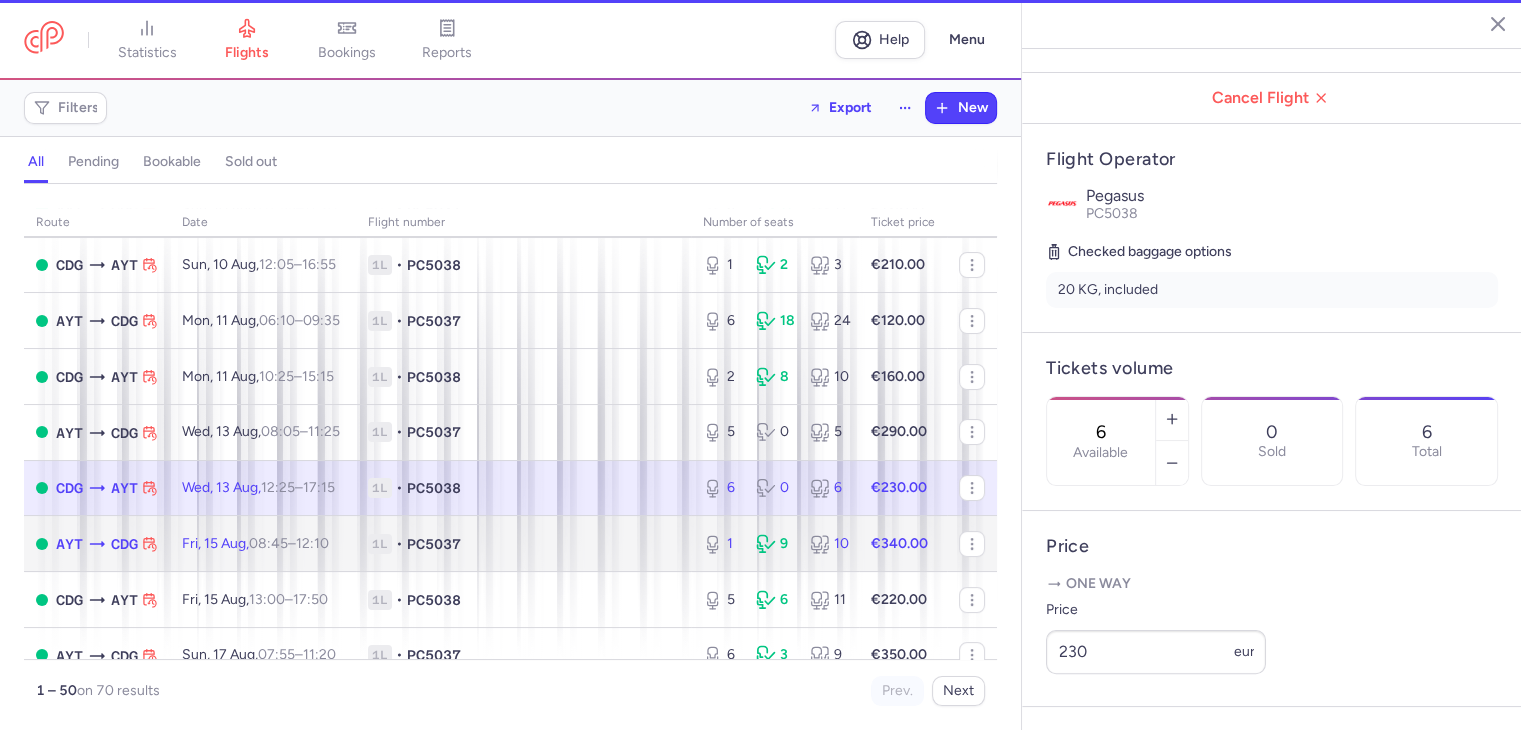 click on "1L • PC5037" at bounding box center (523, 544) 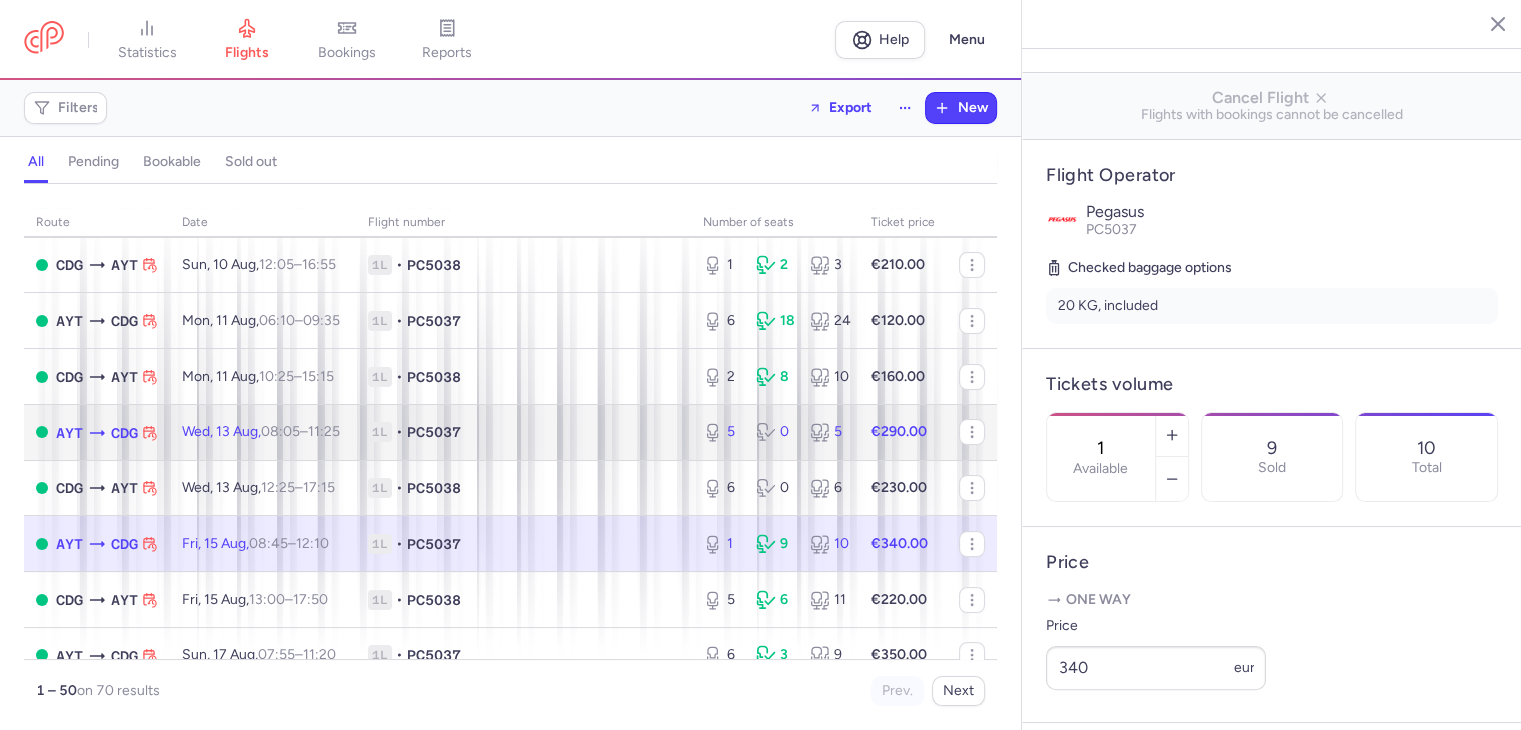 click on "PC5037" at bounding box center (434, 432) 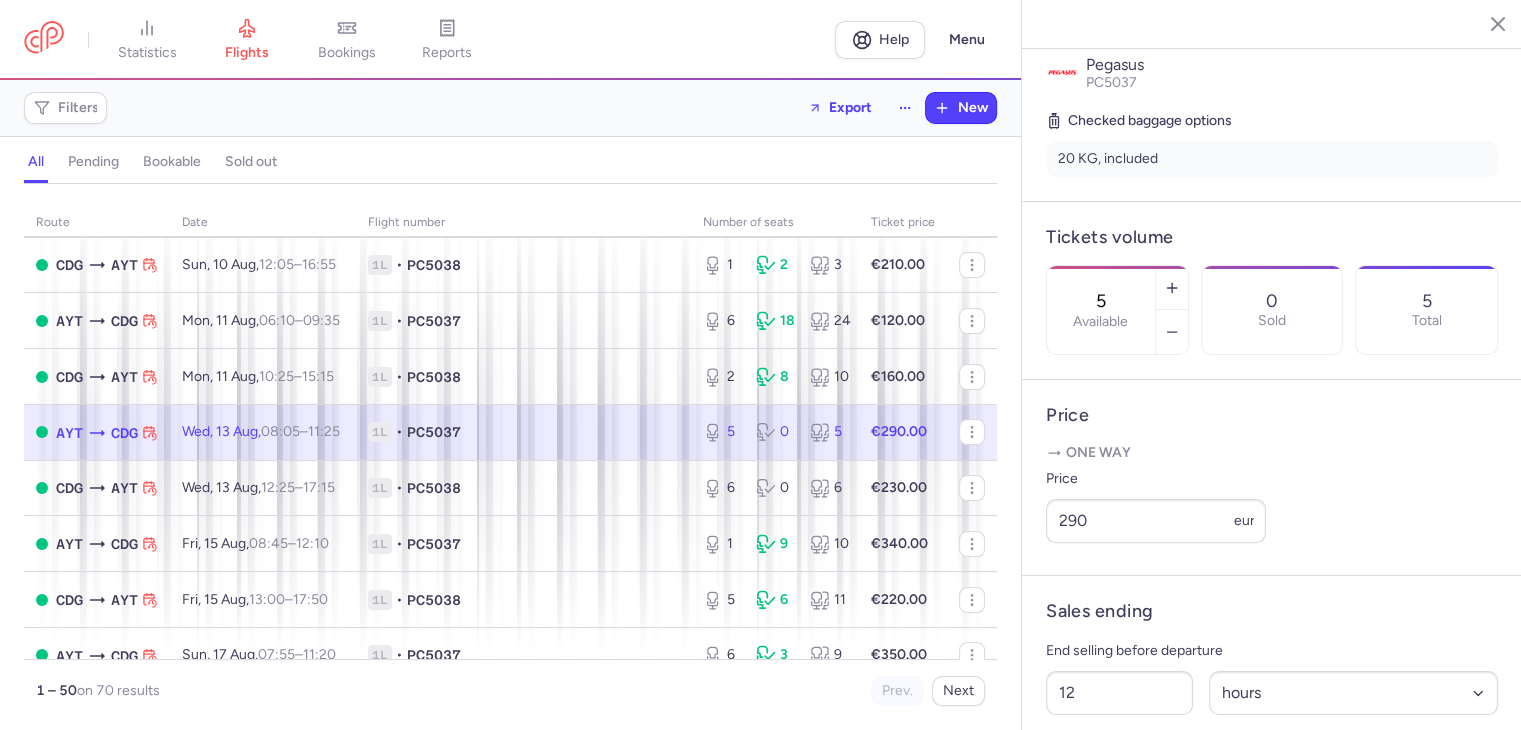 scroll, scrollTop: 418, scrollLeft: 0, axis: vertical 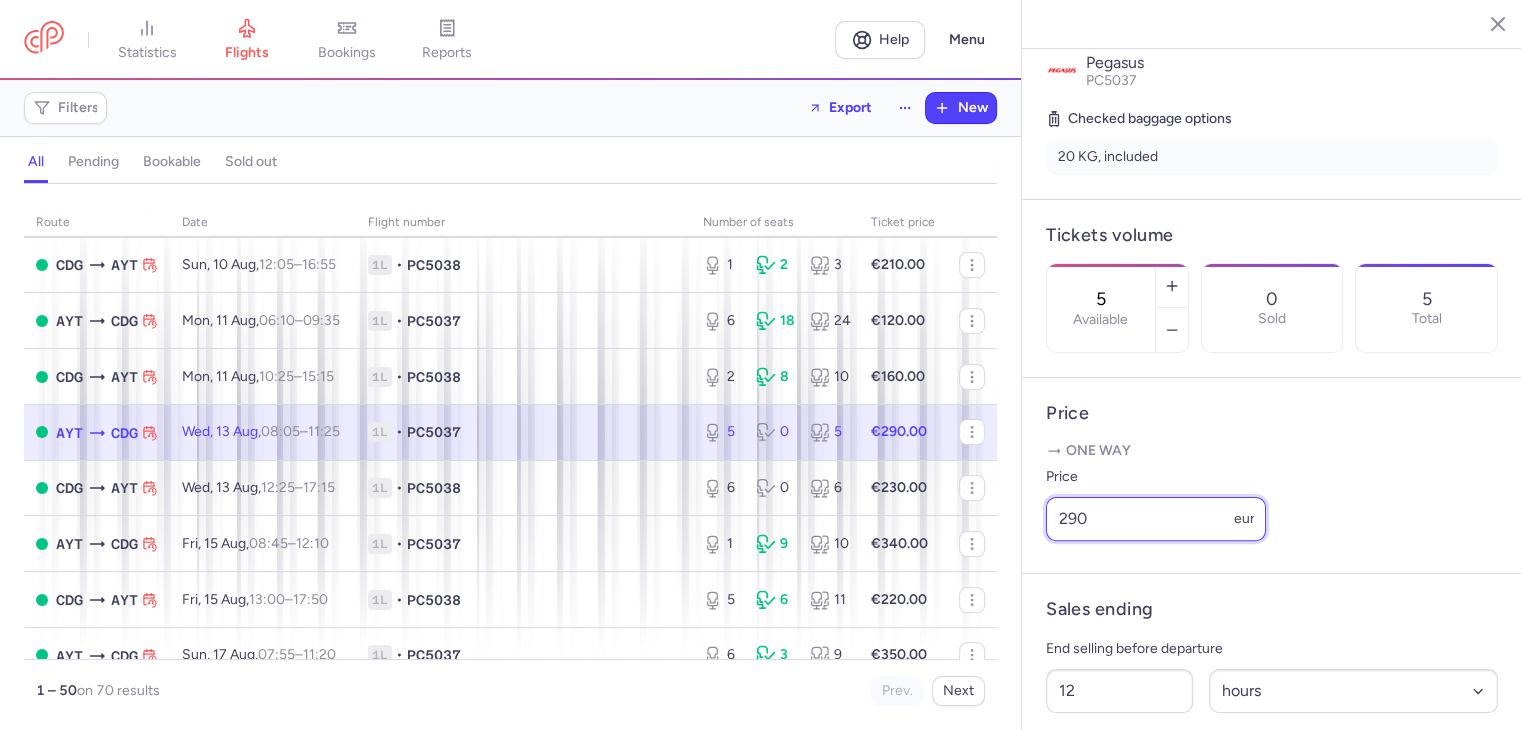 drag, startPoint x: 1099, startPoint y: 570, endPoint x: 1070, endPoint y: 576, distance: 29.614185 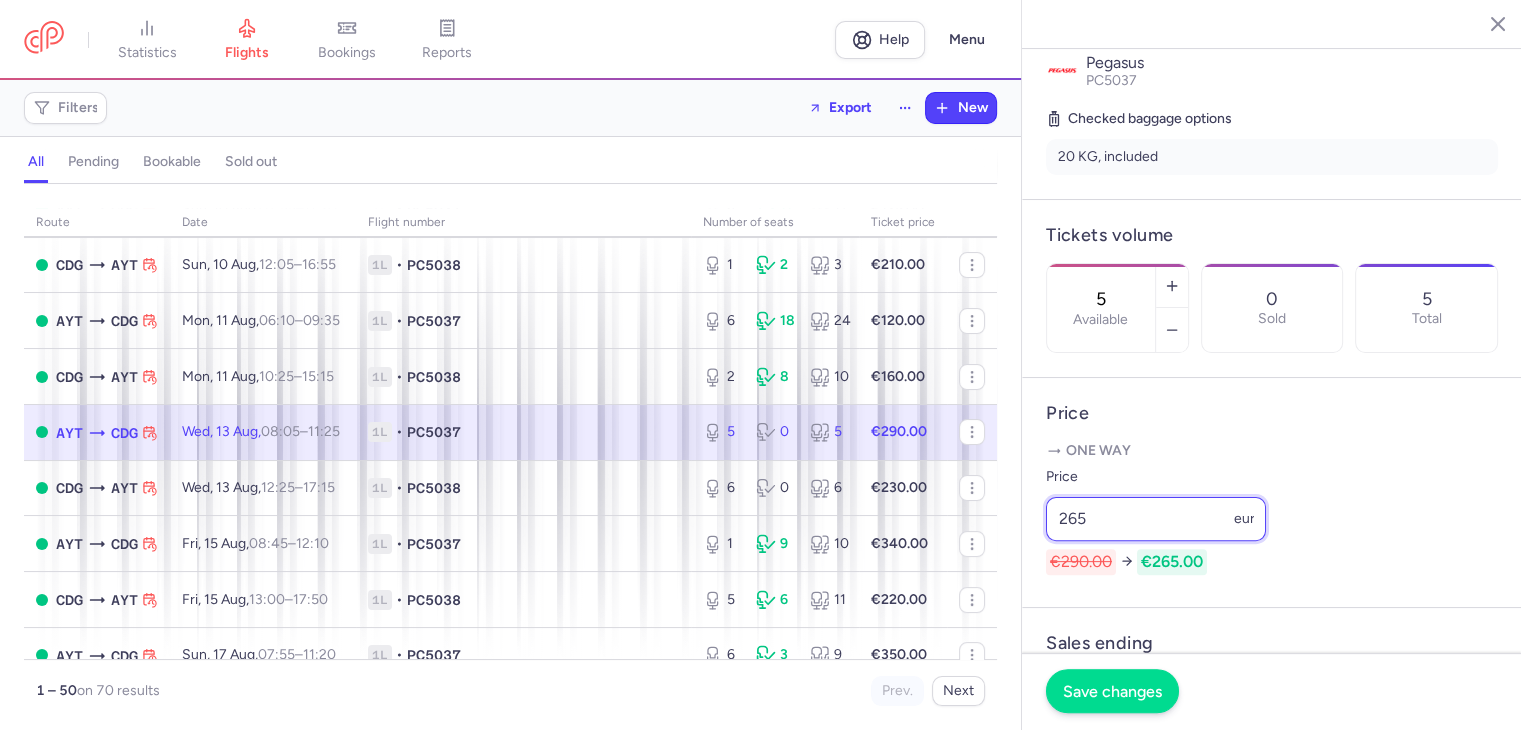 type on "265" 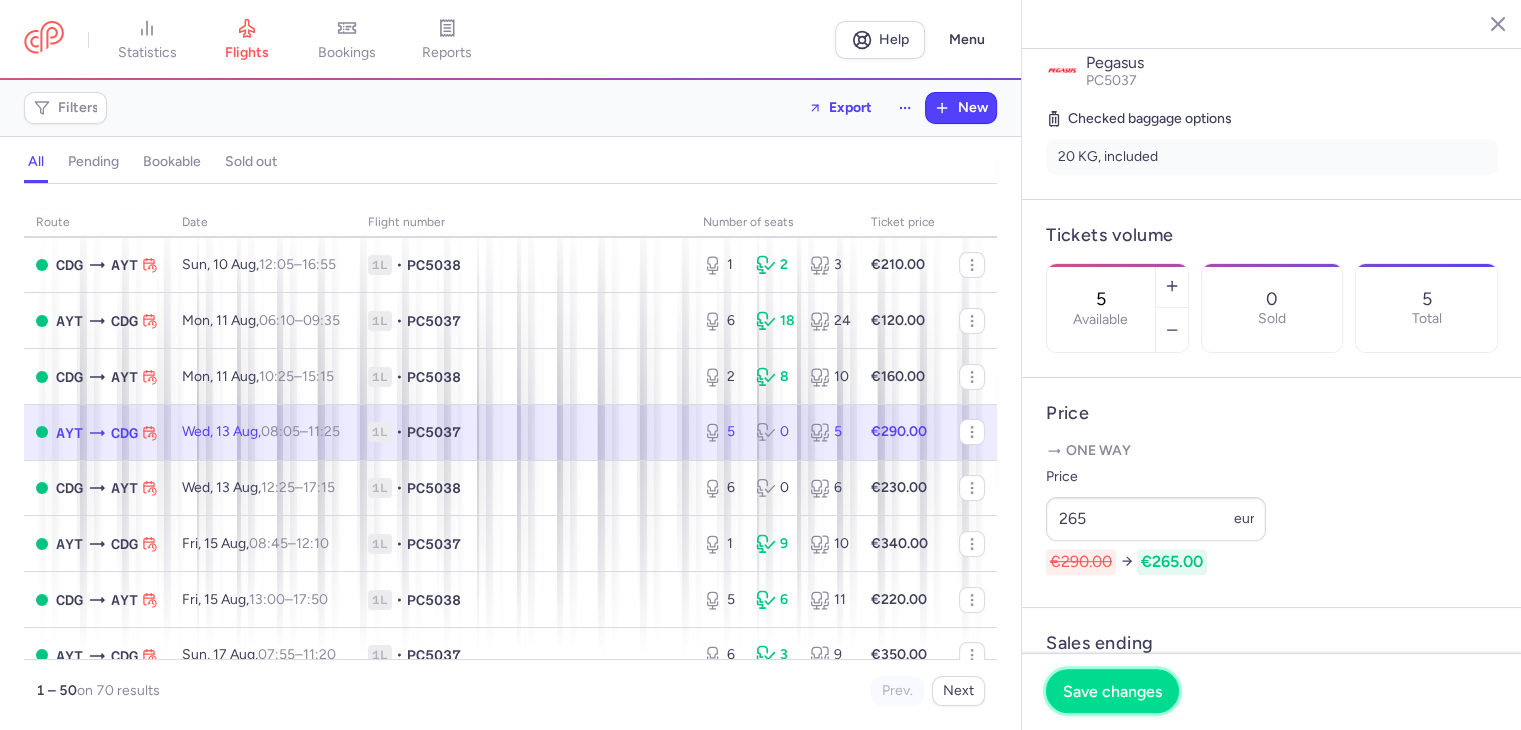 click on "Save changes" at bounding box center (1112, 691) 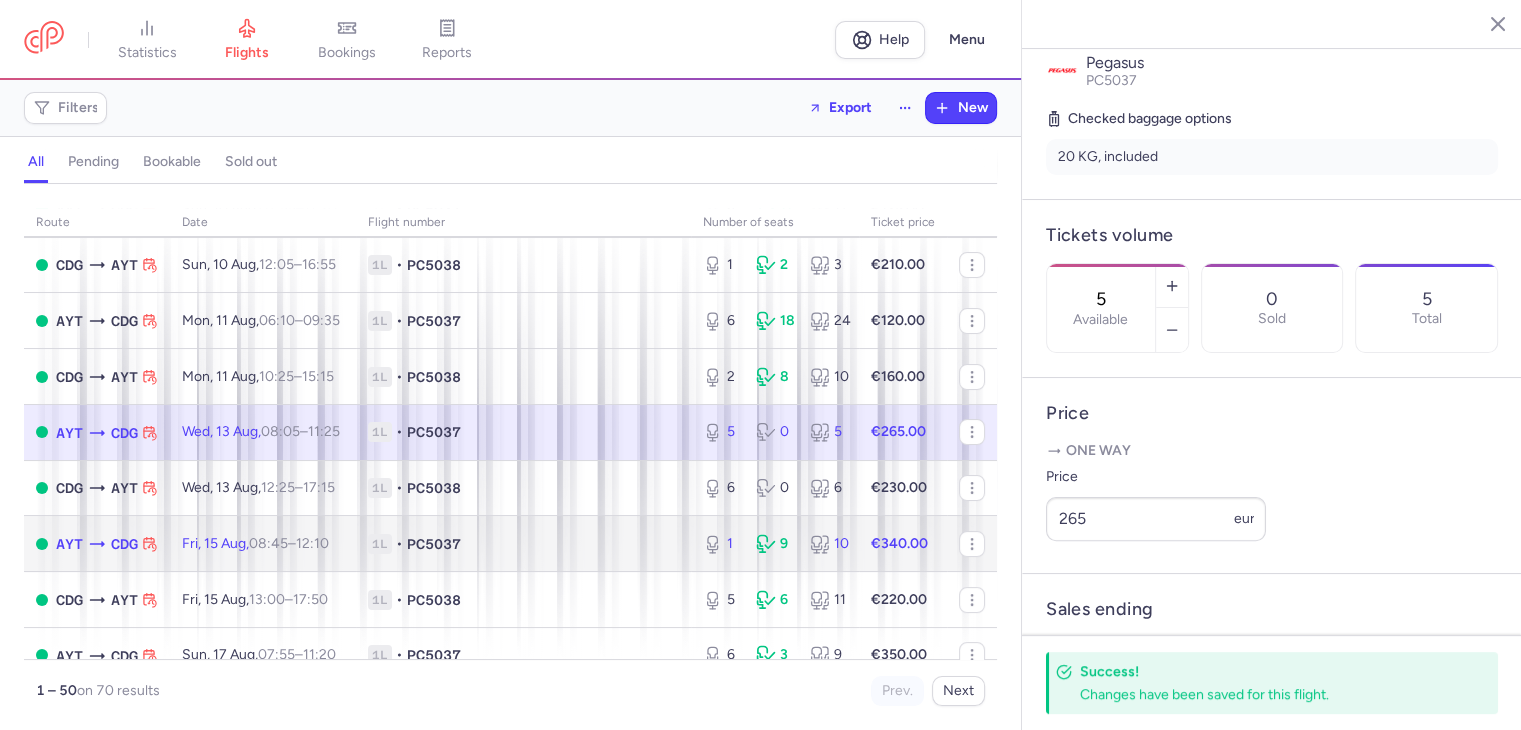 click on "Fri, 15 Aug,  08:45  –  12:10  +0" at bounding box center [263, 544] 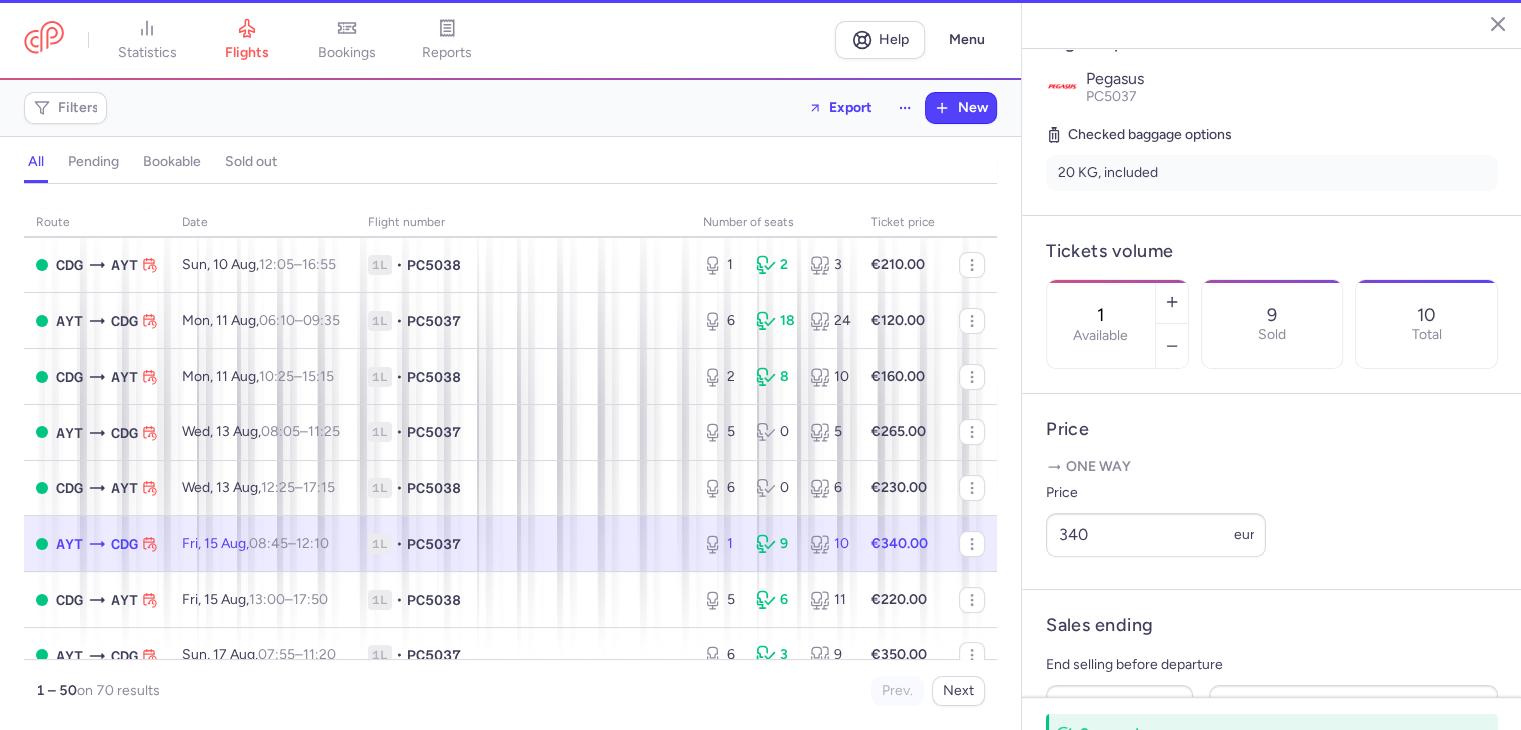 scroll, scrollTop: 434, scrollLeft: 0, axis: vertical 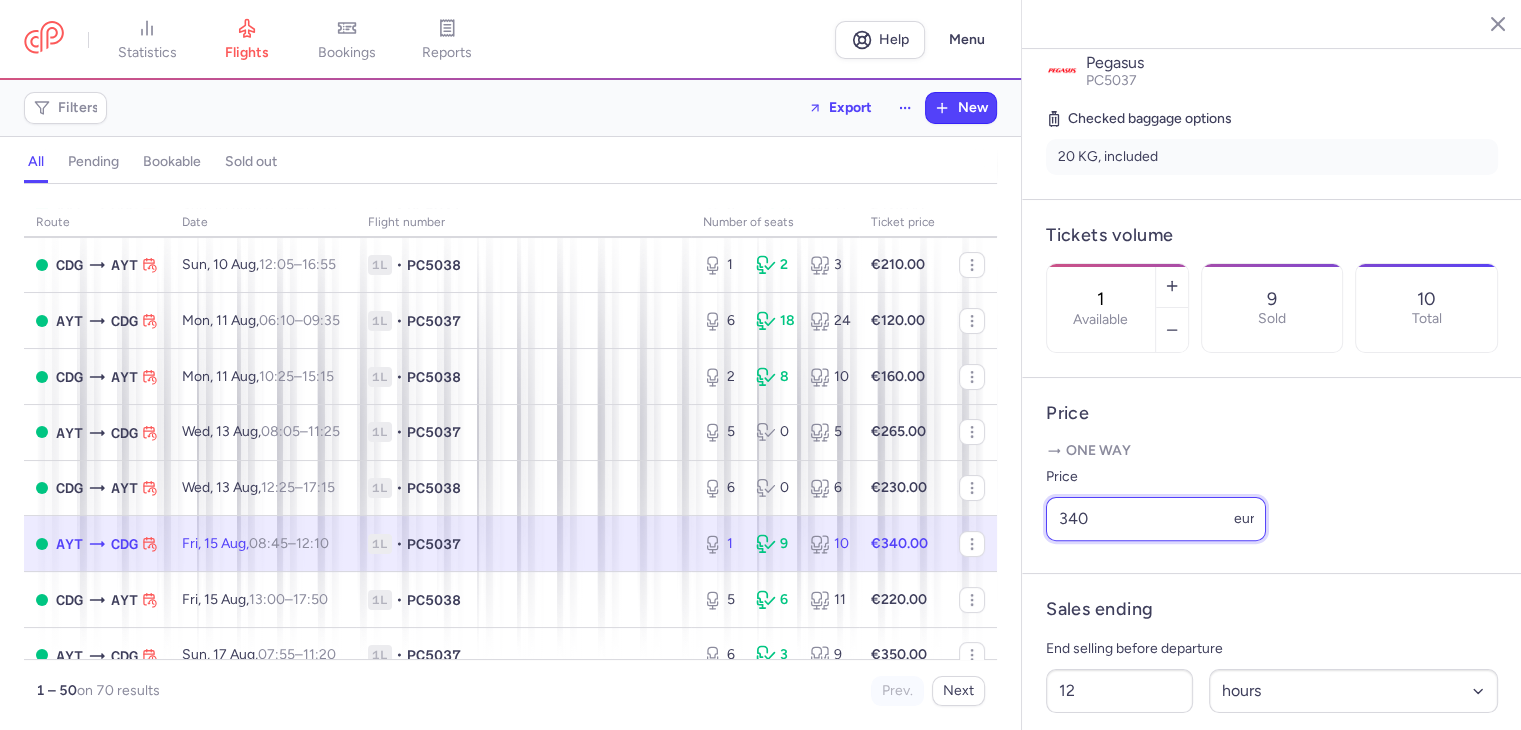 drag, startPoint x: 1133, startPoint y: 571, endPoint x: 1036, endPoint y: 572, distance: 97.00516 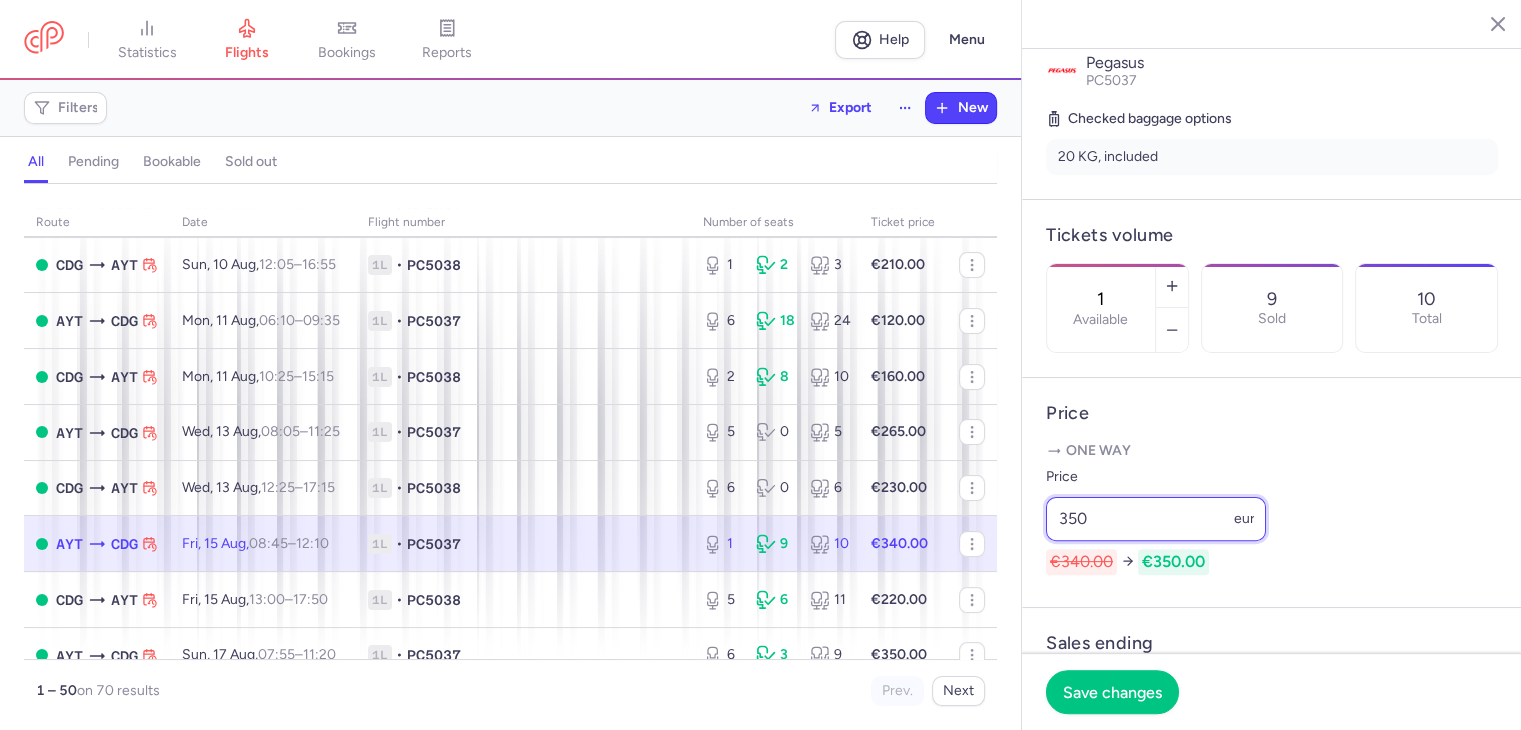 type on "350" 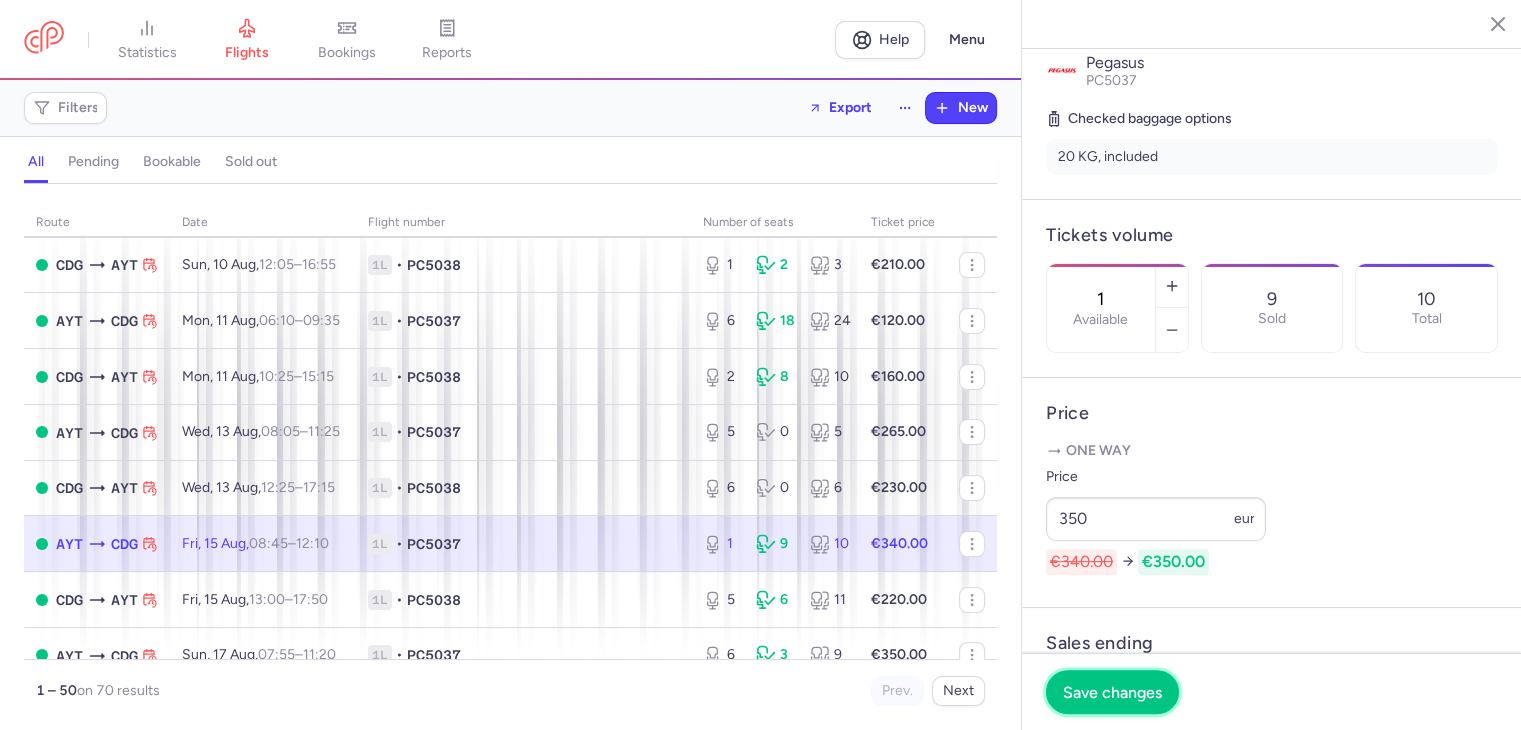 click on "Save changes" at bounding box center (1112, 692) 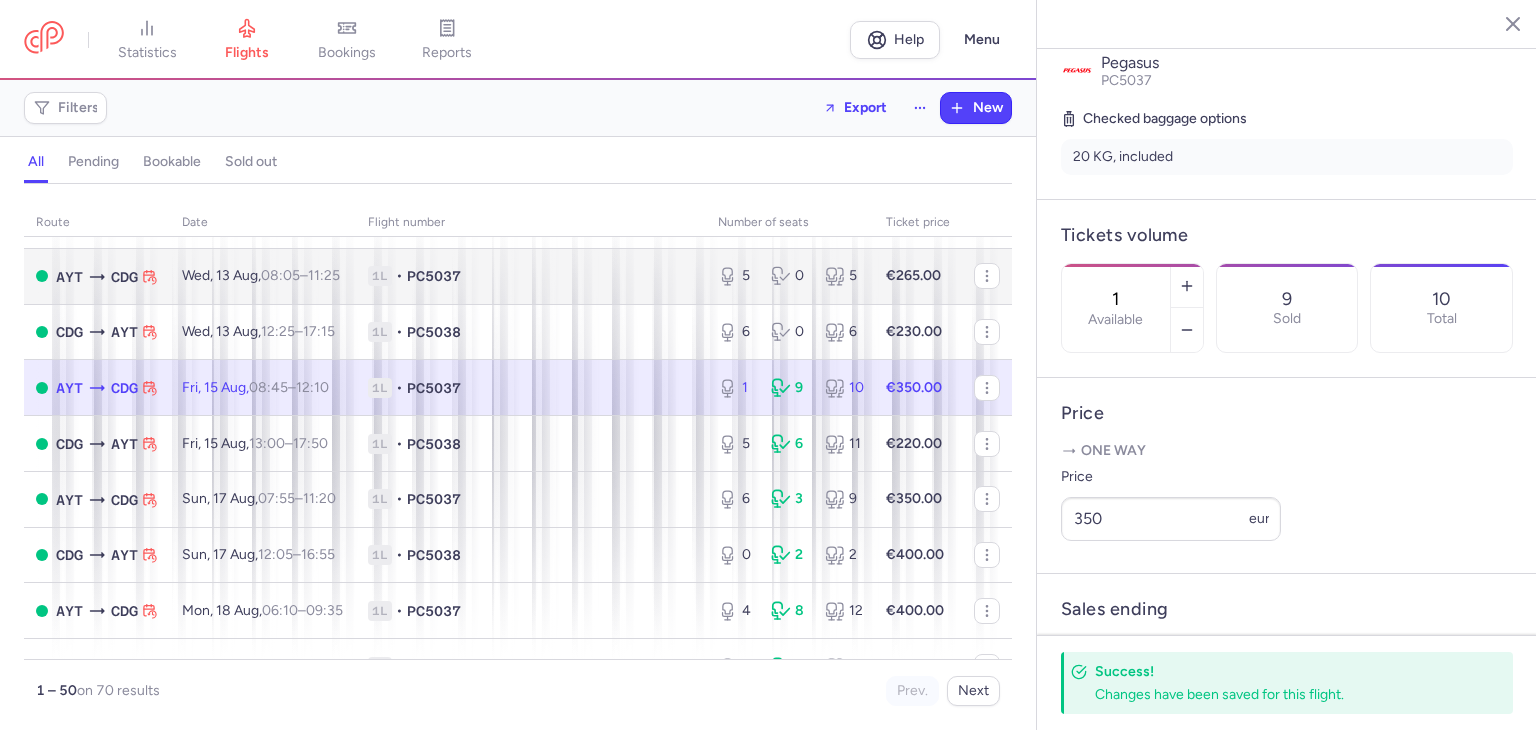 scroll, scrollTop: 400, scrollLeft: 0, axis: vertical 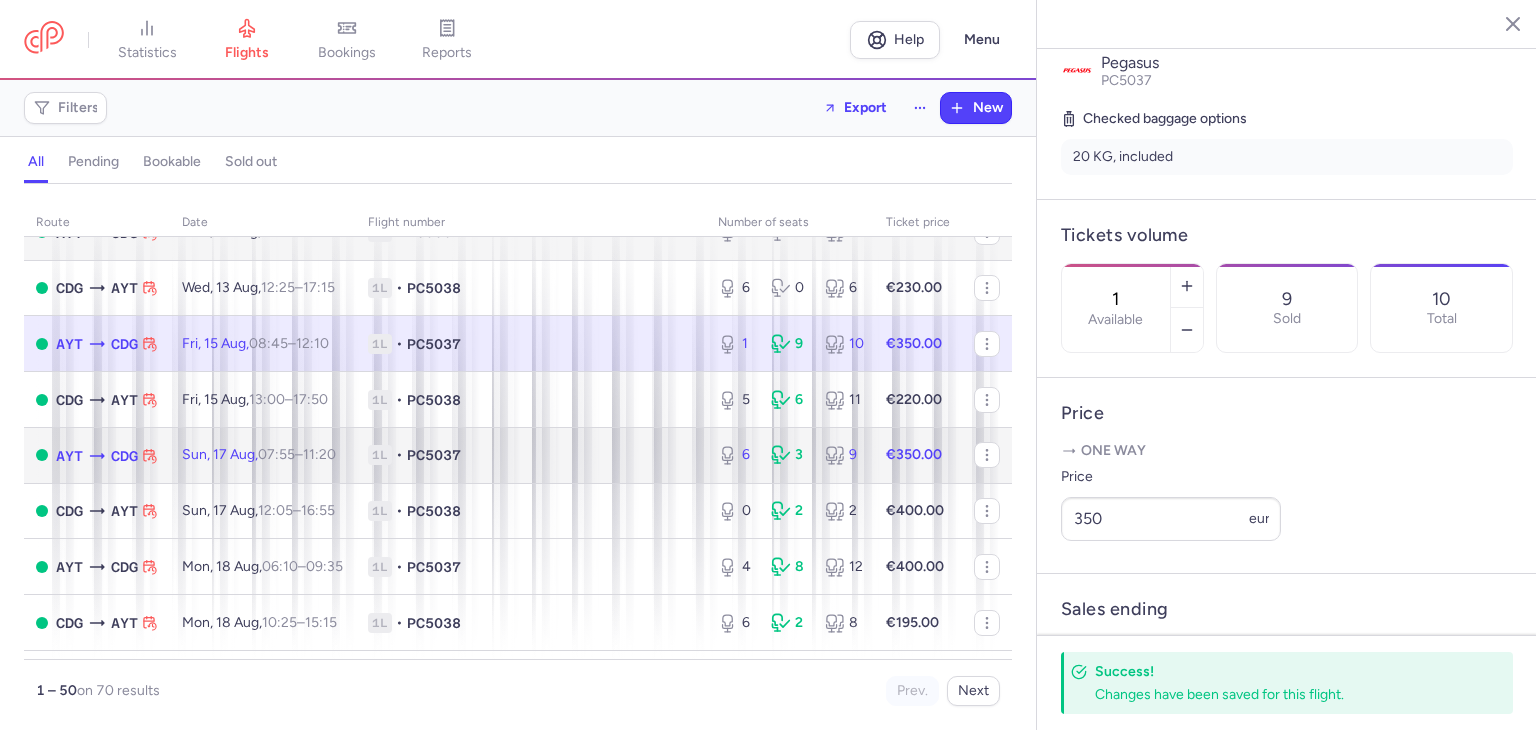 click on "1L • PC5037" at bounding box center [531, 455] 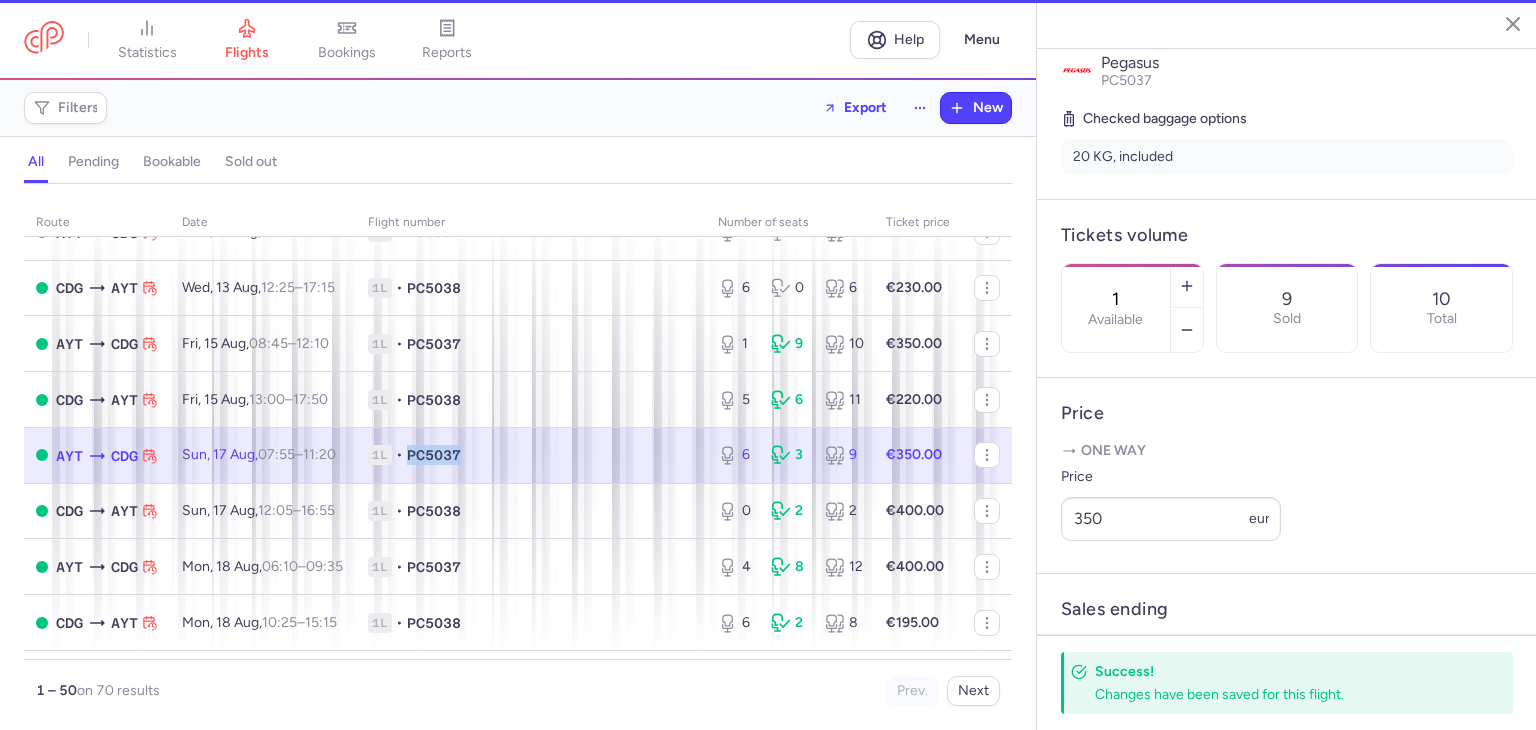 type on "6" 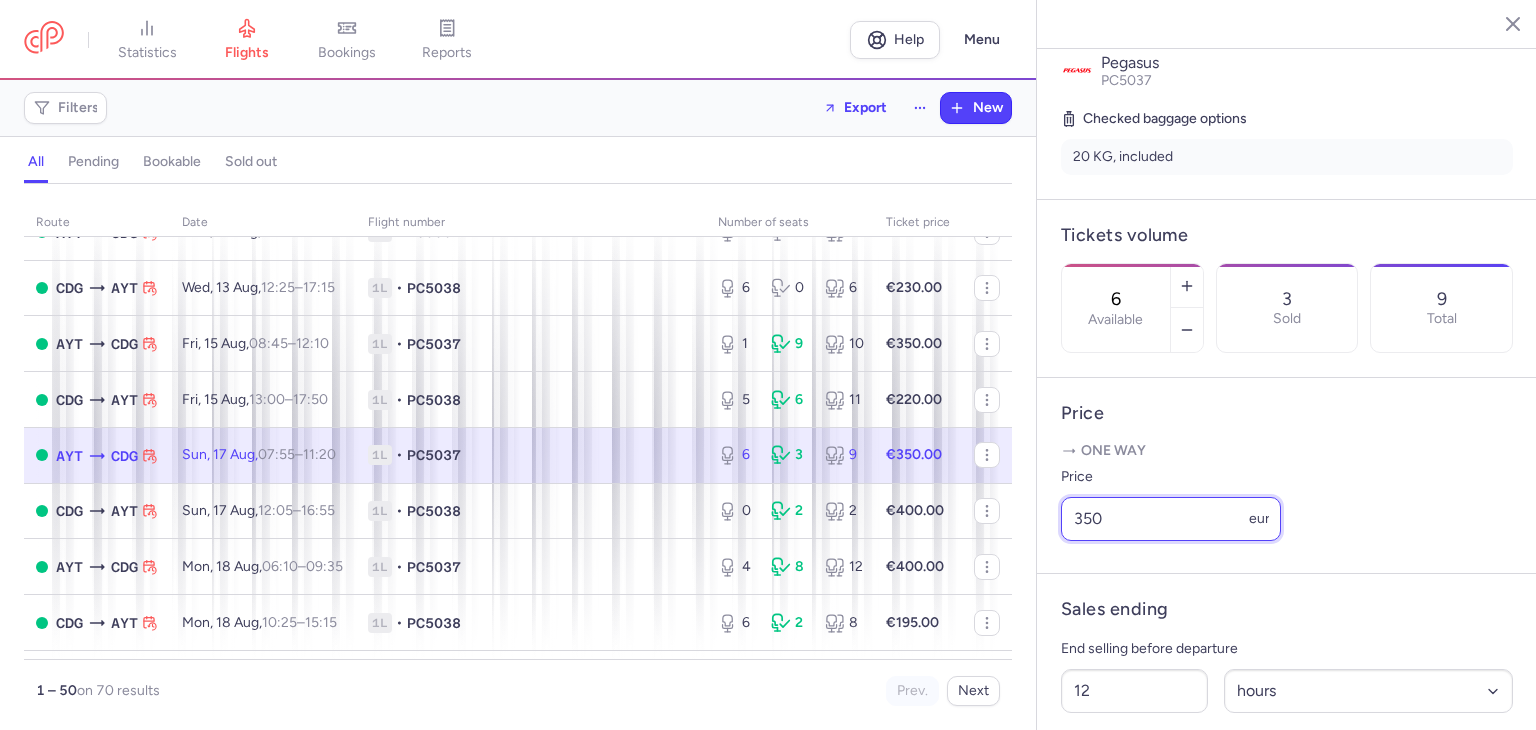drag, startPoint x: 1144, startPoint y: 574, endPoint x: 1060, endPoint y: 574, distance: 84 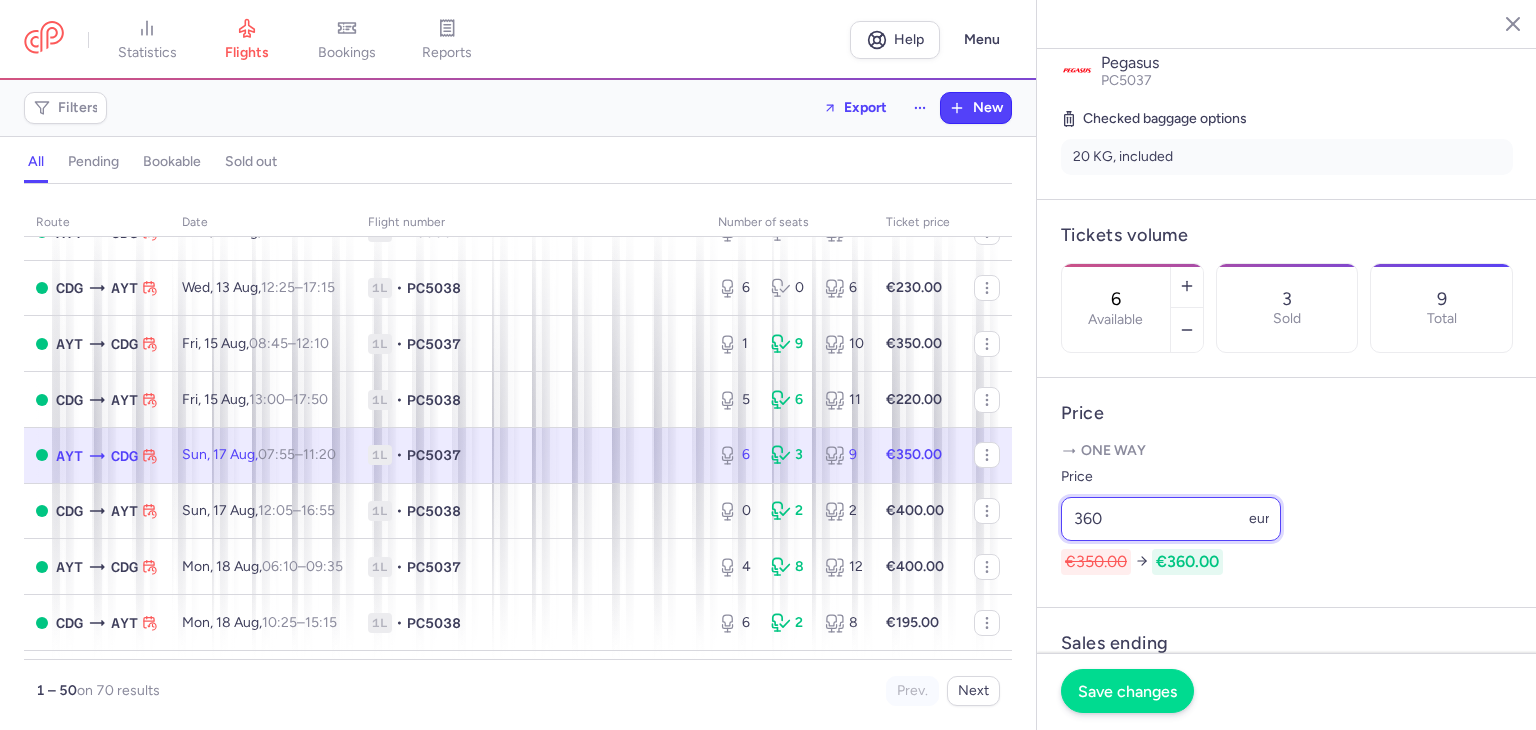 type on "360" 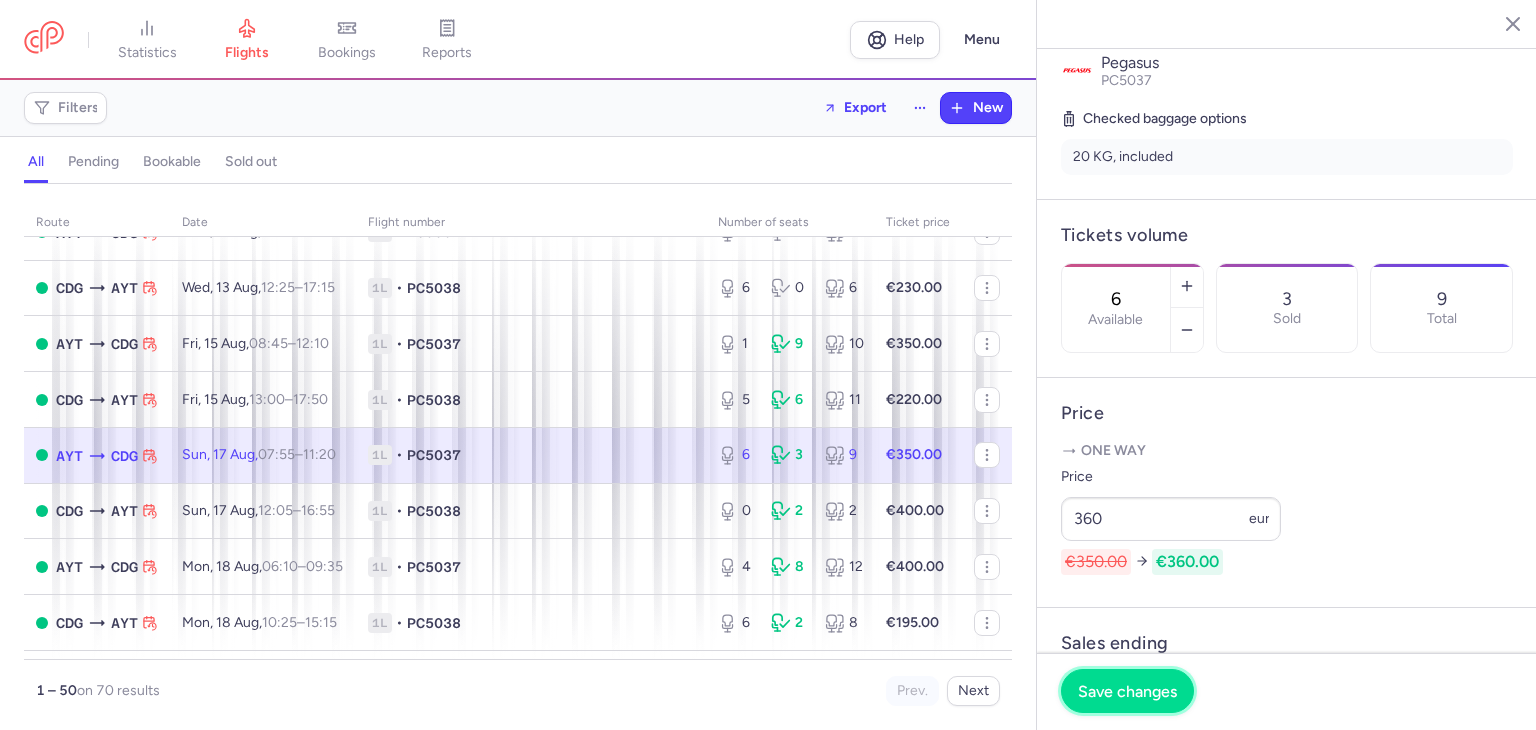 click on "Save changes" at bounding box center [1127, 691] 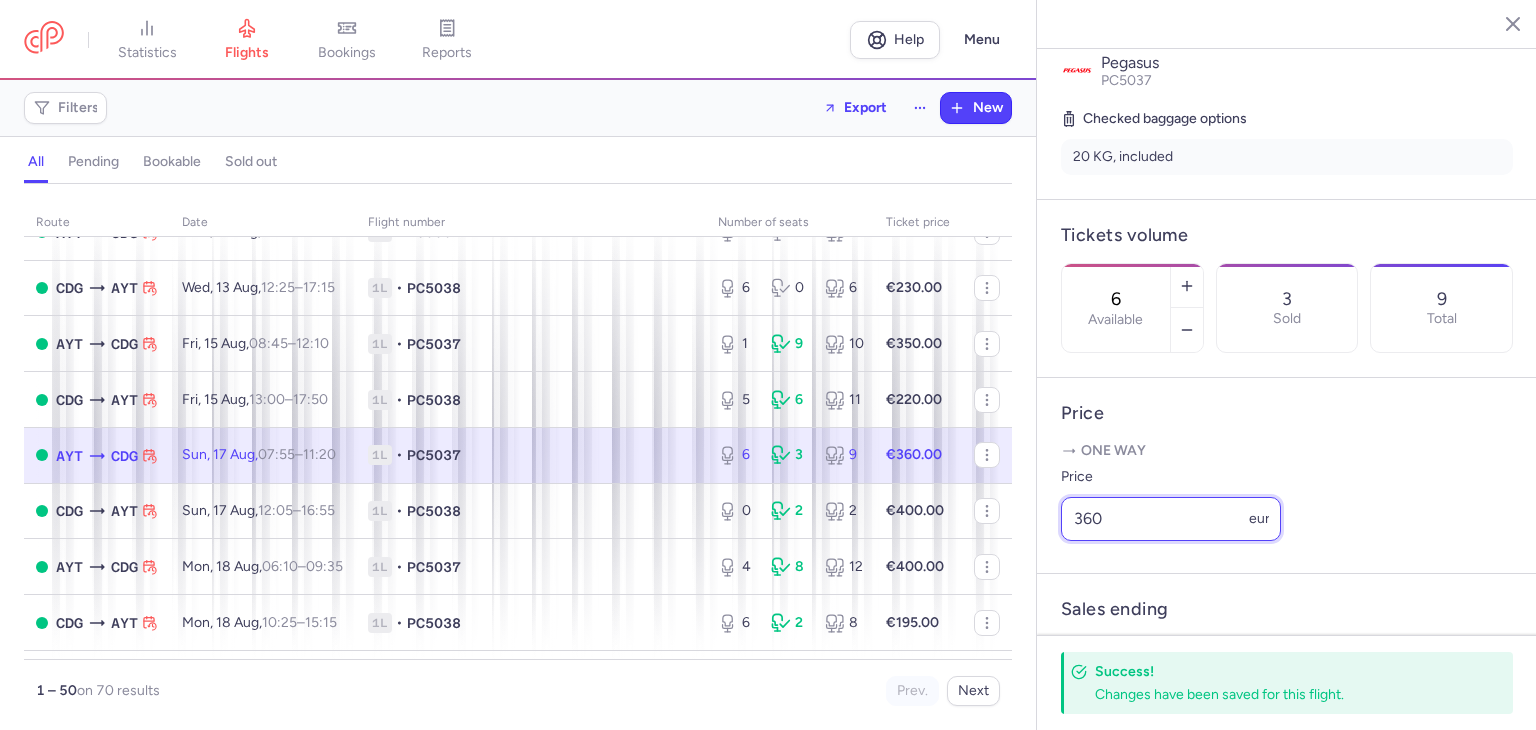 drag, startPoint x: 1136, startPoint y: 569, endPoint x: 1071, endPoint y: 576, distance: 65.37584 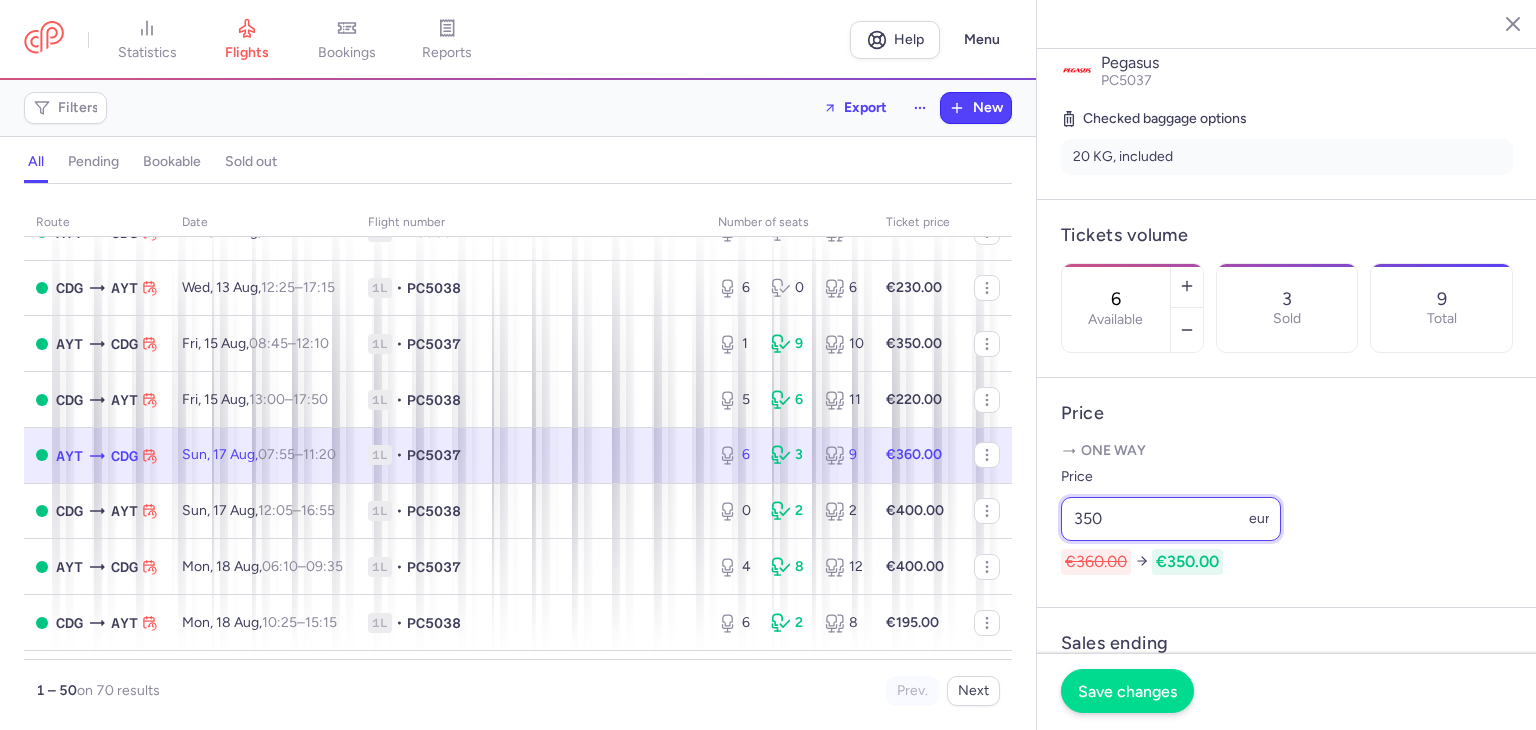 type on "350" 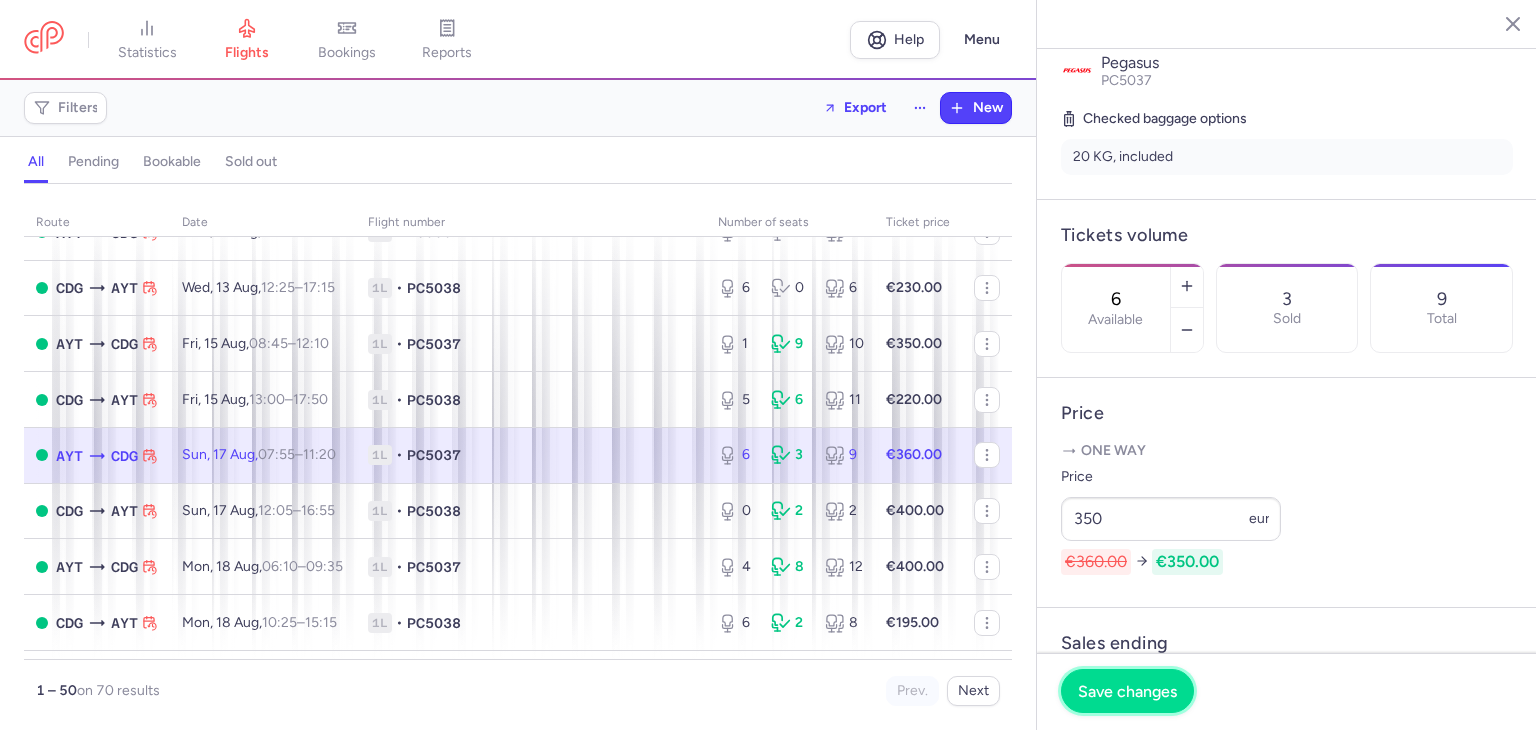 click on "Save changes" at bounding box center (1127, 691) 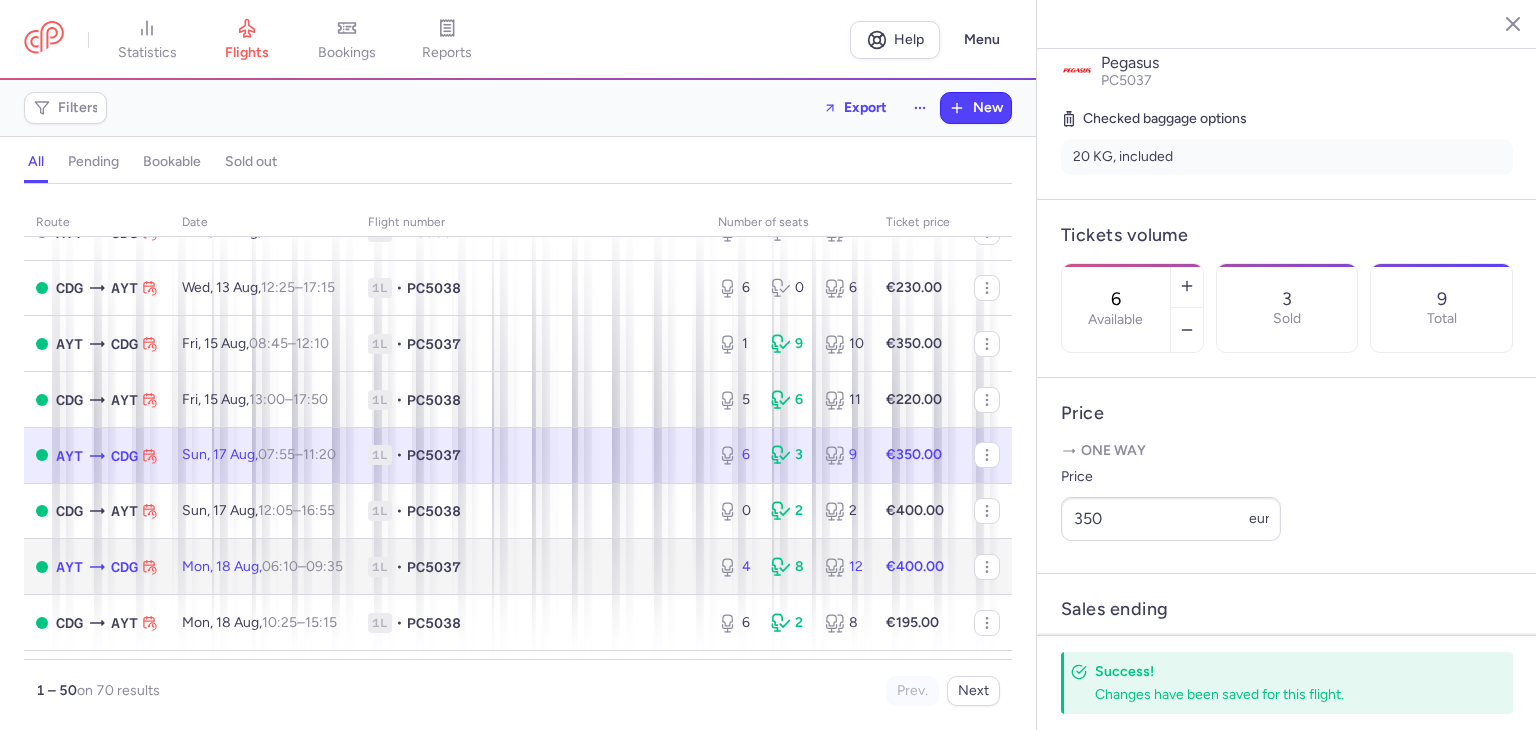 click on "1L • PC5037" at bounding box center (531, 567) 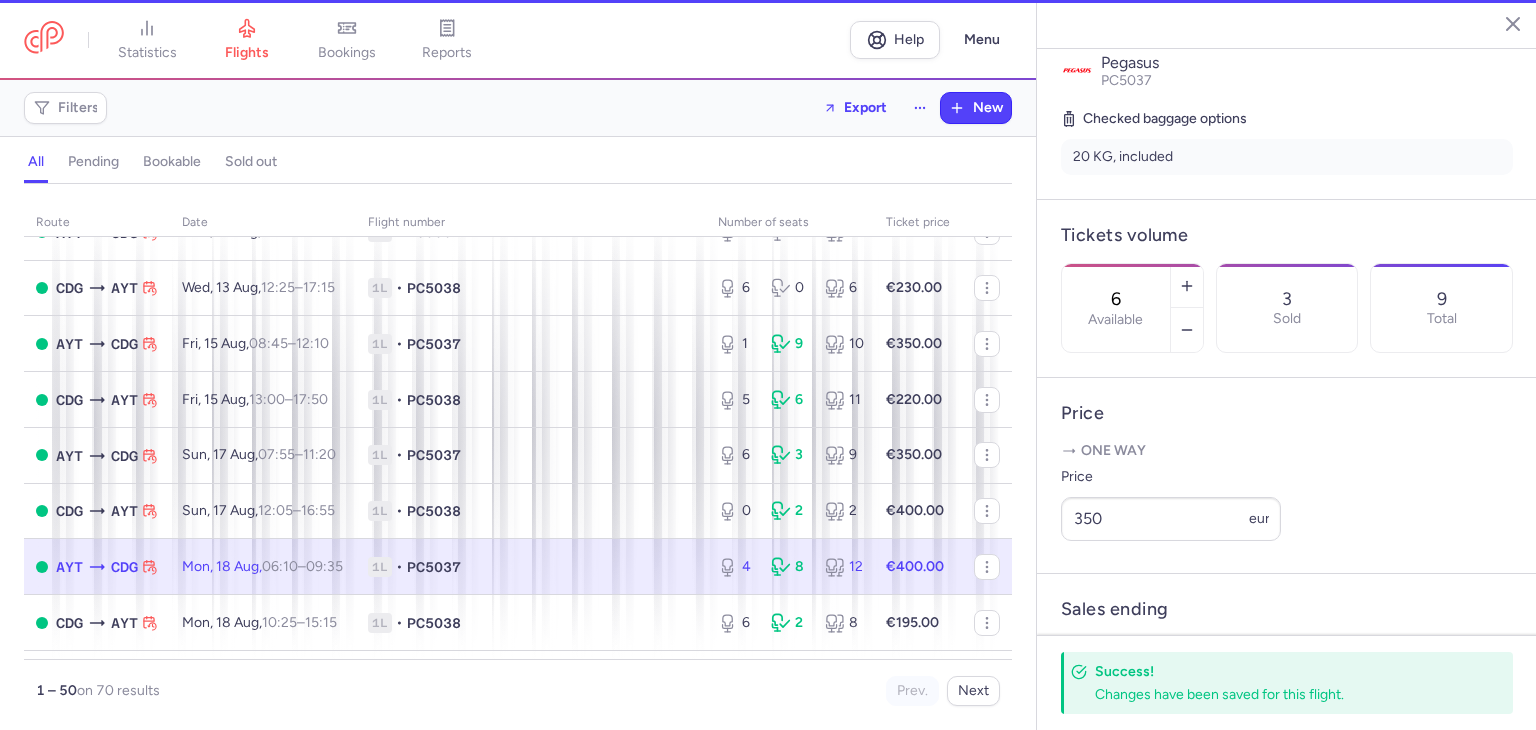 type on "4" 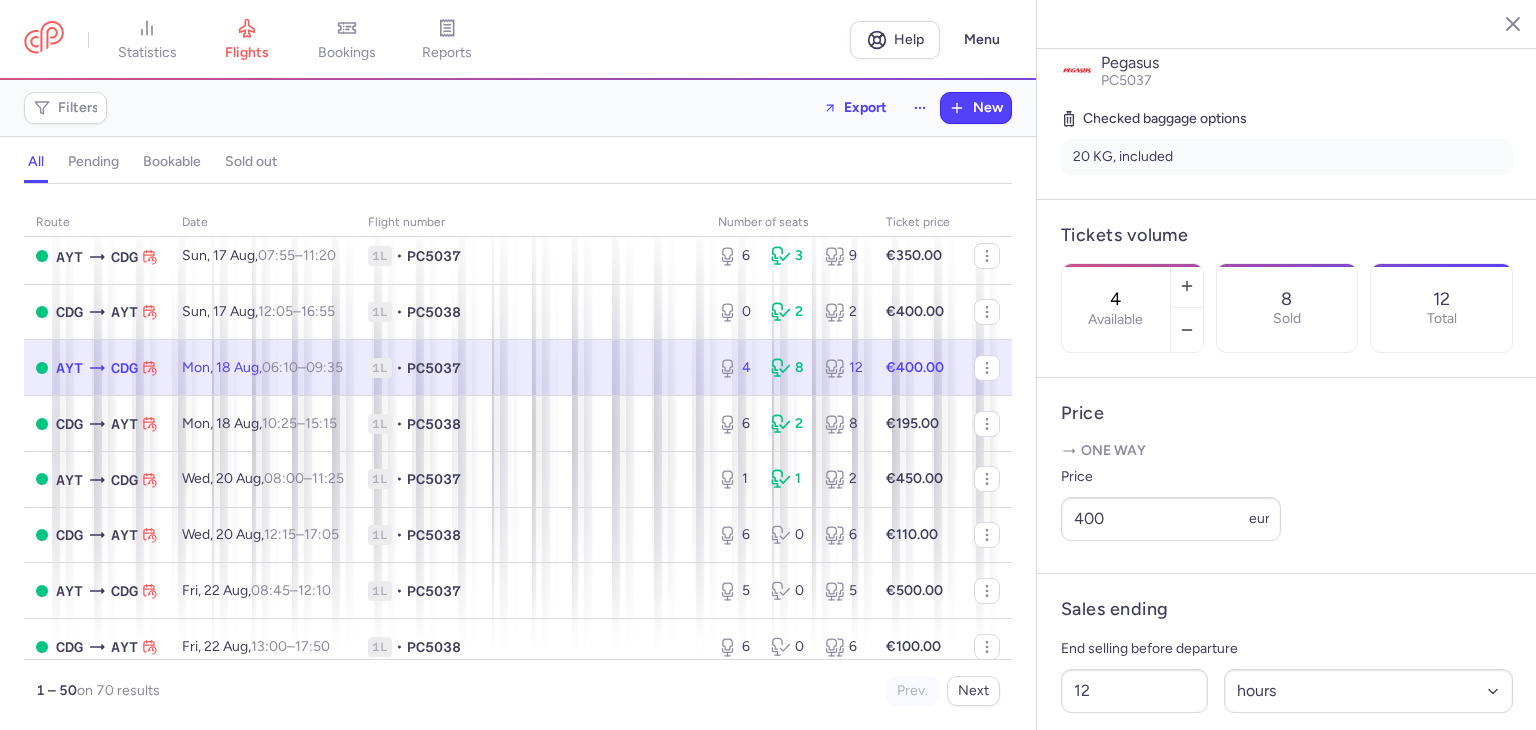 scroll, scrollTop: 600, scrollLeft: 0, axis: vertical 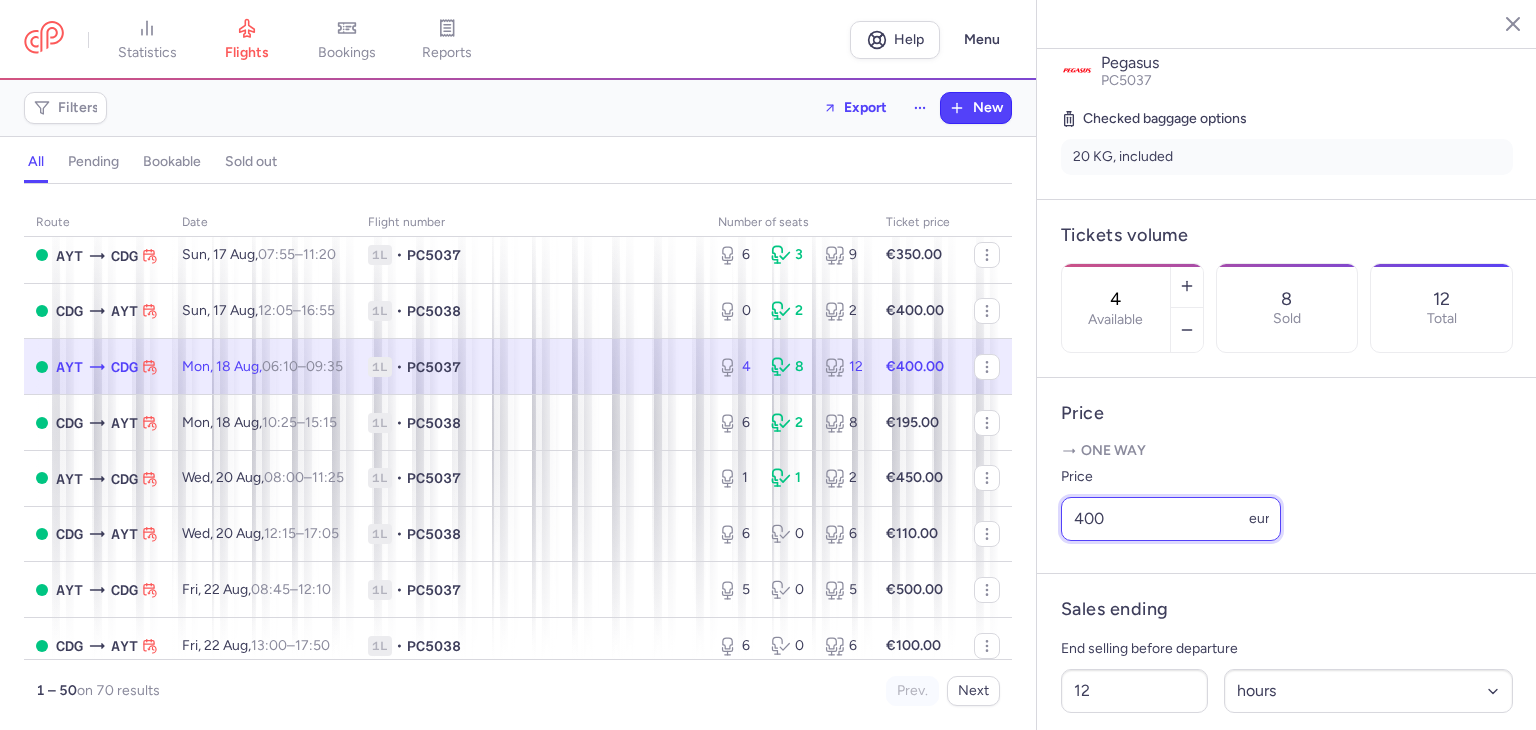click on "Price  One way  Price  400 eur" at bounding box center (1287, 476) 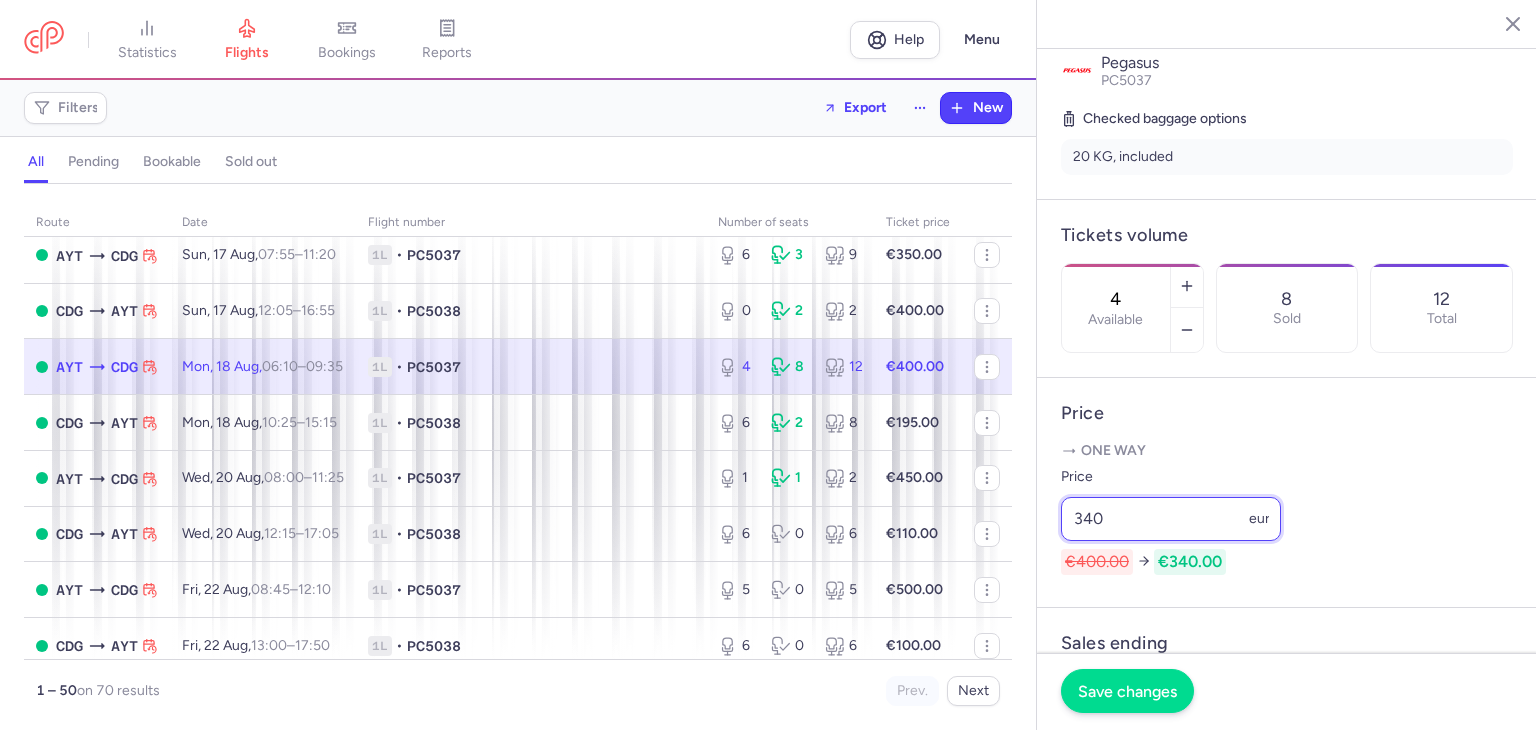 type on "340" 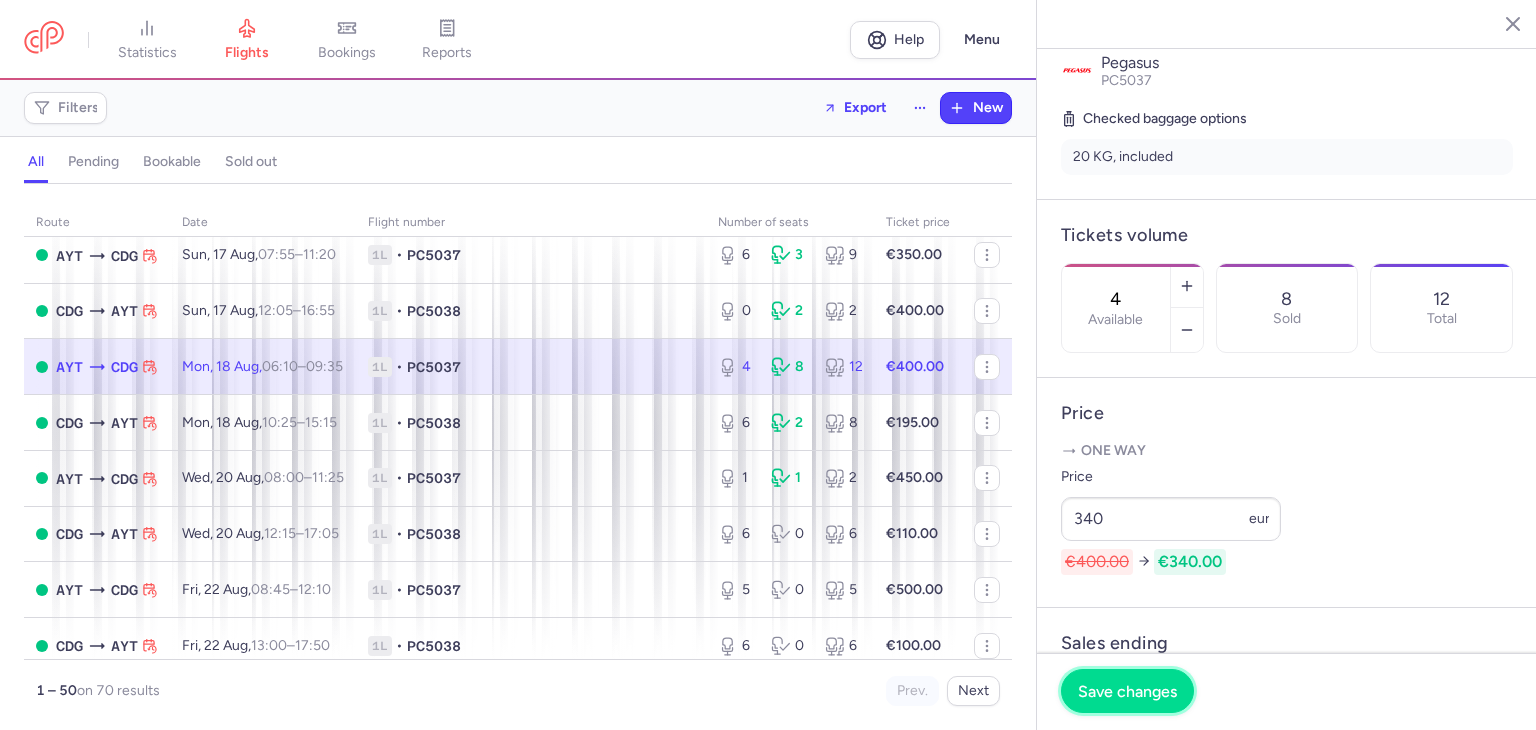 click on "Save changes" at bounding box center (1127, 691) 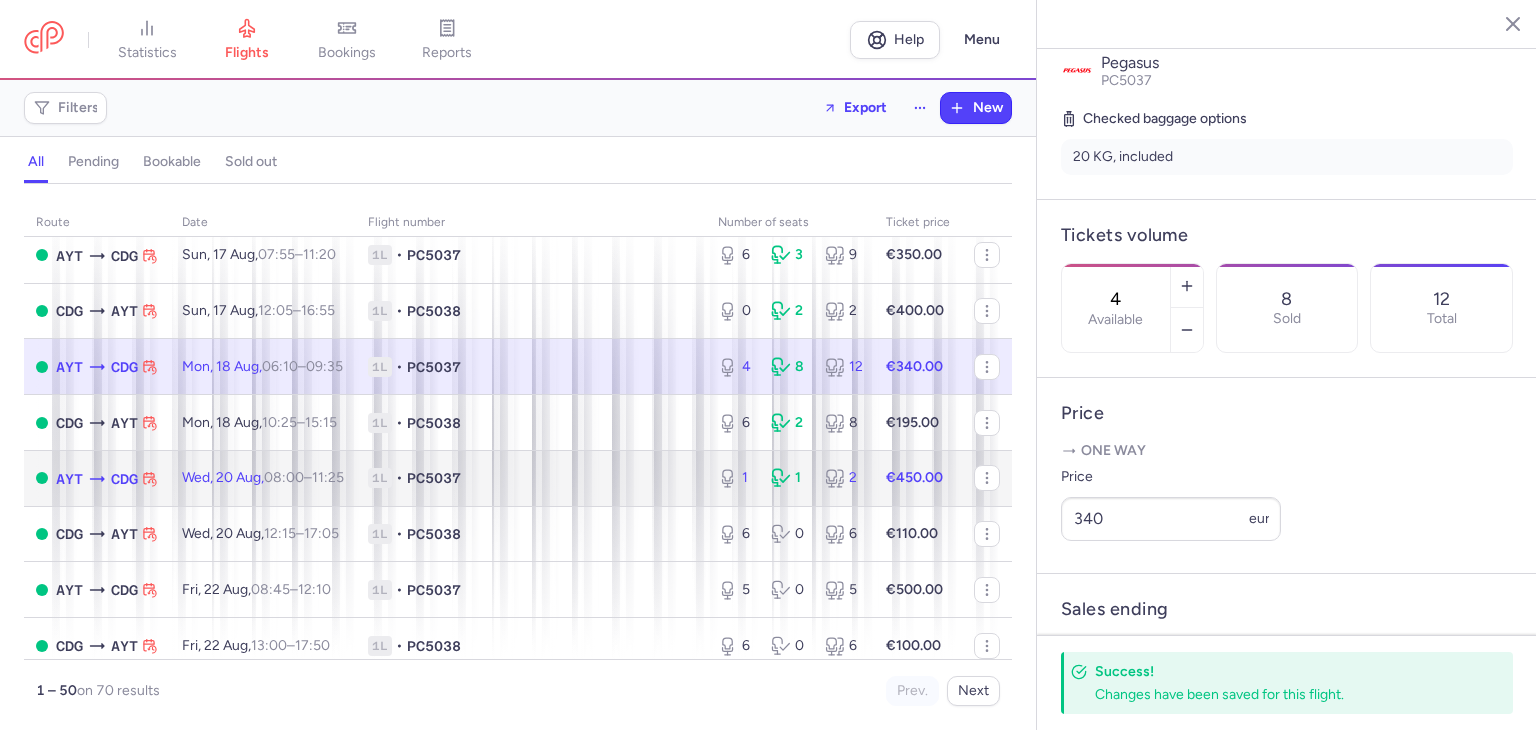 click on "1L • PC5037" at bounding box center (531, 478) 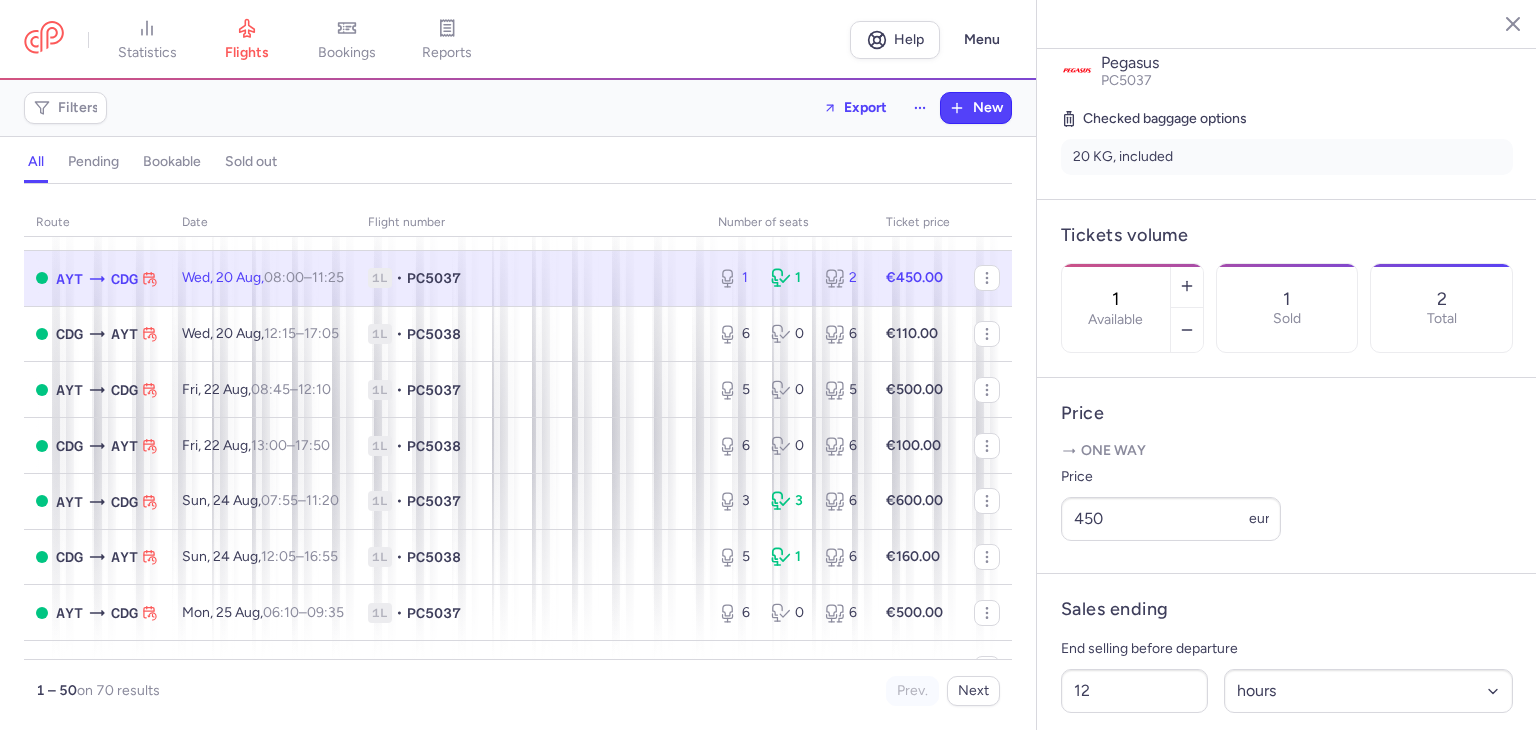 scroll, scrollTop: 733, scrollLeft: 0, axis: vertical 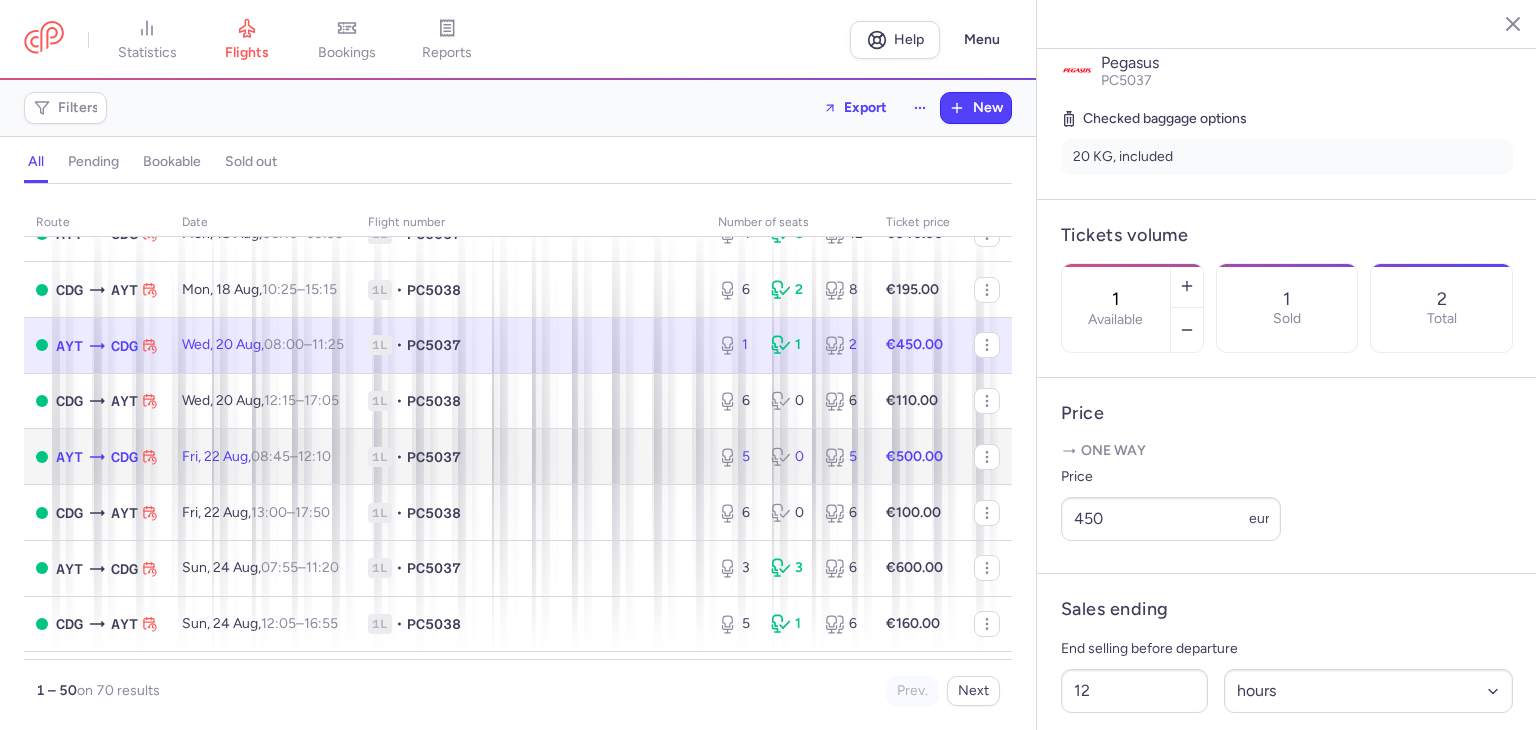 click on "1L • PC5037" at bounding box center [531, 457] 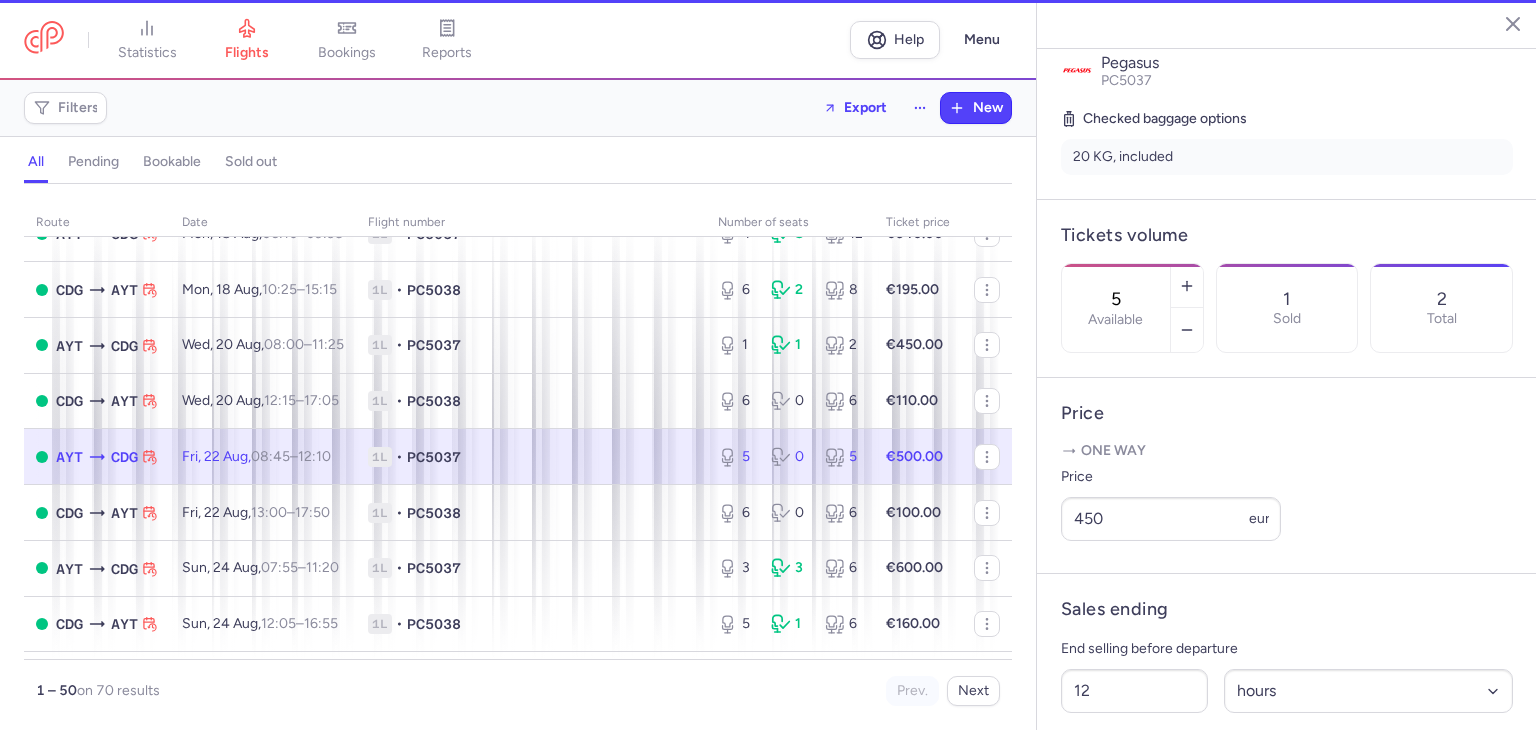 scroll, scrollTop: 418, scrollLeft: 0, axis: vertical 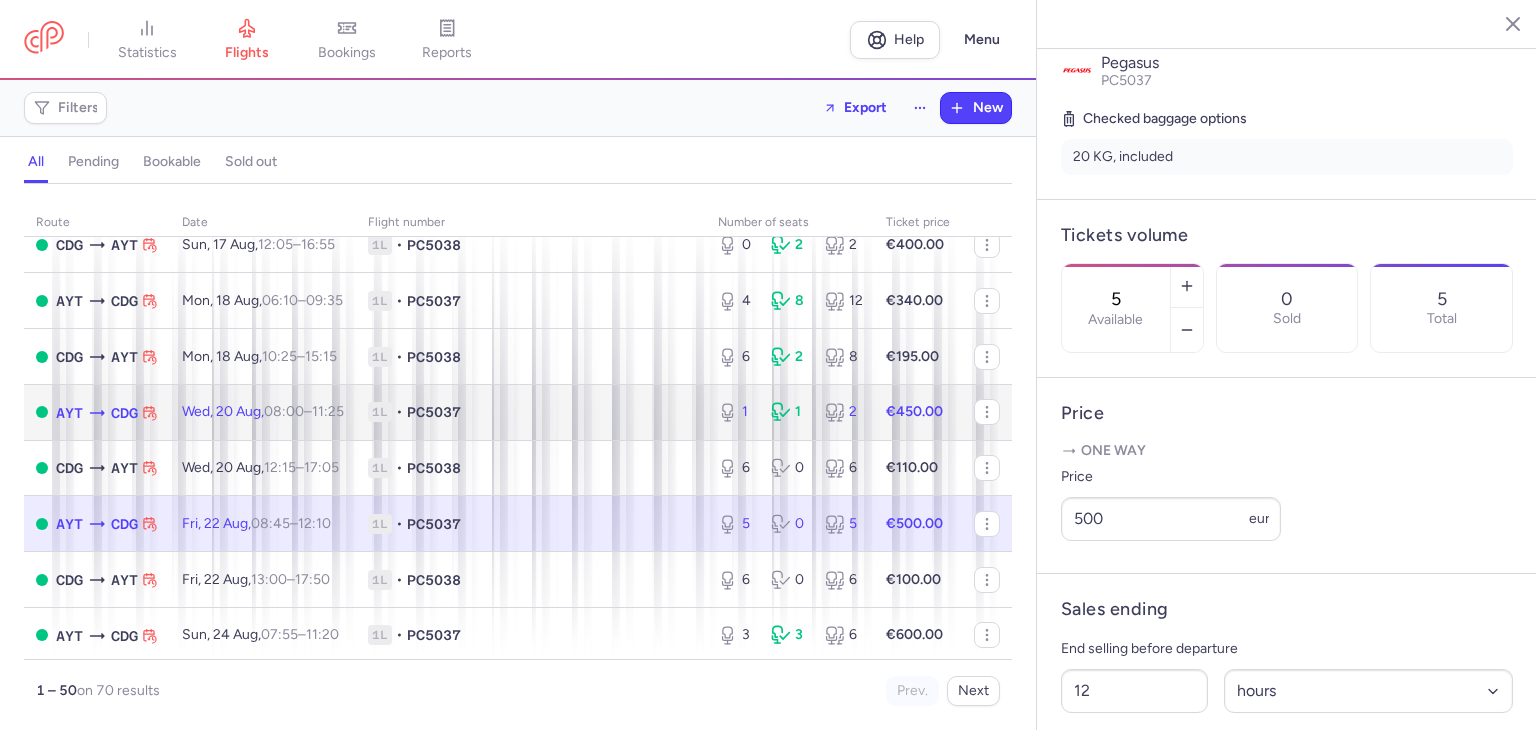 click on "1L • PC5037" at bounding box center (531, 412) 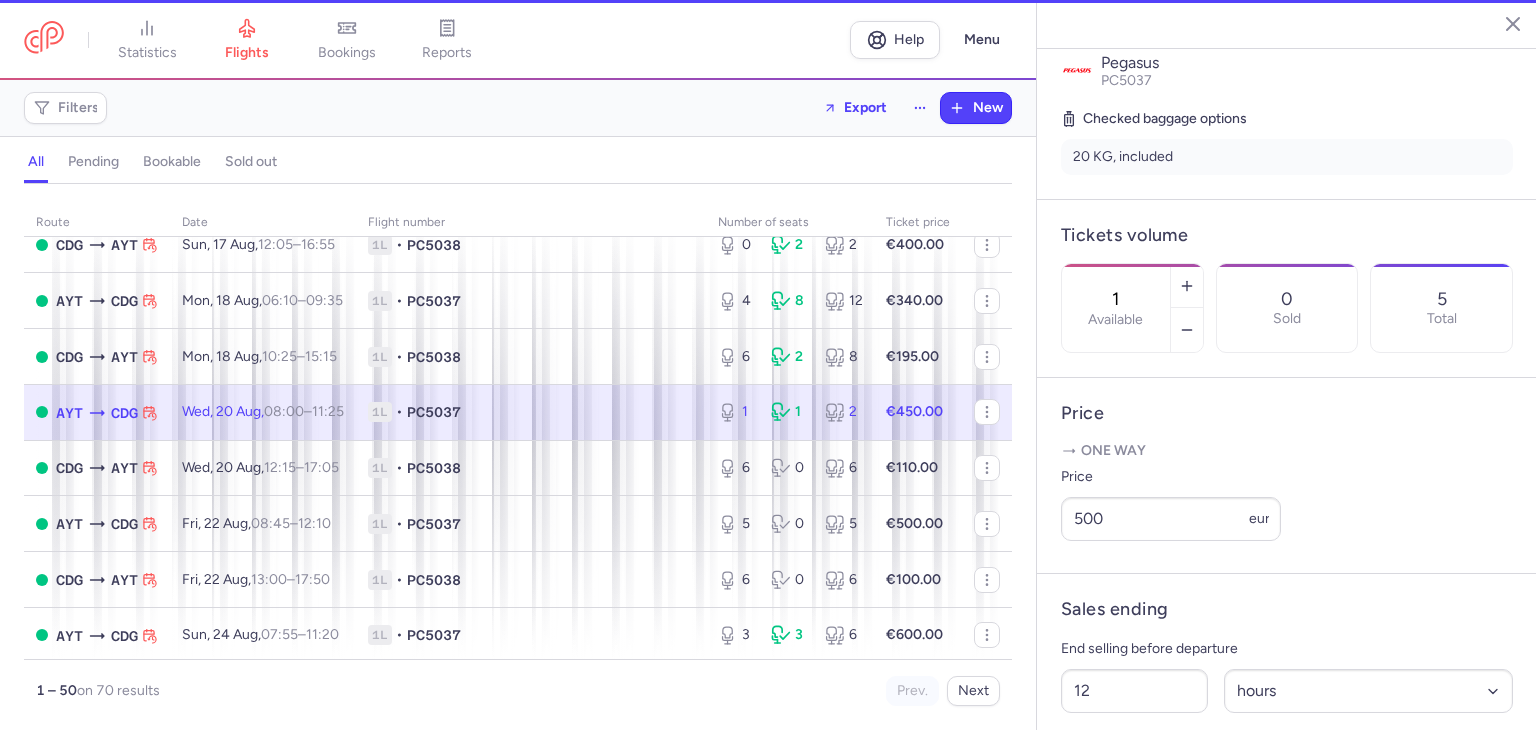 scroll, scrollTop: 434, scrollLeft: 0, axis: vertical 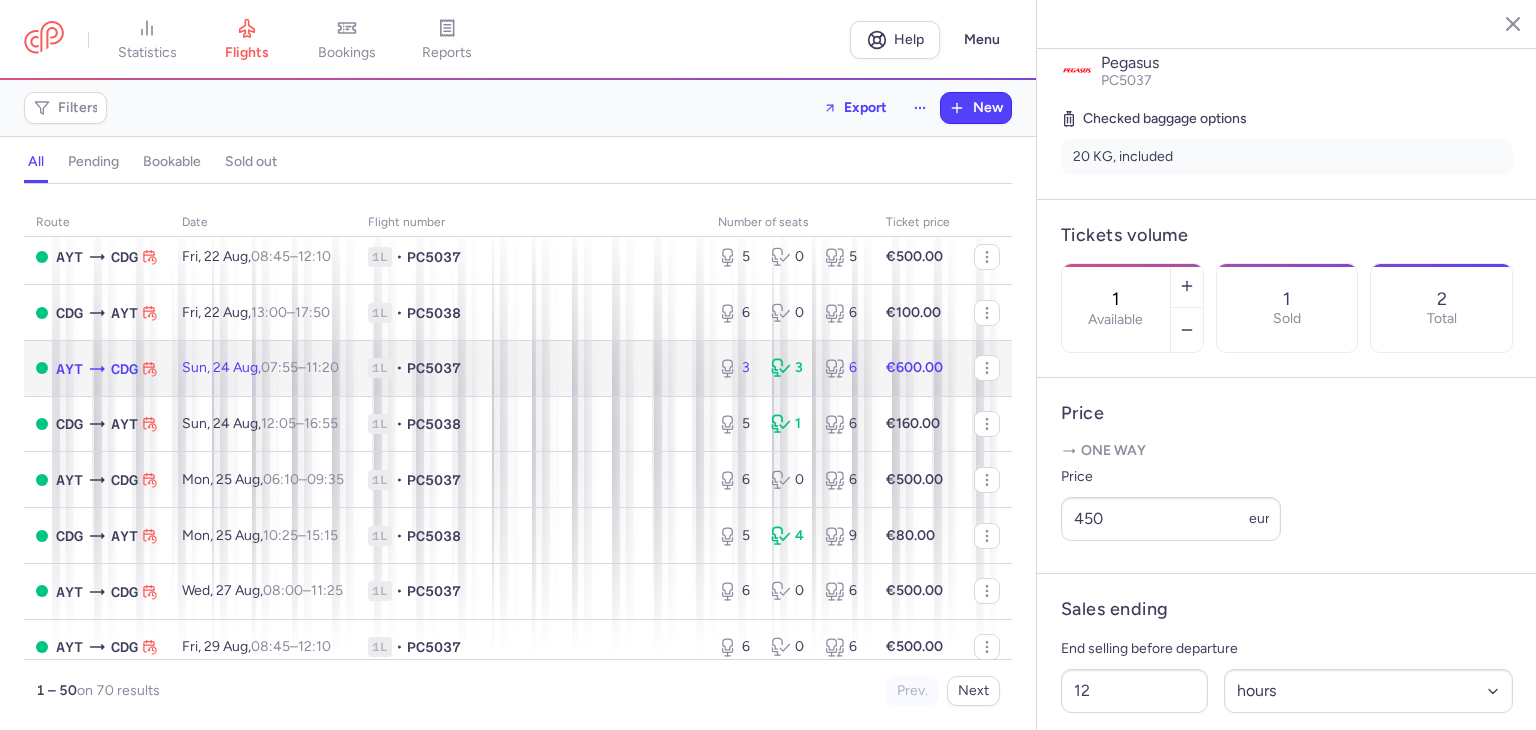 click on "1L • PC5037" at bounding box center [531, 368] 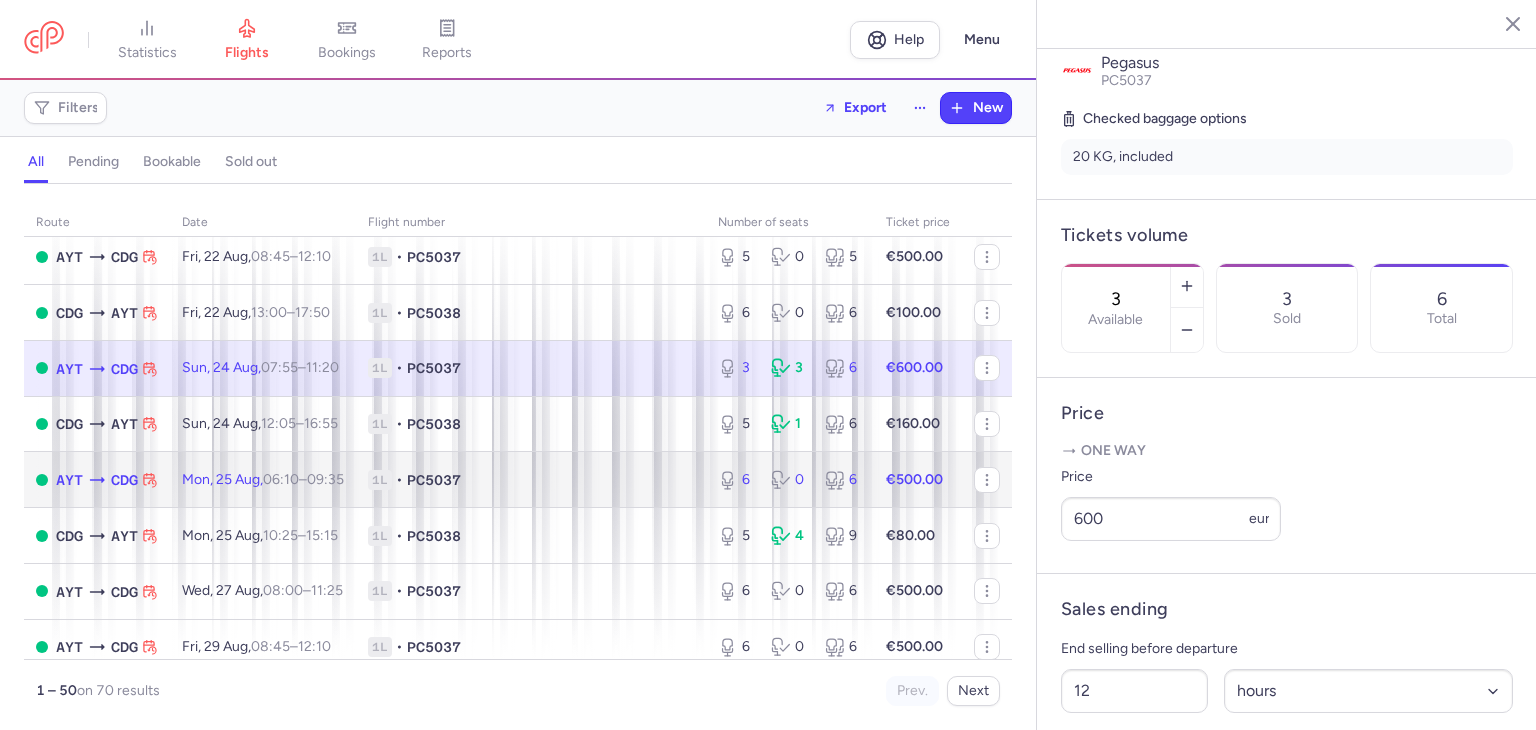 click on "1L • PC5037" at bounding box center [531, 480] 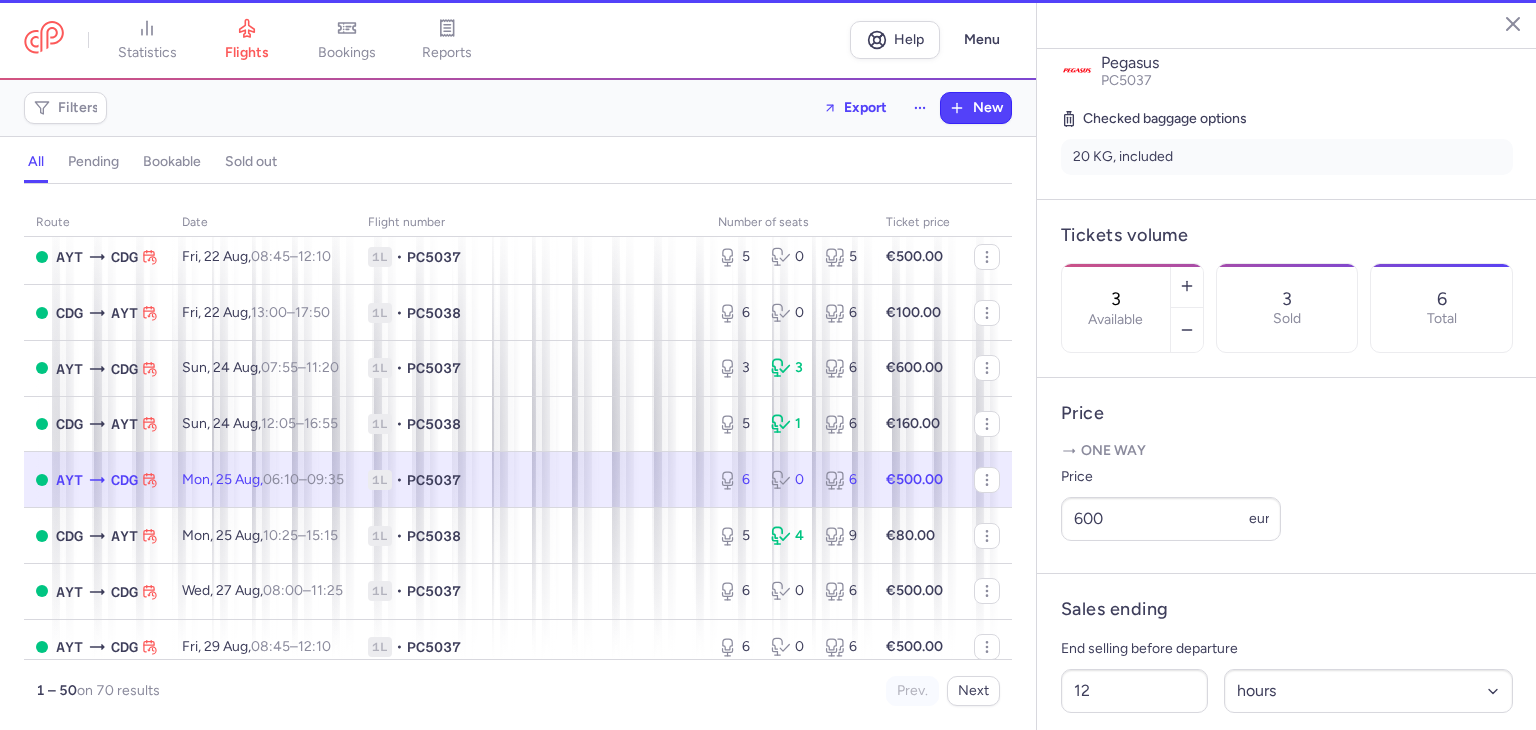 type on "6" 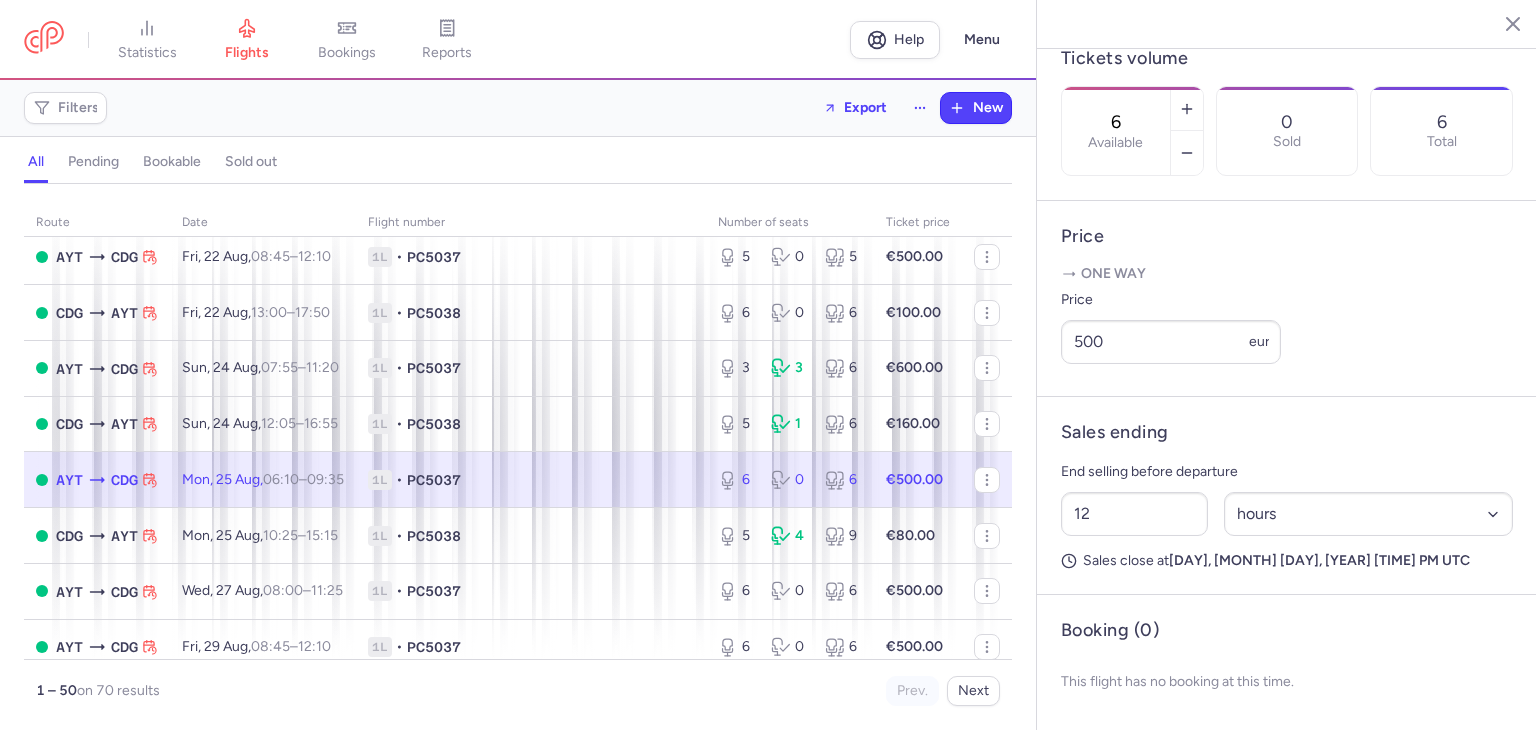 scroll, scrollTop: 648, scrollLeft: 0, axis: vertical 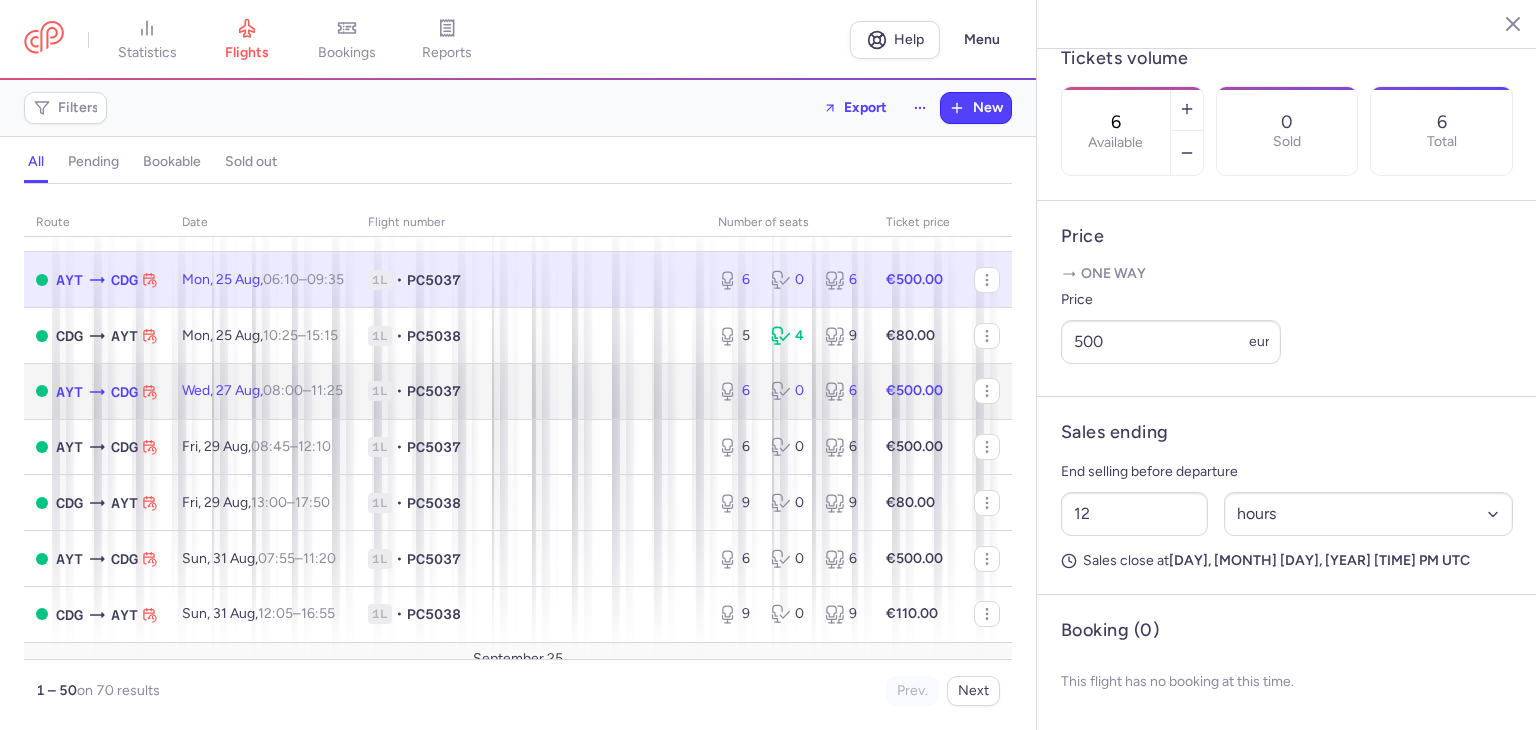click on "1L • PC5037" 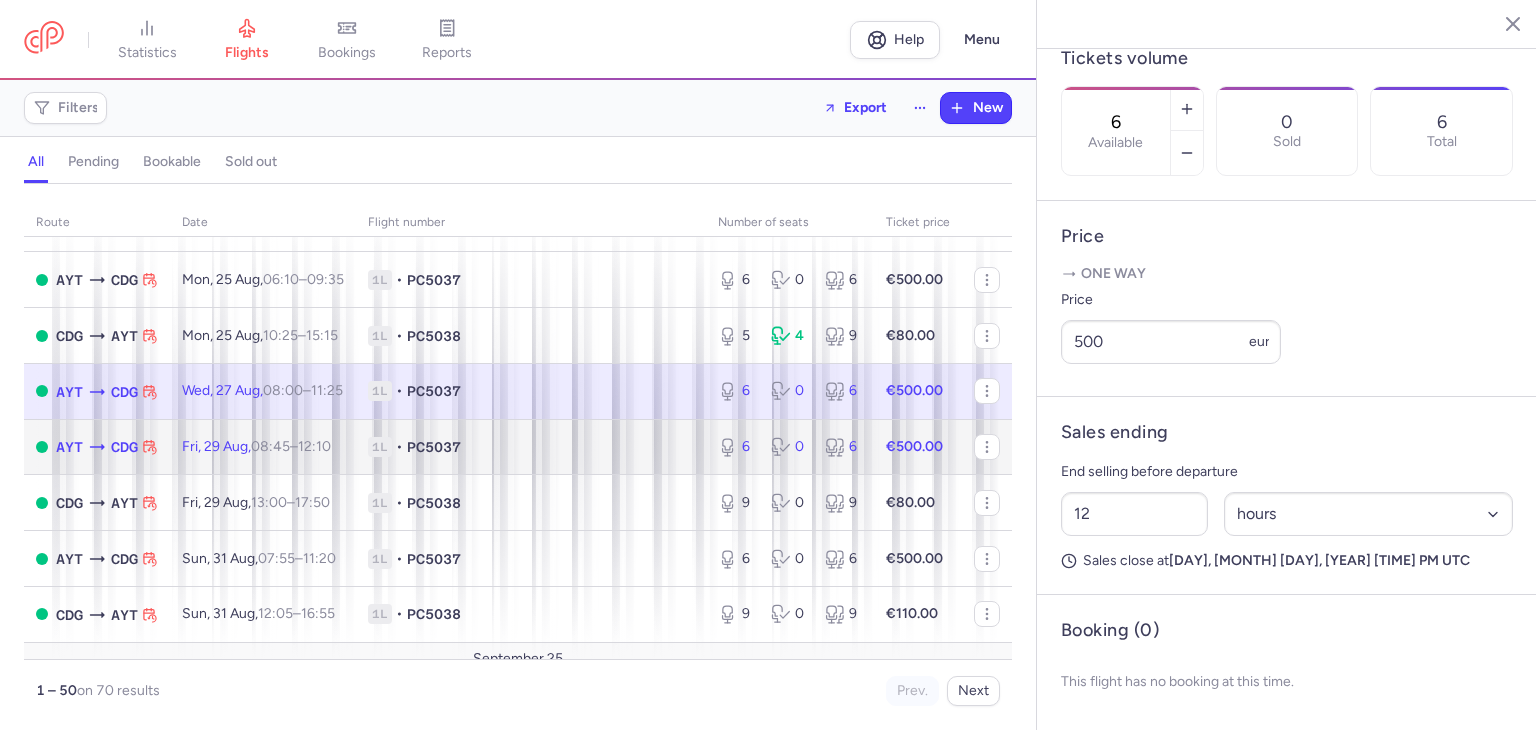 click on "1L • PC5037" 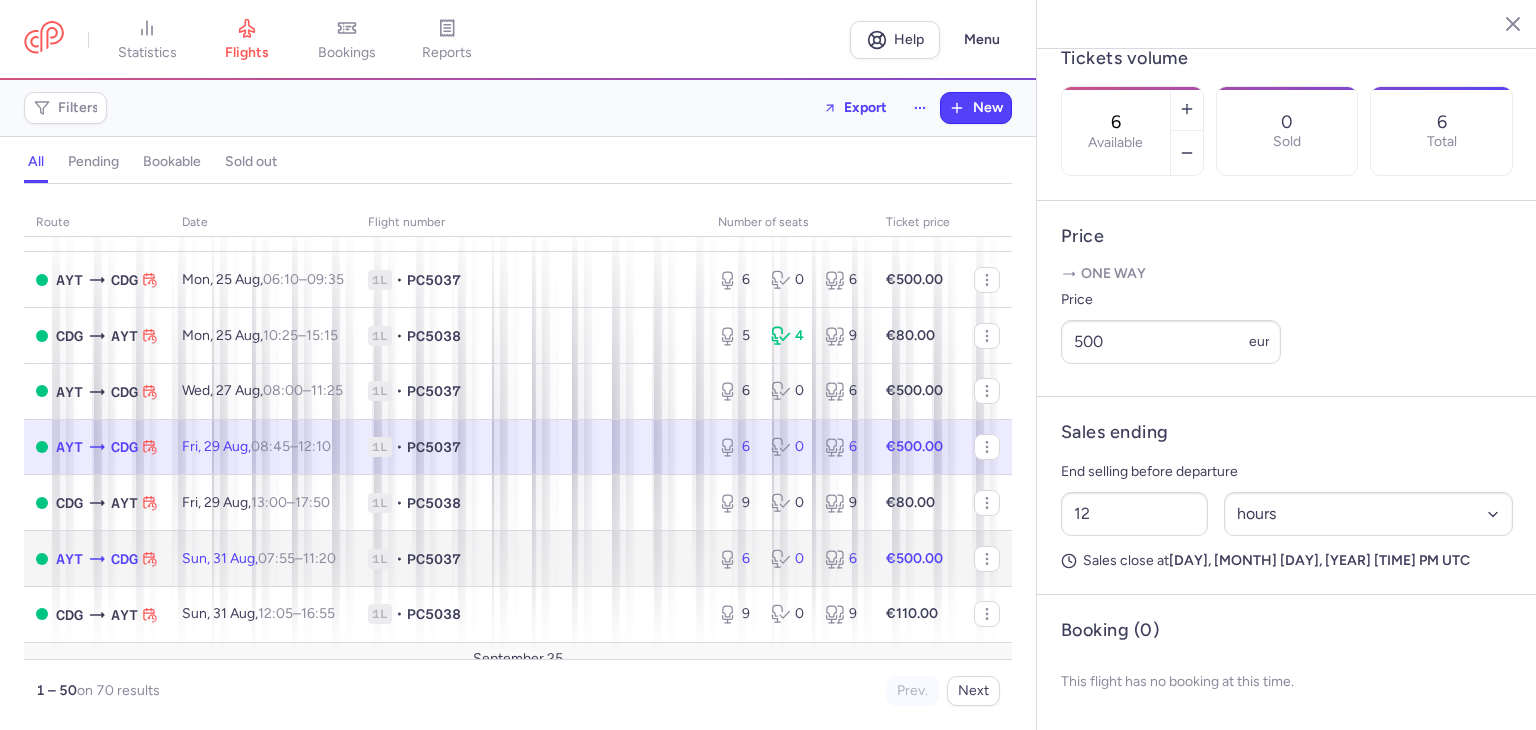 click on "1L • PC5037" 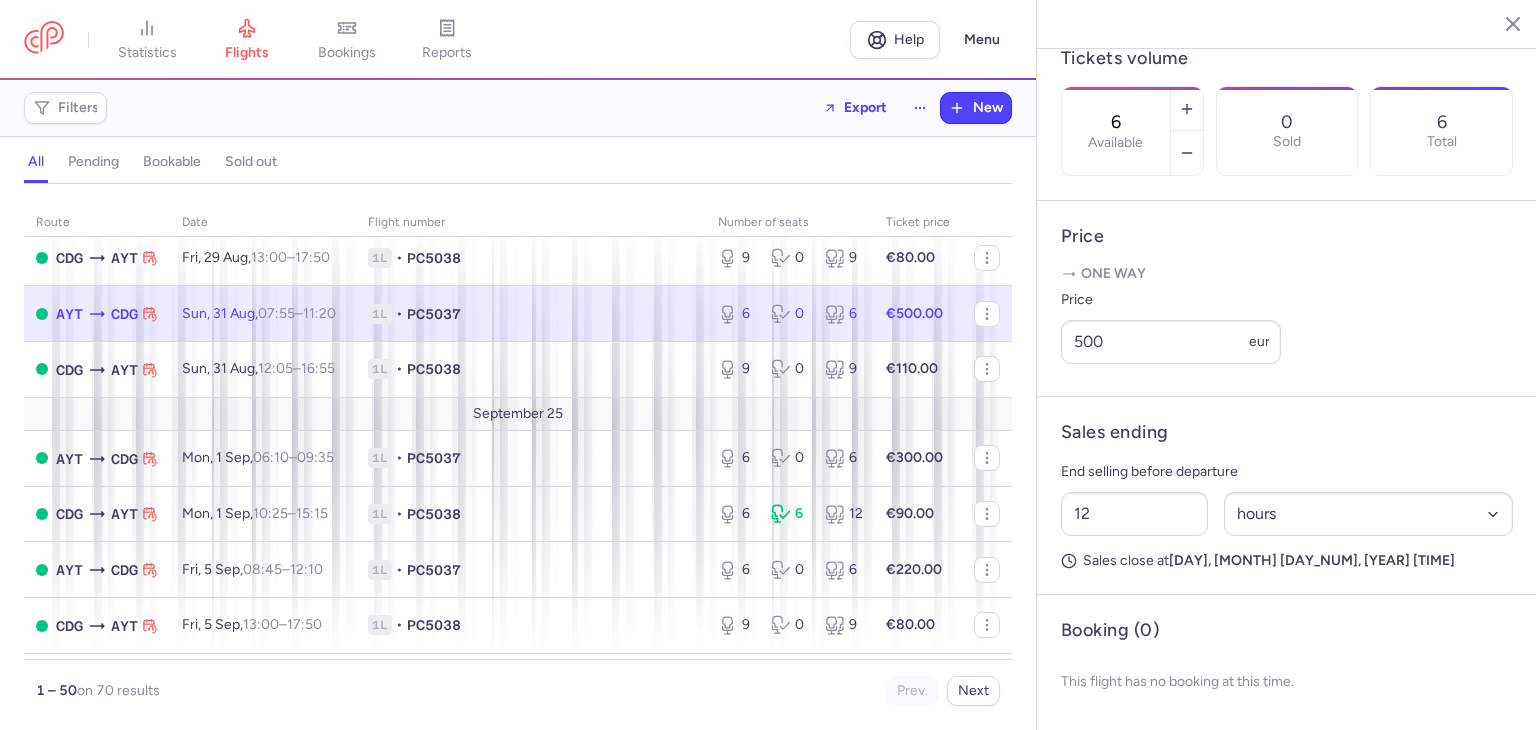 scroll, scrollTop: 1400, scrollLeft: 0, axis: vertical 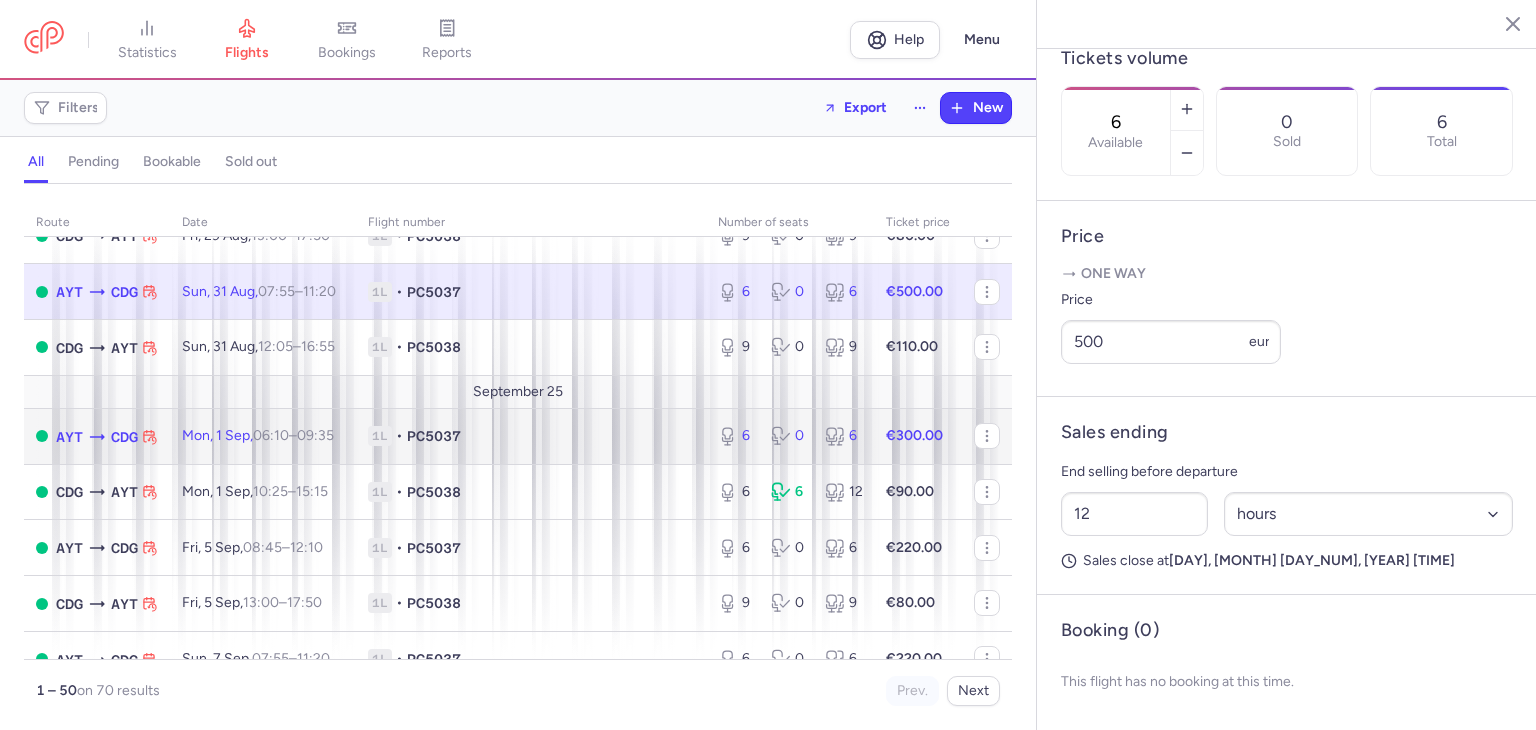 click on "1L • PC5037" 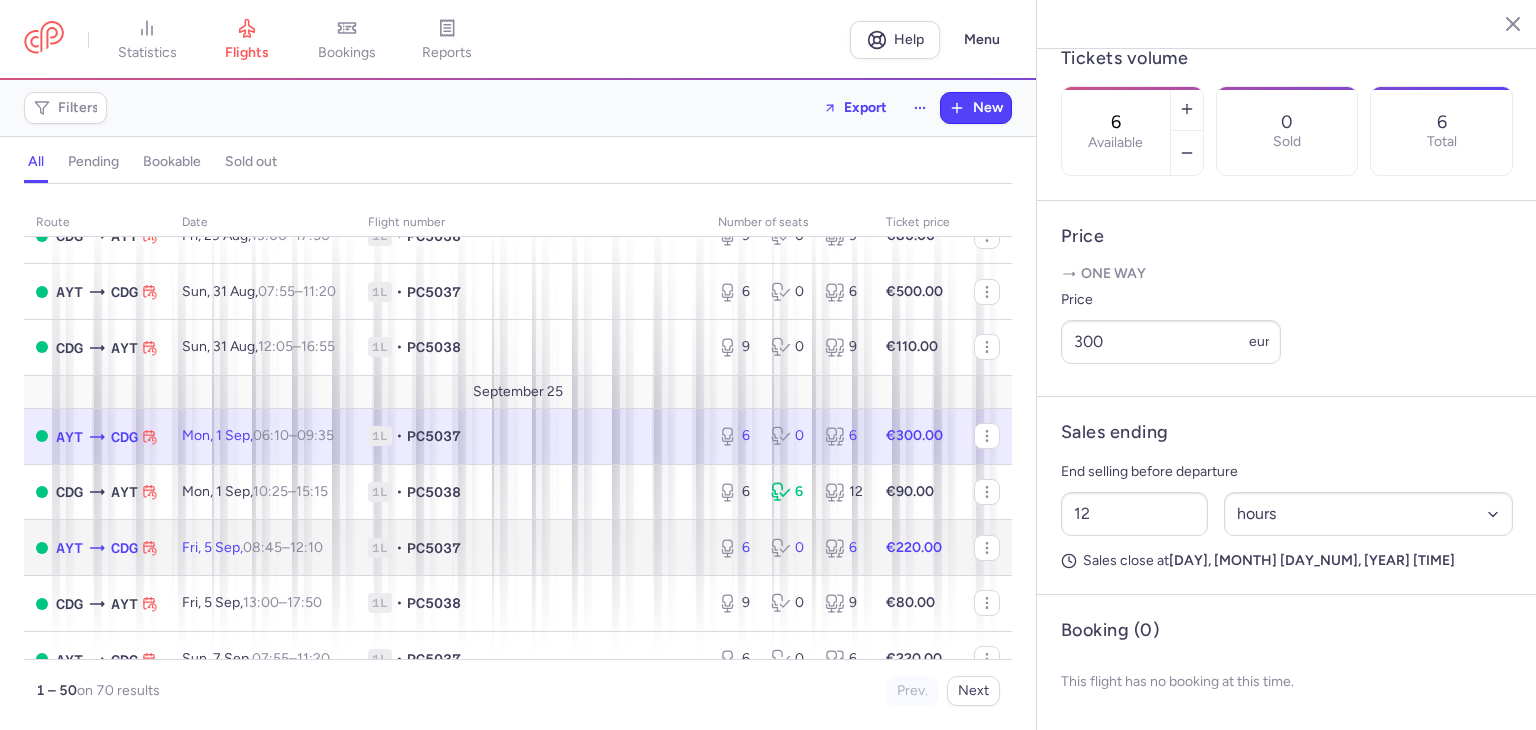 click on "1L • PC5037" 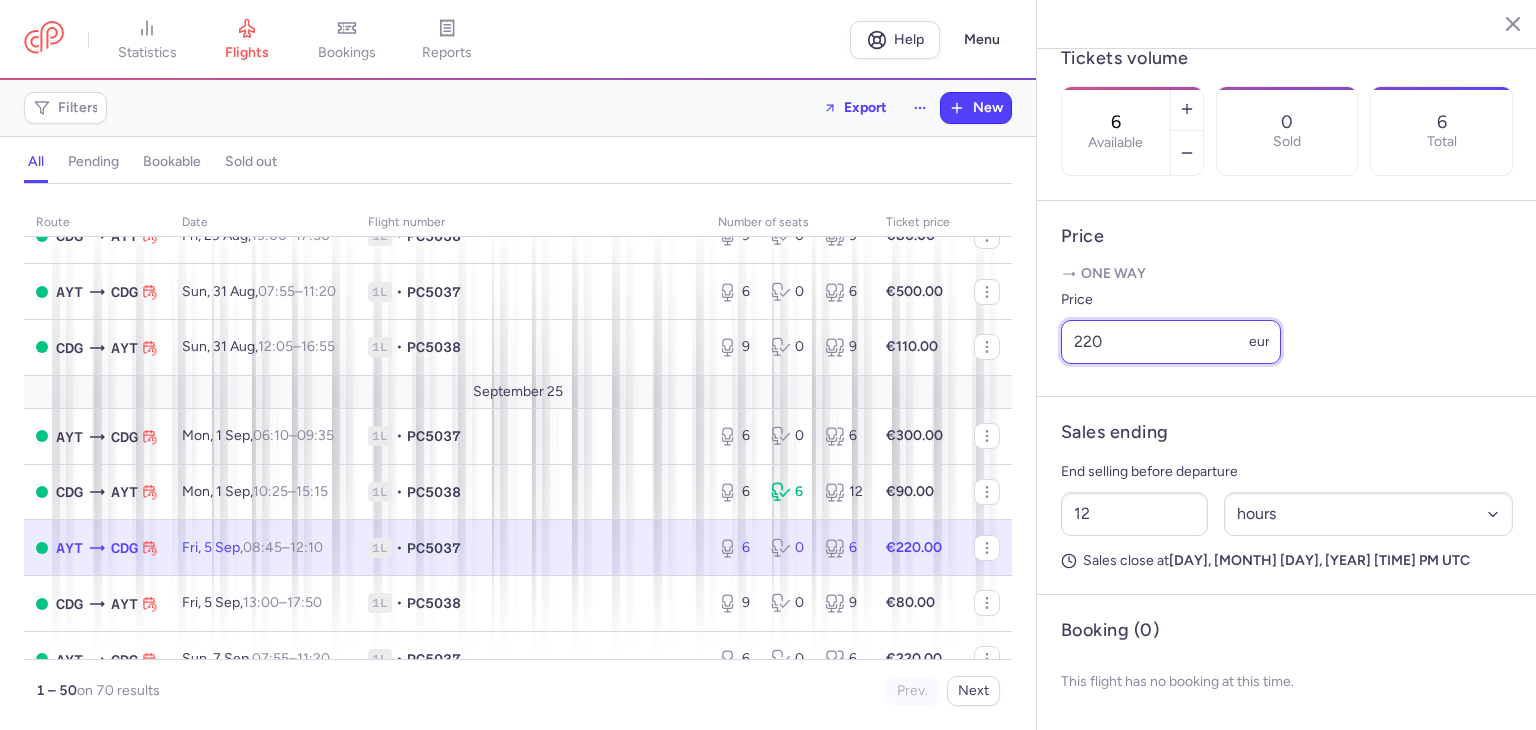 drag, startPoint x: 1143, startPoint y: 353, endPoint x: 1048, endPoint y: 355, distance: 95.02105 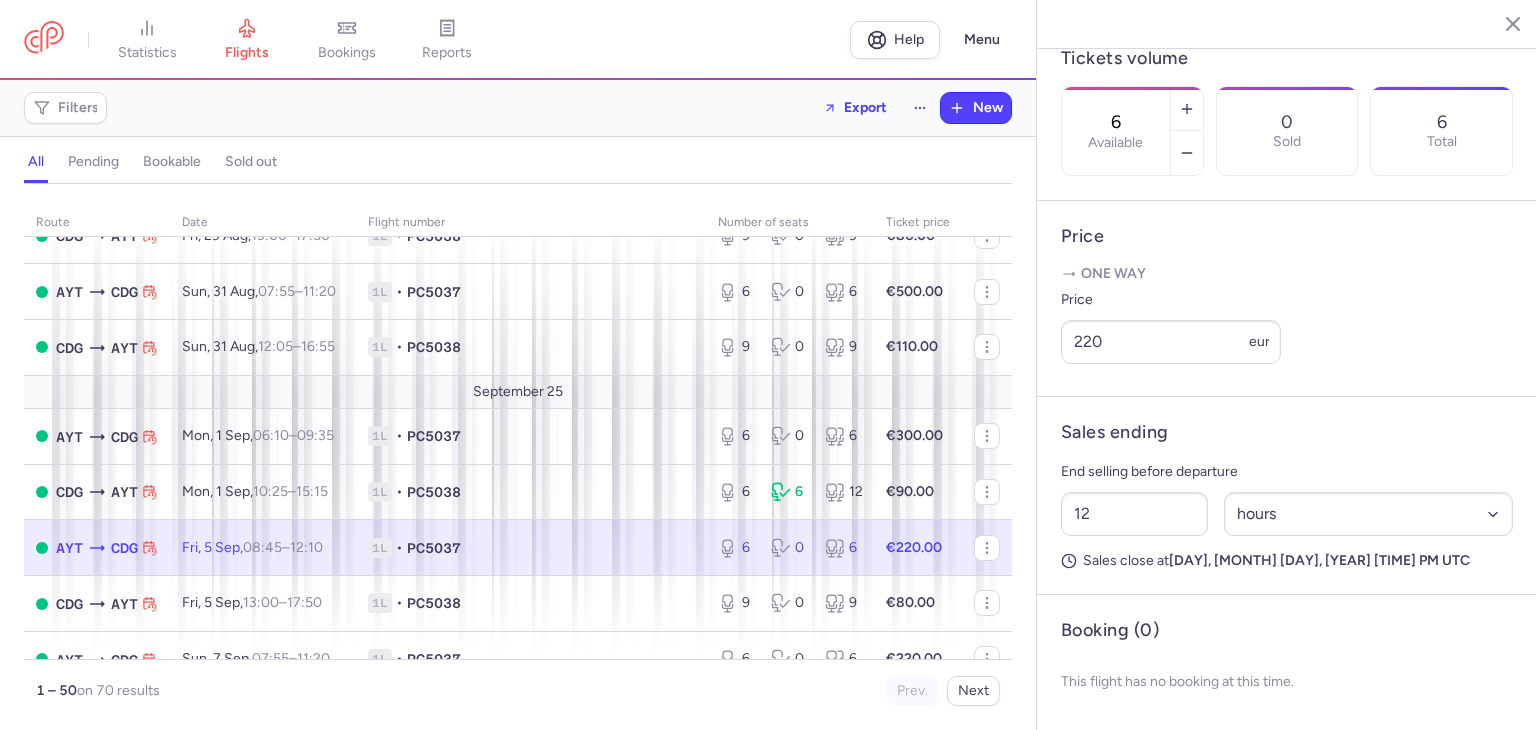 click on "Price  One way  Price  220 eur" at bounding box center [1287, 299] 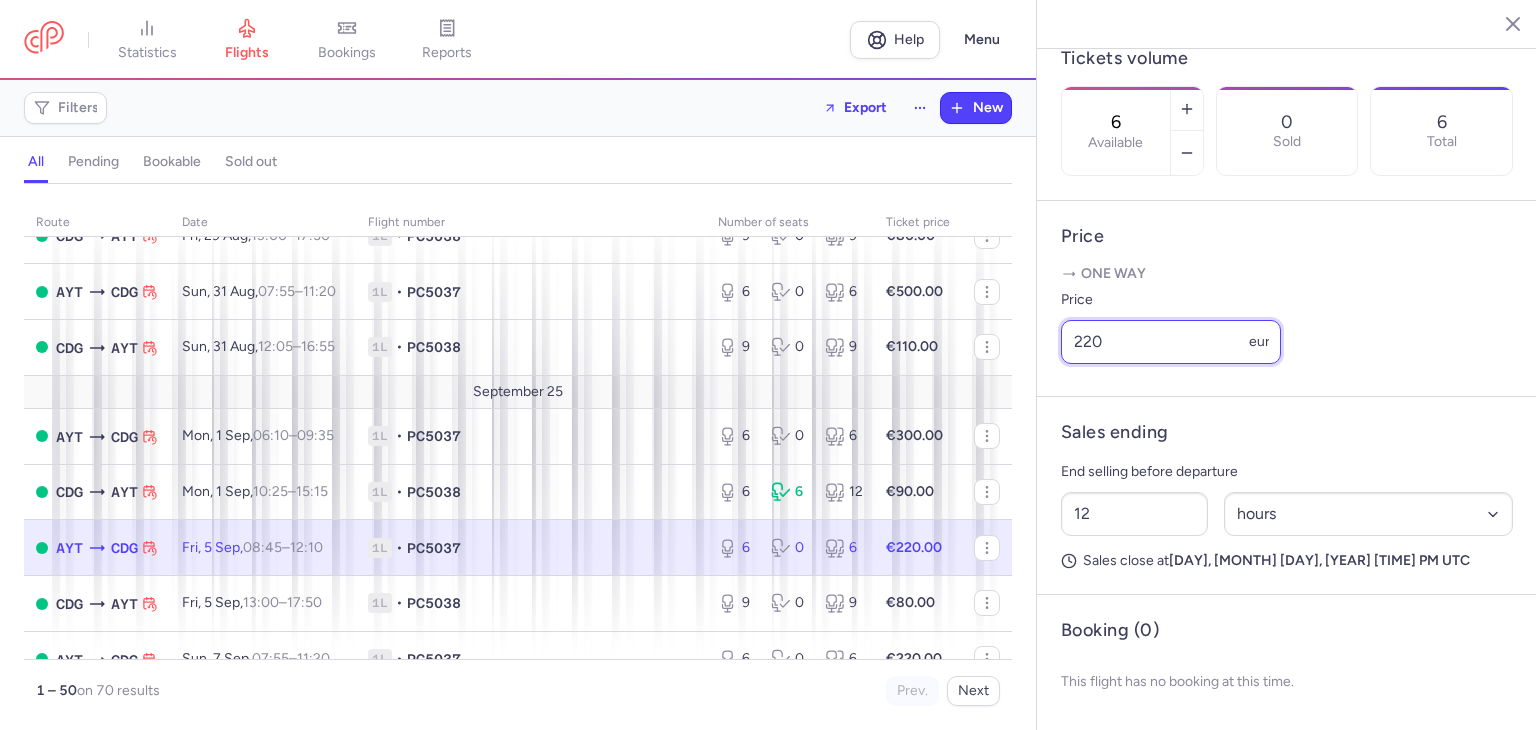 drag, startPoint x: 1141, startPoint y: 331, endPoint x: 1063, endPoint y: 336, distance: 78.160095 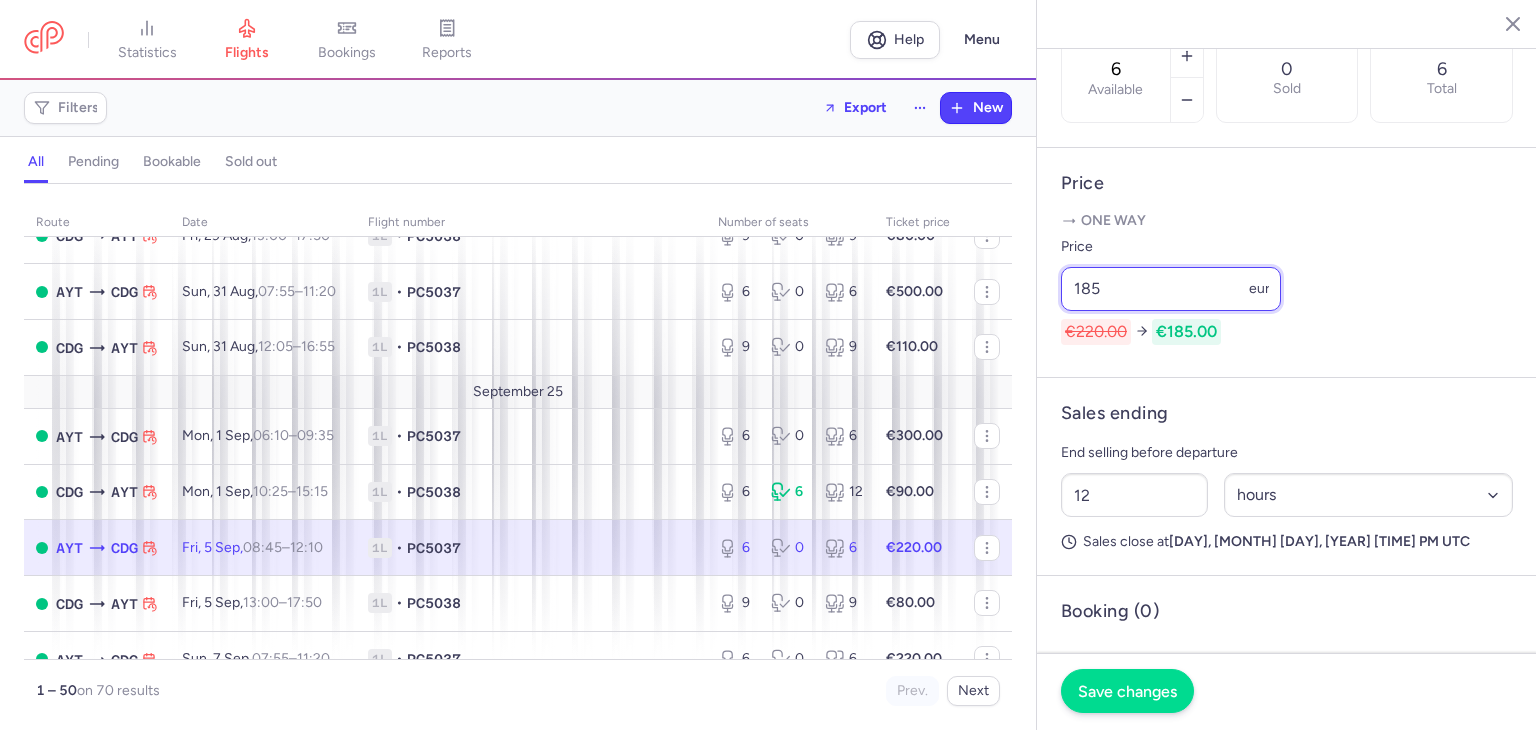 type on "185" 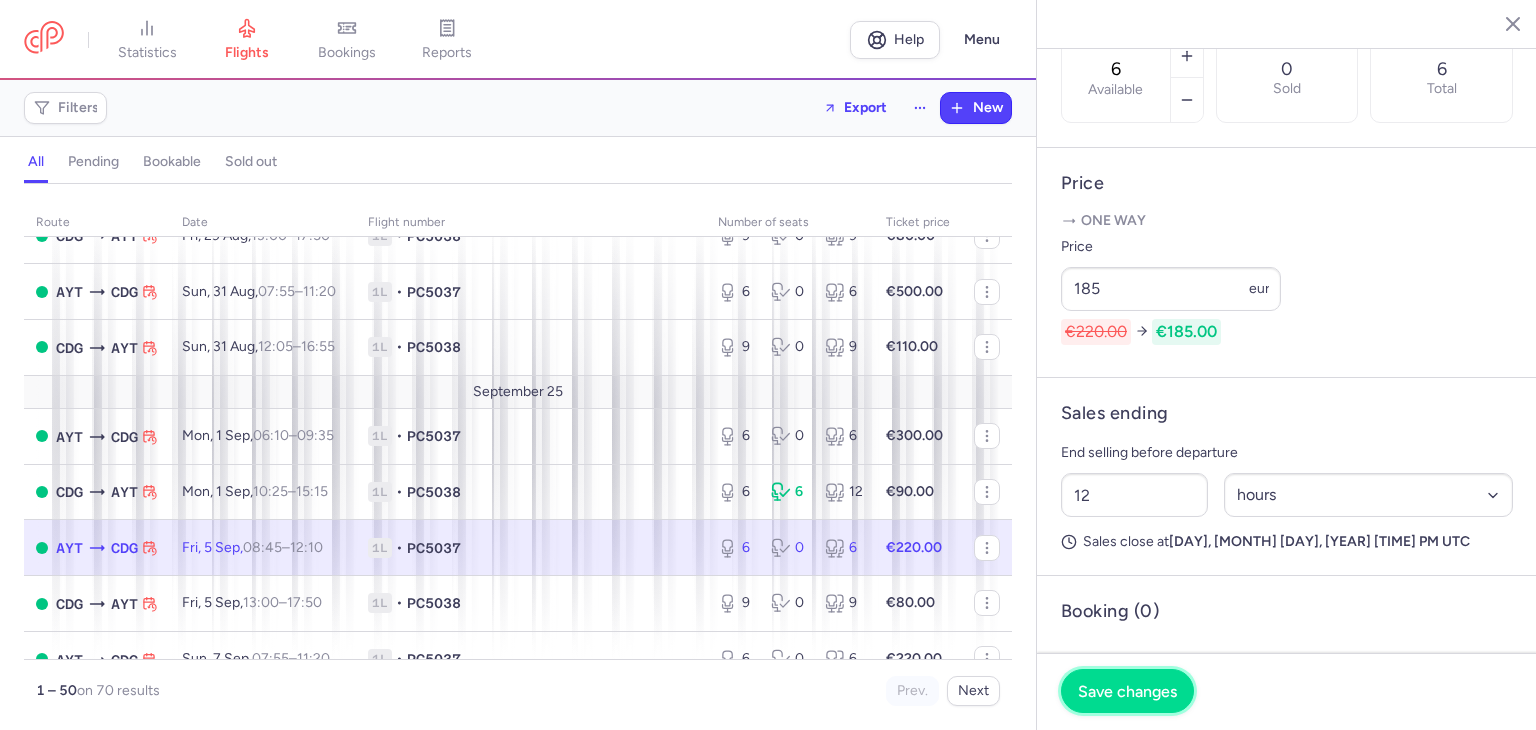 click on "Save changes" at bounding box center [1127, 691] 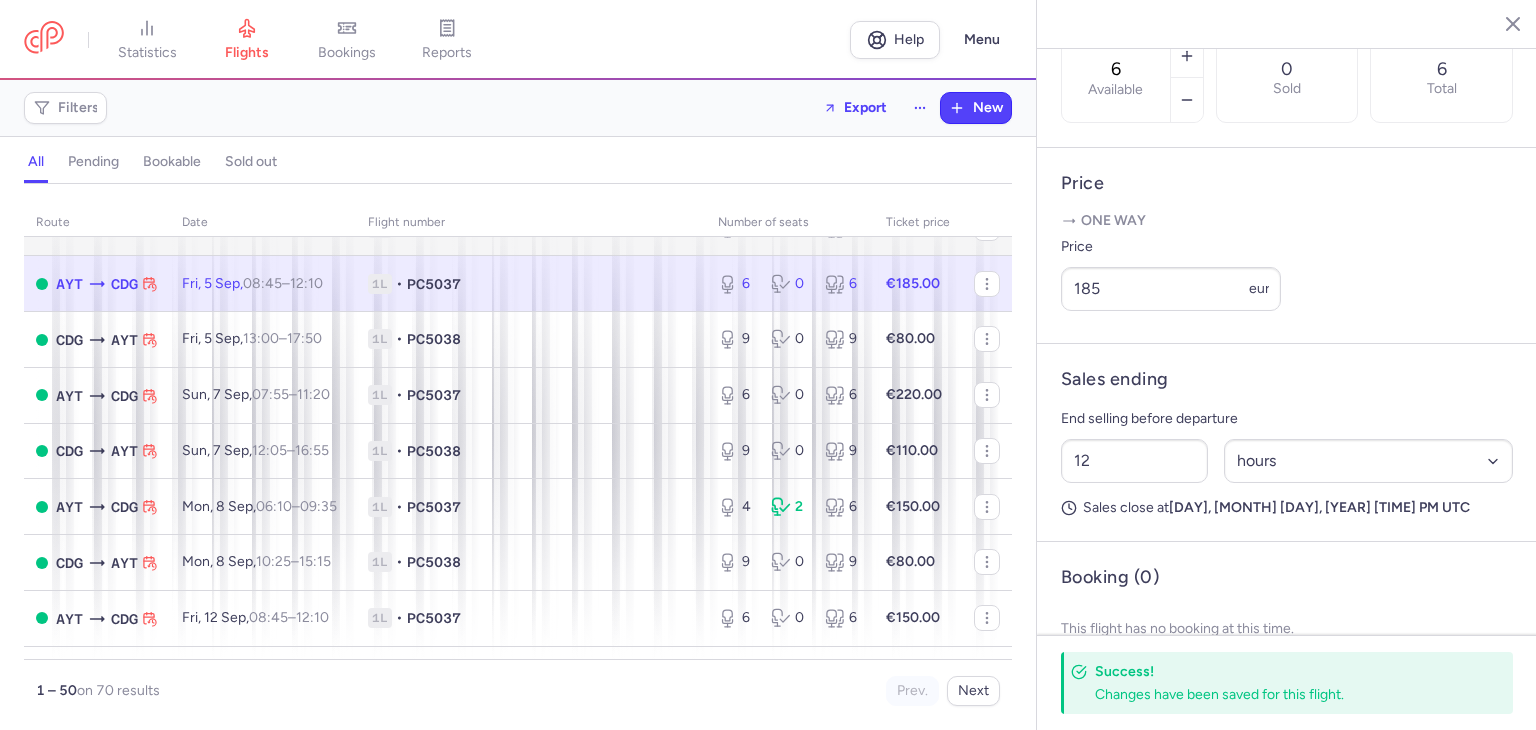 scroll, scrollTop: 1666, scrollLeft: 0, axis: vertical 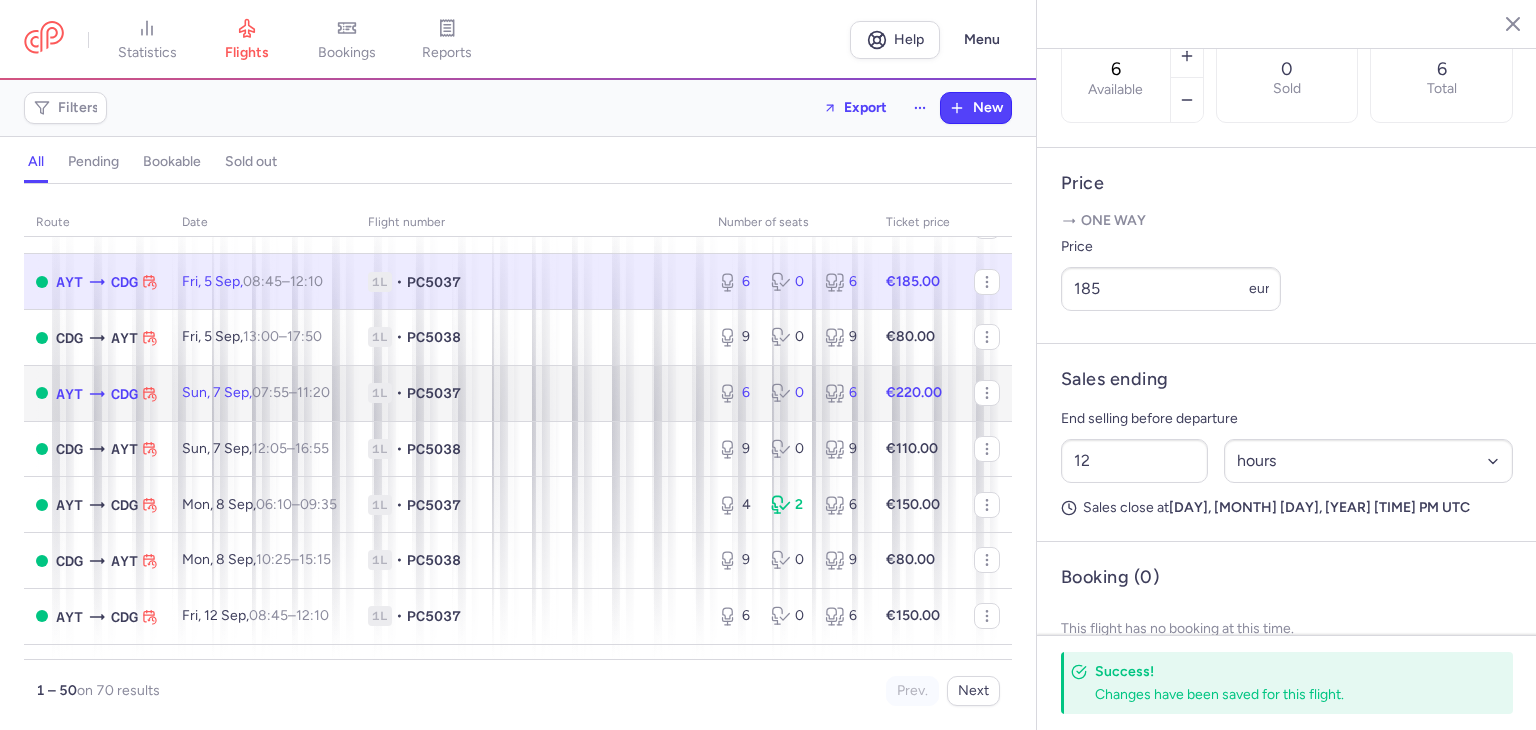 click on "1L • PC5037" 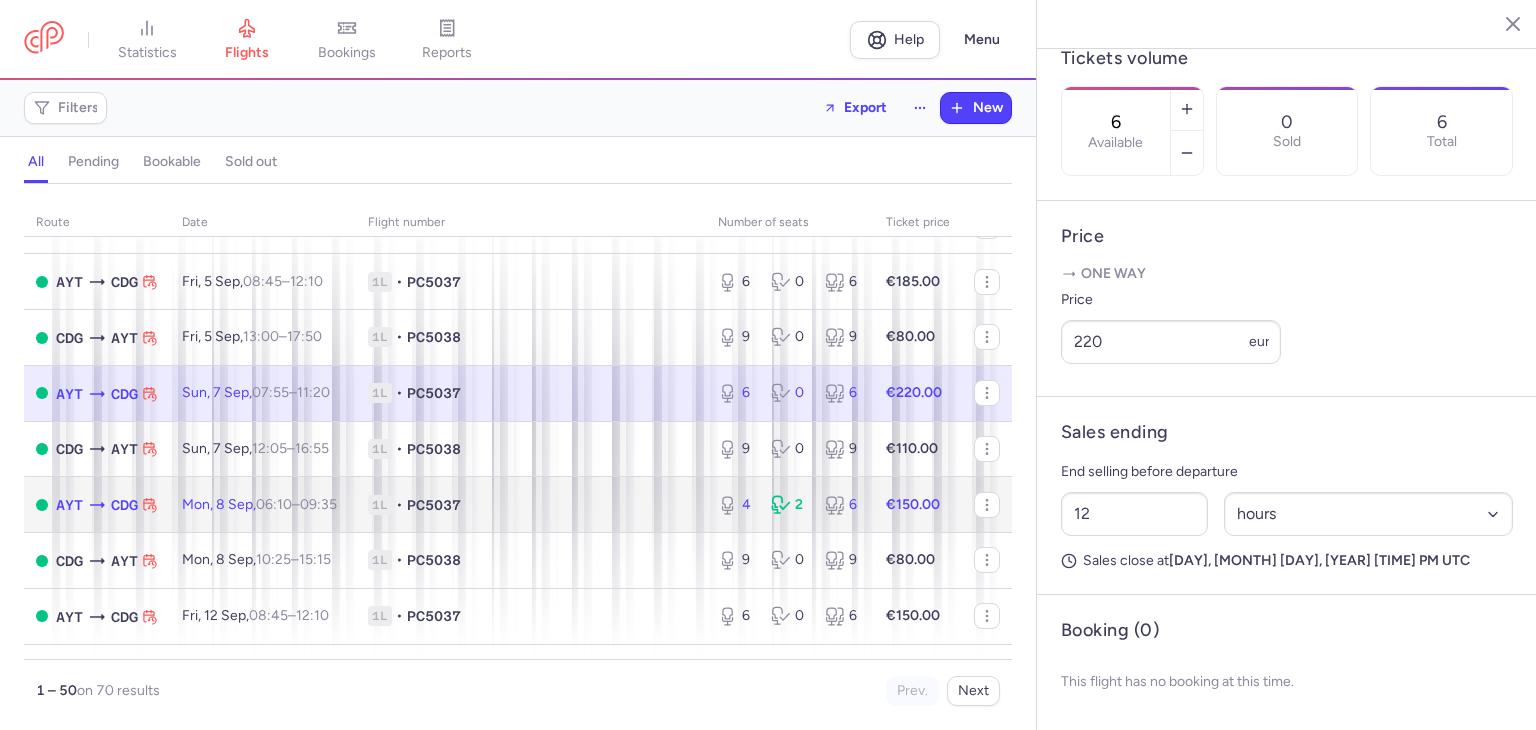 click on "1L • PC5037" 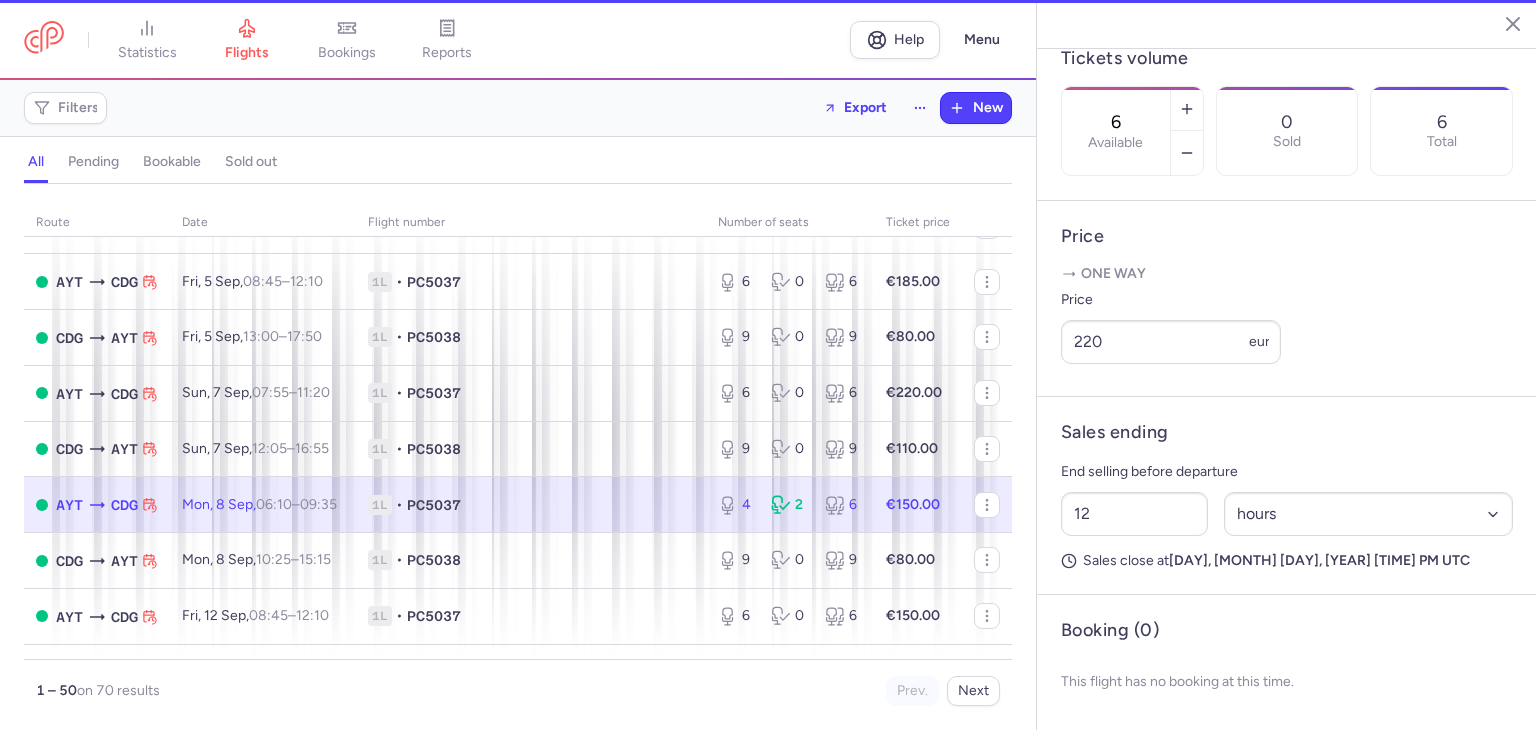 type on "4" 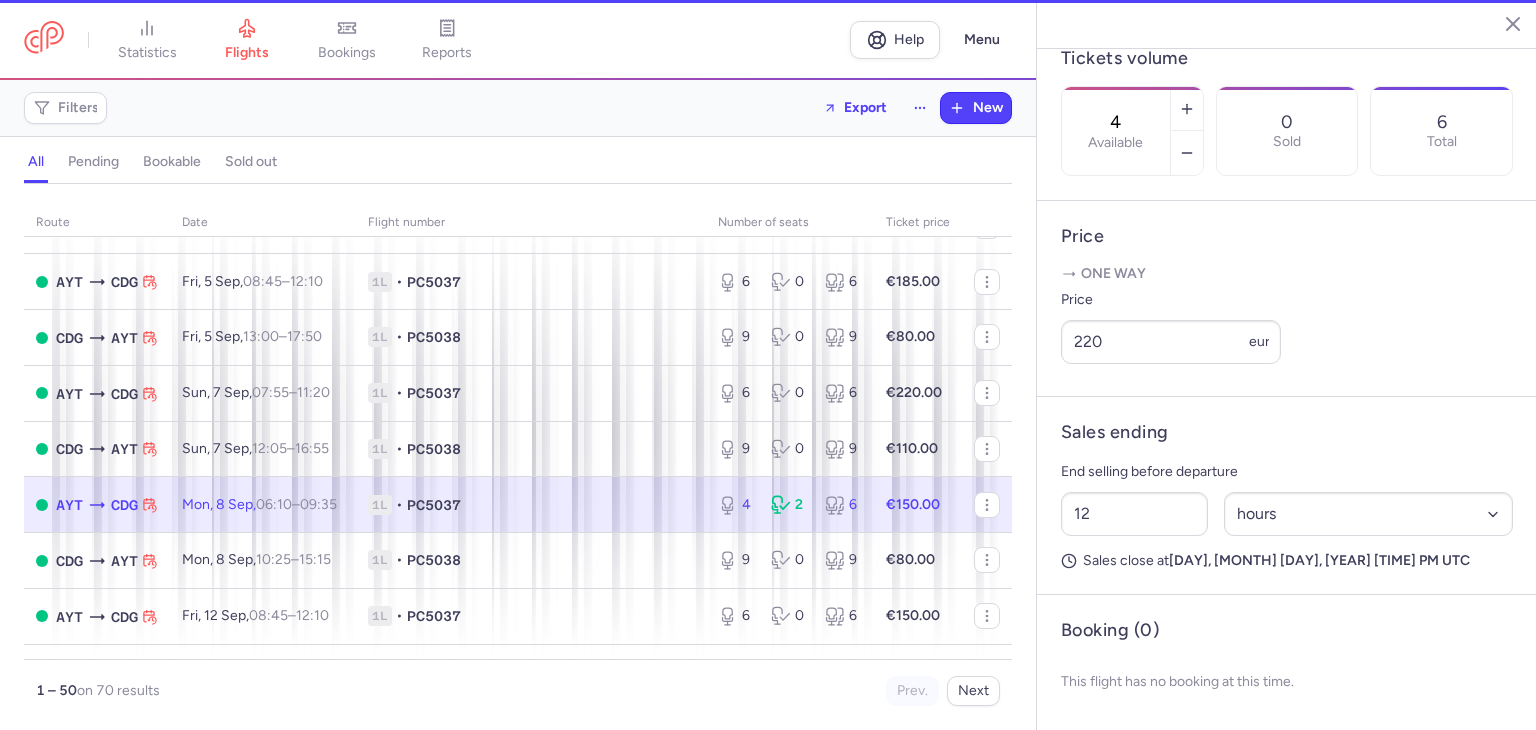 scroll, scrollTop: 664, scrollLeft: 0, axis: vertical 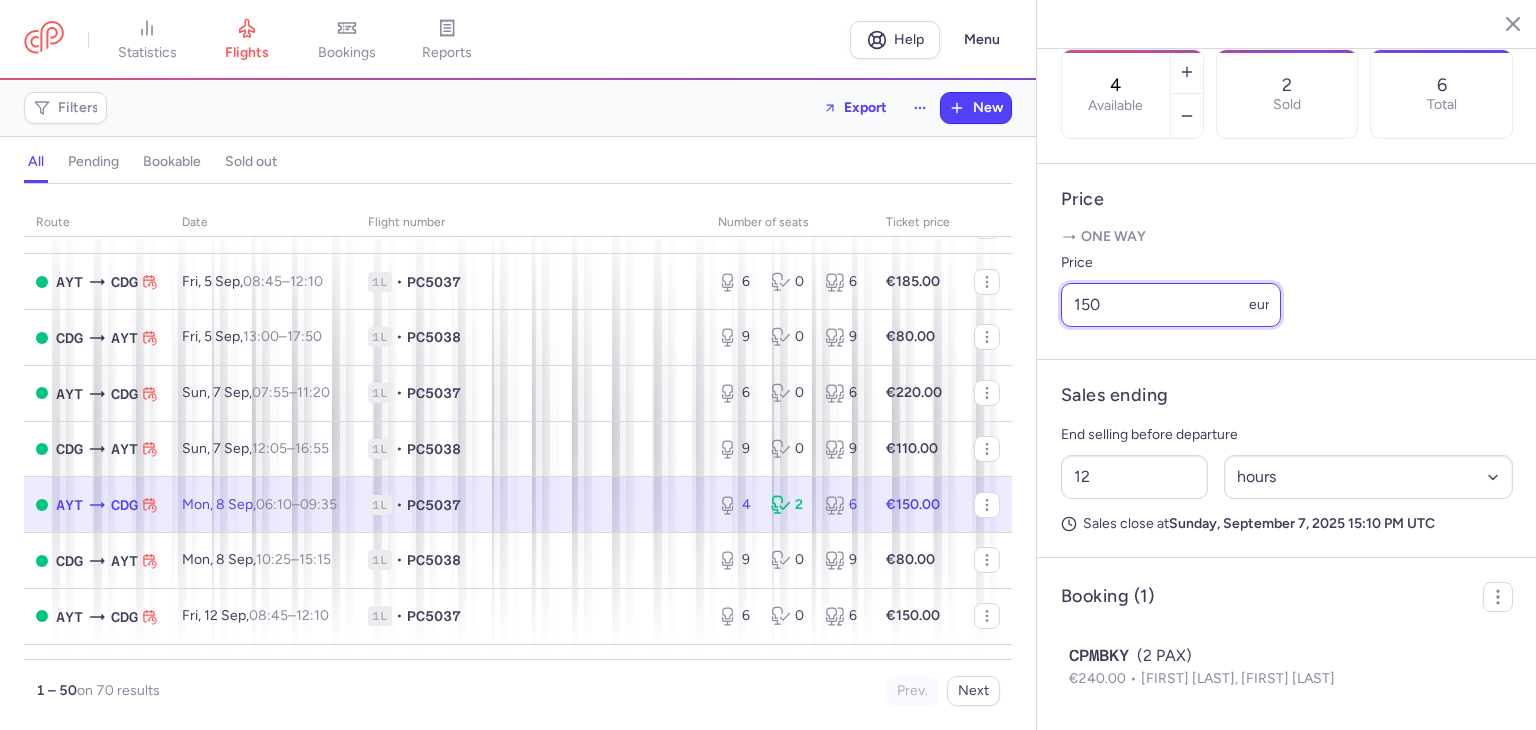 drag, startPoint x: 1144, startPoint y: 348, endPoint x: 1068, endPoint y: 349, distance: 76.00658 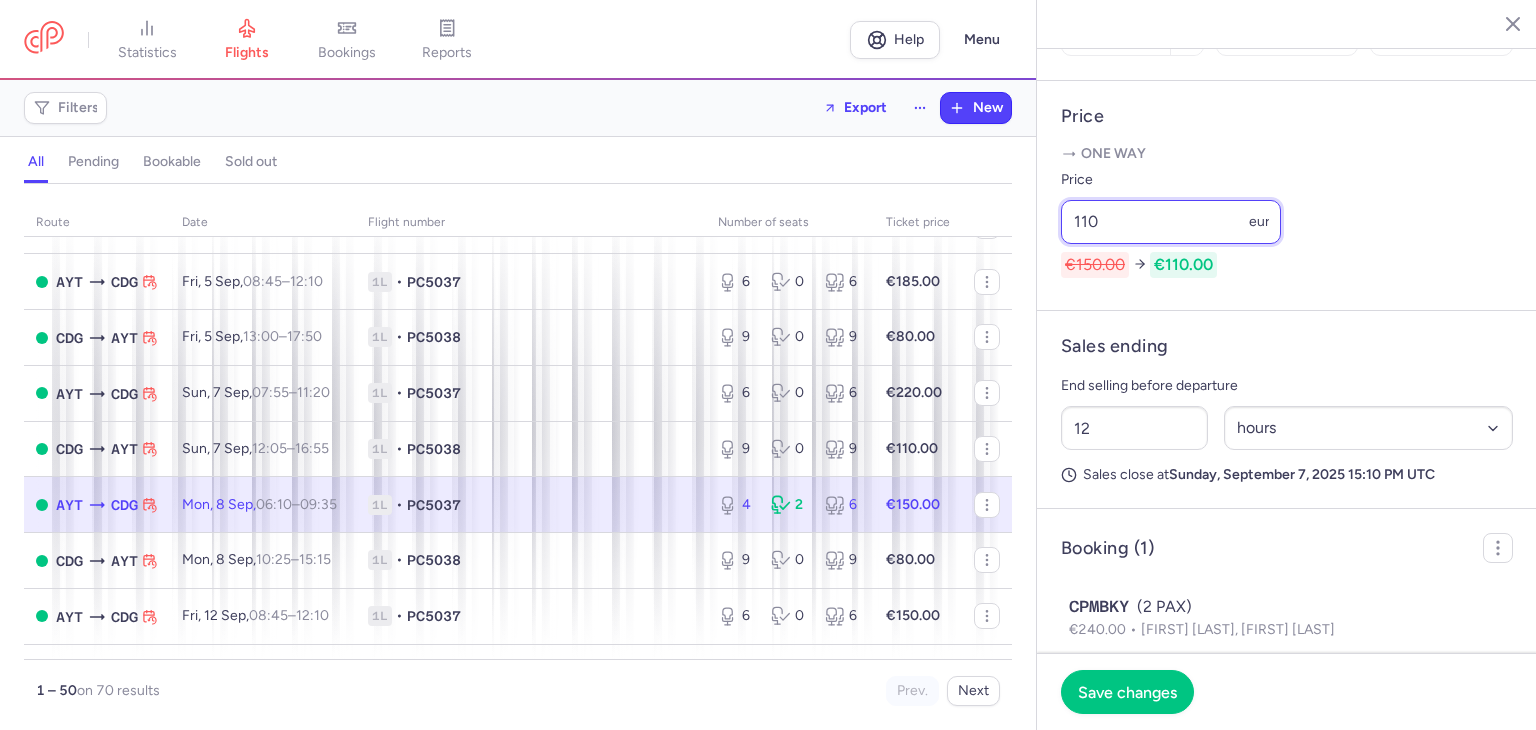 scroll, scrollTop: 812, scrollLeft: 0, axis: vertical 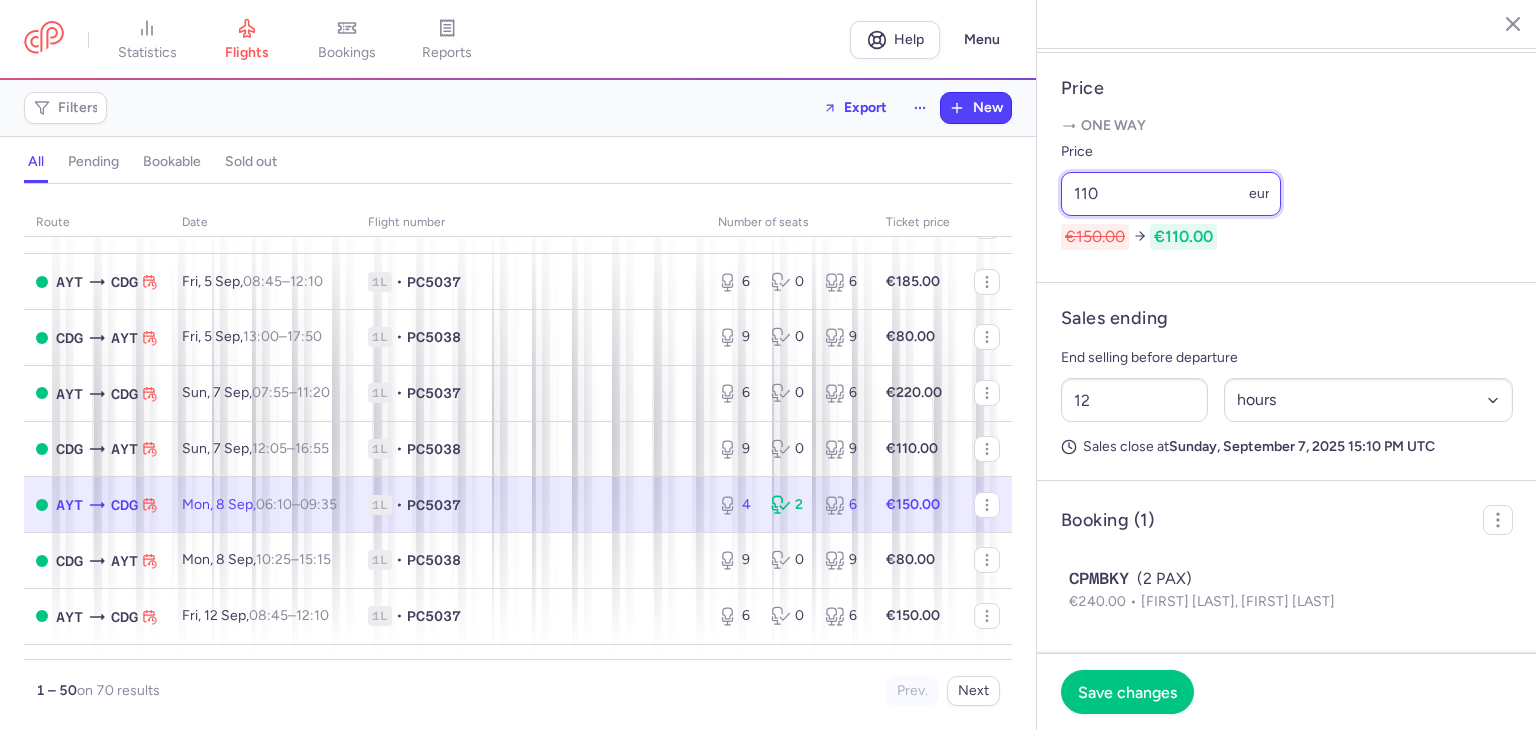 drag, startPoint x: 1124, startPoint y: 200, endPoint x: 1056, endPoint y: 195, distance: 68.18358 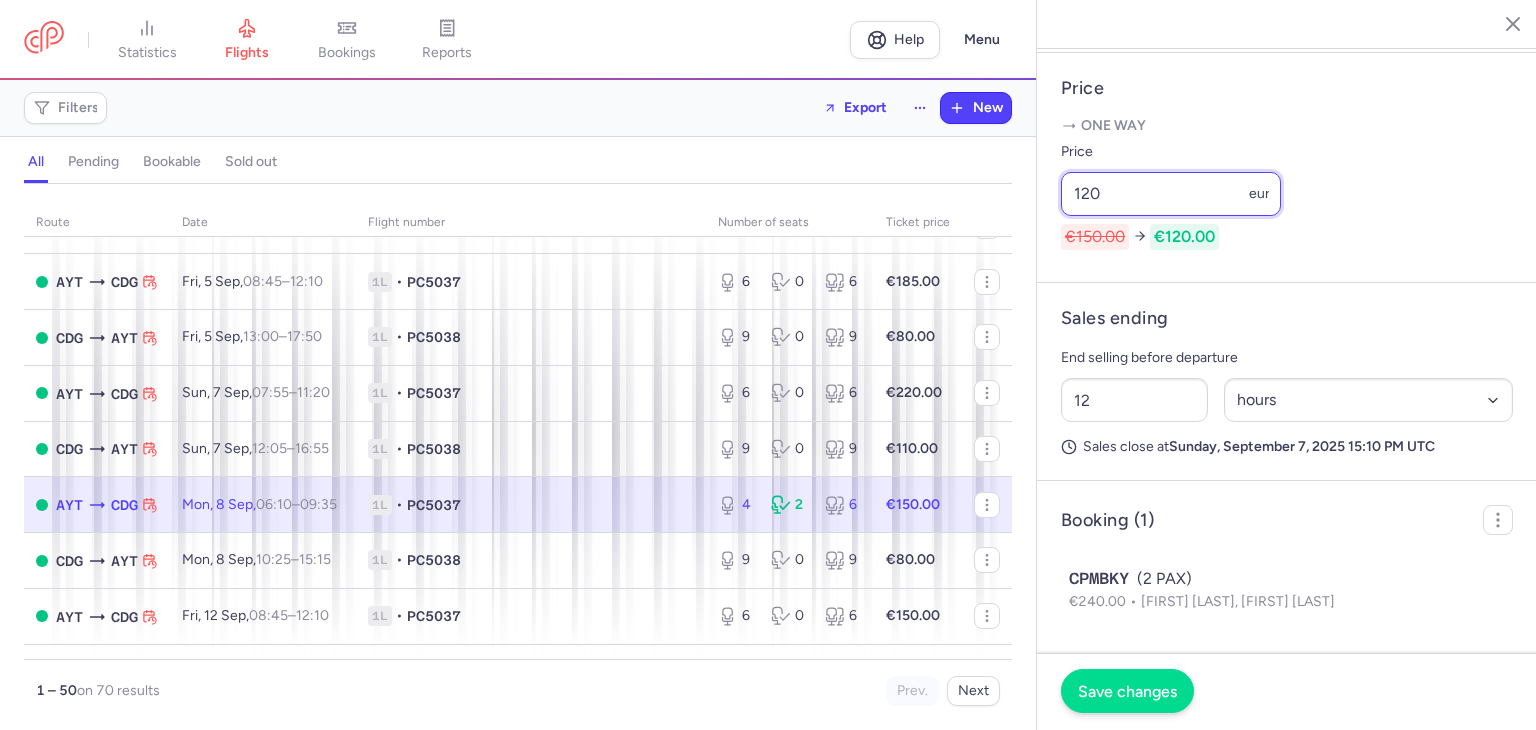 type on "120" 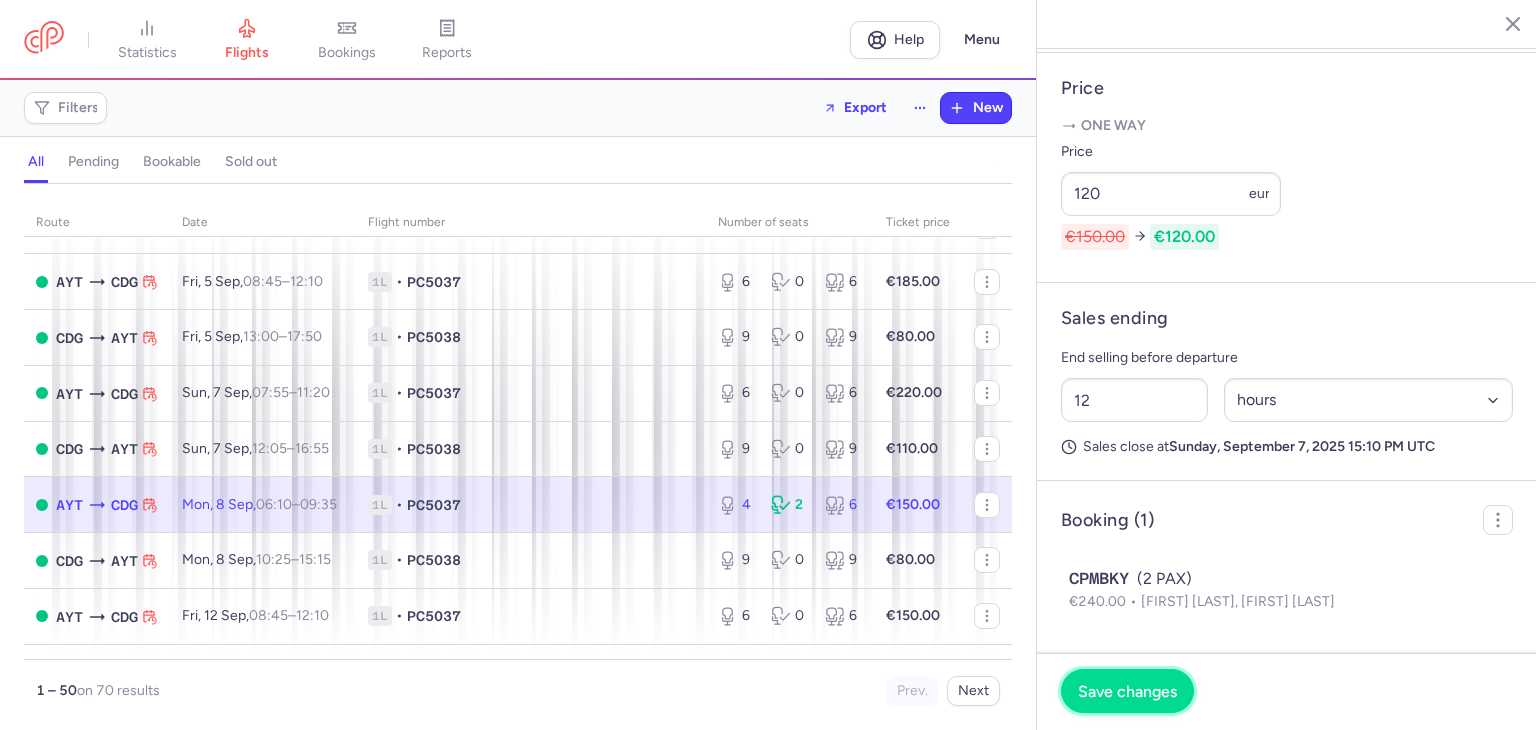 click on "Save changes" at bounding box center [1127, 691] 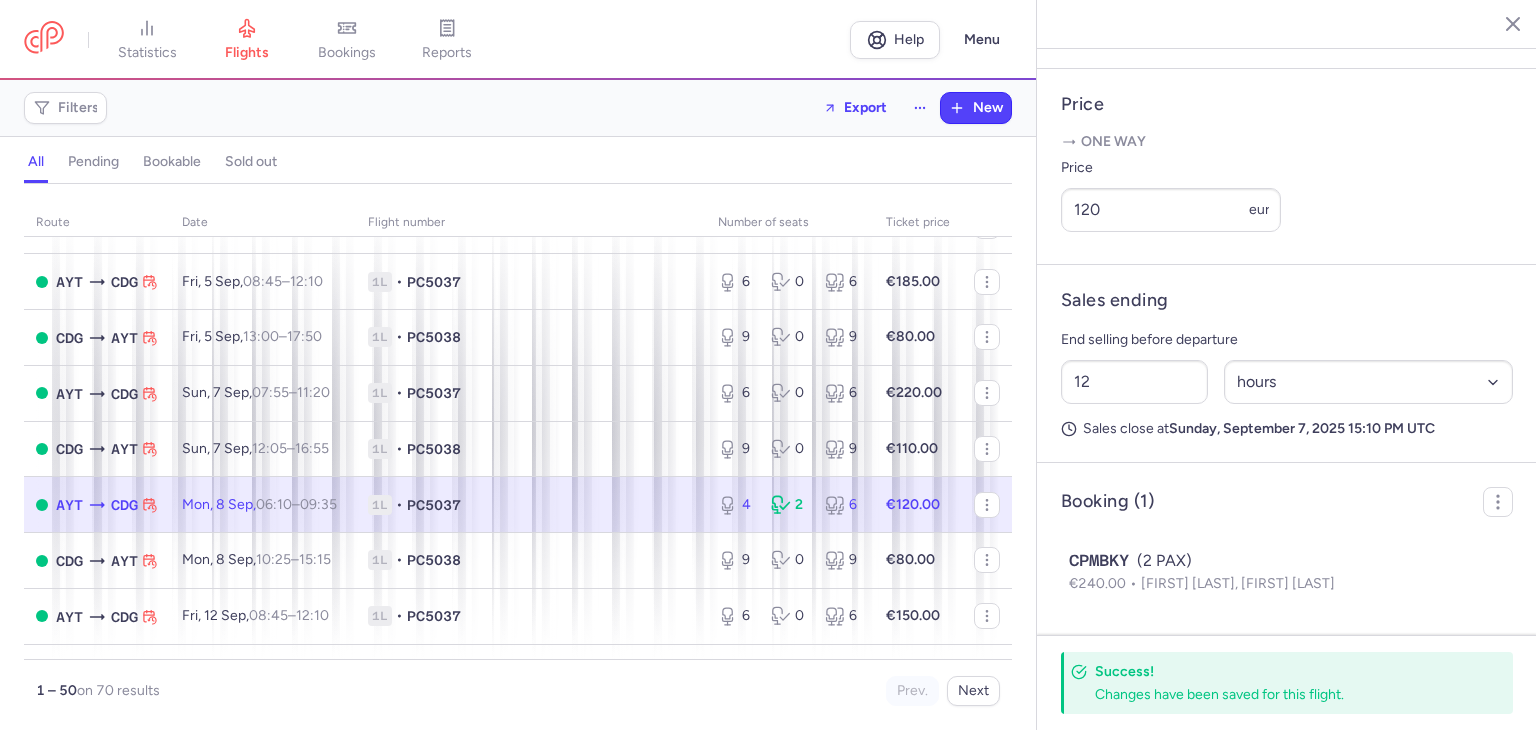 scroll, scrollTop: 796, scrollLeft: 0, axis: vertical 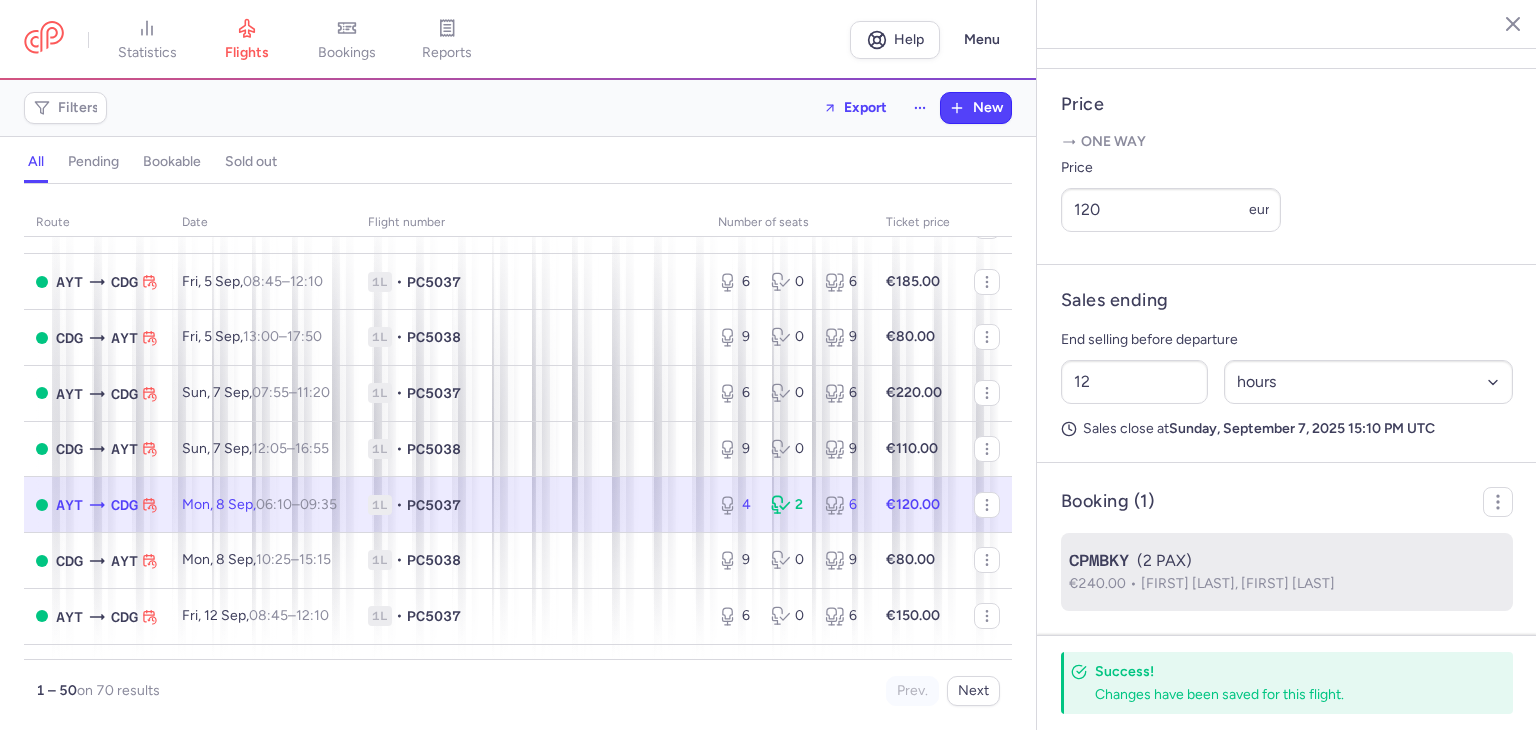 click on "[FIRST] [LAST], [FIRST] [LAST]" at bounding box center (1238, 583) 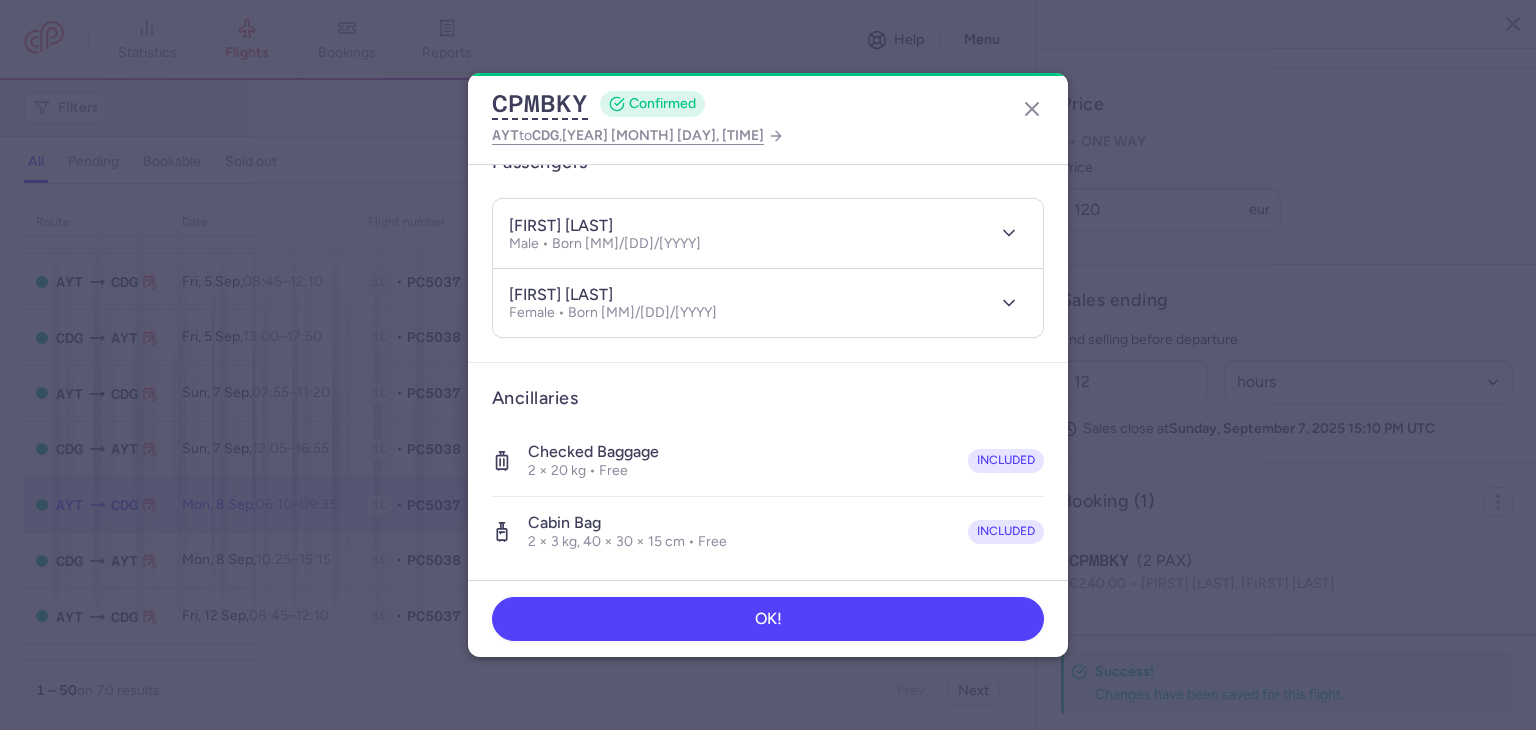 scroll, scrollTop: 0, scrollLeft: 0, axis: both 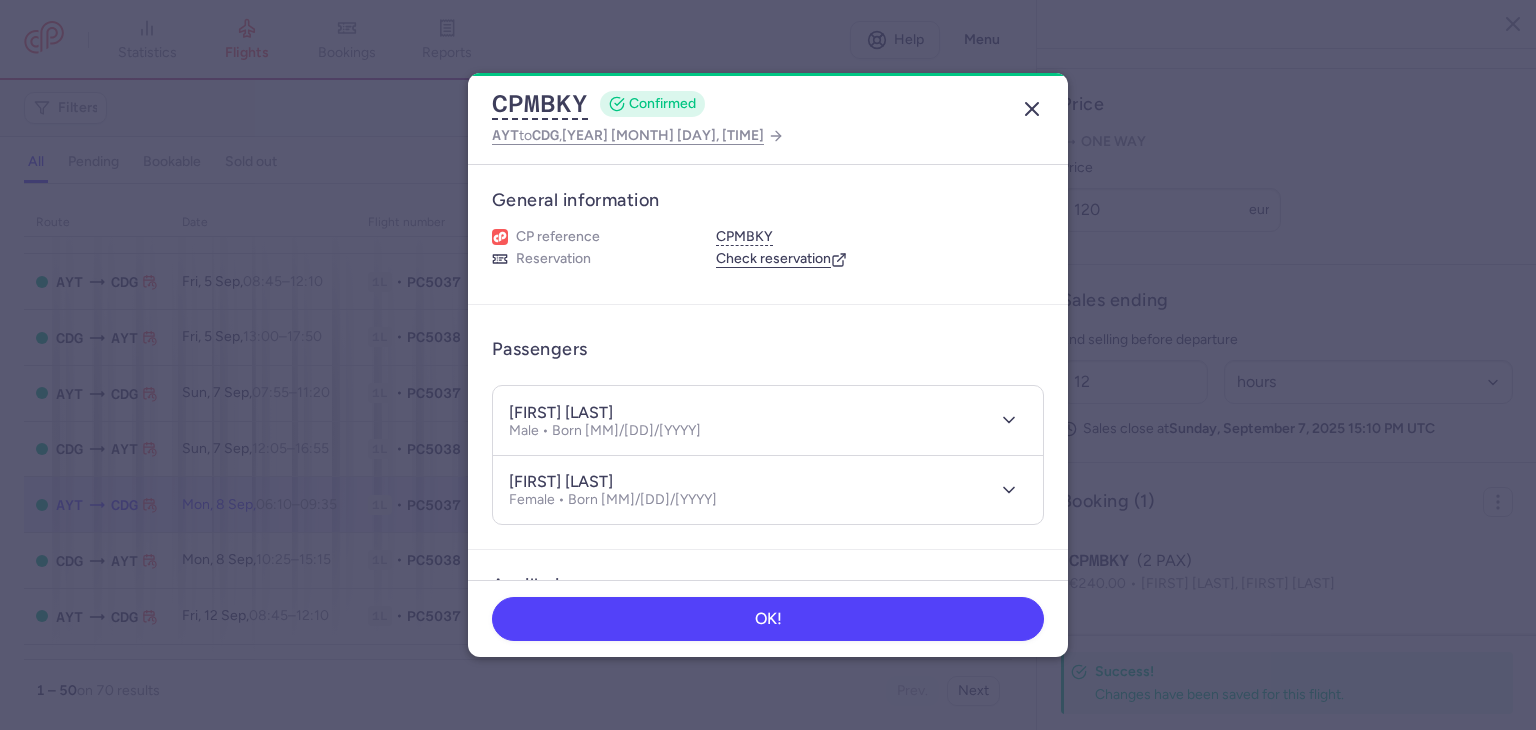 click 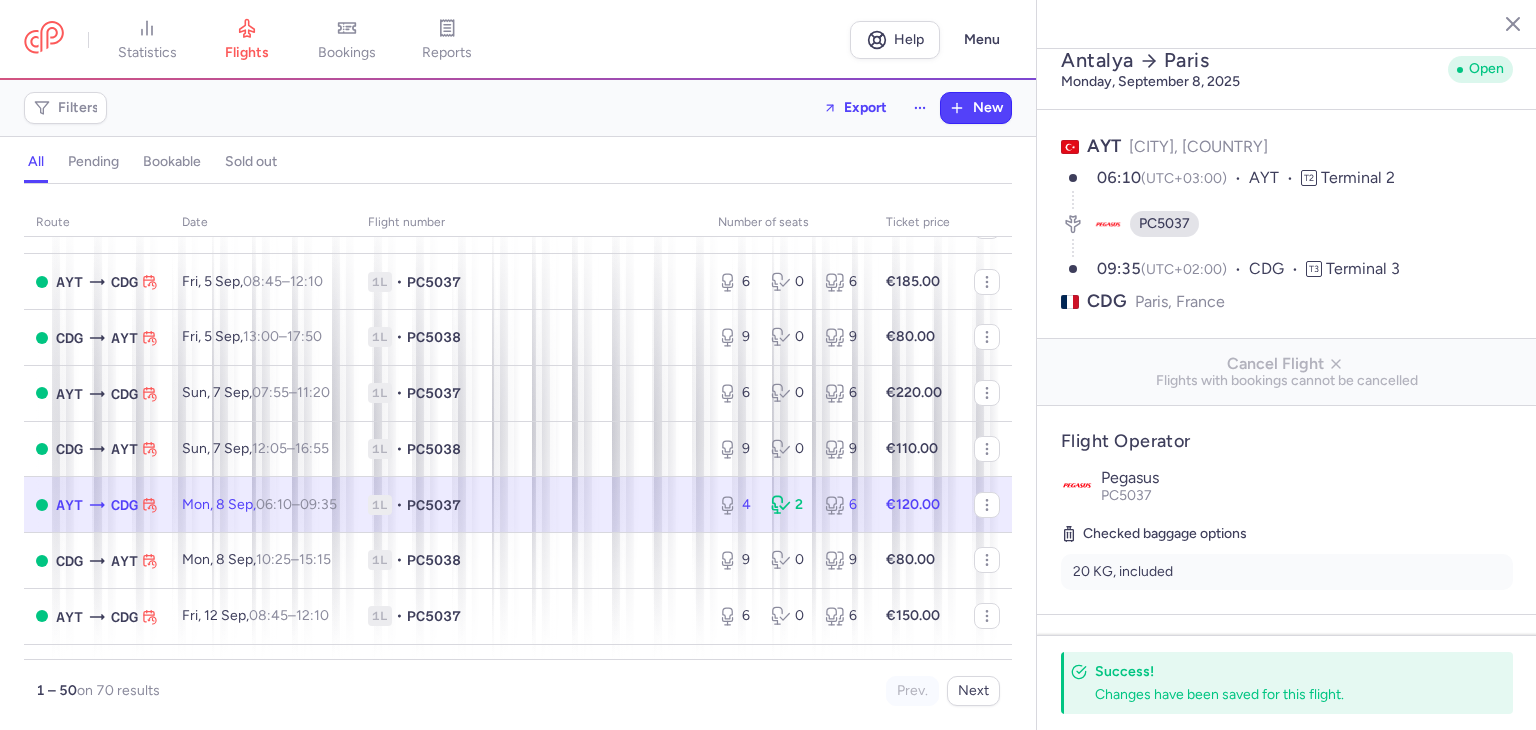 scroll, scrollTop: 0, scrollLeft: 0, axis: both 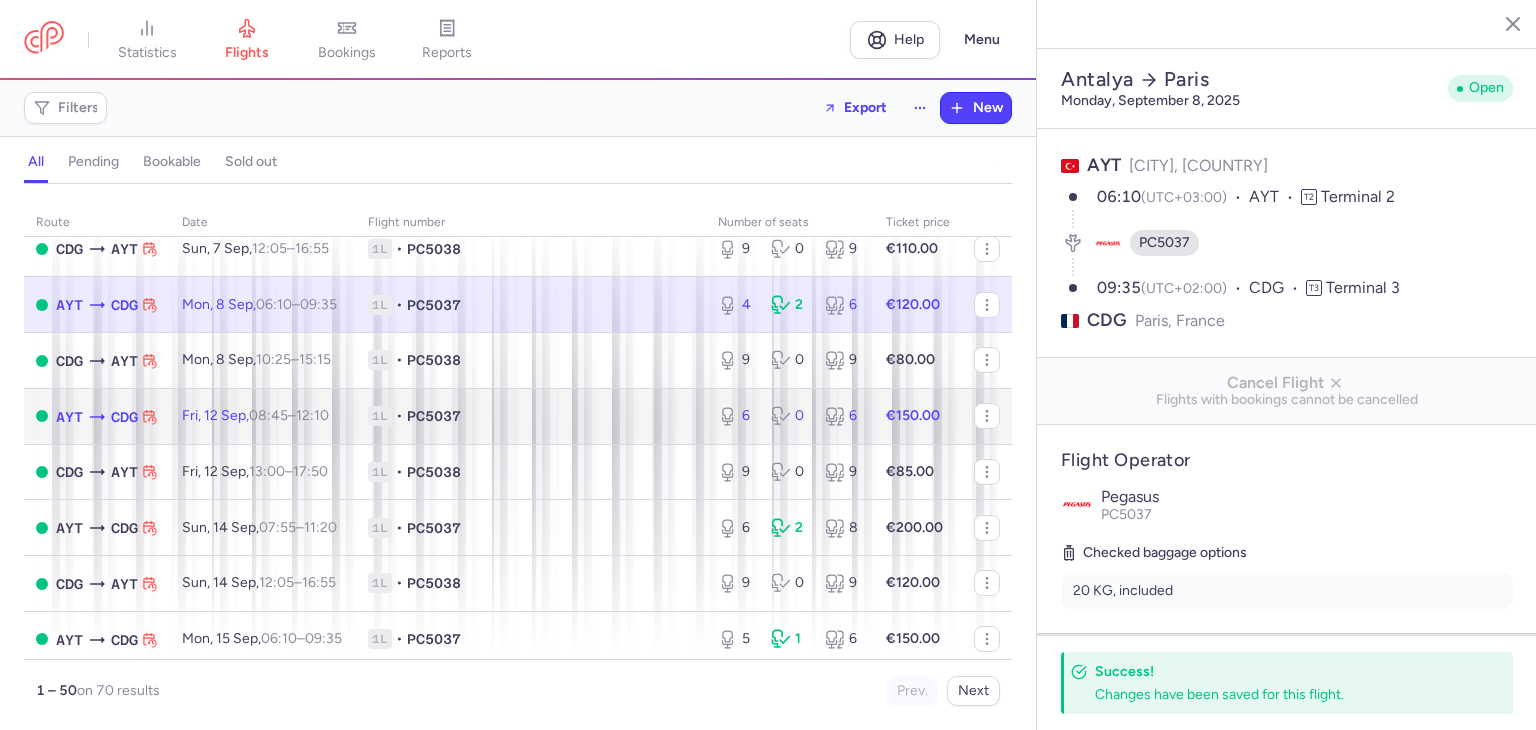 click on "1L • PC5037" 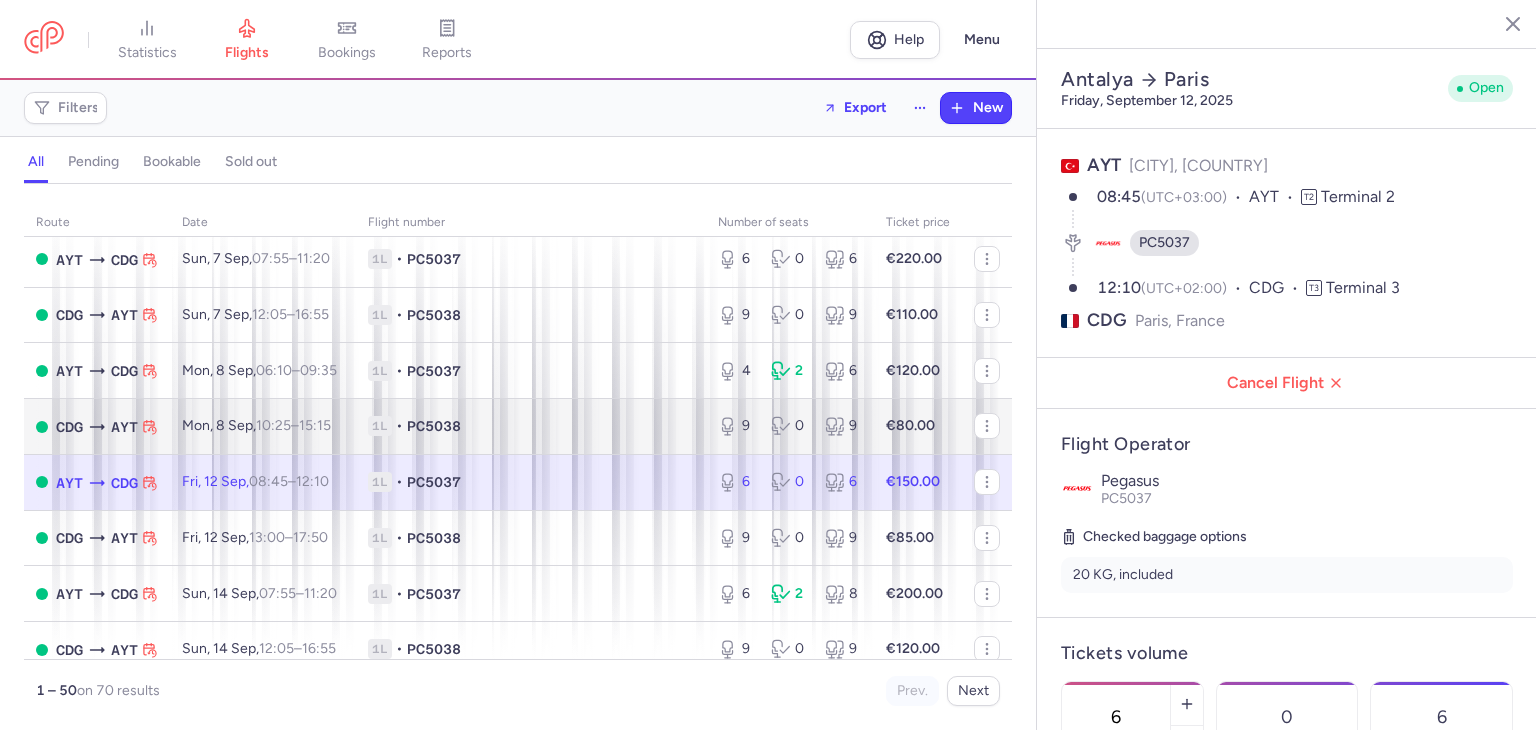 scroll, scrollTop: 1733, scrollLeft: 0, axis: vertical 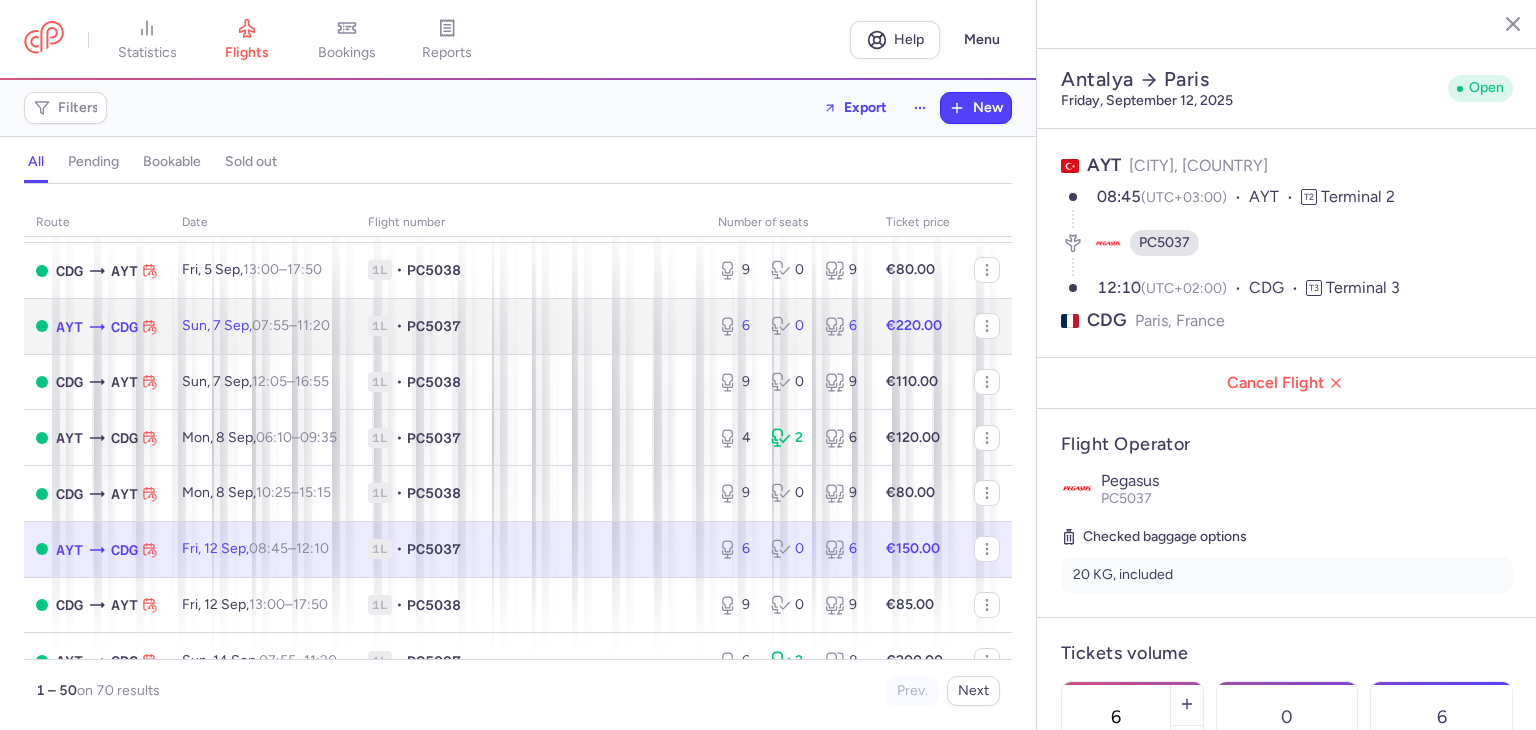click on "1L • PC5037" 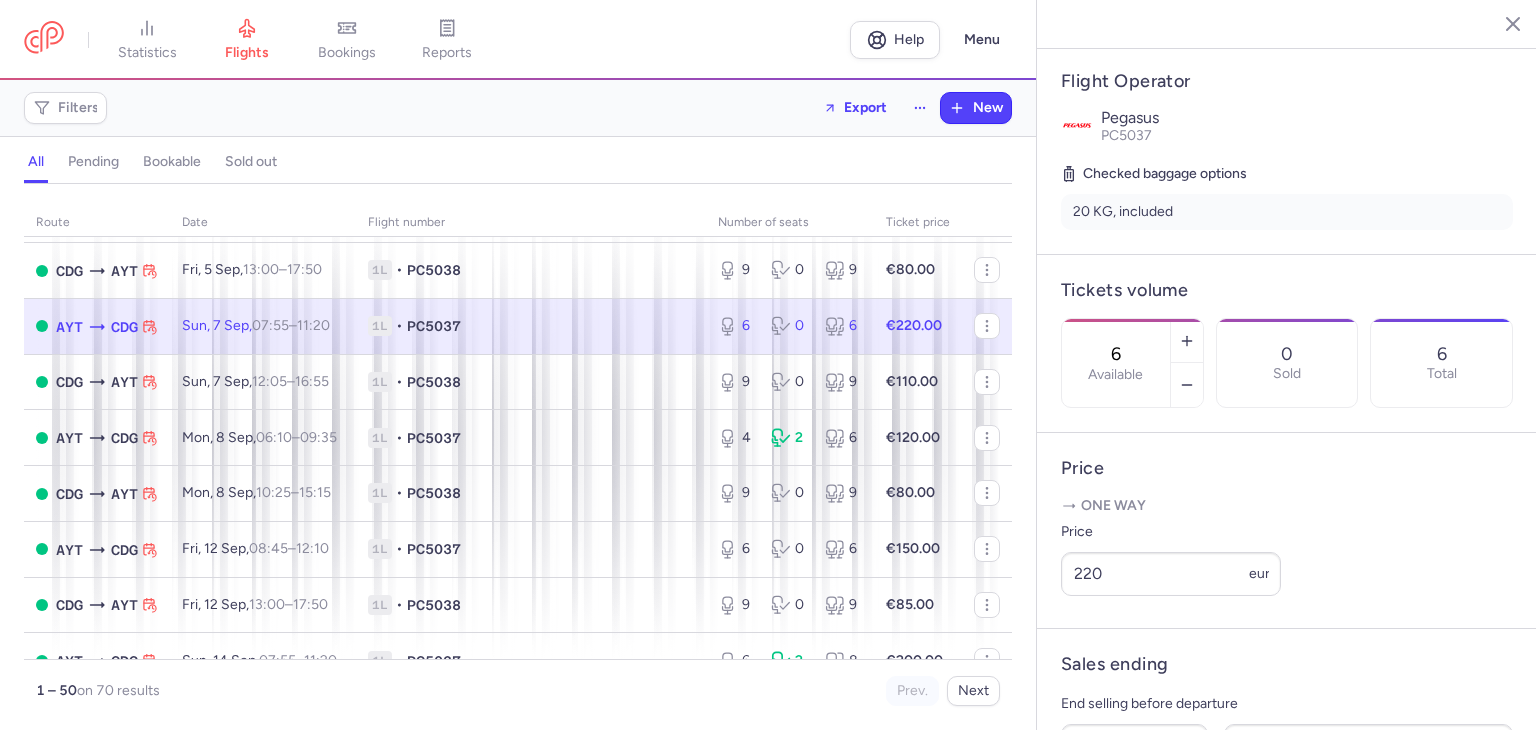 scroll, scrollTop: 600, scrollLeft: 0, axis: vertical 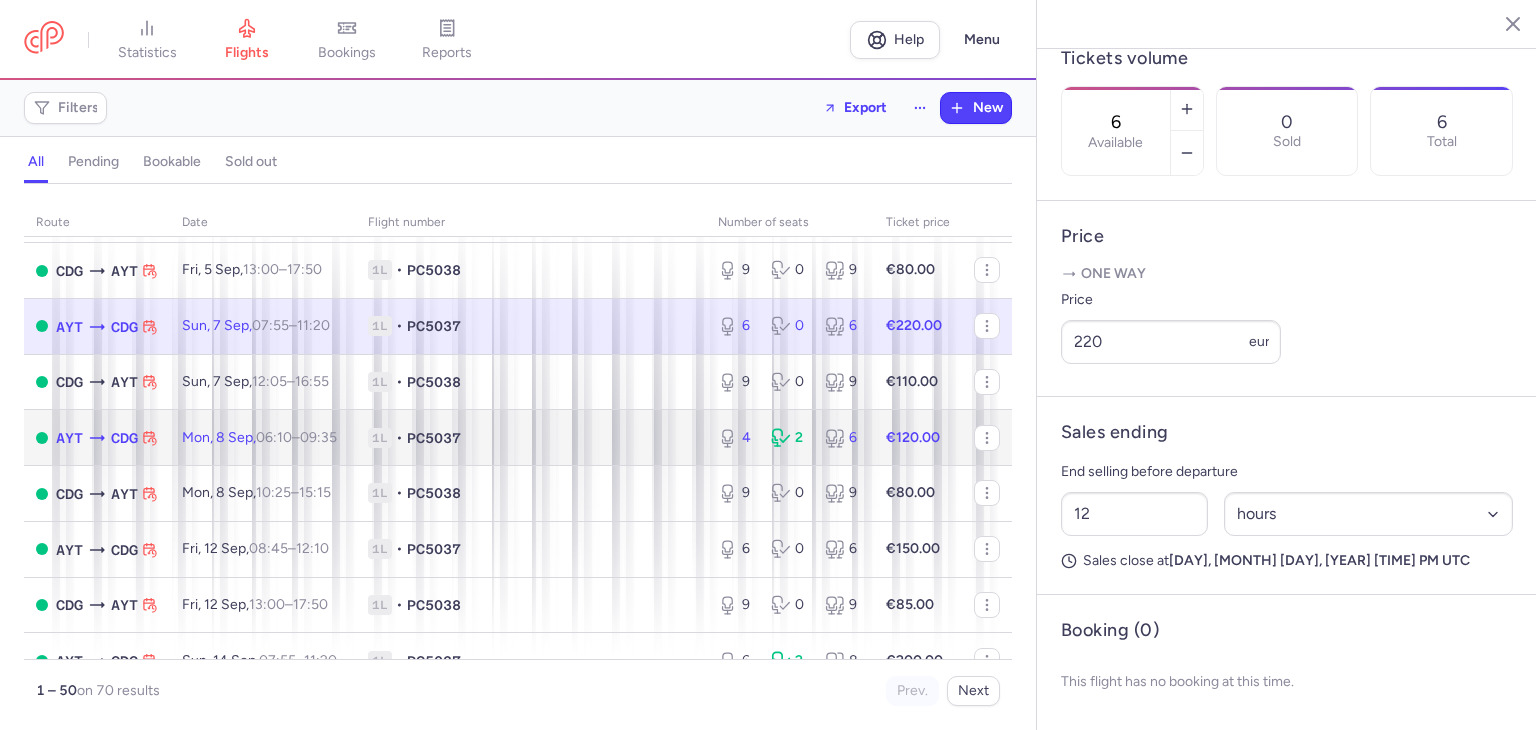 click on "1L • PC5037" 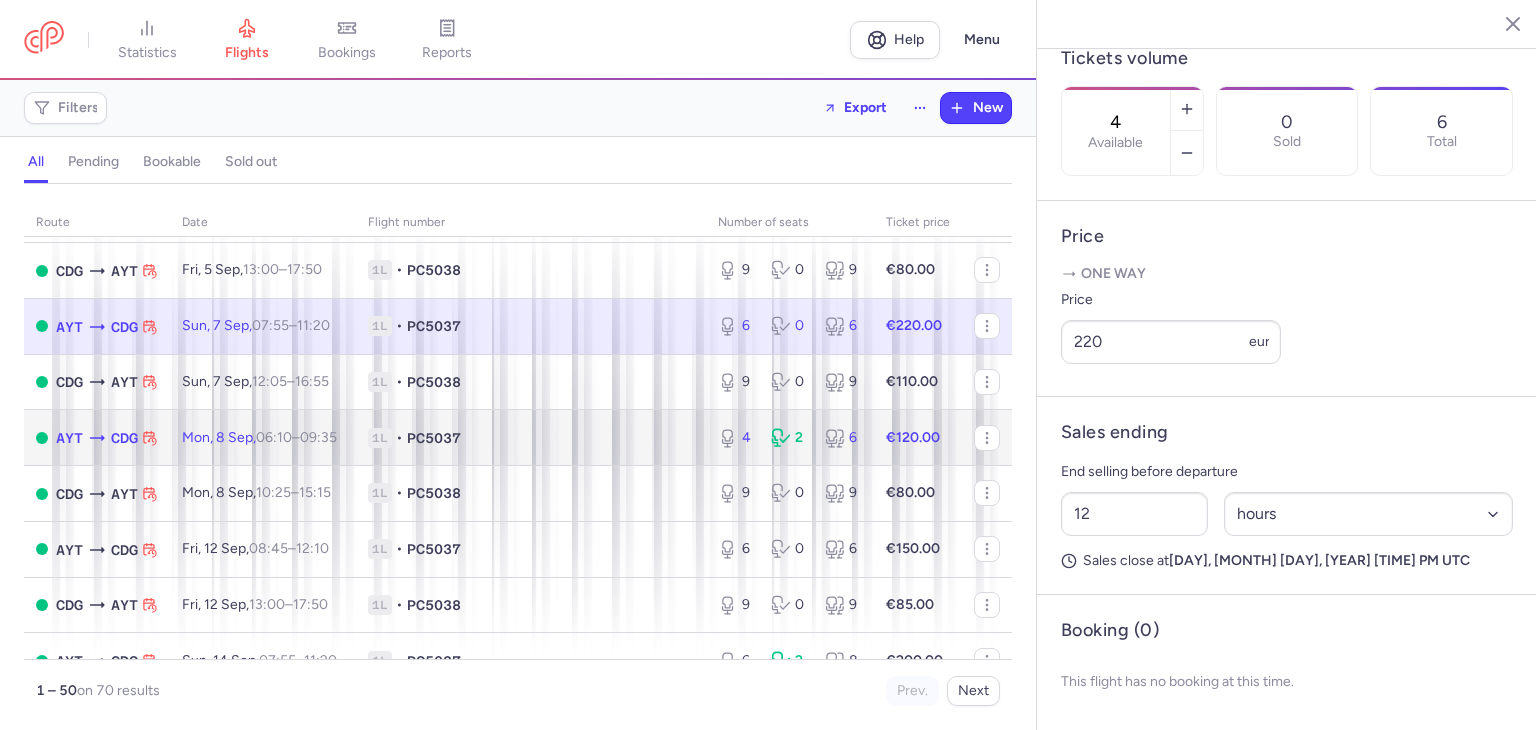 scroll, scrollTop: 616, scrollLeft: 0, axis: vertical 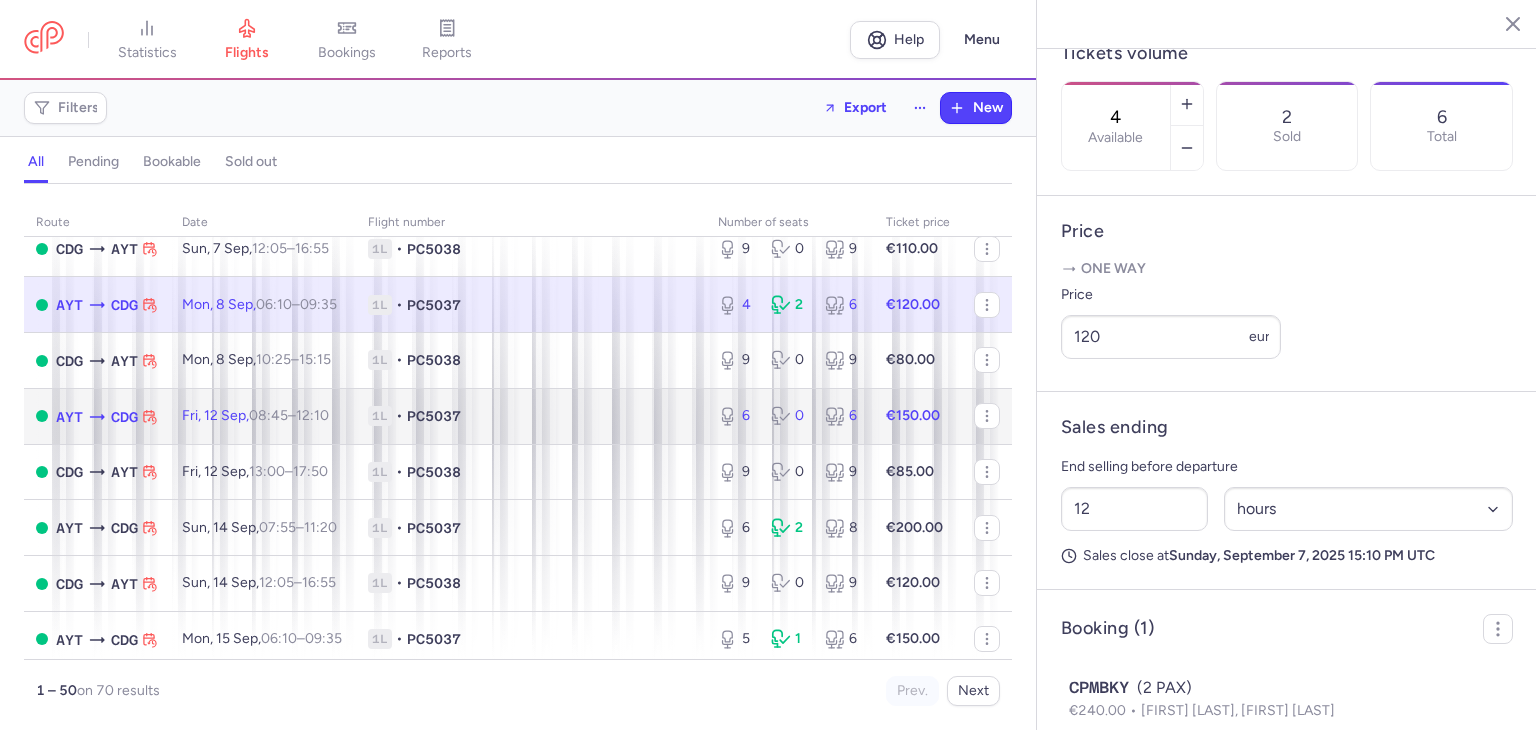 click on "PC5037" 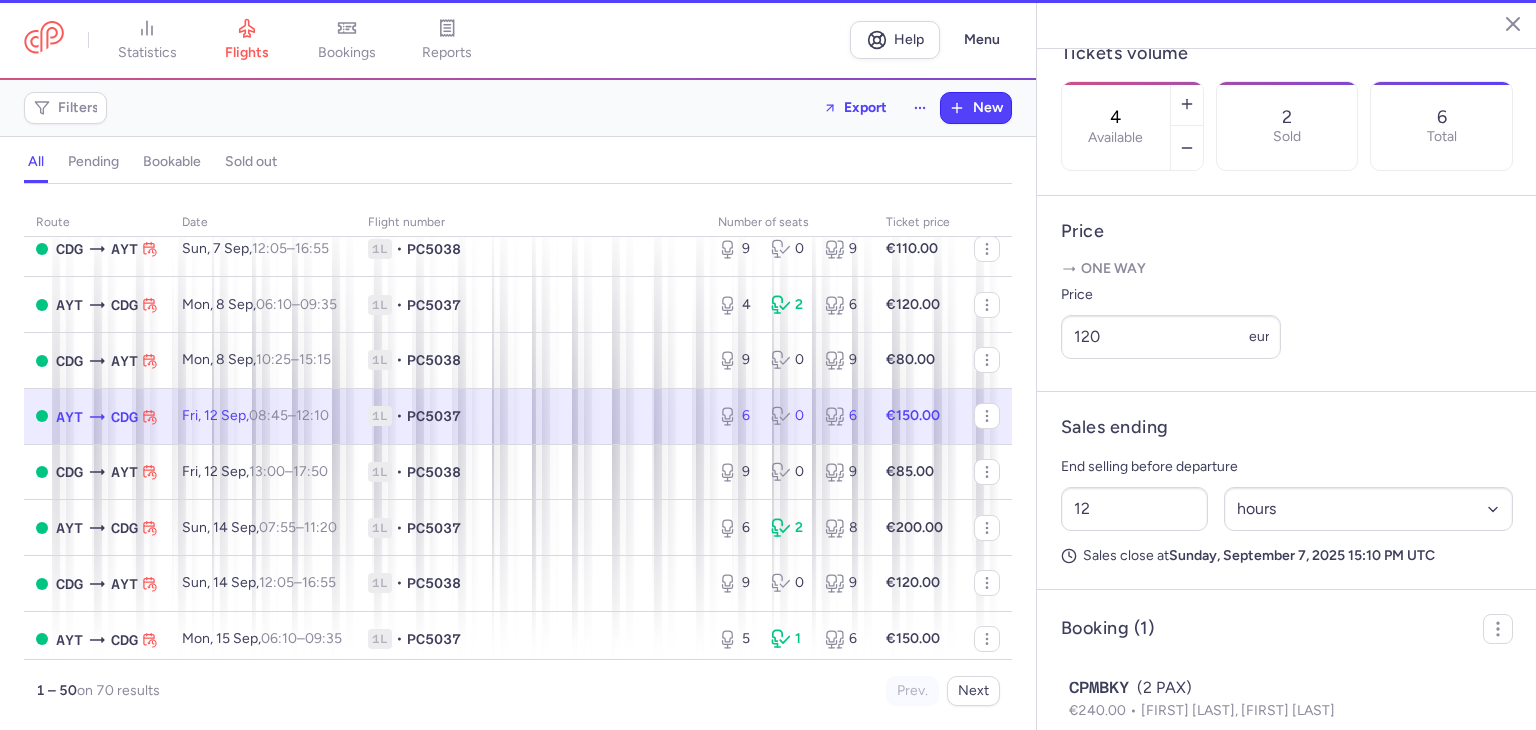type on "6" 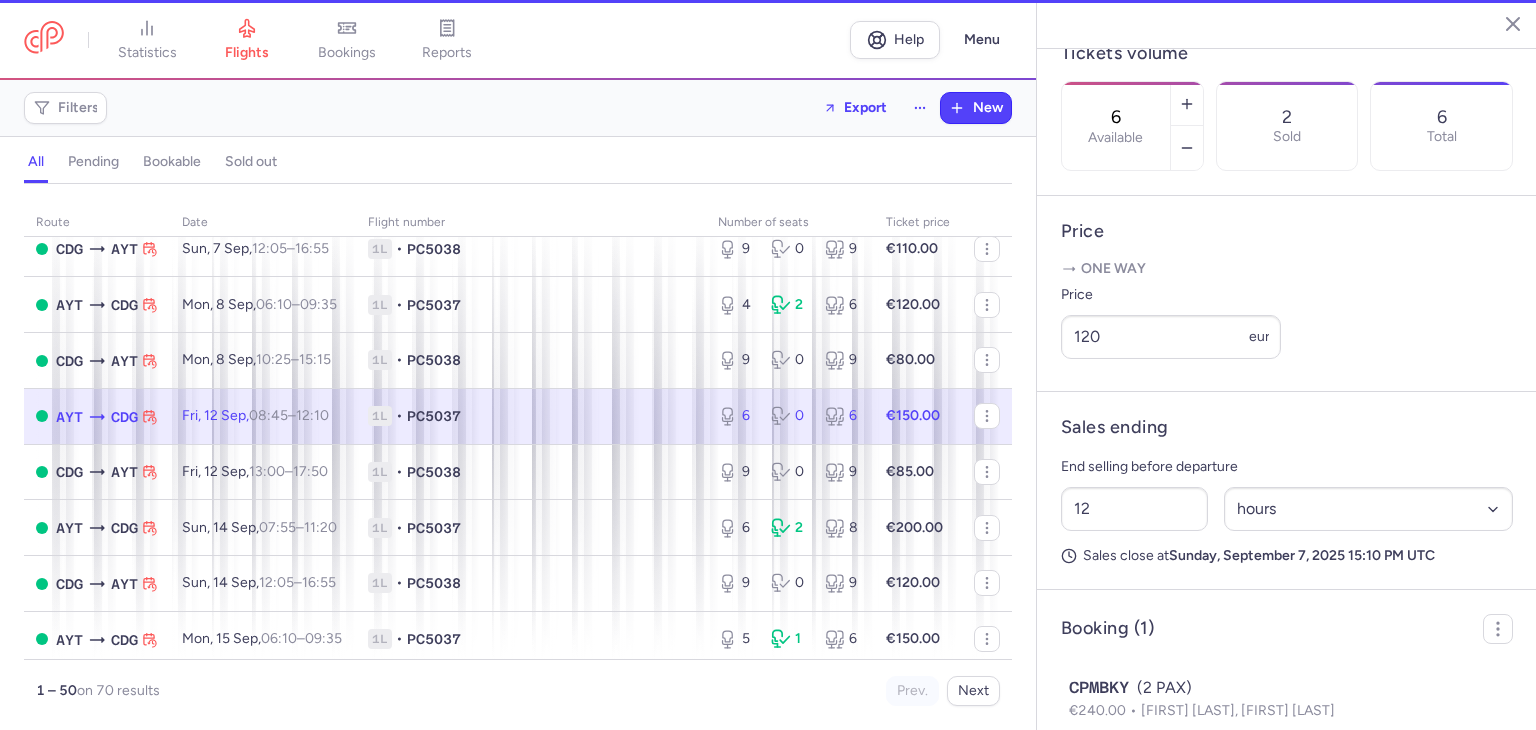 scroll, scrollTop: 600, scrollLeft: 0, axis: vertical 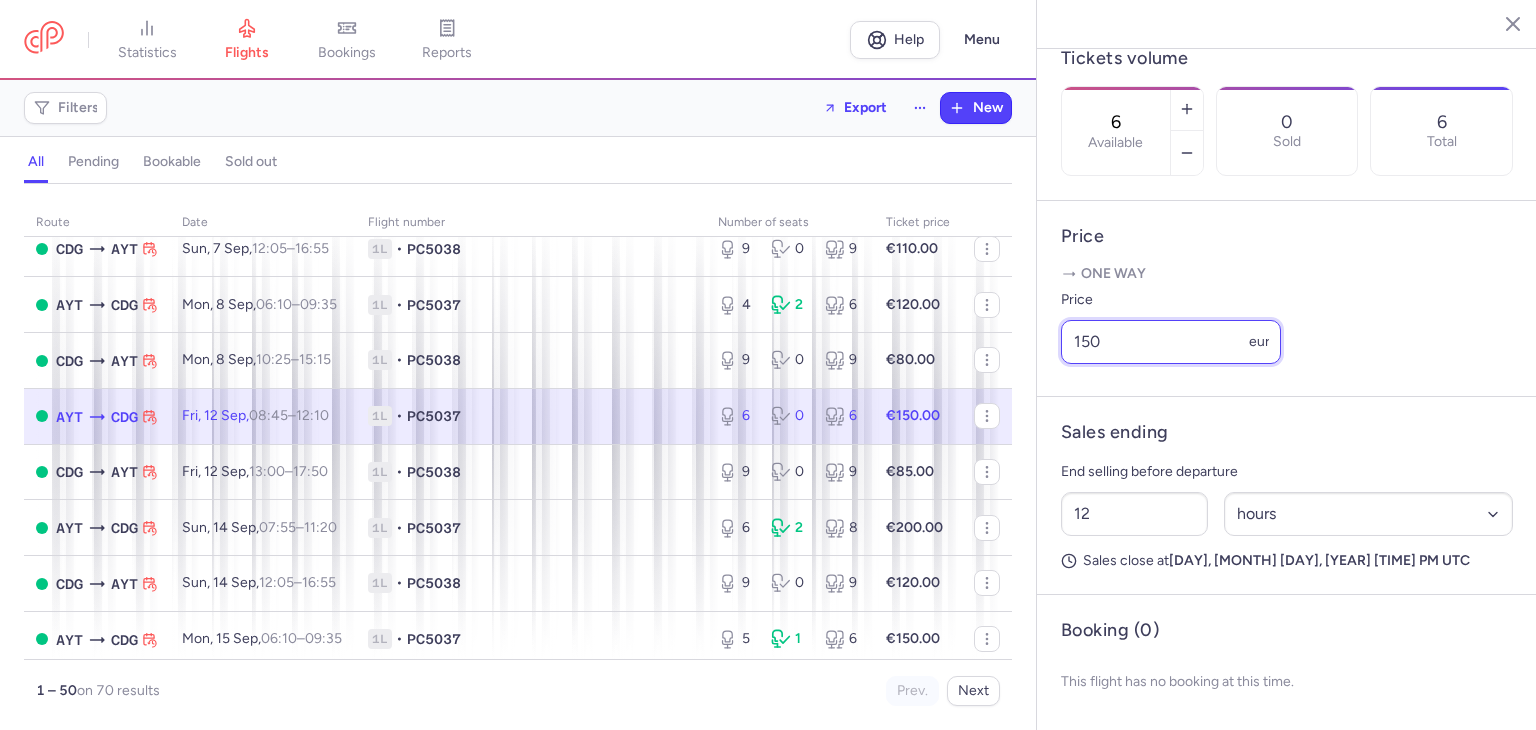 drag, startPoint x: 1144, startPoint y: 375, endPoint x: 1033, endPoint y: 385, distance: 111.44954 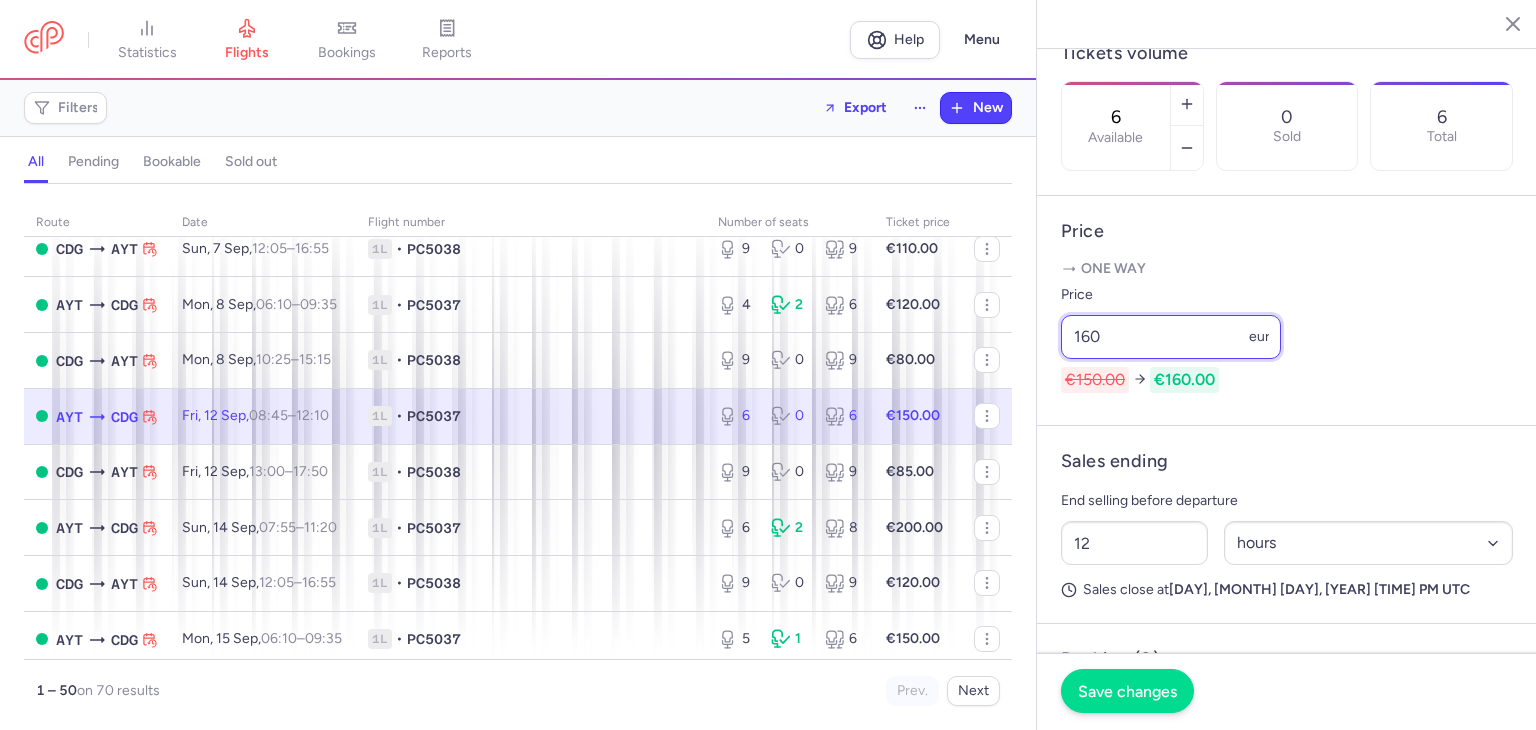 type on "160" 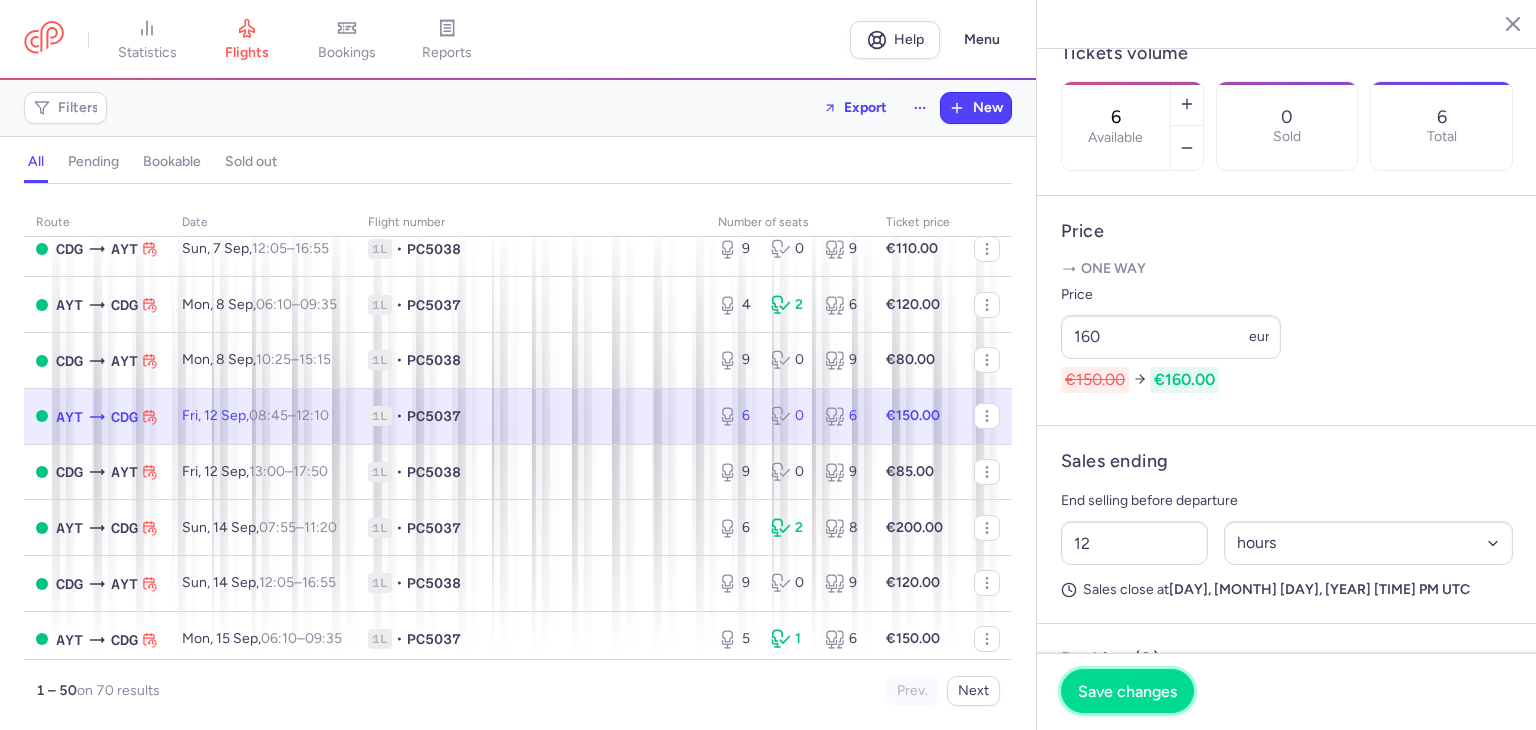 click on "Save changes" at bounding box center [1127, 691] 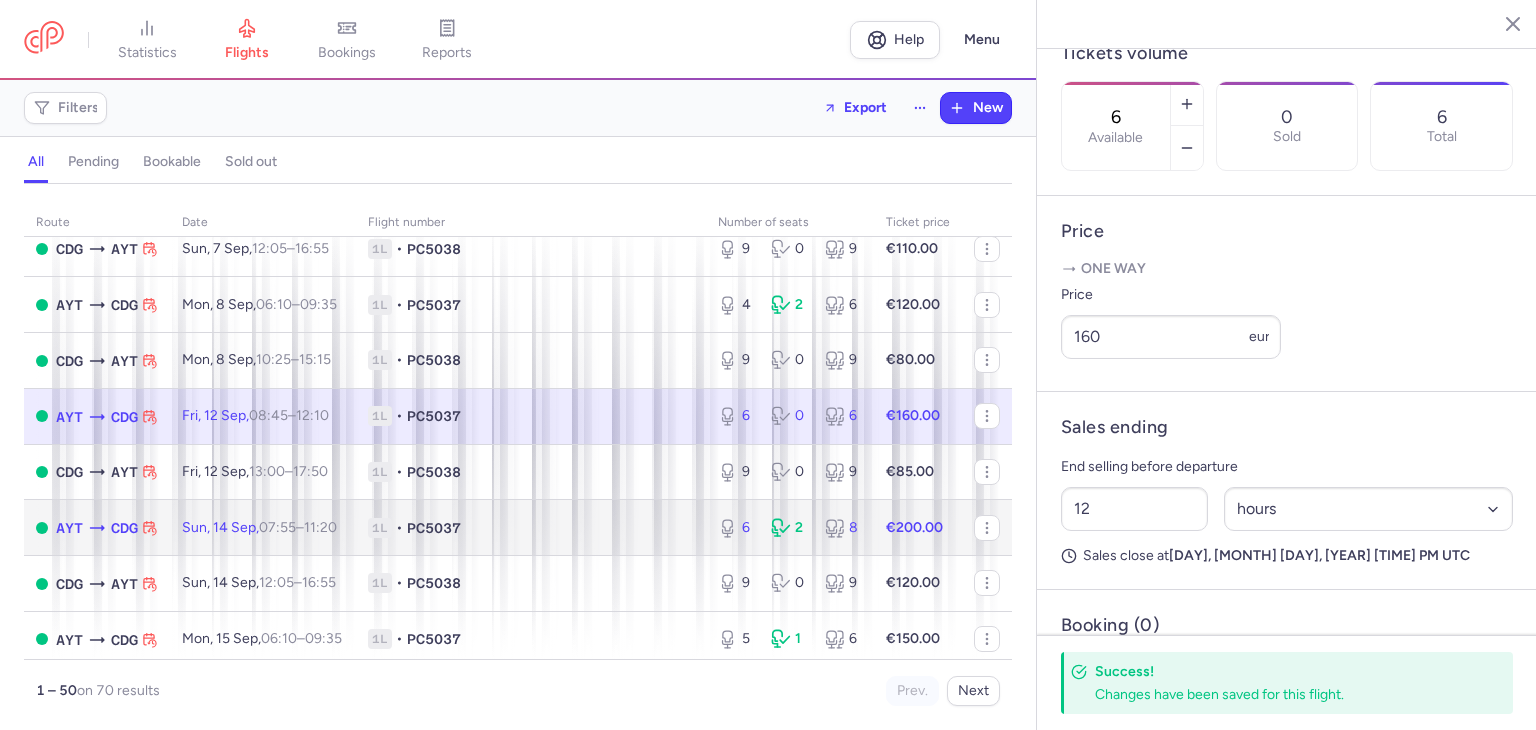 click on "07:55" at bounding box center [277, 527] 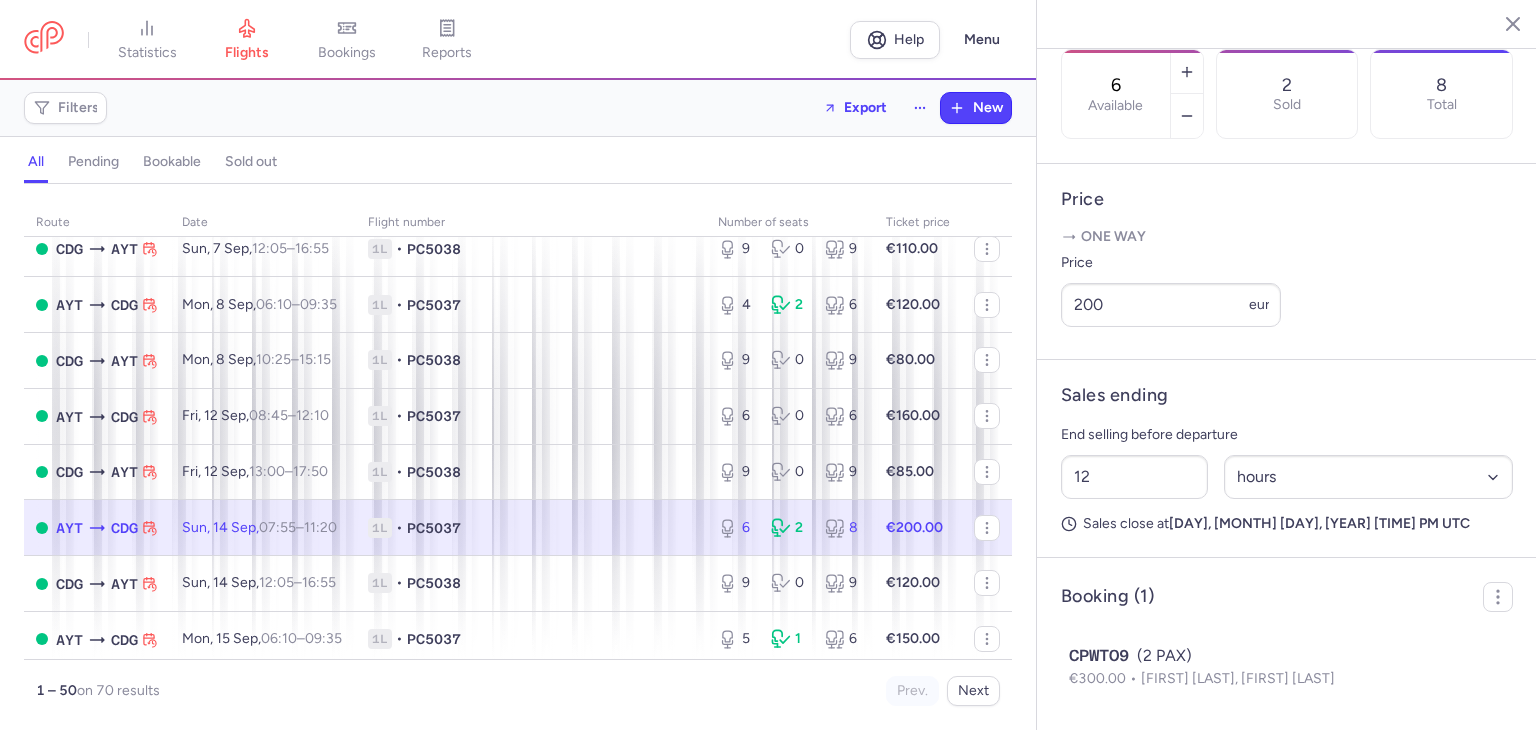 scroll, scrollTop: 700, scrollLeft: 0, axis: vertical 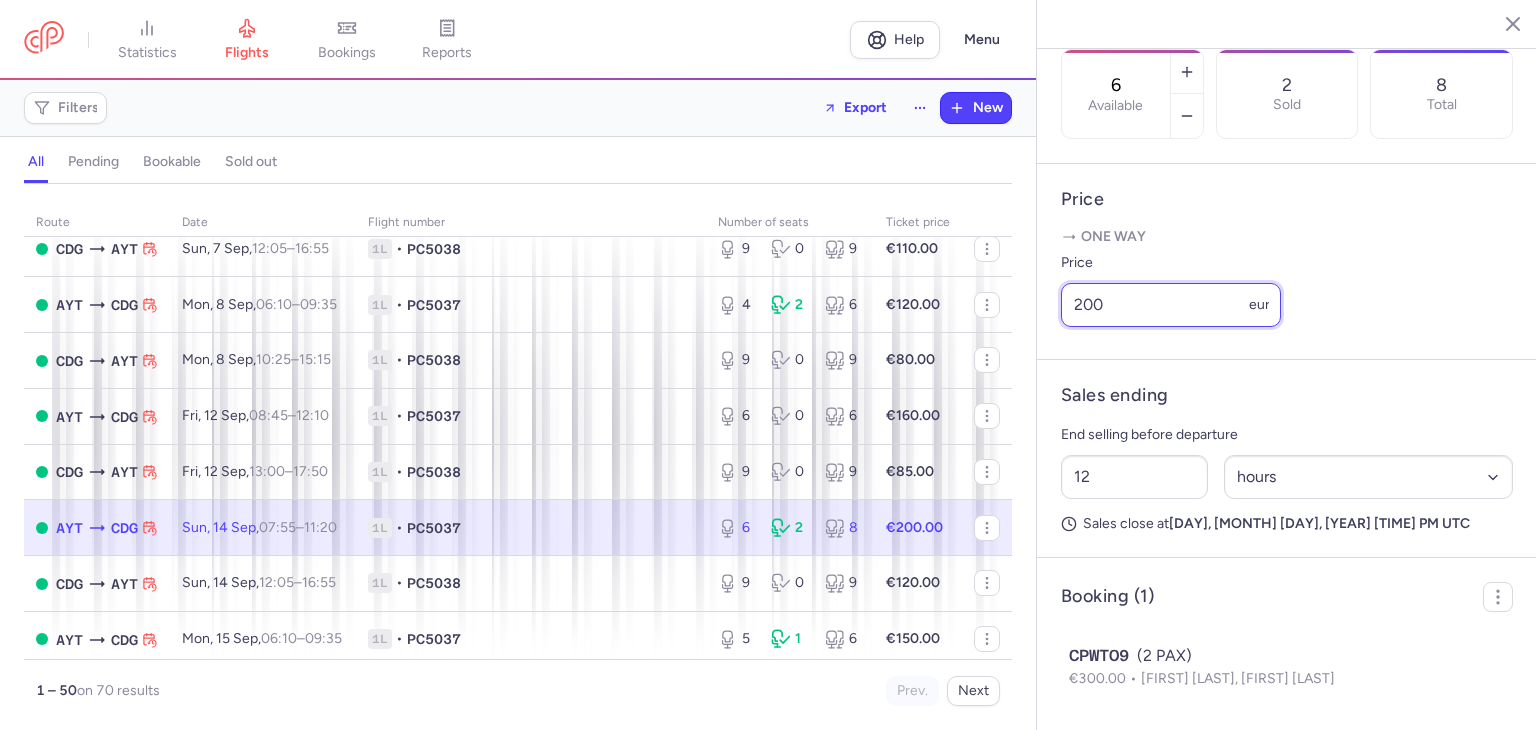 drag, startPoint x: 1128, startPoint y: 302, endPoint x: 1061, endPoint y: 301, distance: 67.00746 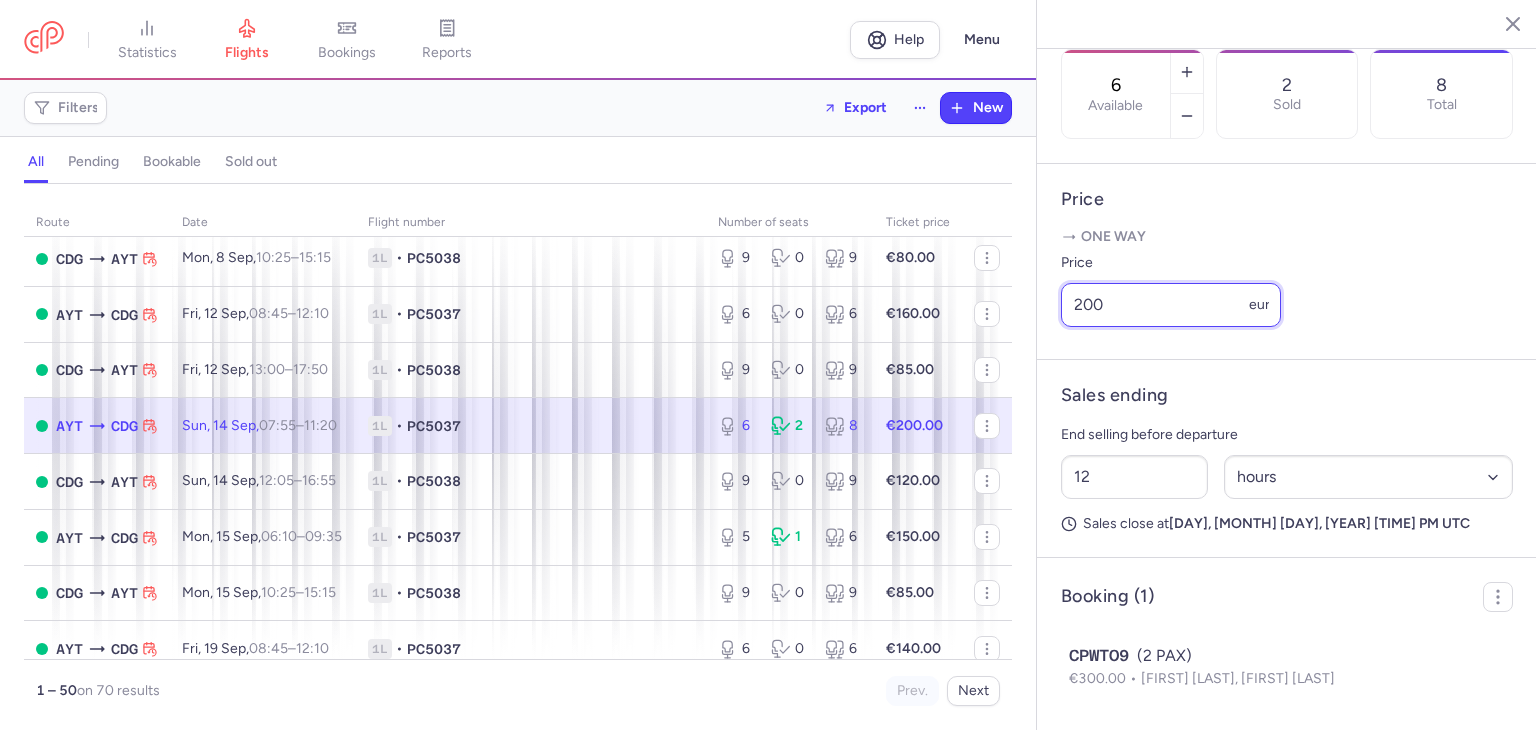 scroll, scrollTop: 2000, scrollLeft: 0, axis: vertical 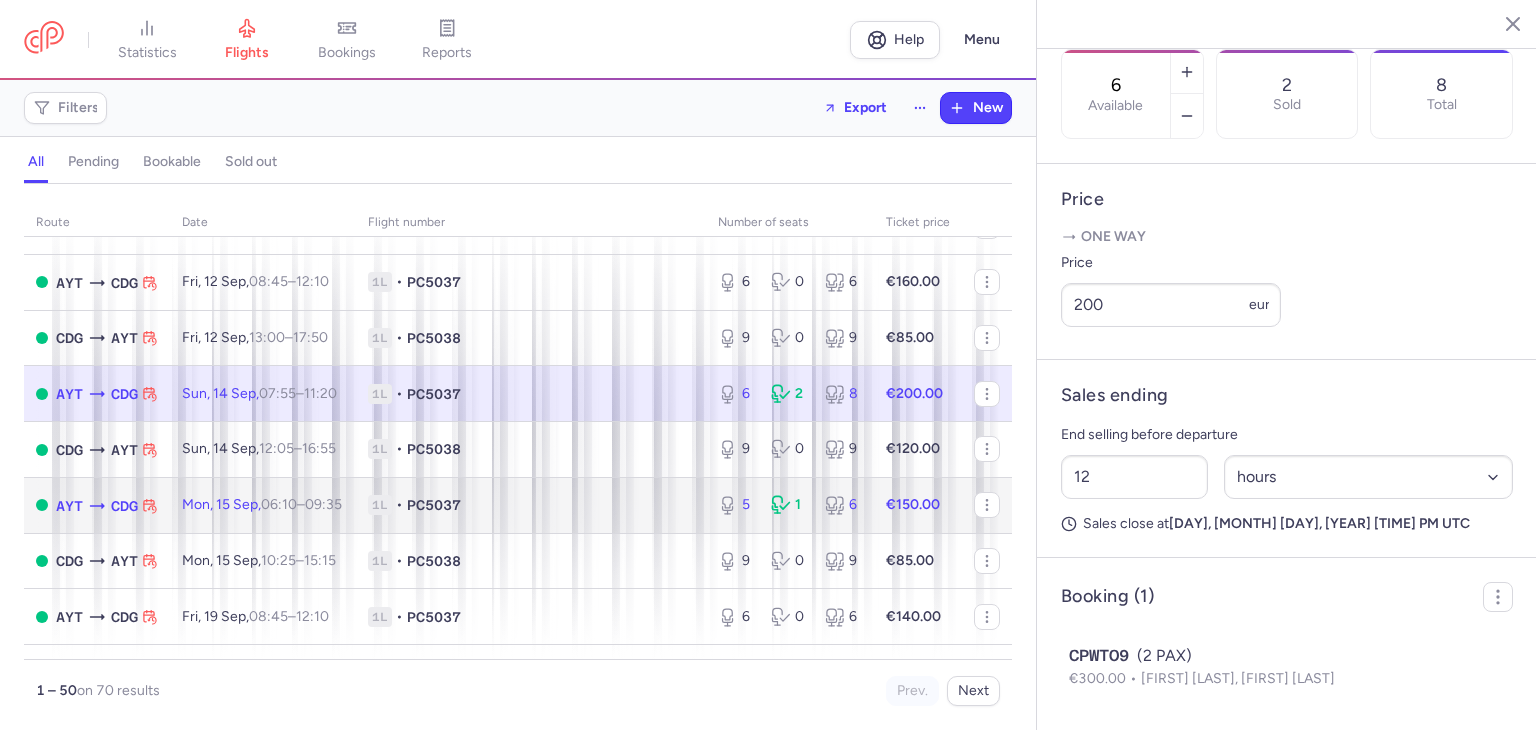click on "1L • PC5037" 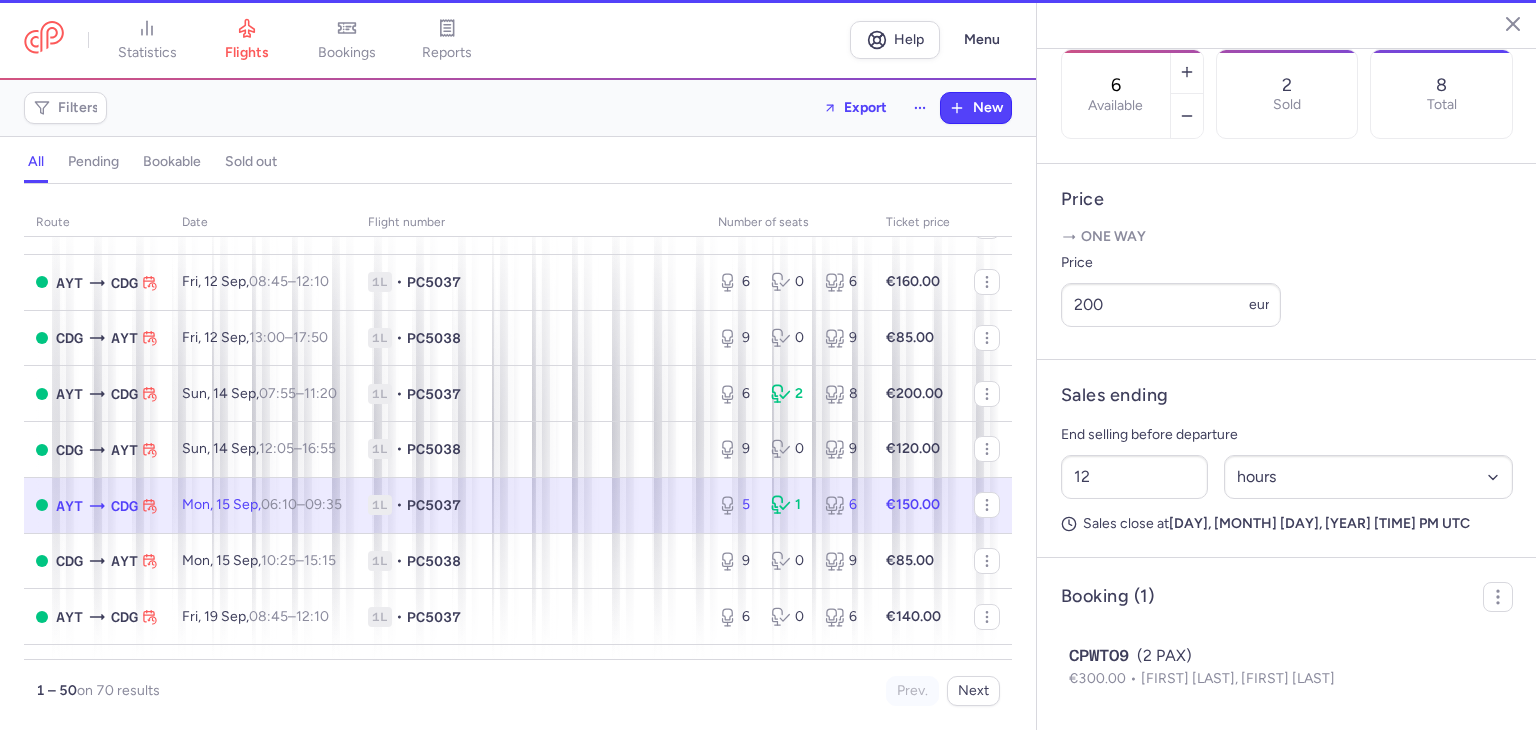 type on "5" 